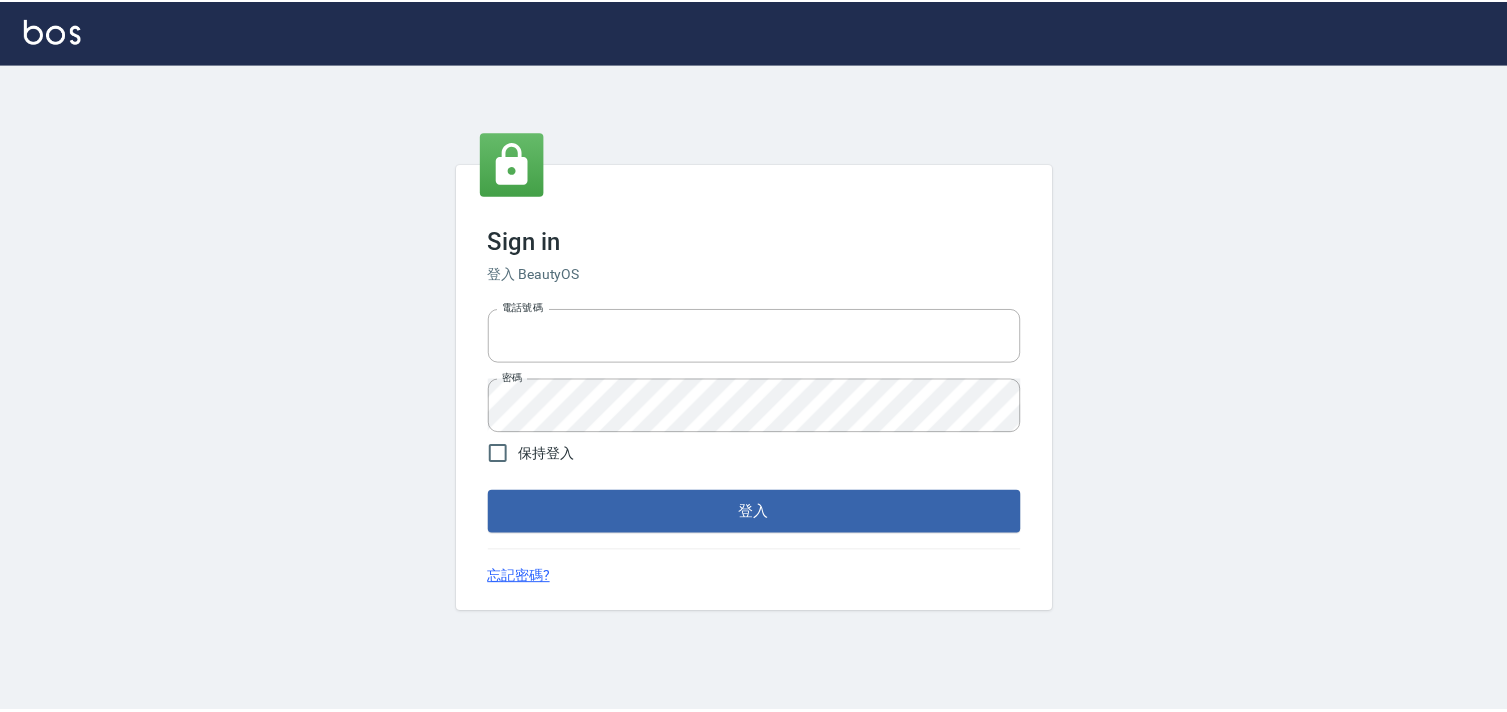 scroll, scrollTop: 0, scrollLeft: 0, axis: both 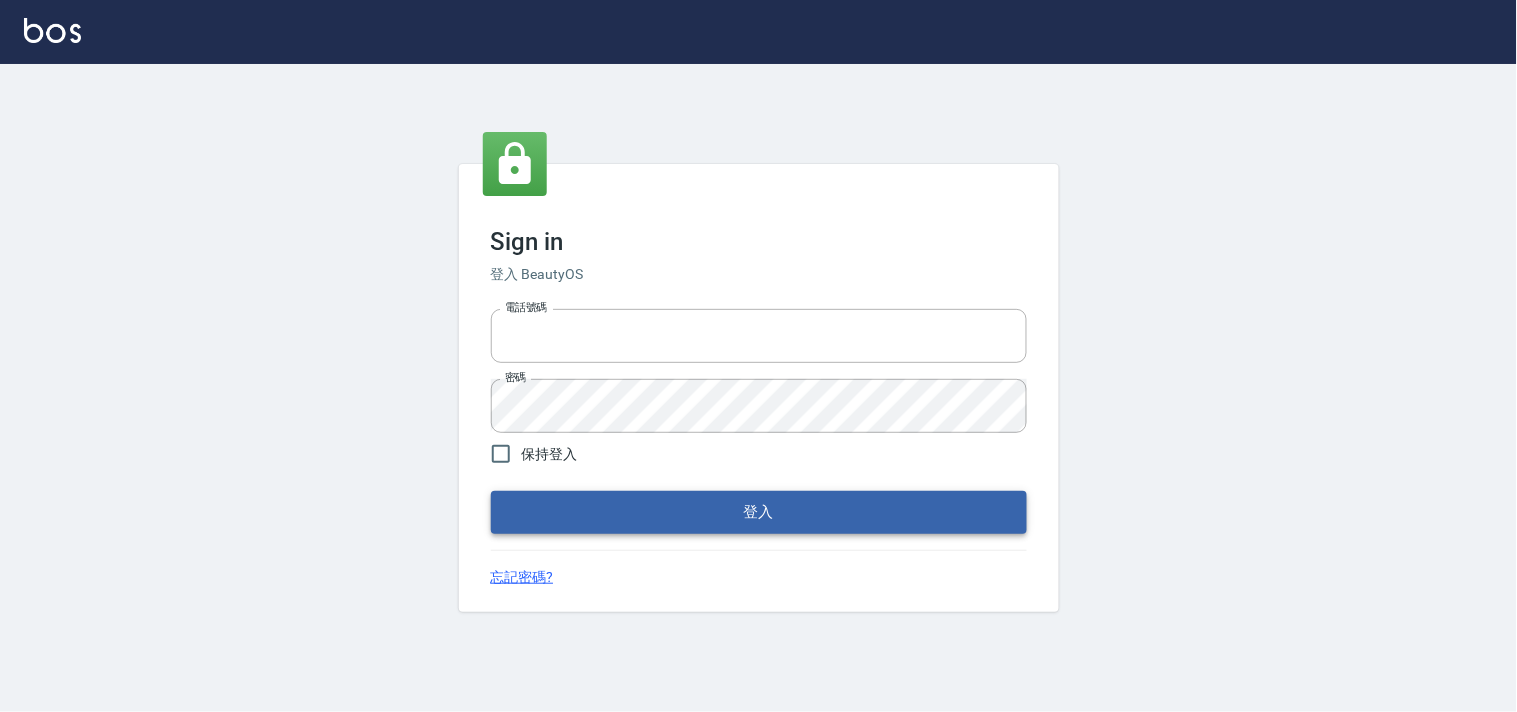 type on "28362778" 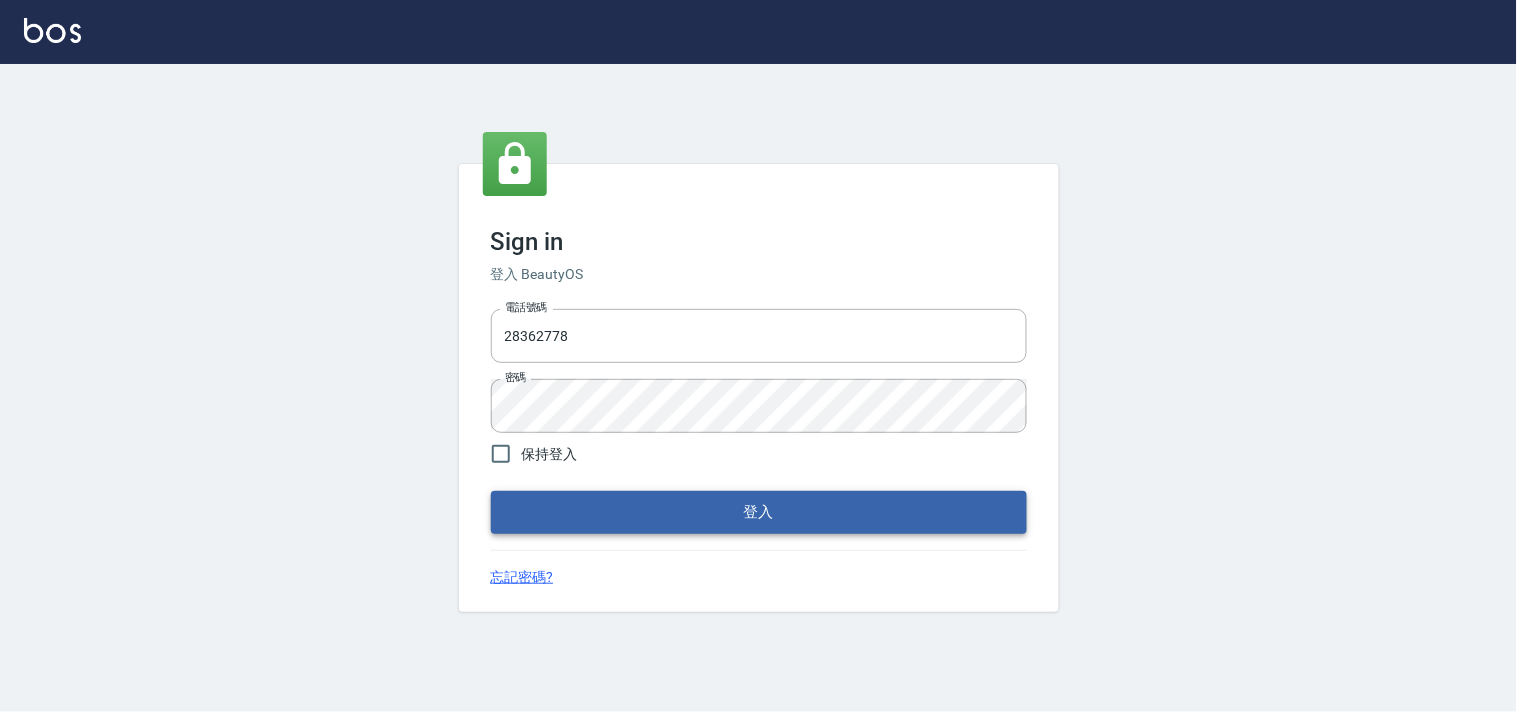 click on "登入" at bounding box center [759, 512] 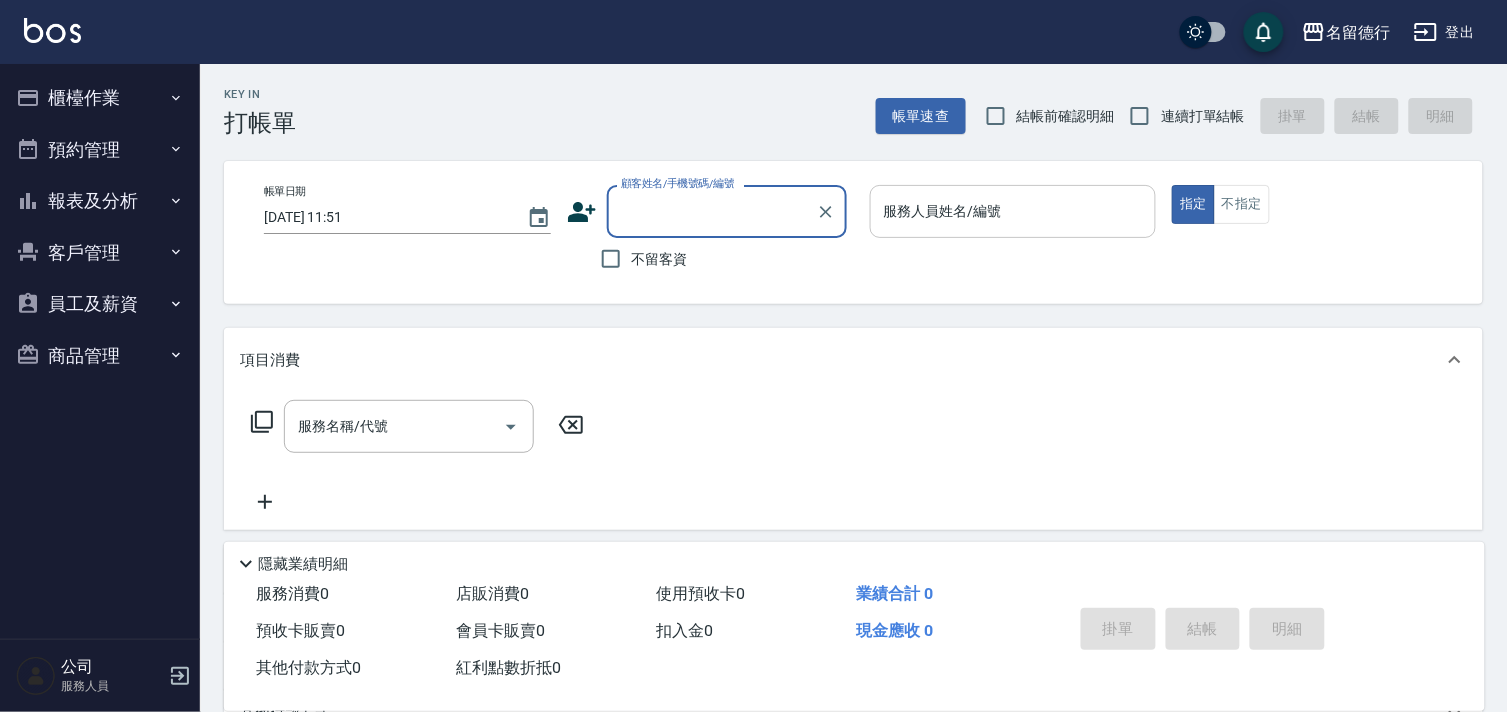 click on "服務人員姓名/編號" at bounding box center [1013, 211] 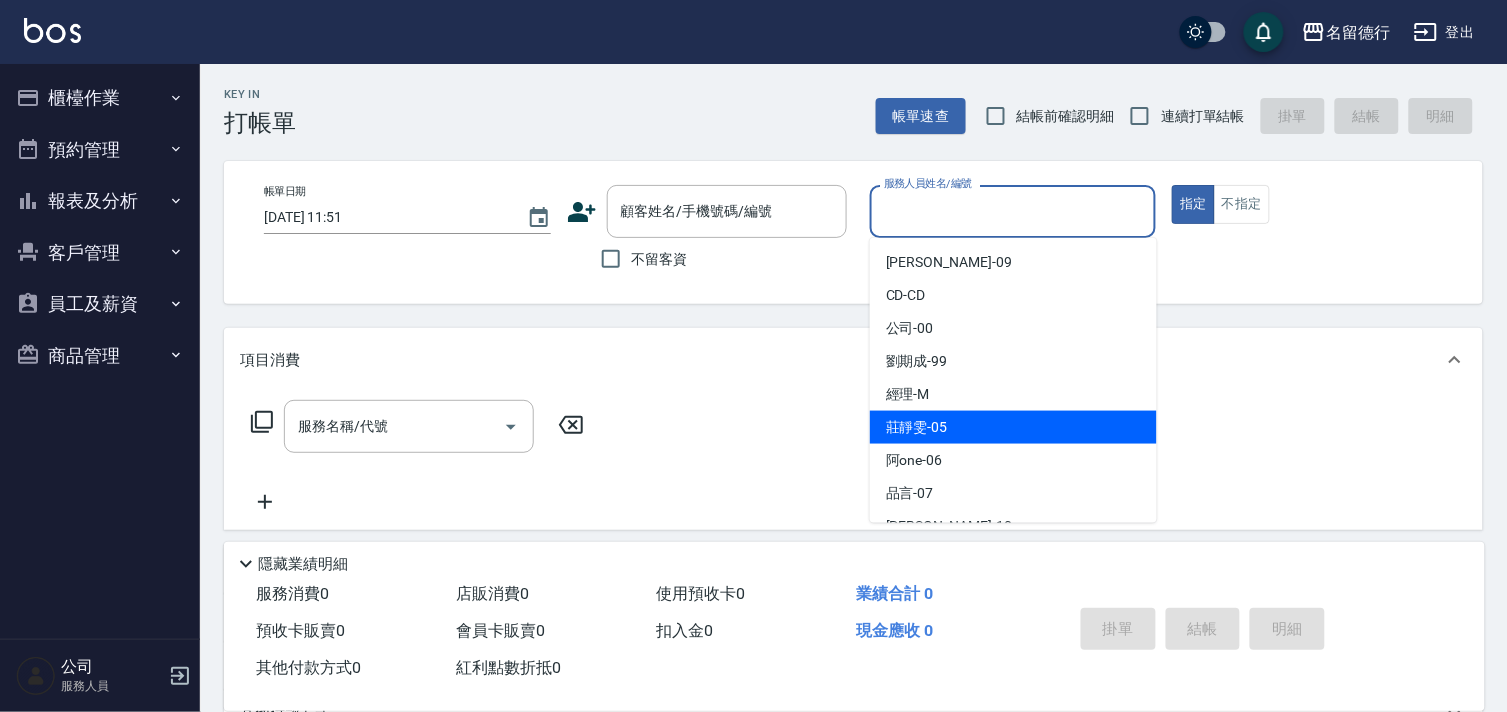 click on "莊靜雯 -05" at bounding box center (1013, 427) 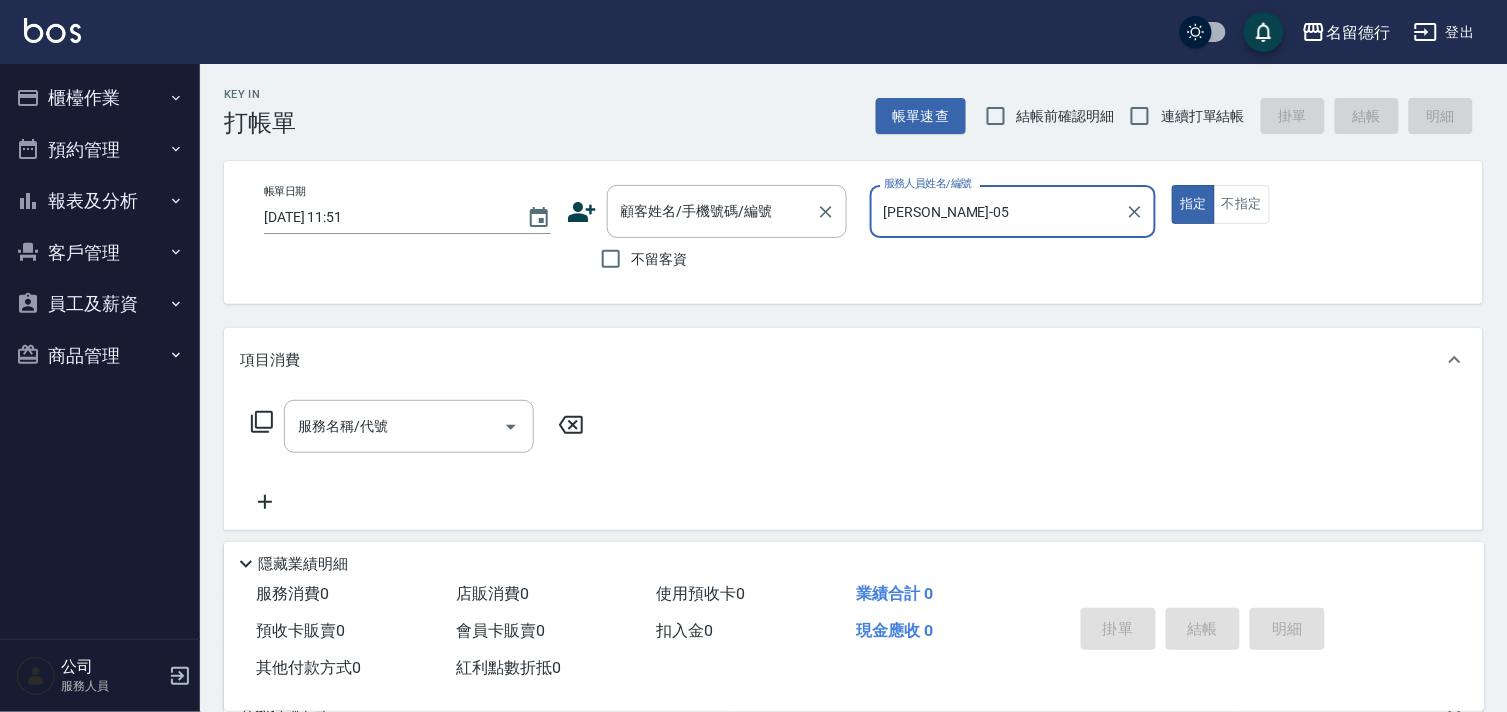 click on "顧客姓名/手機號碼/編號 顧客姓名/手機號碼/編號" at bounding box center (727, 211) 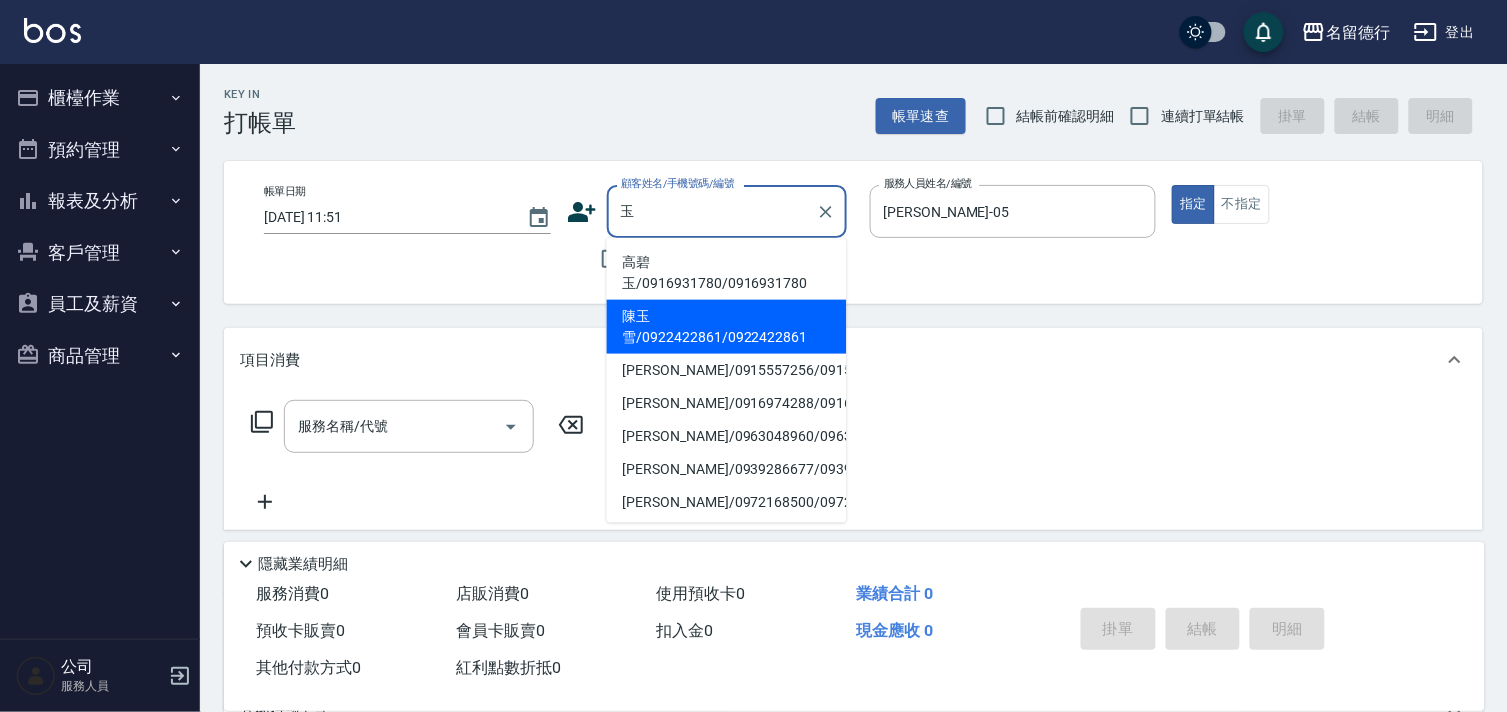 drag, startPoint x: 700, startPoint y: 325, endPoint x: 704, endPoint y: 337, distance: 12.649111 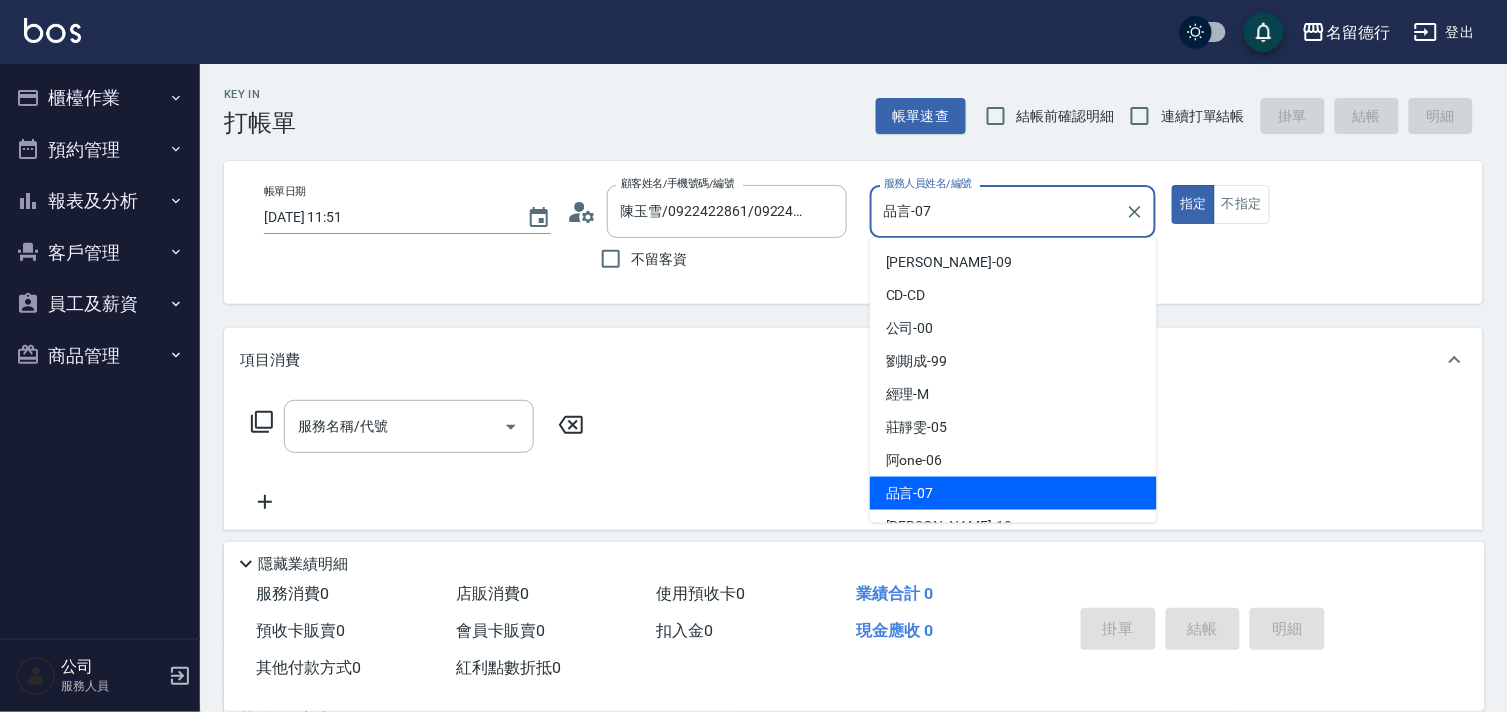 click on "品言-07" at bounding box center (998, 211) 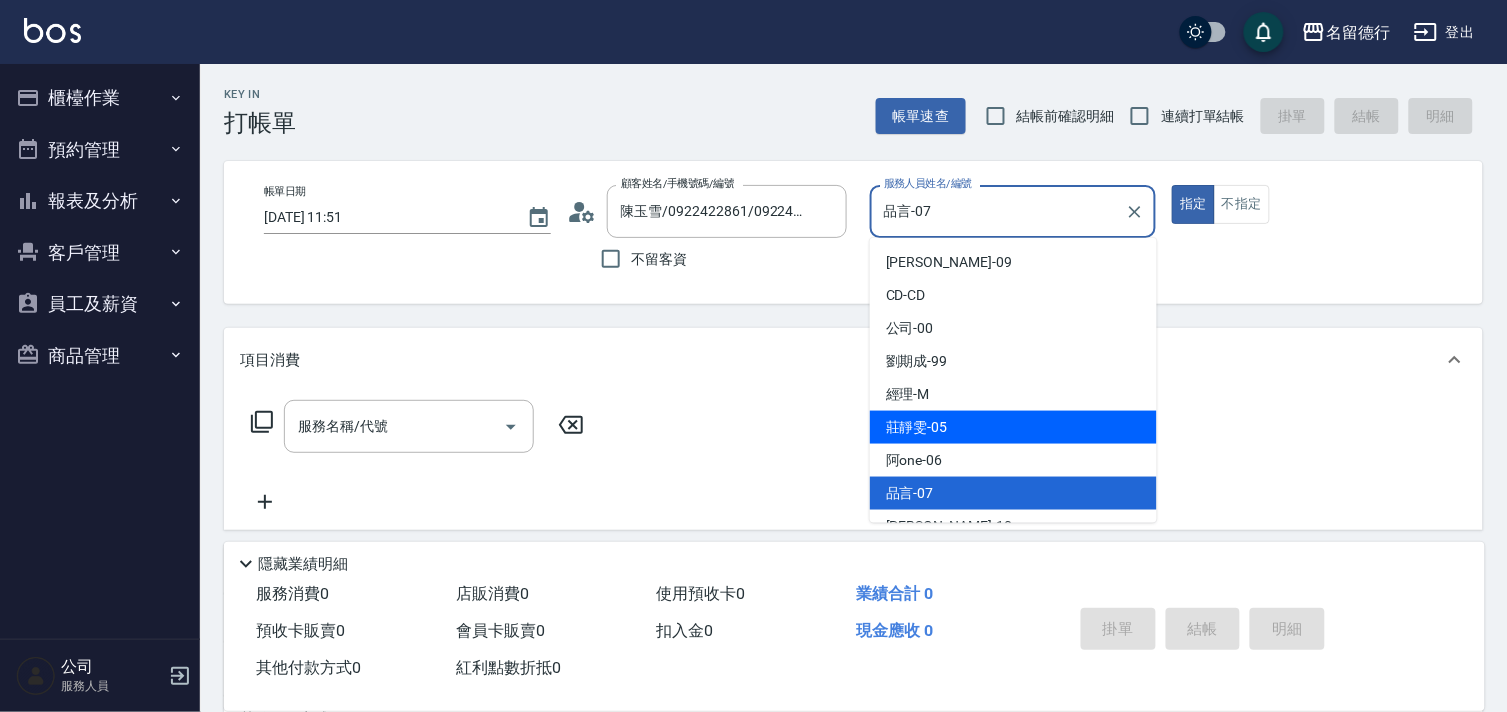 click on "莊靜雯 -05" at bounding box center (1013, 427) 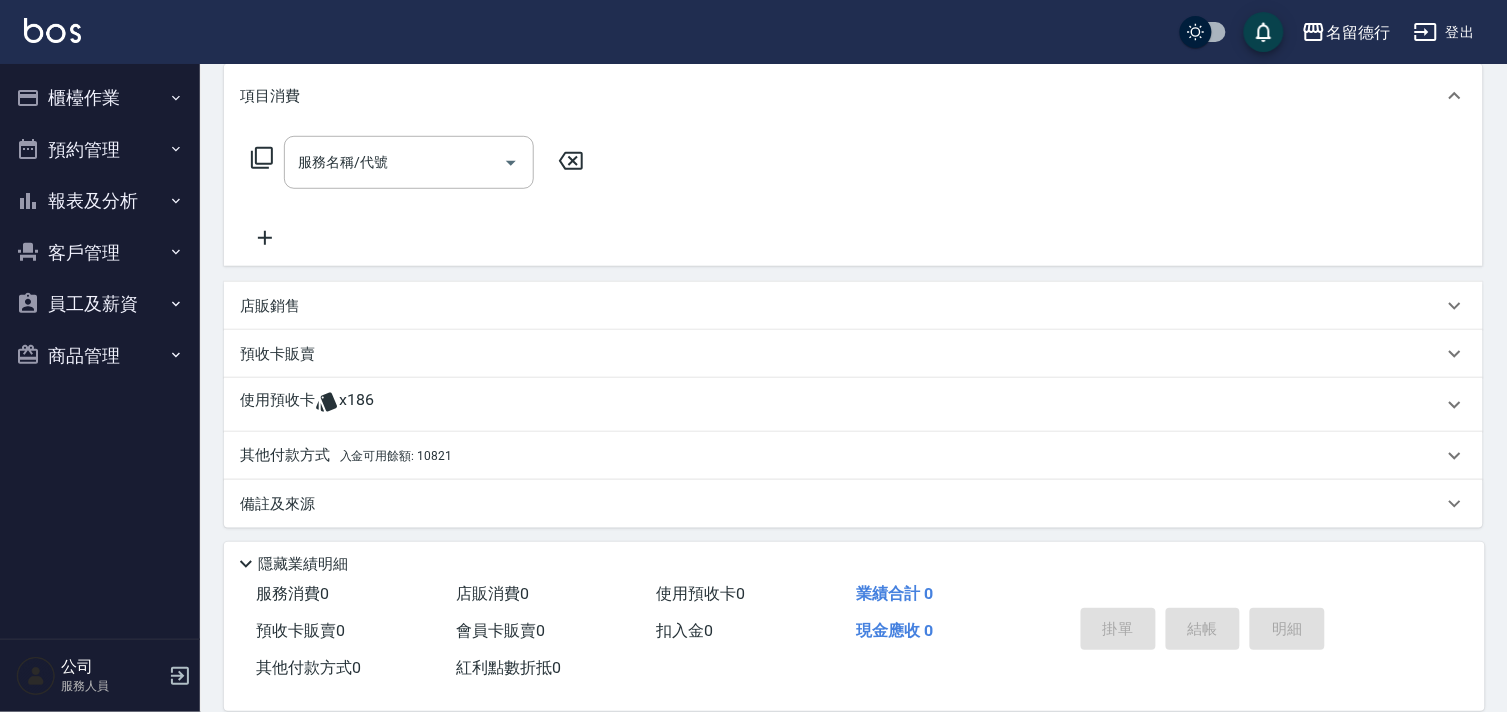 scroll, scrollTop: 268, scrollLeft: 0, axis: vertical 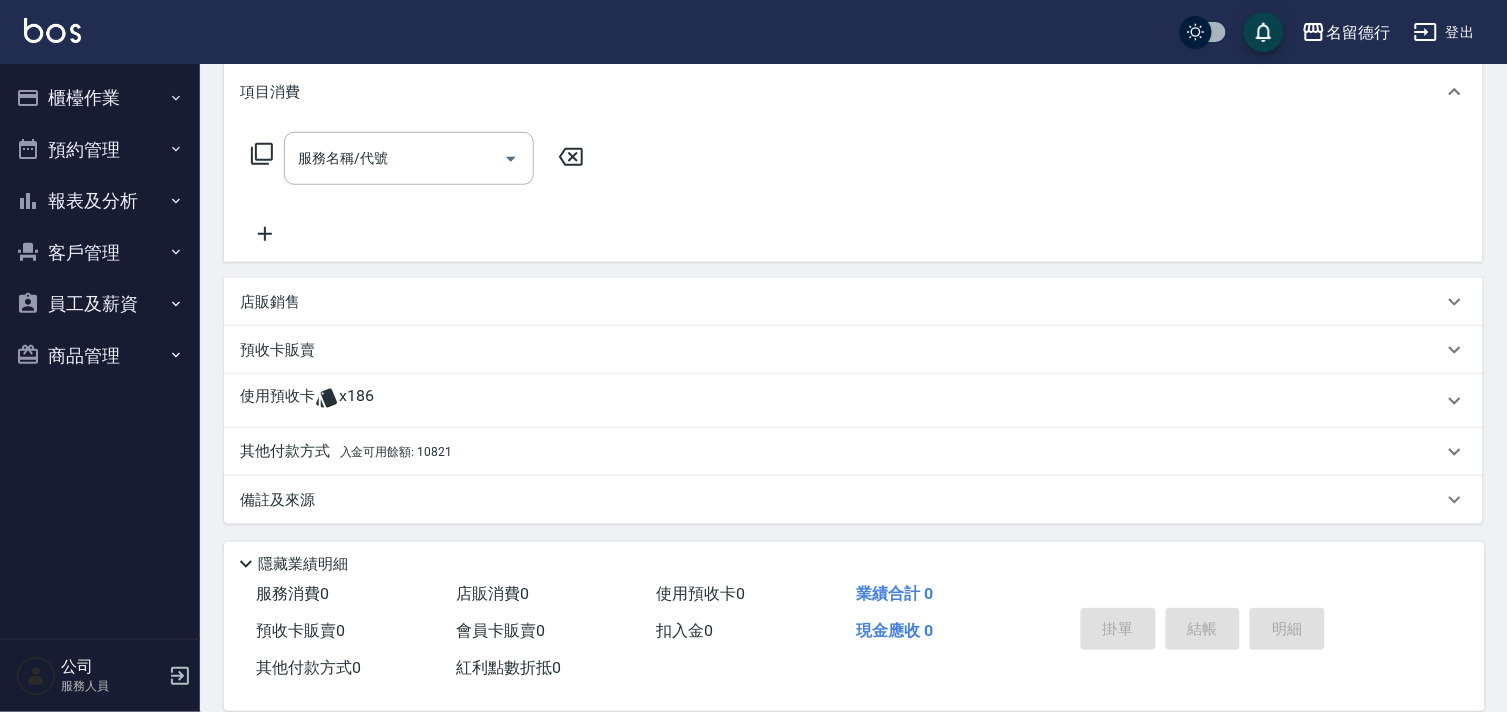 click on "使用預收卡" at bounding box center [277, 401] 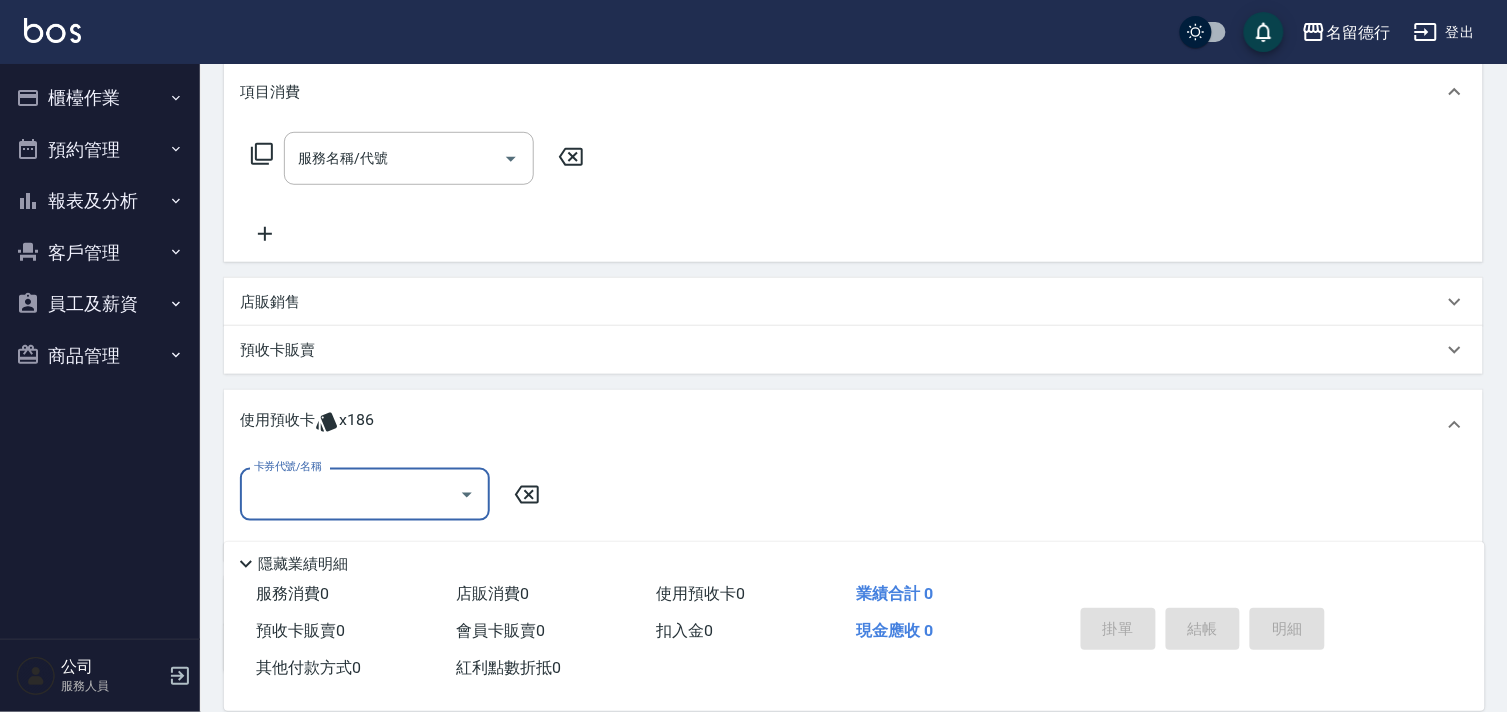 scroll, scrollTop: 0, scrollLeft: 0, axis: both 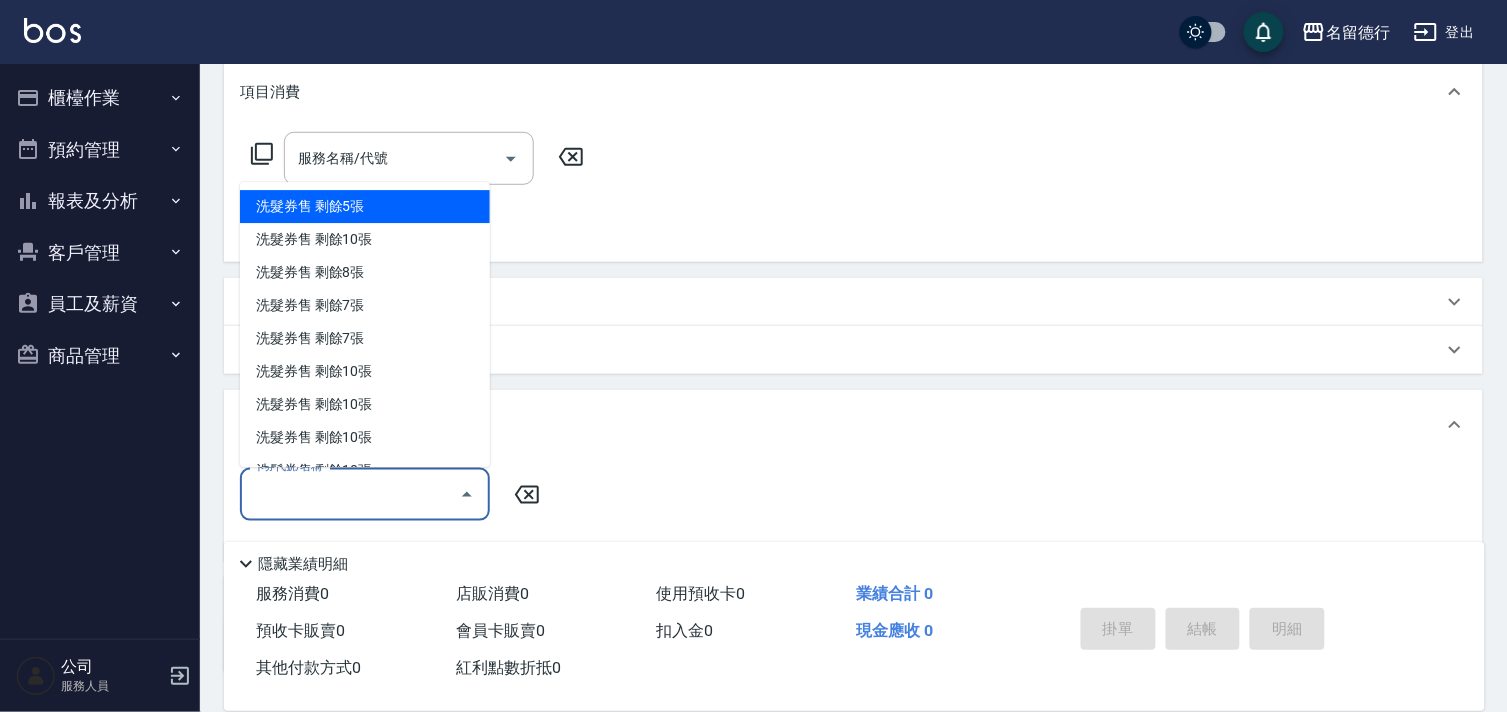 click on "洗髮券售 剩餘5張" at bounding box center [365, 207] 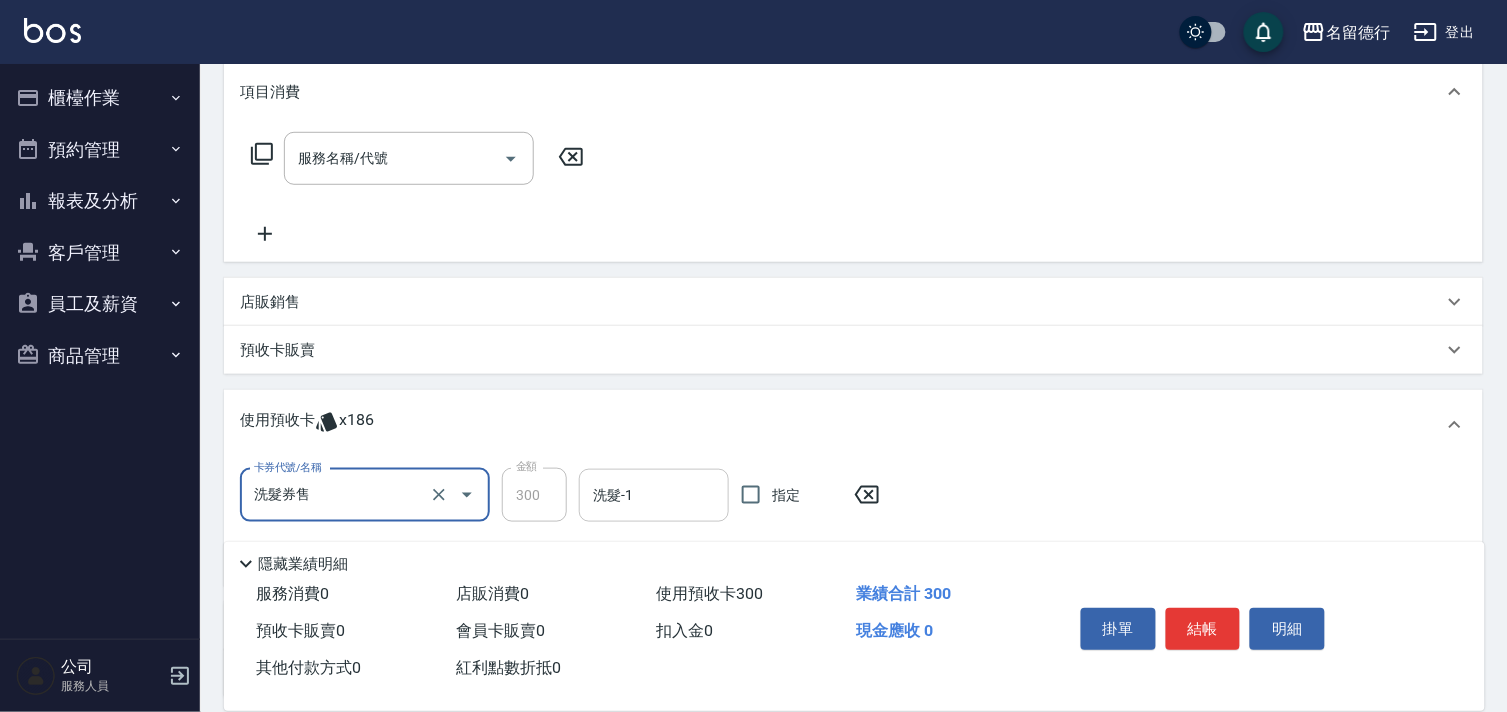 click on "洗髮-1" at bounding box center (654, 495) 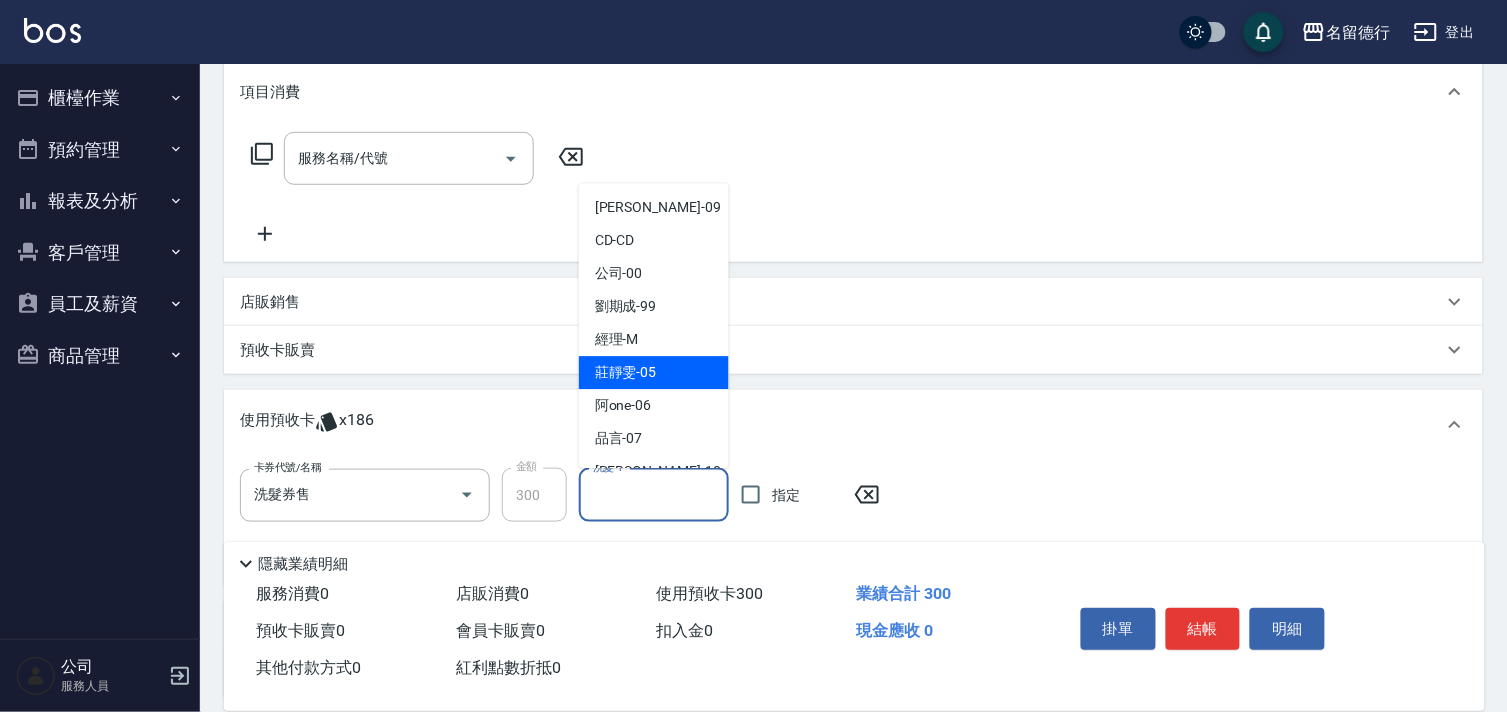 click on "莊靜雯 -05" at bounding box center (654, 373) 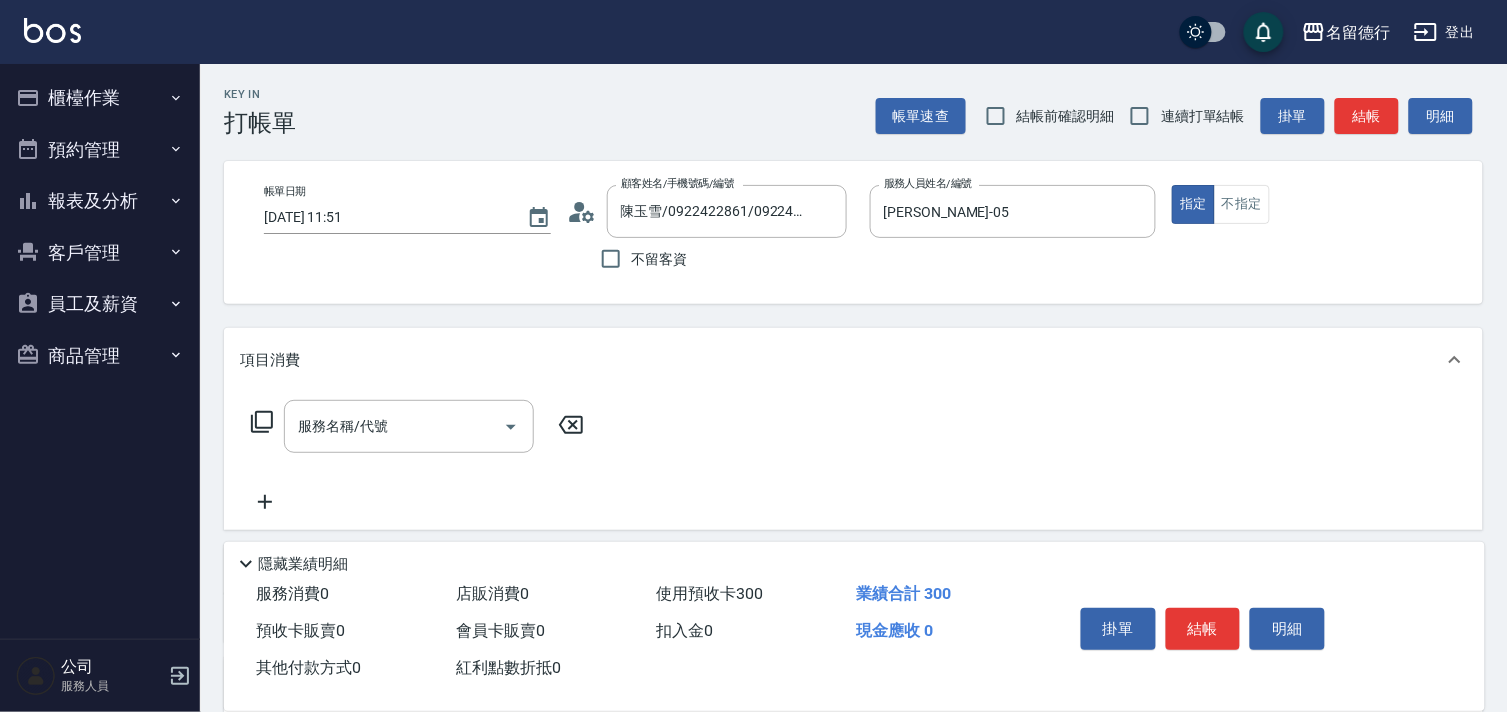 scroll, scrollTop: 443, scrollLeft: 0, axis: vertical 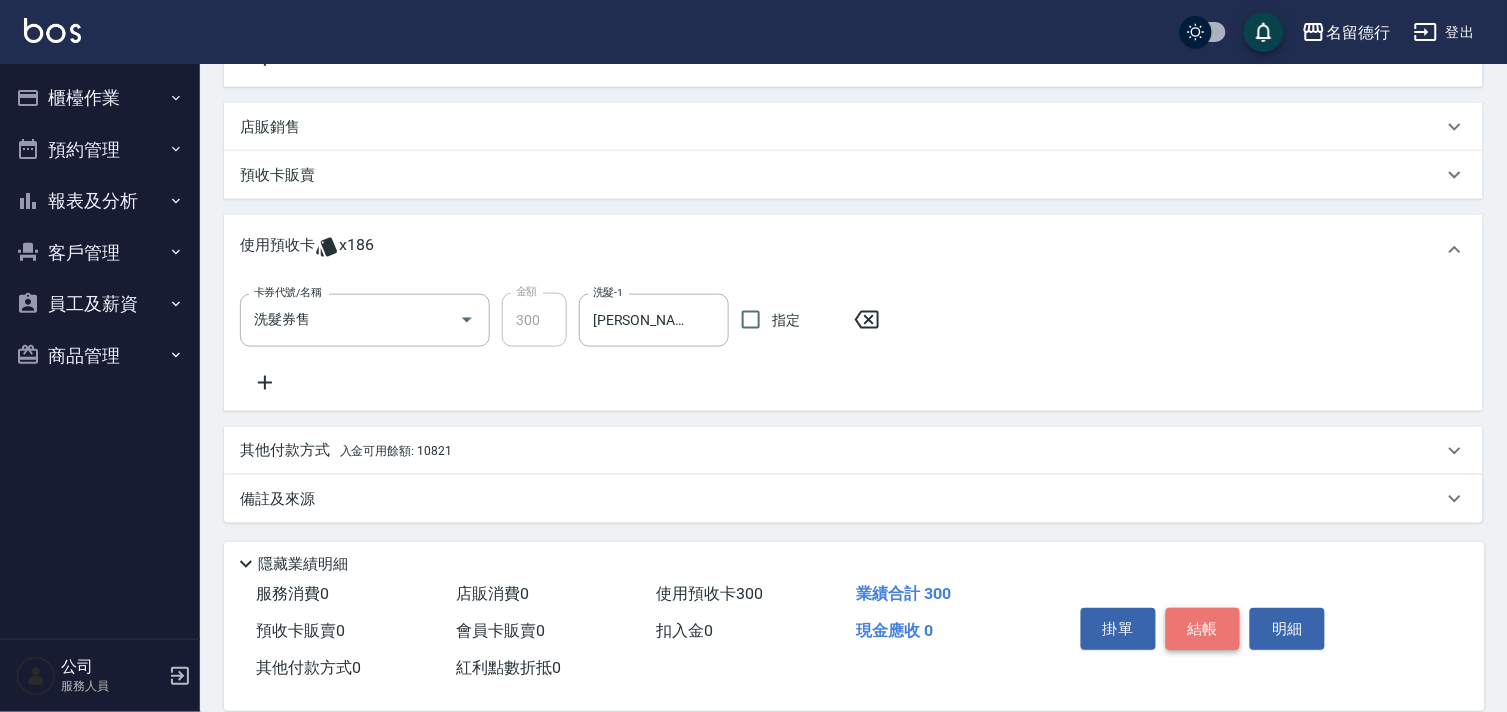 click on "結帳" at bounding box center [1203, 629] 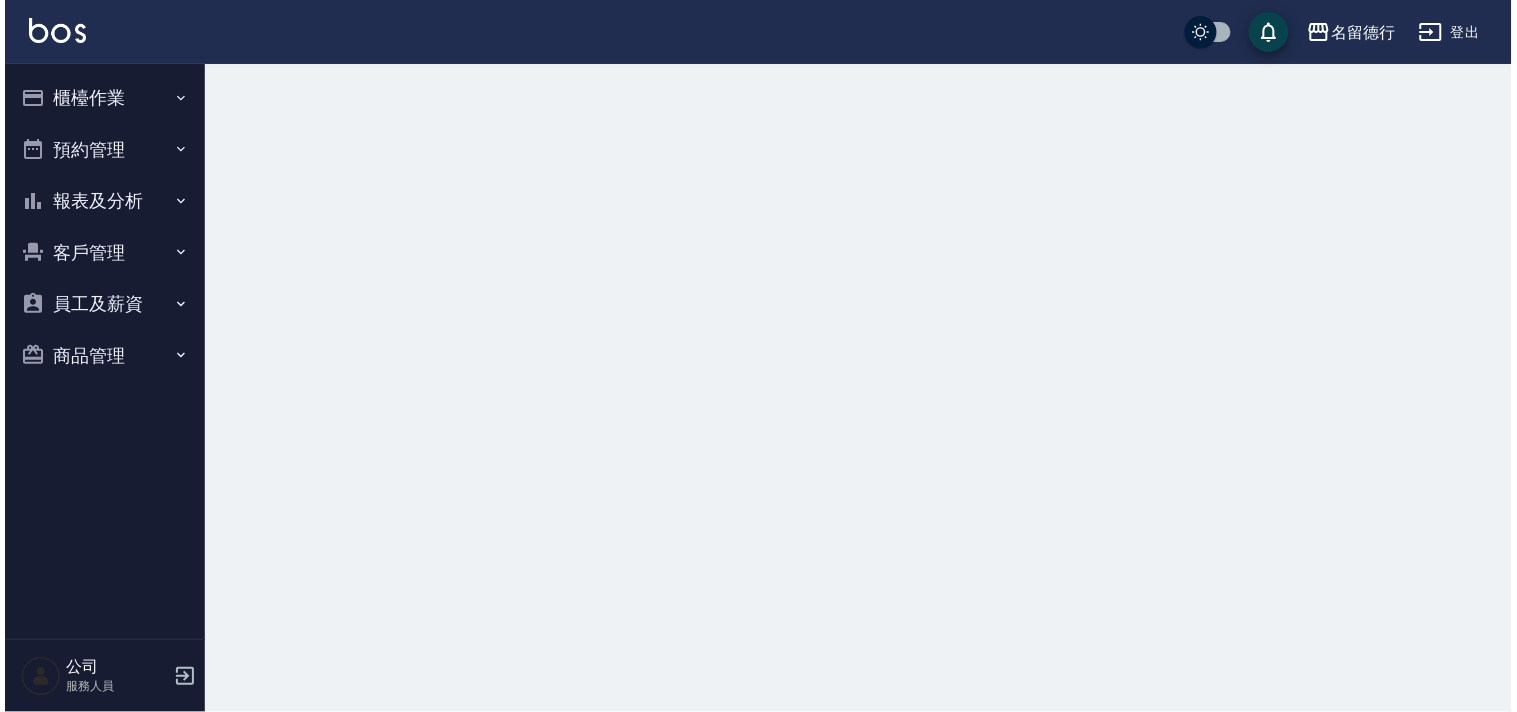 scroll, scrollTop: 0, scrollLeft: 0, axis: both 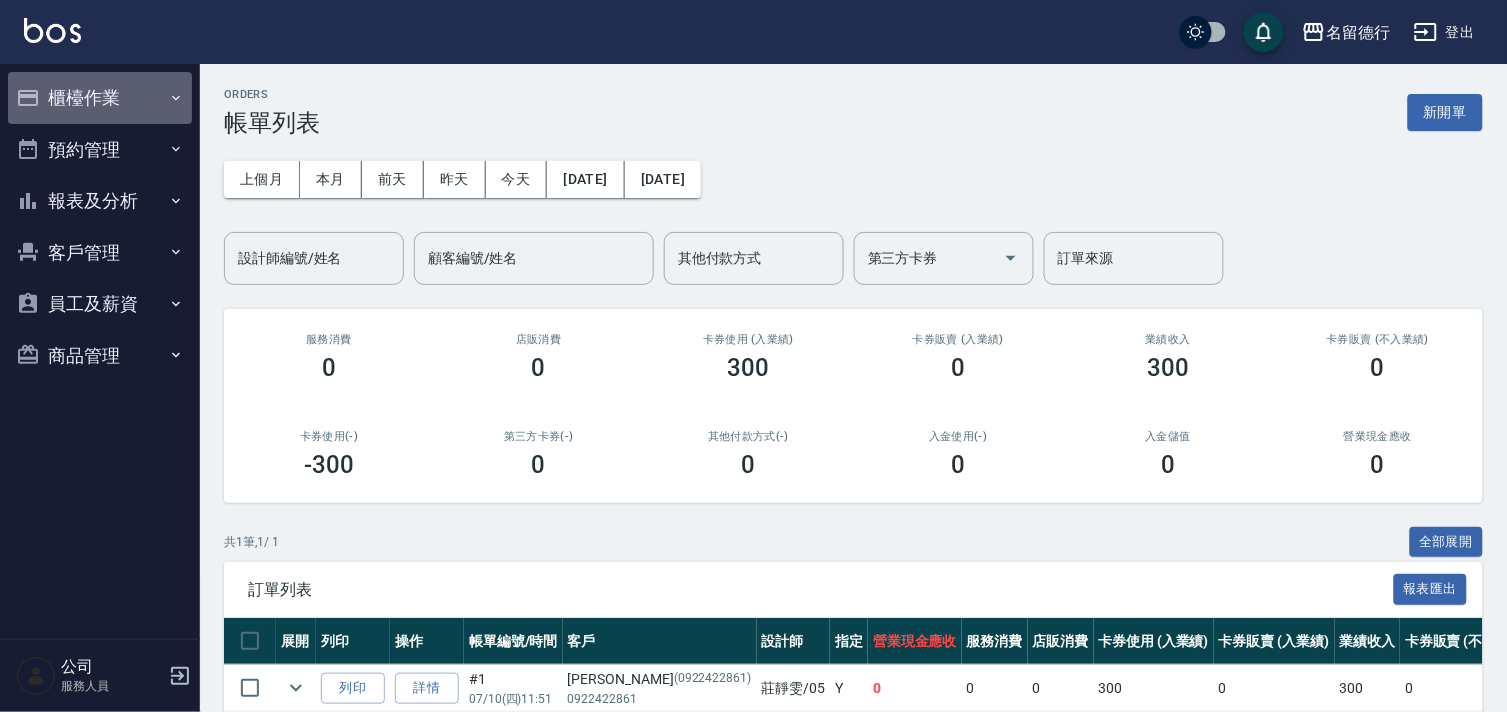 click on "櫃檯作業" at bounding box center [100, 98] 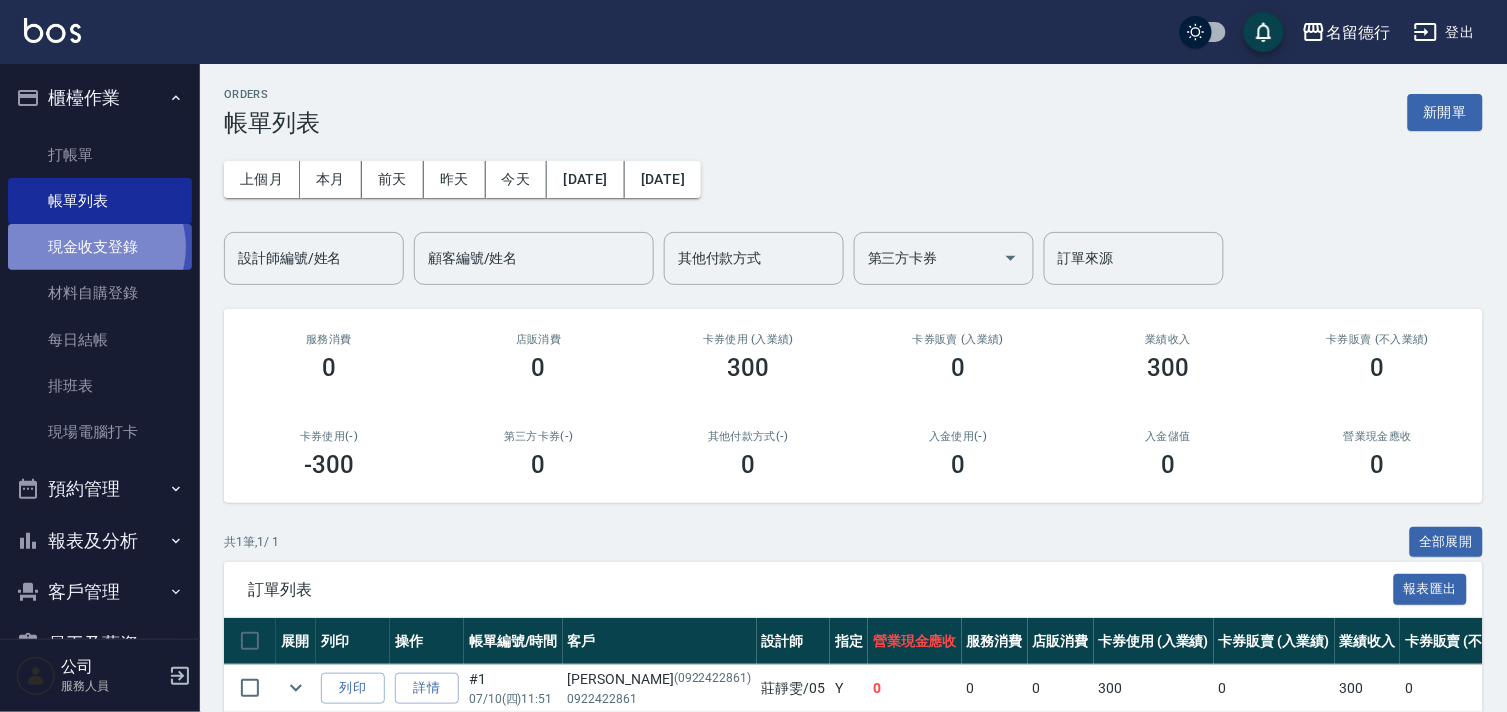 click on "現金收支登錄" at bounding box center [100, 247] 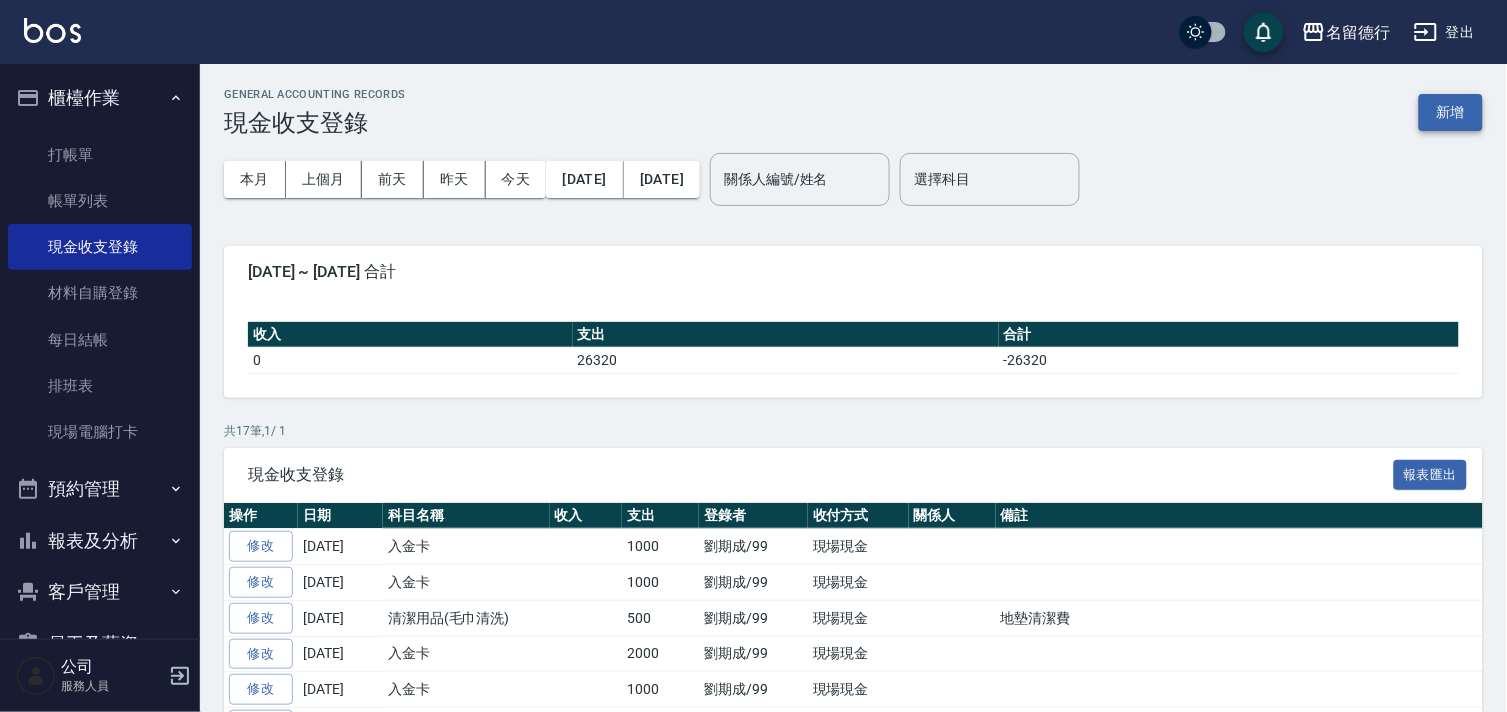 click on "新增" at bounding box center [1451, 112] 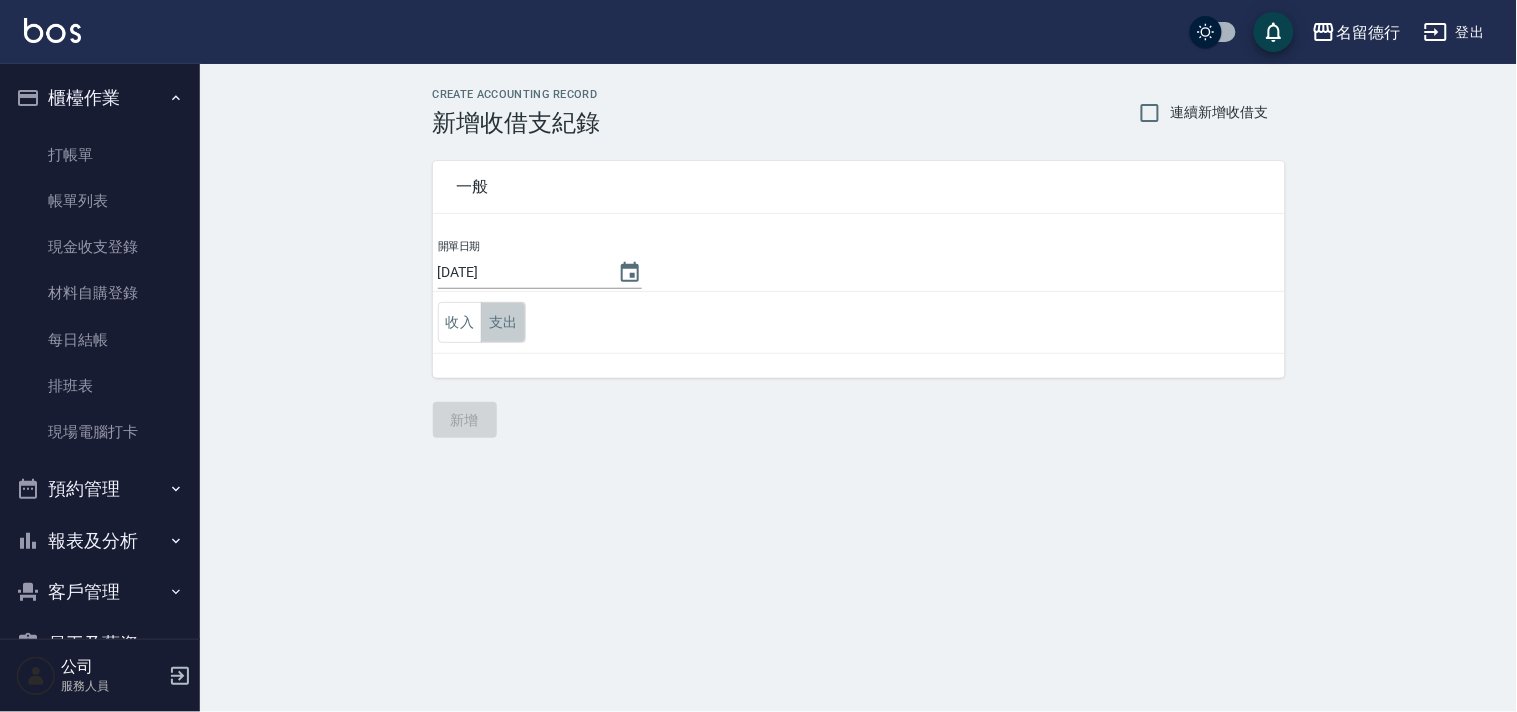 click on "支出" at bounding box center [503, 322] 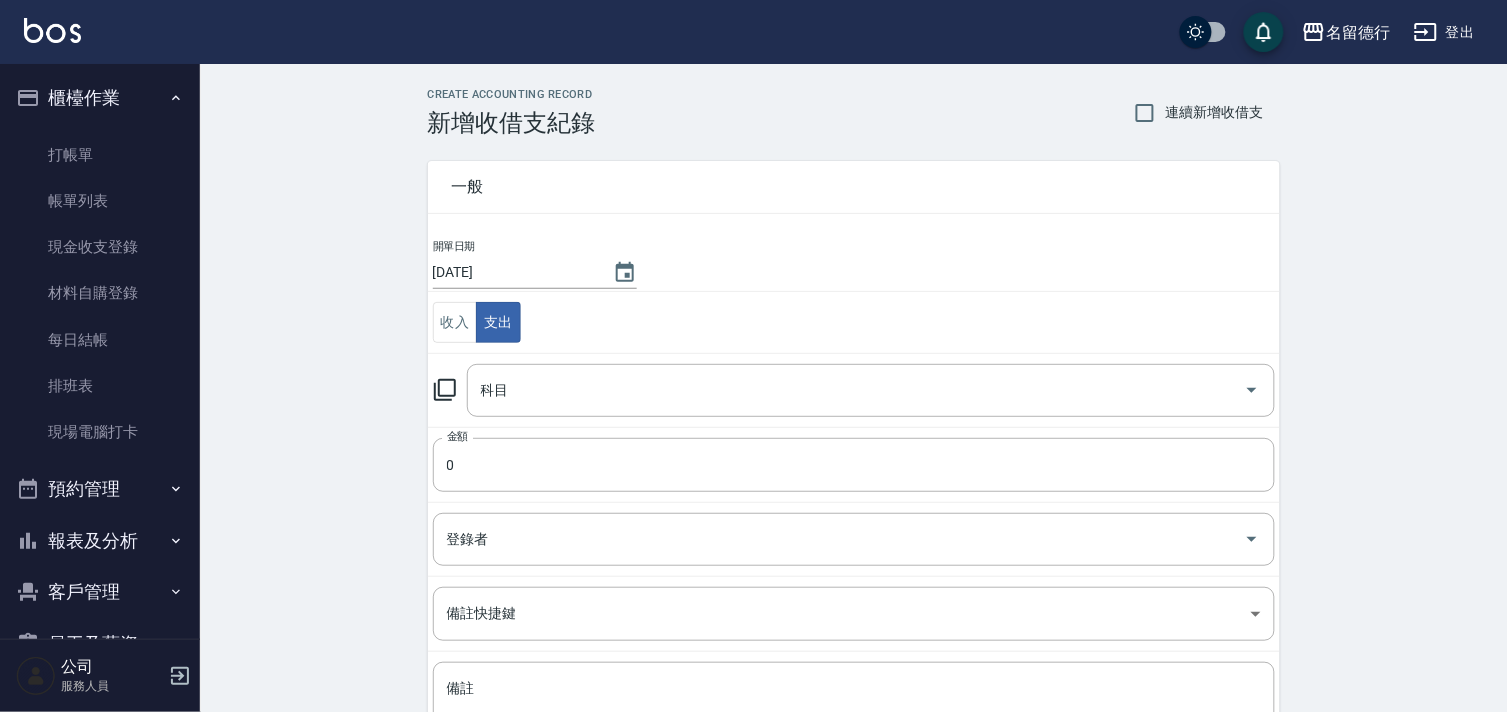 click 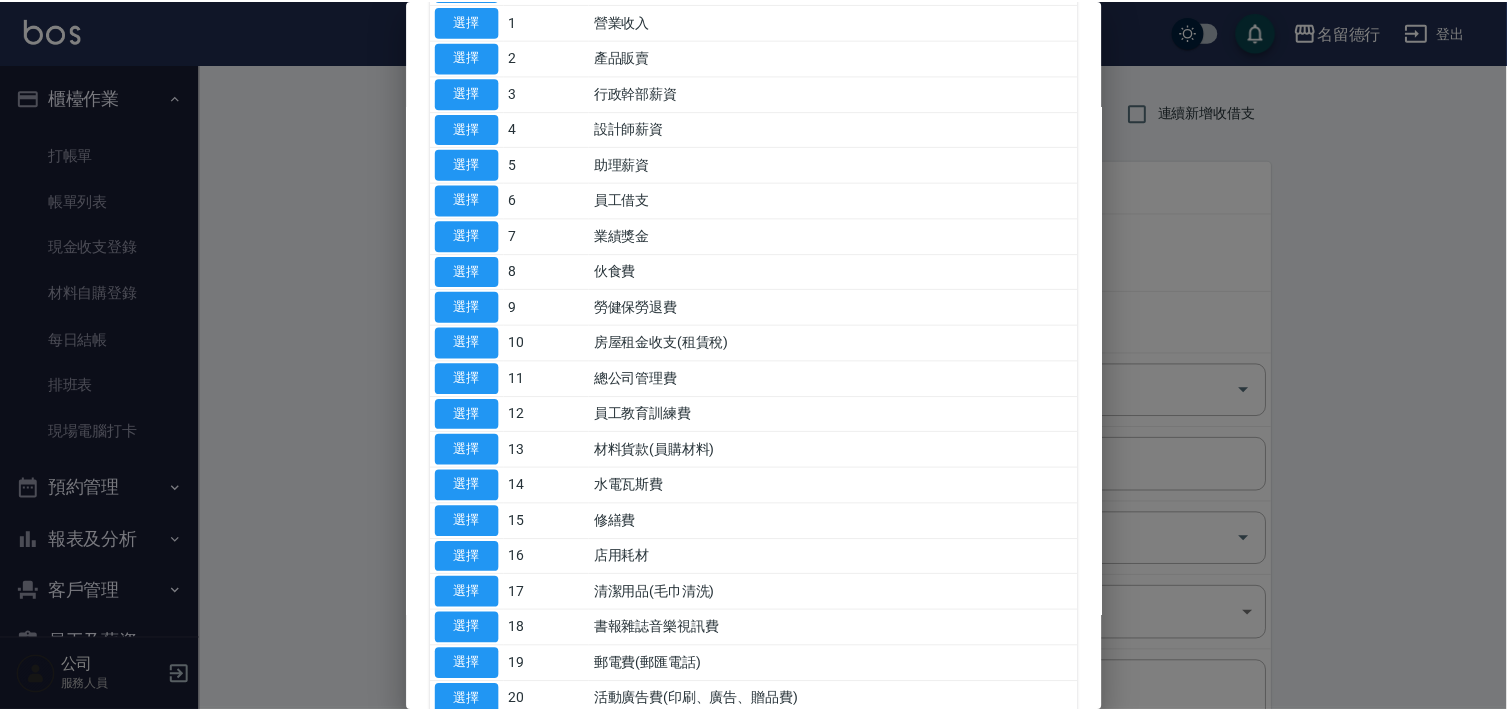 scroll, scrollTop: 444, scrollLeft: 0, axis: vertical 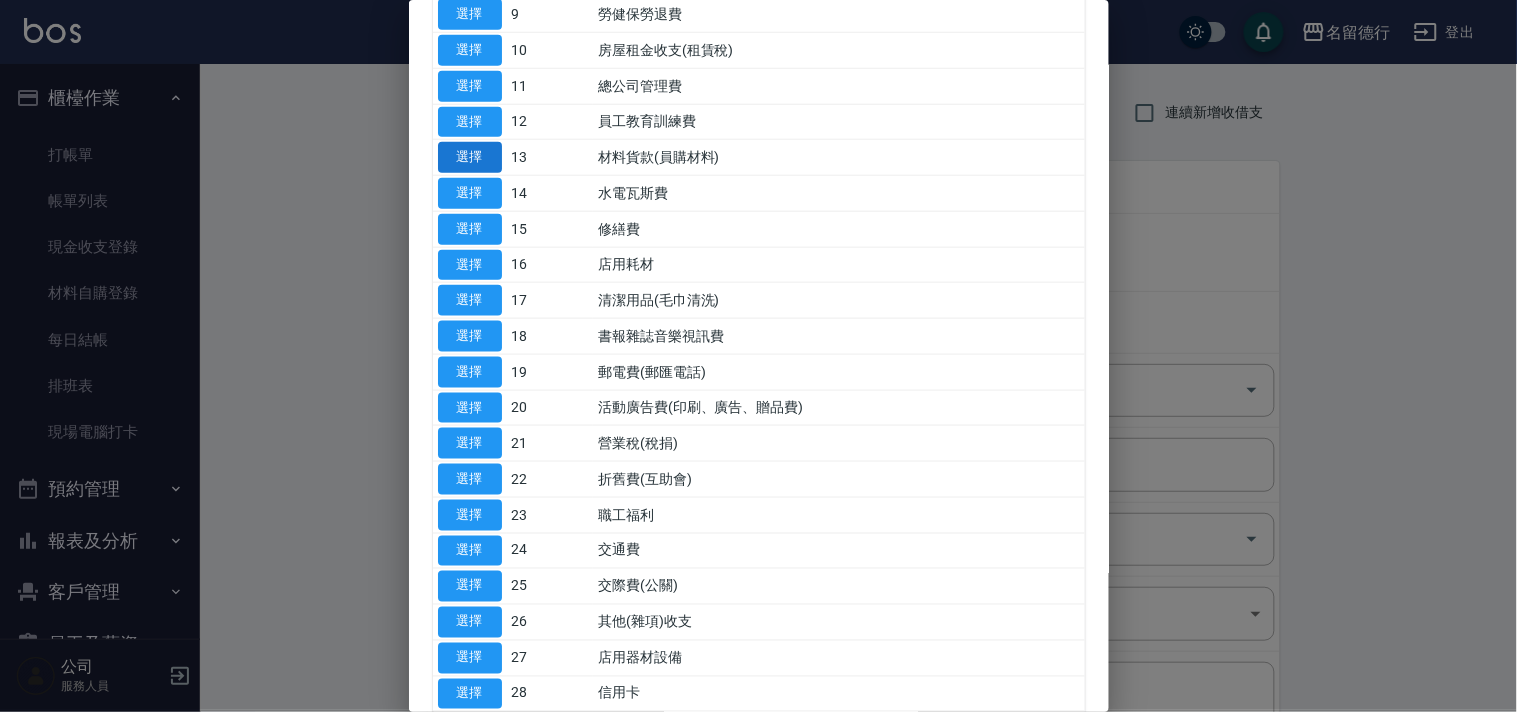 click on "選擇" at bounding box center [470, 157] 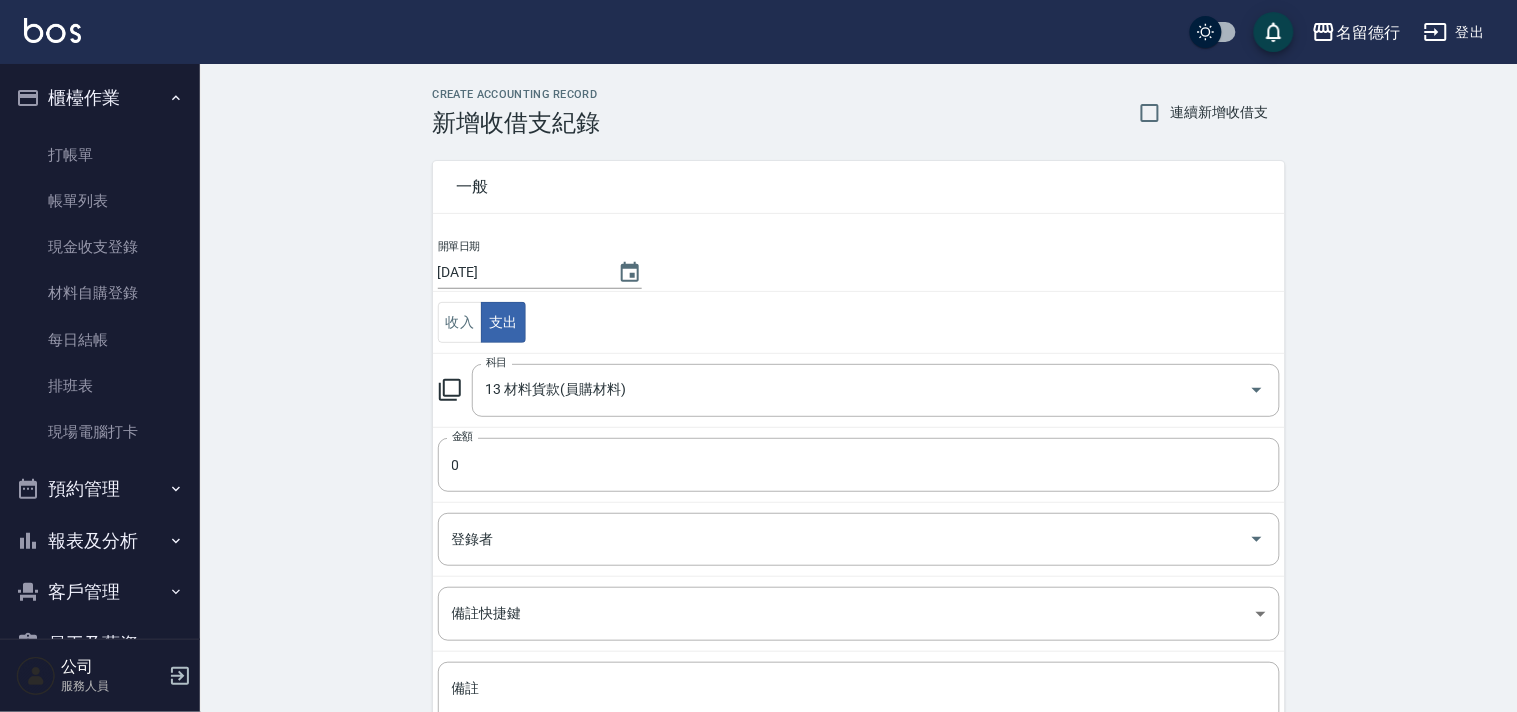 type on "13 材料貨款(員購材料)" 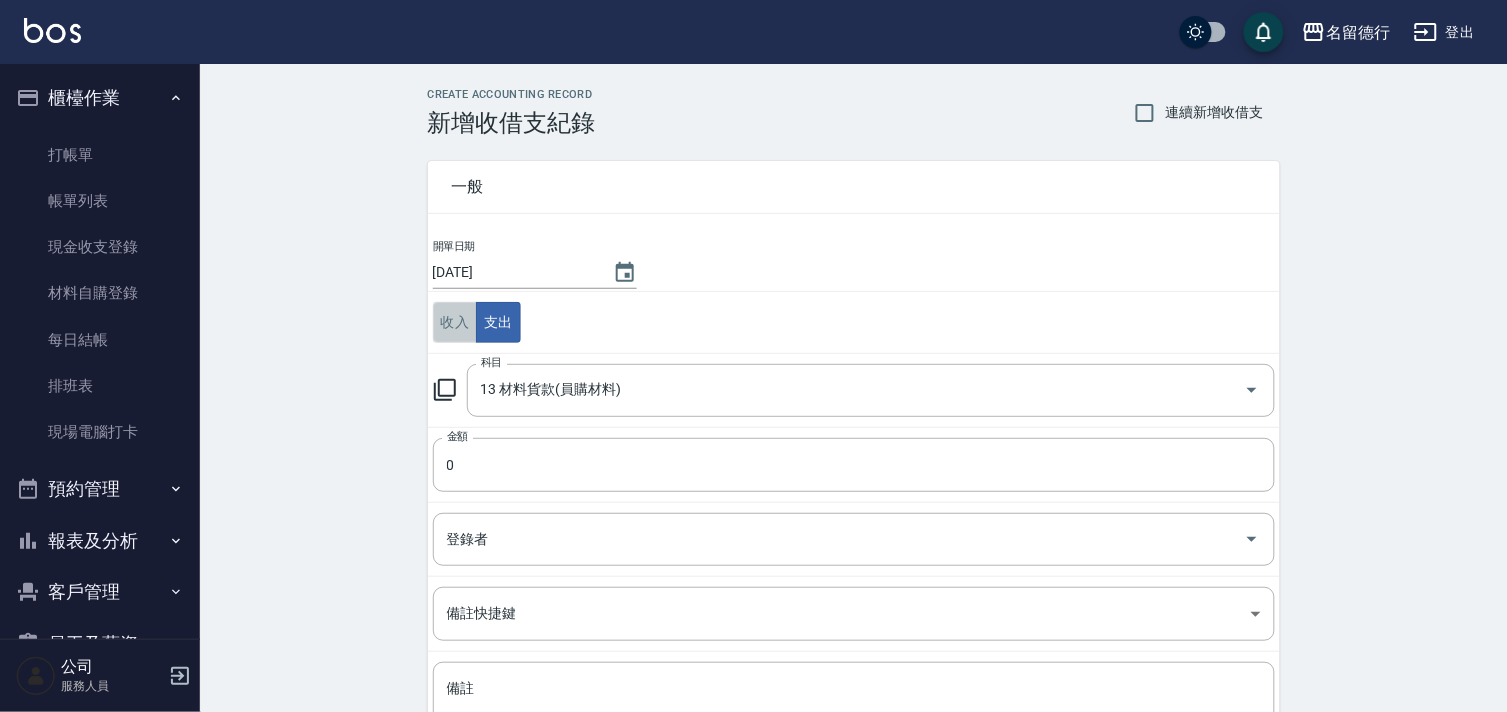 click on "收入" at bounding box center (455, 322) 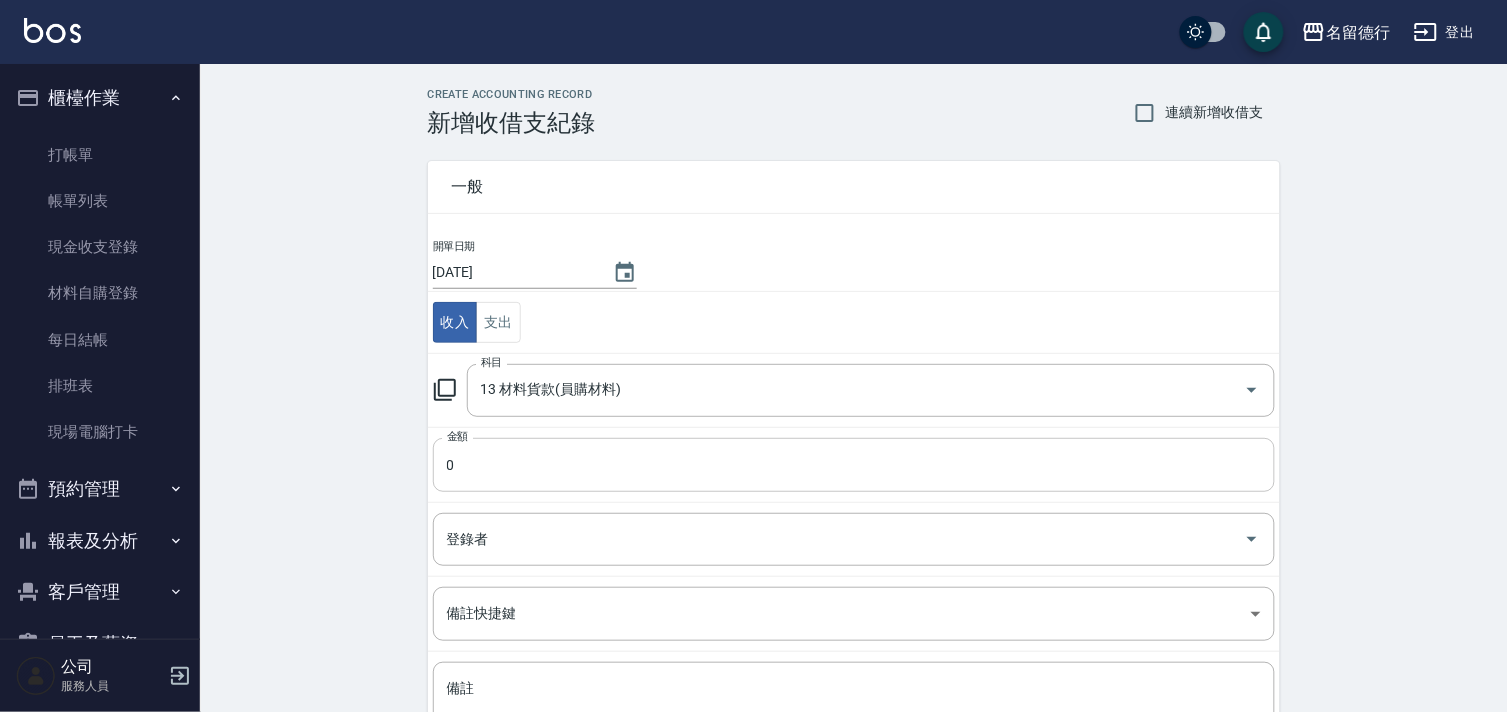 click on "0" at bounding box center [854, 465] 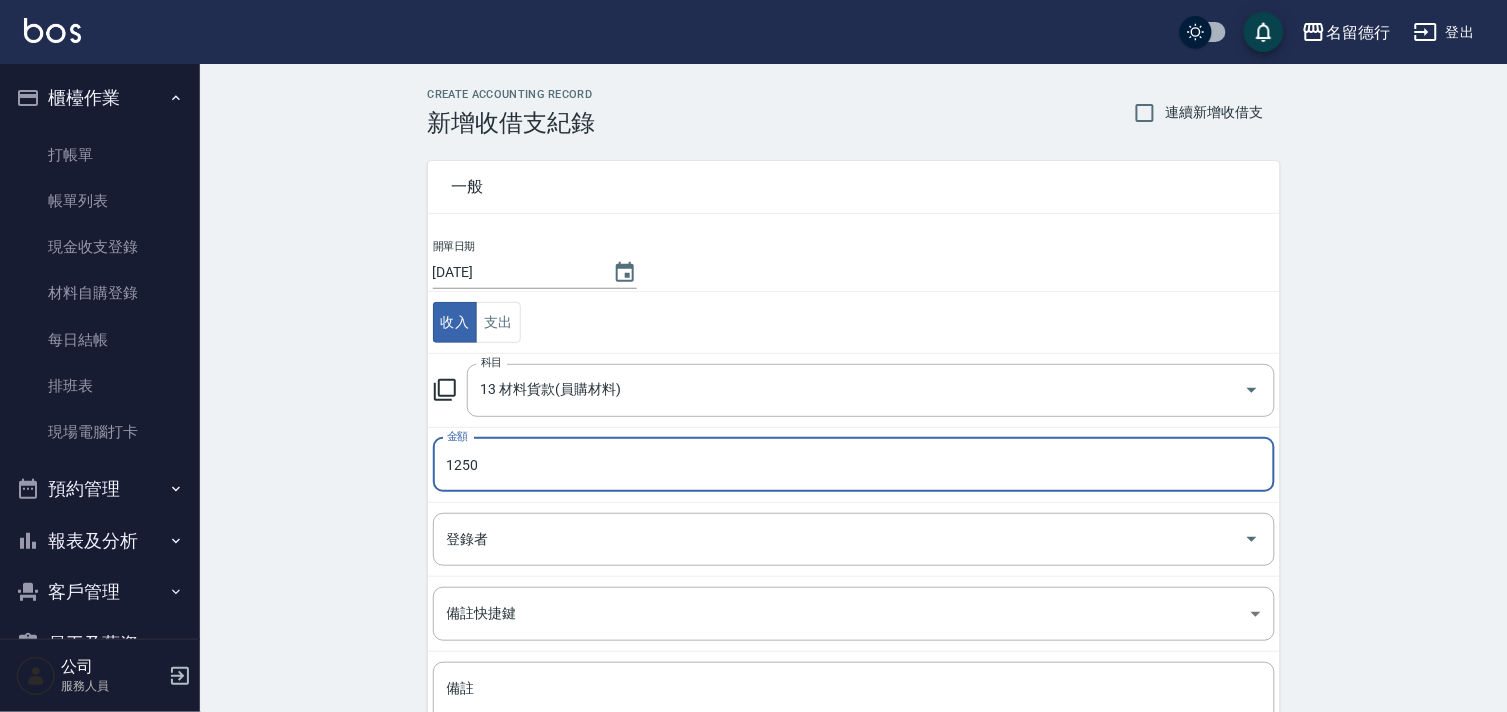 type on "1250" 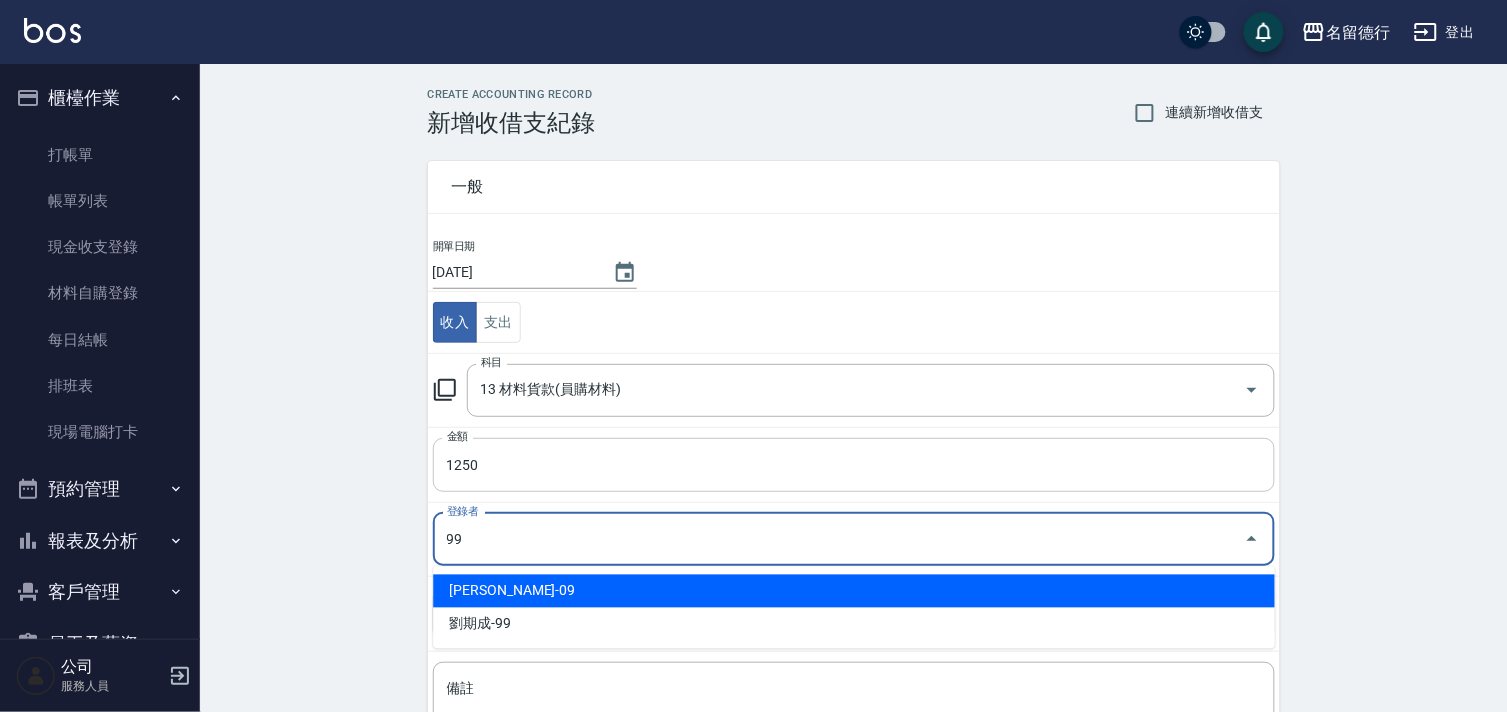type on "劉期成-99" 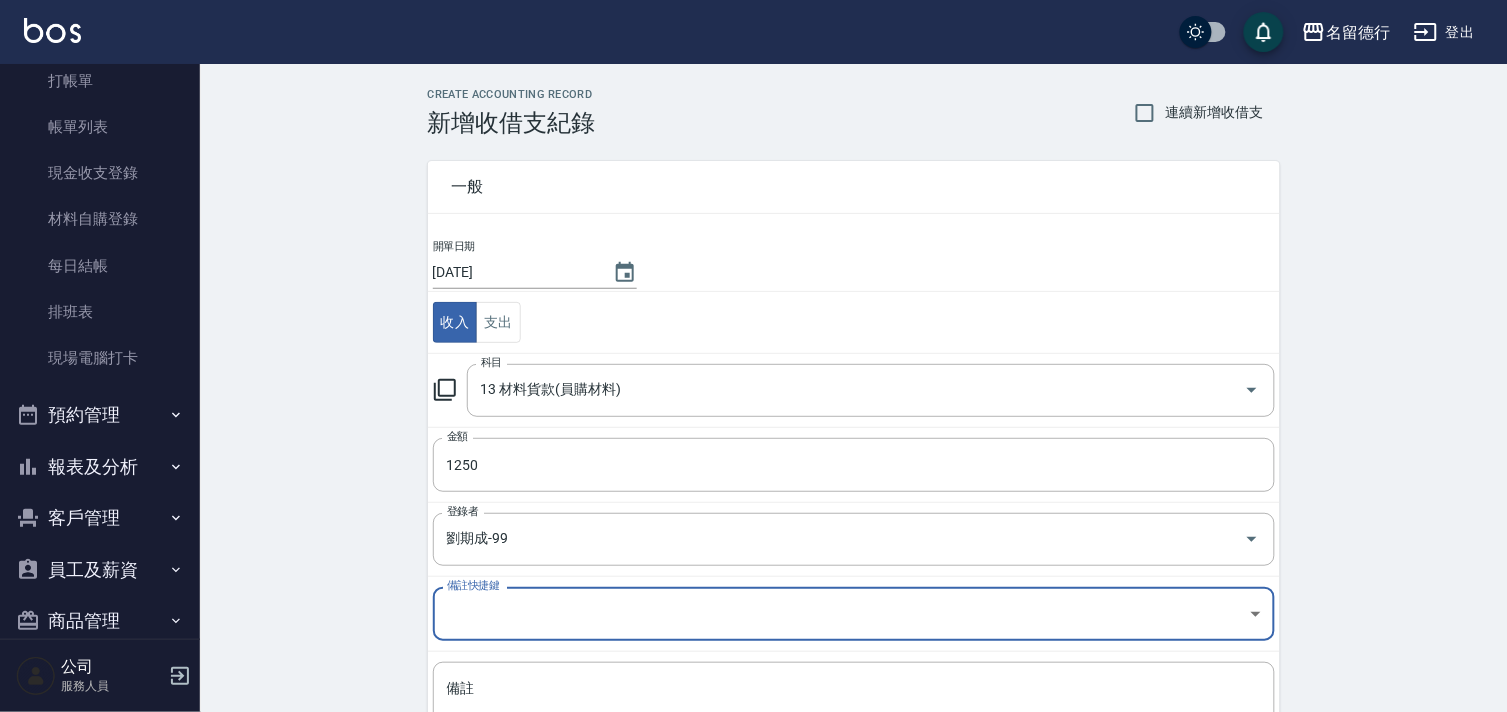 scroll, scrollTop: 105, scrollLeft: 0, axis: vertical 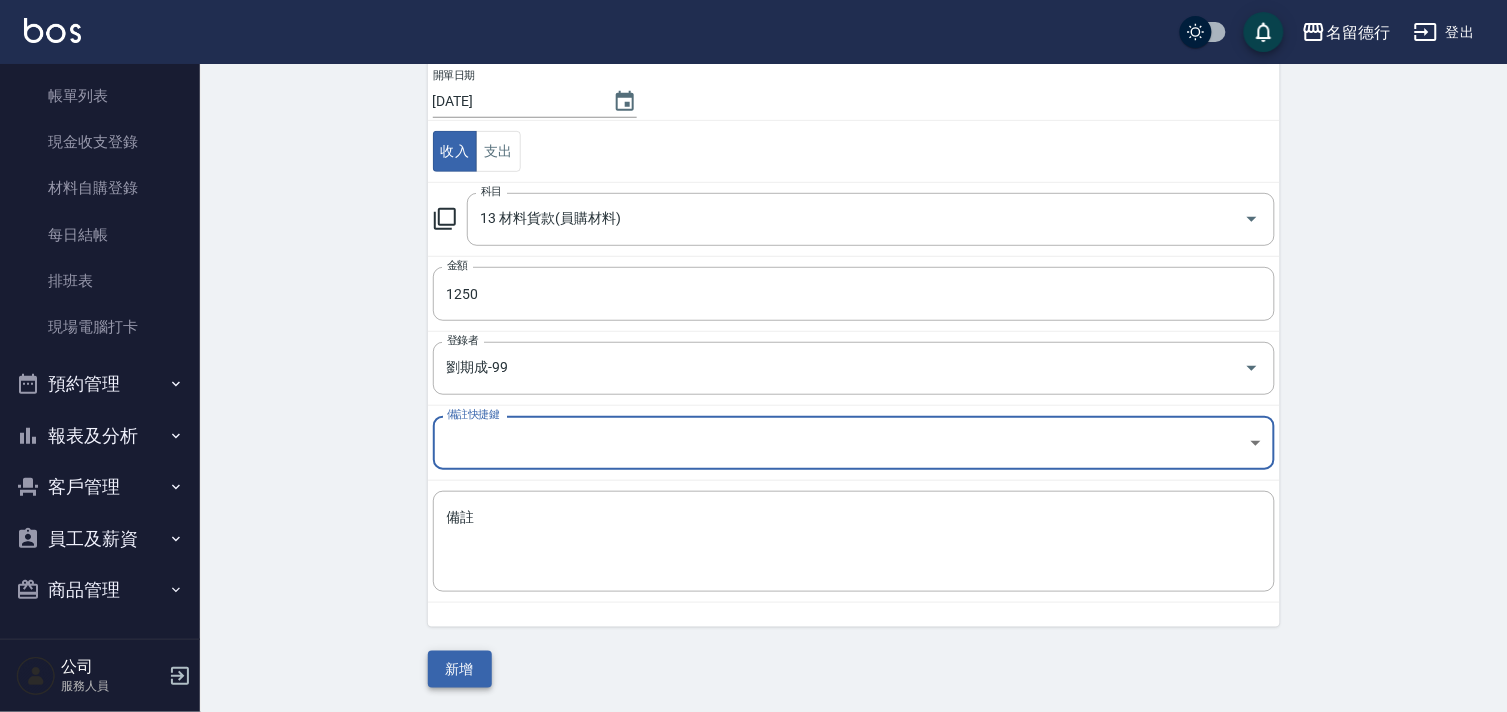 click on "新增" at bounding box center [460, 669] 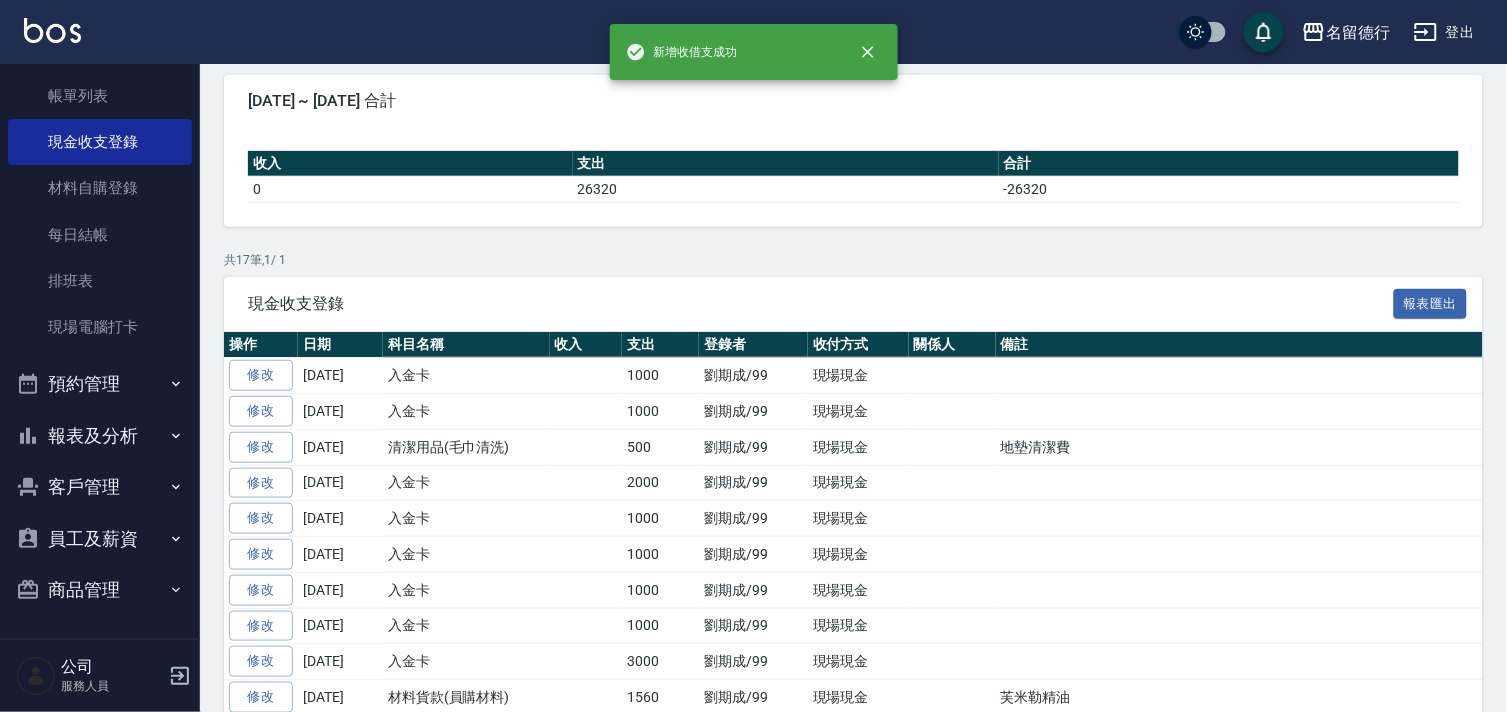 scroll, scrollTop: 0, scrollLeft: 0, axis: both 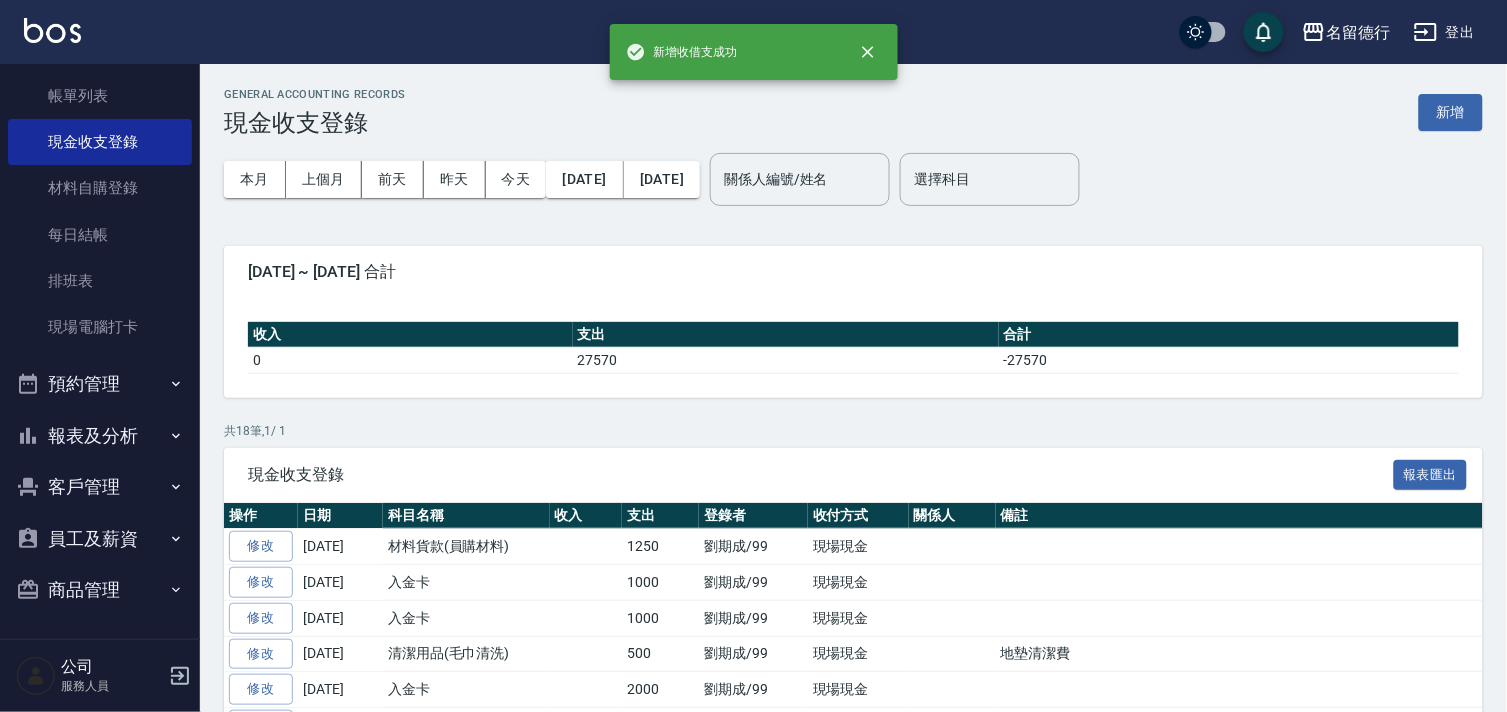 click on "修改" at bounding box center [261, 546] 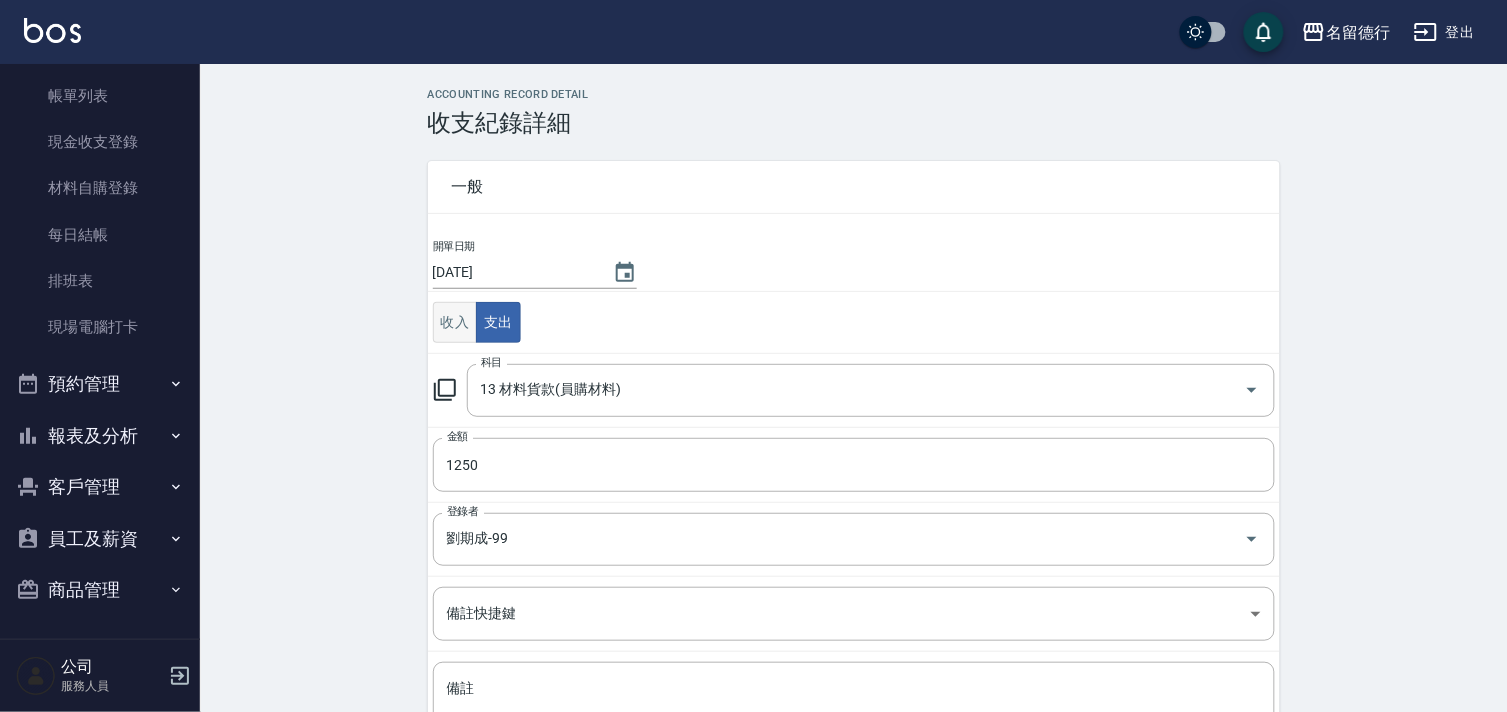 click on "收入" at bounding box center (455, 322) 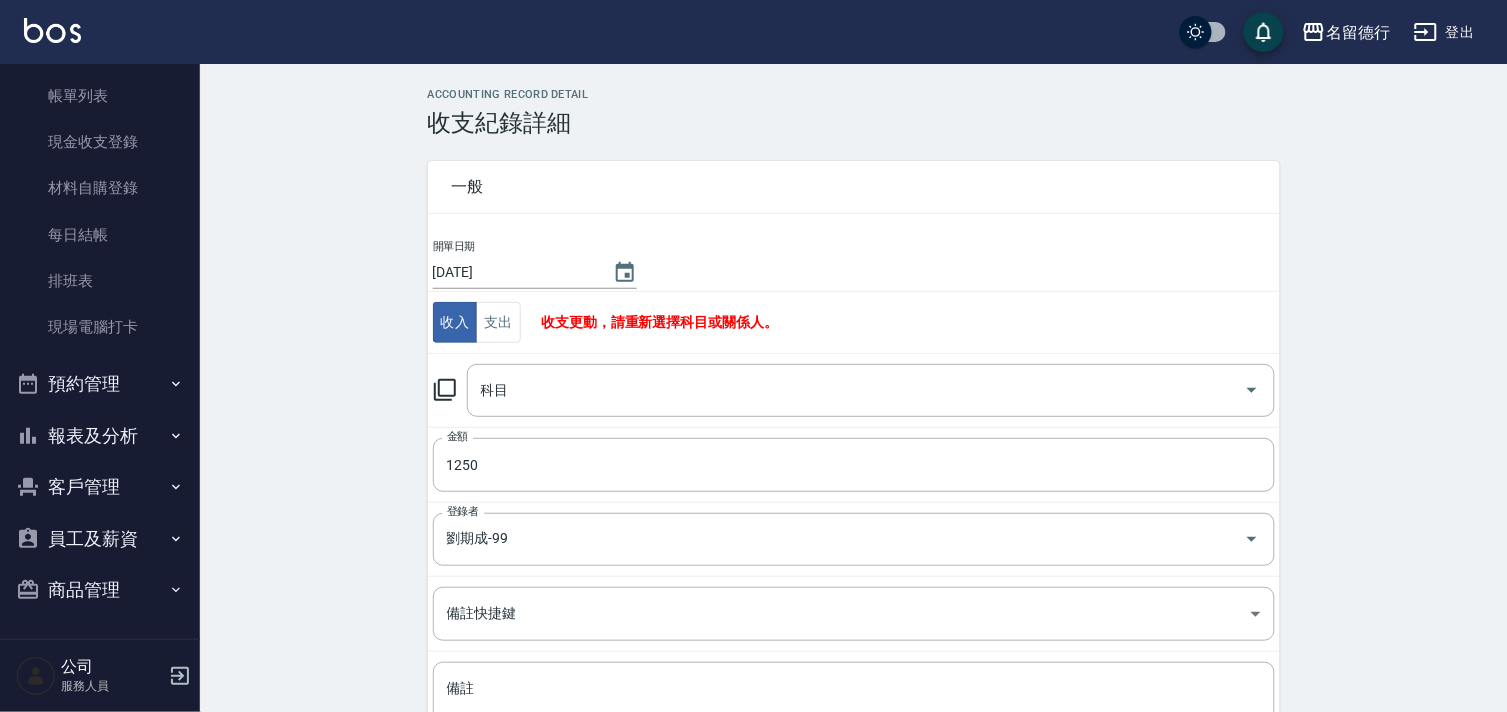 click 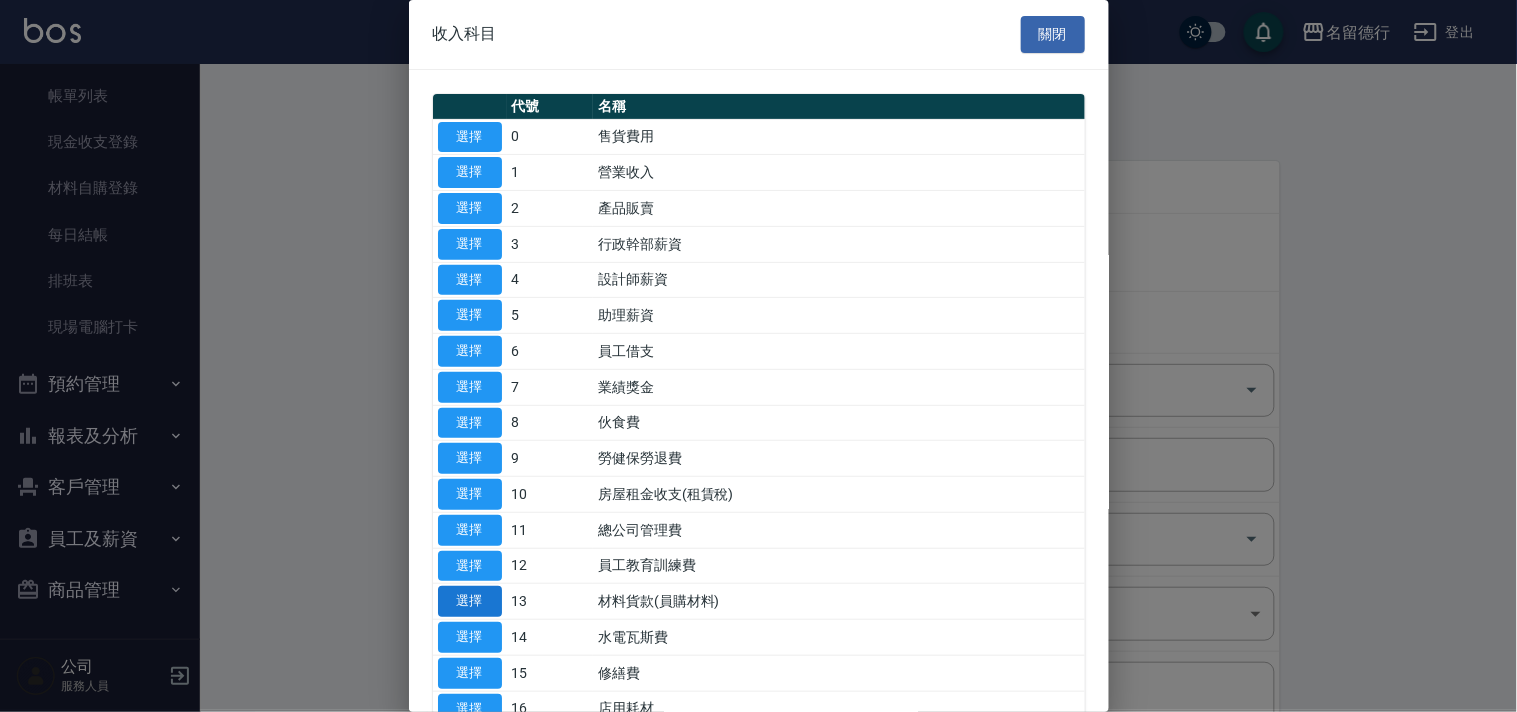 click on "選擇" at bounding box center (470, 601) 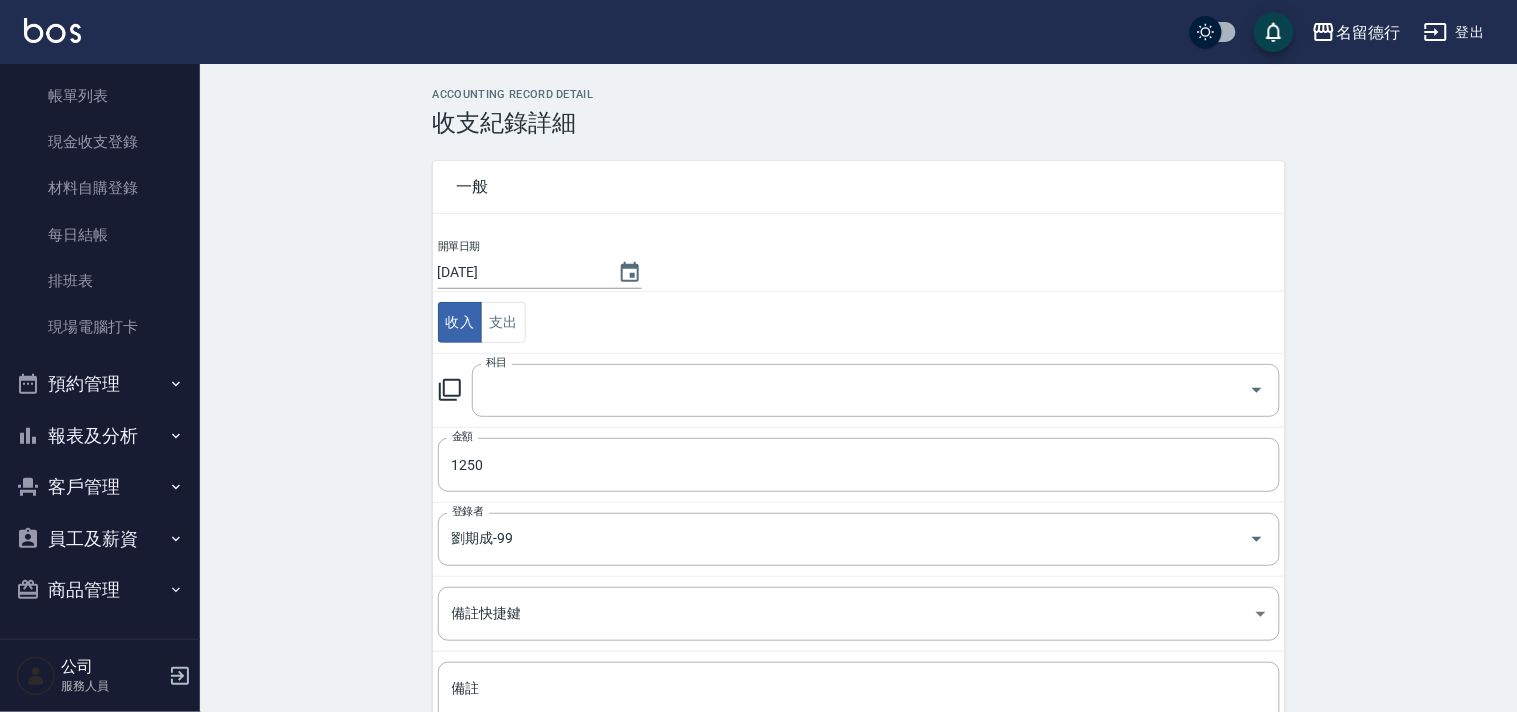 type on "13 材料貨款(員購材料)" 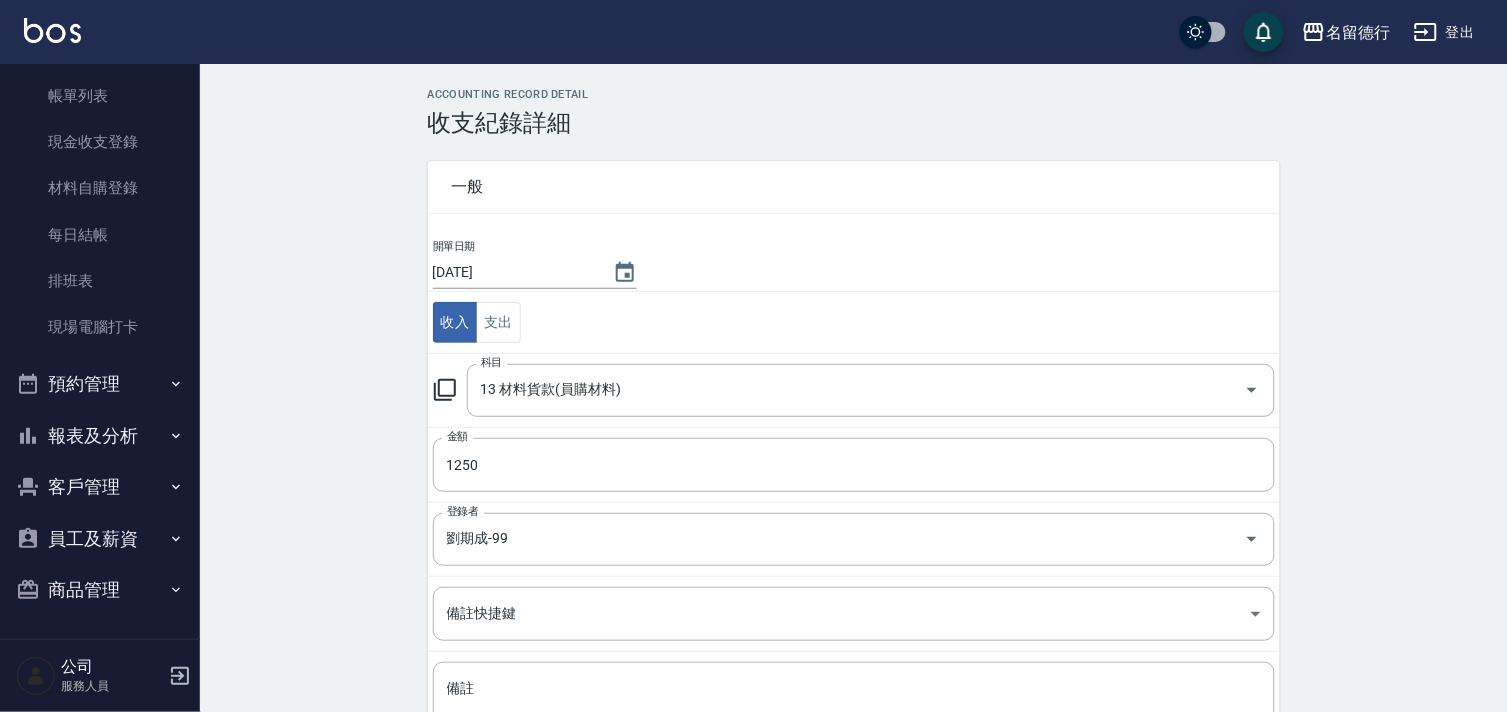 scroll, scrollTop: 147, scrollLeft: 0, axis: vertical 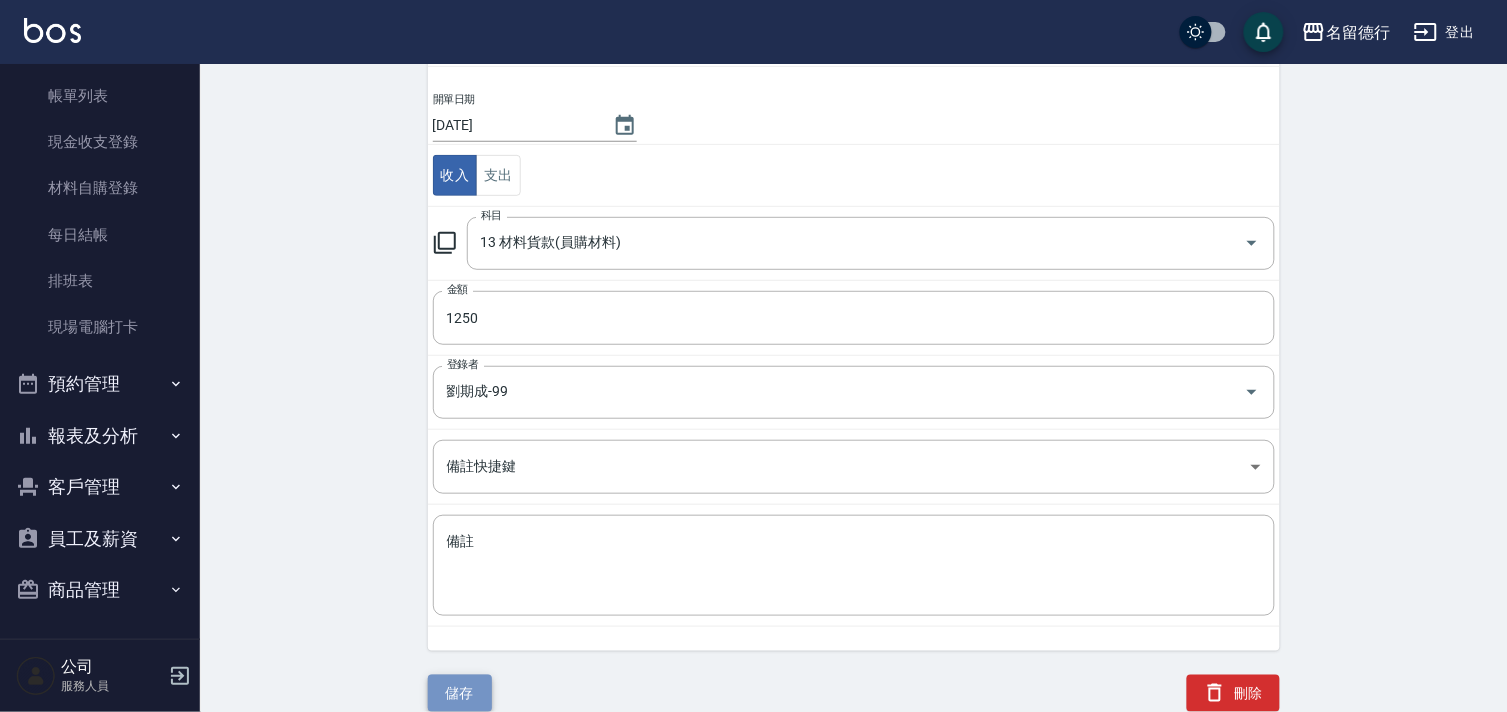 click on "儲存" at bounding box center (460, 693) 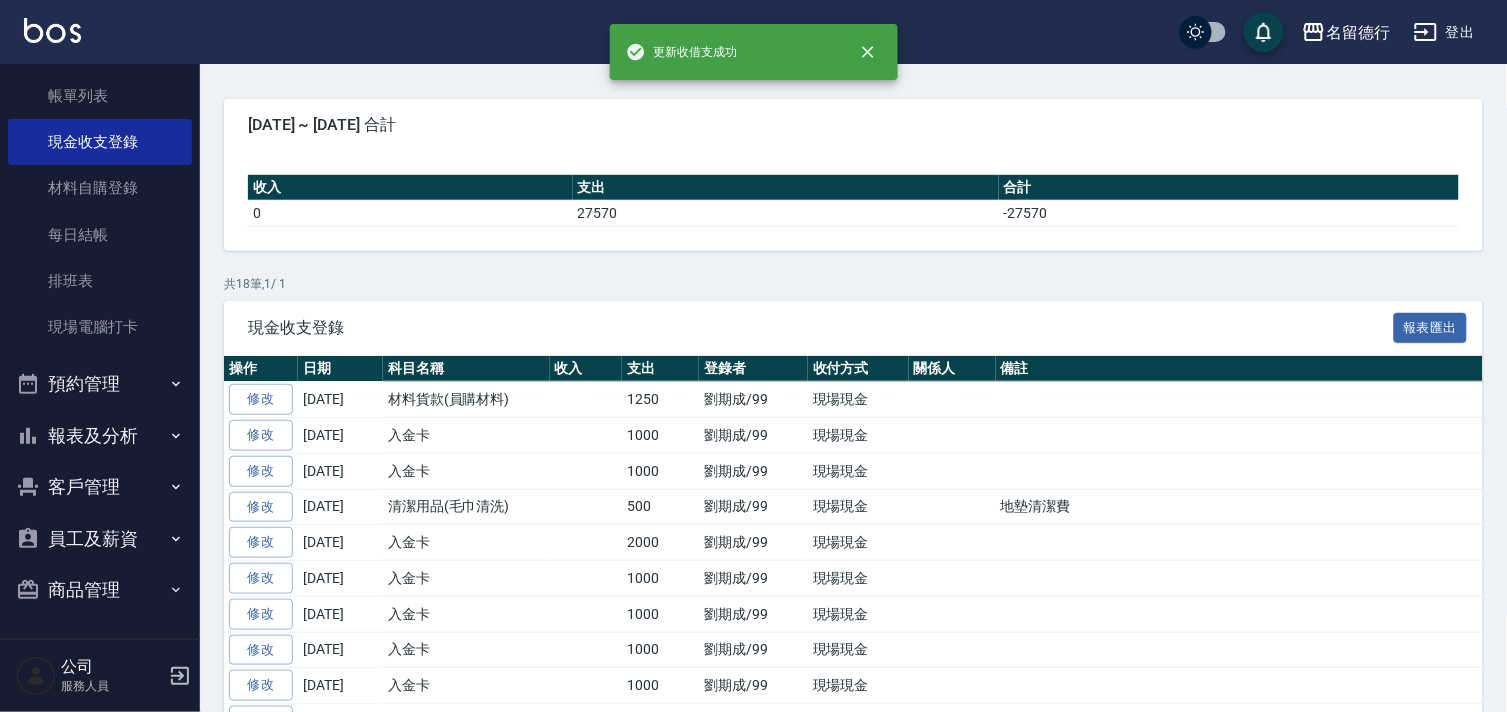 scroll, scrollTop: 0, scrollLeft: 0, axis: both 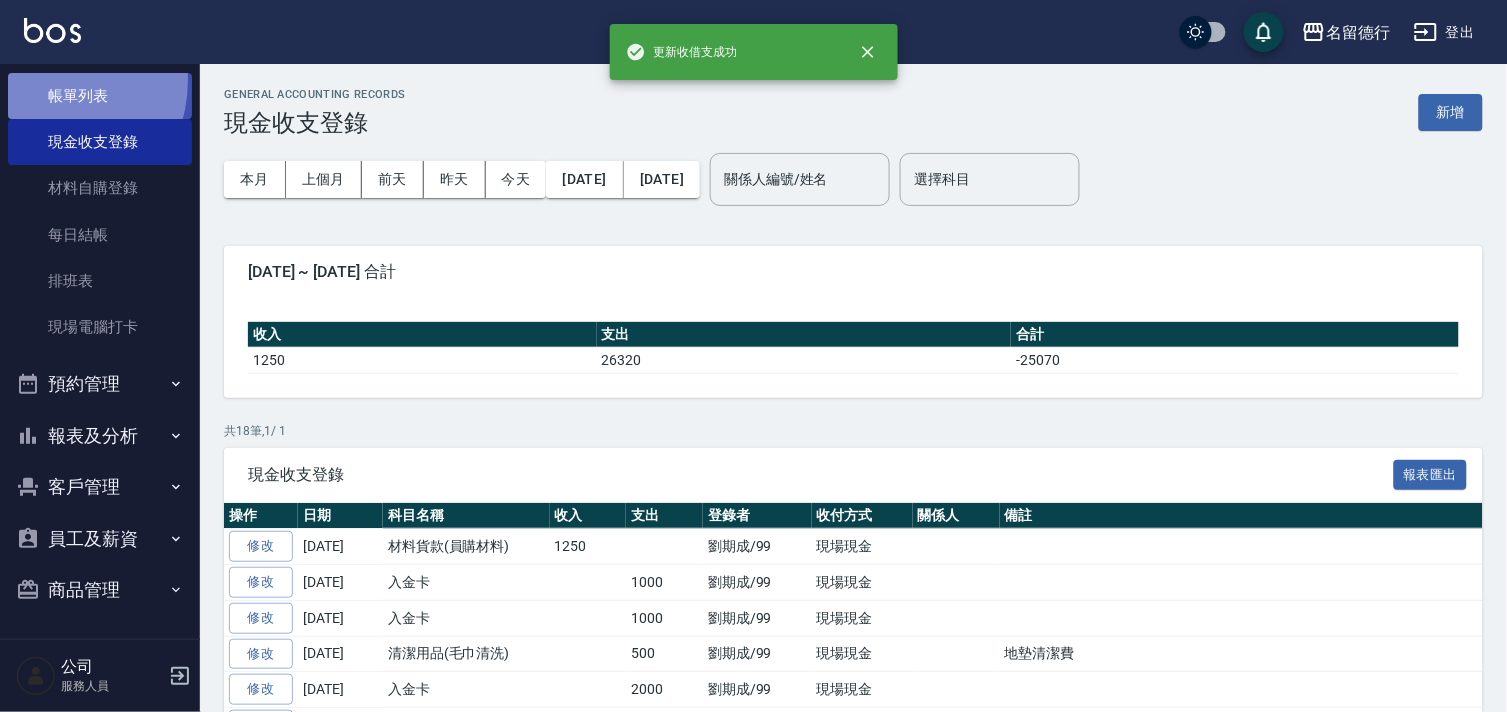 click on "帳單列表" at bounding box center (100, 96) 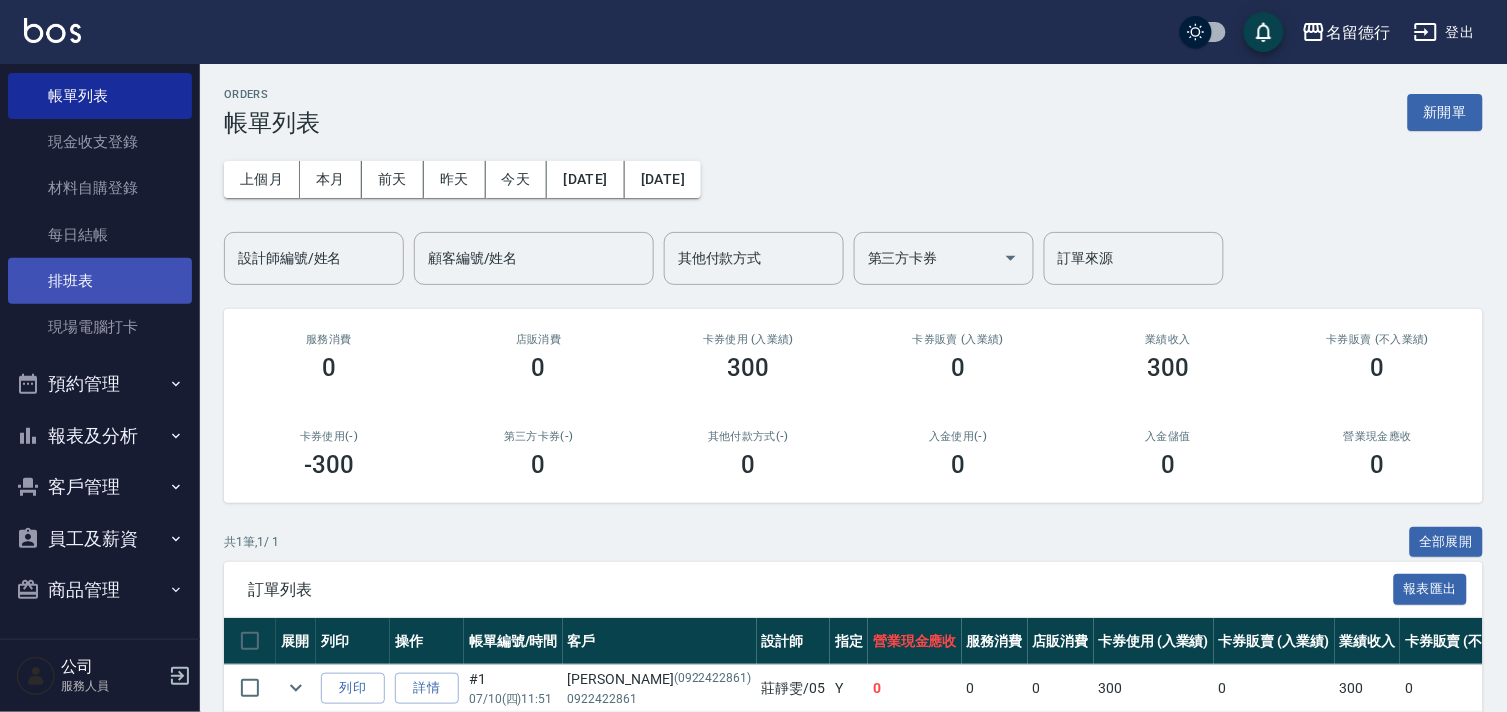 scroll, scrollTop: 0, scrollLeft: 0, axis: both 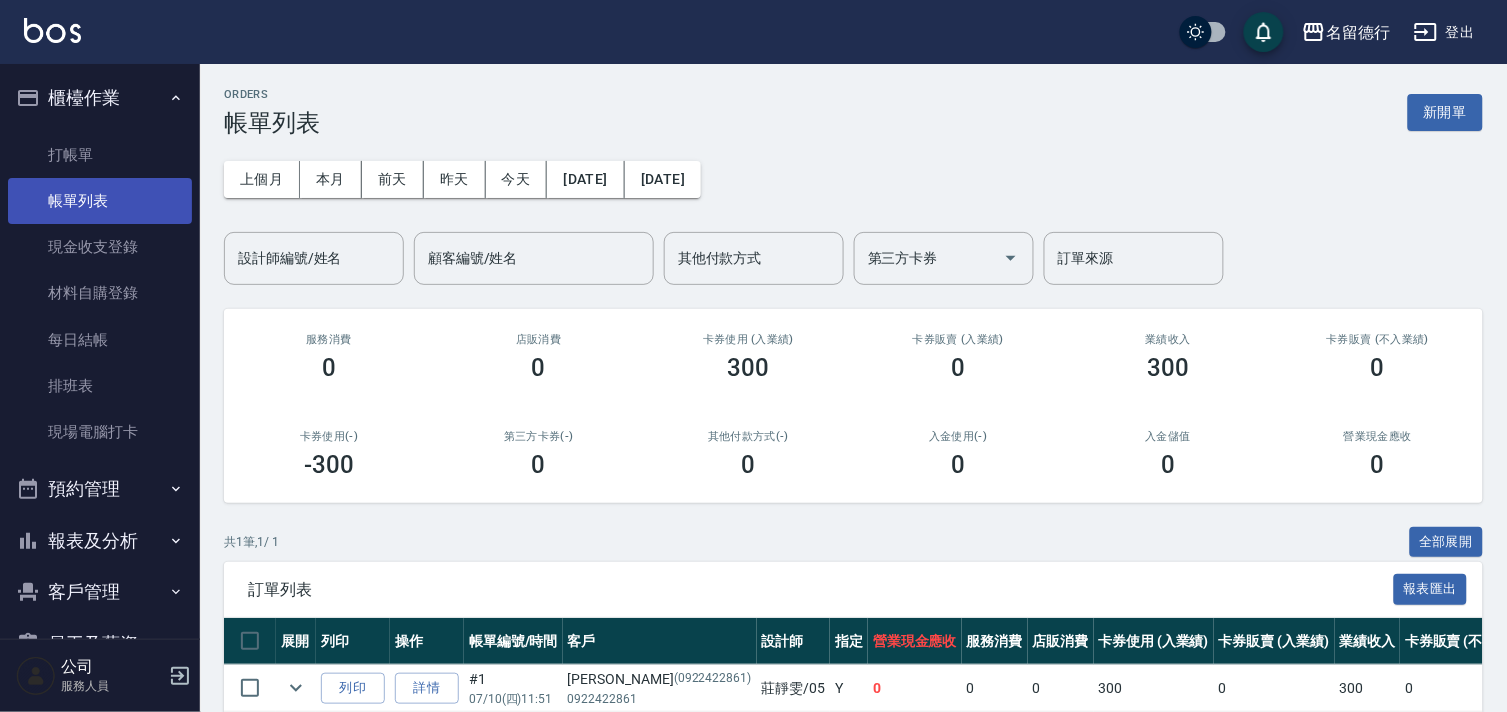 click on "帳單列表" at bounding box center [100, 201] 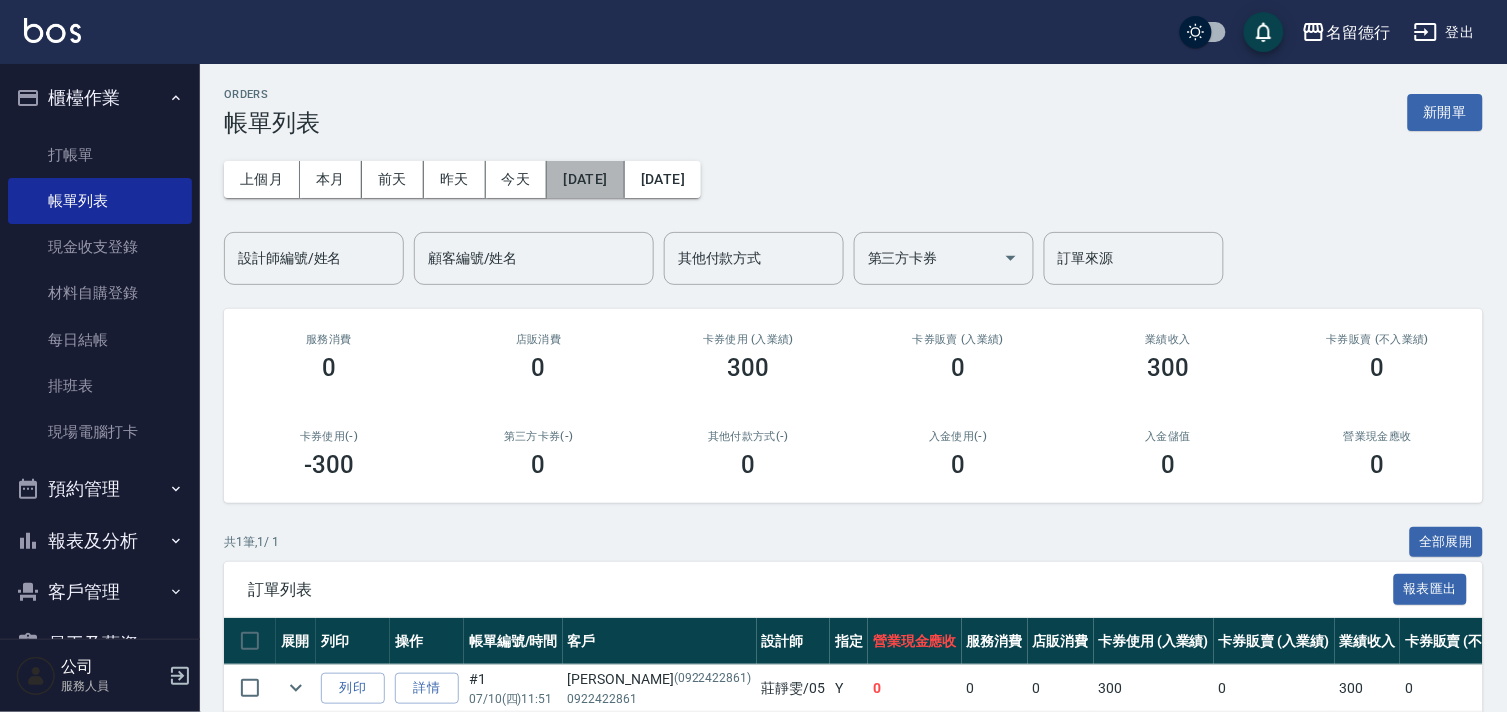 click on "[DATE]" at bounding box center [585, 179] 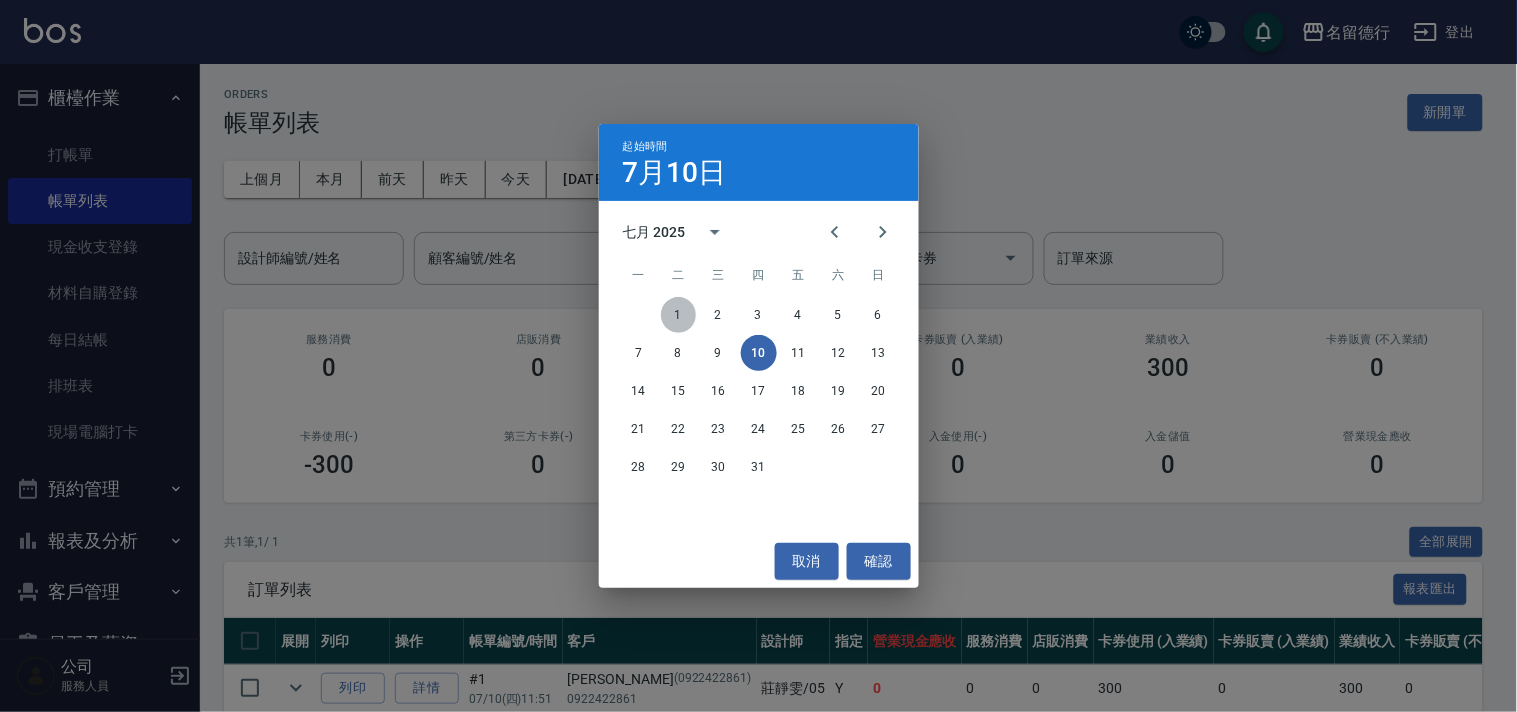 click on "1" at bounding box center (679, 315) 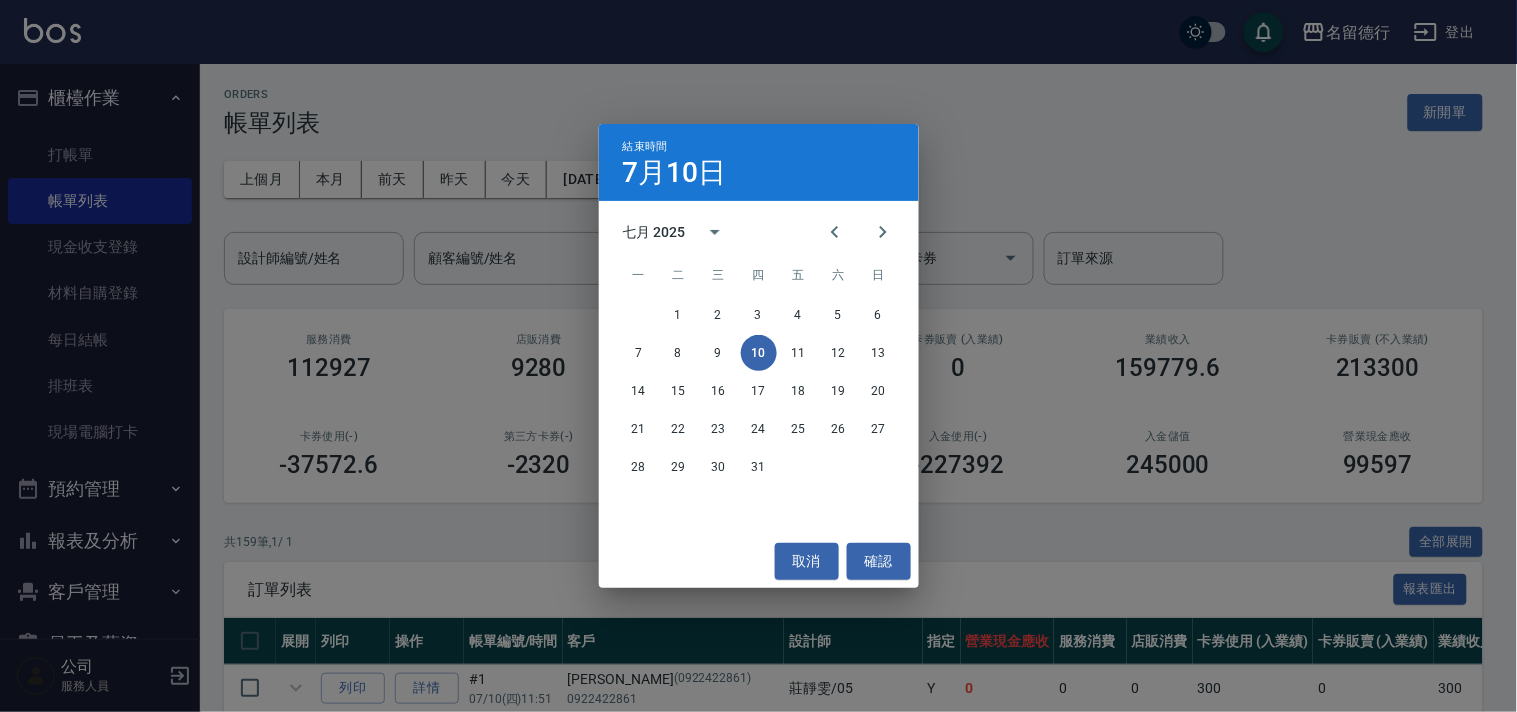 click on "卡券使用 (入業績) 37572.6" at bounding box center [749, 357] 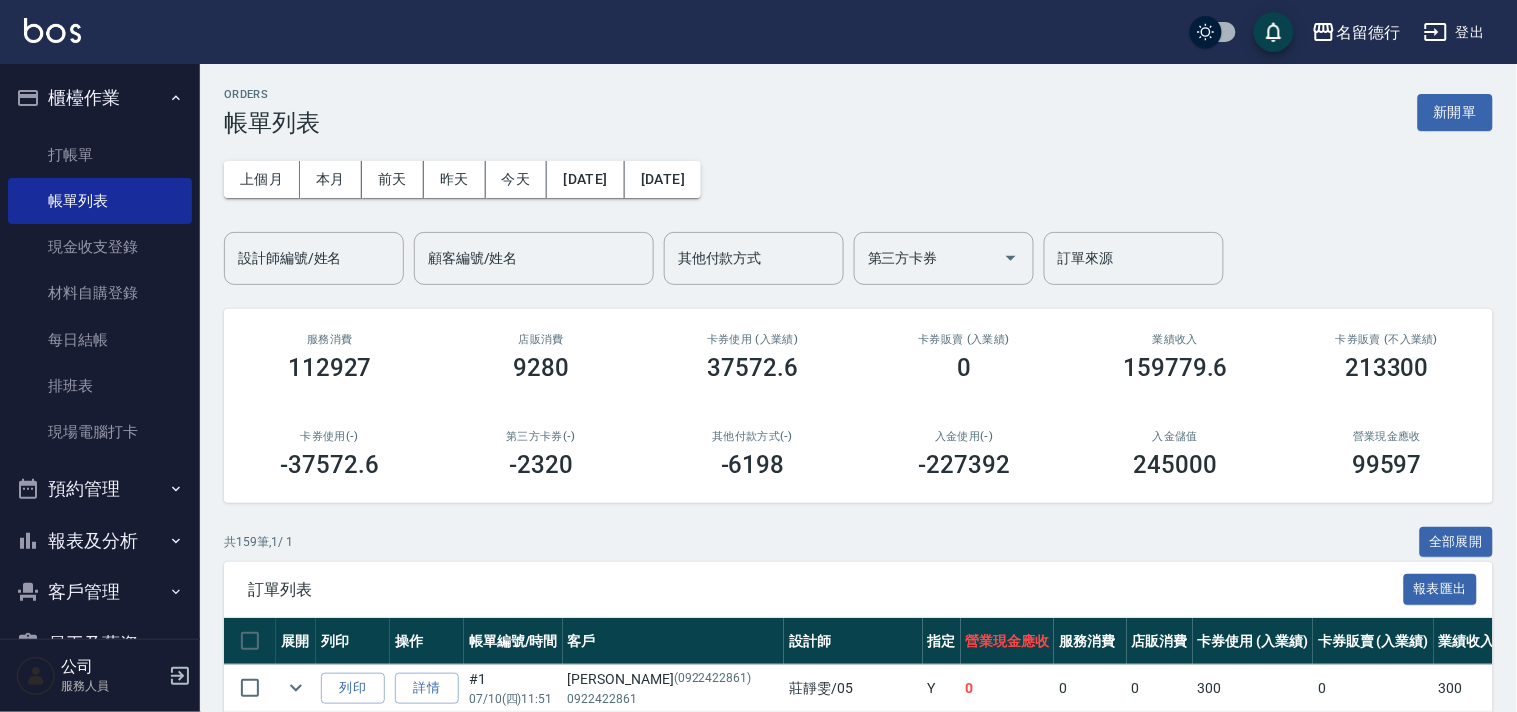 click on "卡券使用 (入業績) 37572.6" at bounding box center (753, 357) 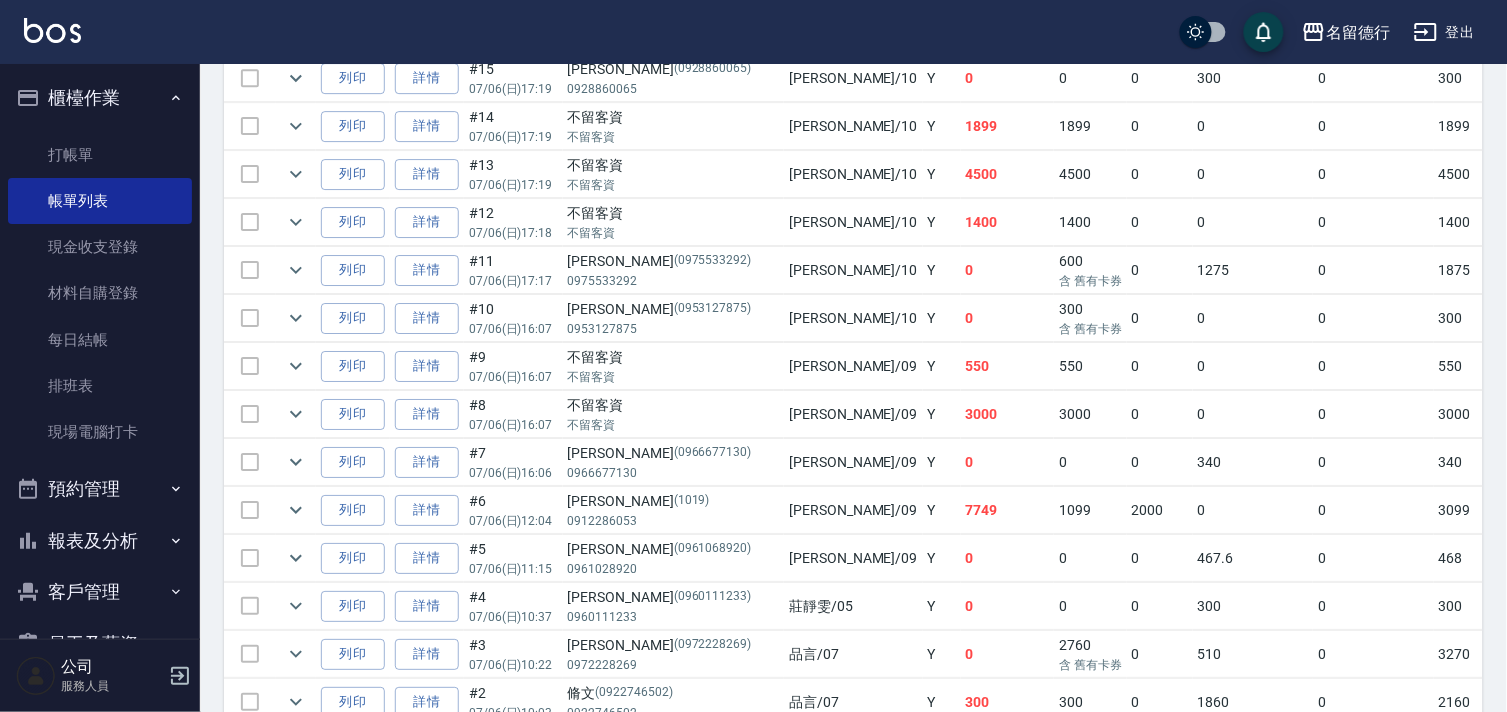 scroll, scrollTop: 3666, scrollLeft: 0, axis: vertical 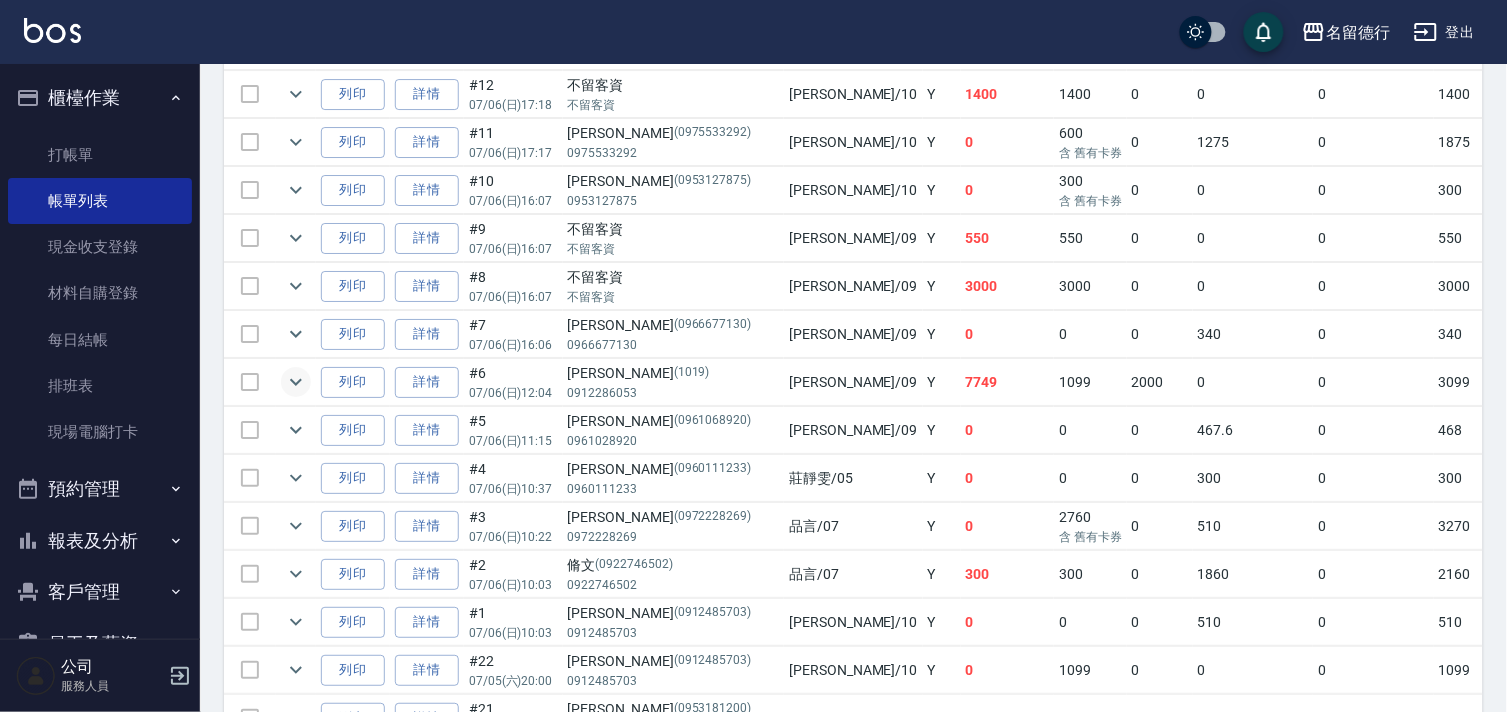click 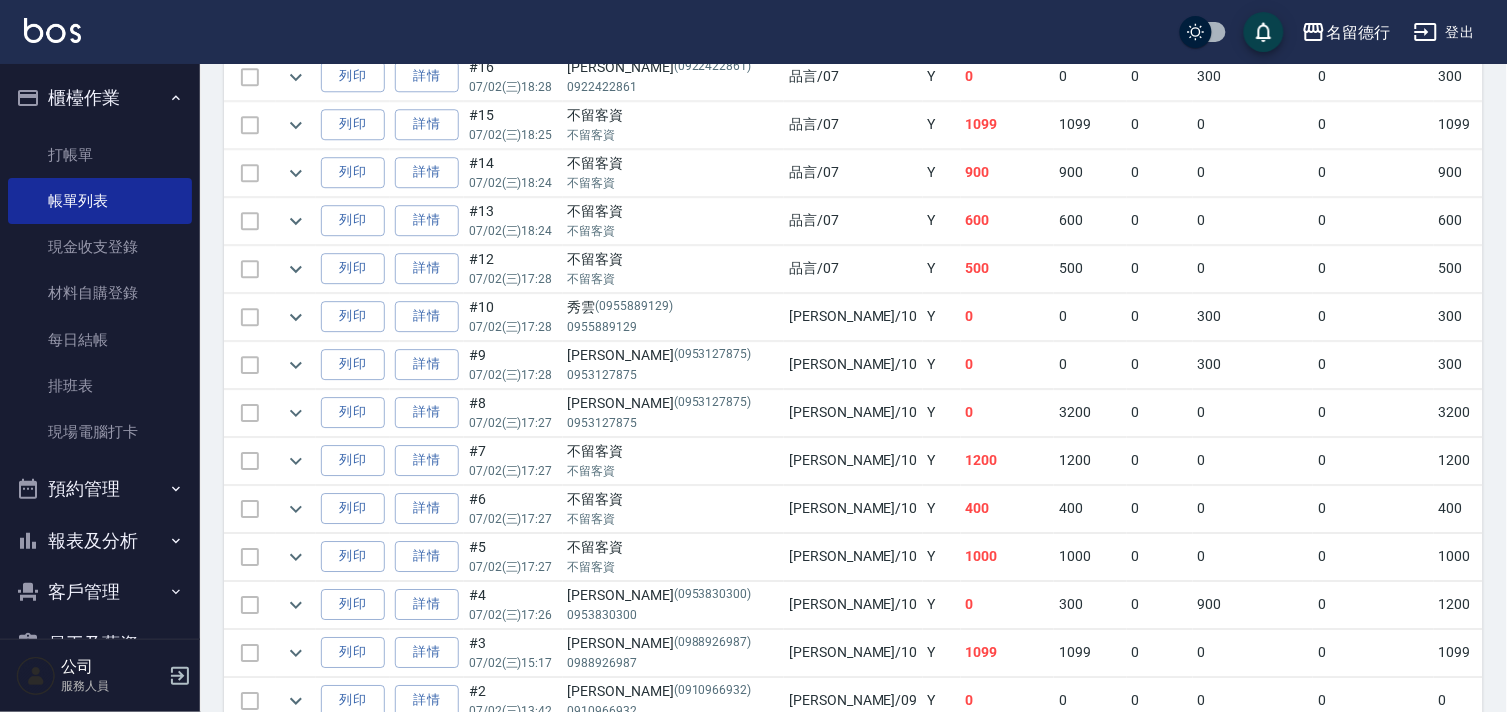 scroll, scrollTop: 7325, scrollLeft: 0, axis: vertical 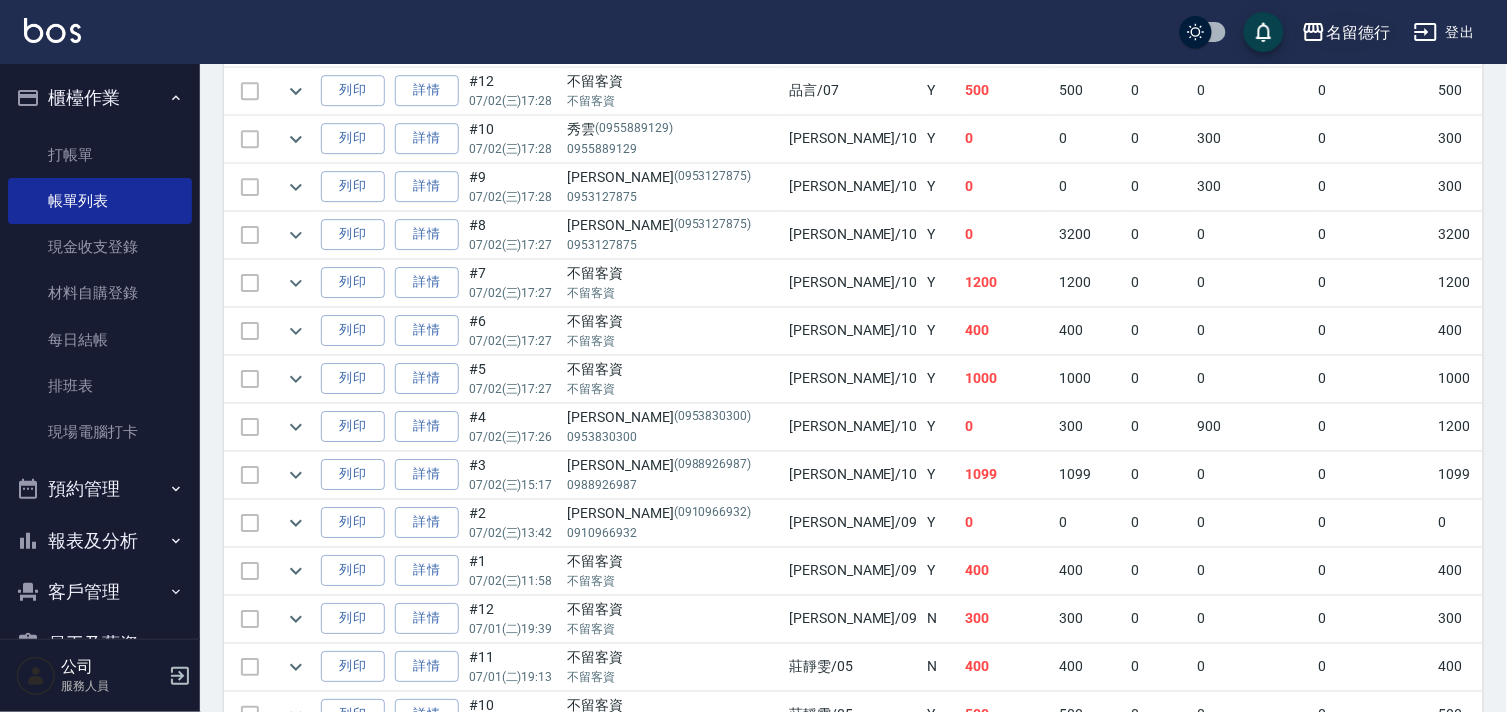 click on "名留德行" at bounding box center [1358, 32] 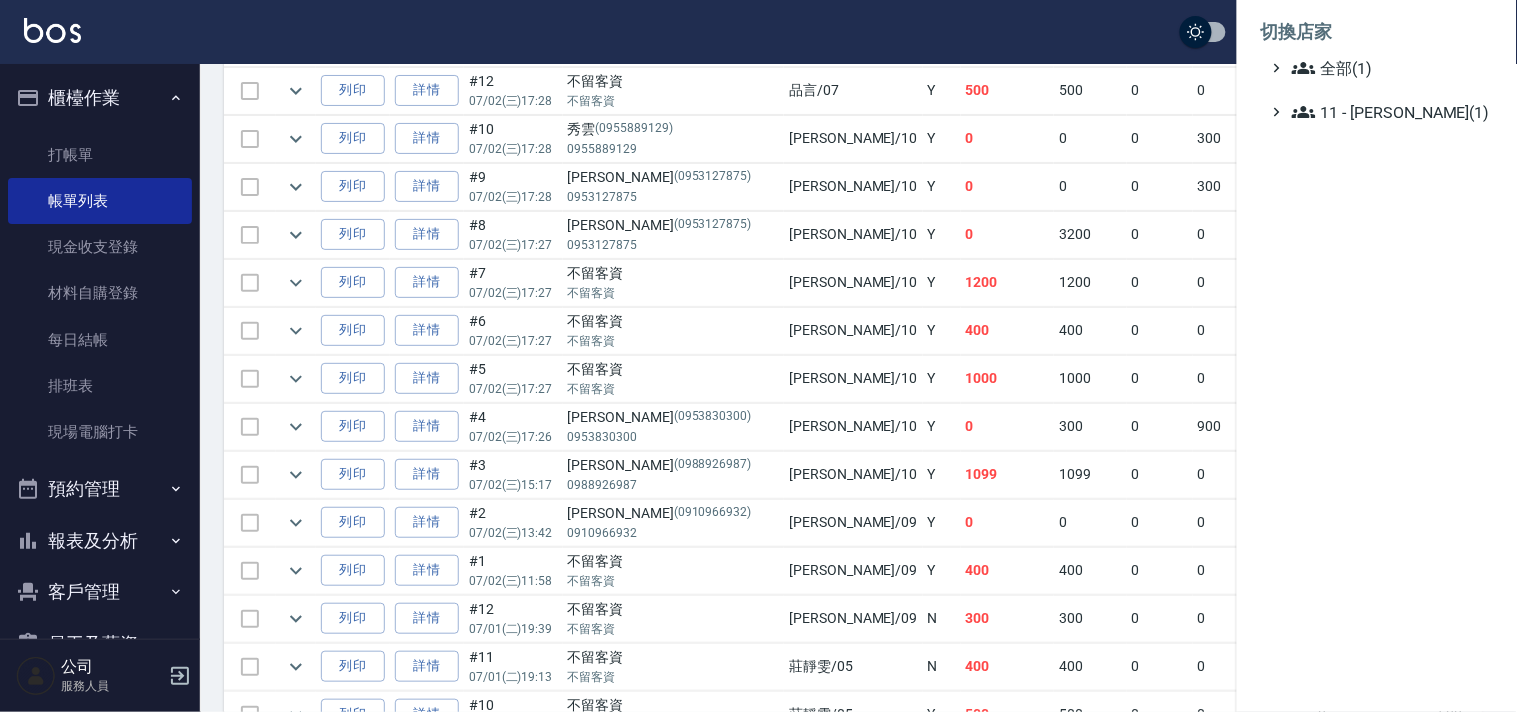 click at bounding box center (758, 356) 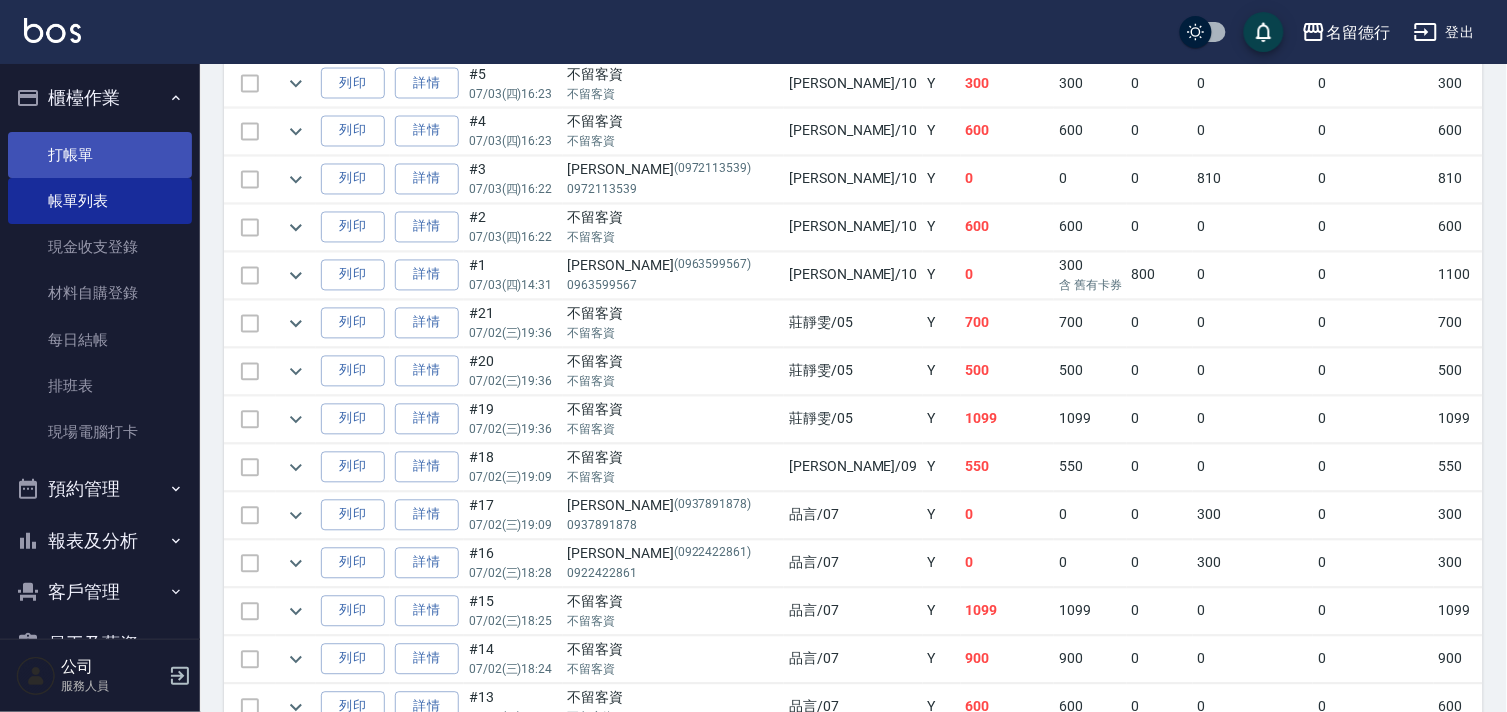 scroll, scrollTop: 6658, scrollLeft: 0, axis: vertical 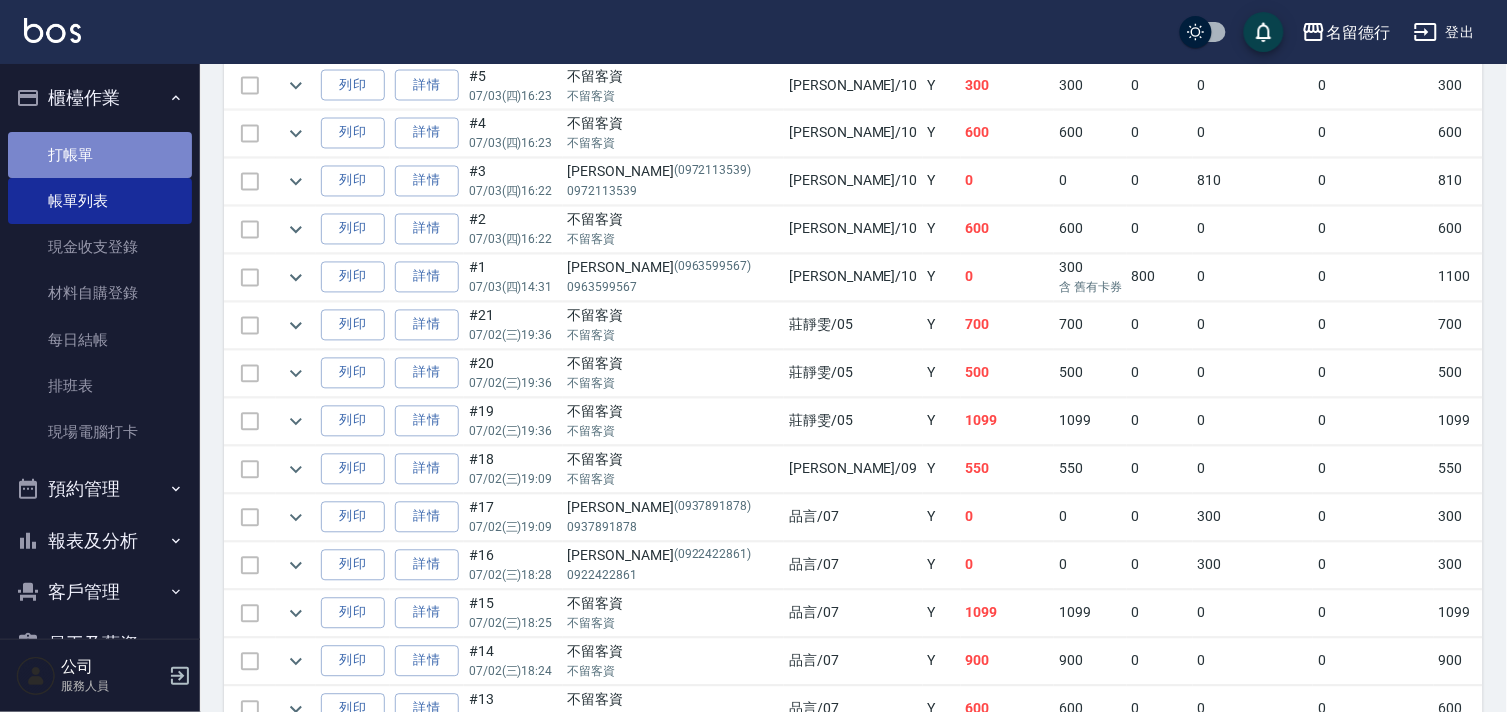 click on "打帳單" at bounding box center [100, 155] 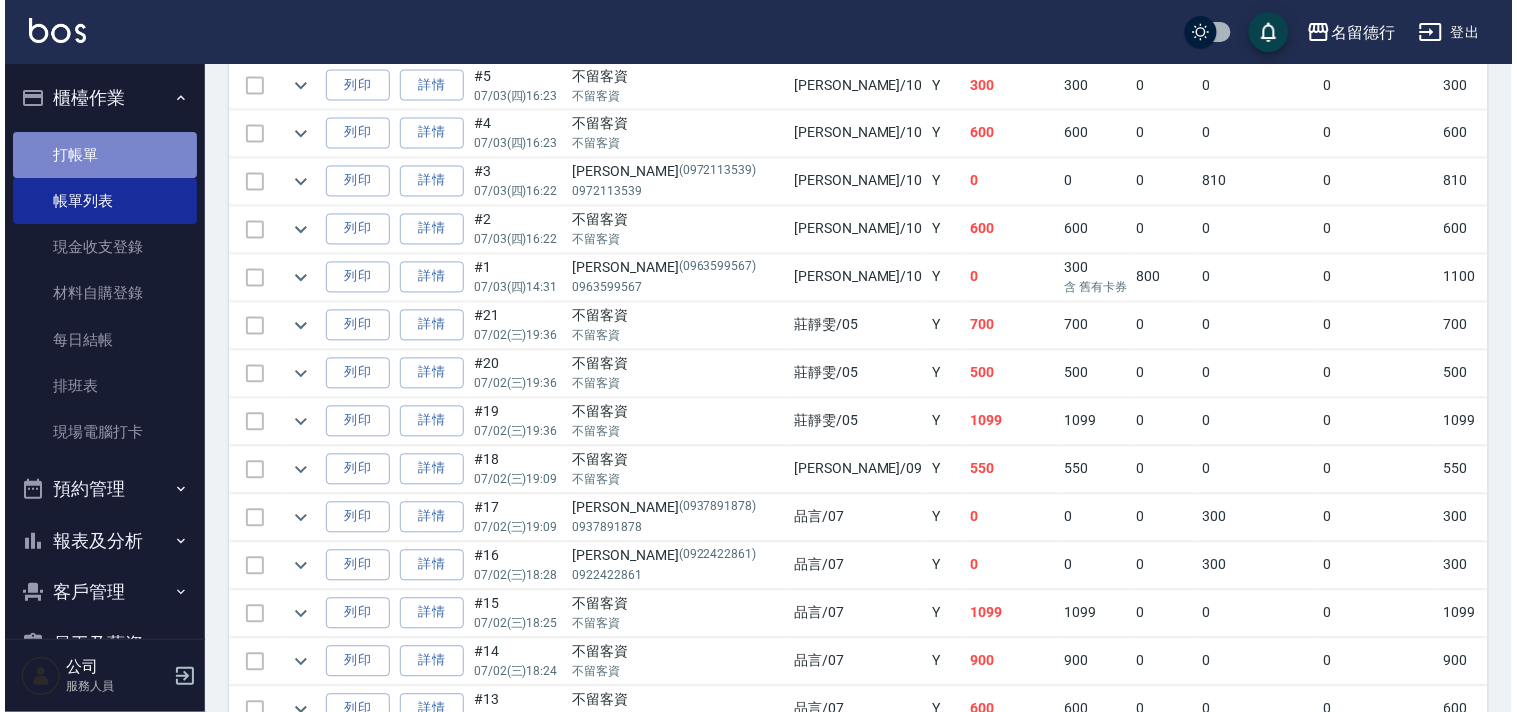 scroll, scrollTop: 0, scrollLeft: 0, axis: both 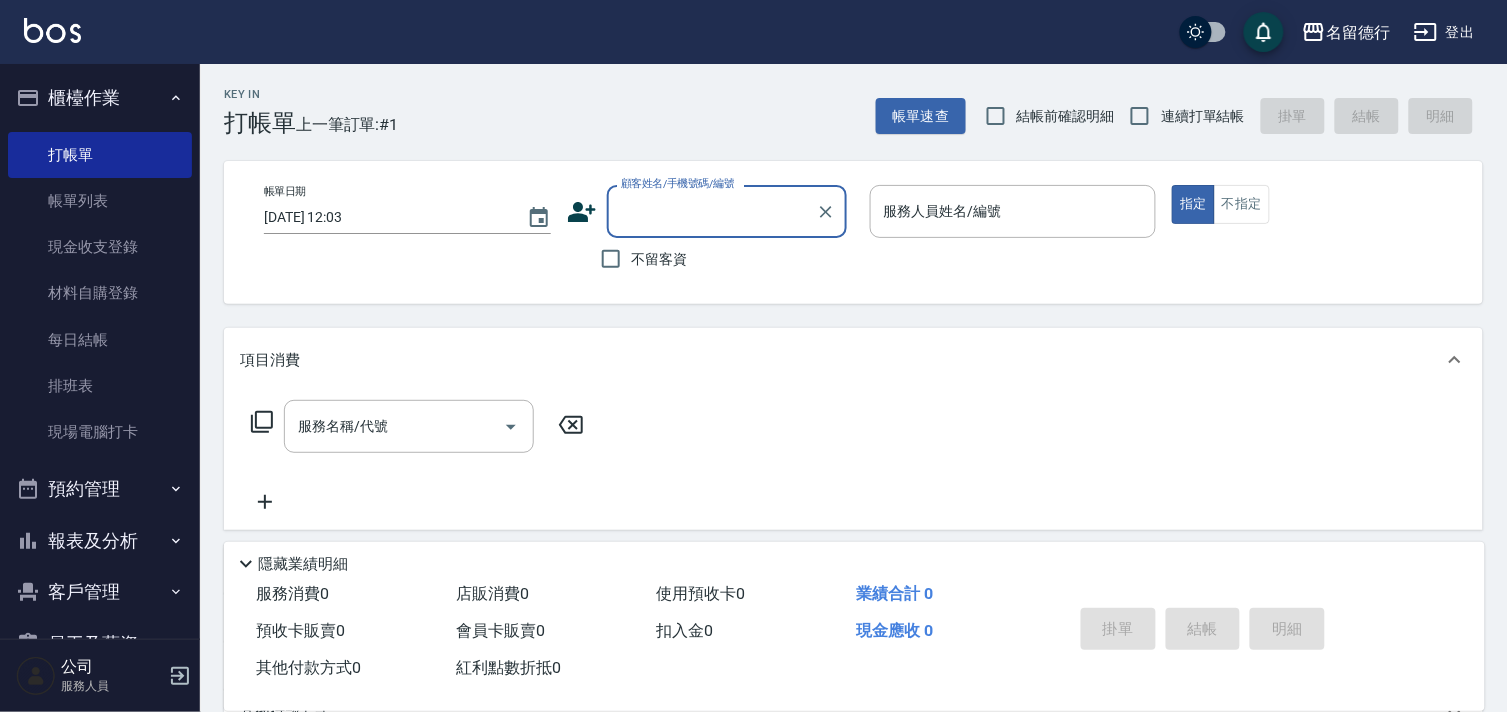 click on "登出" at bounding box center [1444, 32] 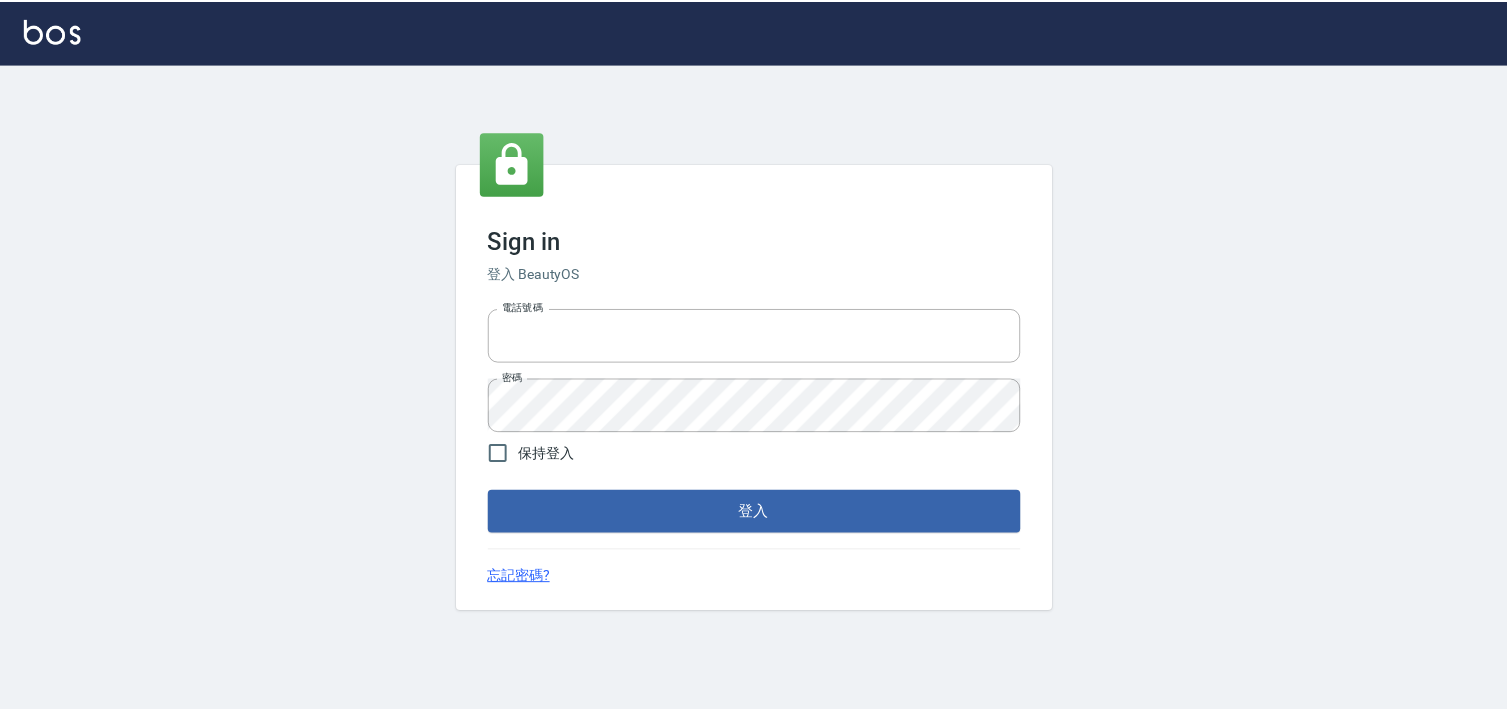 scroll, scrollTop: 0, scrollLeft: 0, axis: both 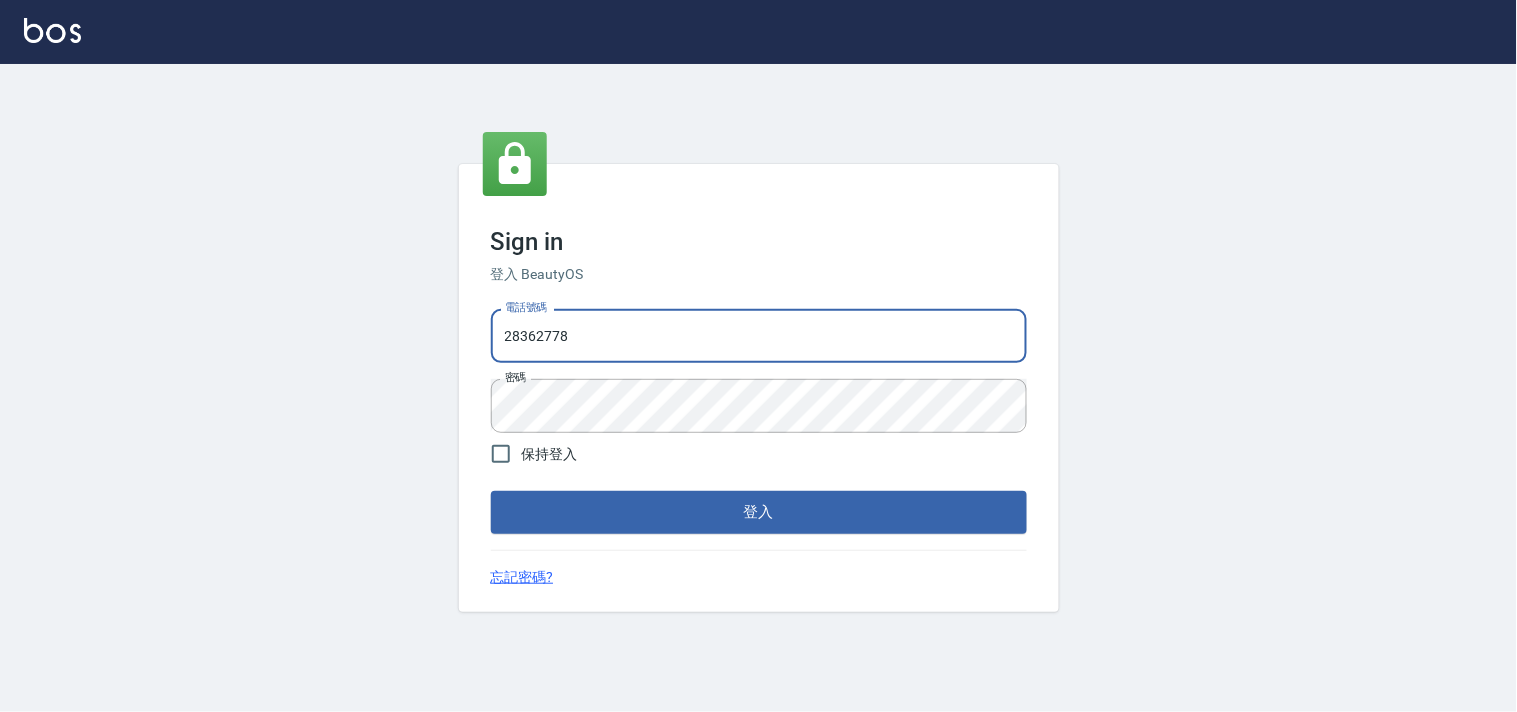 drag, startPoint x: 0, startPoint y: 0, endPoint x: 404, endPoint y: 305, distance: 506.2025 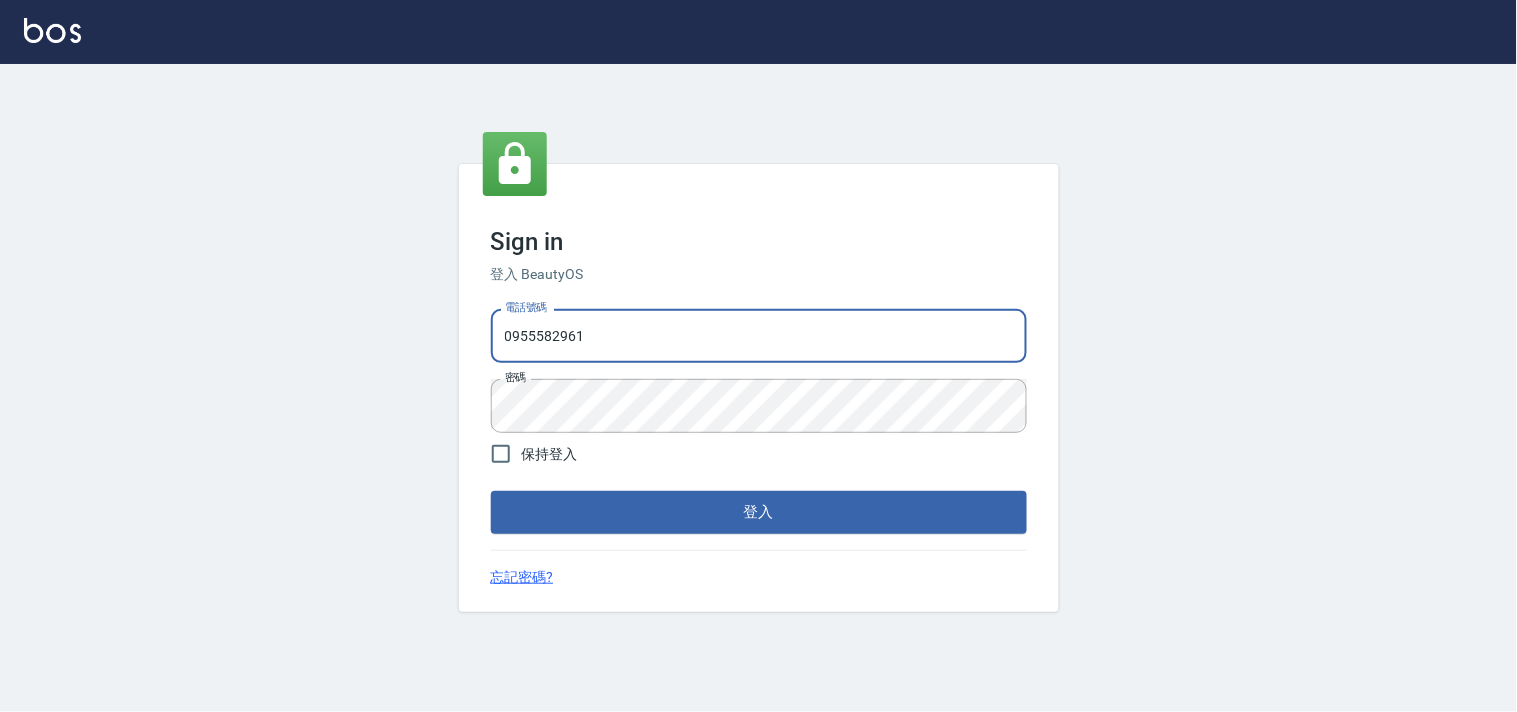 type on "0955582961" 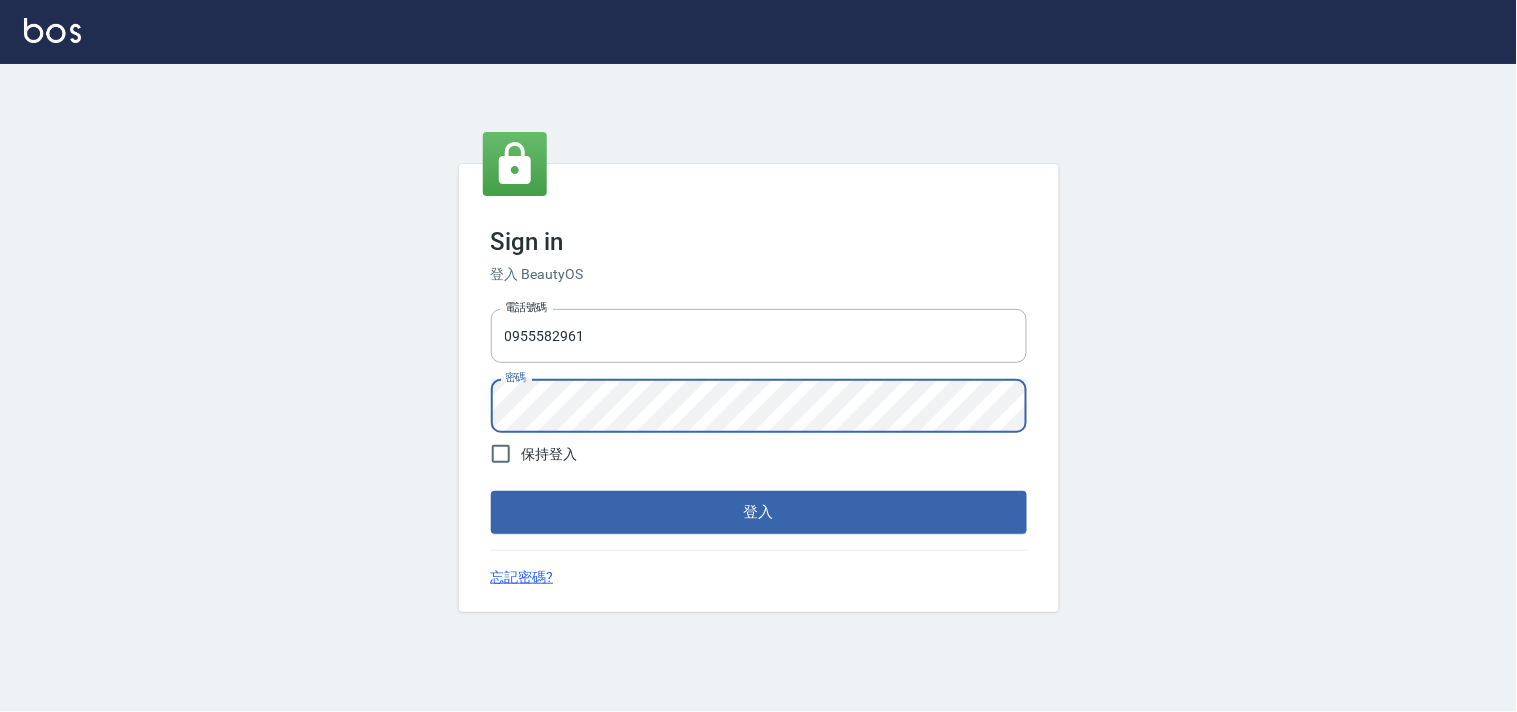 click on "Sign in 登入 BeautyOS 電話號碼 0955582961 電話號碼 密碼 密碼 保持登入 登入 忘記密碼?" at bounding box center (758, 388) 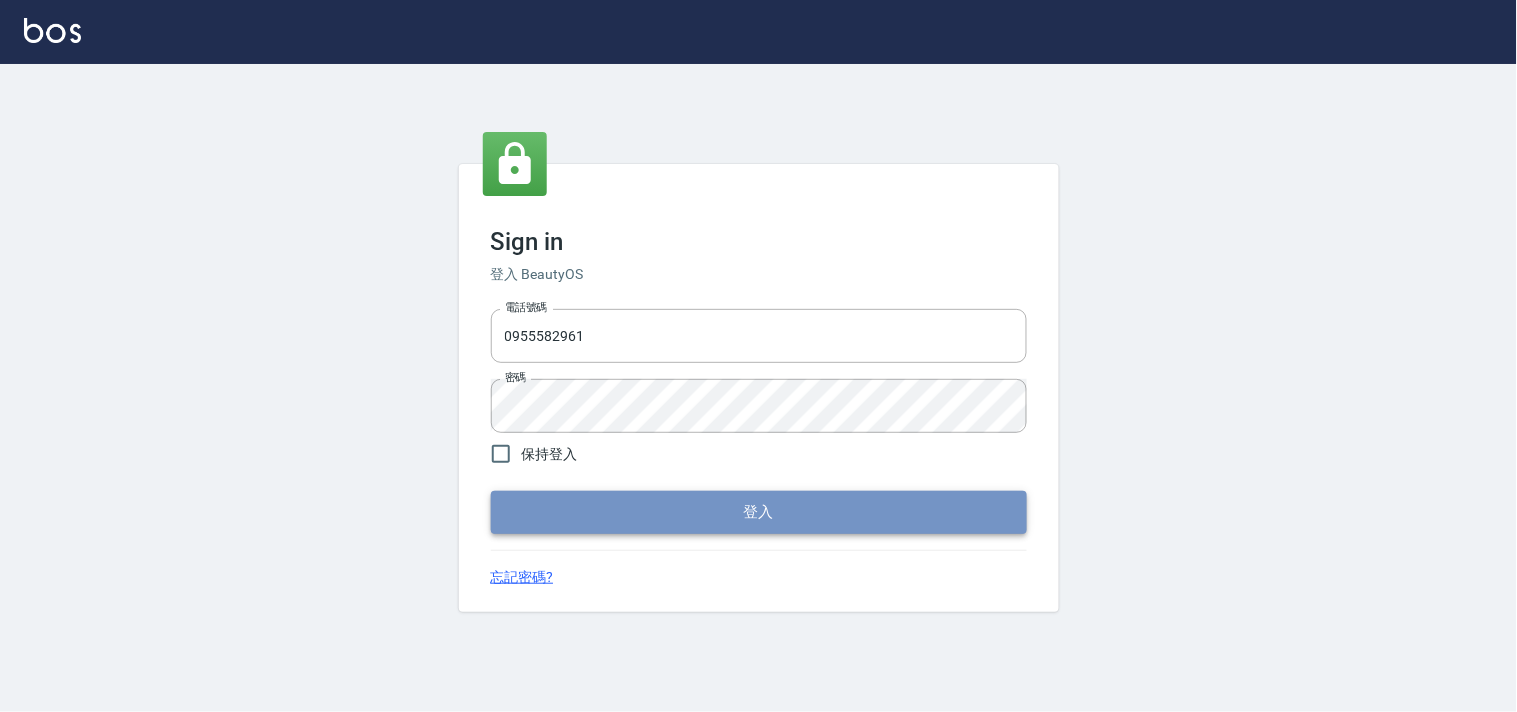click on "登入" at bounding box center [759, 512] 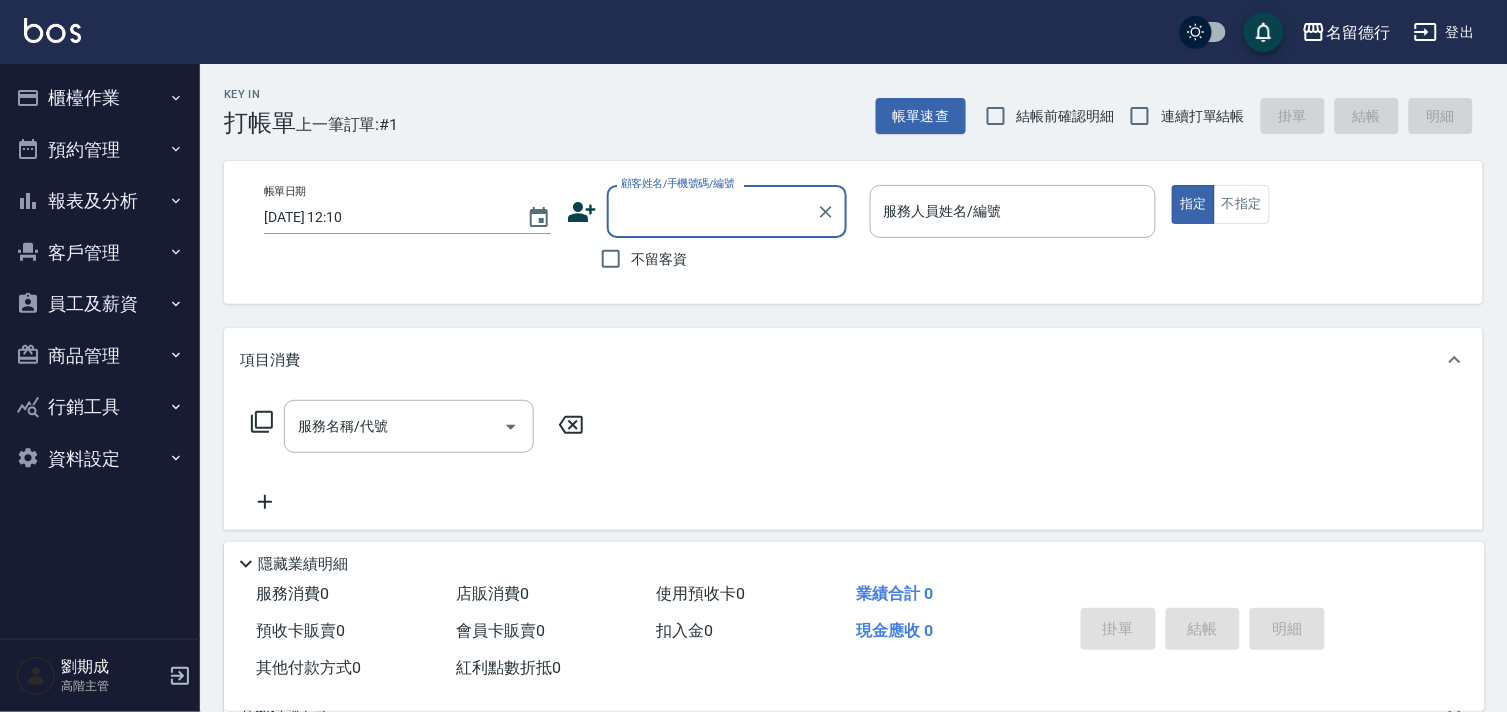 click on "櫃檯作業" at bounding box center [100, 98] 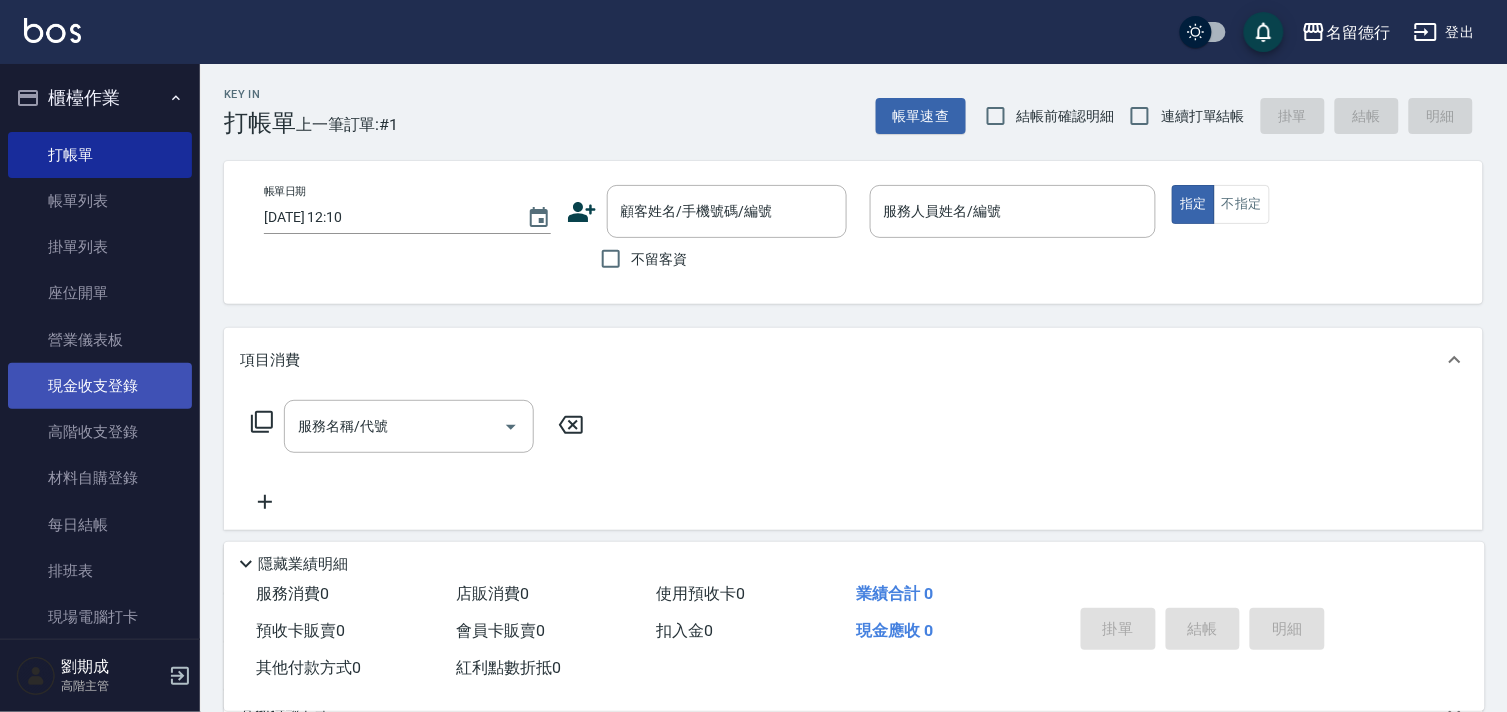 click on "現金收支登錄" at bounding box center (100, 386) 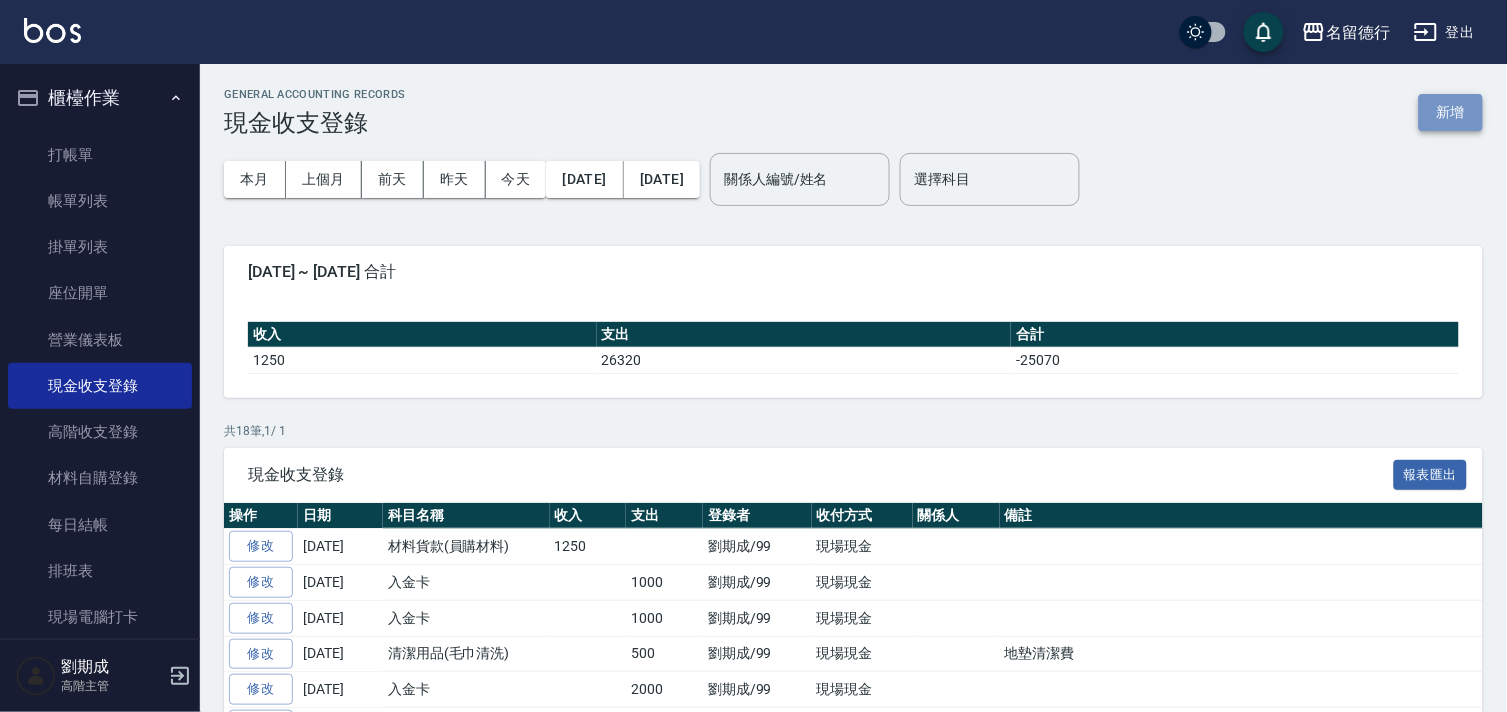 click on "新增" at bounding box center (1451, 112) 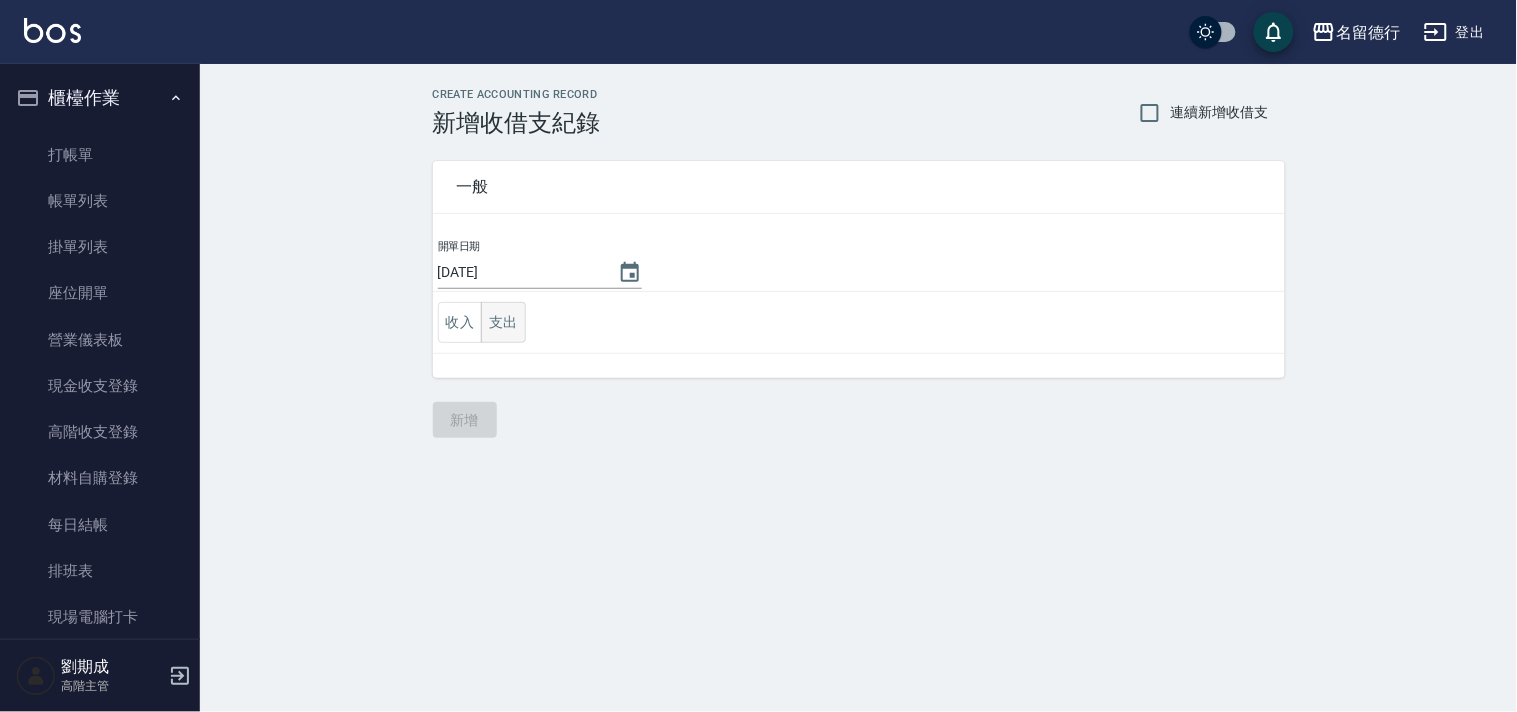 click on "支出" at bounding box center (503, 322) 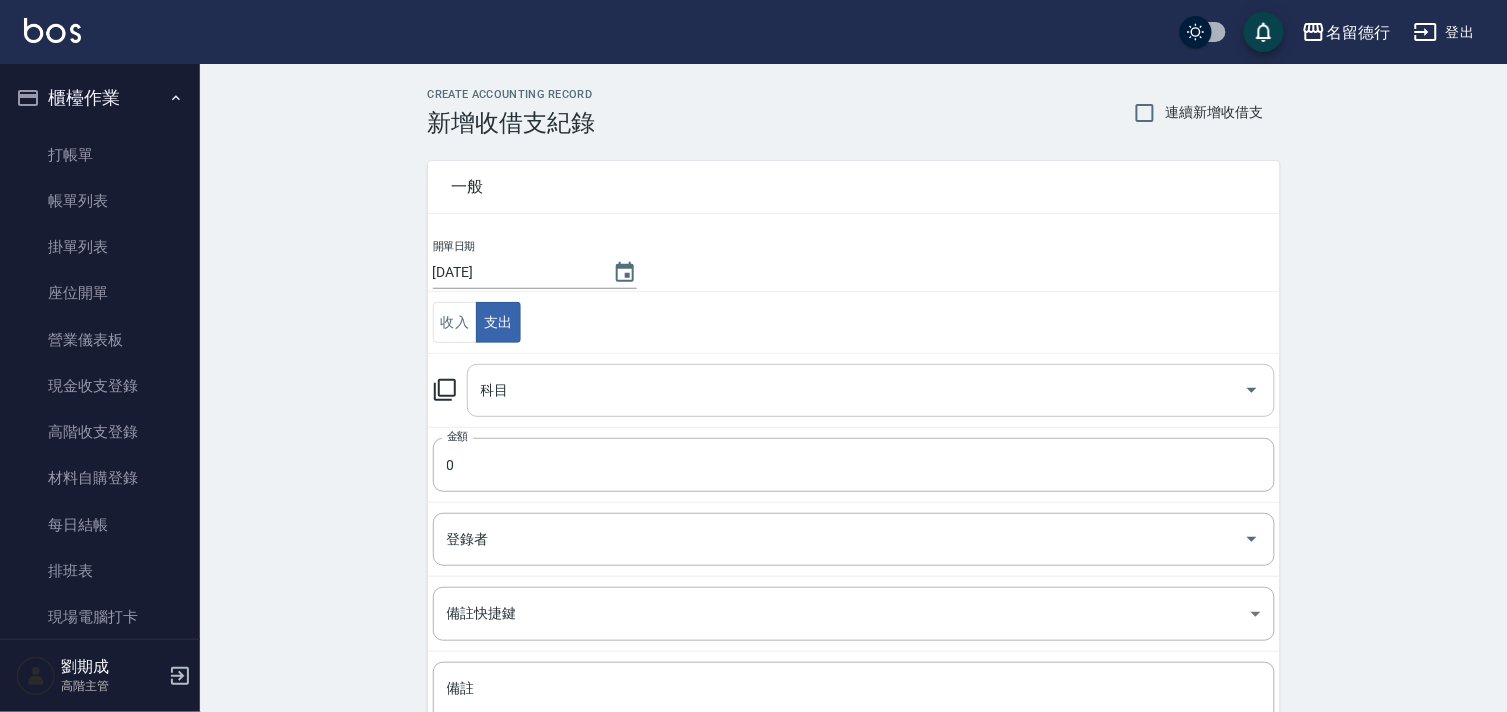 click on "科目" at bounding box center [856, 390] 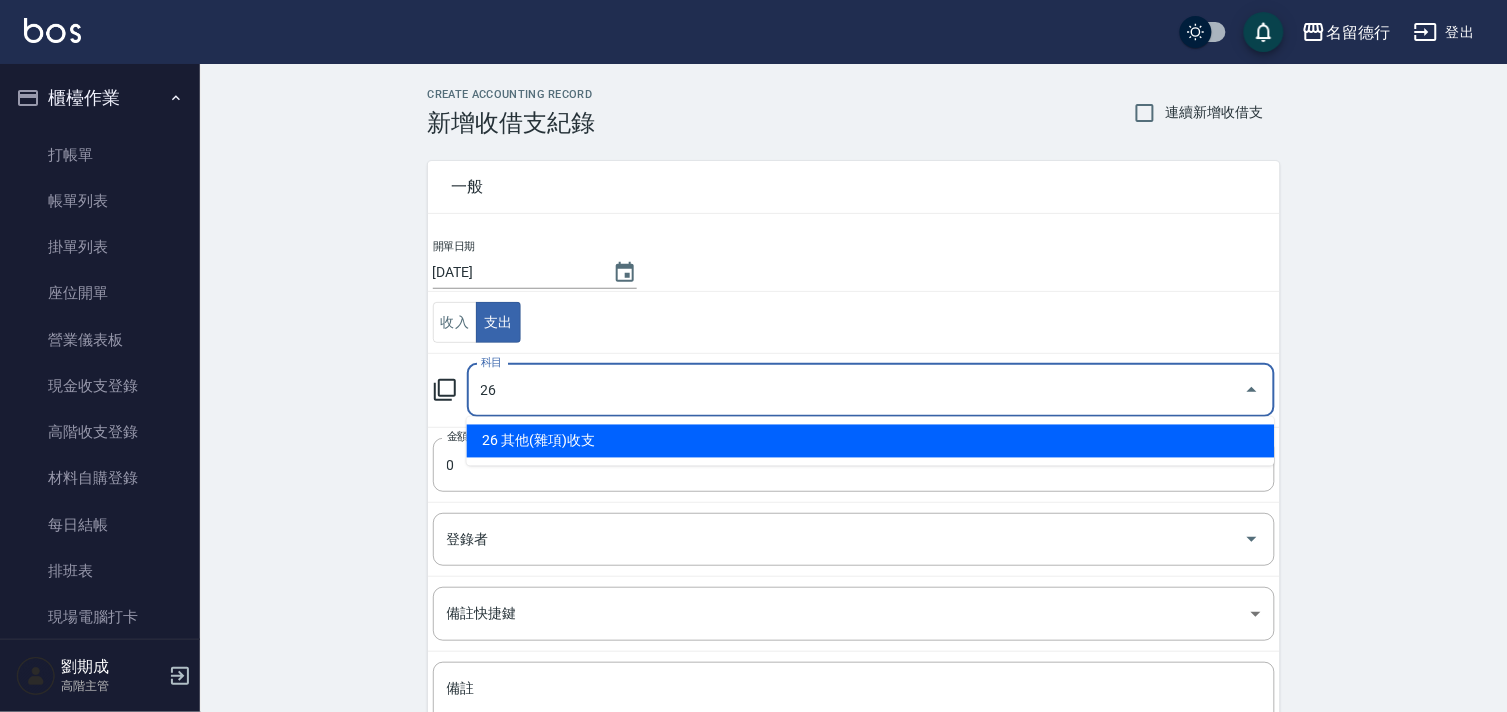 type on "26 其他(雜項)收支" 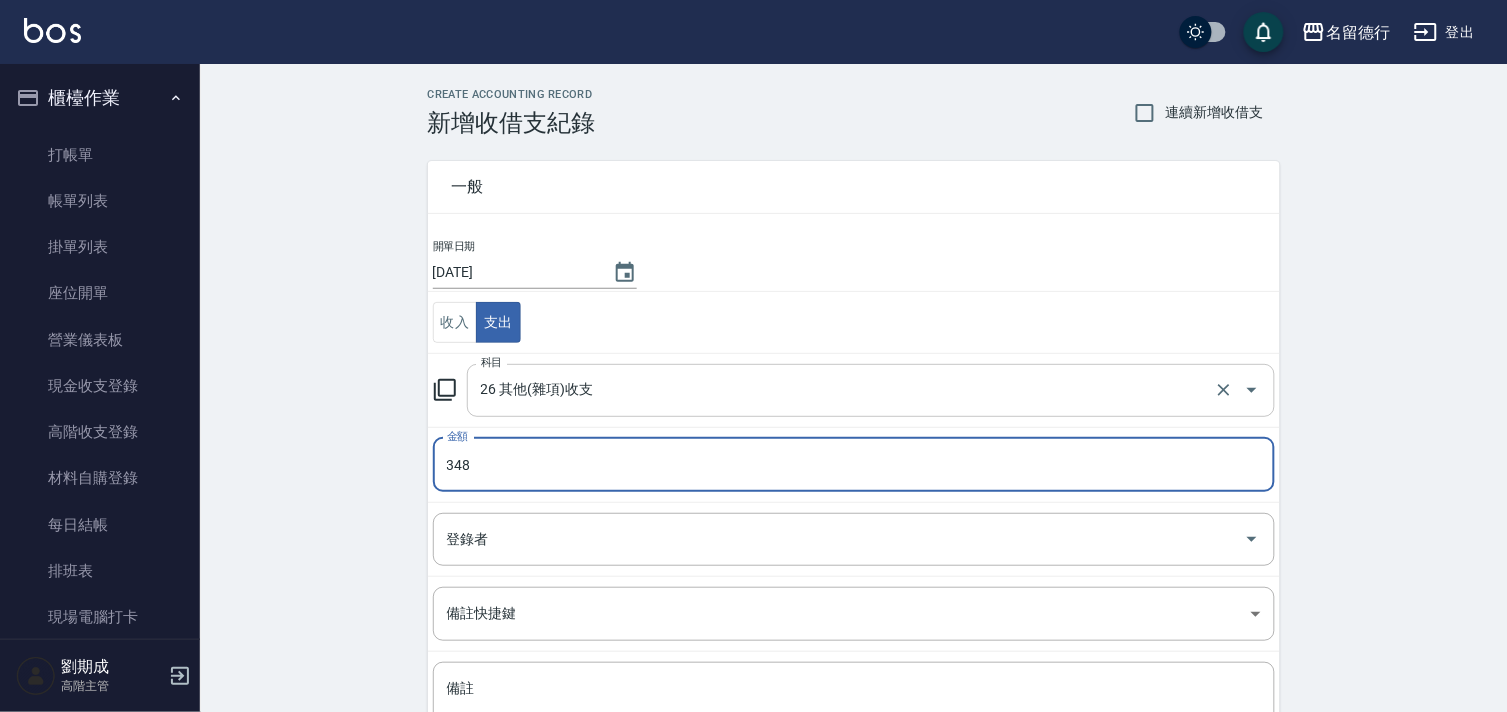 type on "348" 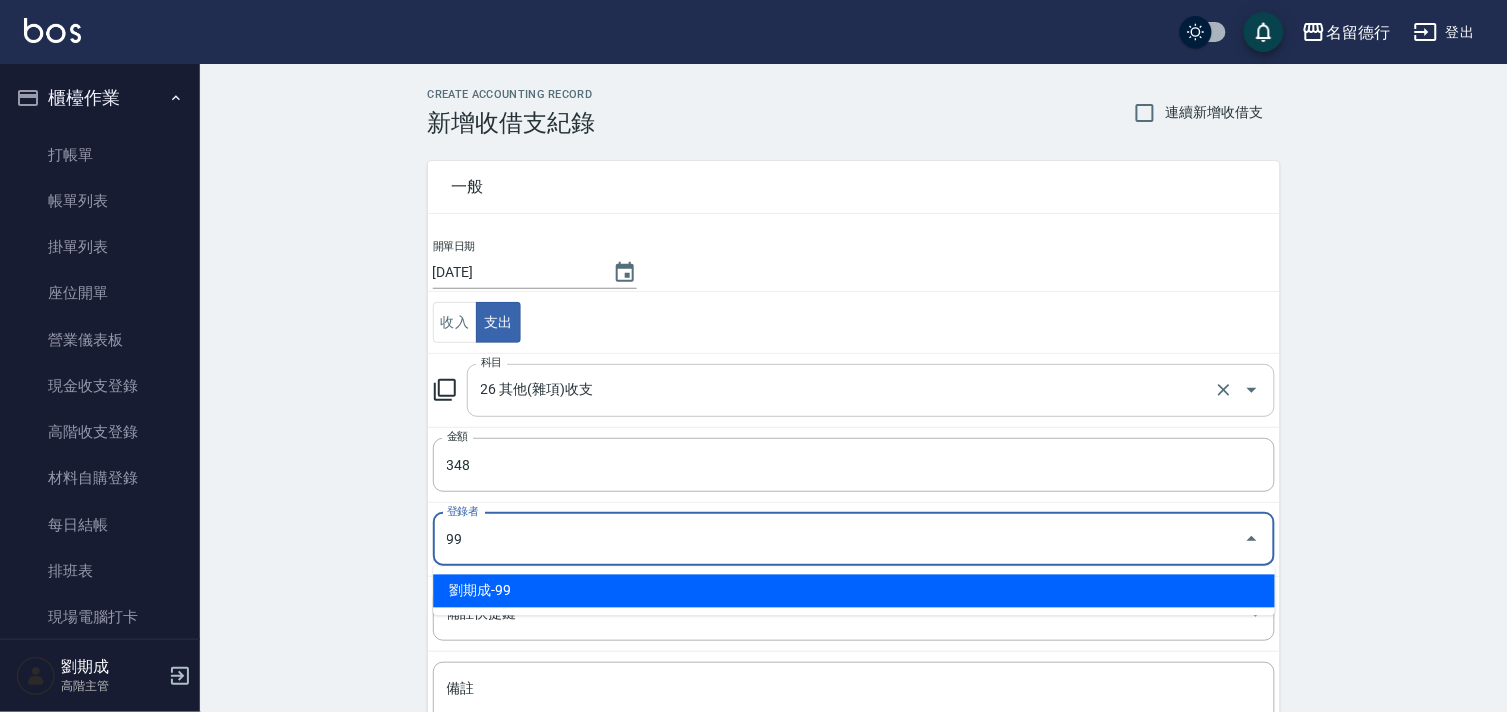 type on "劉期成-99" 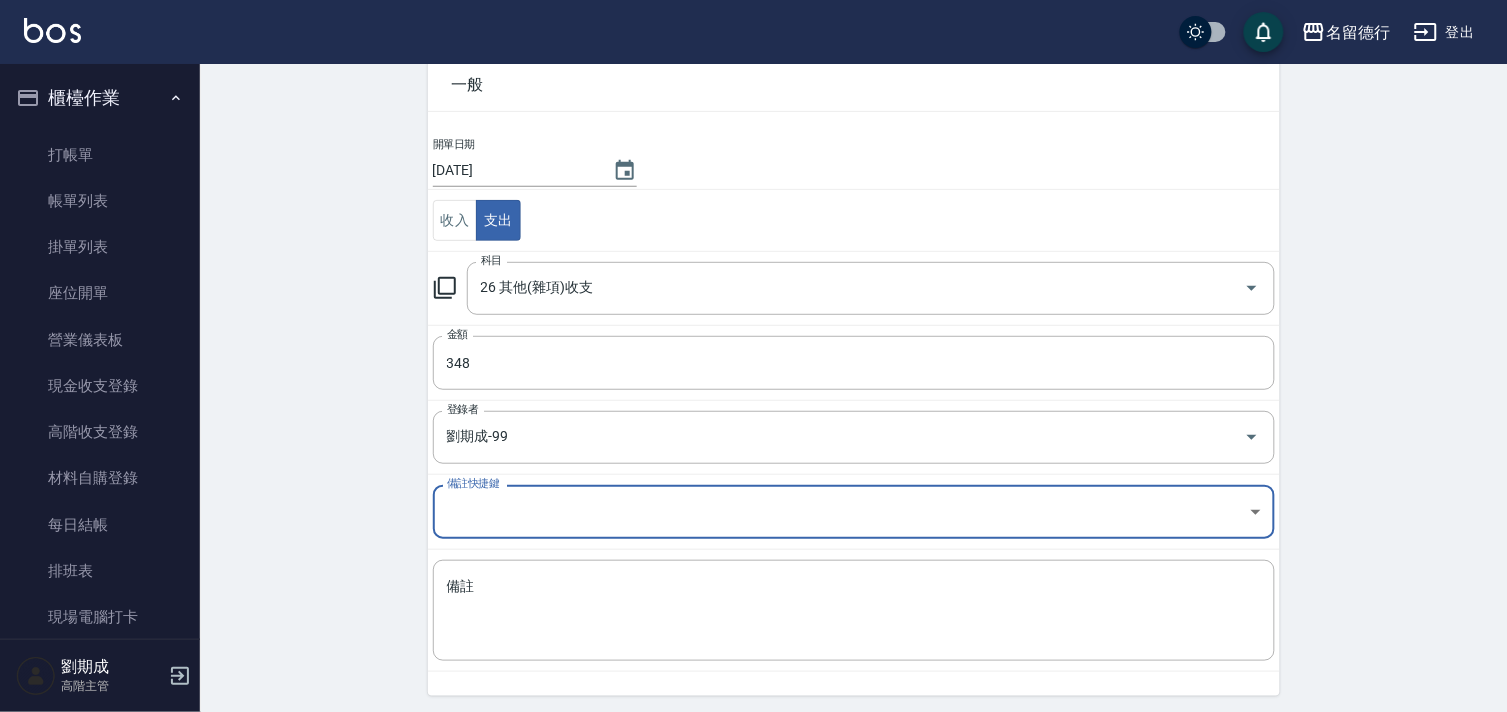 scroll, scrollTop: 171, scrollLeft: 0, axis: vertical 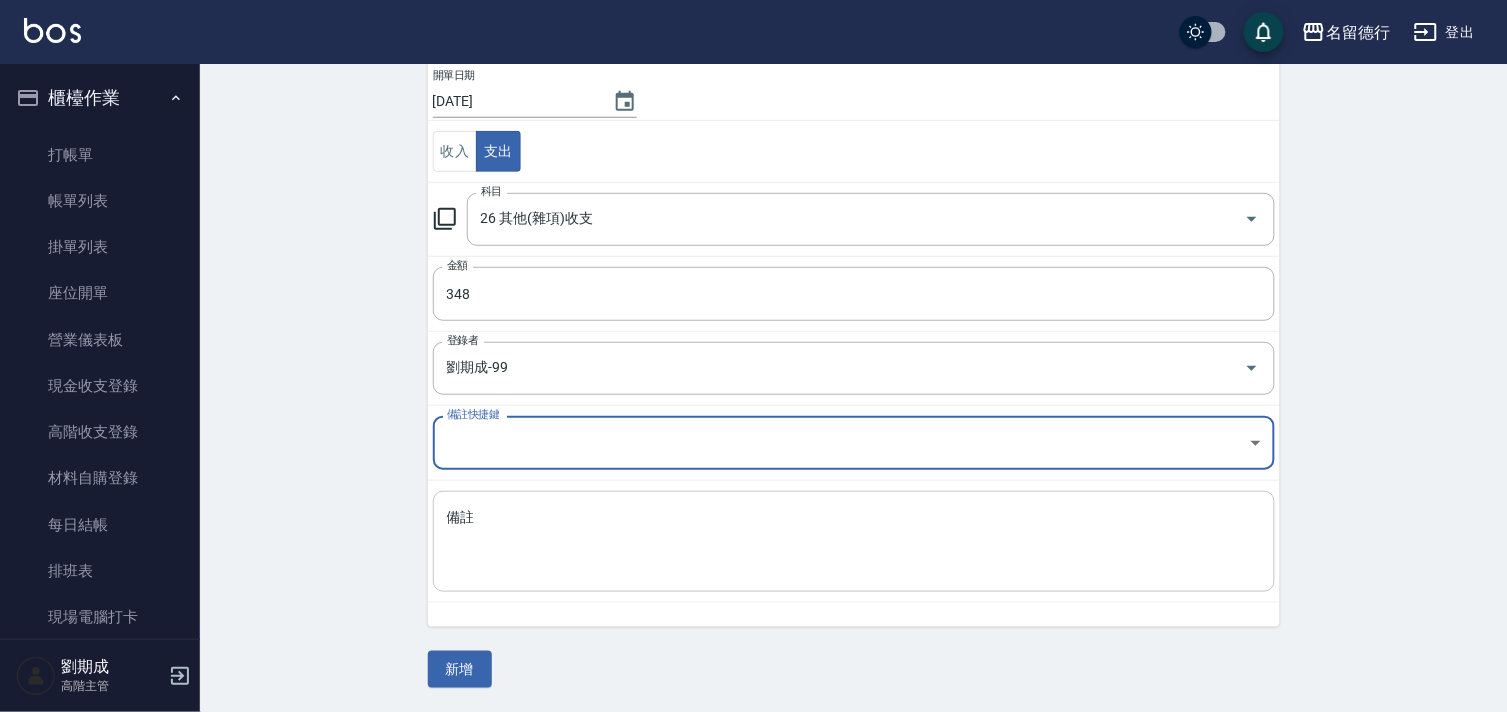 click on "備註" at bounding box center (854, 542) 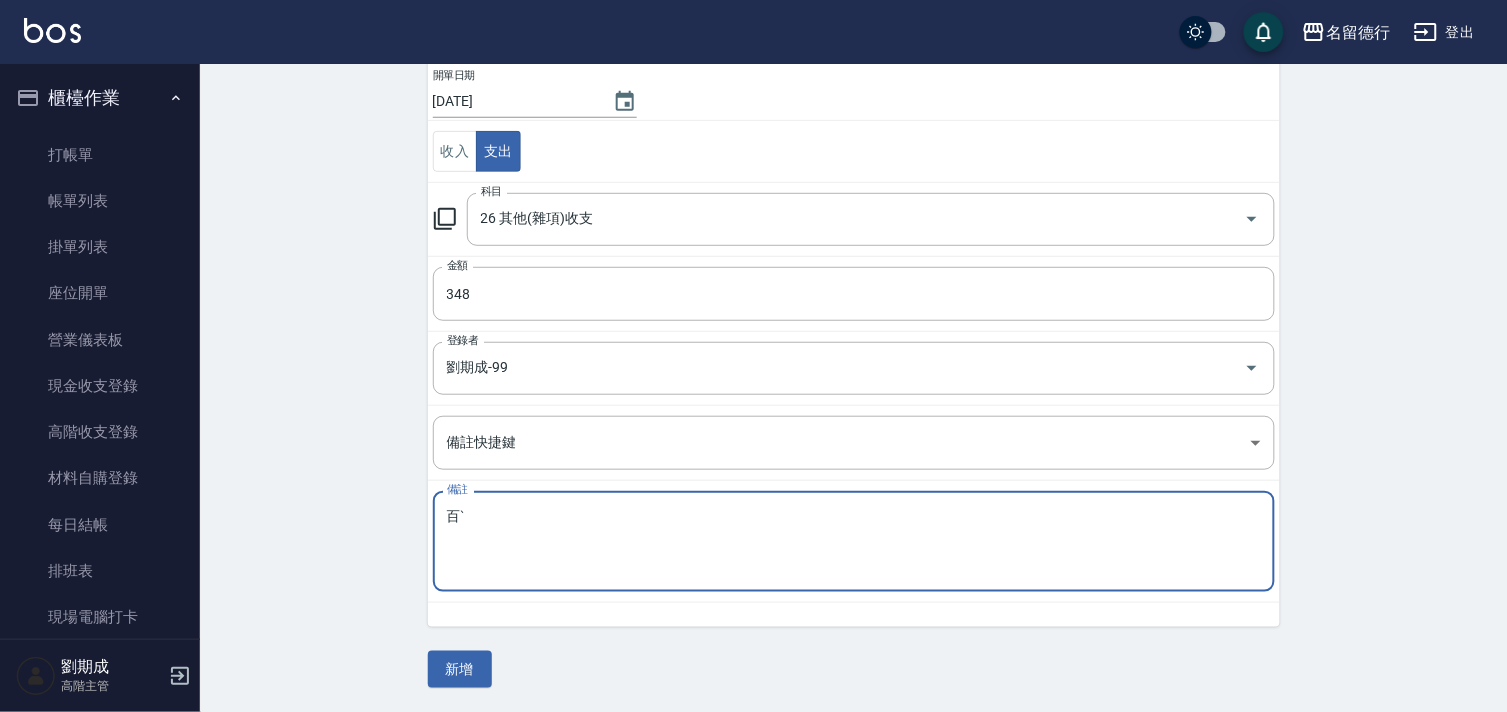 type on "百" 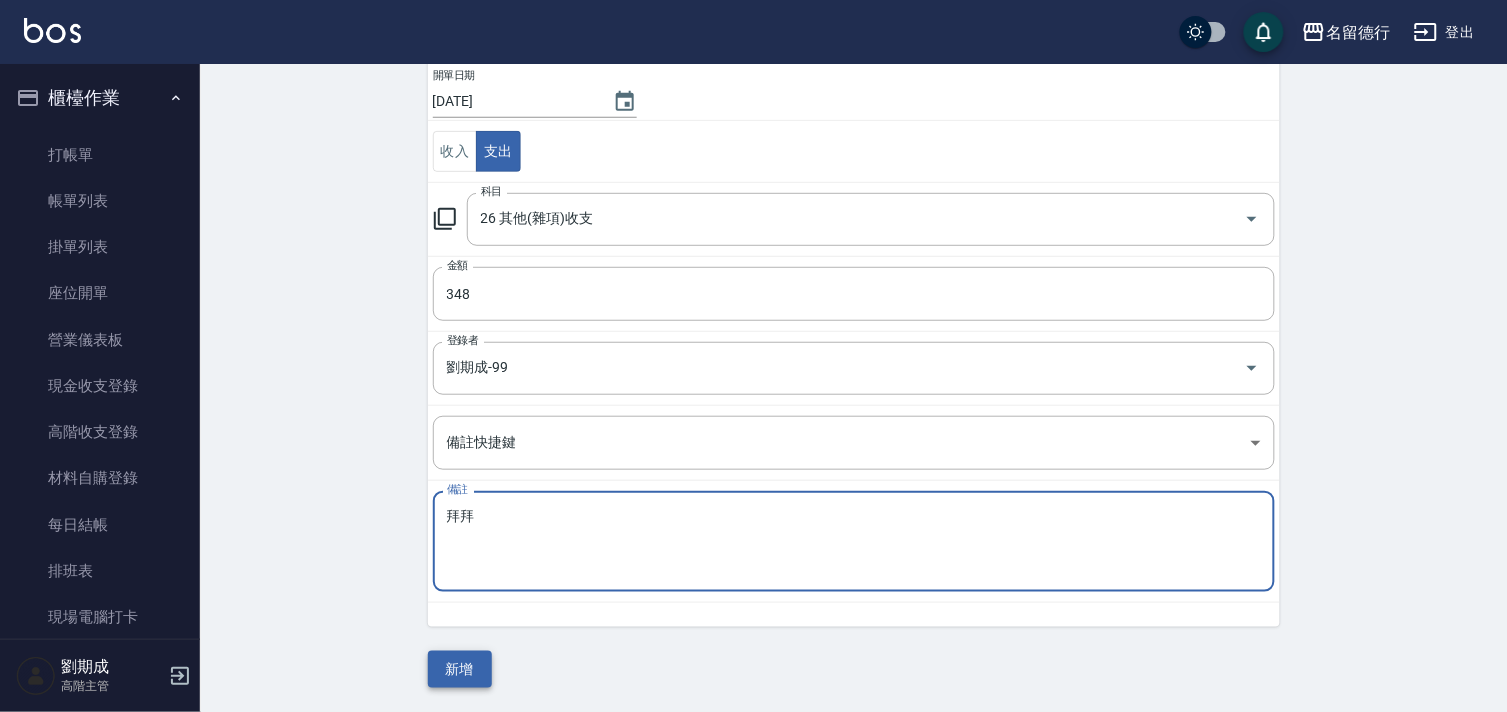 type on "拜拜" 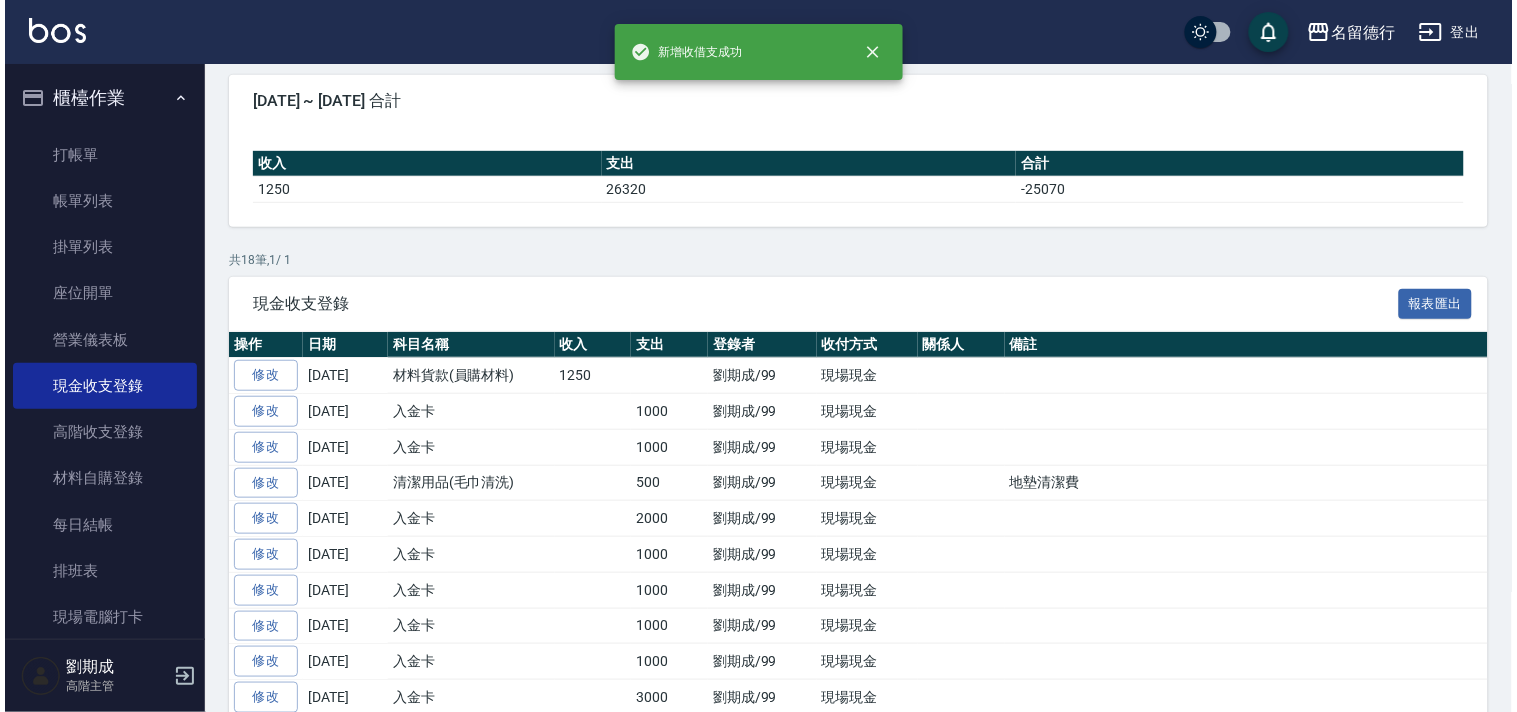 scroll, scrollTop: 0, scrollLeft: 0, axis: both 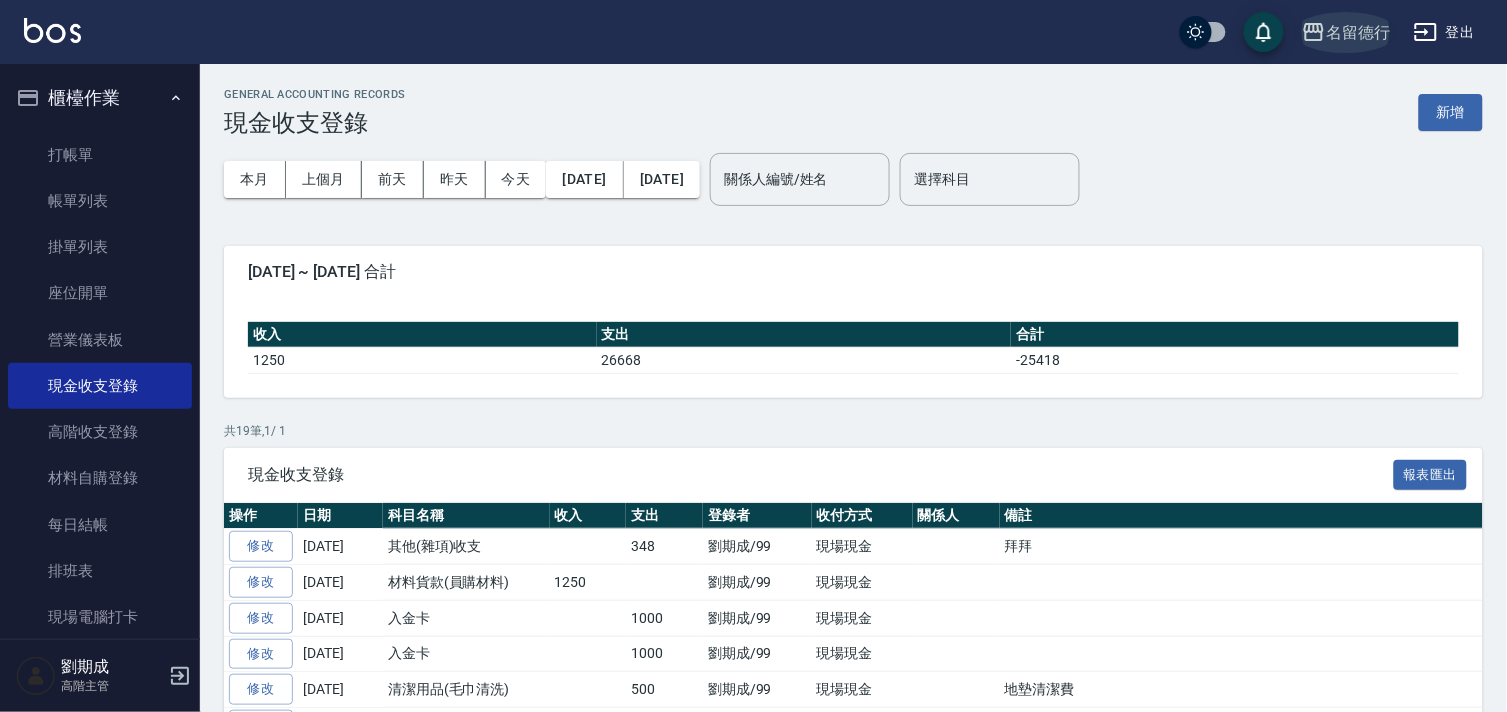 click on "名留德行" at bounding box center (1358, 32) 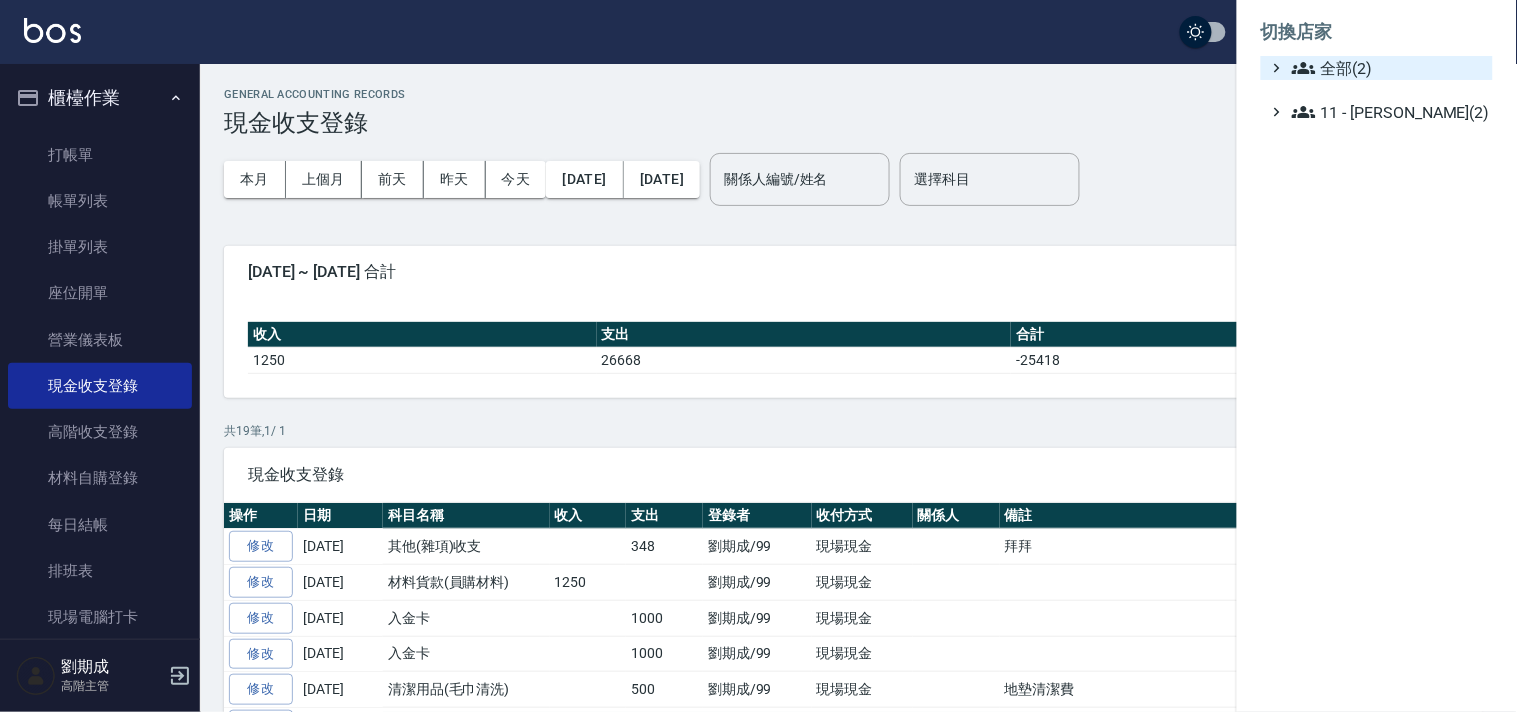 click on "全部(2)" at bounding box center (1388, 68) 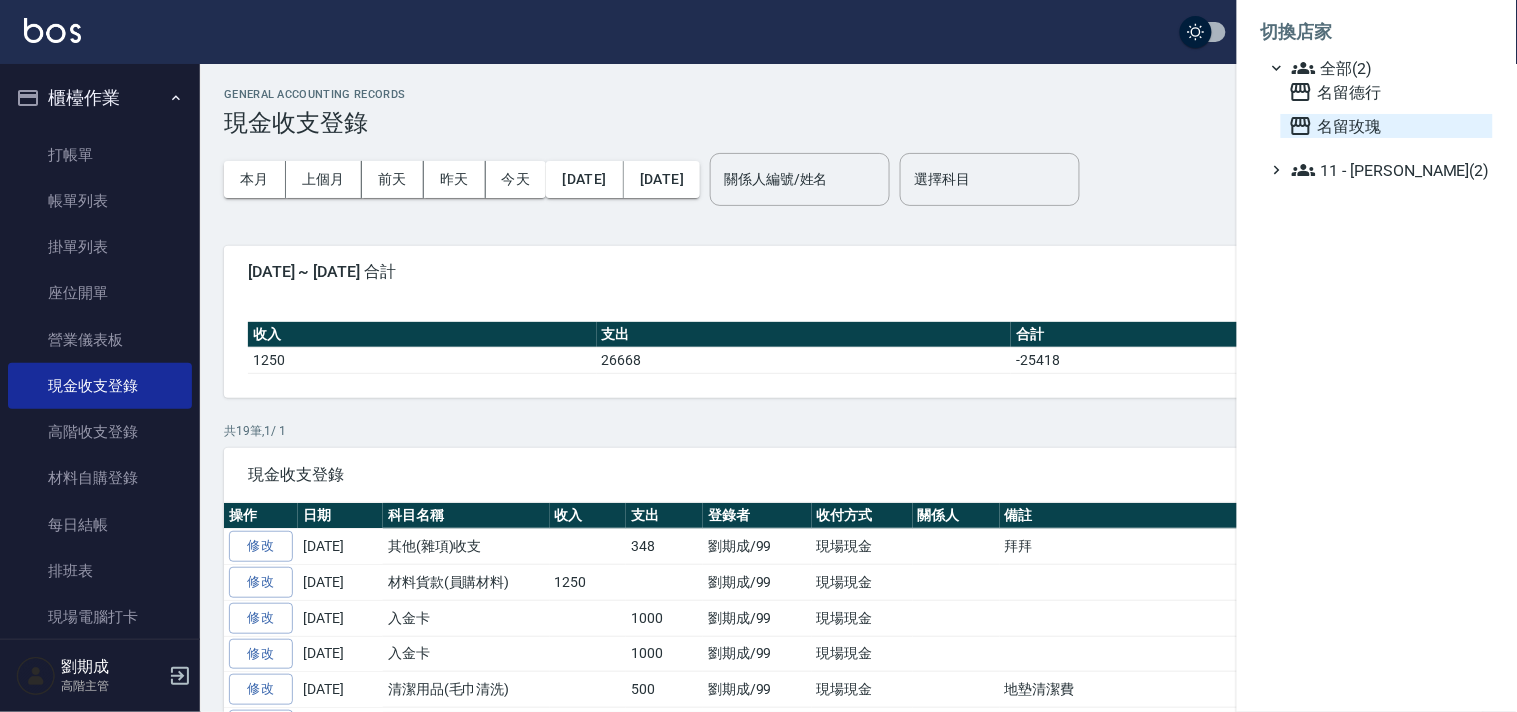 click on "名留玫瑰" at bounding box center [1387, 126] 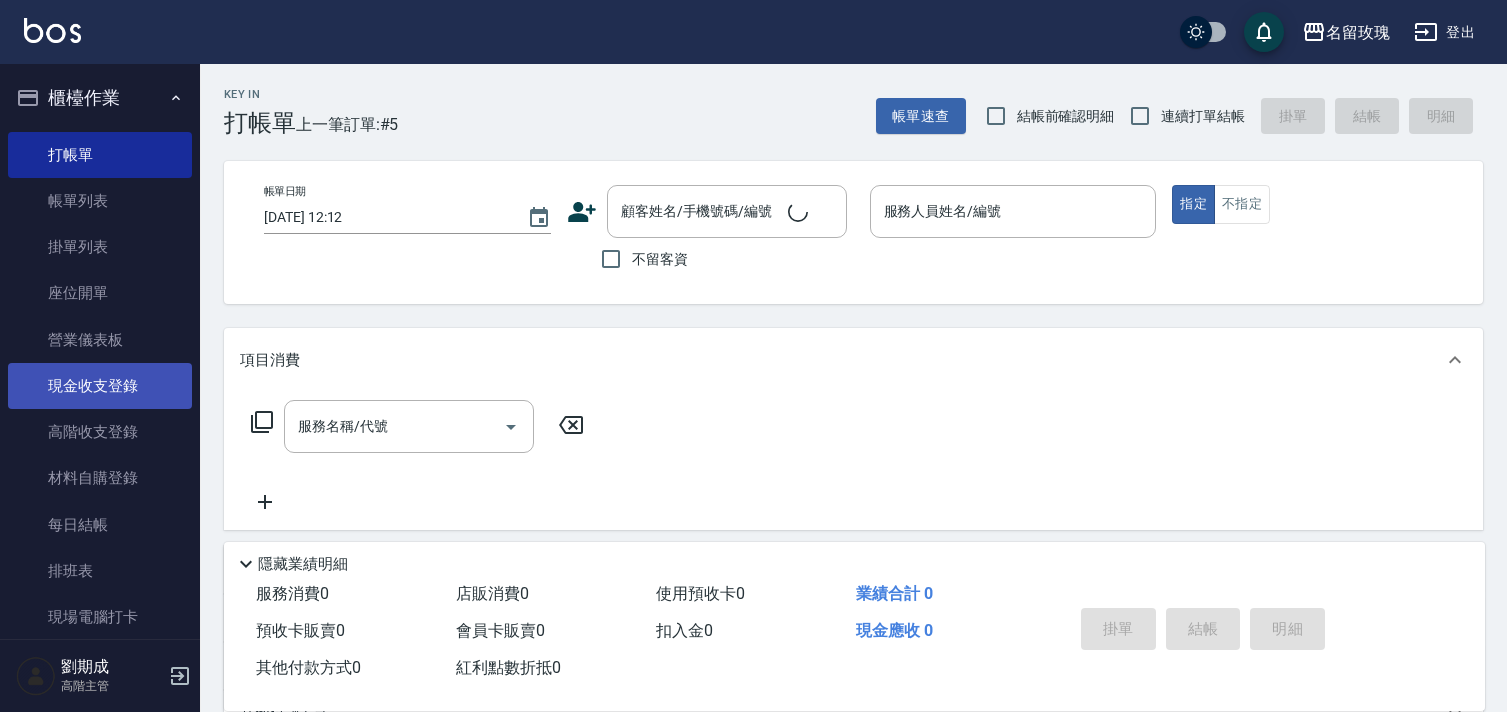 scroll, scrollTop: 0, scrollLeft: 0, axis: both 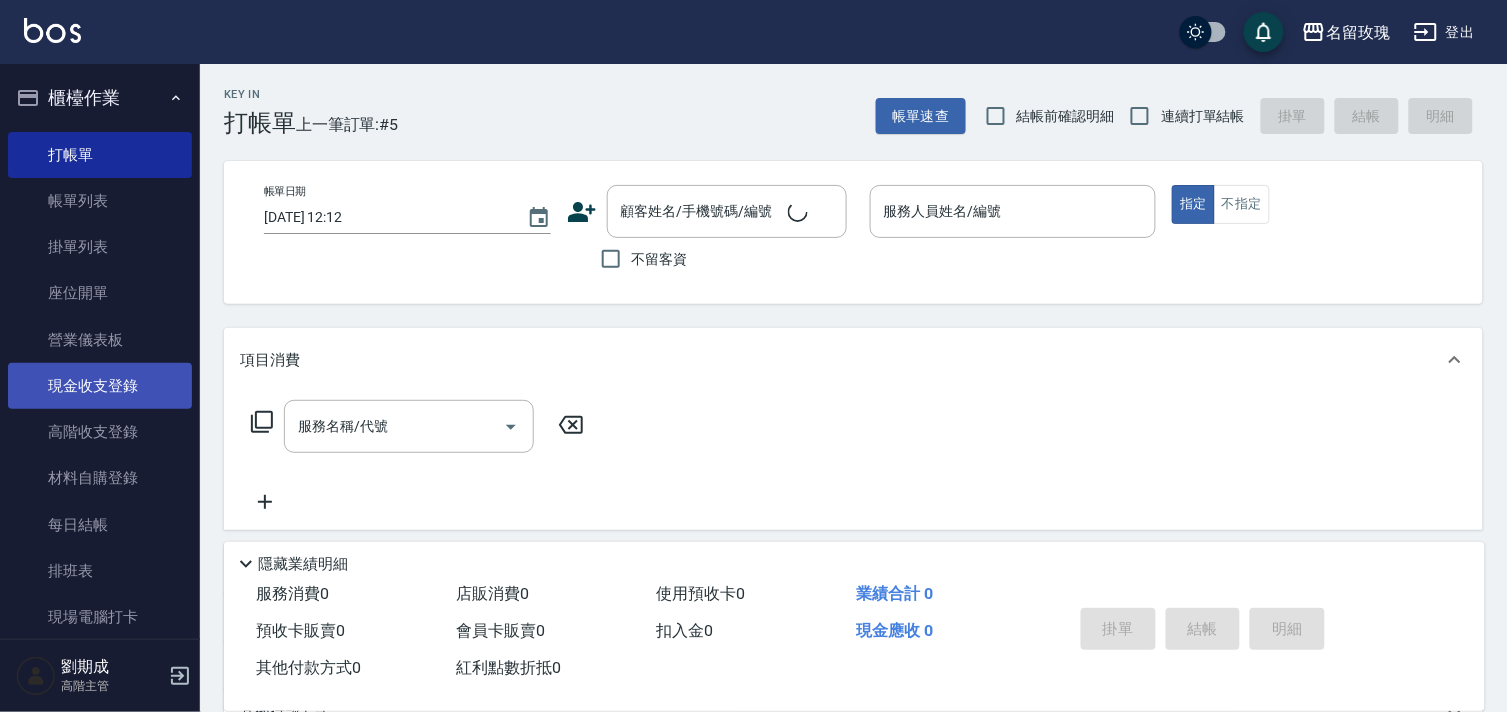 click on "現金收支登錄" at bounding box center (100, 386) 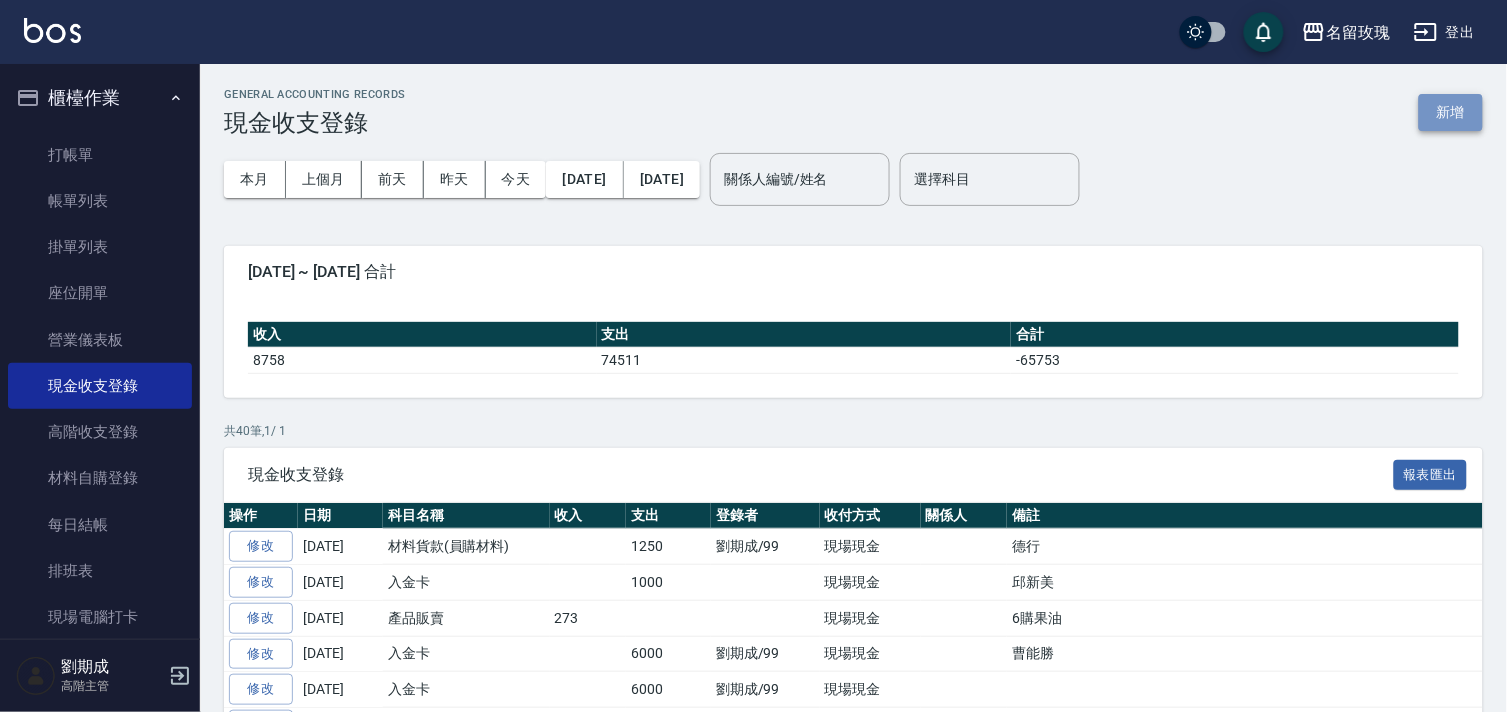 click on "新增" at bounding box center (1451, 112) 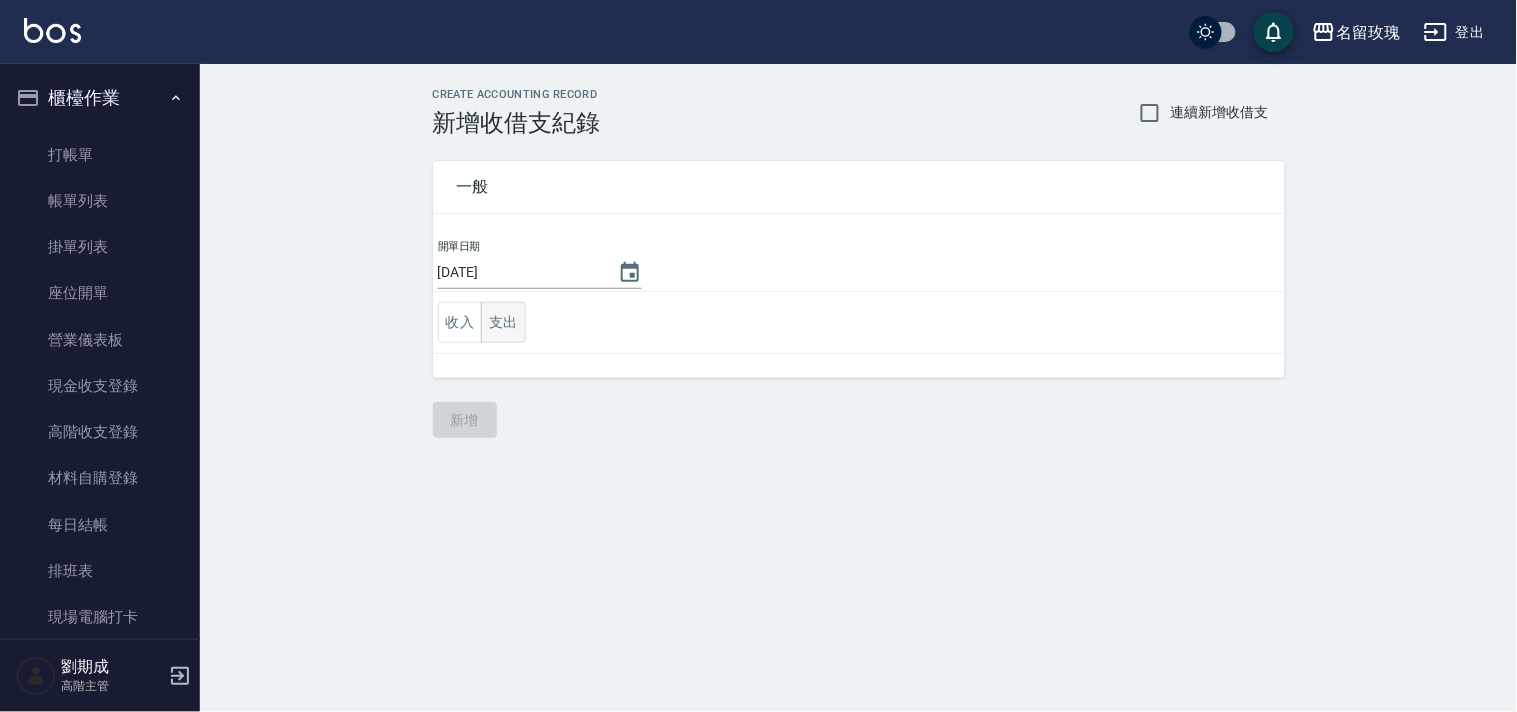click on "支出" at bounding box center [503, 322] 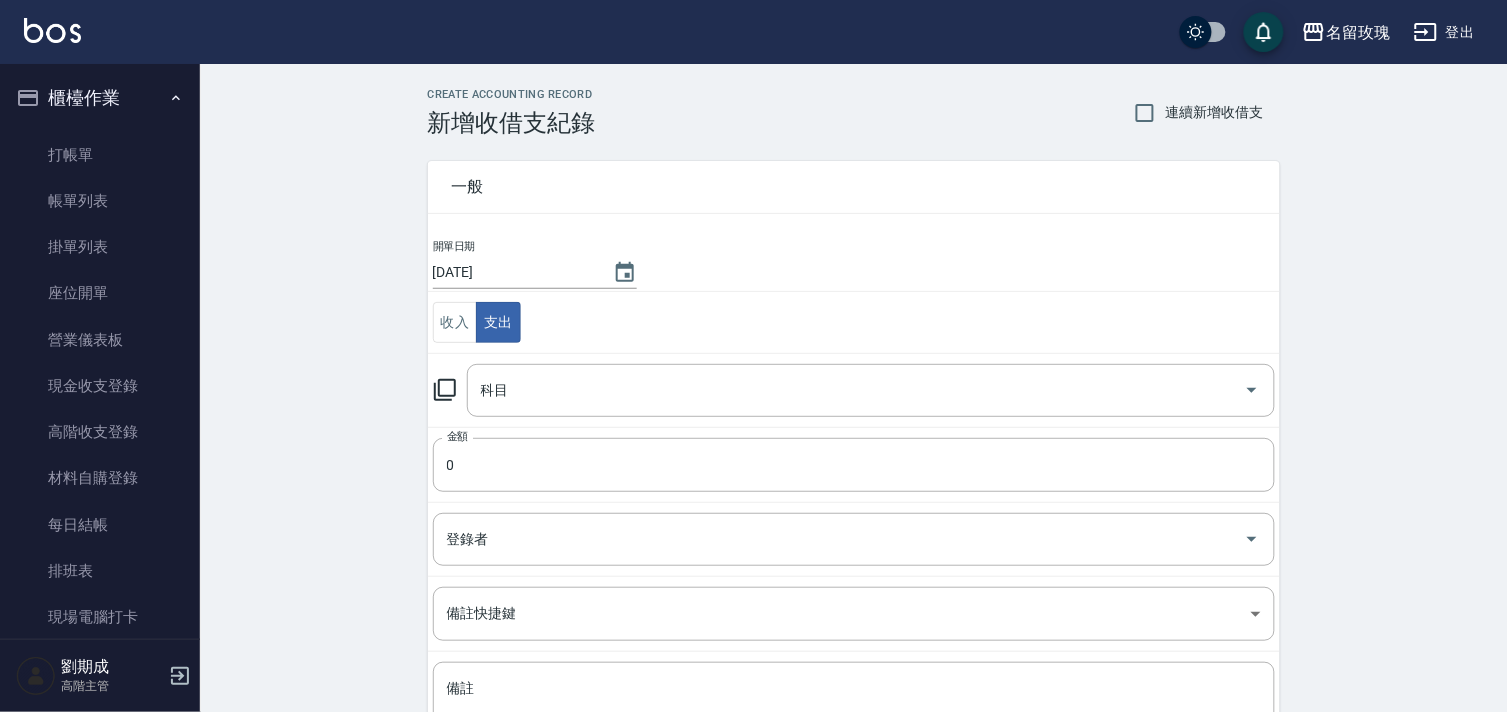 click on "科目 科目" at bounding box center (854, 390) 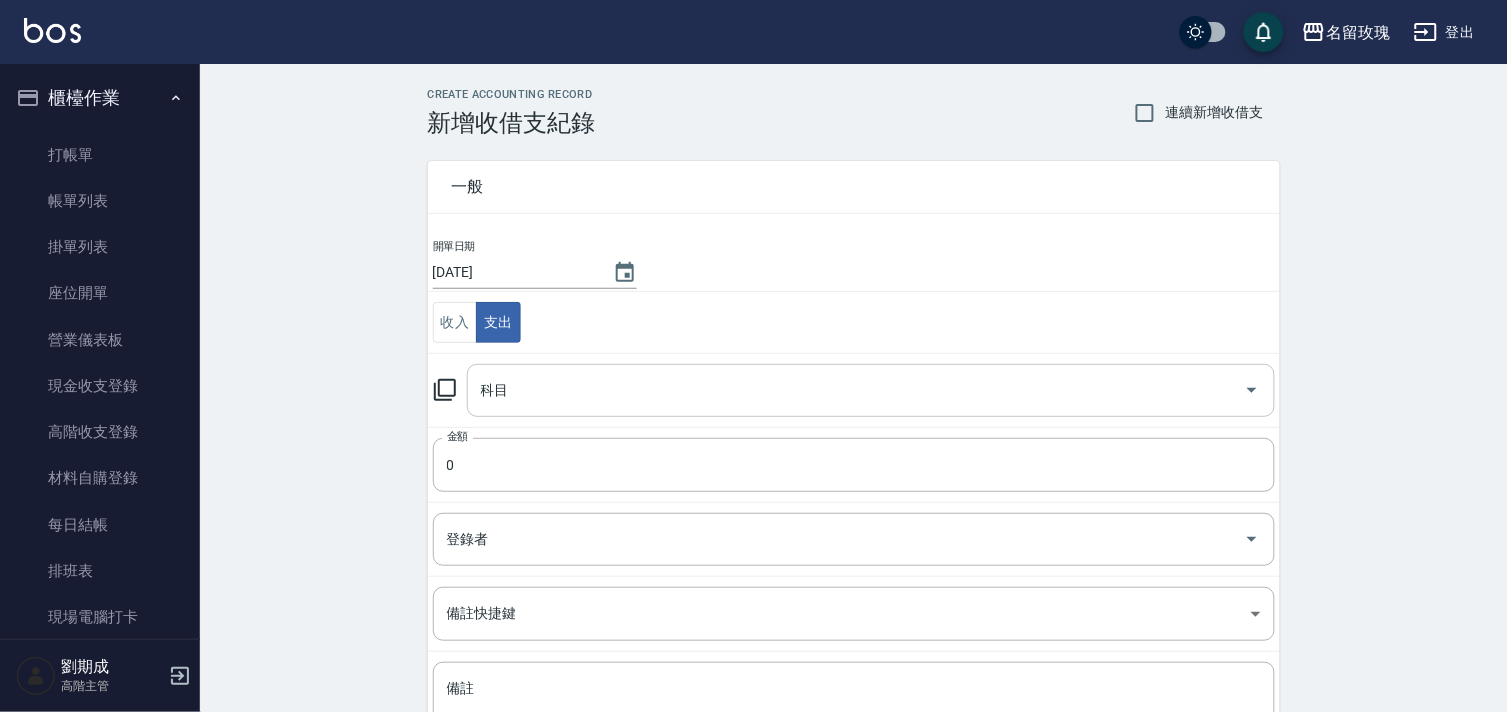 click on "科目" at bounding box center (856, 390) 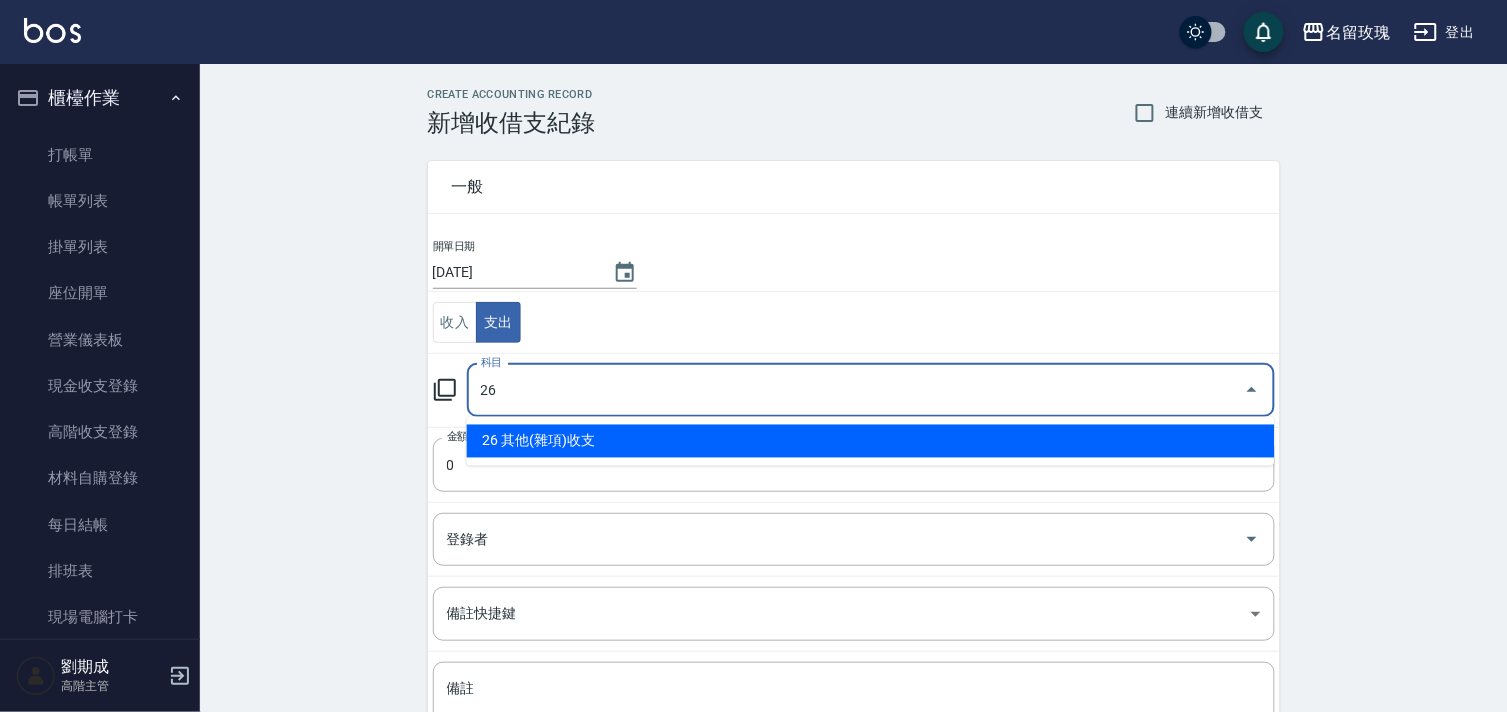 type on "26 其他(雜項)收支" 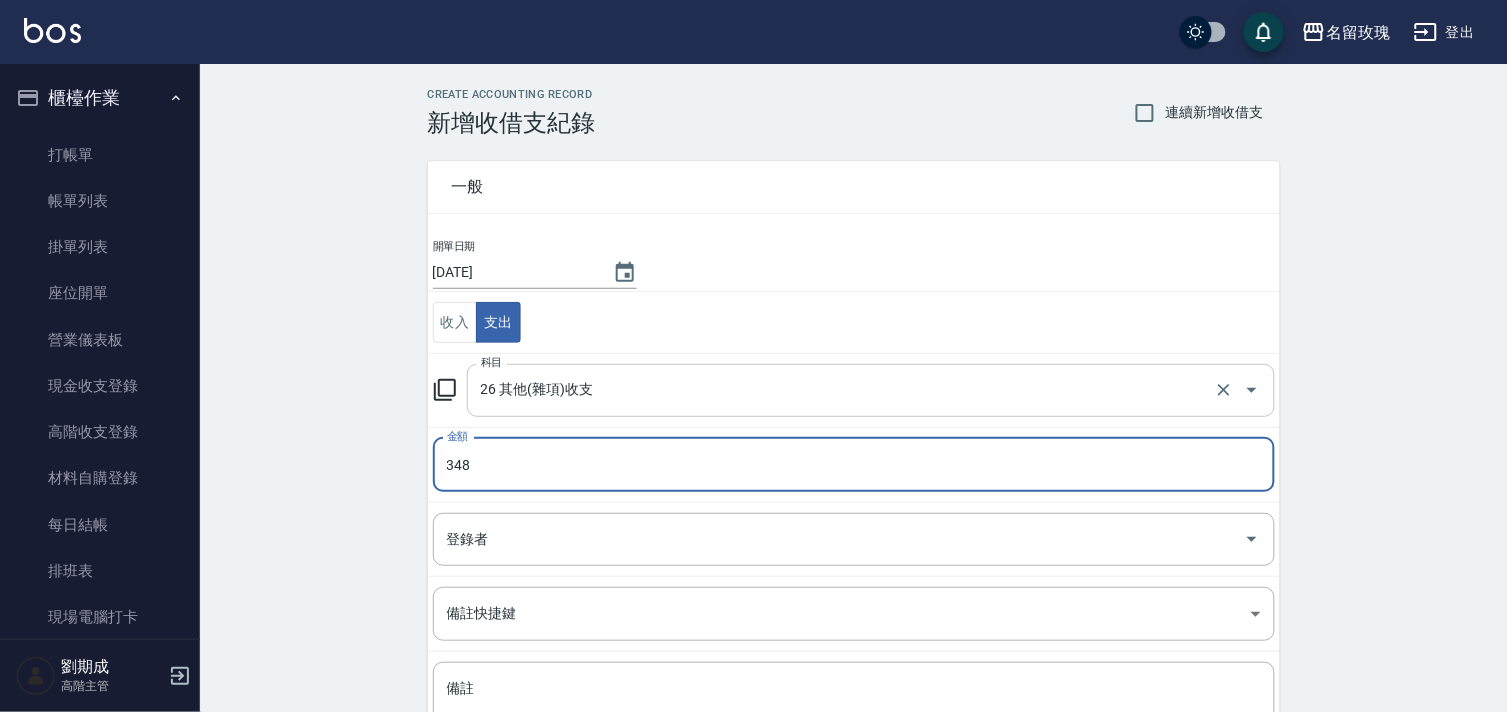type on "348" 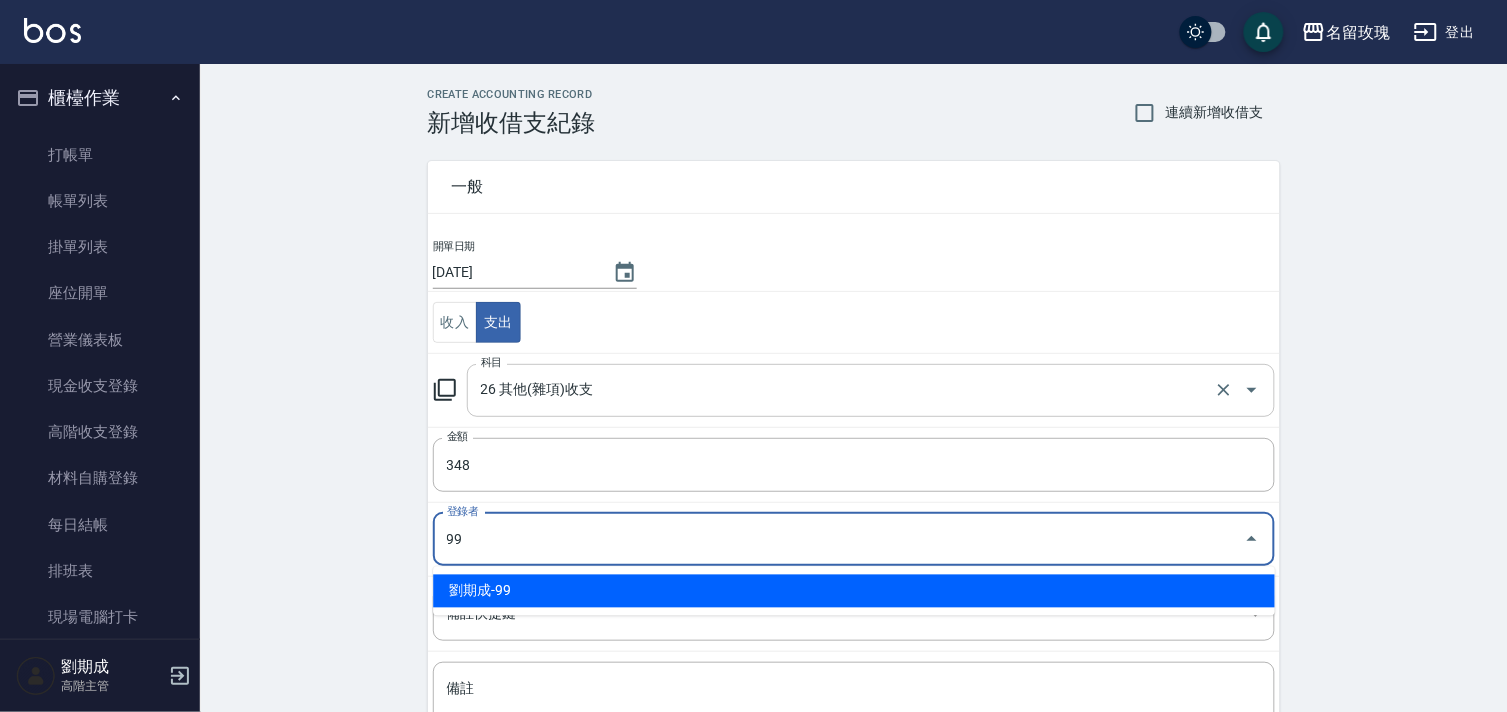 type on "劉期成-99" 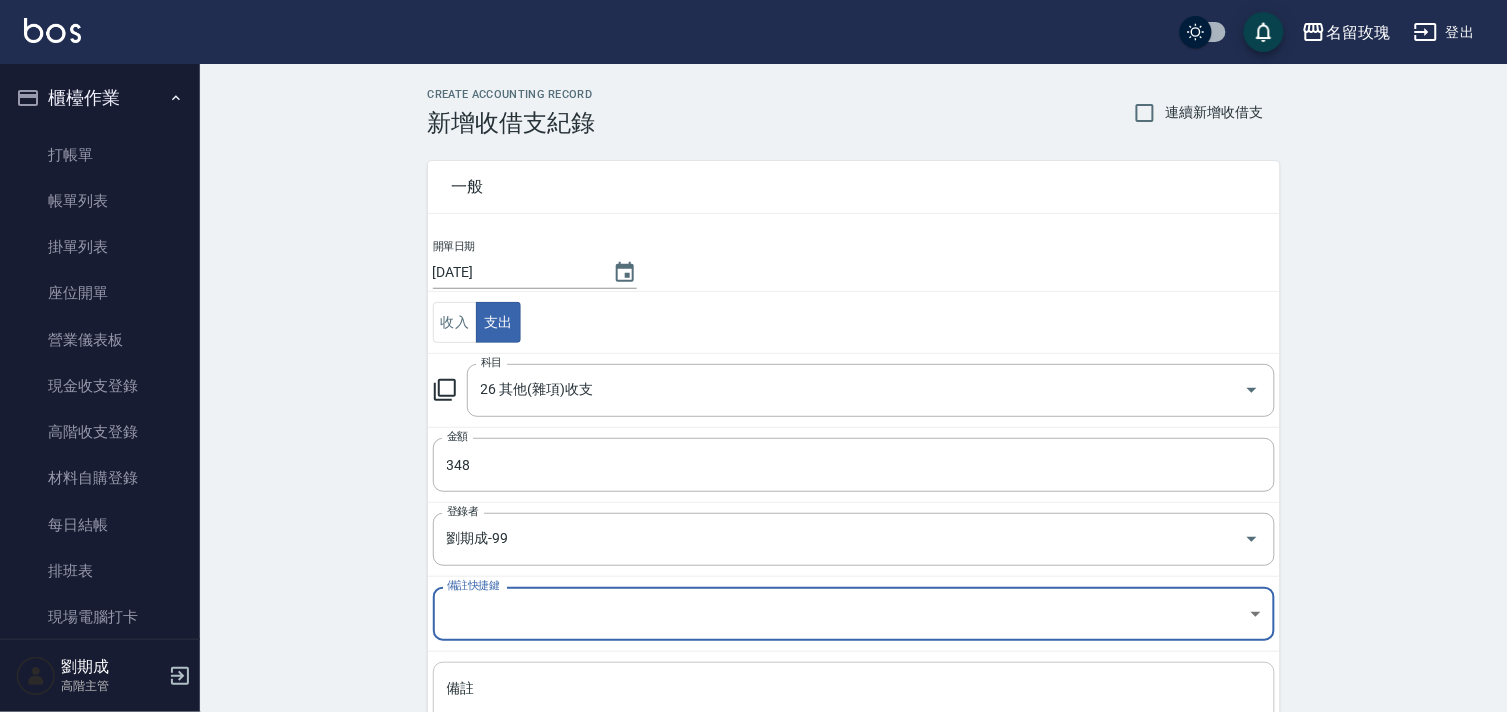 click on "備註" at bounding box center (854, 713) 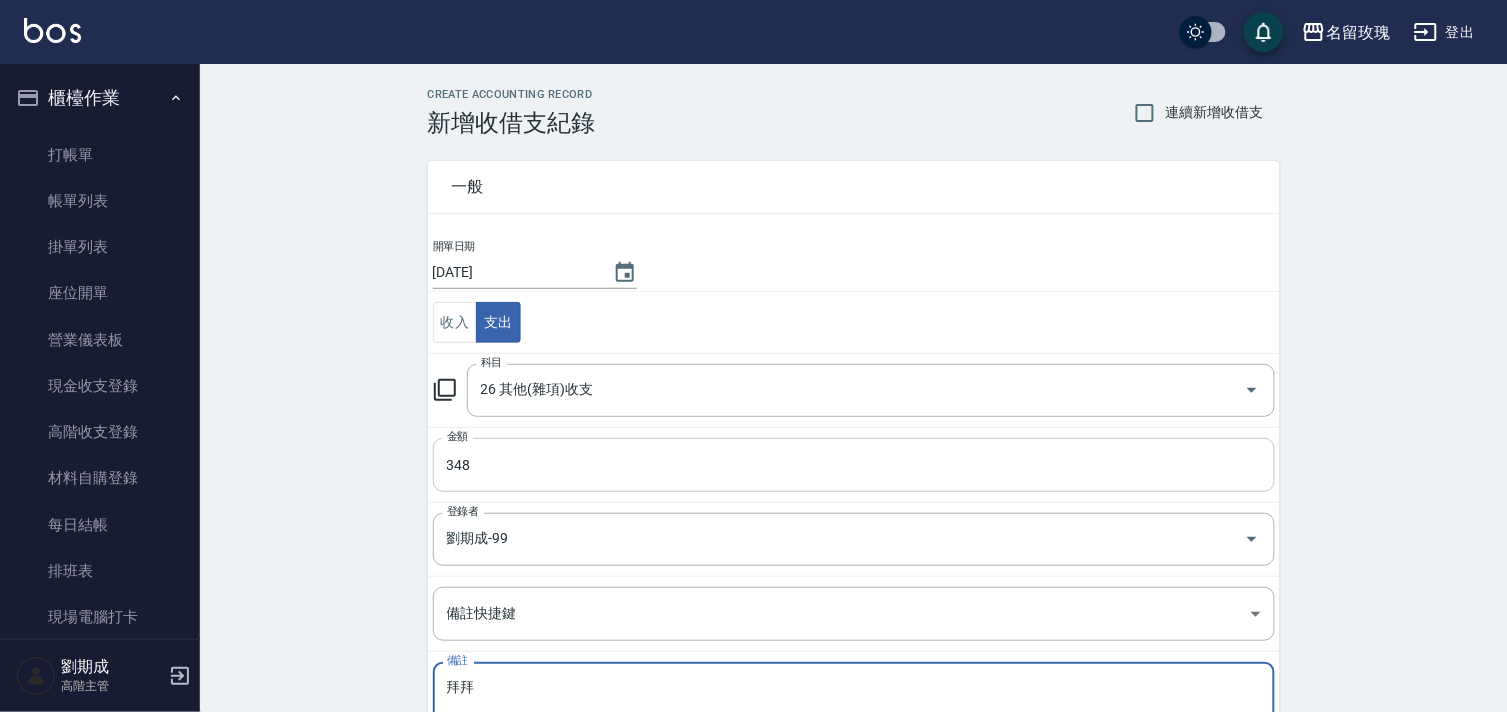 type on "拜拜" 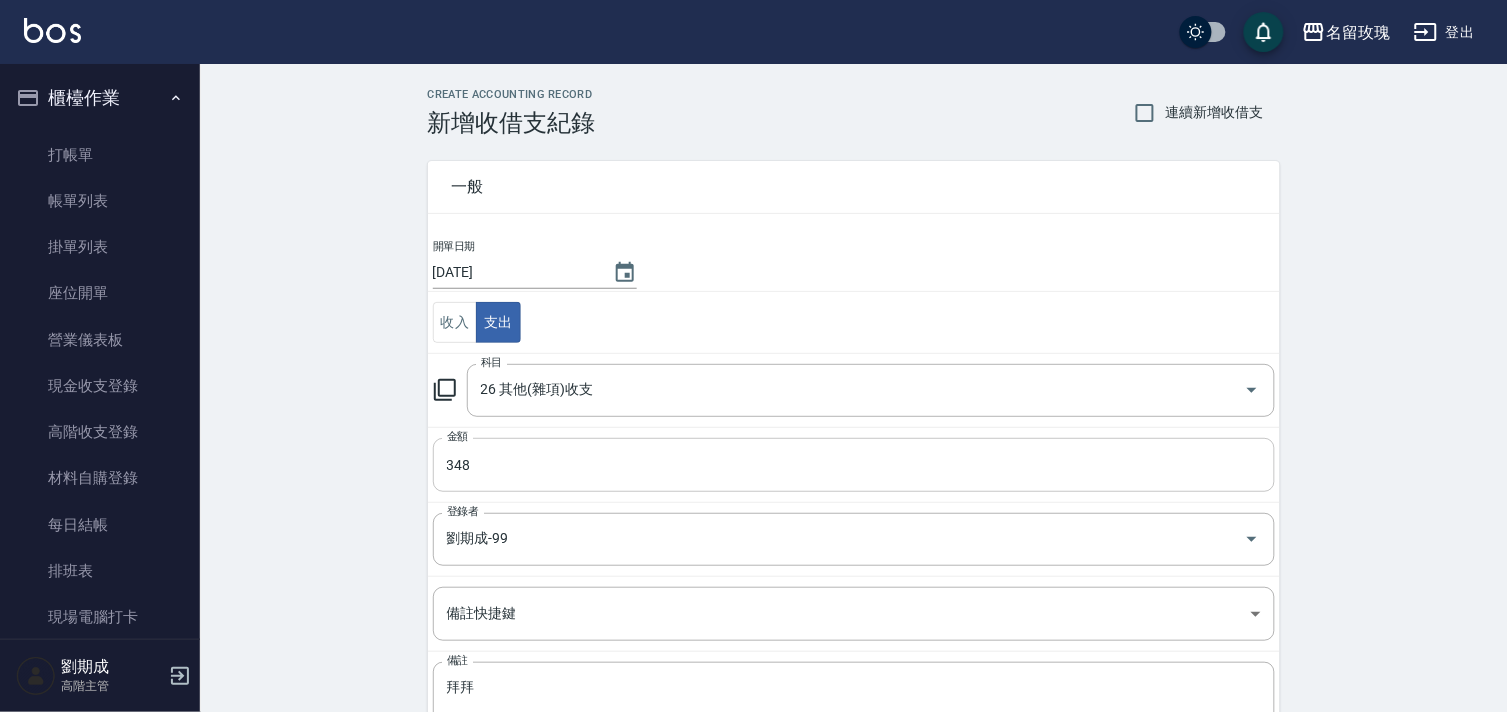 scroll, scrollTop: 171, scrollLeft: 0, axis: vertical 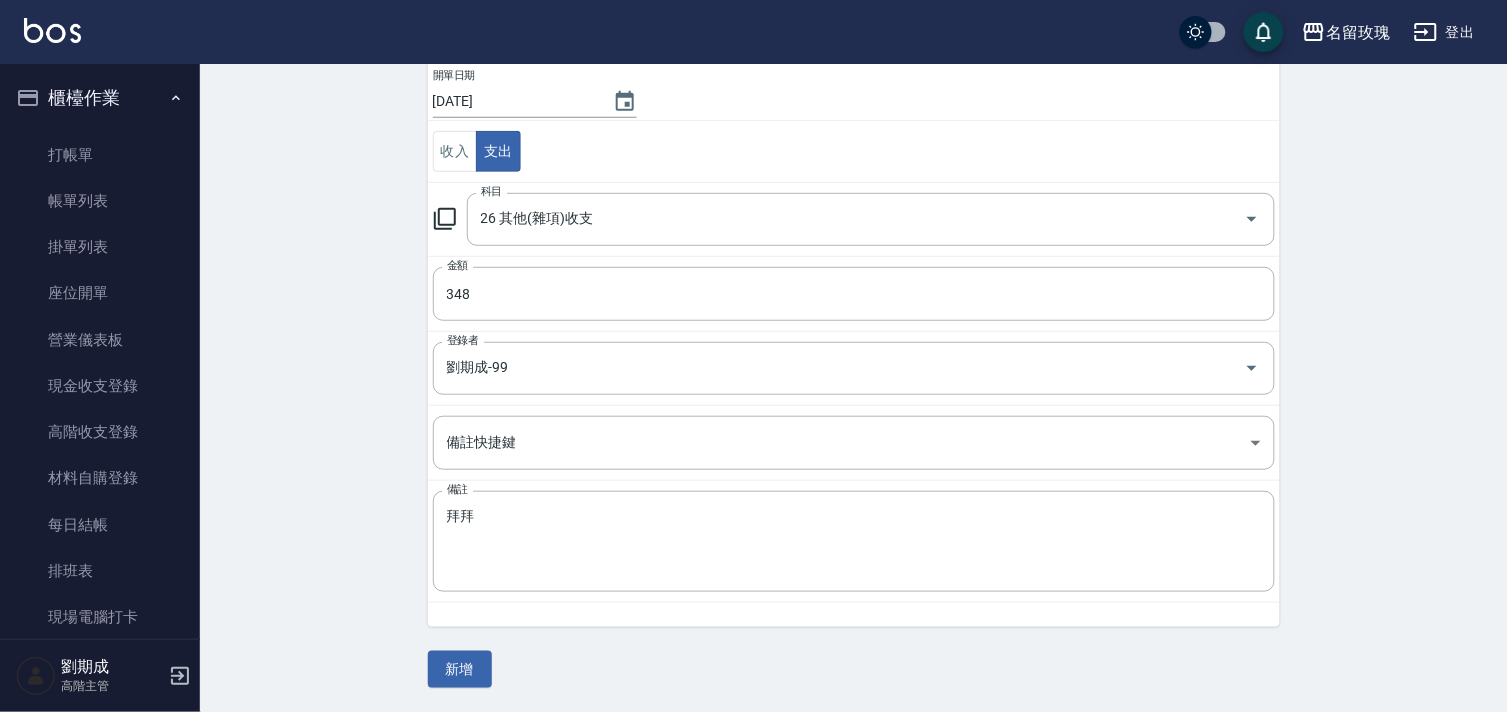 click on "CREATE ACCOUNTING RECORD 新增收借支紀錄 連續新增收借支 一般 開單日期 2025/07/10 收入 支出 科目 26 其他(雜項)收支 科目 金額 348 金額 登錄者 劉期成-99 登錄者 備註快捷鍵 ​ 備註快捷鍵 備註 拜拜 x 備註 新增" at bounding box center [853, 302] 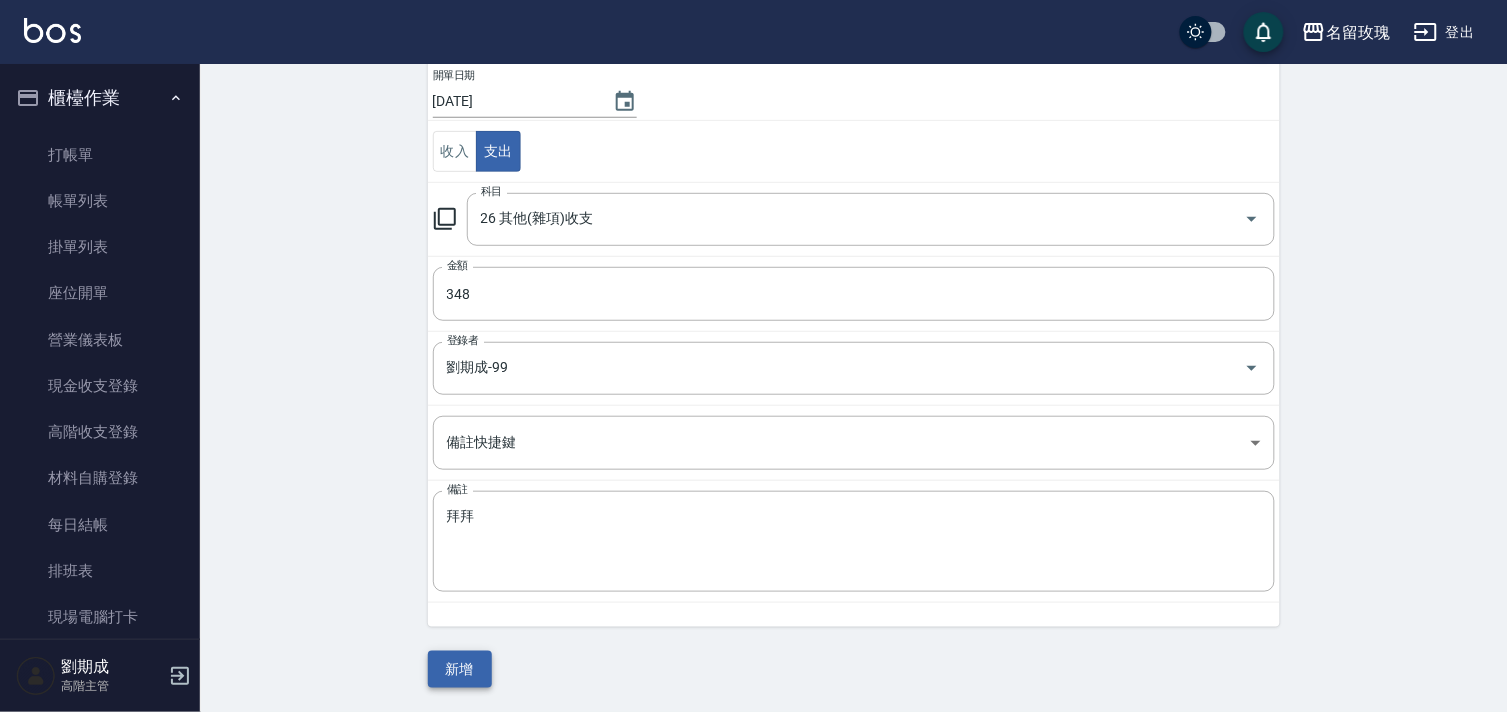 click on "新增" at bounding box center [460, 669] 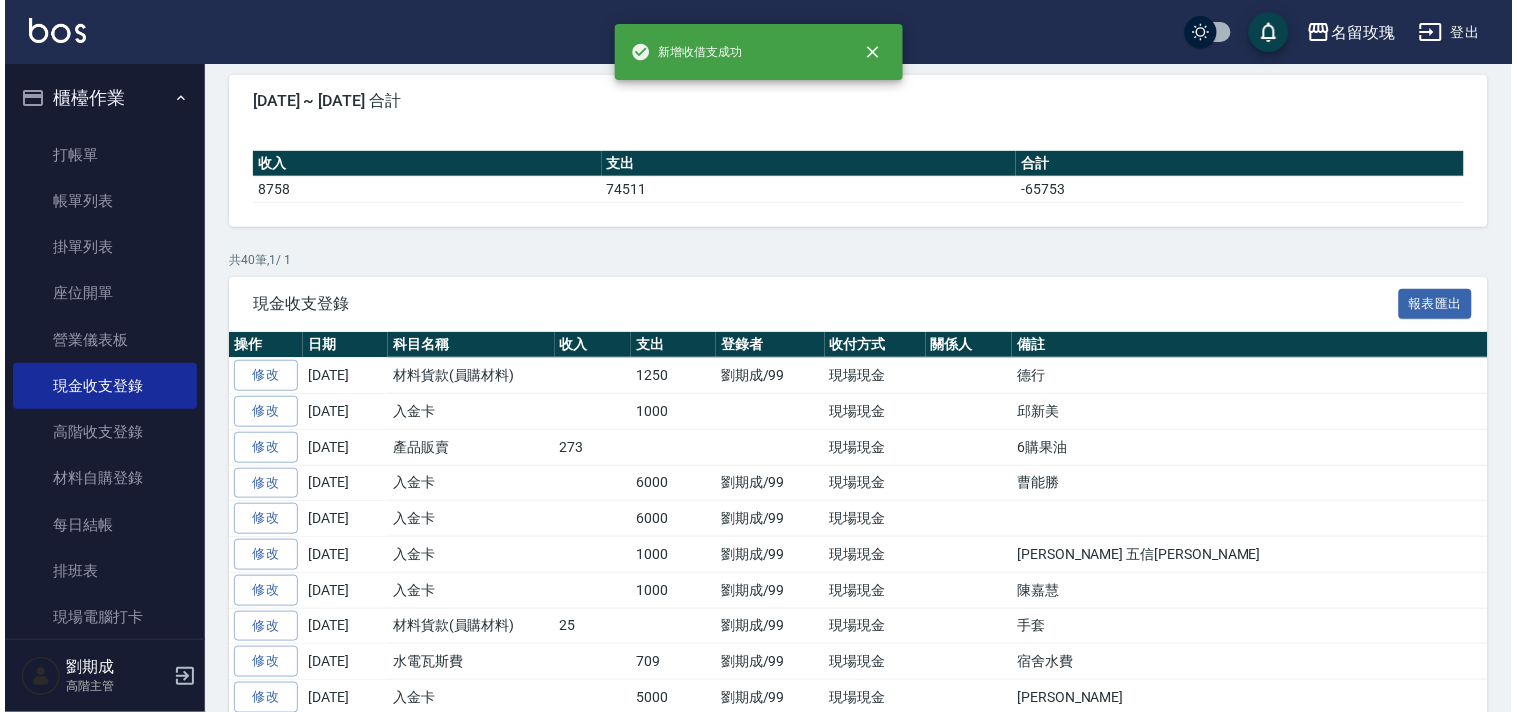 scroll, scrollTop: 0, scrollLeft: 0, axis: both 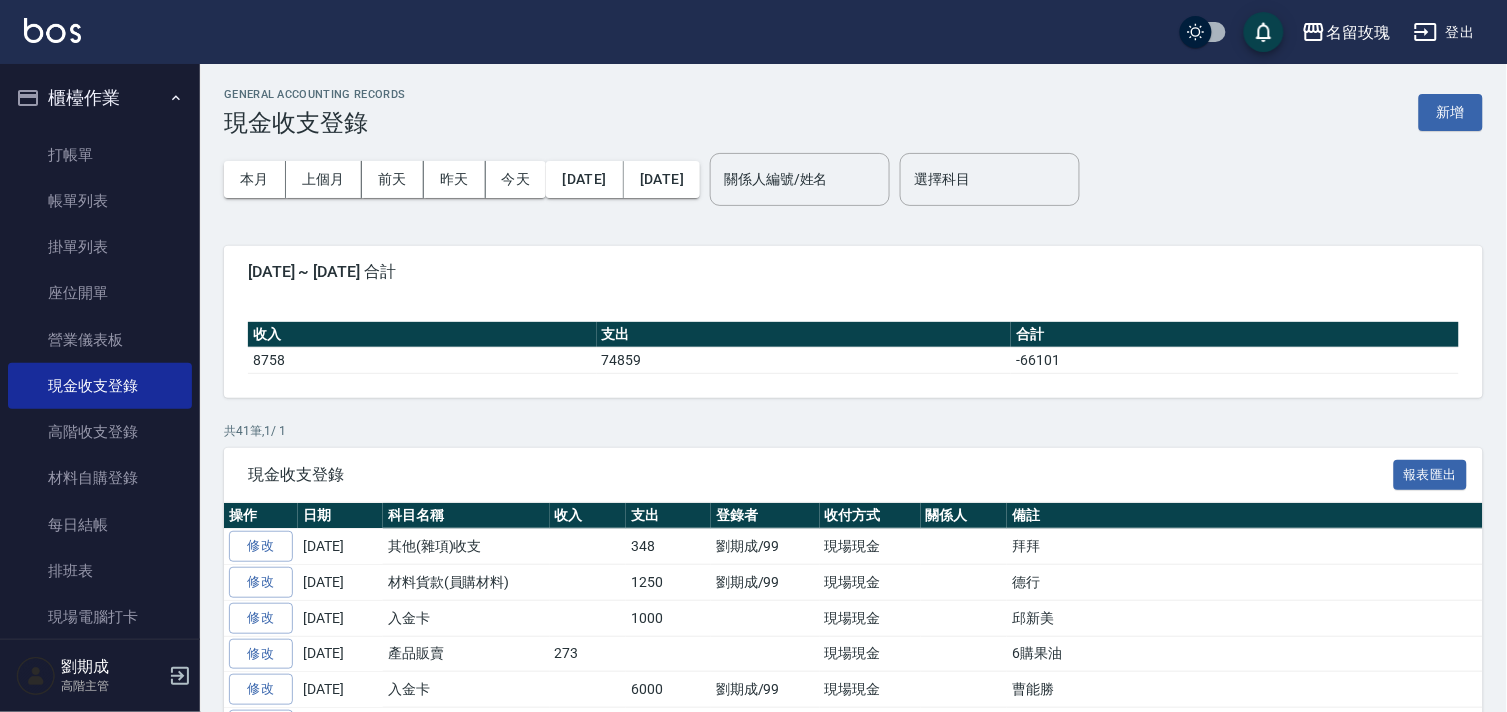 click on "本月 上個月 前天 昨天 今天 2025/07/01 2025/07/10" at bounding box center [462, 179] 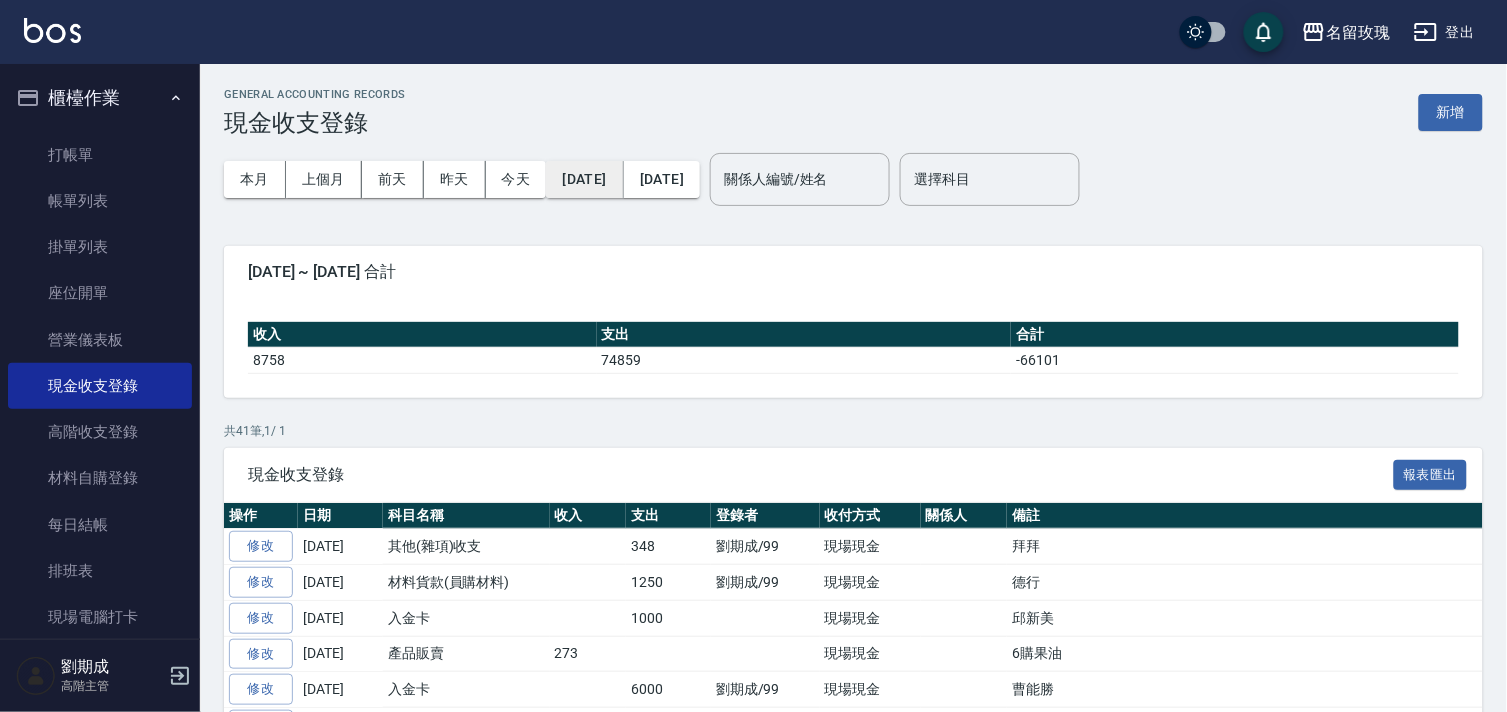 click on "[DATE]" at bounding box center (584, 179) 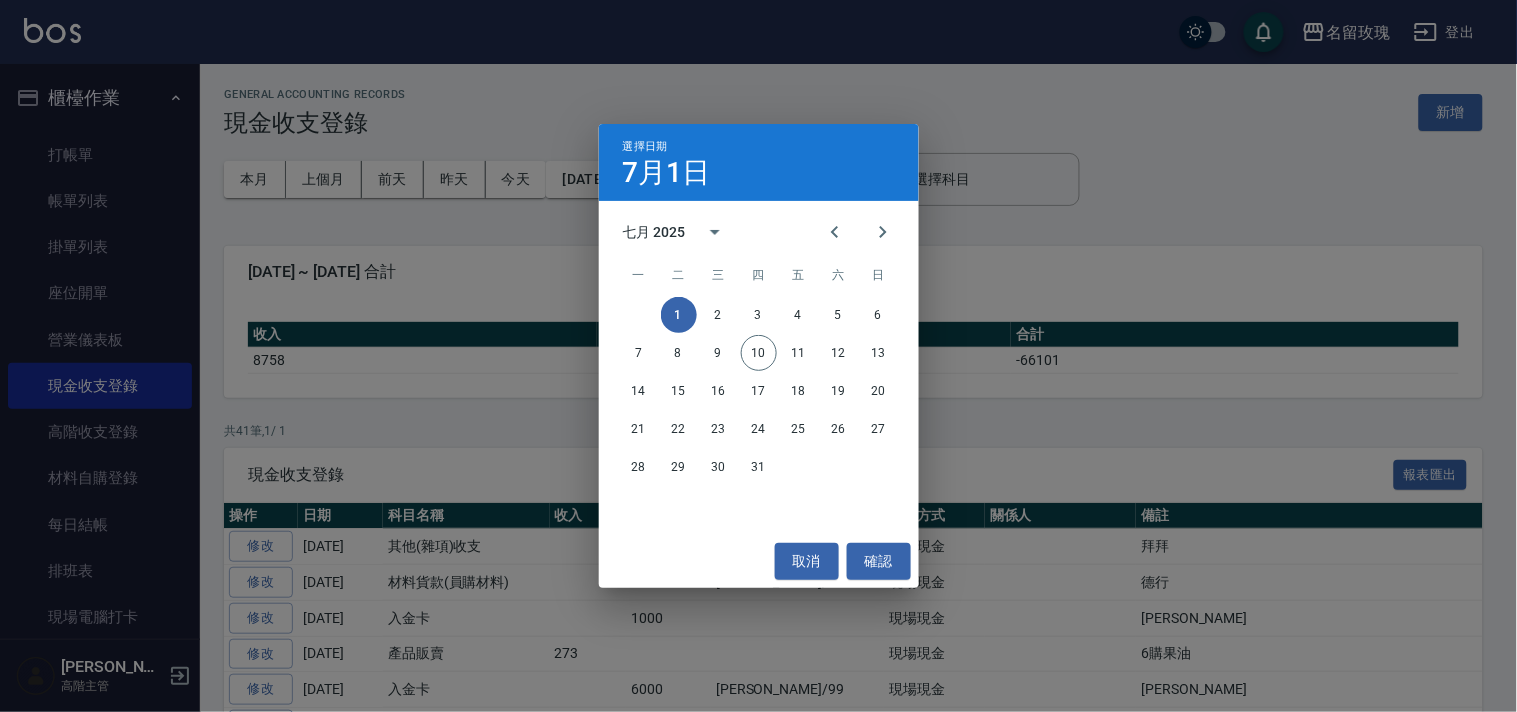 click on "7 8 9 10 11 12 13" 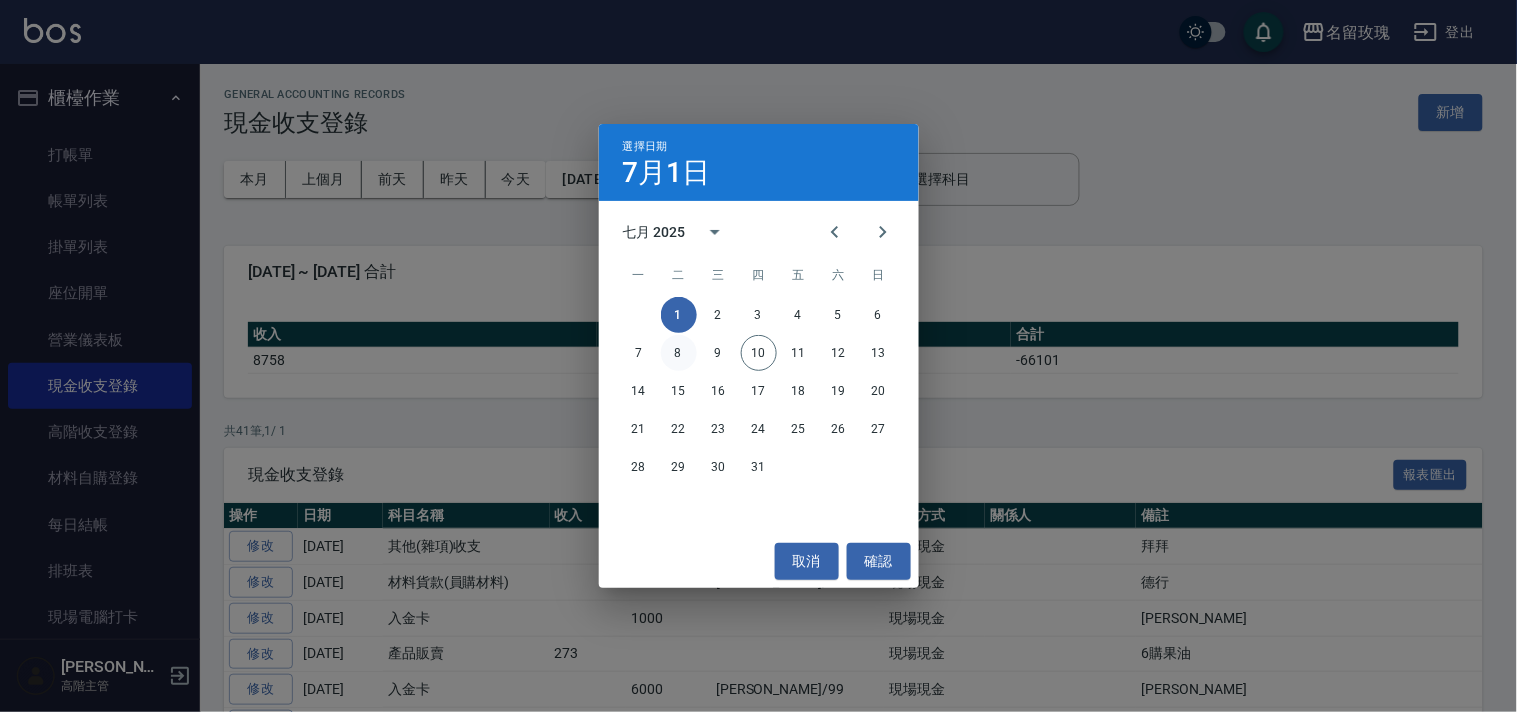 click on "8" 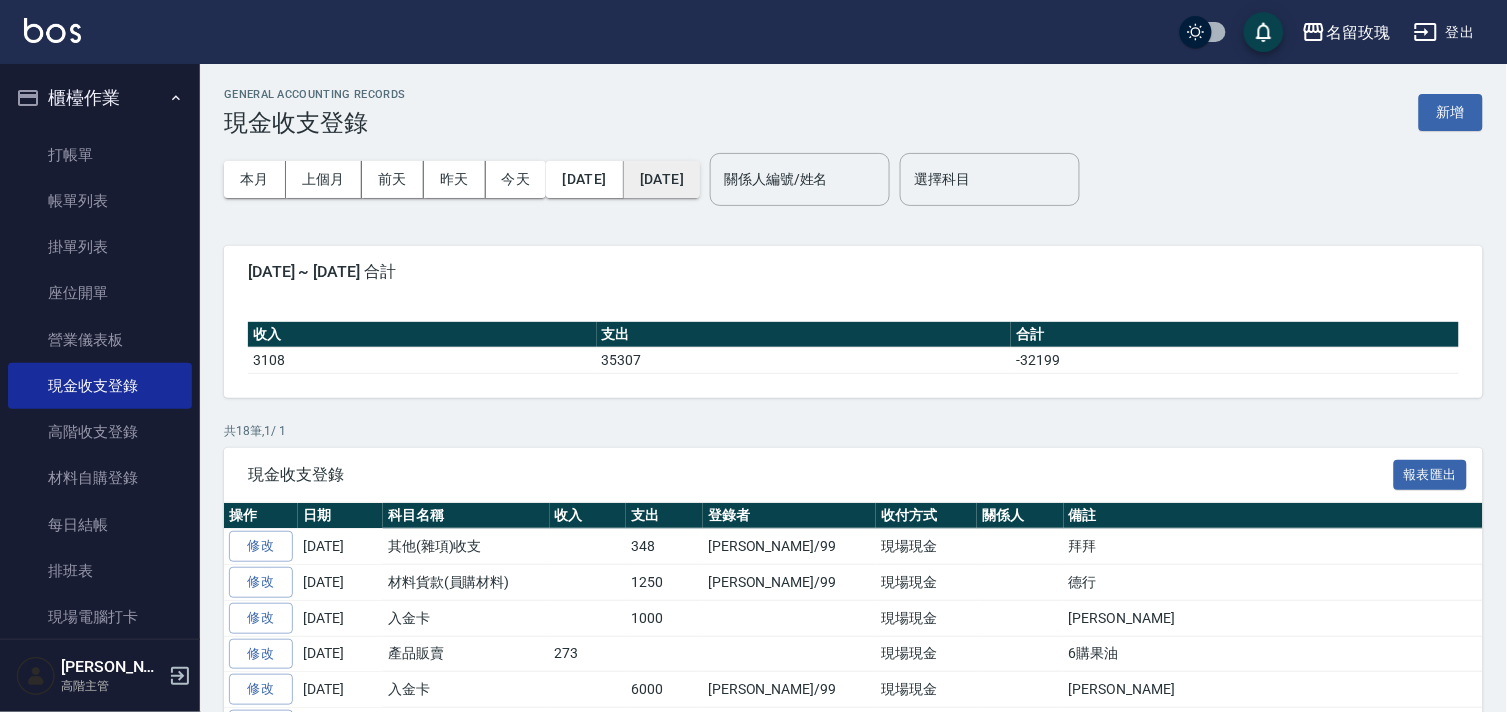 click on "[DATE]" 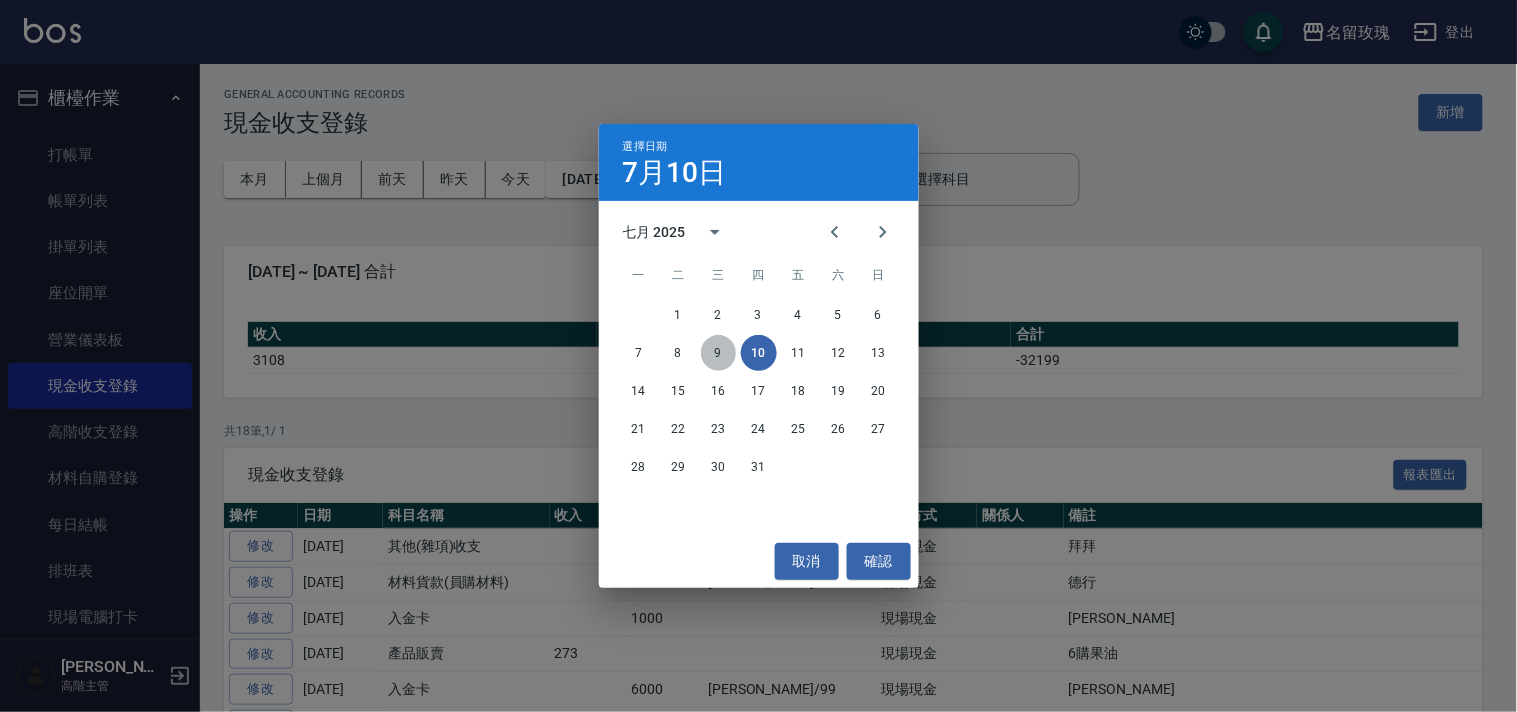 click on "9" 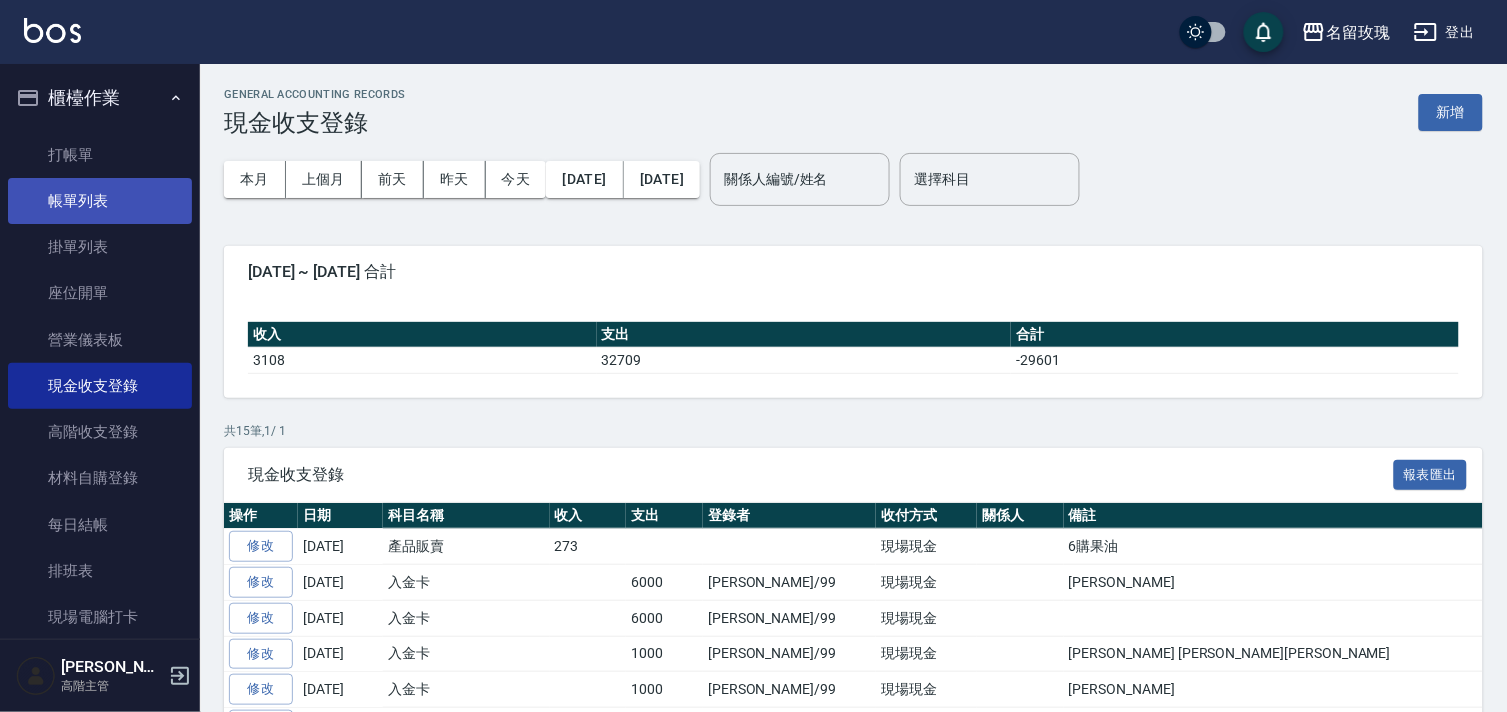 click on "帳單列表" 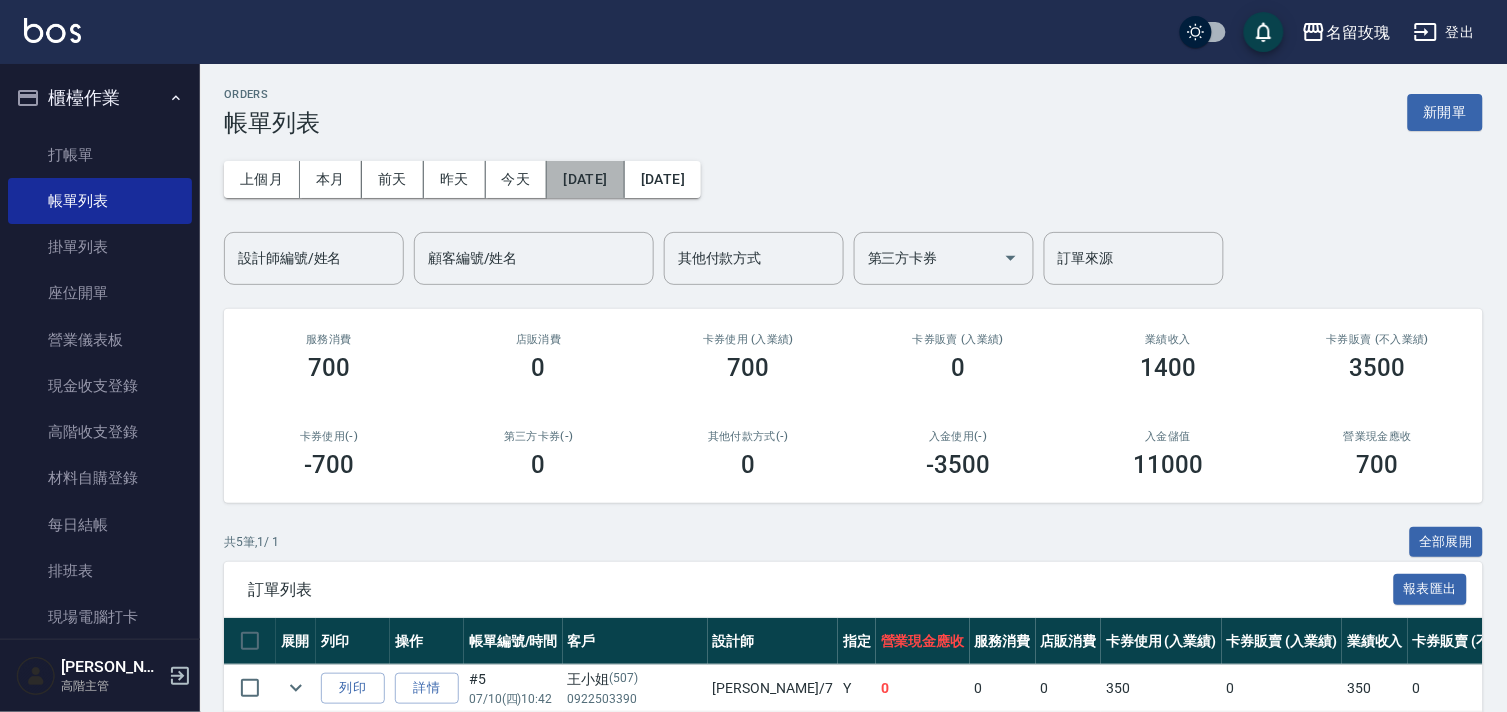click on "[DATE]" 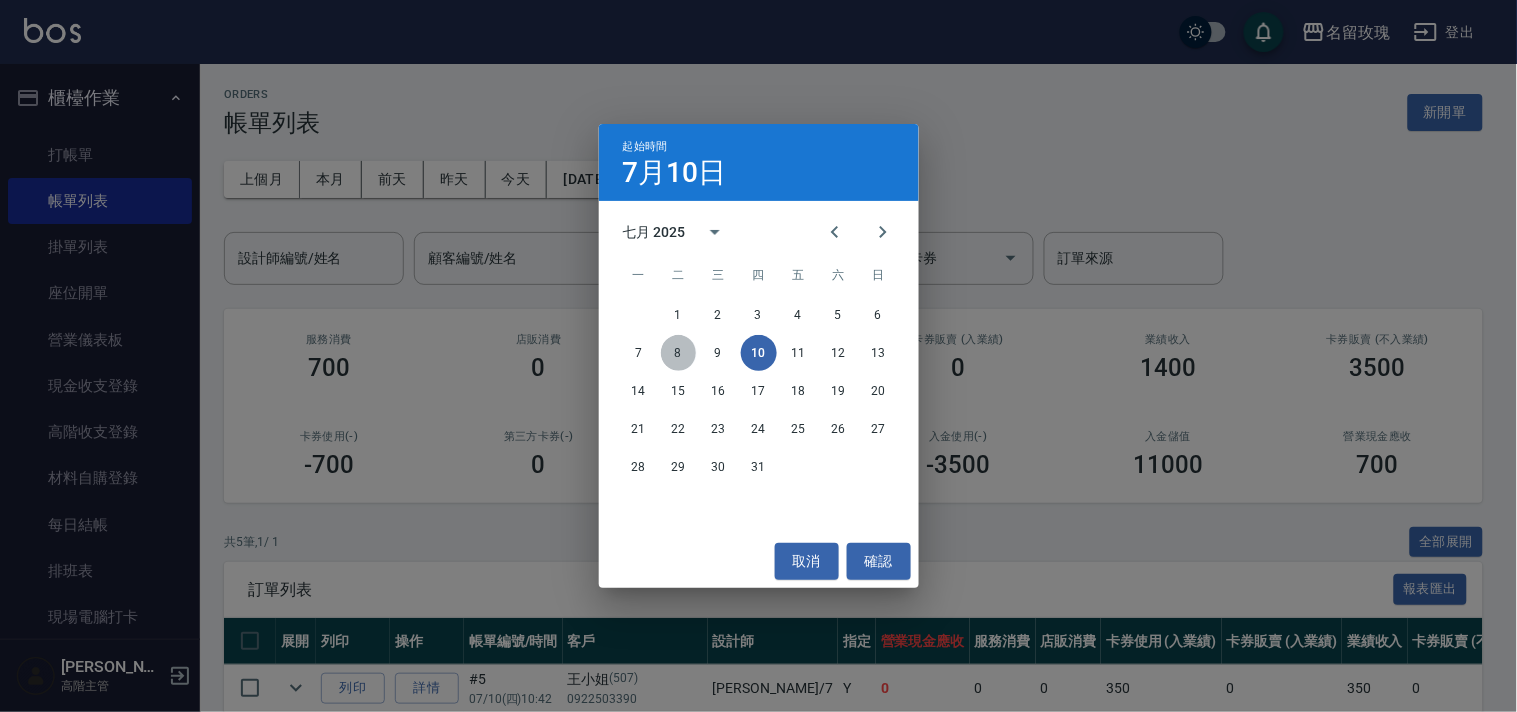 click on "8" 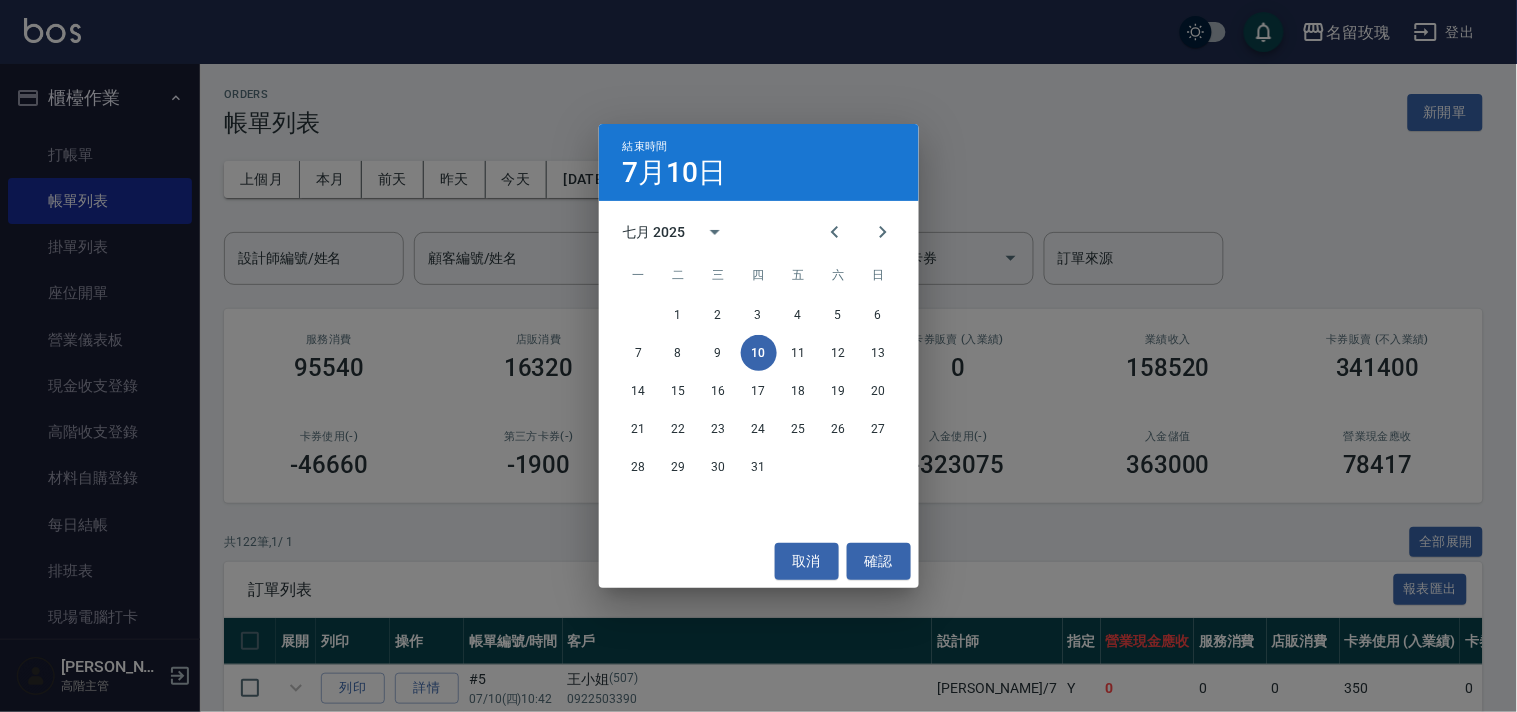 click on "46660" 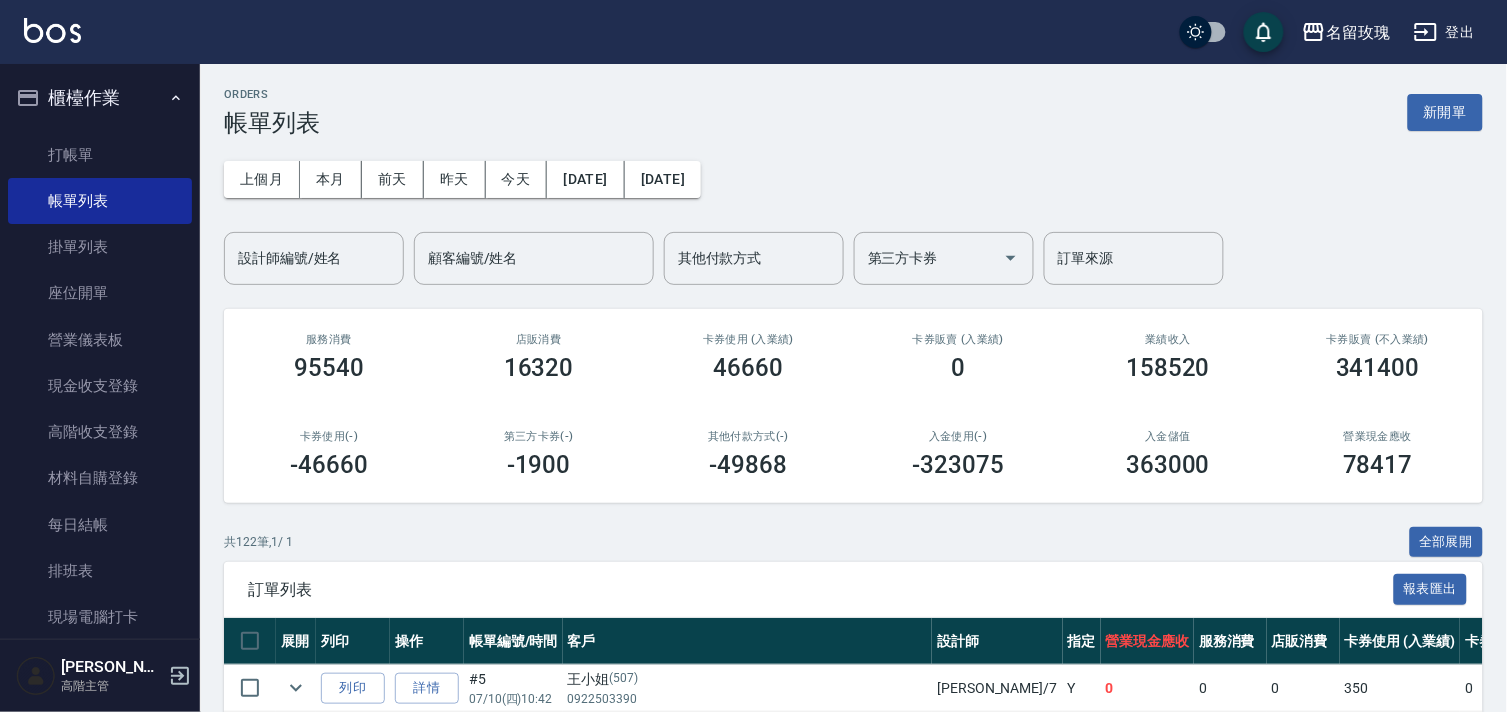 click on "ORDERS 帳單列表 新開單" 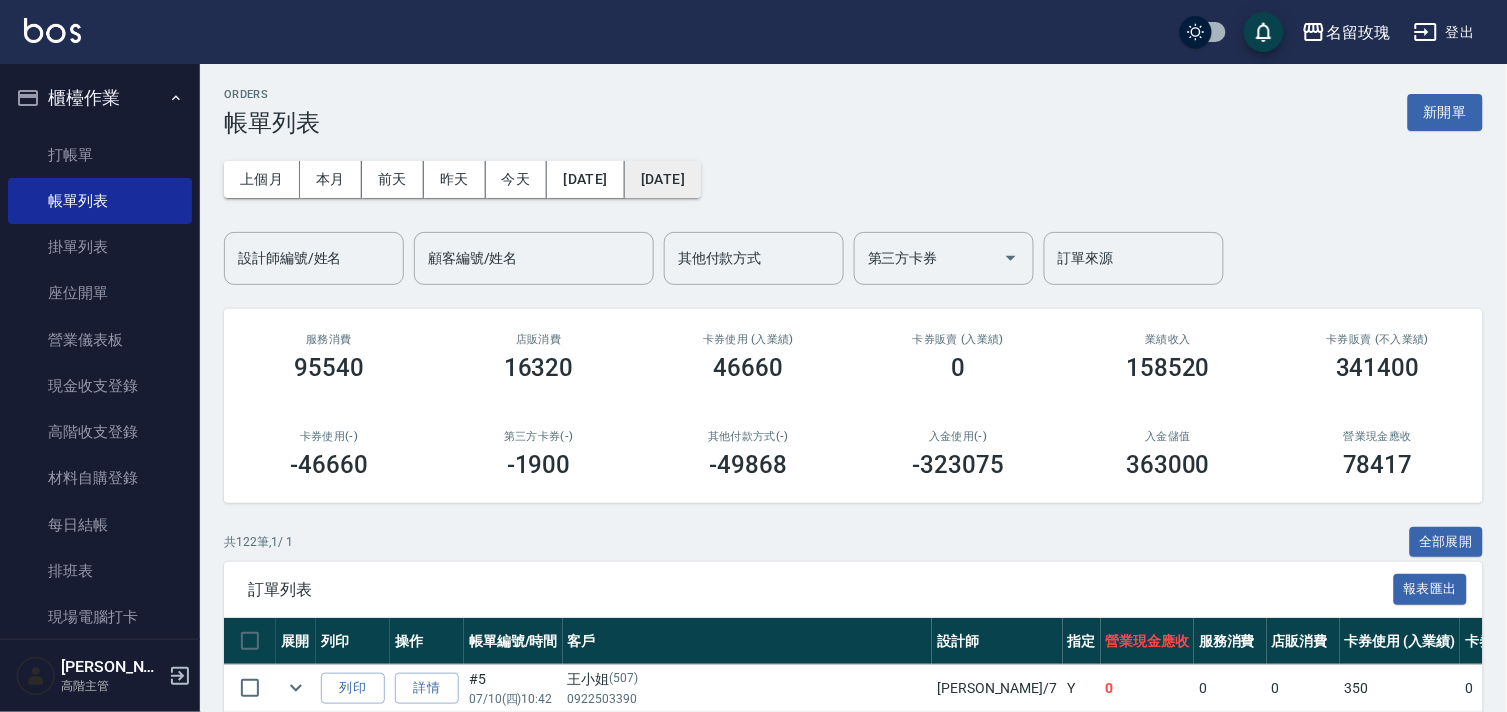 click on "[DATE]" 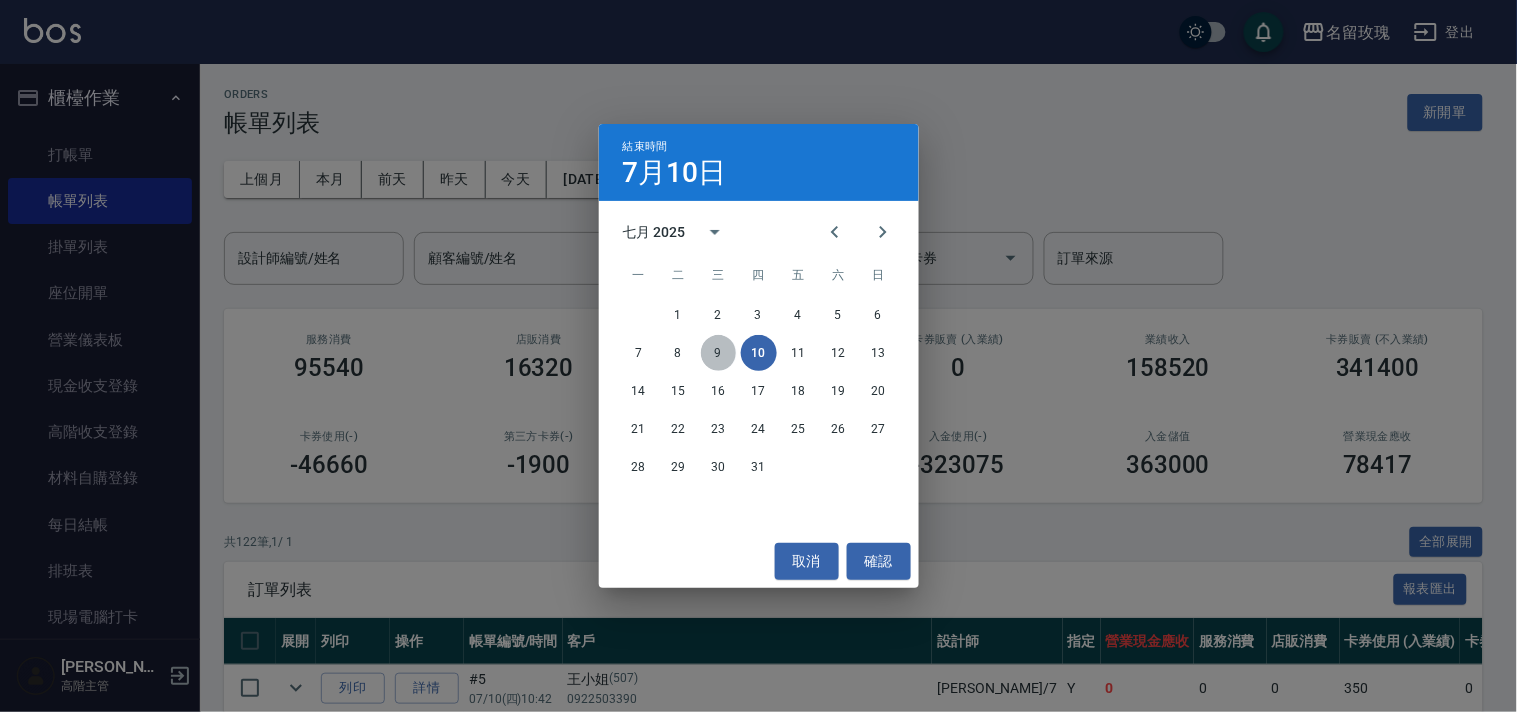 click on "9" 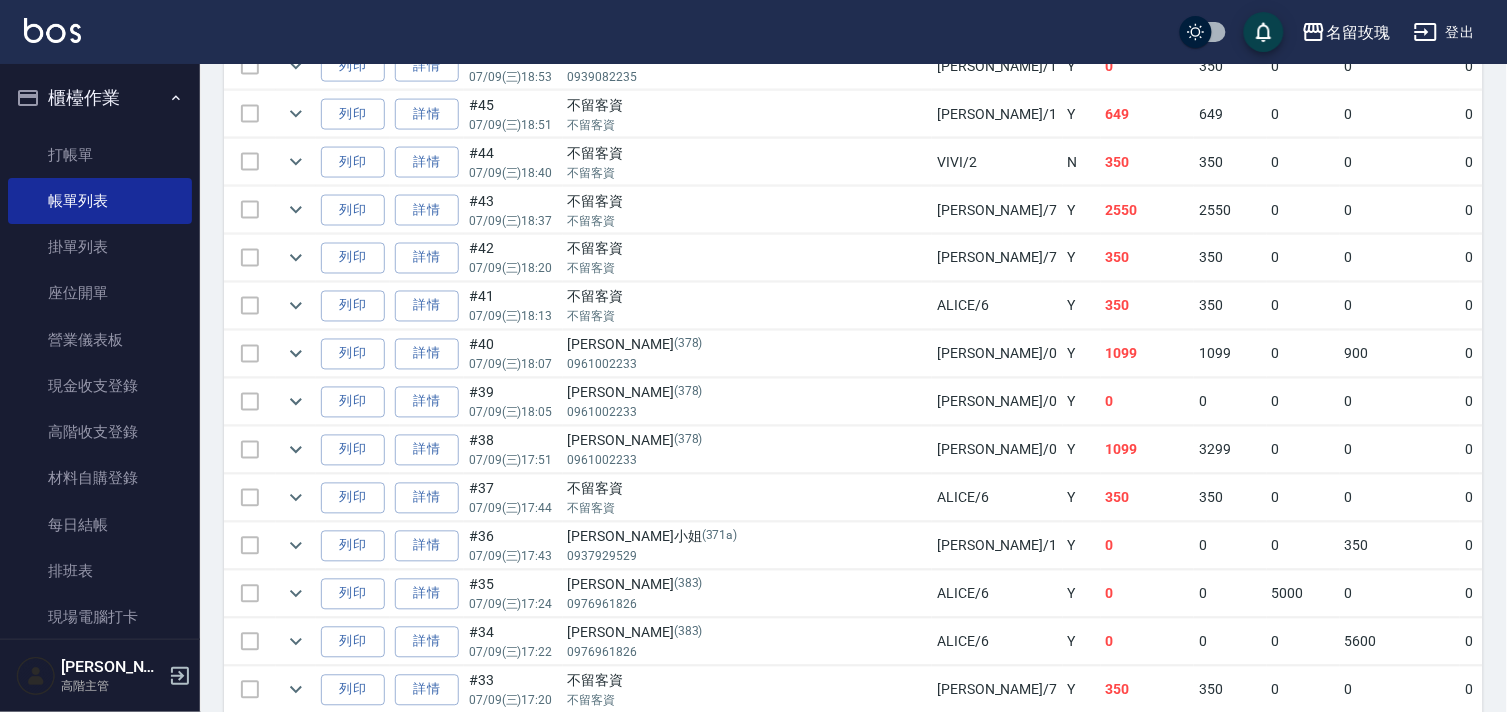 scroll, scrollTop: 888, scrollLeft: 0, axis: vertical 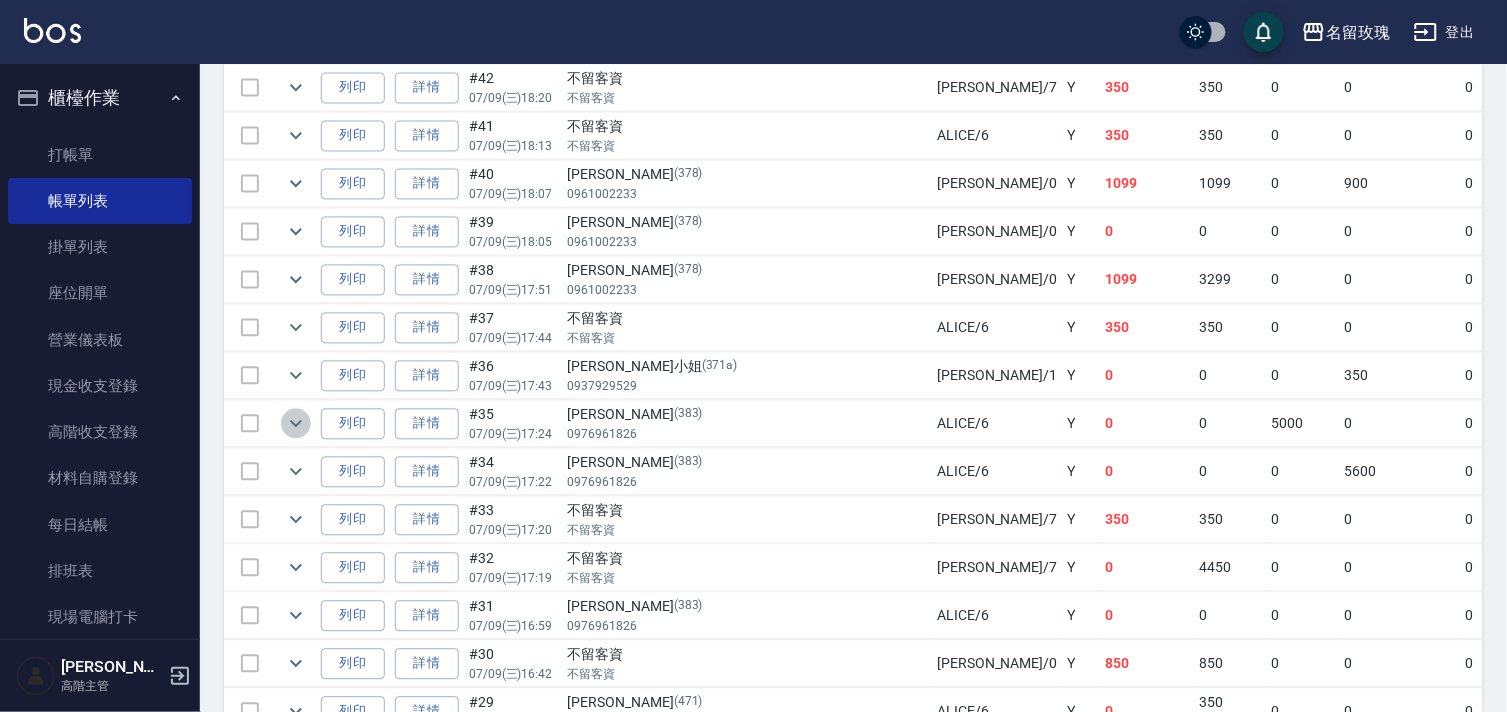 click 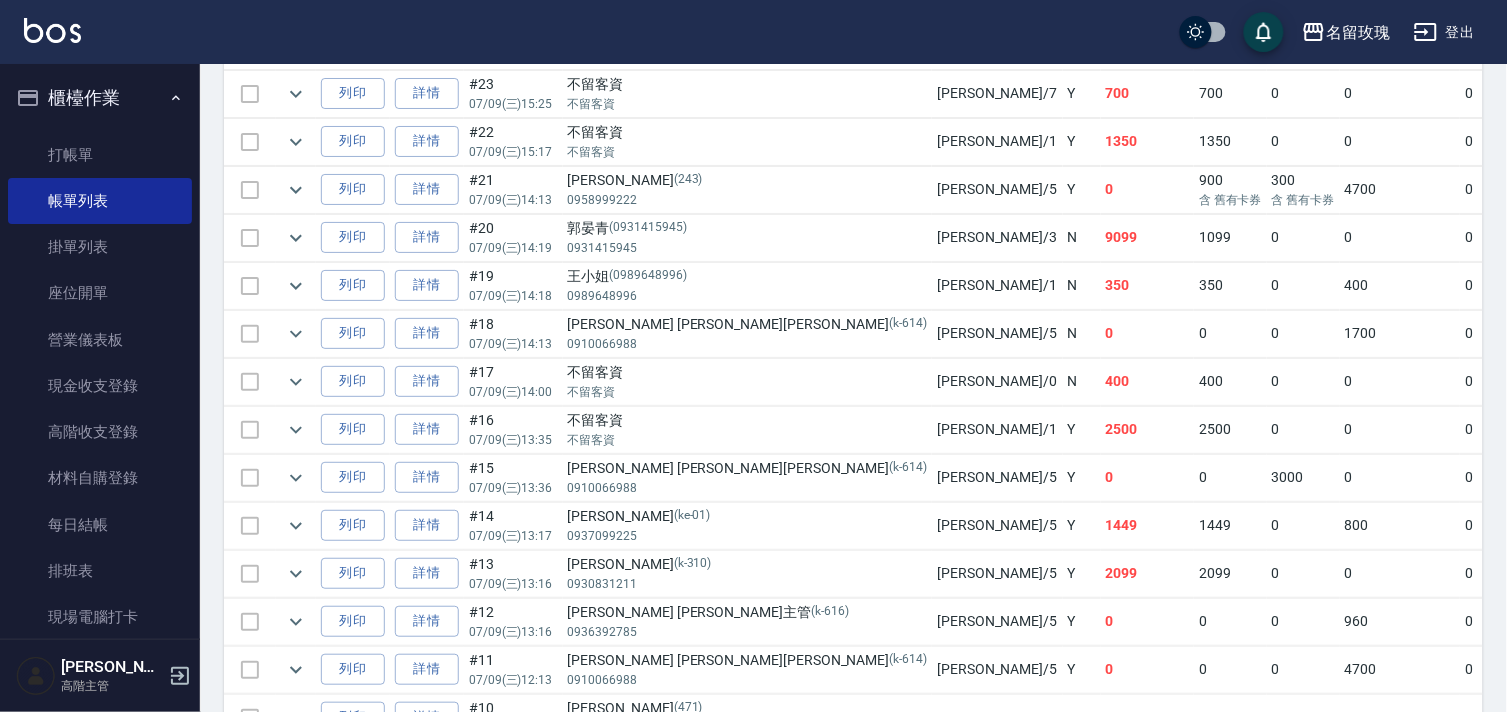 scroll, scrollTop: 1888, scrollLeft: 0, axis: vertical 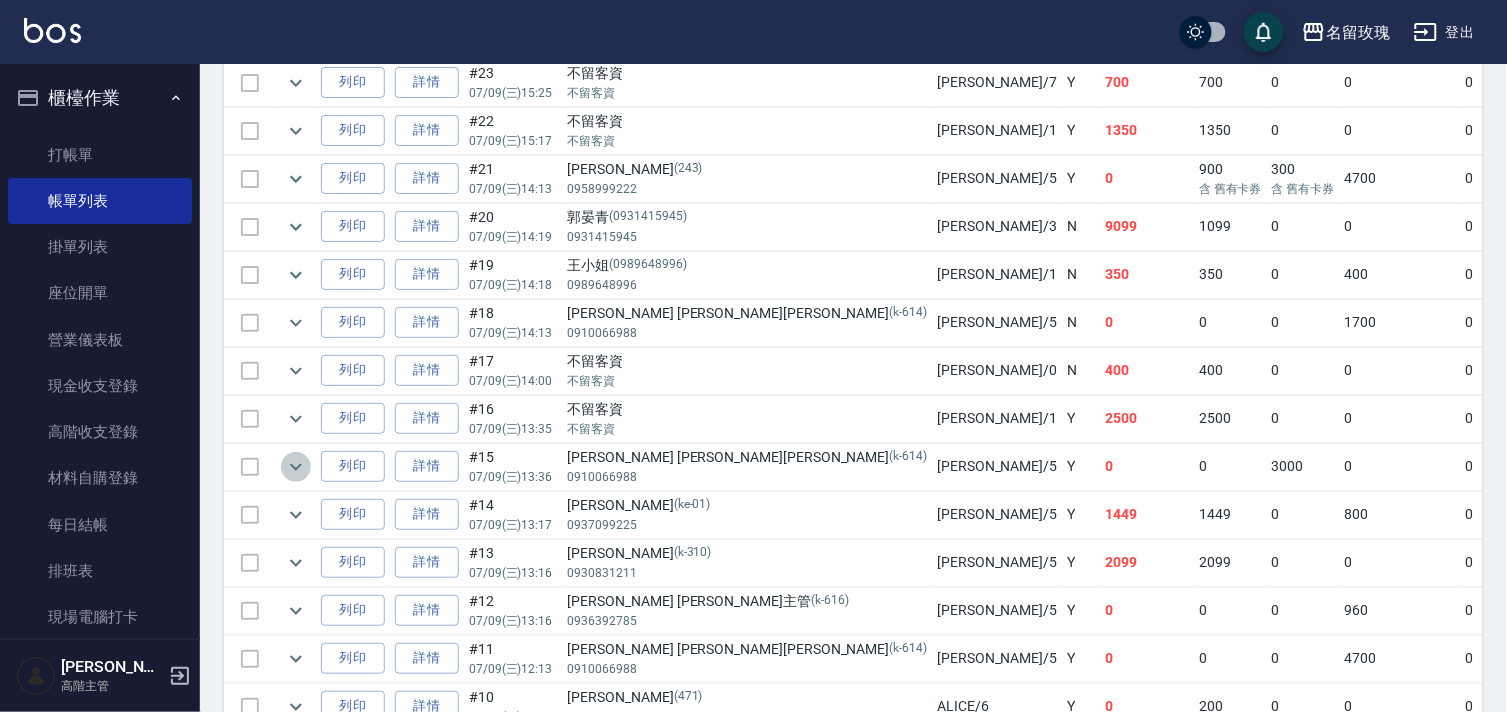 click 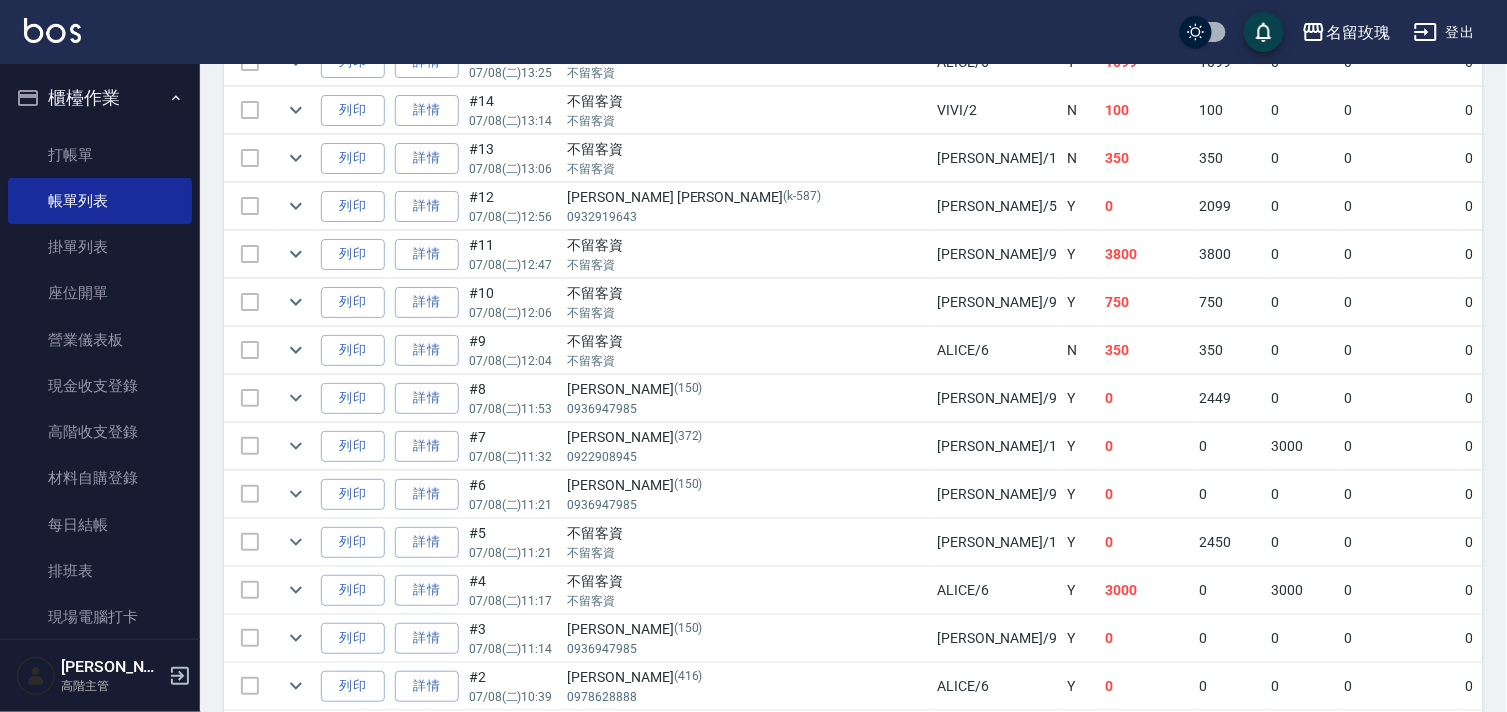 scroll, scrollTop: 5777, scrollLeft: 0, axis: vertical 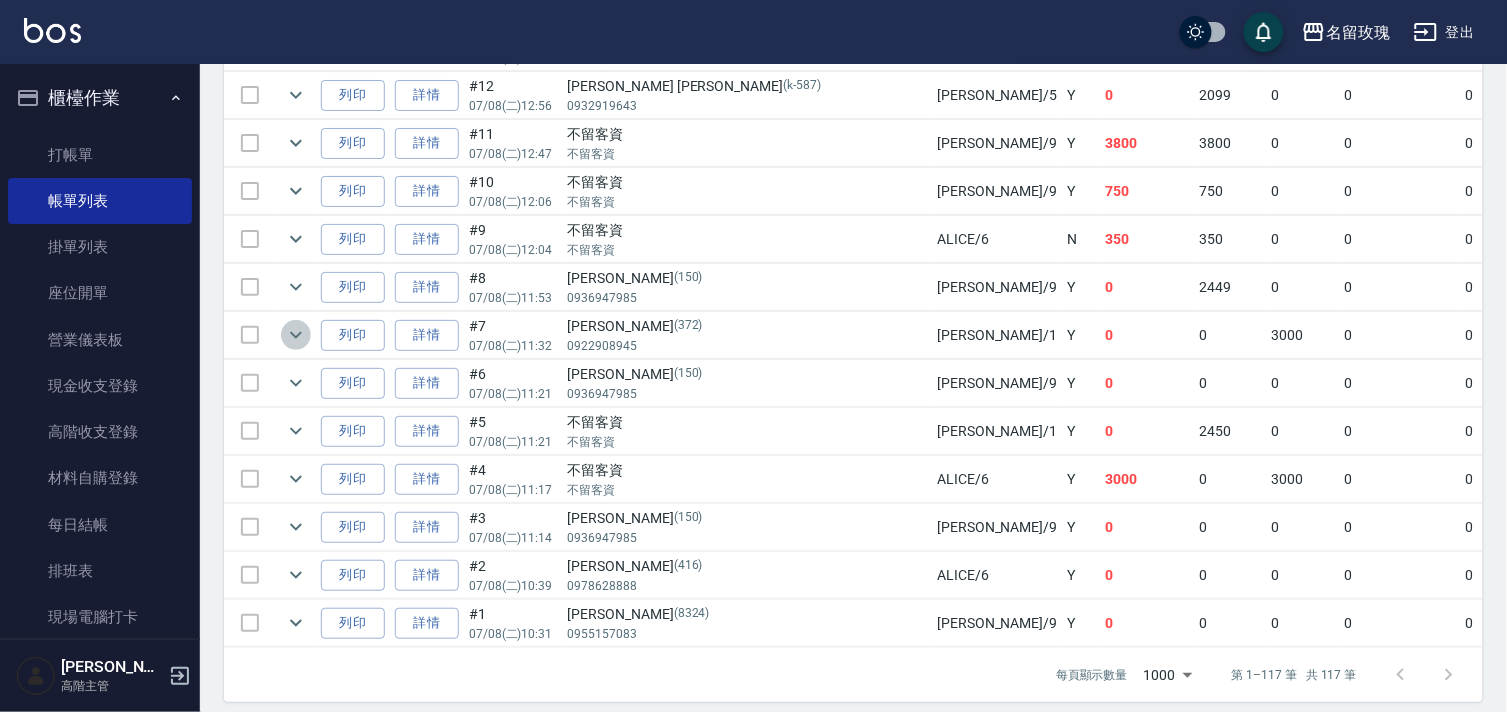 click 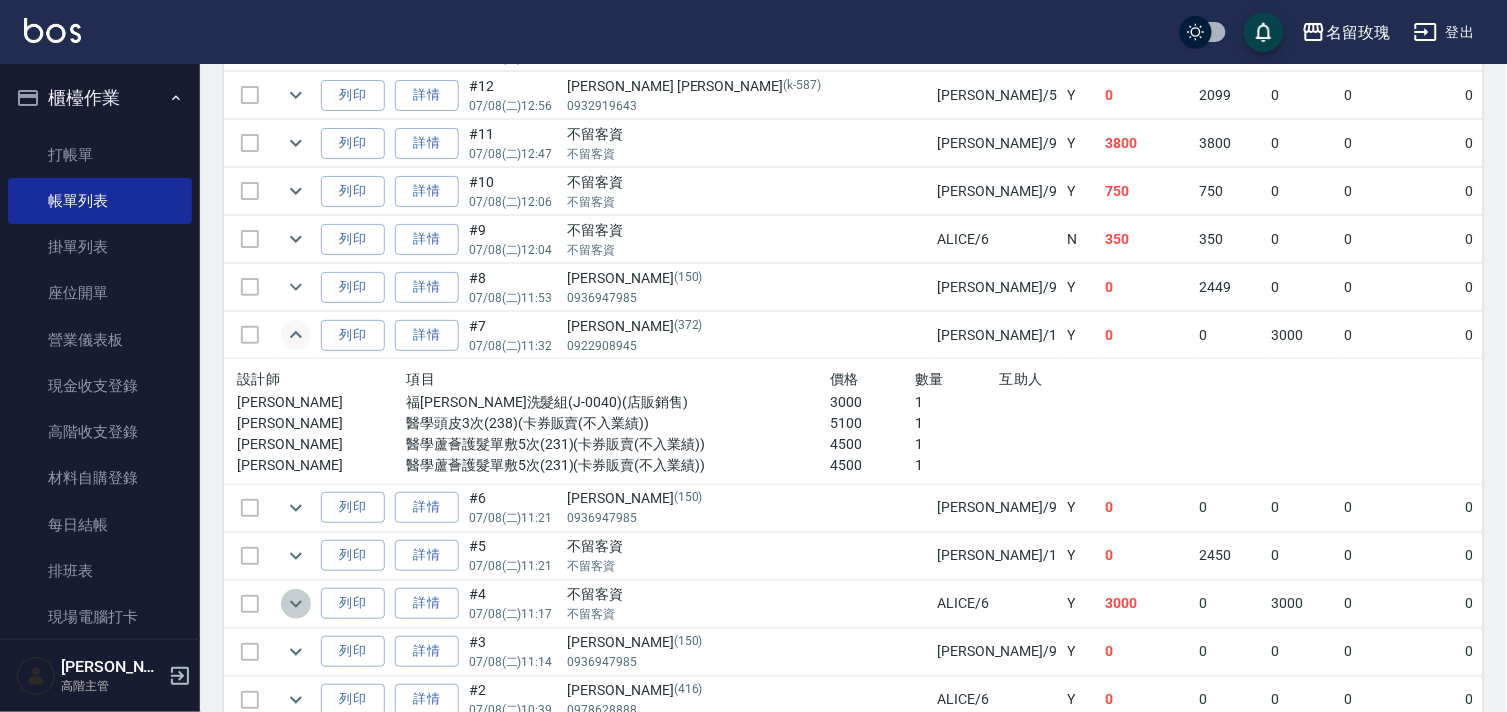 click 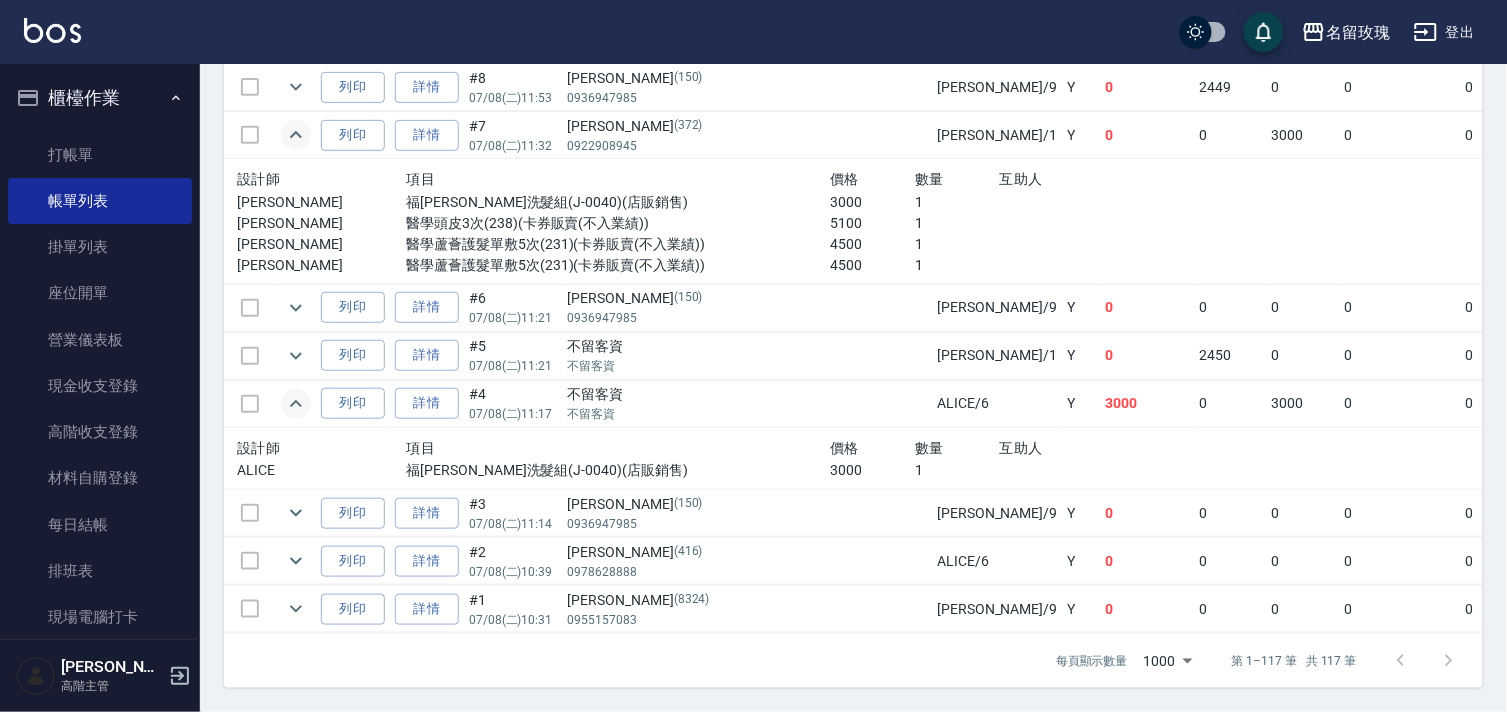 scroll, scrollTop: 6016, scrollLeft: 0, axis: vertical 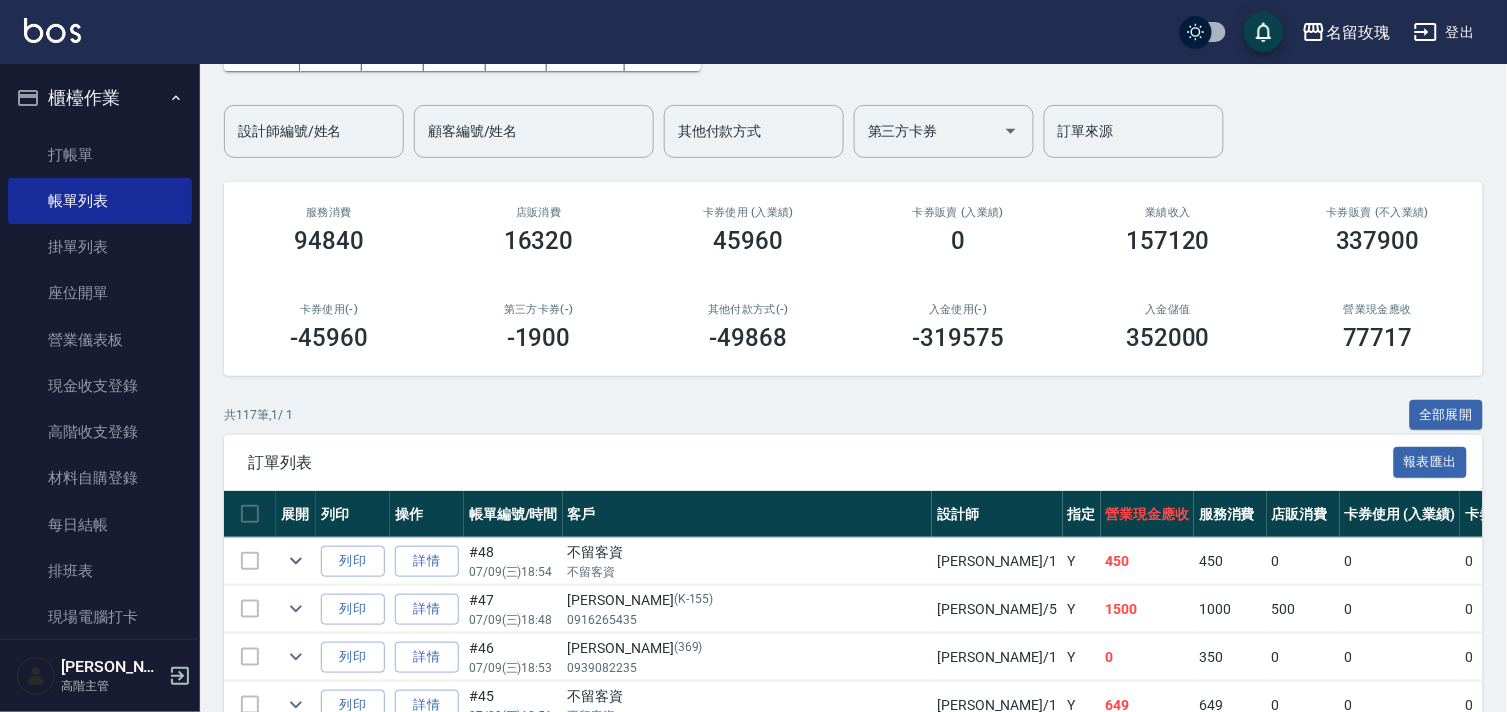 click on "名留玫瑰 登出" 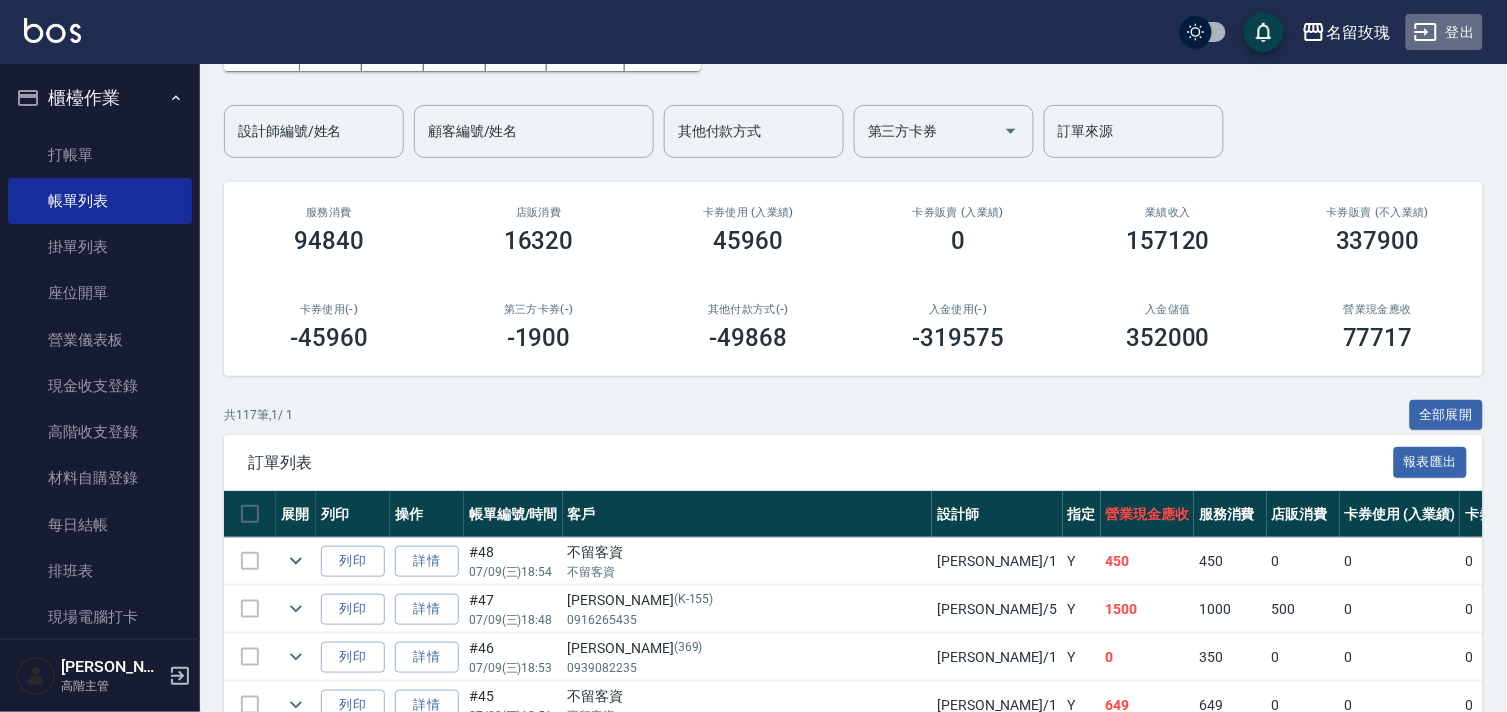 click on "登出" 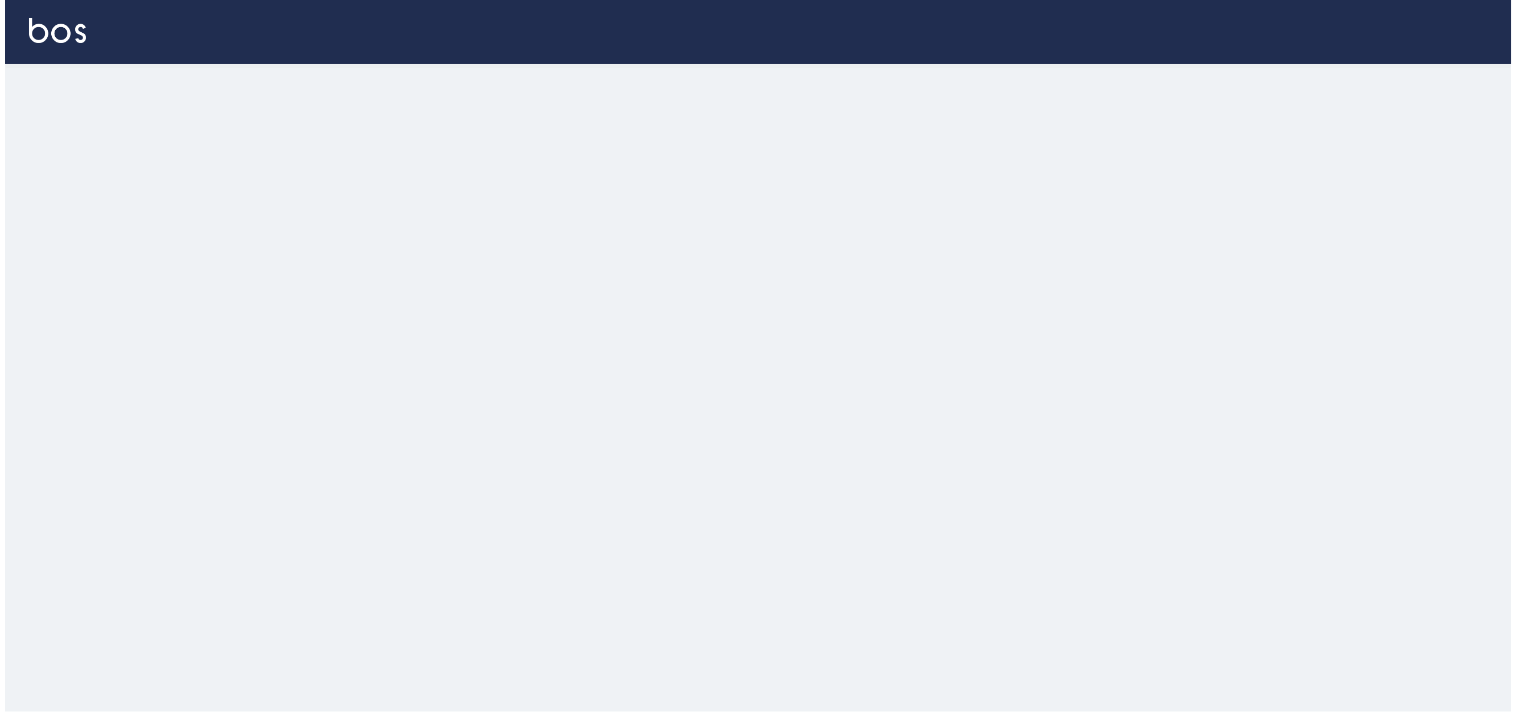 scroll, scrollTop: 0, scrollLeft: 0, axis: both 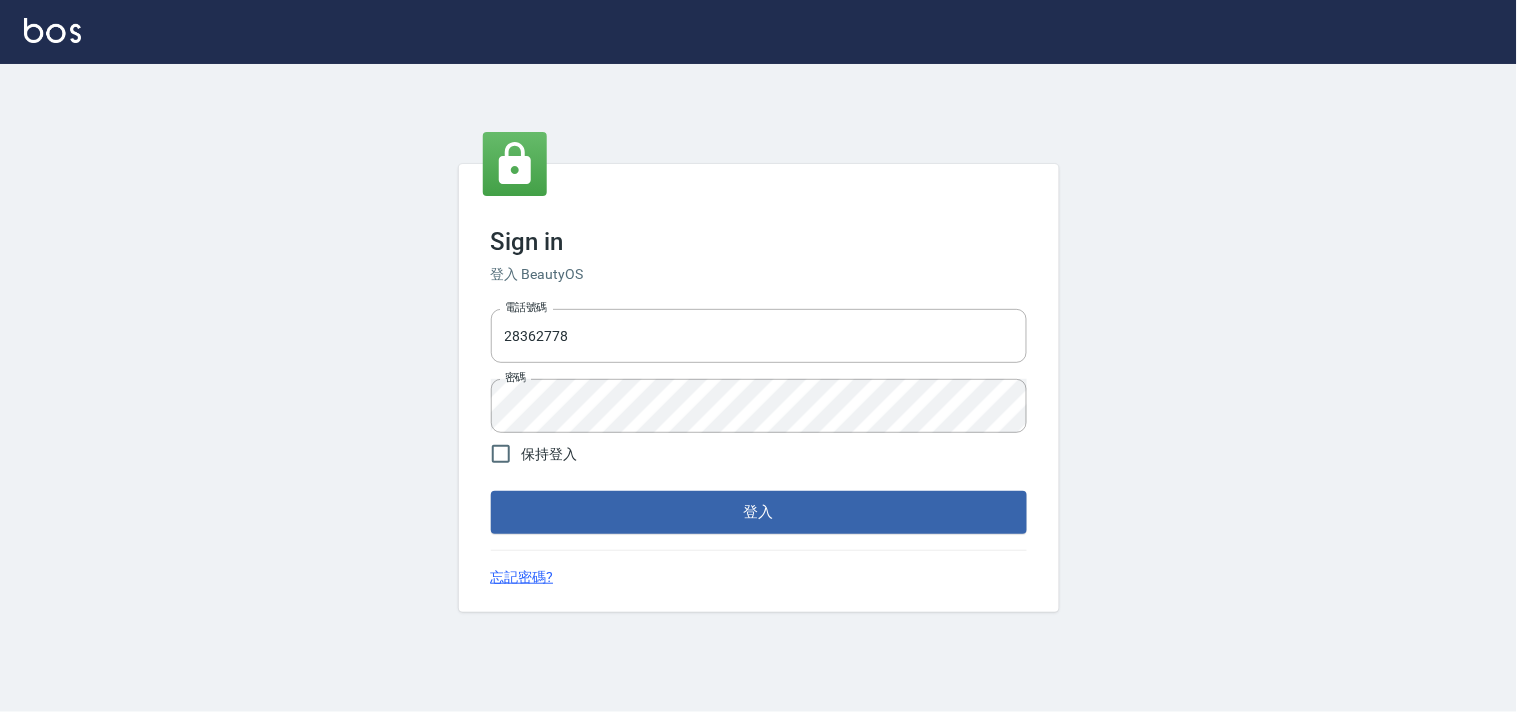 click on "電話號碼 [PHONE_NUMBER] 電話號碼 密碼 密碼 保持登入 登入" at bounding box center (759, 417) 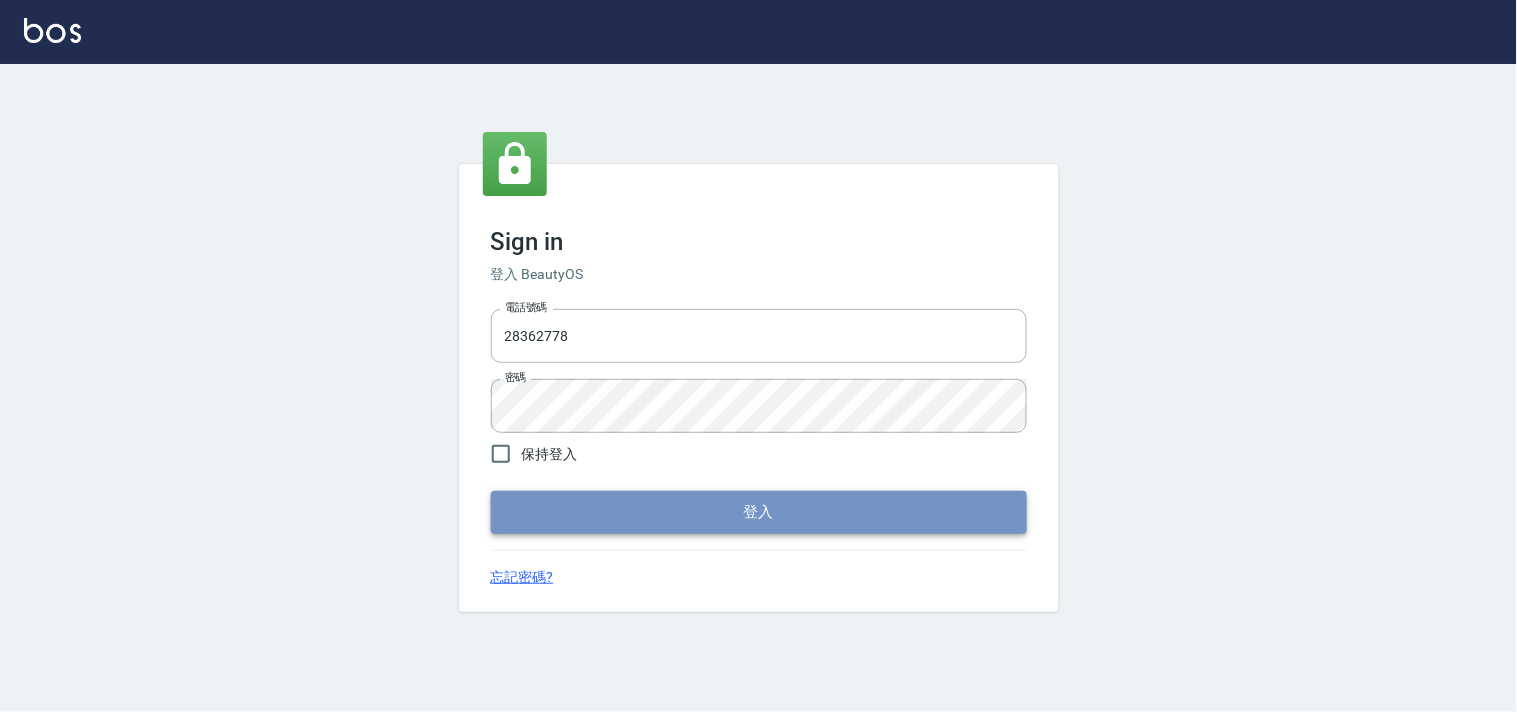 type 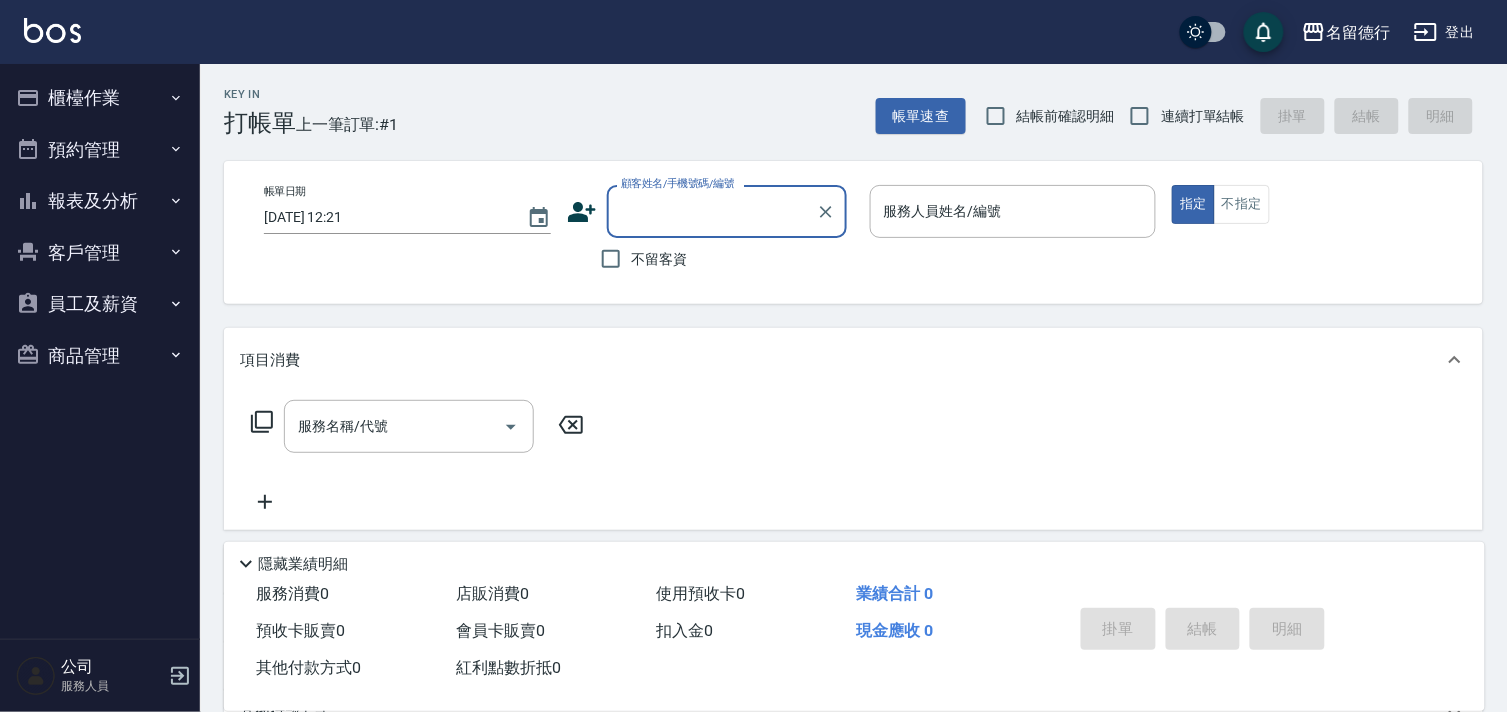 click on "結帳前確認明細" at bounding box center (1045, 116) 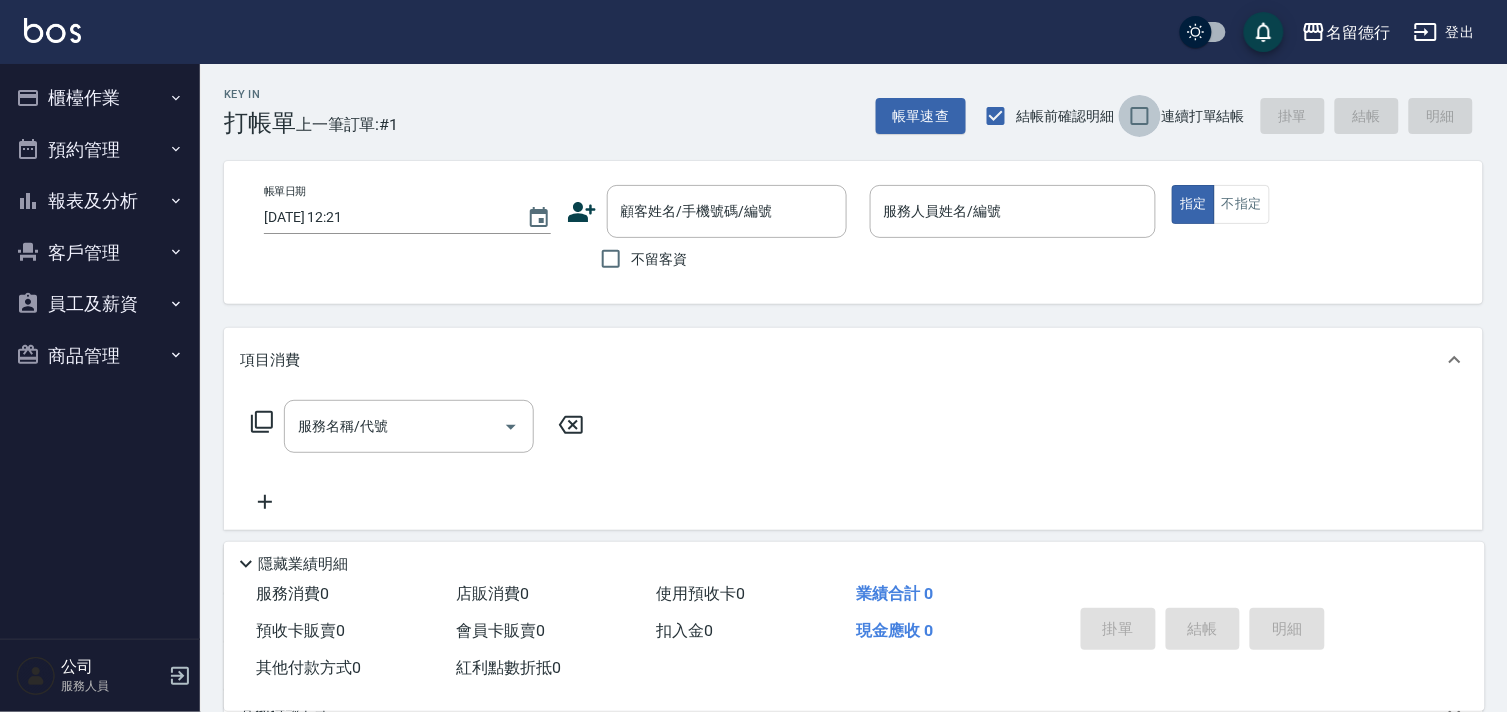 click on "連續打單結帳" at bounding box center [1140, 116] 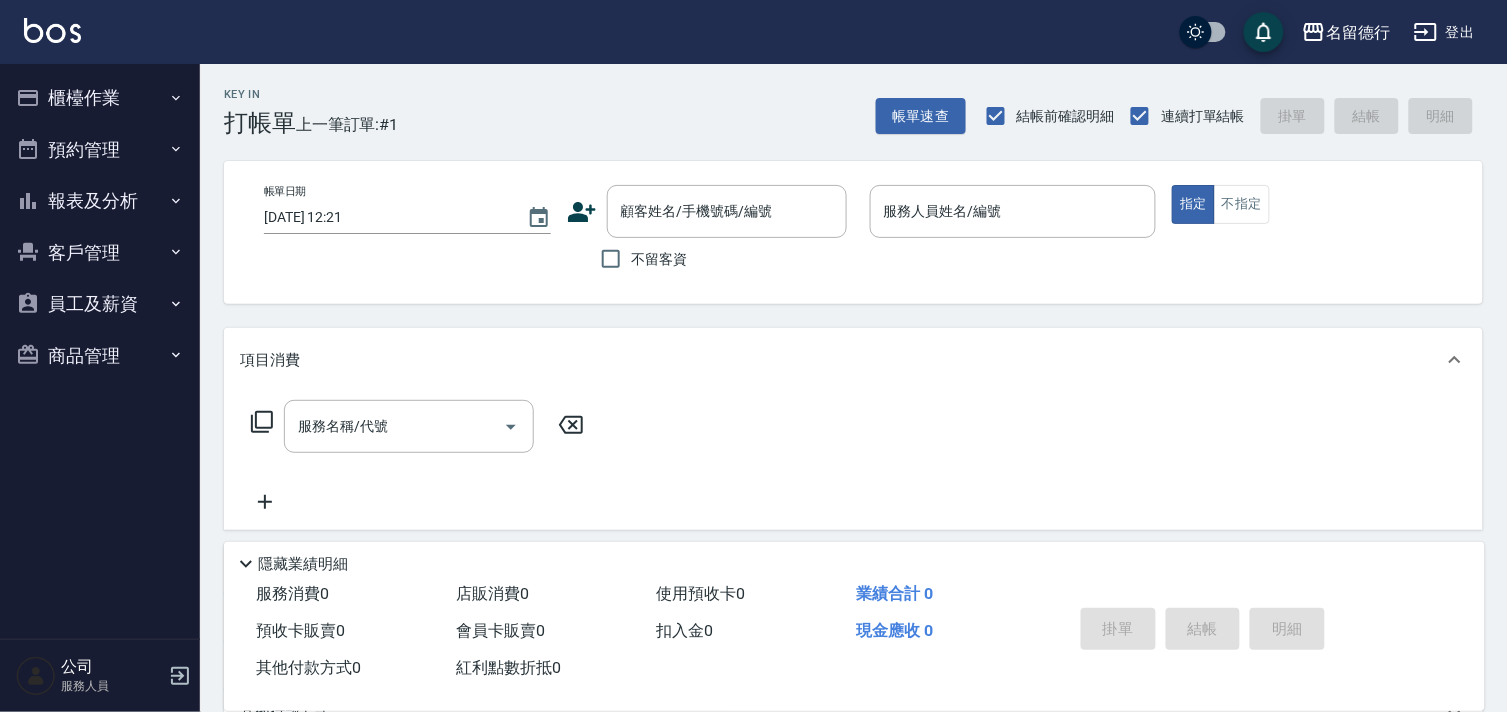 click on "不留客資" at bounding box center (660, 259) 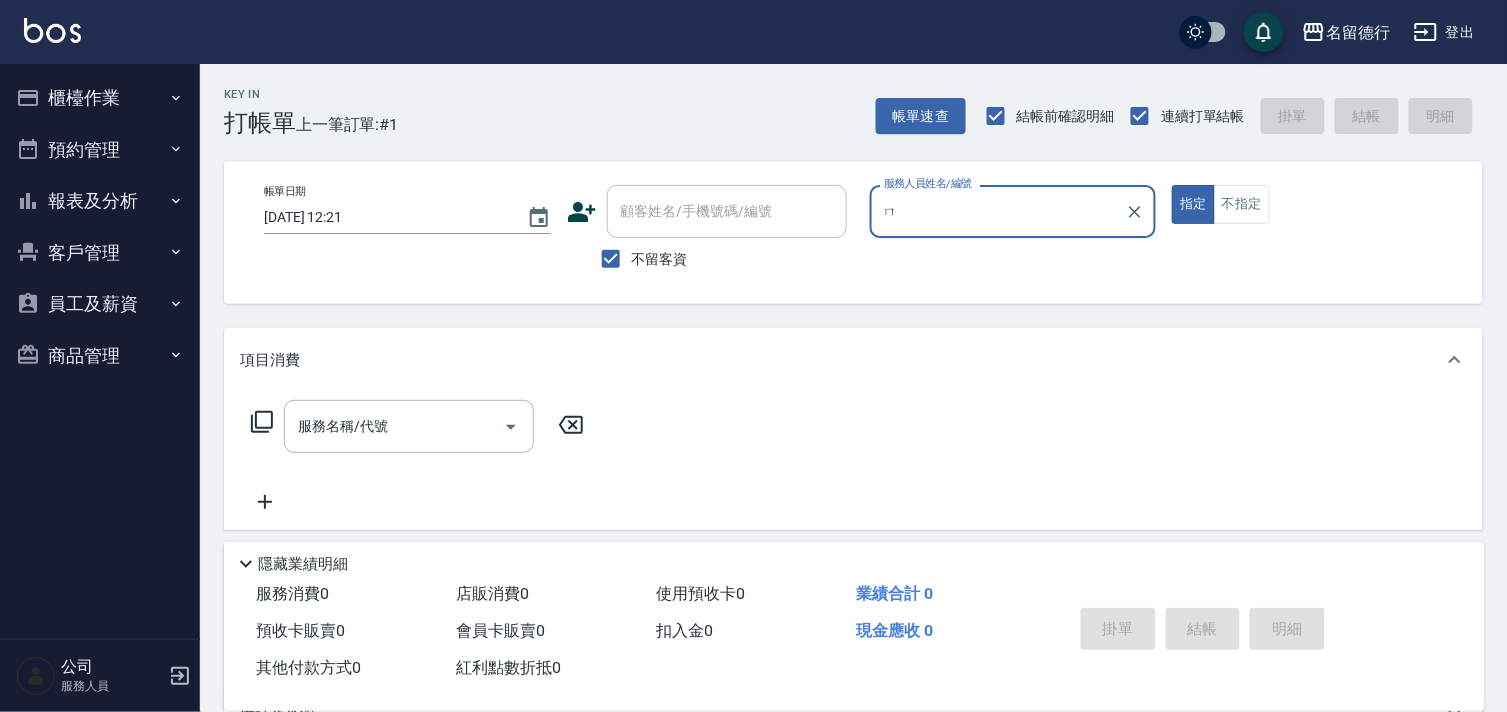 type on "ㄇ" 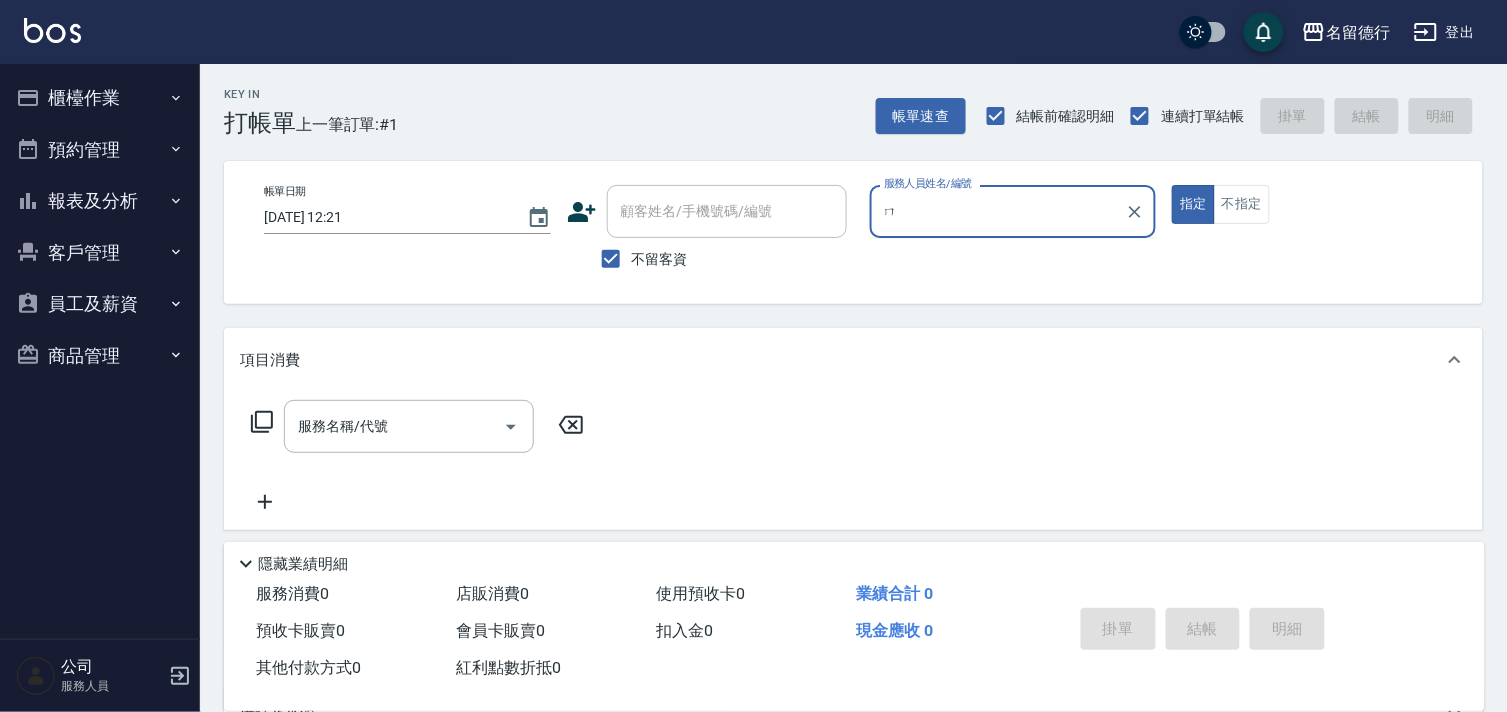 type 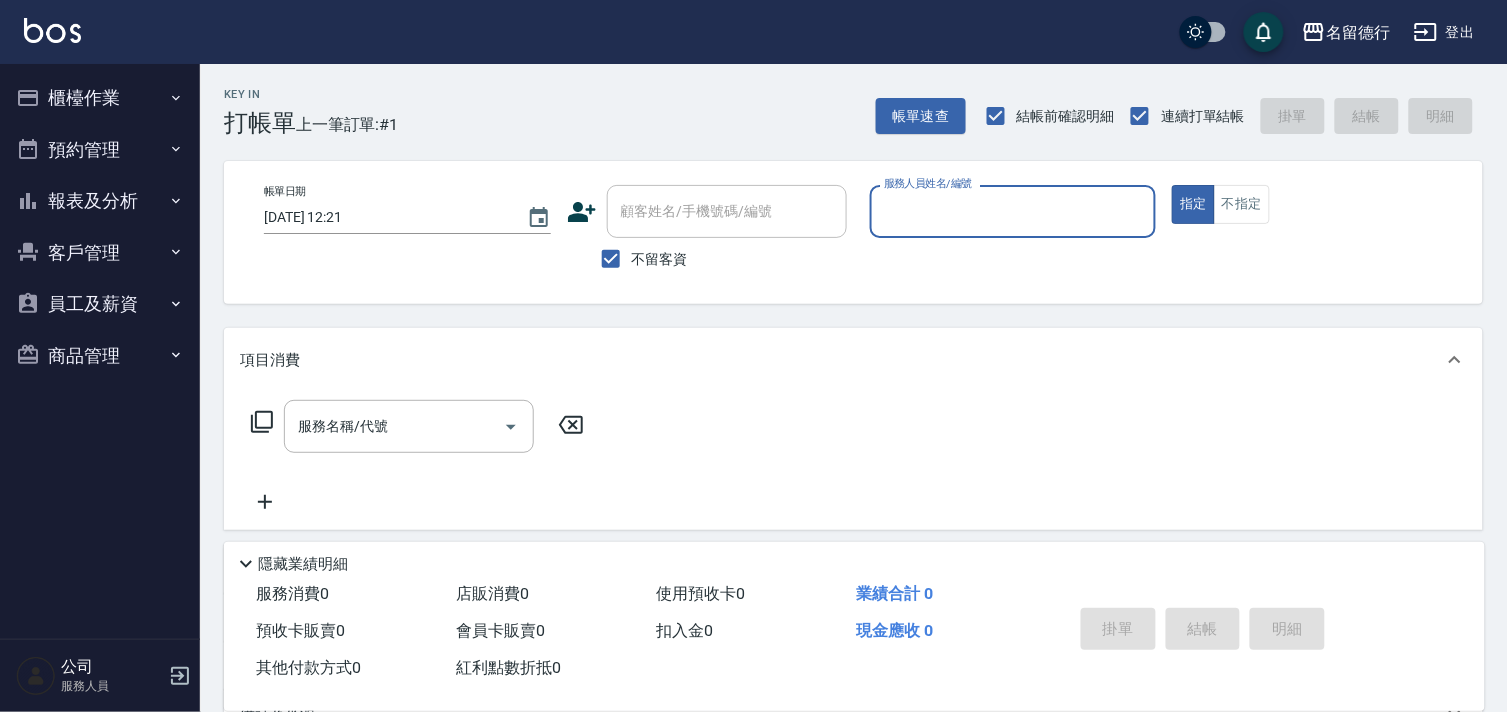 click on "櫃檯作業" at bounding box center [100, 98] 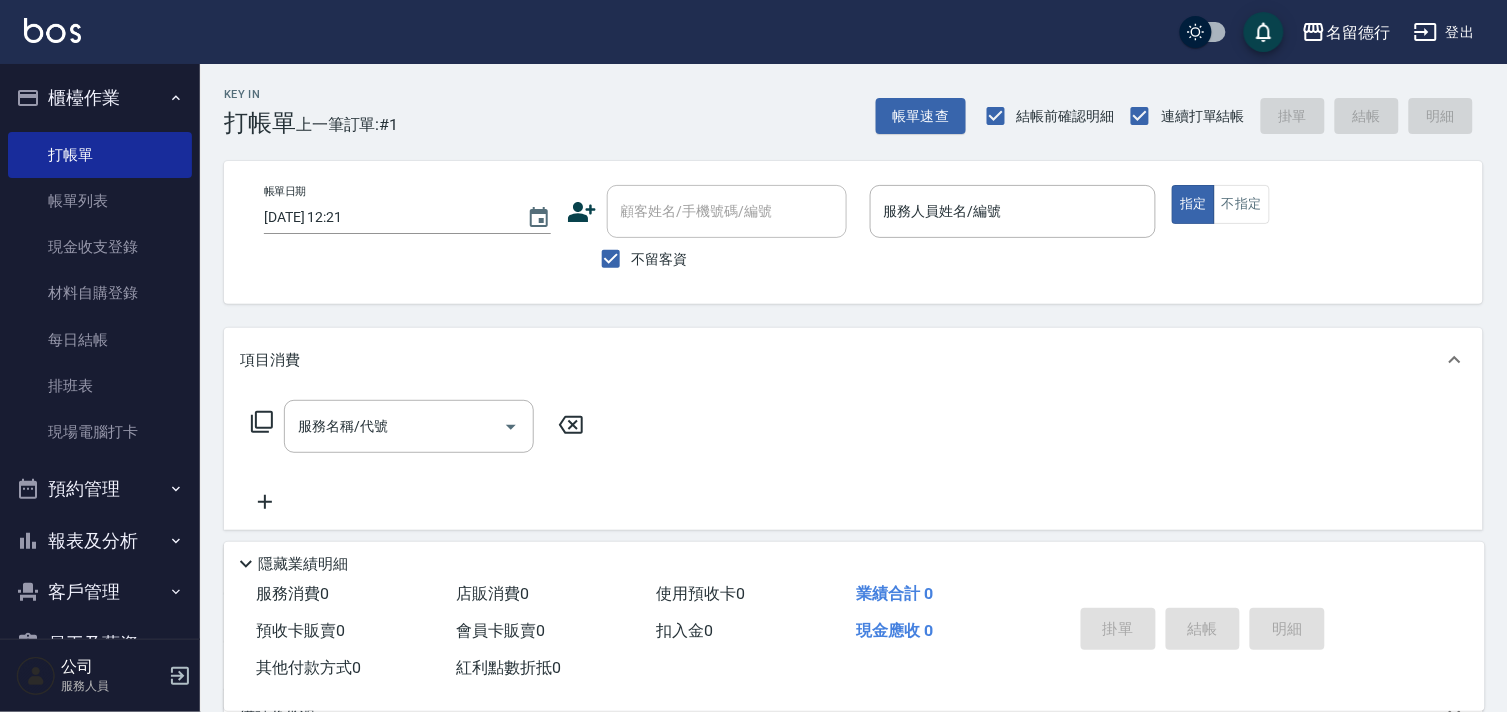 click on "櫃檯作業" at bounding box center [100, 98] 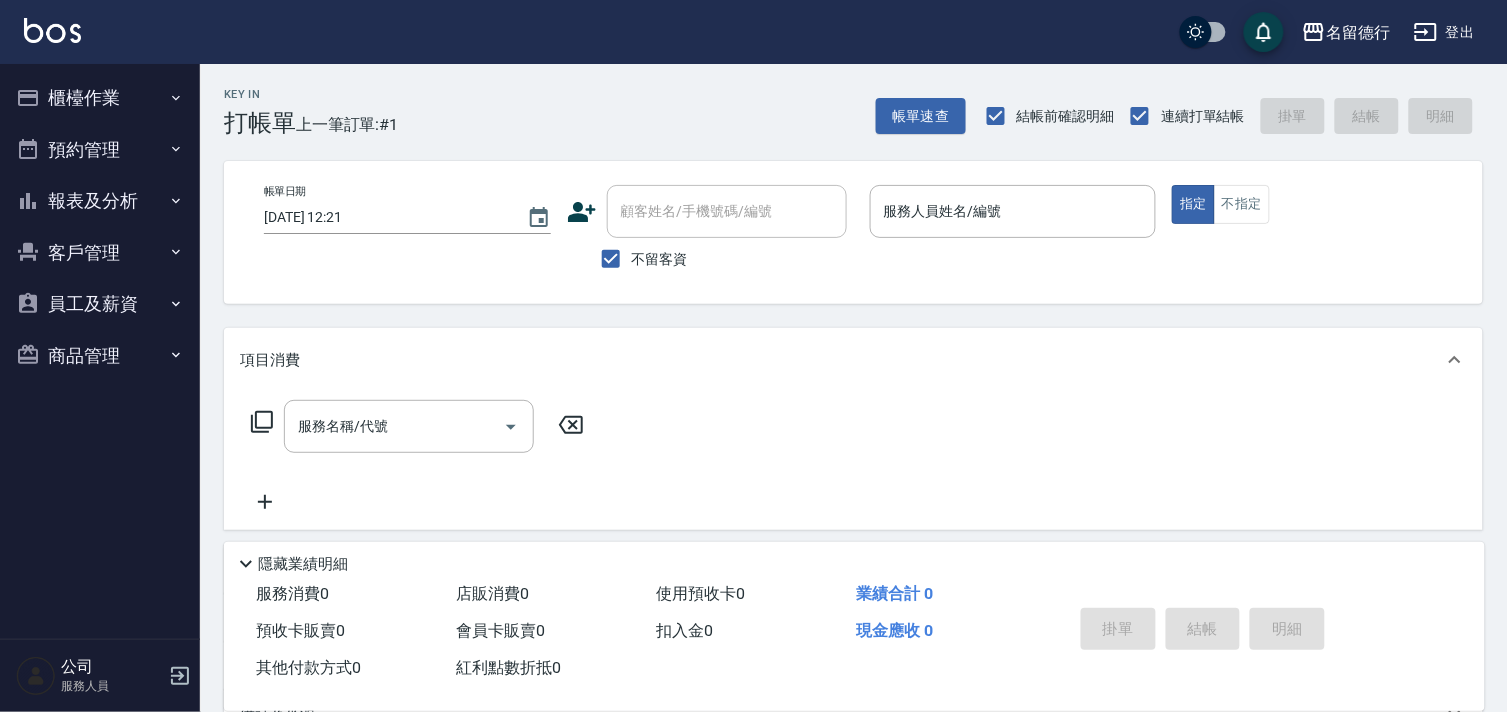 click on "客戶管理" at bounding box center [100, 253] 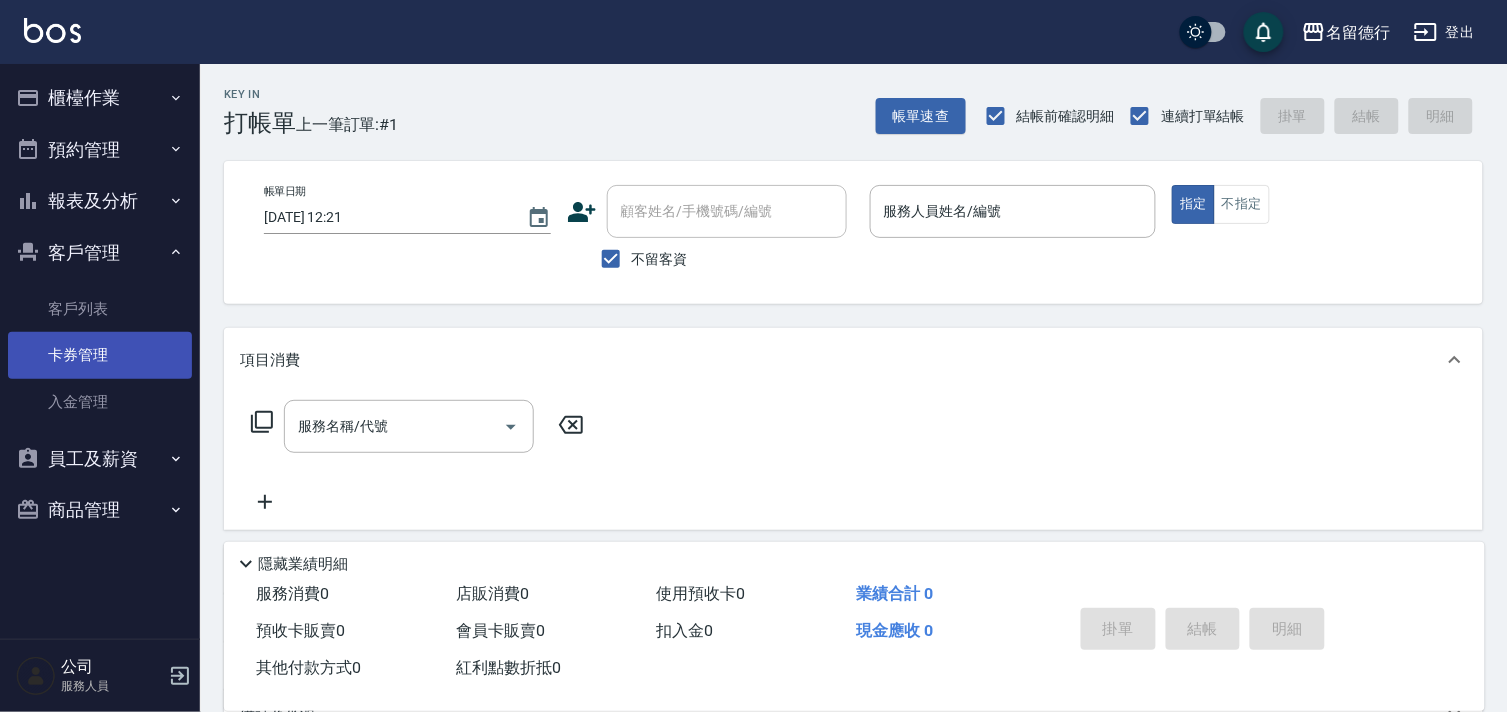 click on "卡券管理" at bounding box center [100, 355] 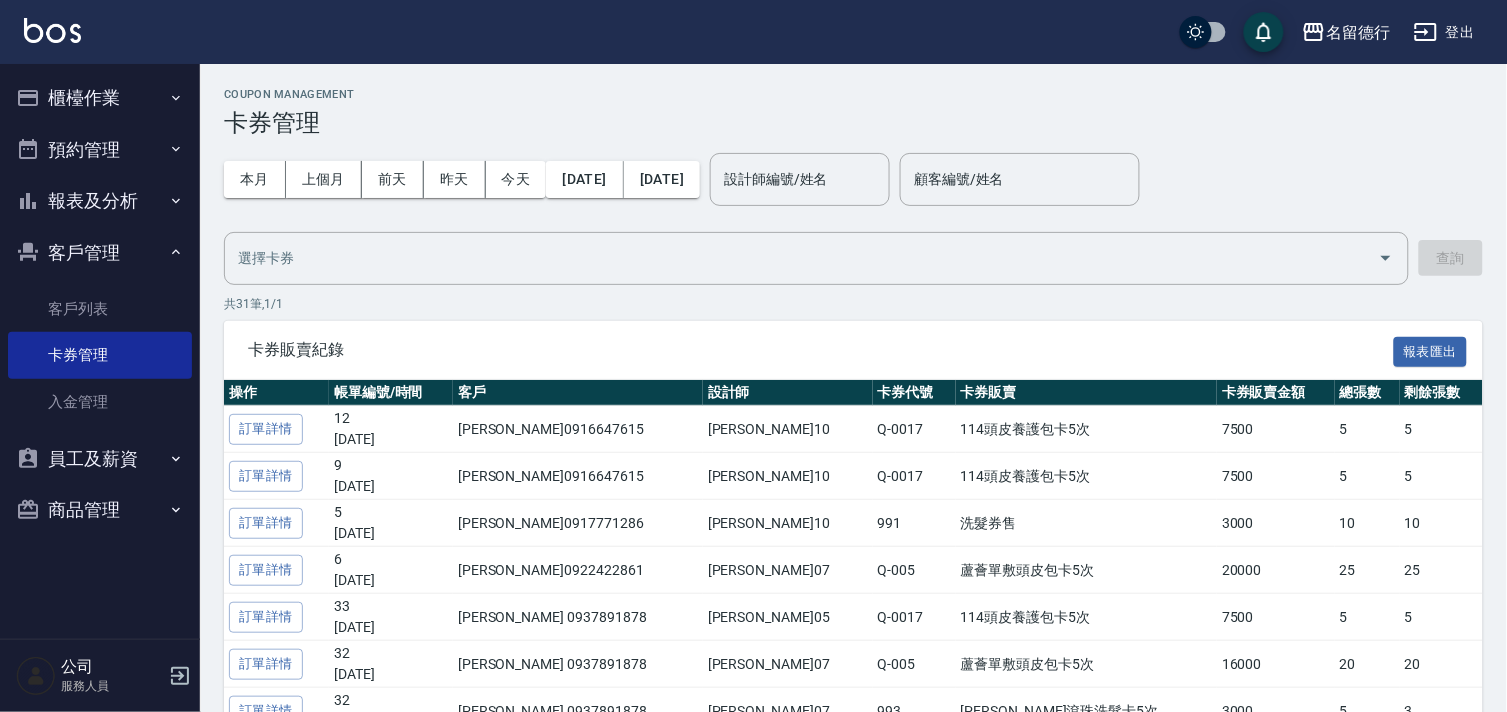 click on "本月 上個月 [DATE] [DATE] [DATE] [DATE] [DATE]" at bounding box center (462, 179) 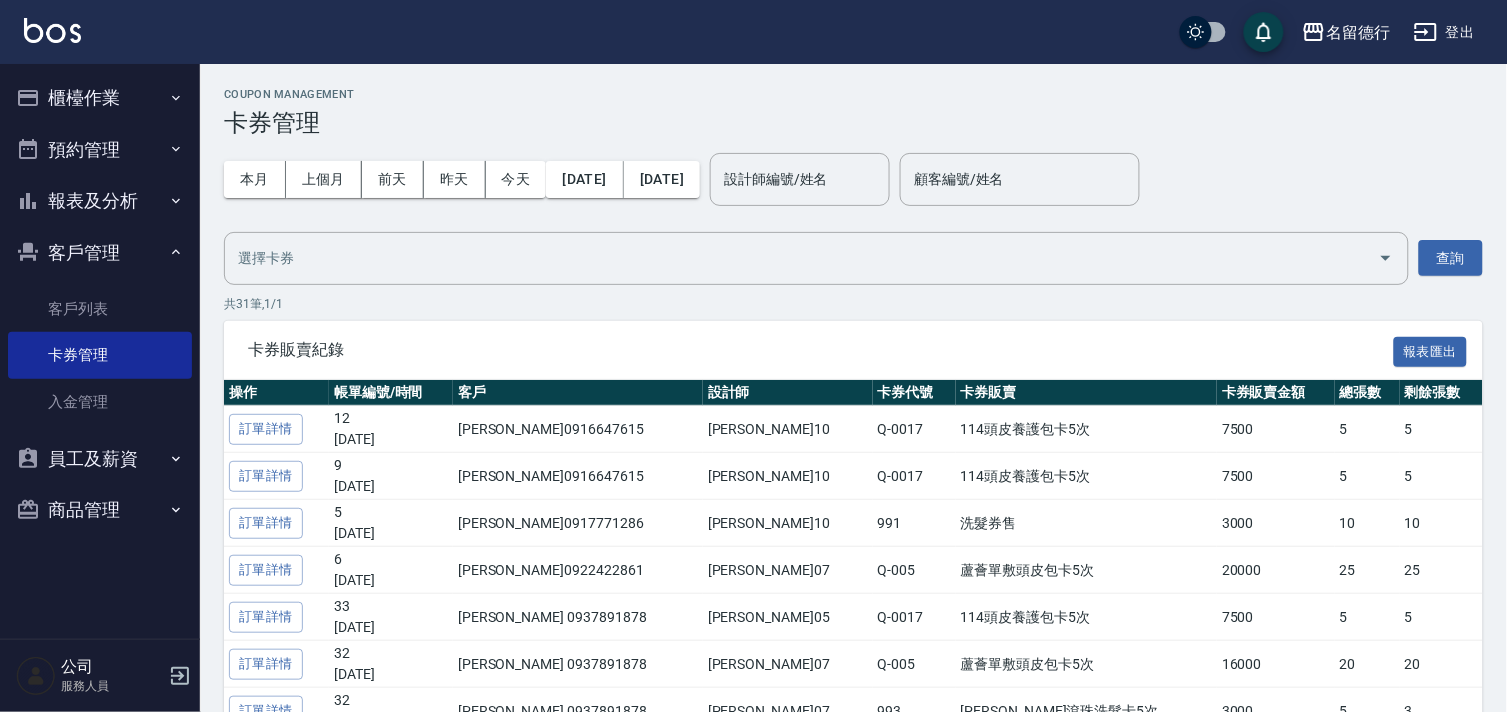 click on "[DATE]" at bounding box center (584, 179) 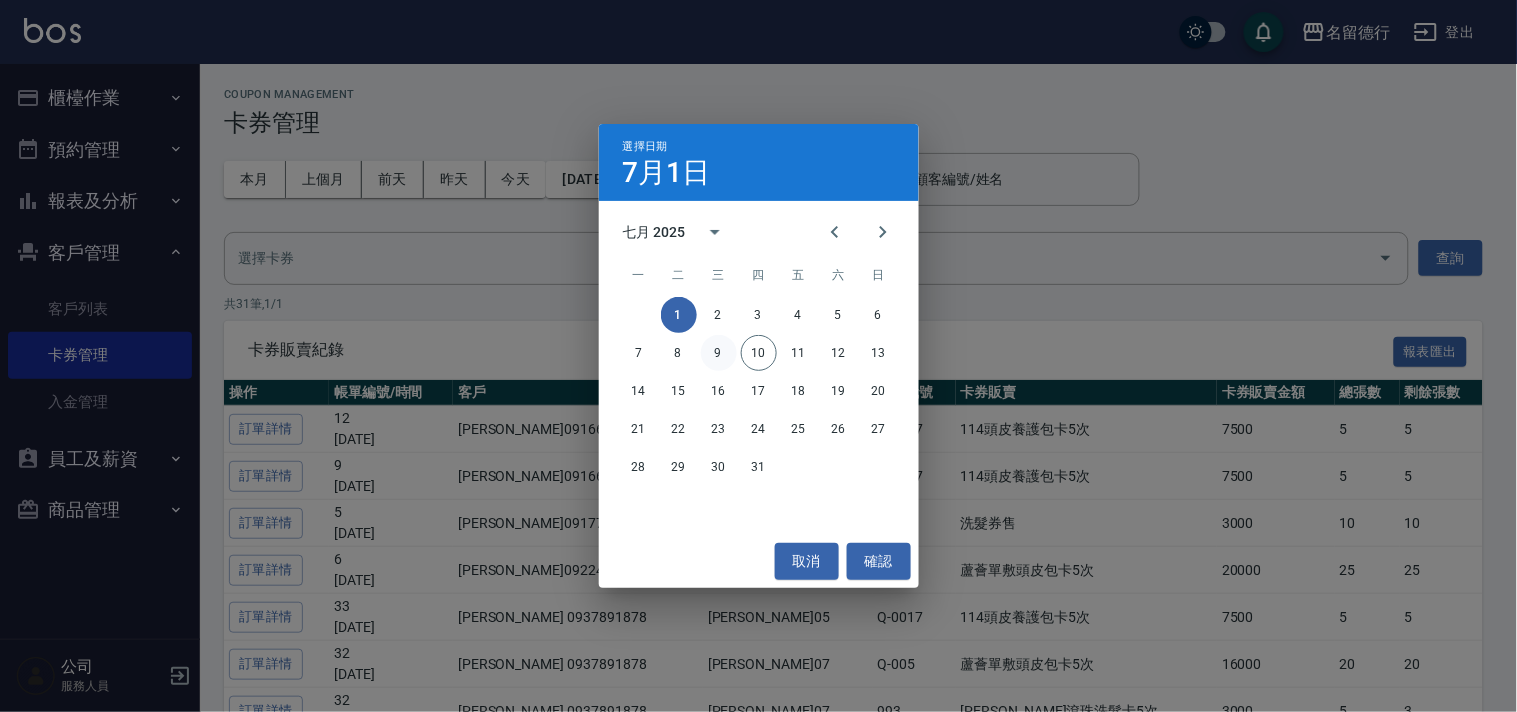 click on "9" at bounding box center [719, 353] 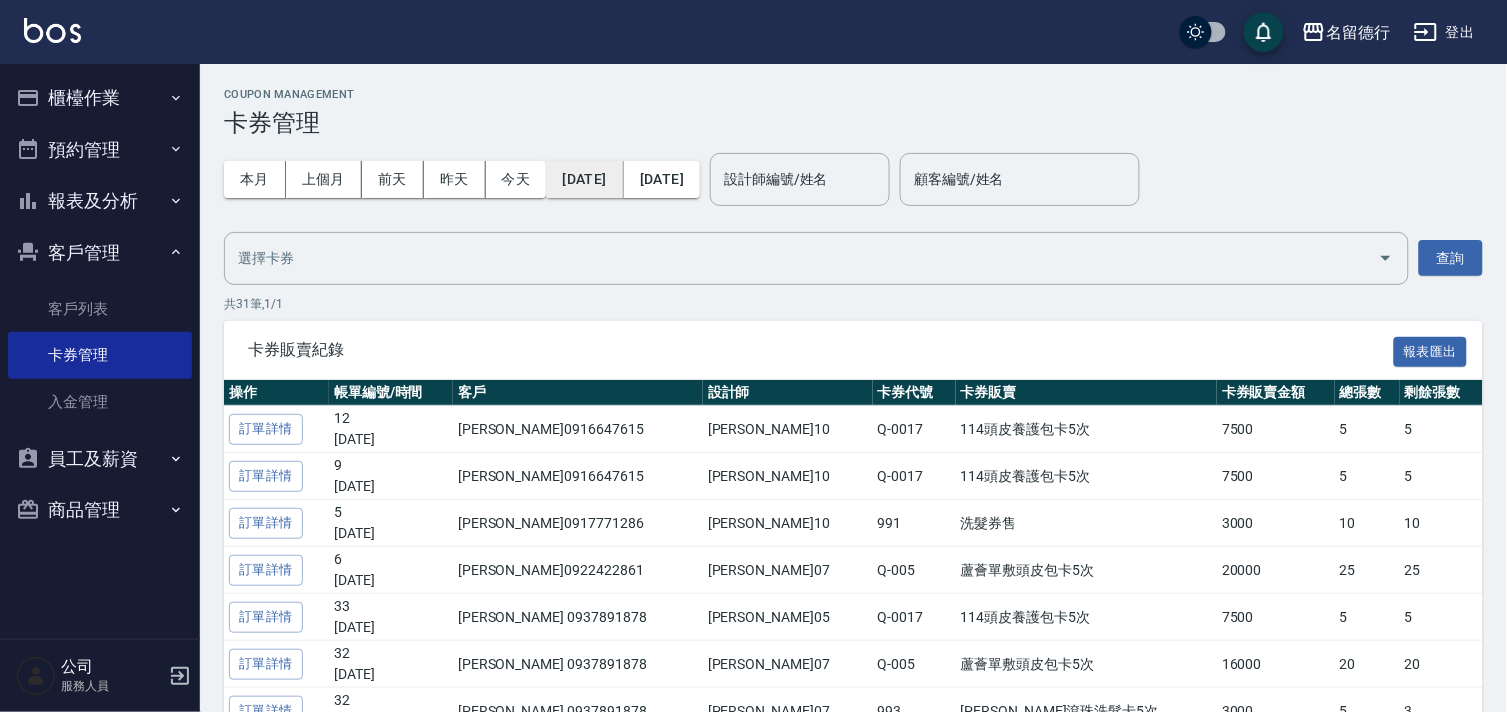 click on "[DATE]" at bounding box center [584, 179] 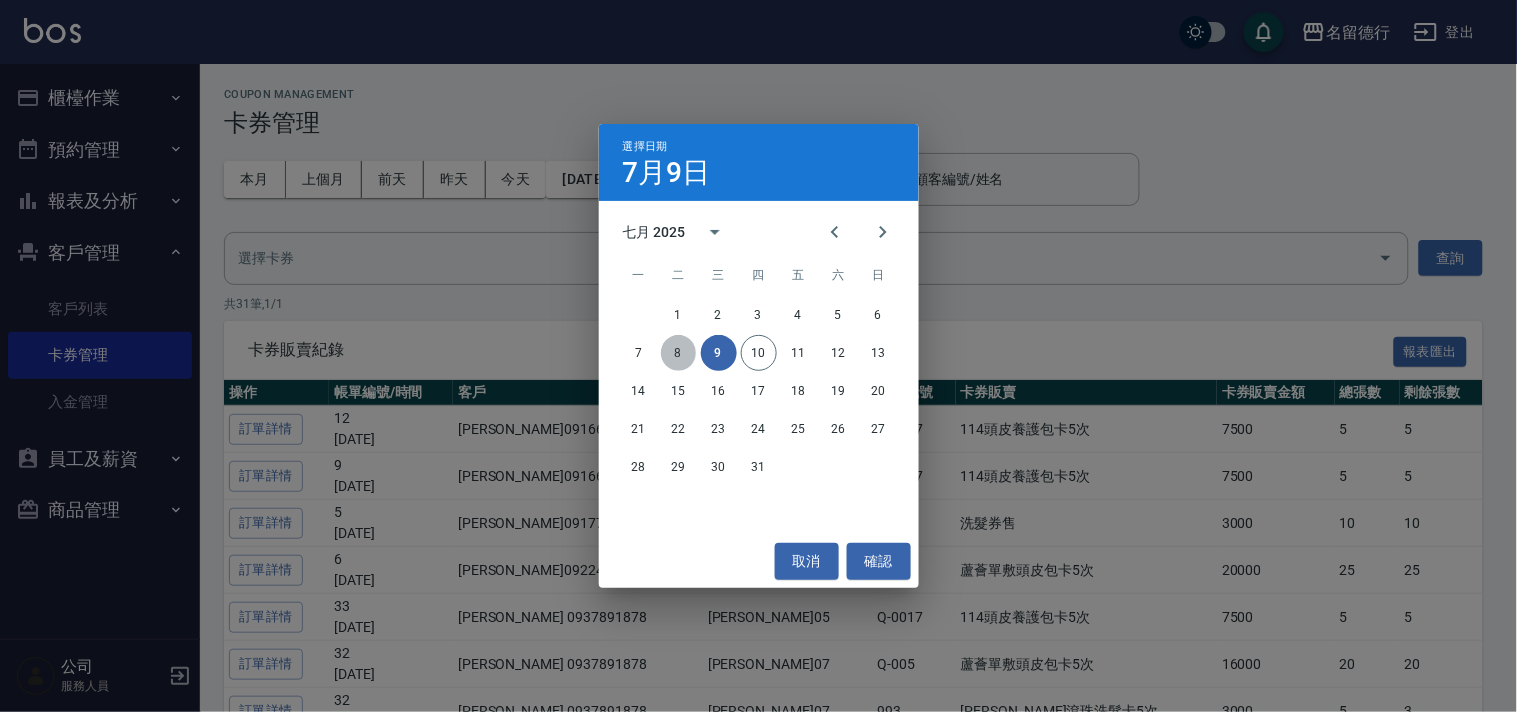 click on "8" at bounding box center [679, 353] 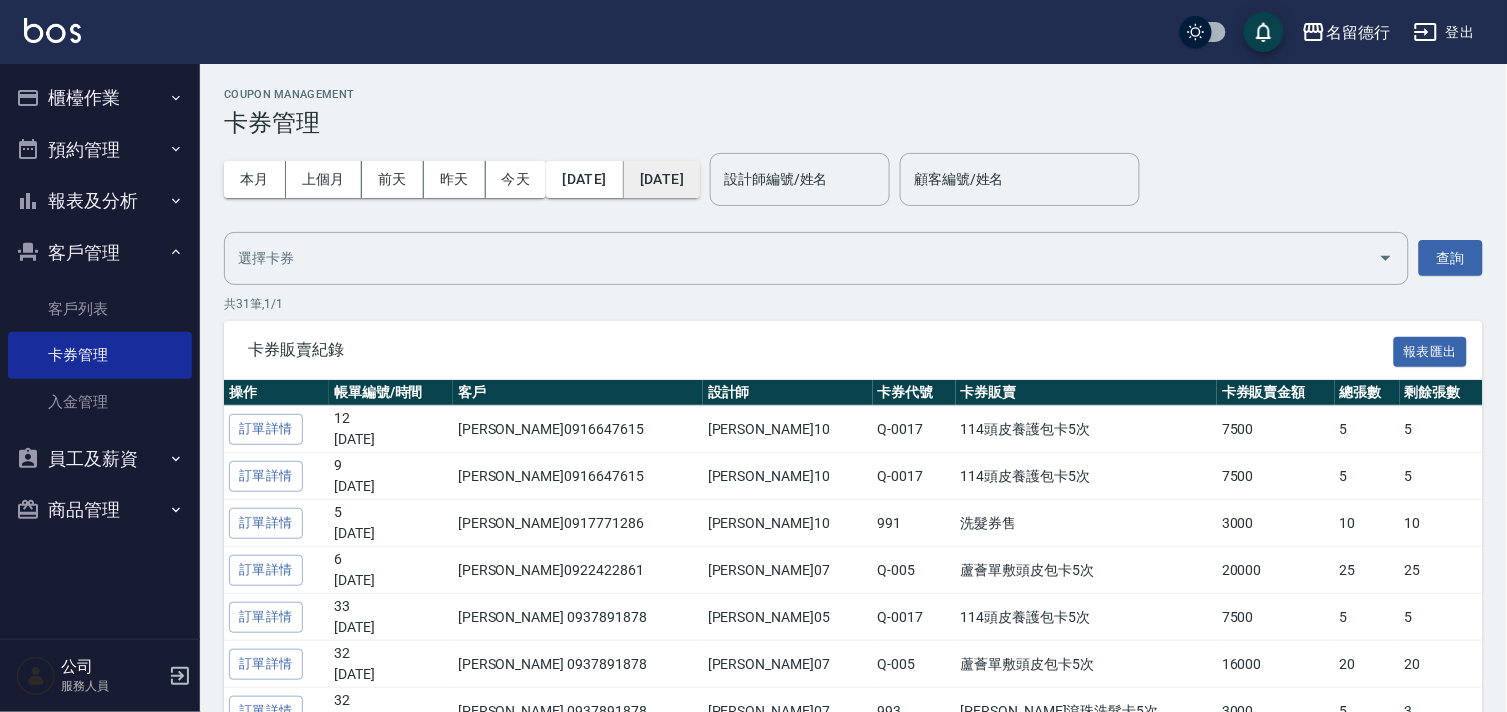 click on "[DATE]" at bounding box center (662, 179) 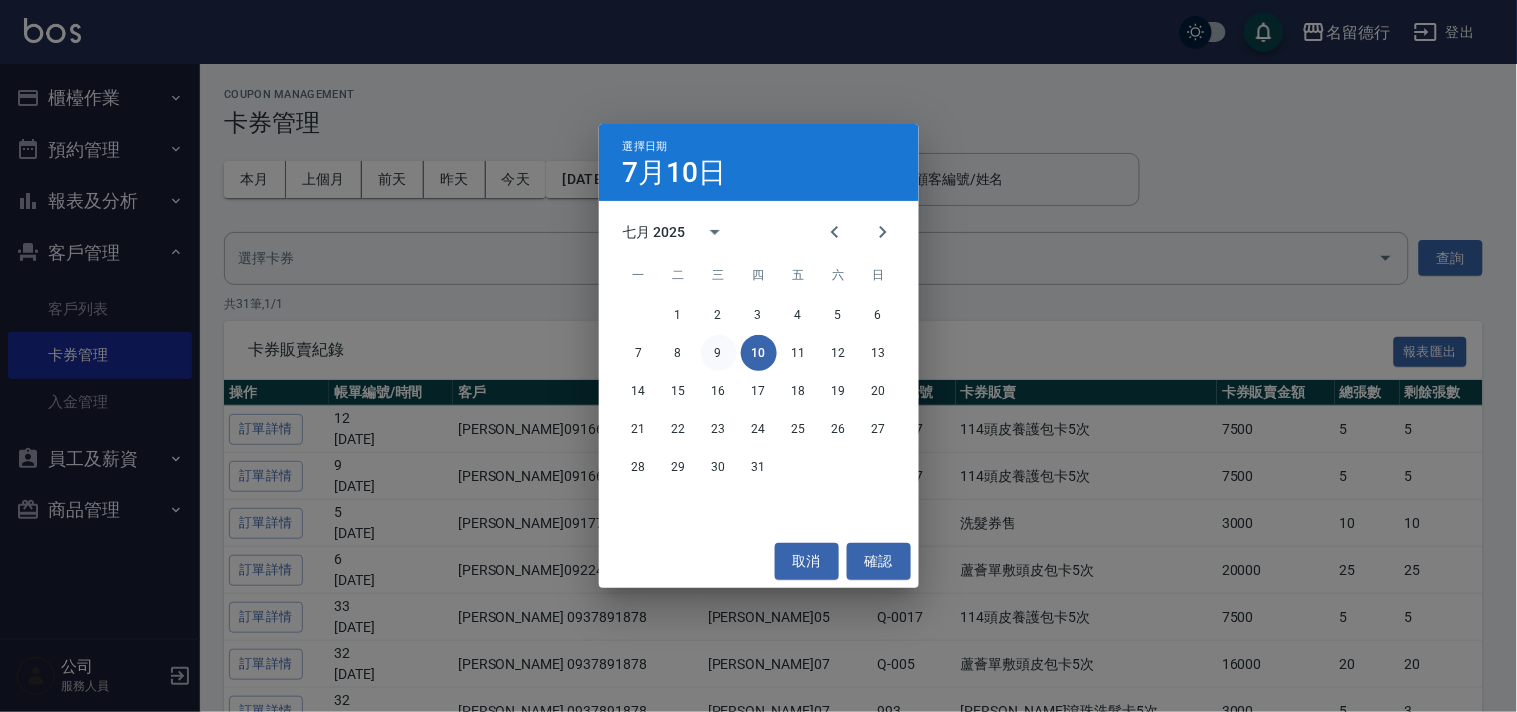 click on "9" at bounding box center [719, 353] 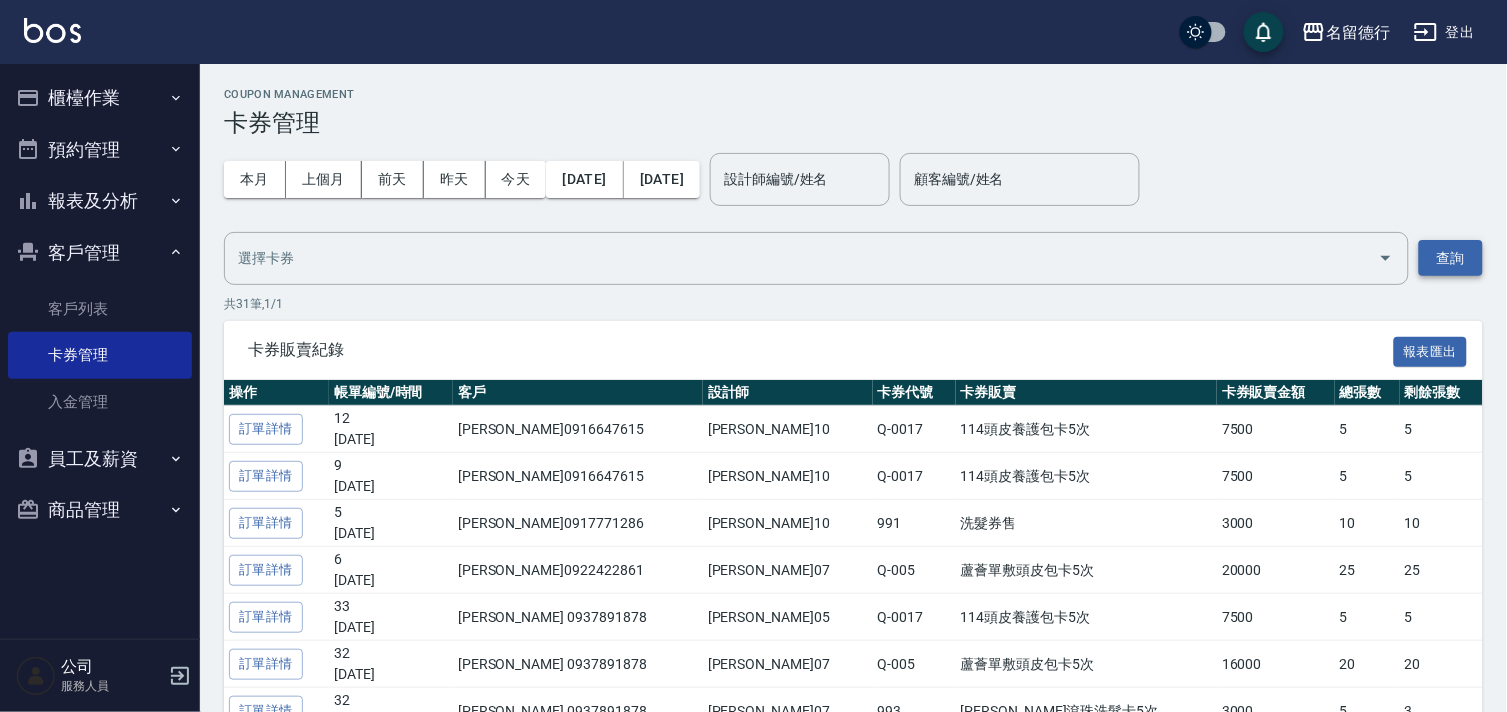 click on "查詢" at bounding box center [1451, 258] 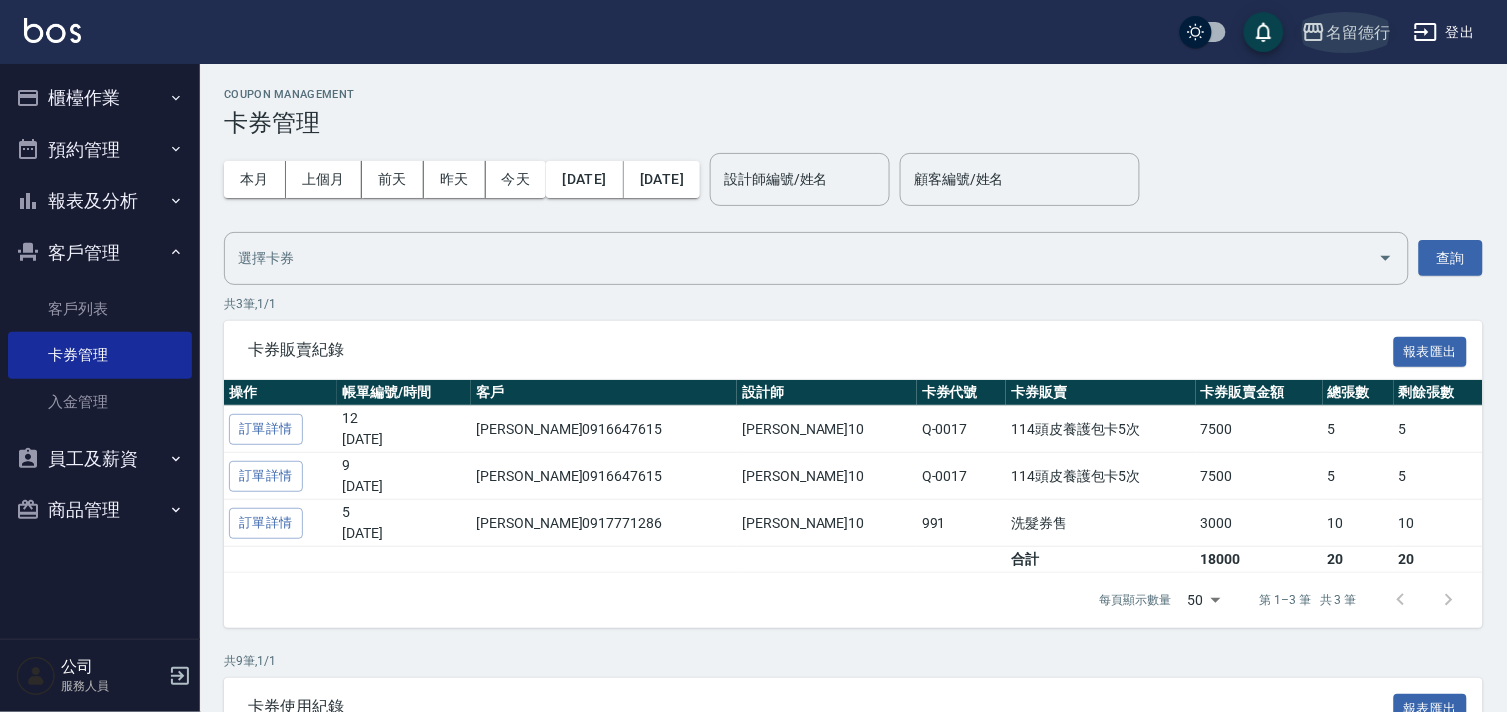 click on "名留德行" at bounding box center (1358, 32) 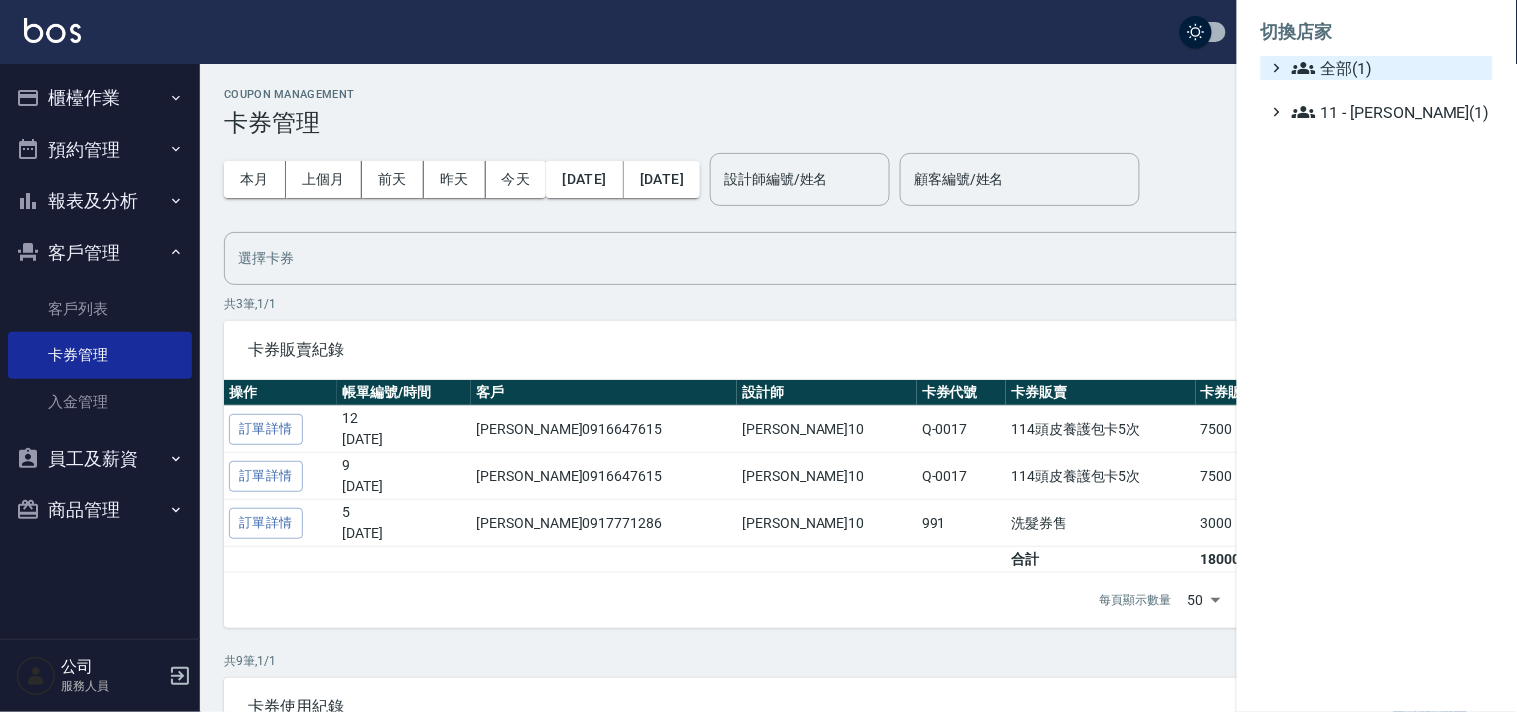 click on "全部(1)" at bounding box center [1388, 68] 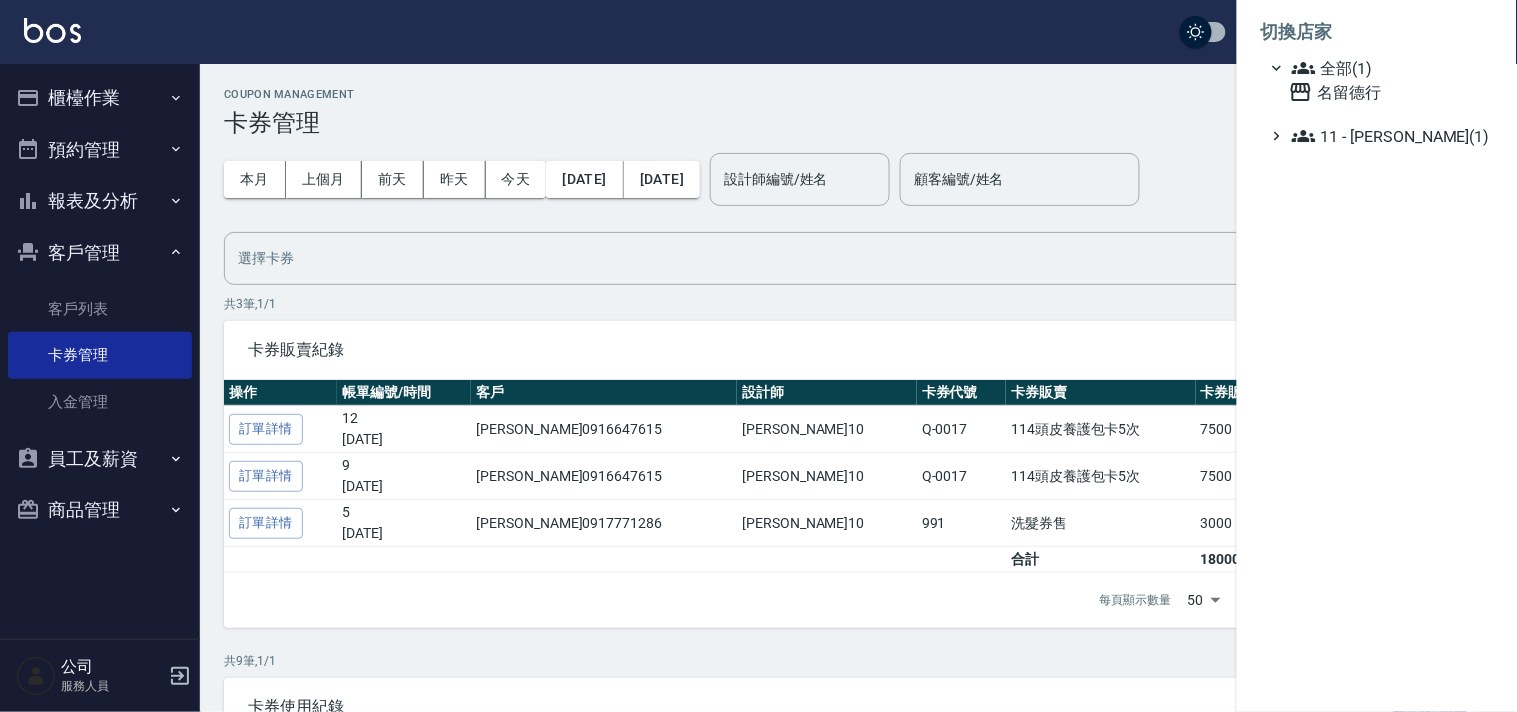 drag, startPoint x: 1068, startPoint y: 105, endPoint x: 1375, endPoint y: 50, distance: 311.8878 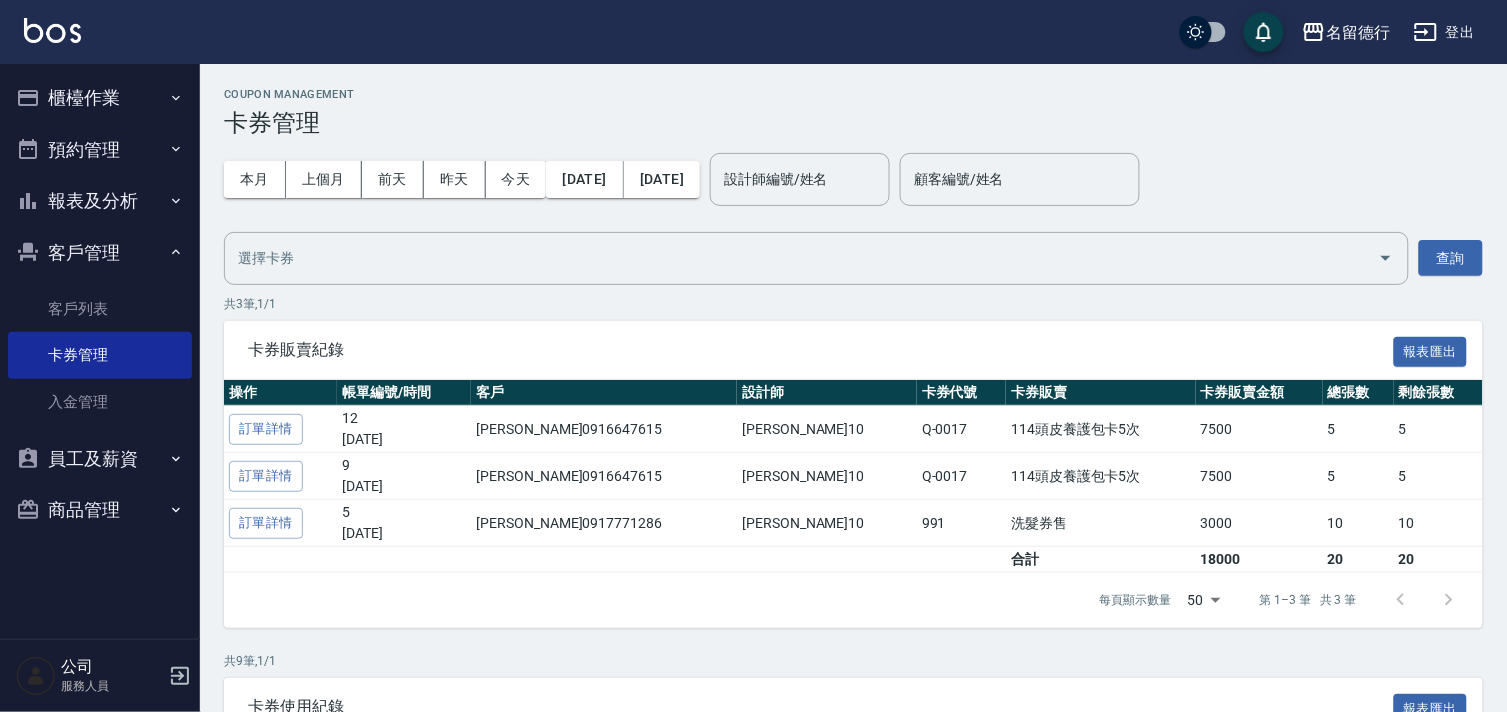 click 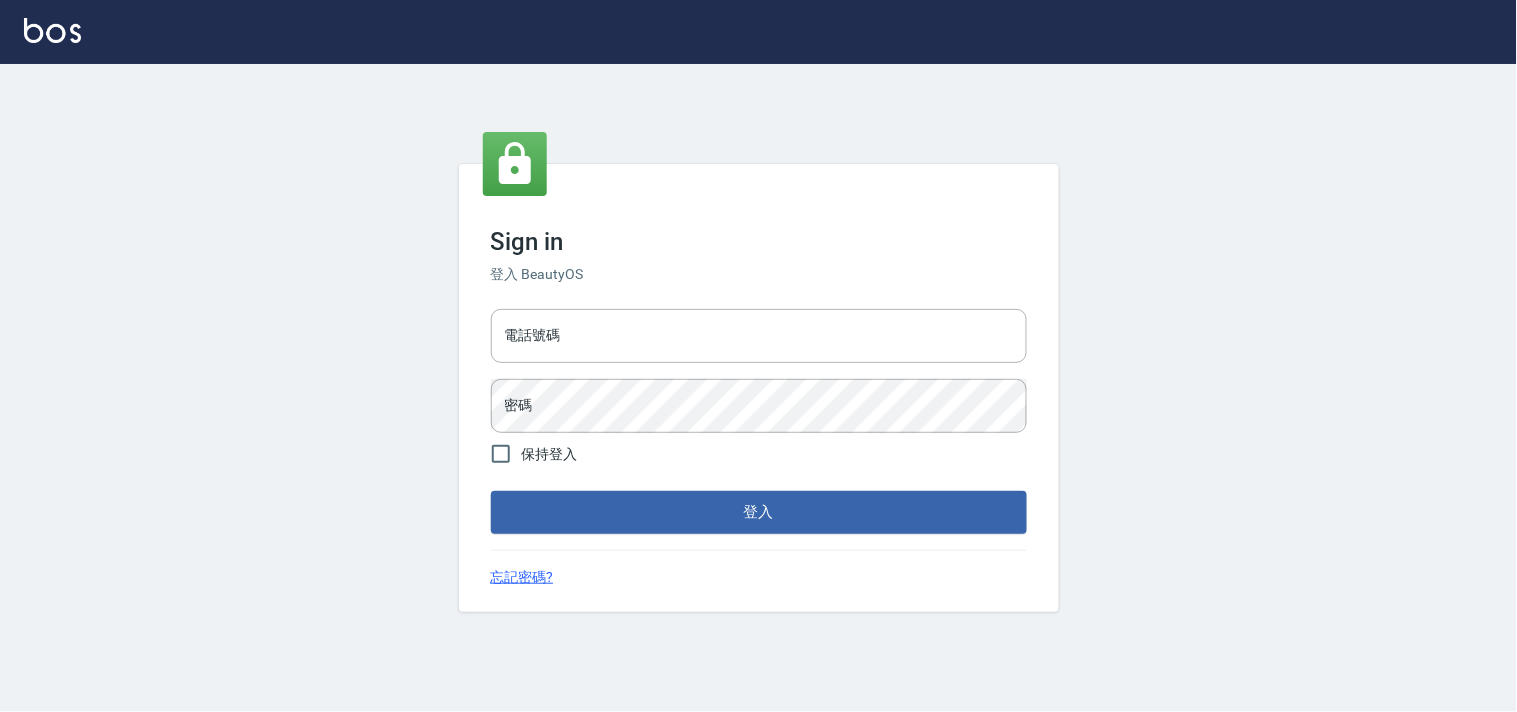 type on "28362778" 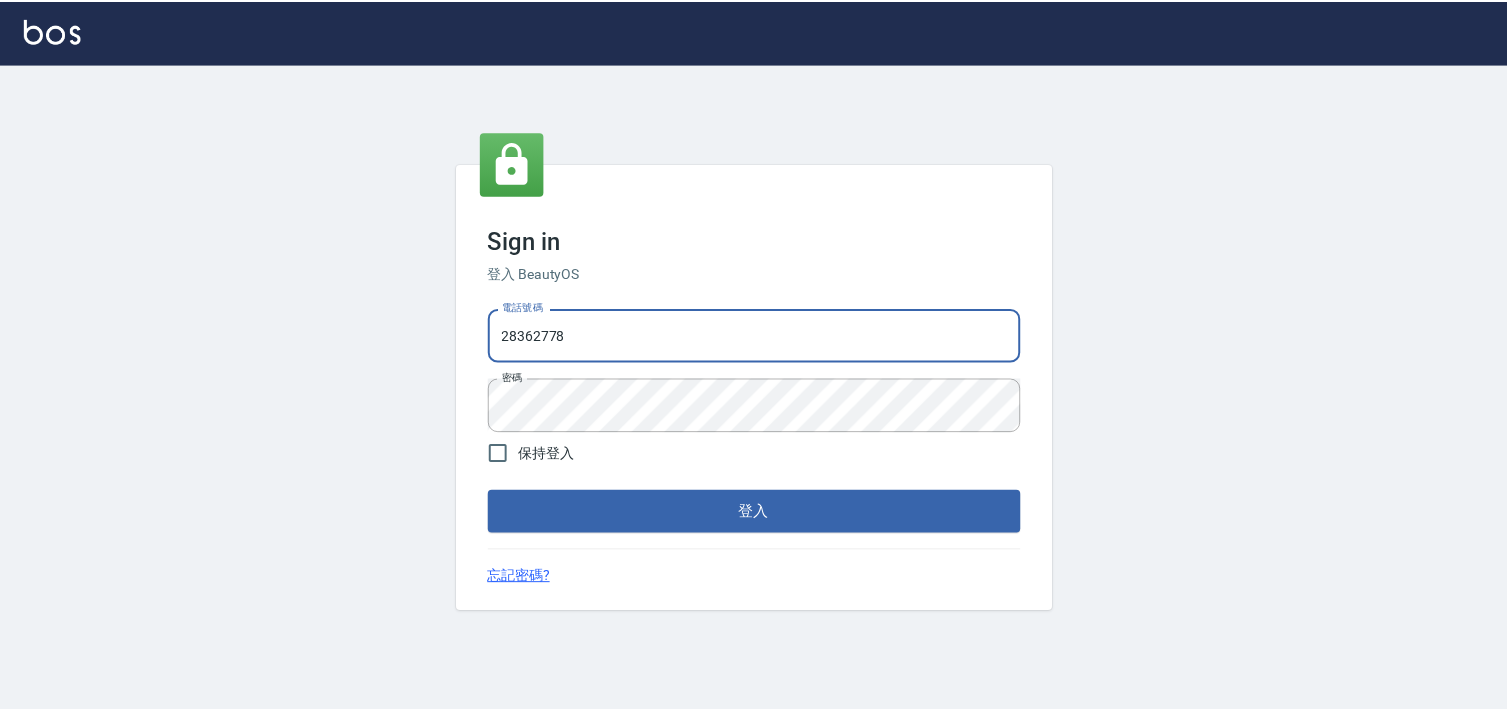 scroll, scrollTop: 0, scrollLeft: 0, axis: both 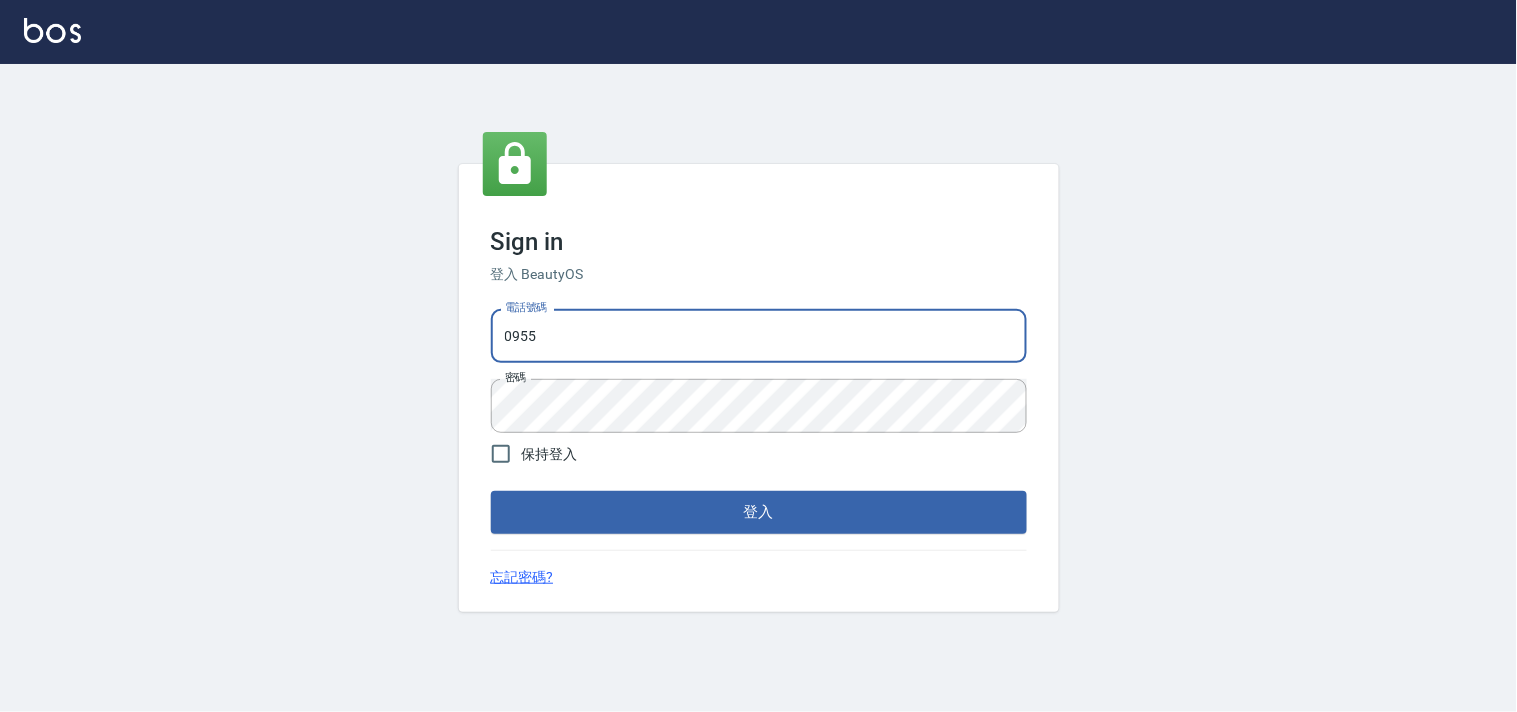 type on "0955582961" 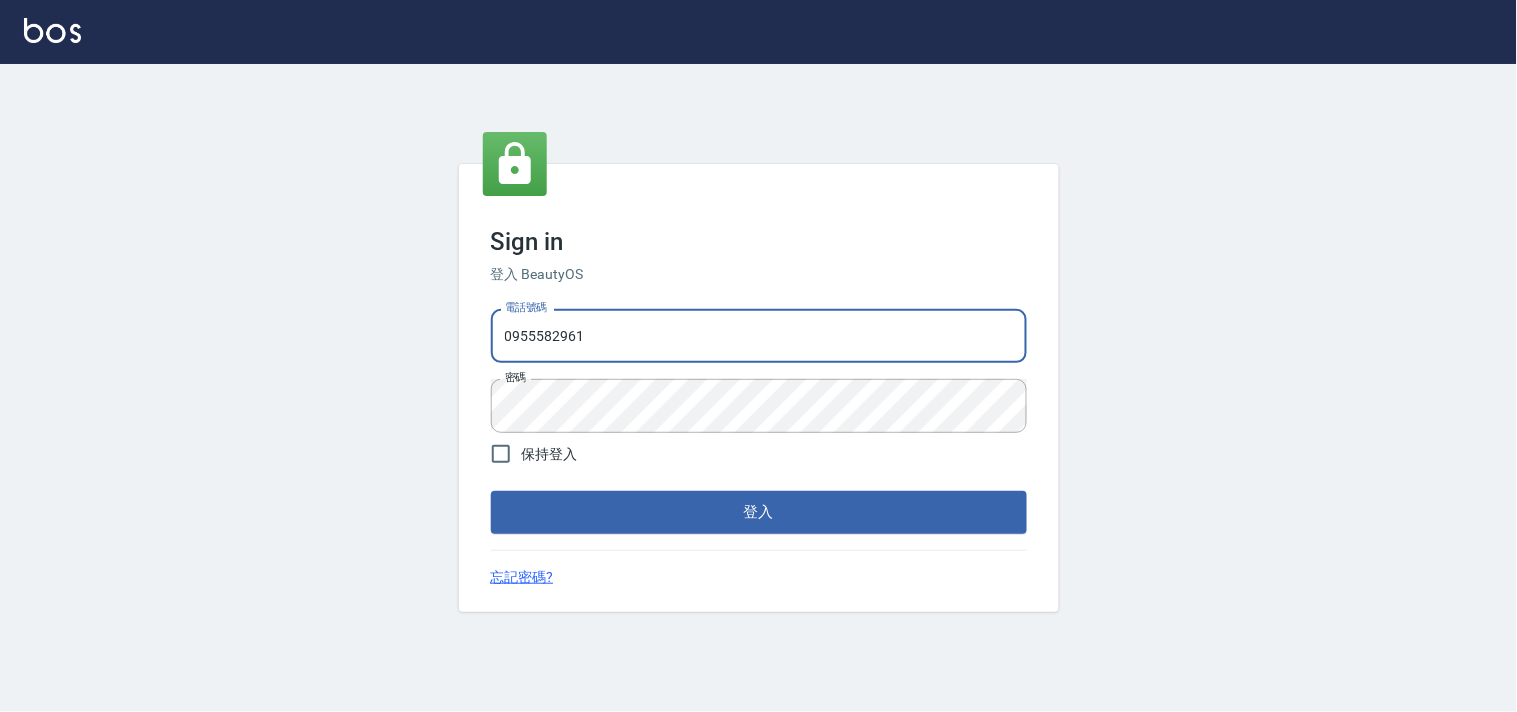click on "Sign in 登入 BeautyOS 電話號碼 [PHONE_NUMBER] 電話號碼 密碼 密碼 保持登入 登入 忘記密碼?" at bounding box center (758, 388) 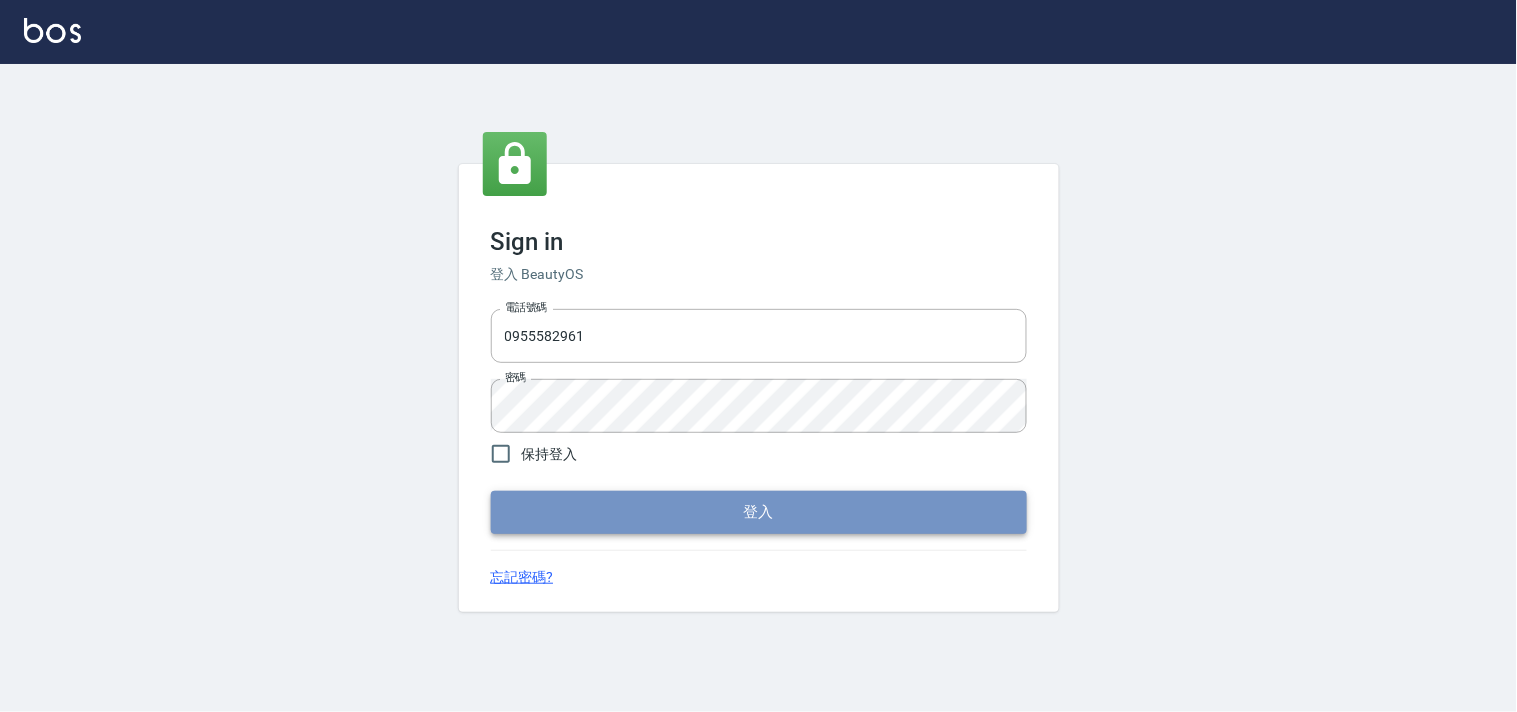 click on "登入" at bounding box center (759, 512) 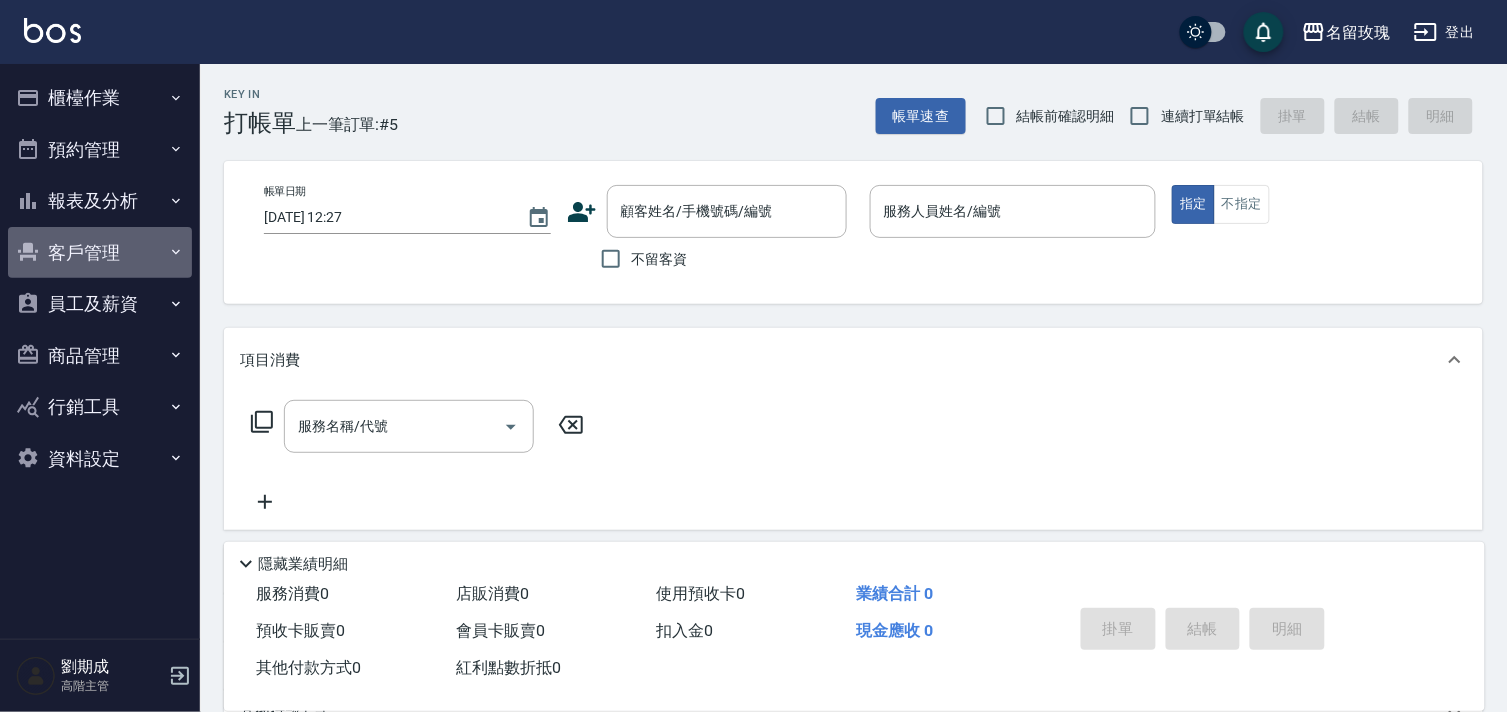 click on "客戶管理" at bounding box center (100, 253) 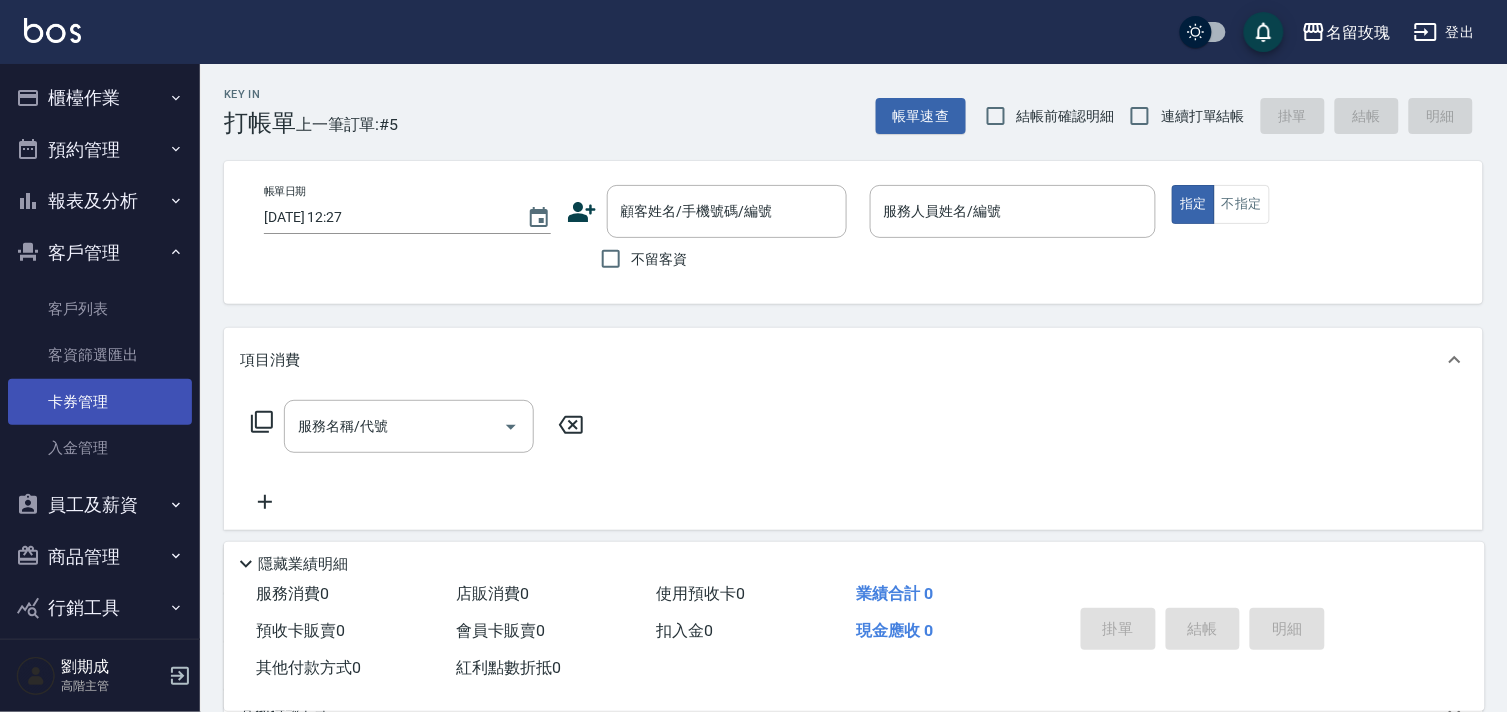 click on "卡券管理" at bounding box center (100, 402) 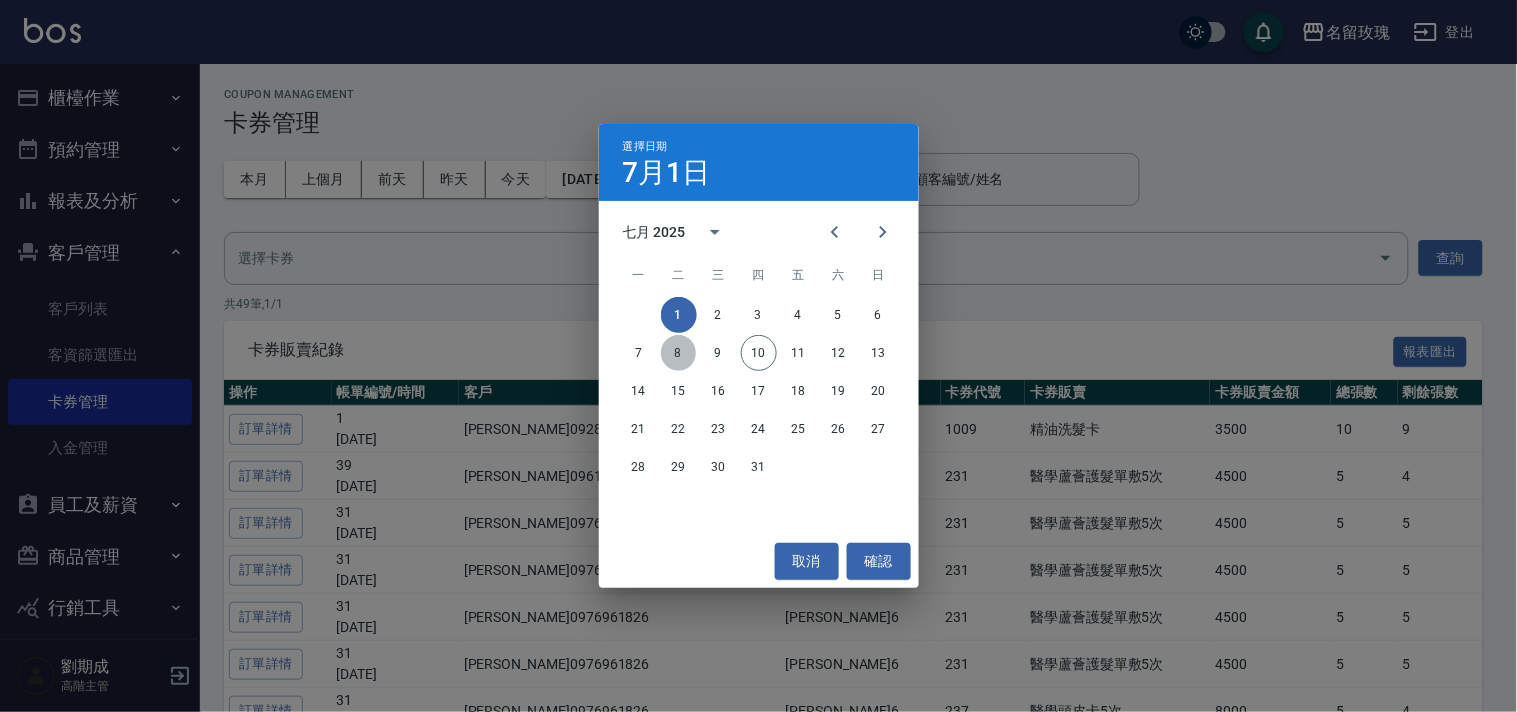 click on "8" at bounding box center [679, 353] 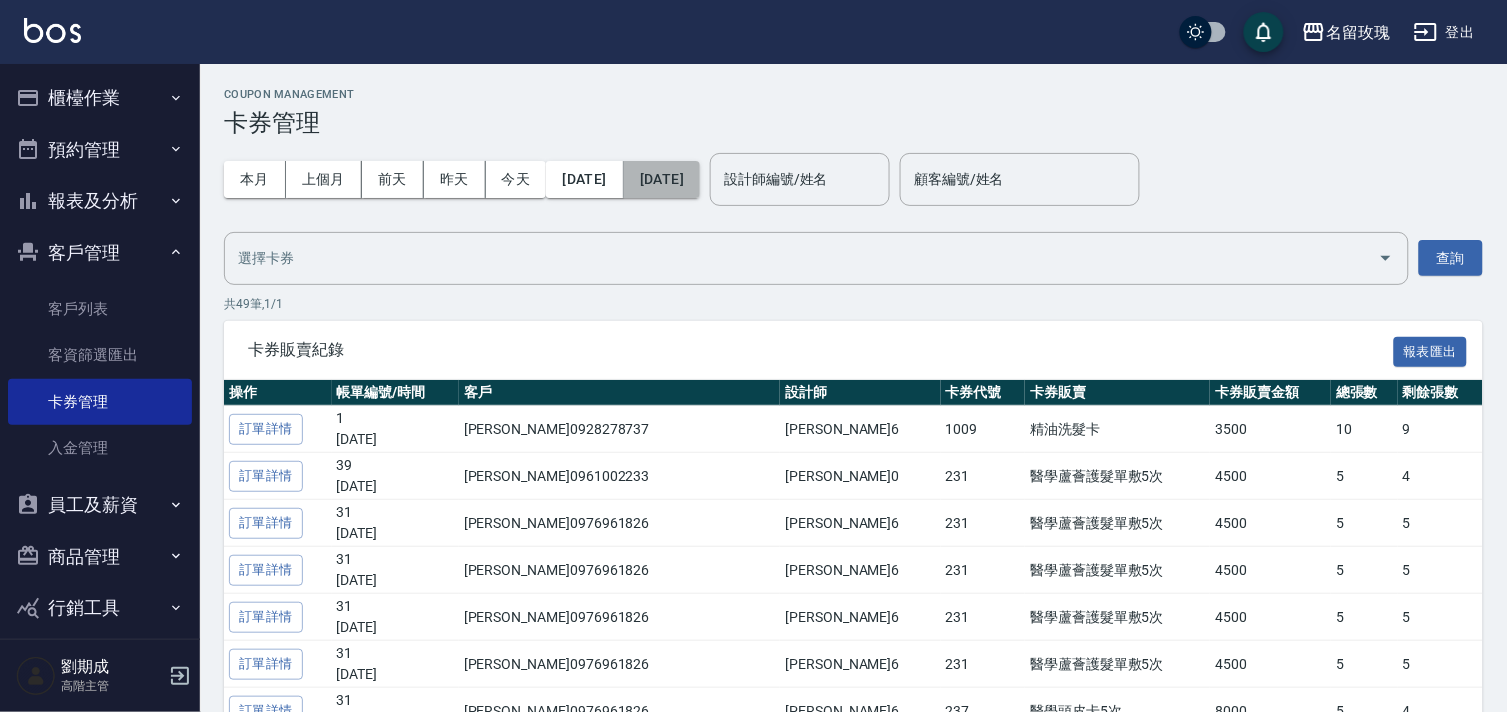 click on "[DATE]" at bounding box center [662, 179] 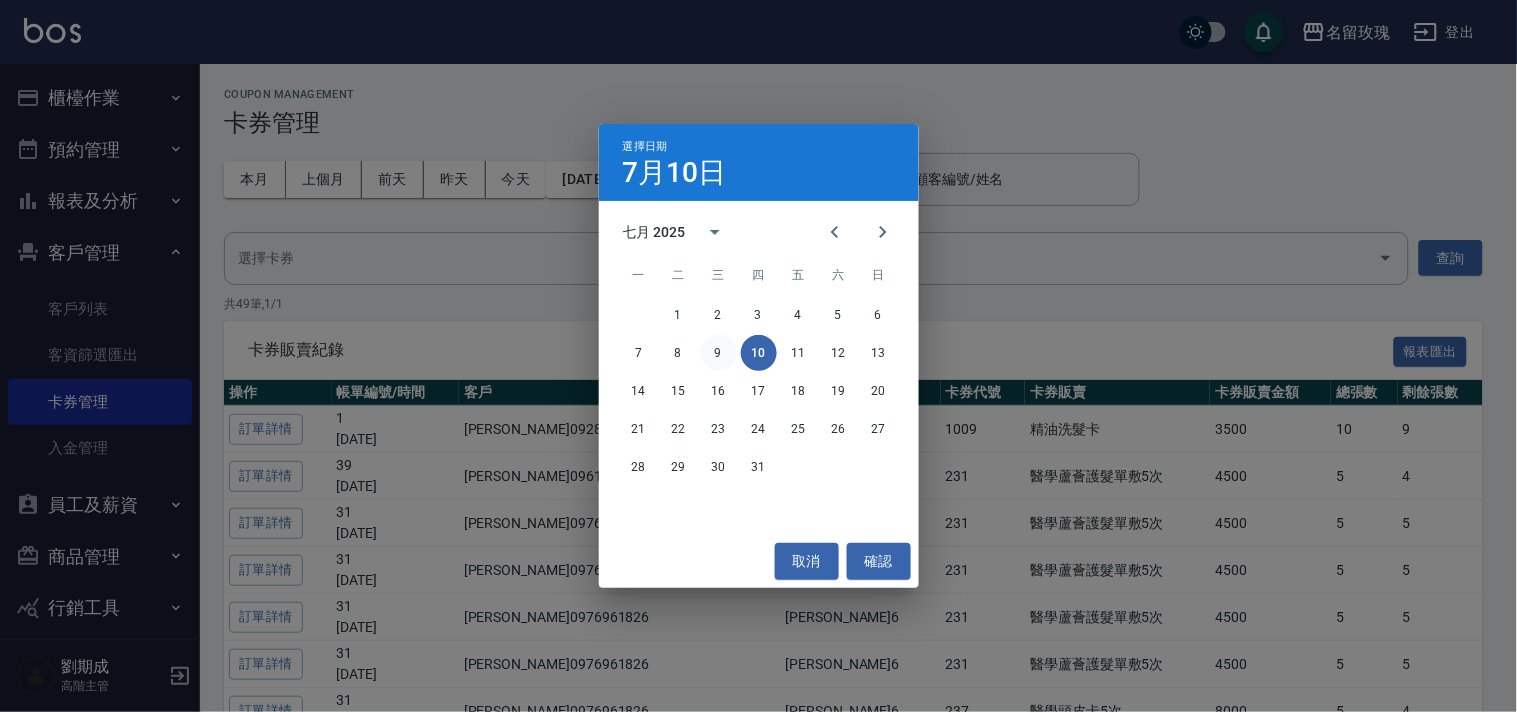 click on "9" at bounding box center (719, 353) 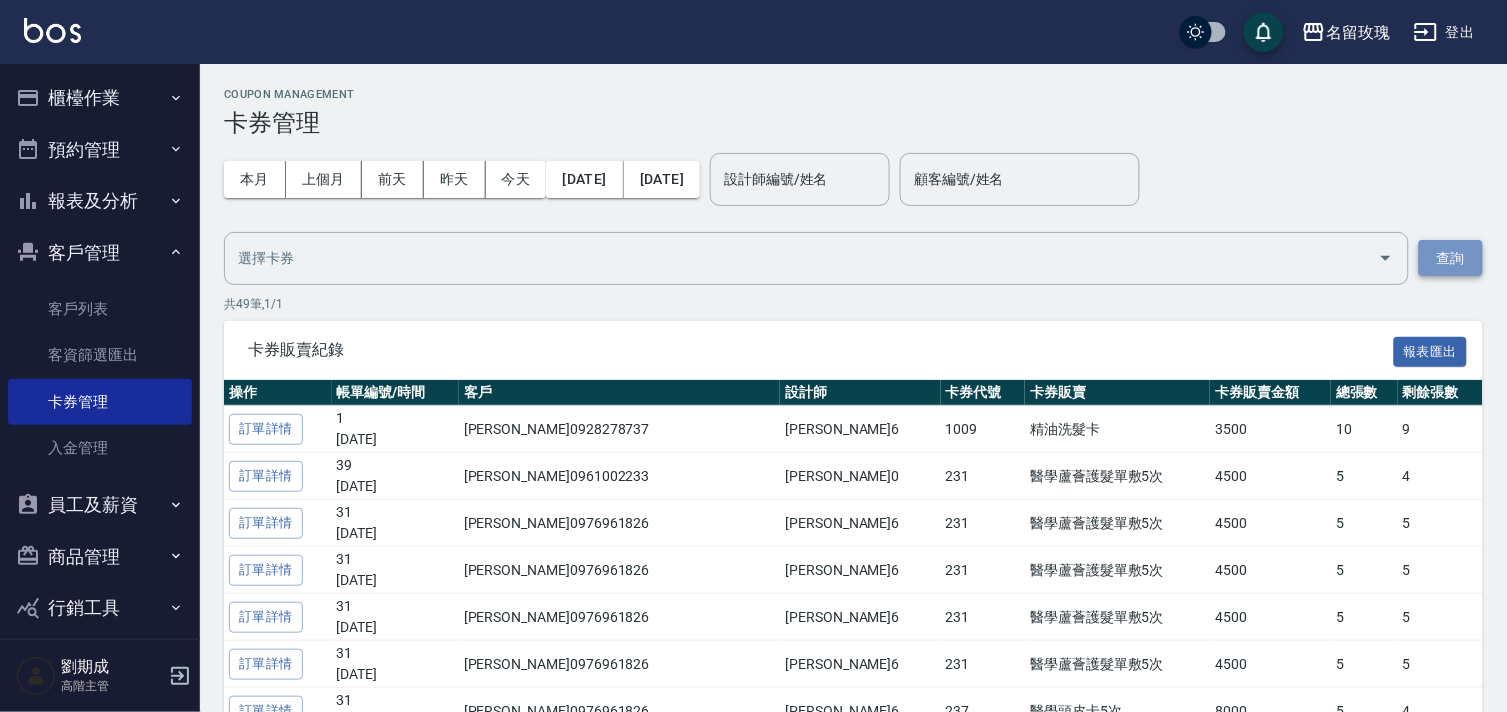click on "查詢" at bounding box center [1451, 258] 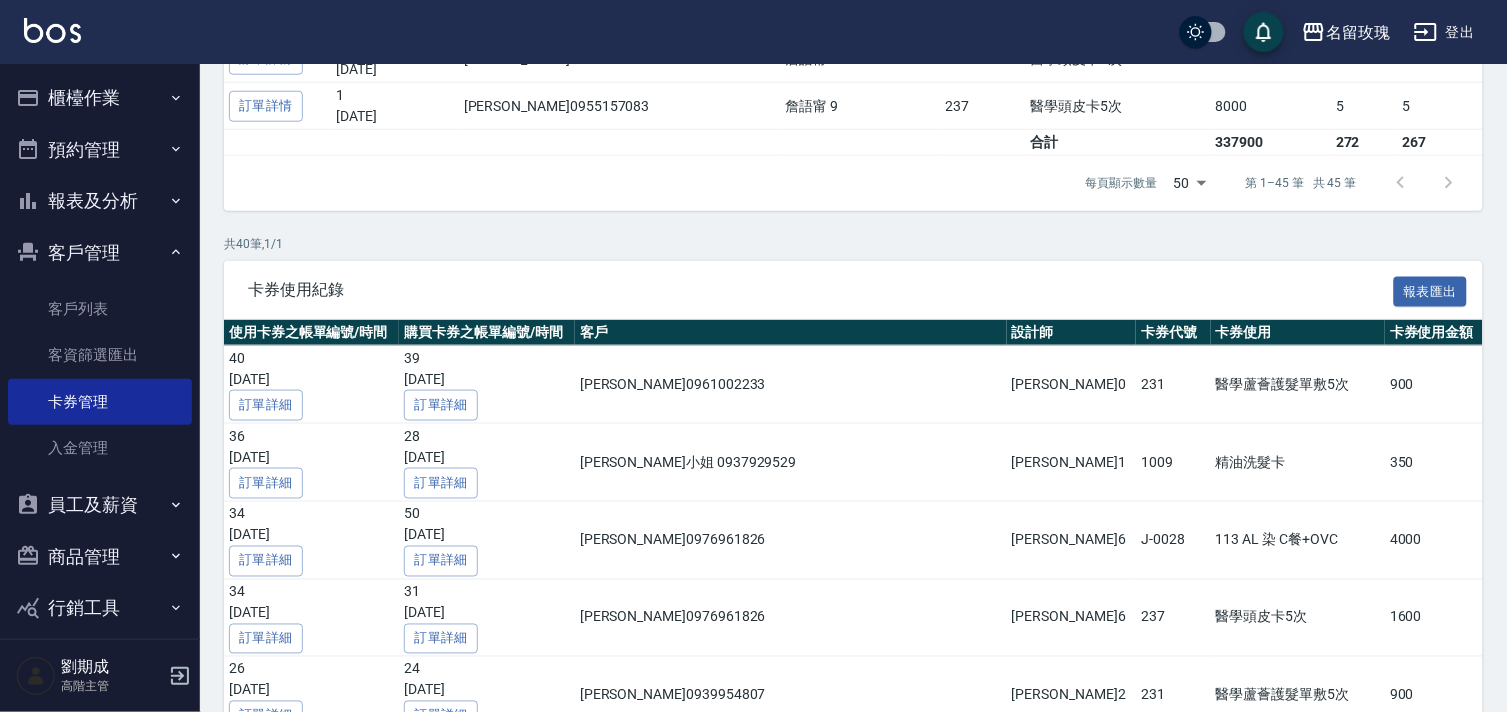 scroll, scrollTop: 2353, scrollLeft: 0, axis: vertical 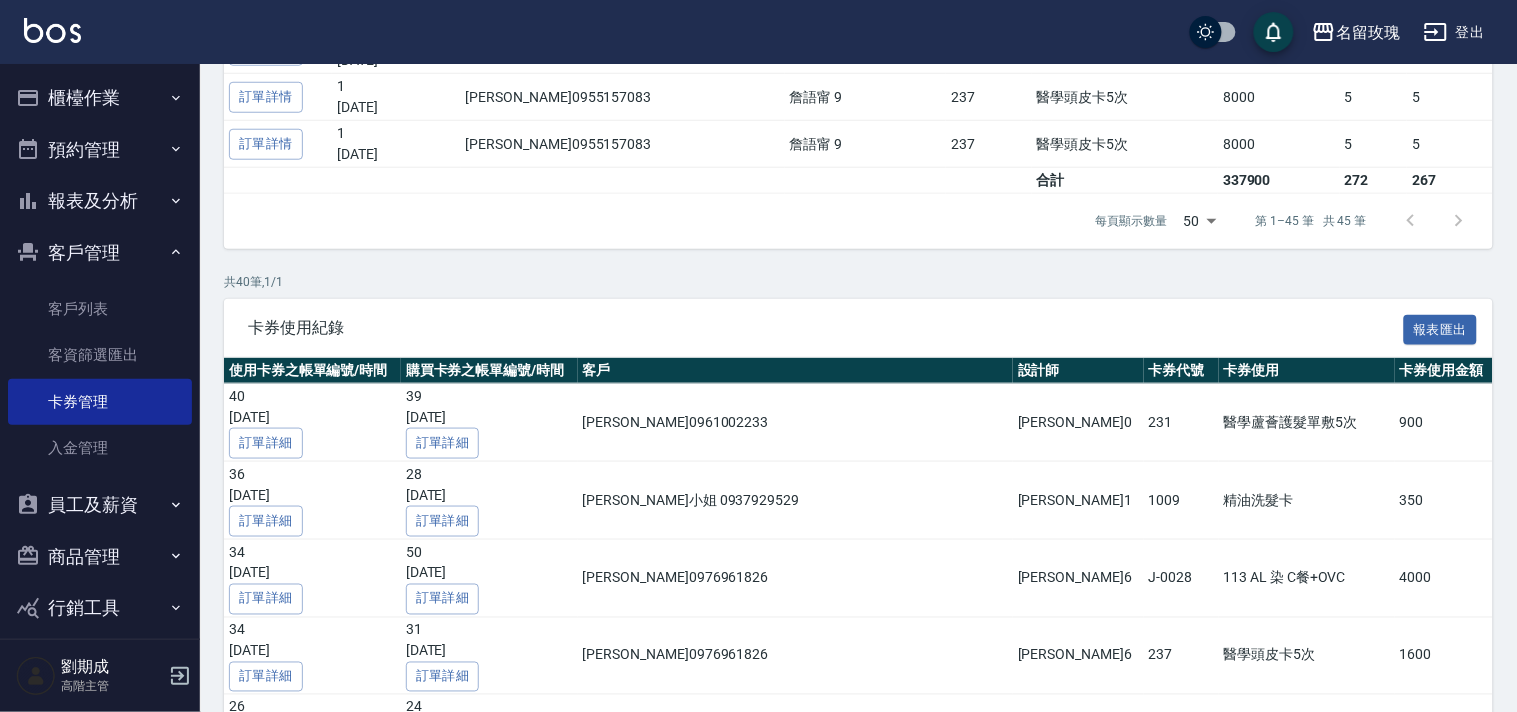 click on "名留玫瑰 登出 櫃檯作業 打帳單 帳單列表 掛單列表 座位開單 營業儀表板 現金收支登錄 高階收支登錄 材料自購登錄 每日結帳 排班表 現場電腦打卡 掃碼打卡 預約管理 預約管理 單日預約紀錄 單週預約紀錄 報表及分析 報表目錄 消費分析儀表板 店家區間累計表 店家日報表 店家排行榜 互助日報表 互助月報表 互助排行榜 互助點數明細 互助業績報表 全店業績分析表 每日業績分析表 營業統計分析表 營業項目月分析表 設計師業績表 設計師日報表 設計師業績分析表 設計師業績月報表 設計師抽成報表 設計師排行榜 商品銷售排行榜 商品消耗明細 商品進銷貨報表 商品庫存表 商品庫存盤點表 會員卡銷售報表 服務扣項明細表 單一服務項目查詢 店販抽成明細 店販分類抽成明細 顧客入金餘額表 顧客卡券餘額表 每日非現金明細 每日收支明細 收支分類明細表 收支匯款表 45" at bounding box center (758, 622) 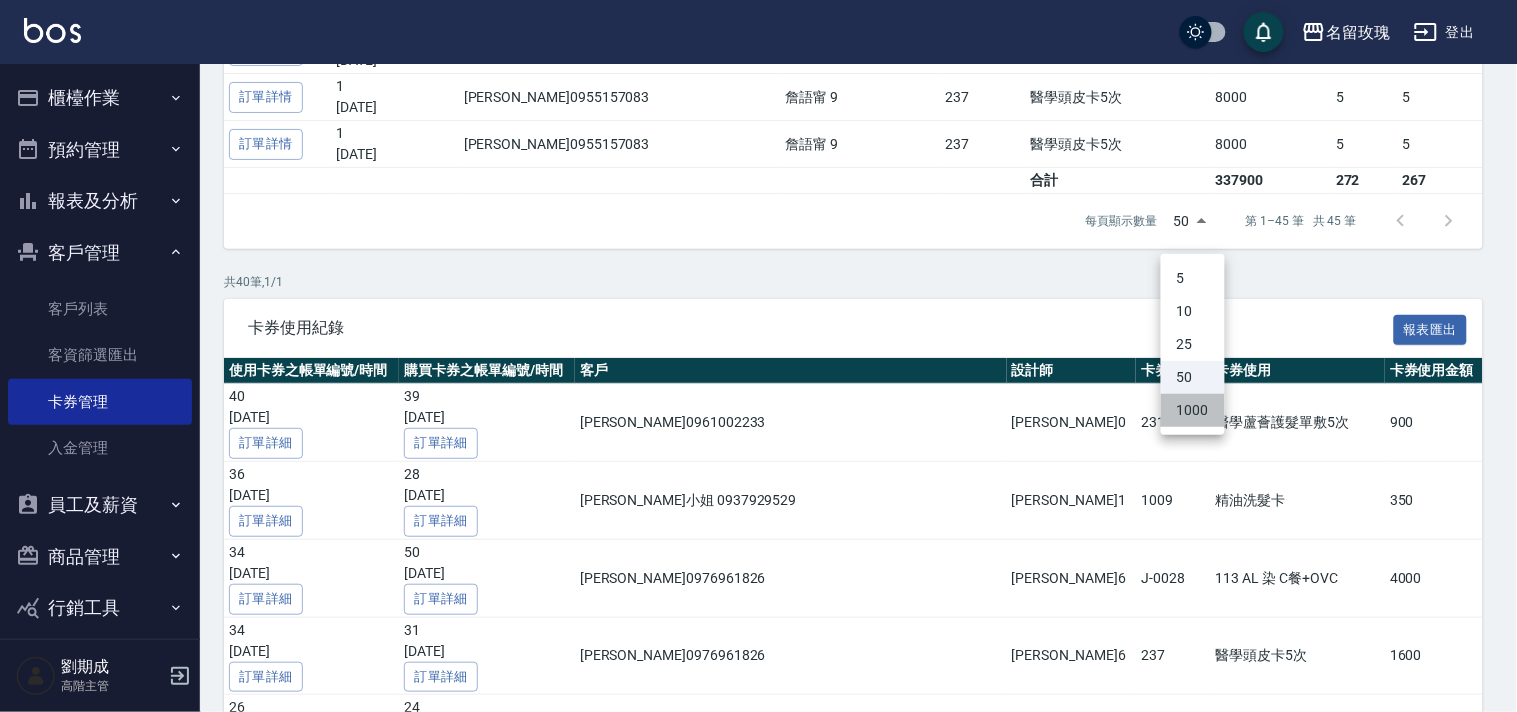 click on "1000" at bounding box center (1193, 410) 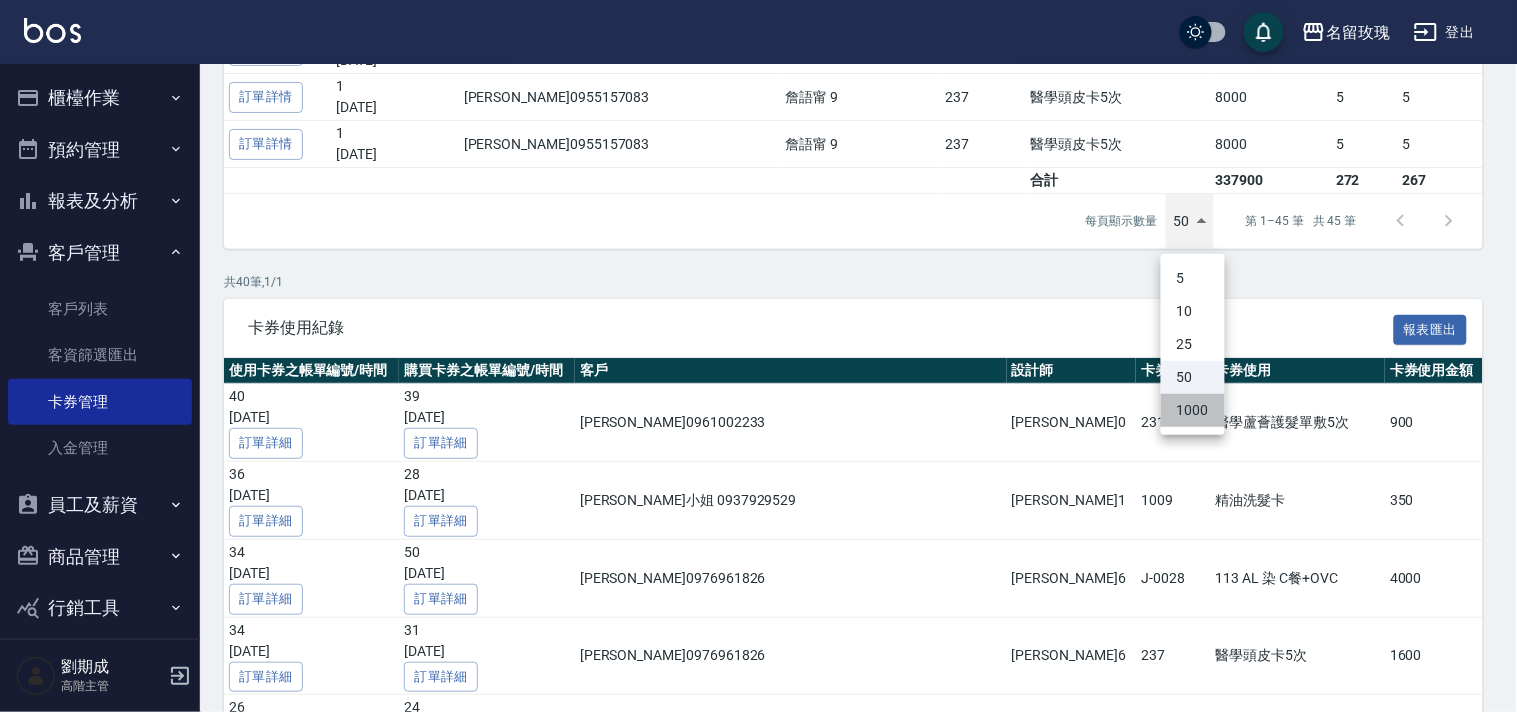 type on "1000" 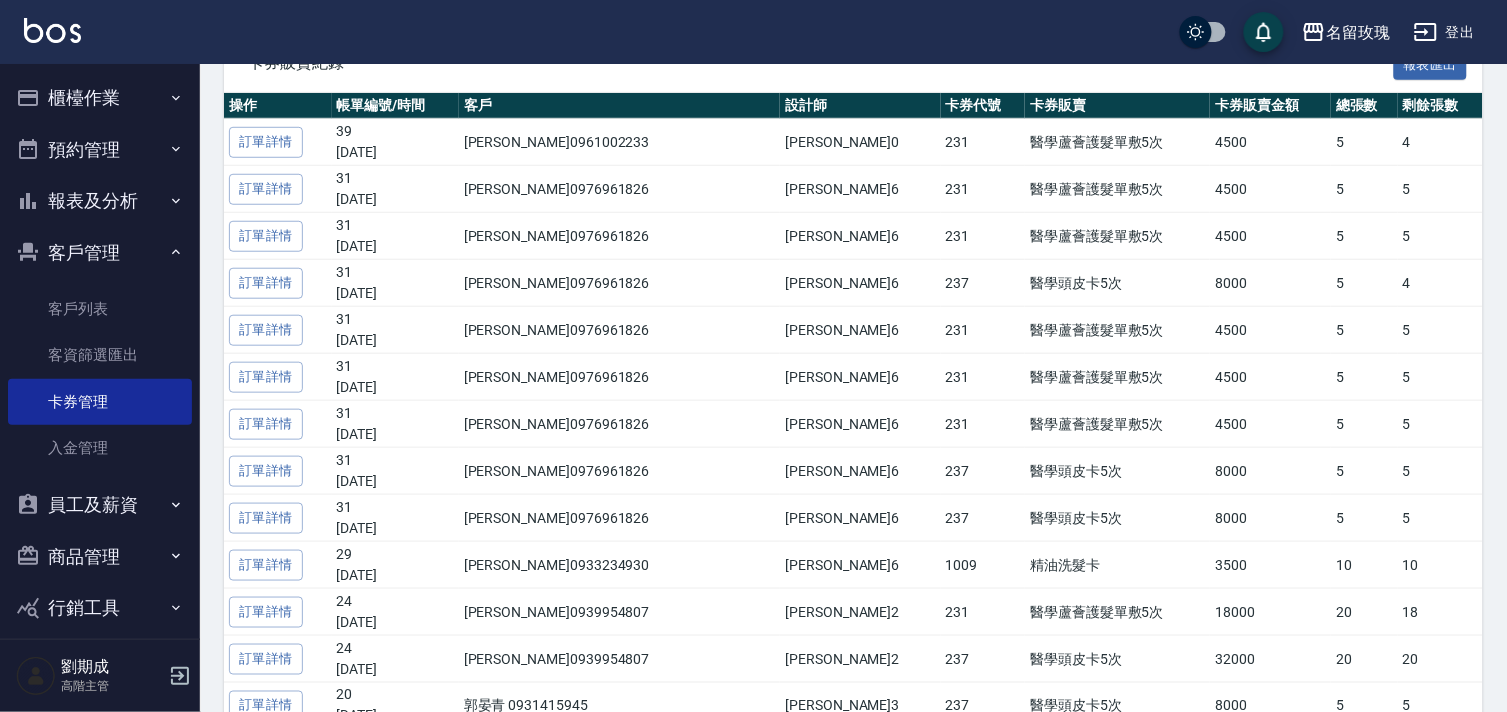 scroll, scrollTop: 27, scrollLeft: 0, axis: vertical 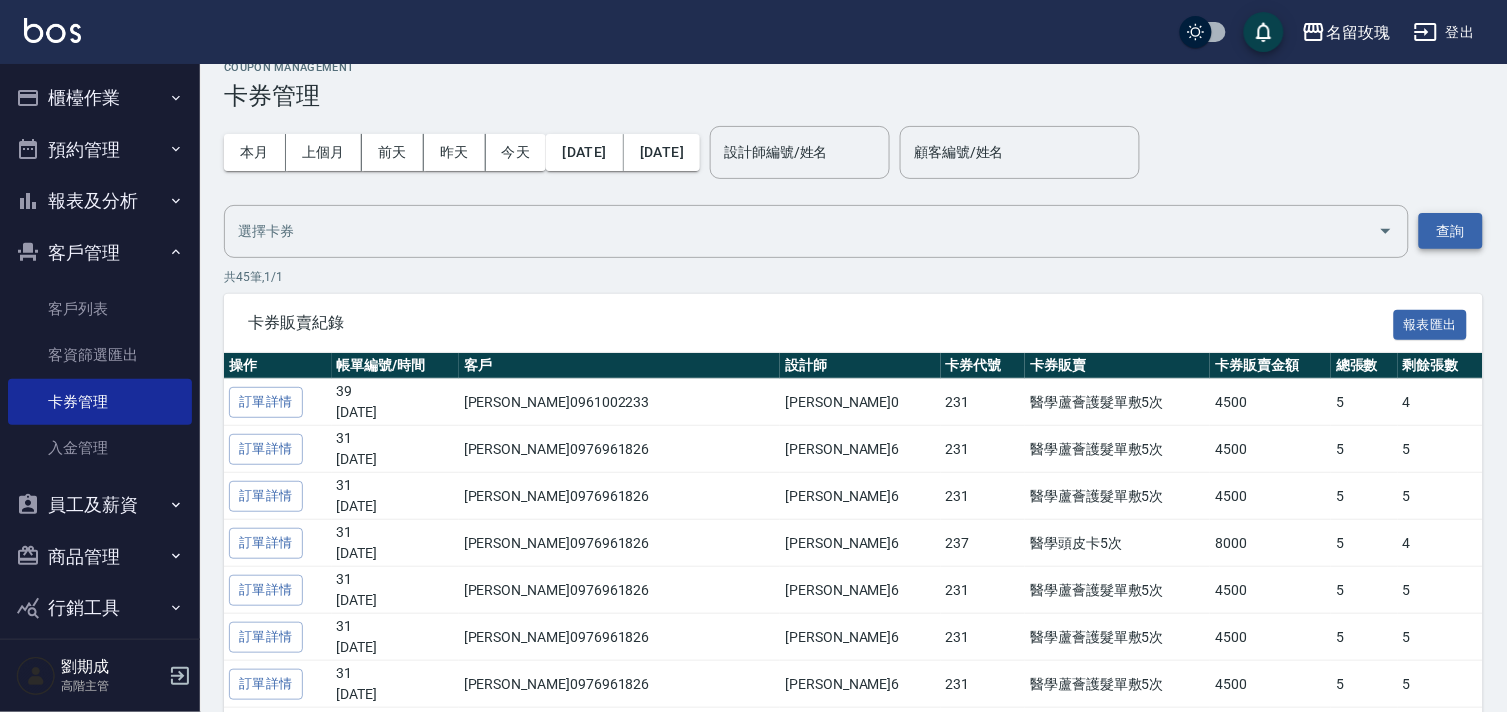 click on "查詢" at bounding box center [1451, 231] 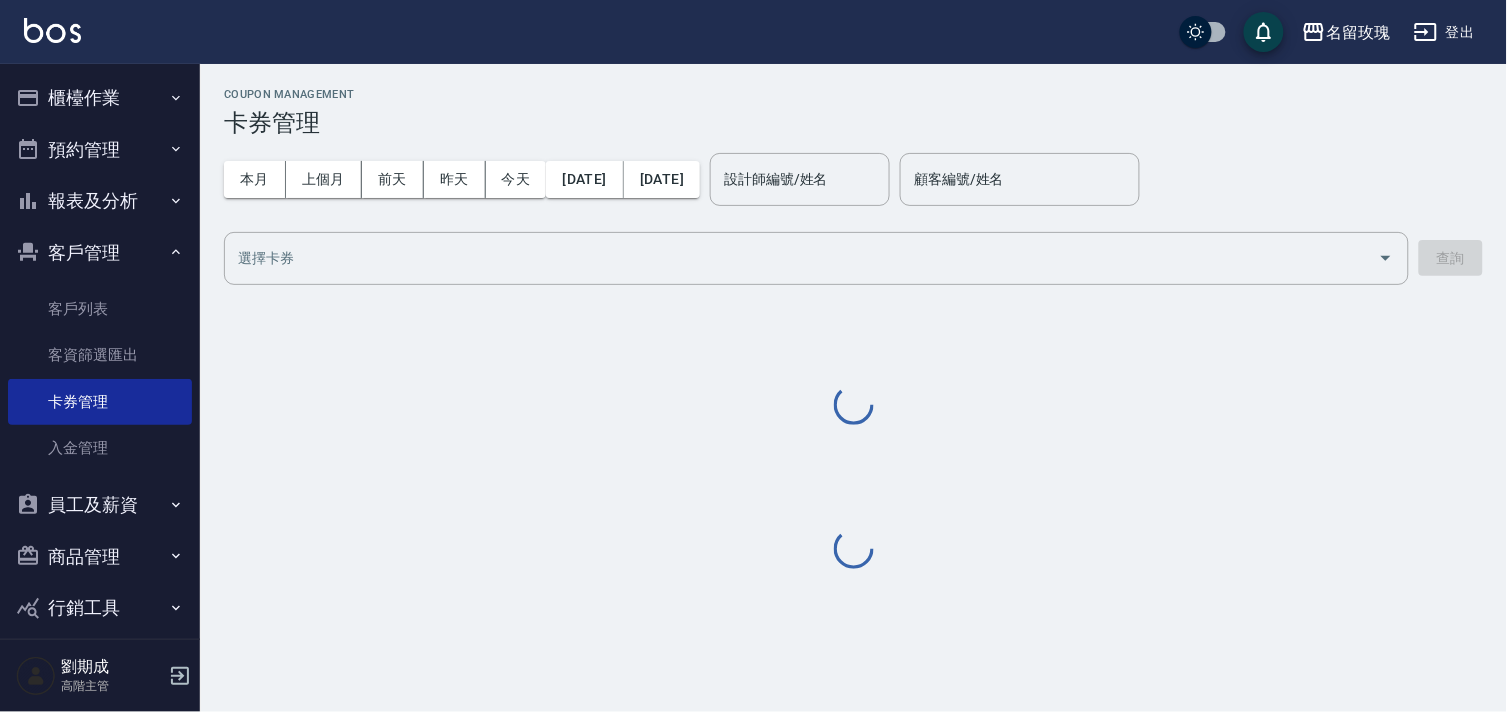 scroll, scrollTop: 0, scrollLeft: 0, axis: both 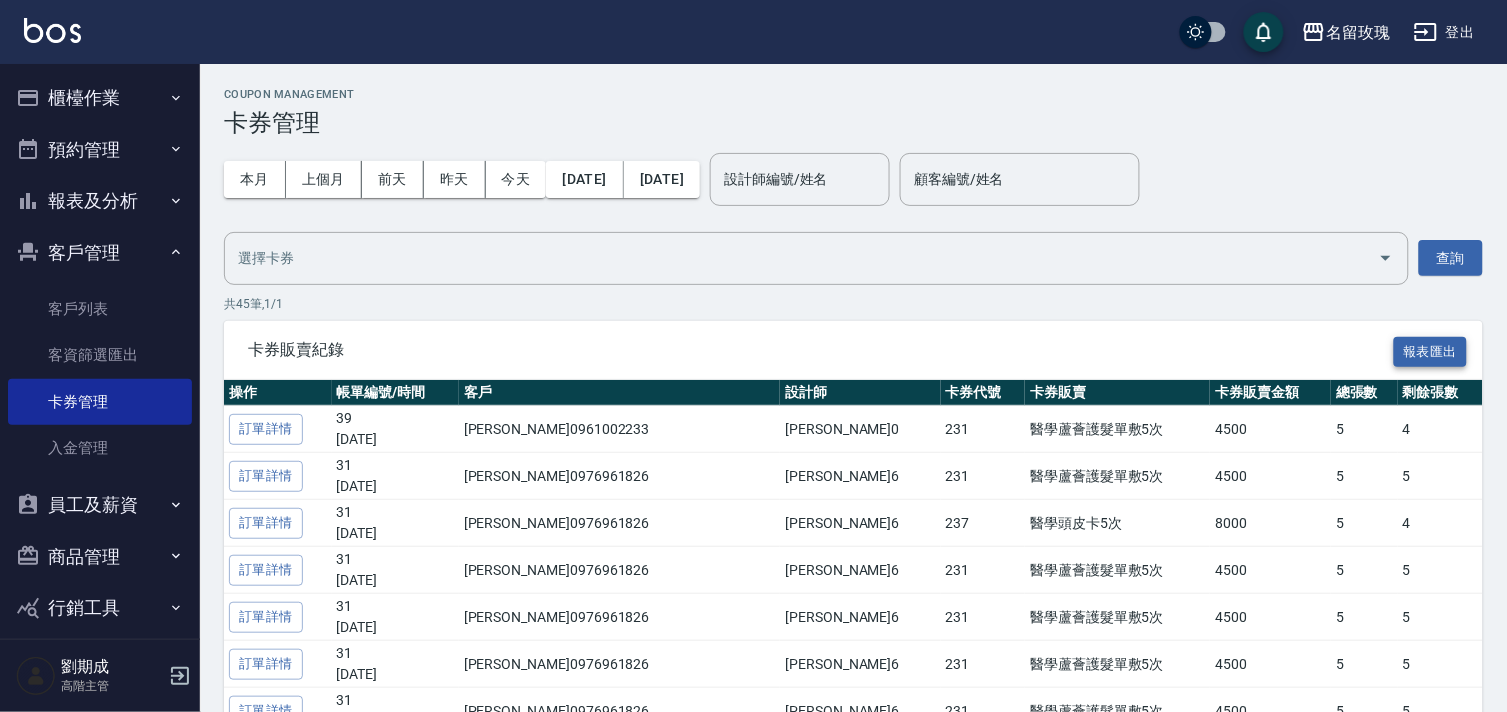 click on "報表匯出" at bounding box center (1431, 352) 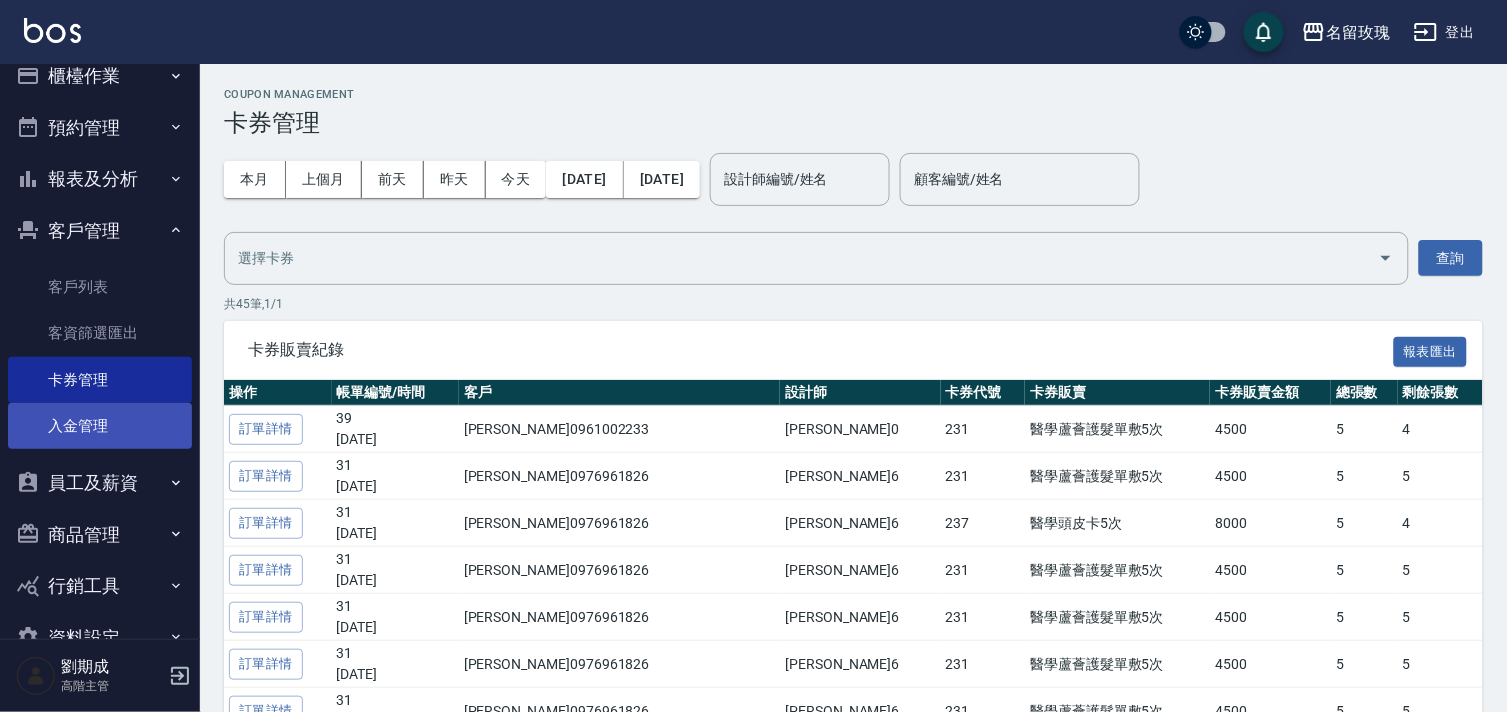 scroll, scrollTop: 0, scrollLeft: 0, axis: both 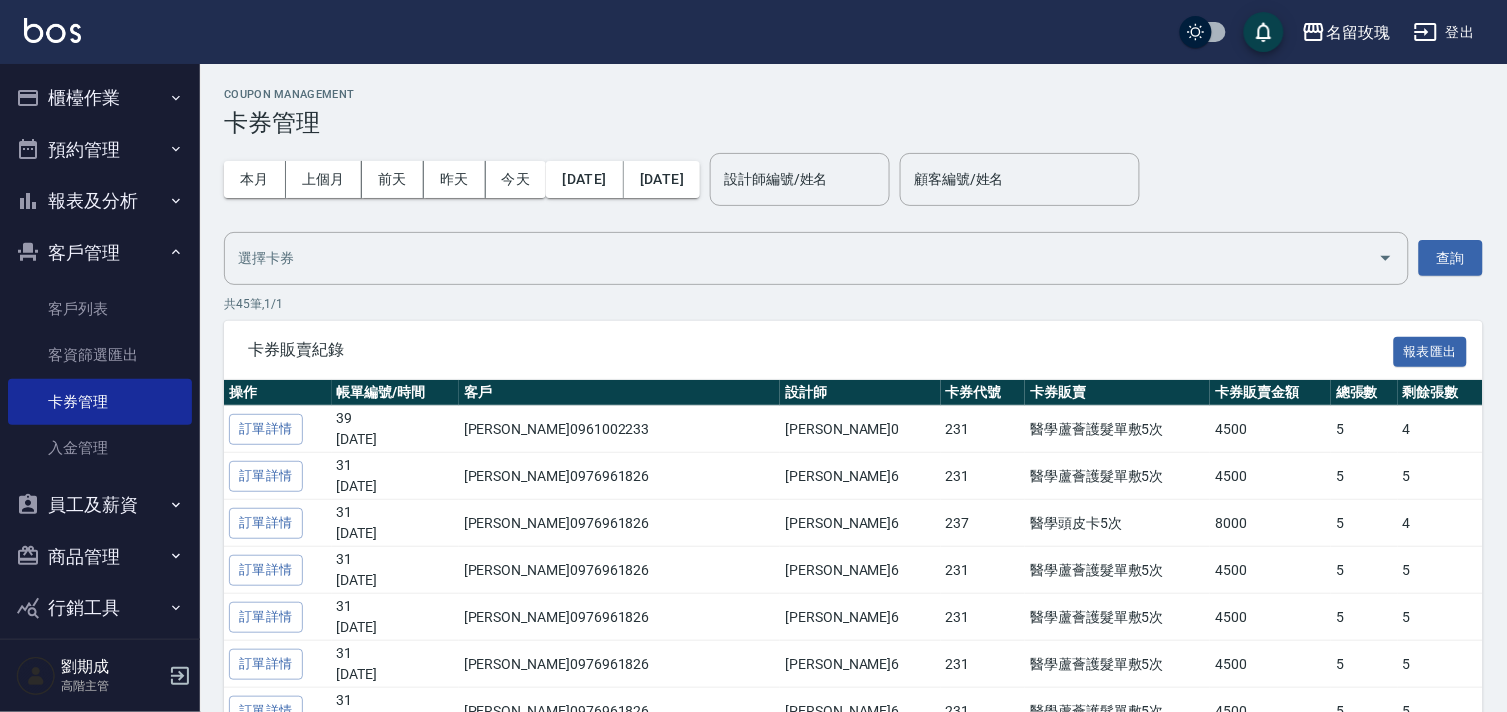 click on "報表及分析" at bounding box center (100, 201) 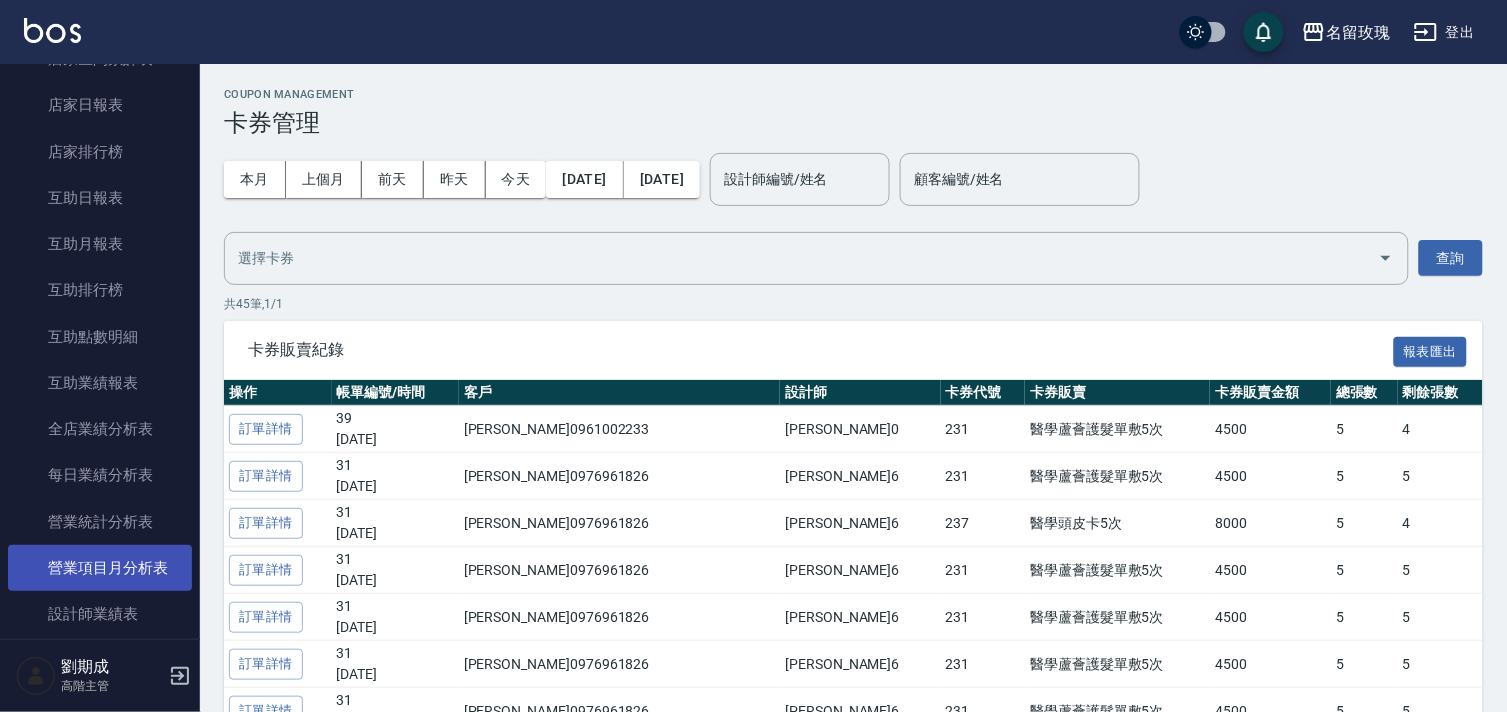 scroll, scrollTop: 444, scrollLeft: 0, axis: vertical 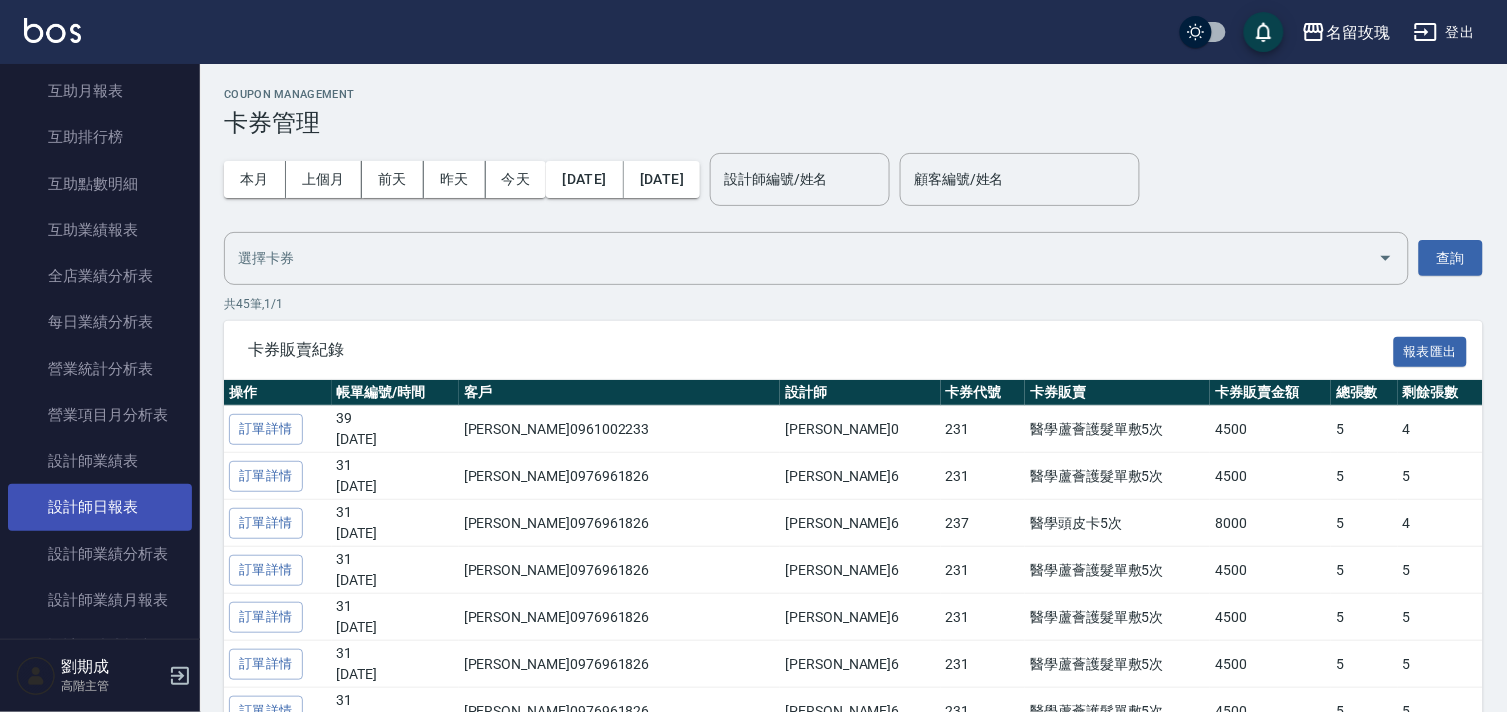 click on "設計師日報表" at bounding box center [100, 507] 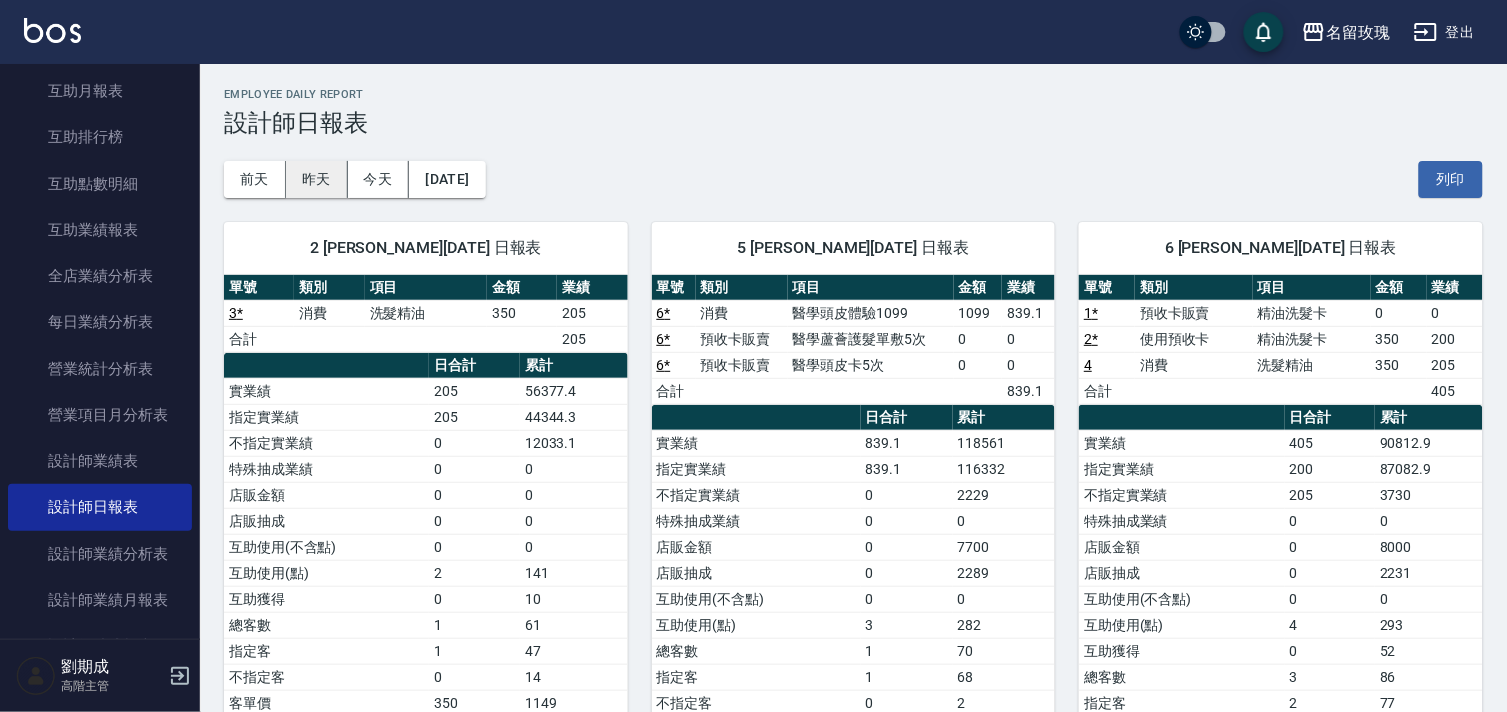 click on "昨天" at bounding box center [317, 179] 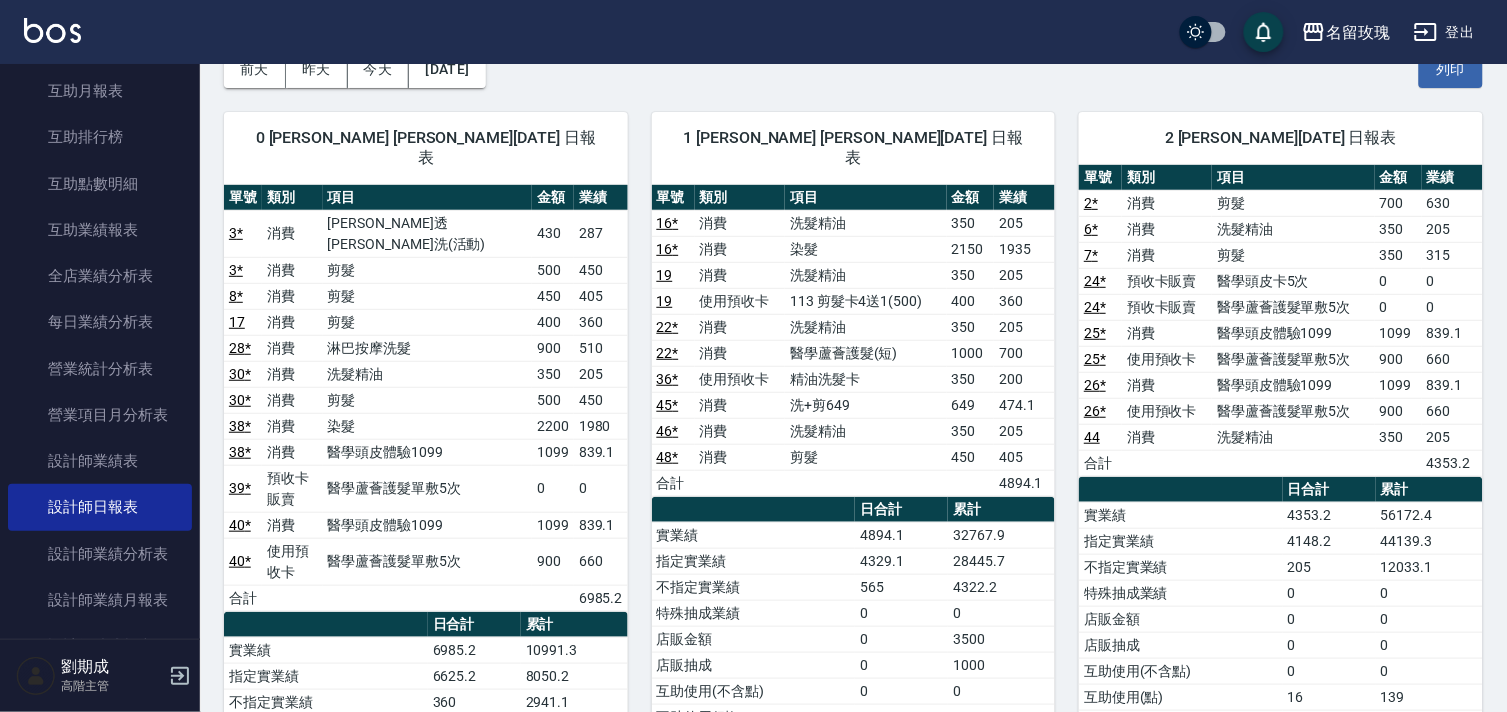 scroll, scrollTop: 111, scrollLeft: 0, axis: vertical 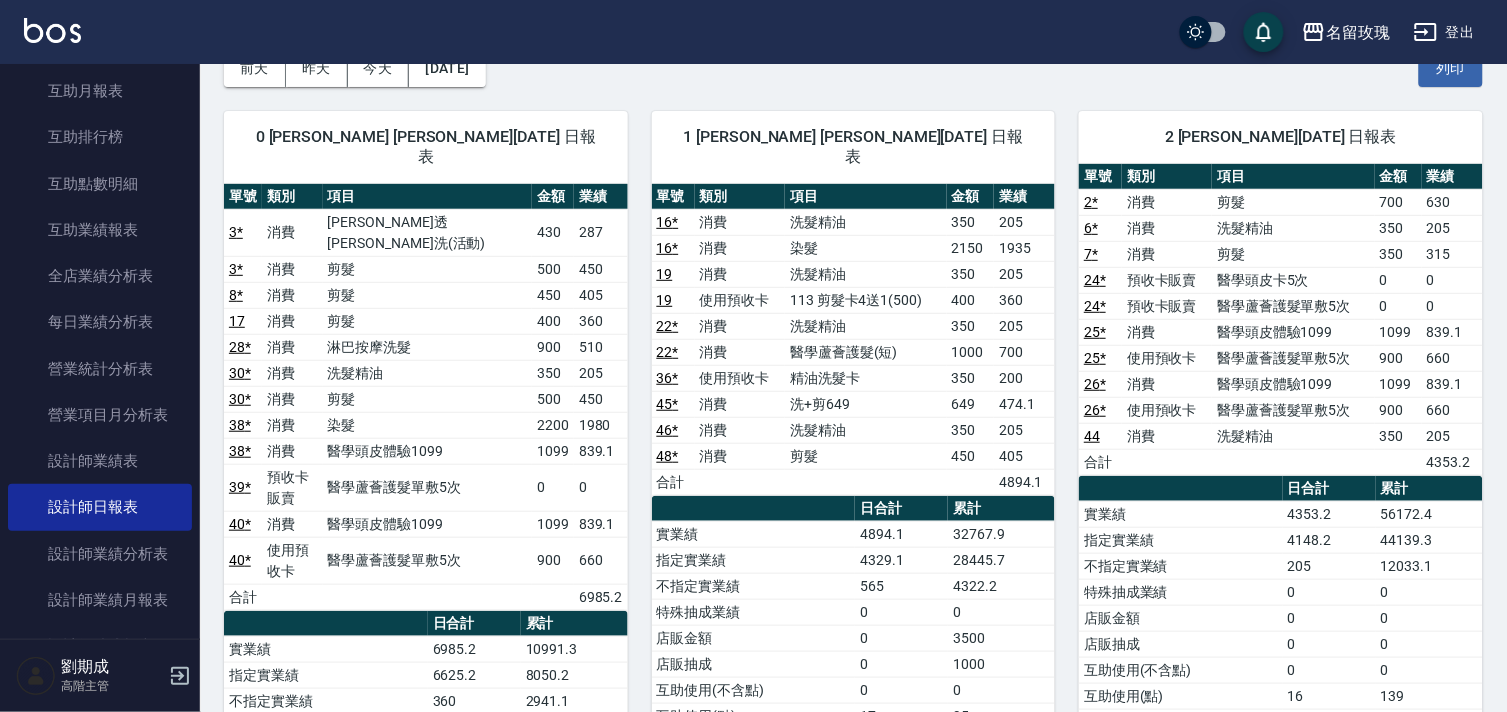 click on "48 *" at bounding box center [668, 456] 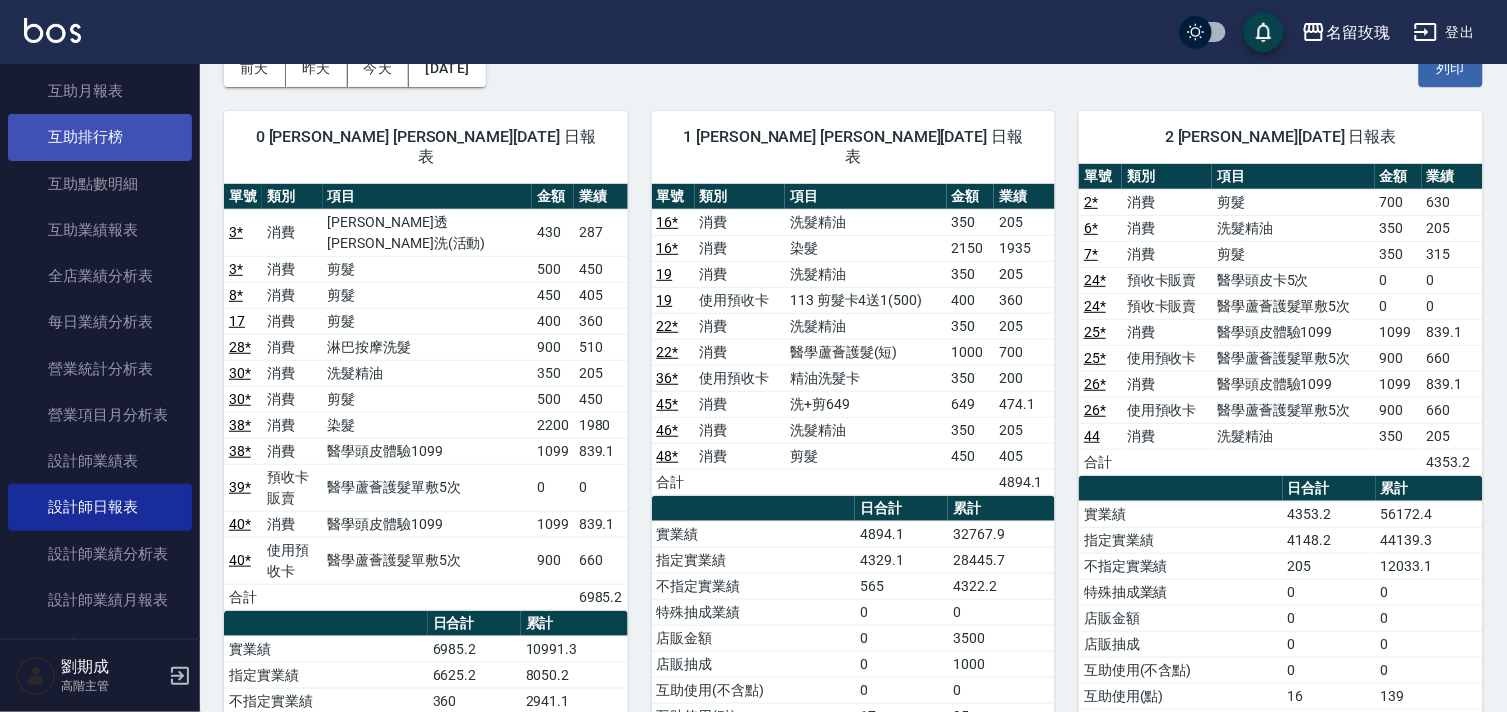 scroll, scrollTop: 0, scrollLeft: 0, axis: both 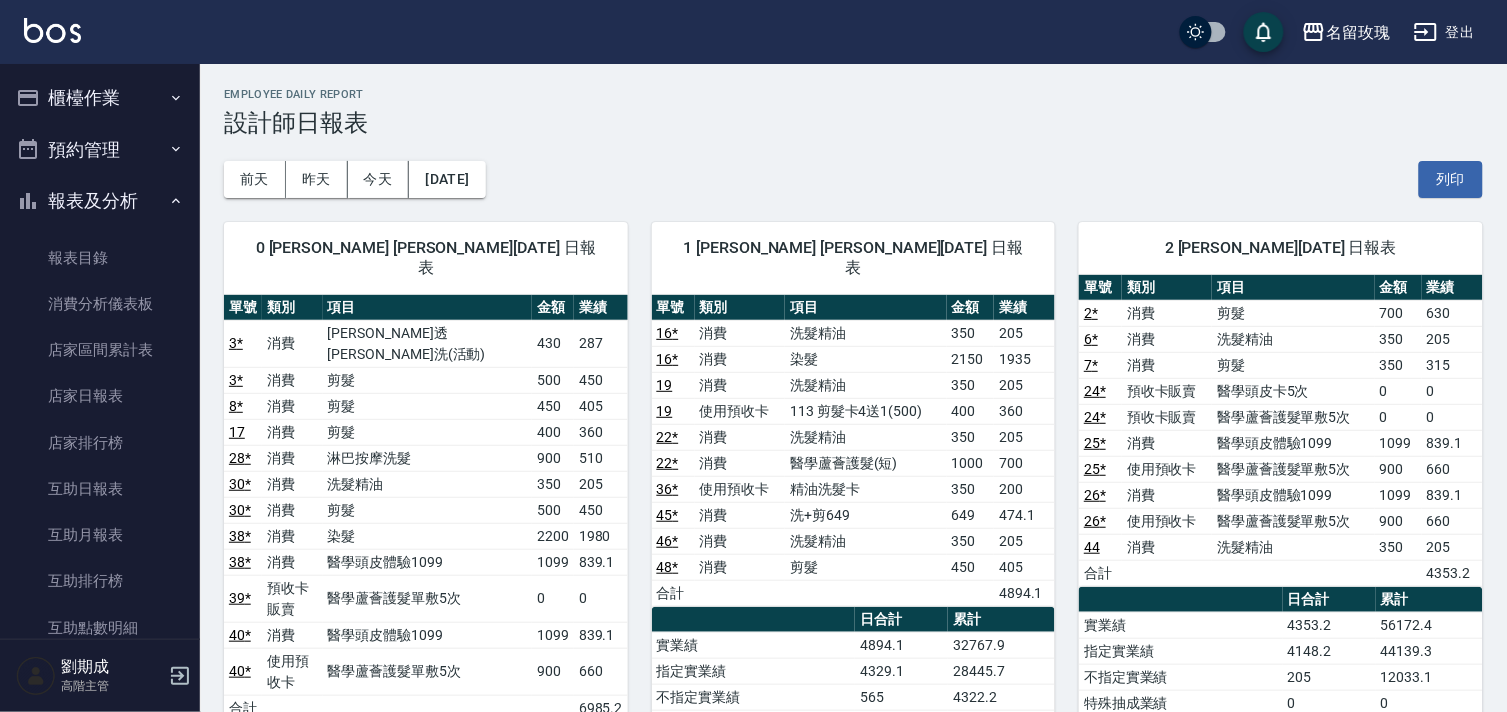 click on "櫃檯作業" at bounding box center [100, 98] 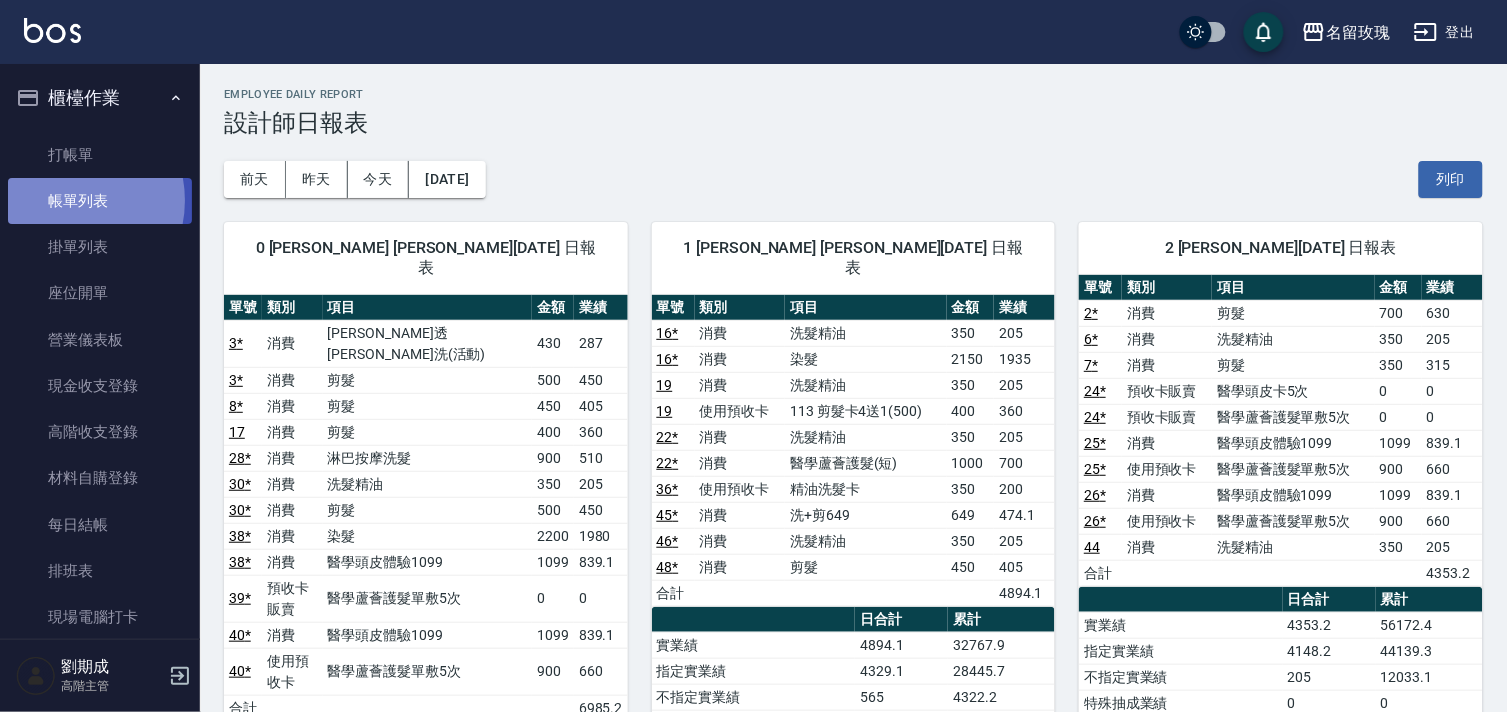 drag, startPoint x: 78, startPoint y: 201, endPoint x: 66, endPoint y: 201, distance: 12 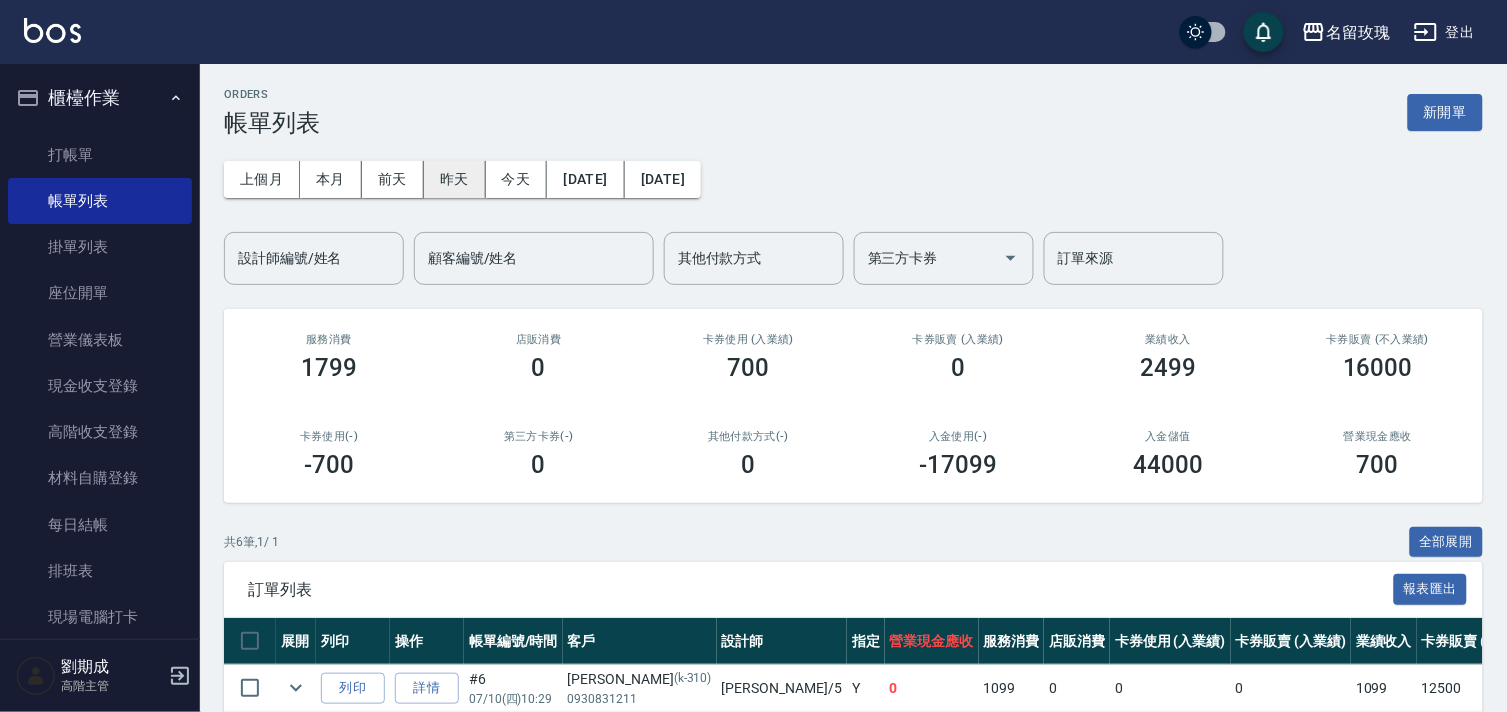 click on "昨天" at bounding box center [455, 179] 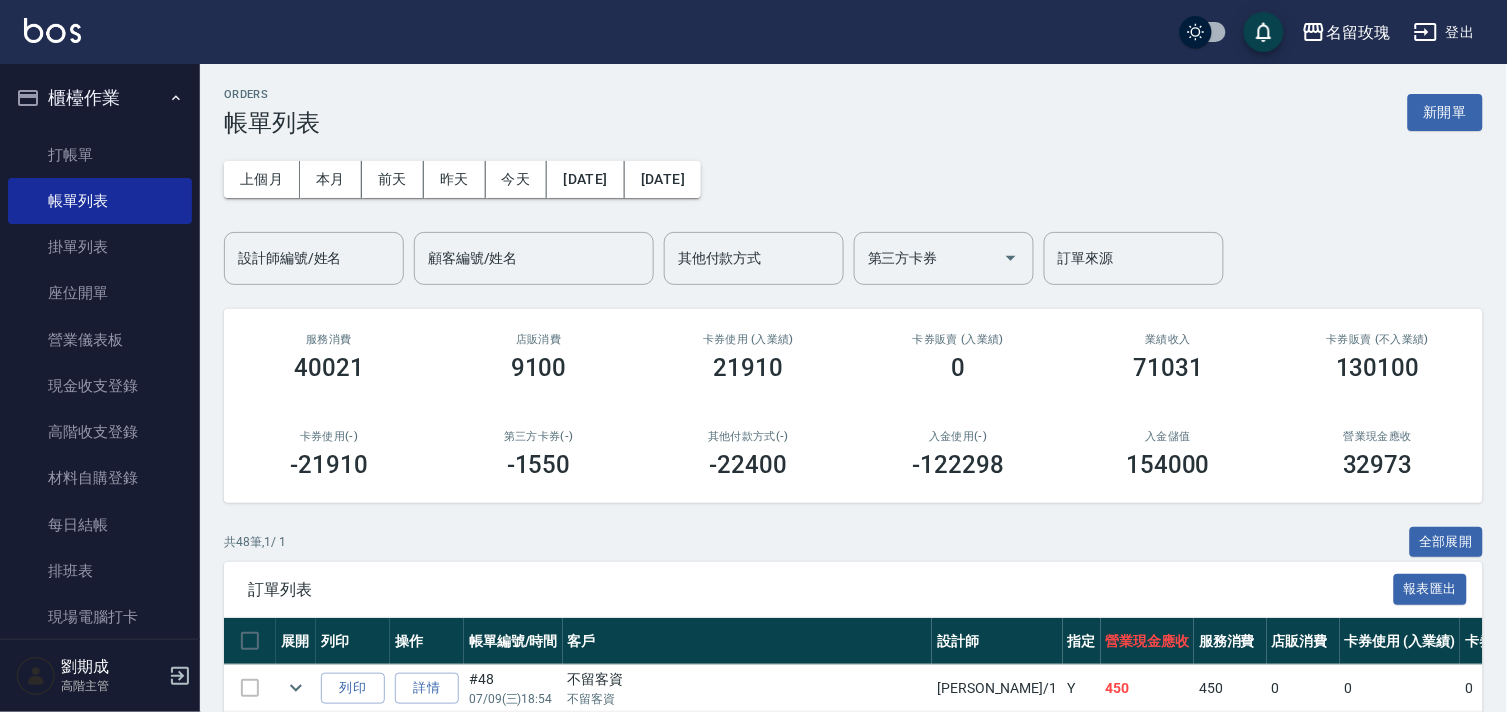 scroll, scrollTop: 333, scrollLeft: 0, axis: vertical 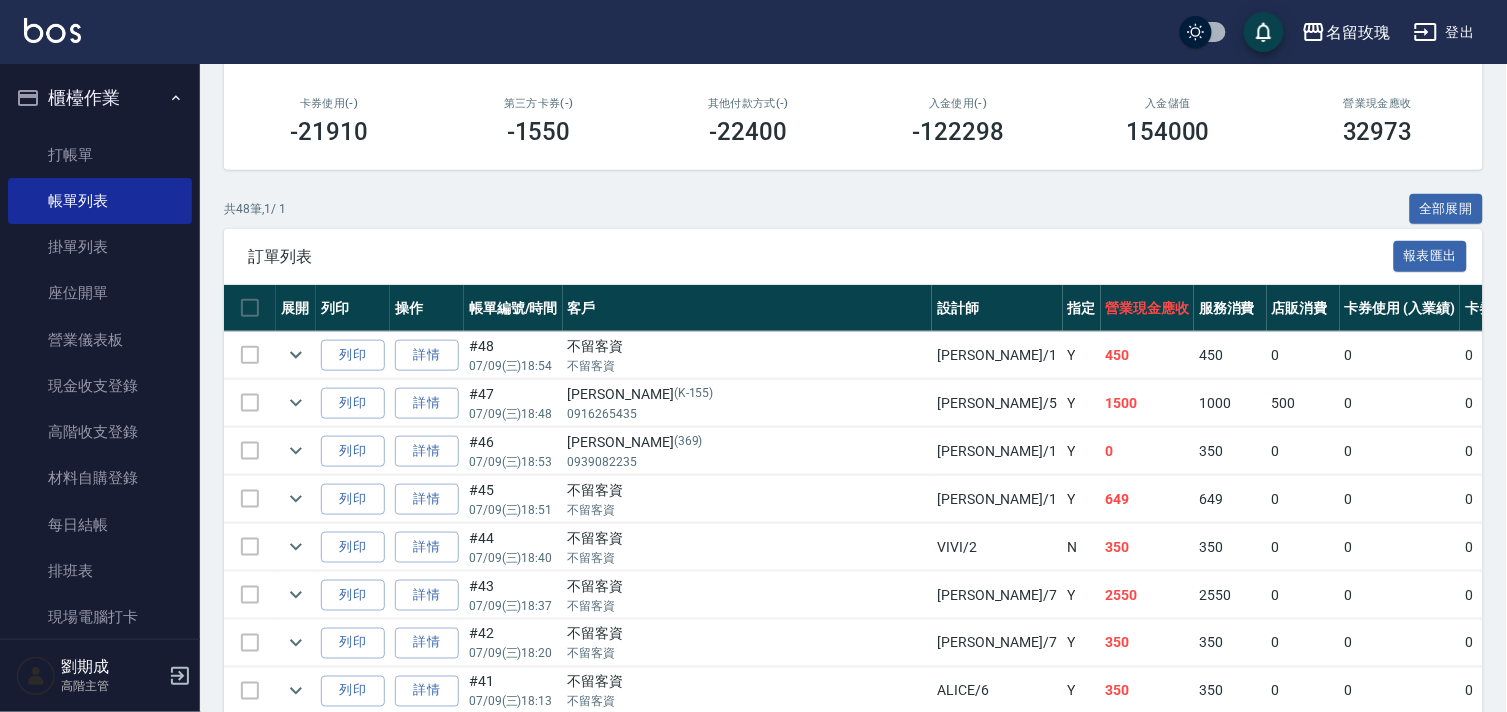 click on "櫃檯作業" at bounding box center [100, 98] 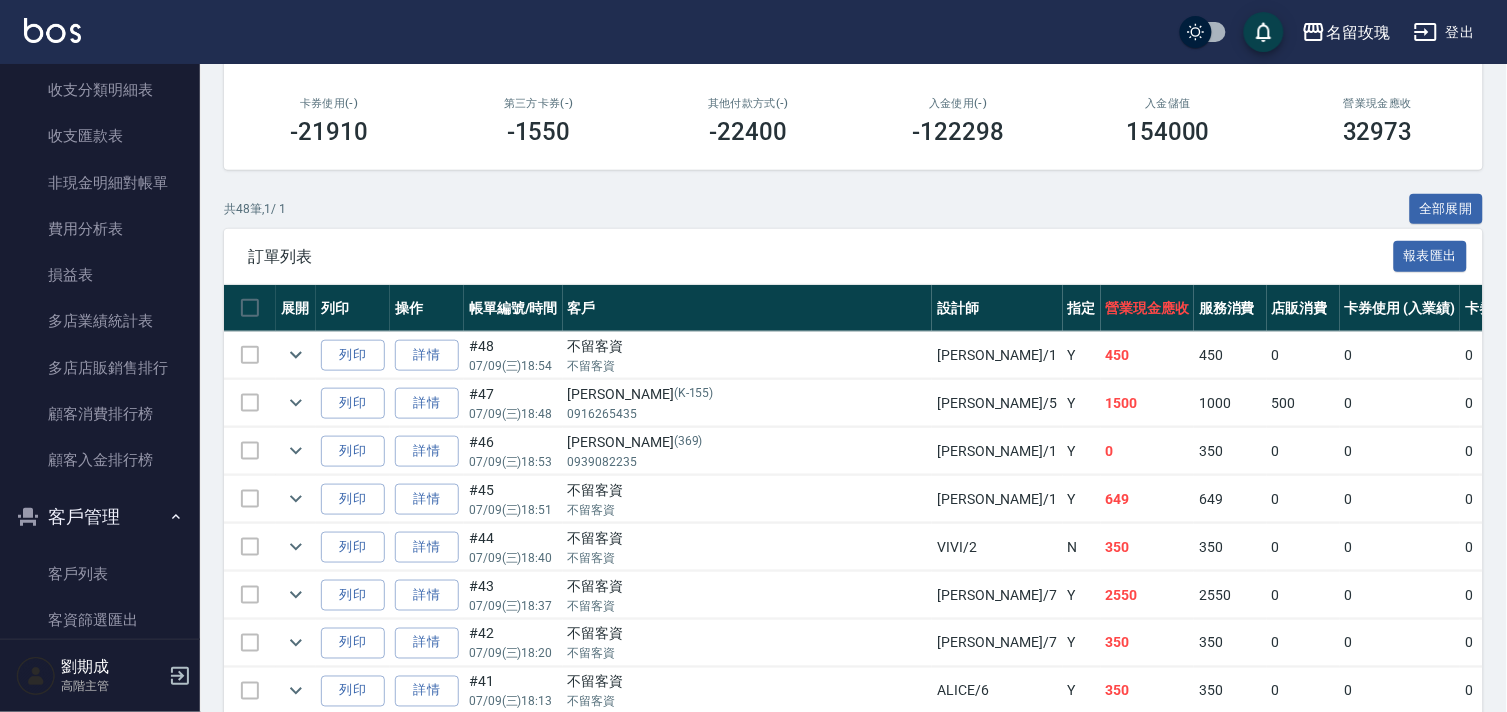 scroll, scrollTop: 2074, scrollLeft: 0, axis: vertical 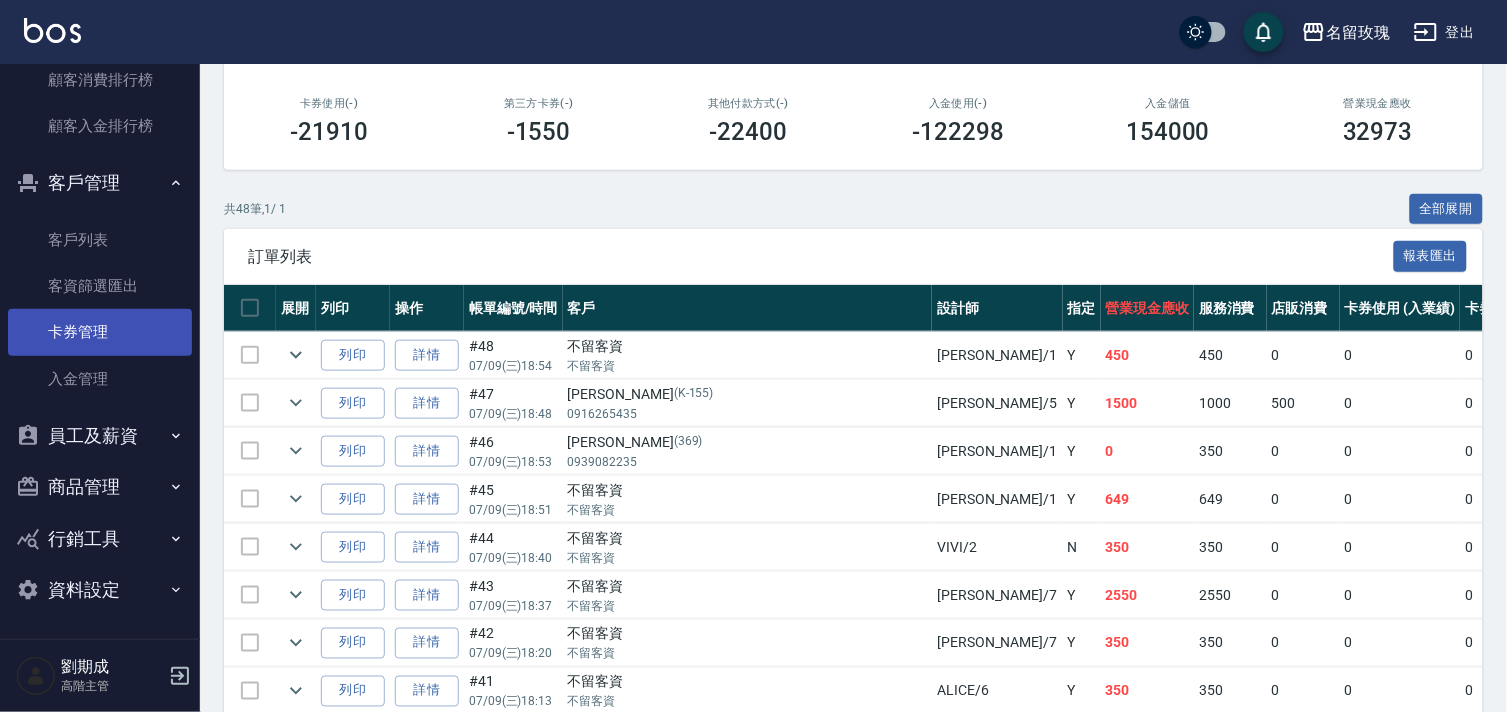 click on "卡券管理" at bounding box center (100, 332) 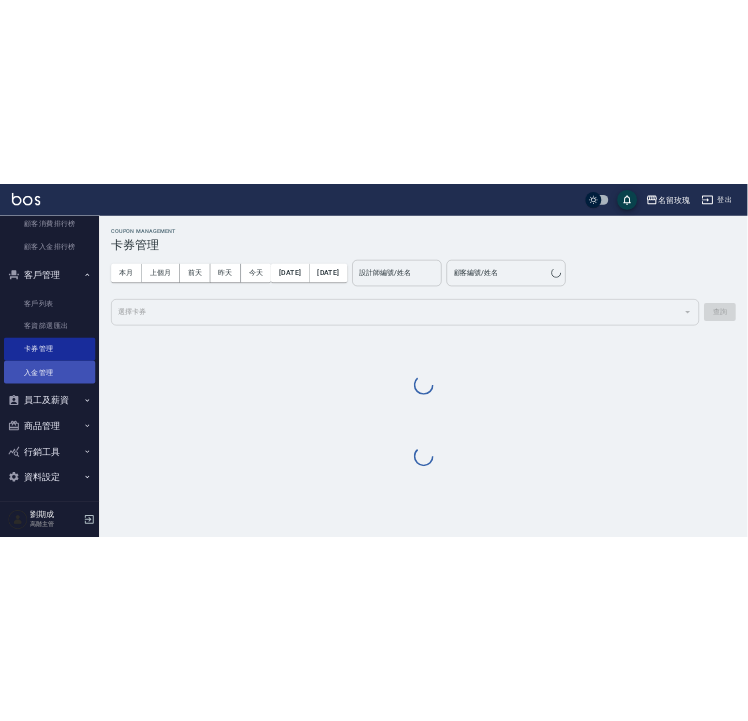 scroll, scrollTop: 0, scrollLeft: 0, axis: both 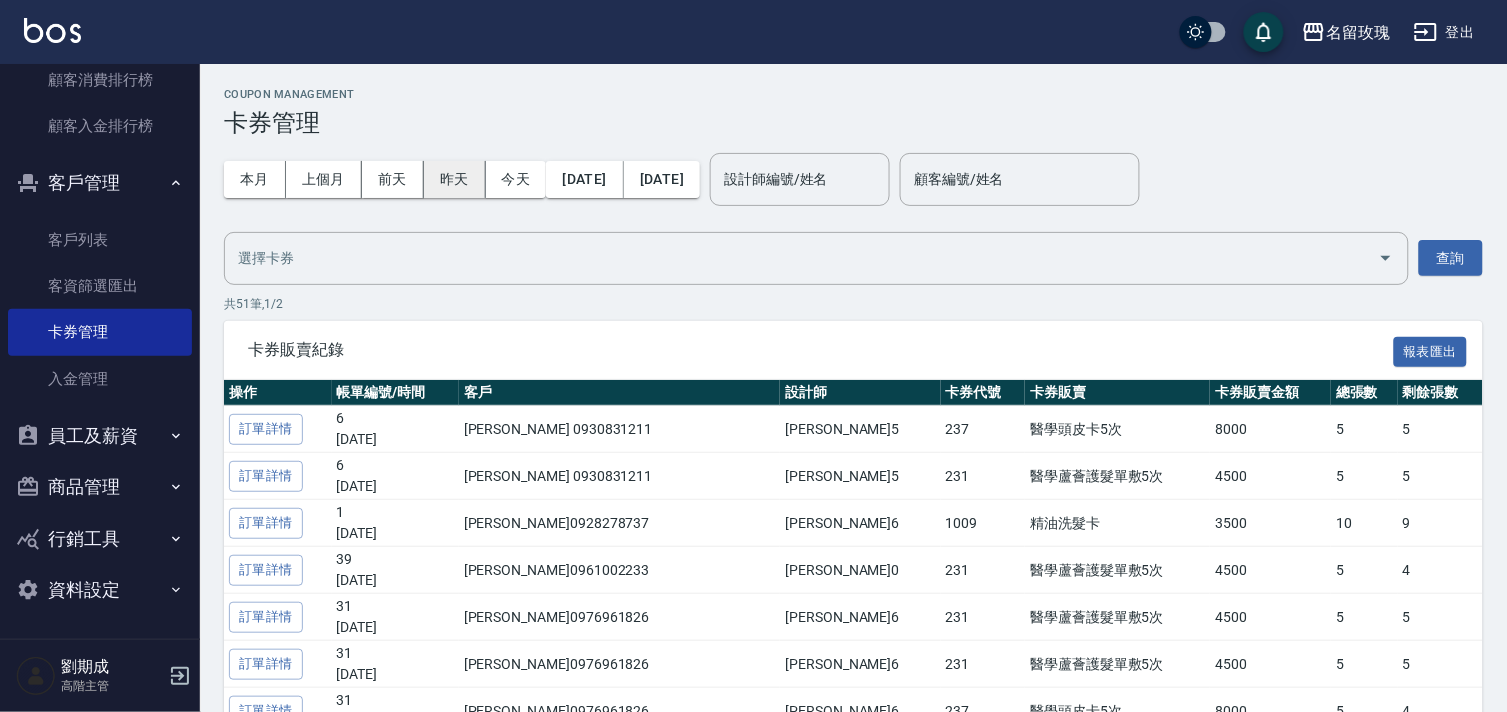 click on "昨天" at bounding box center [455, 179] 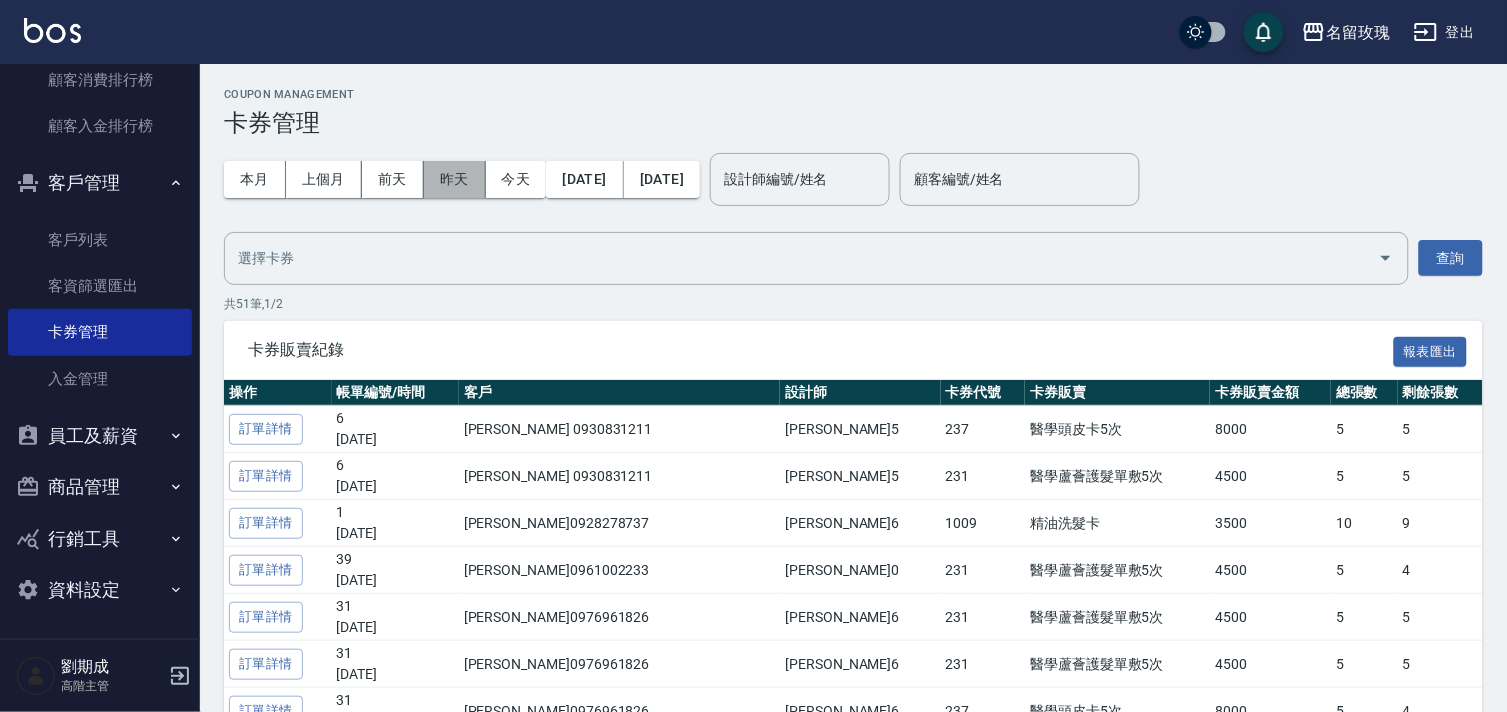 click on "昨天" at bounding box center (455, 179) 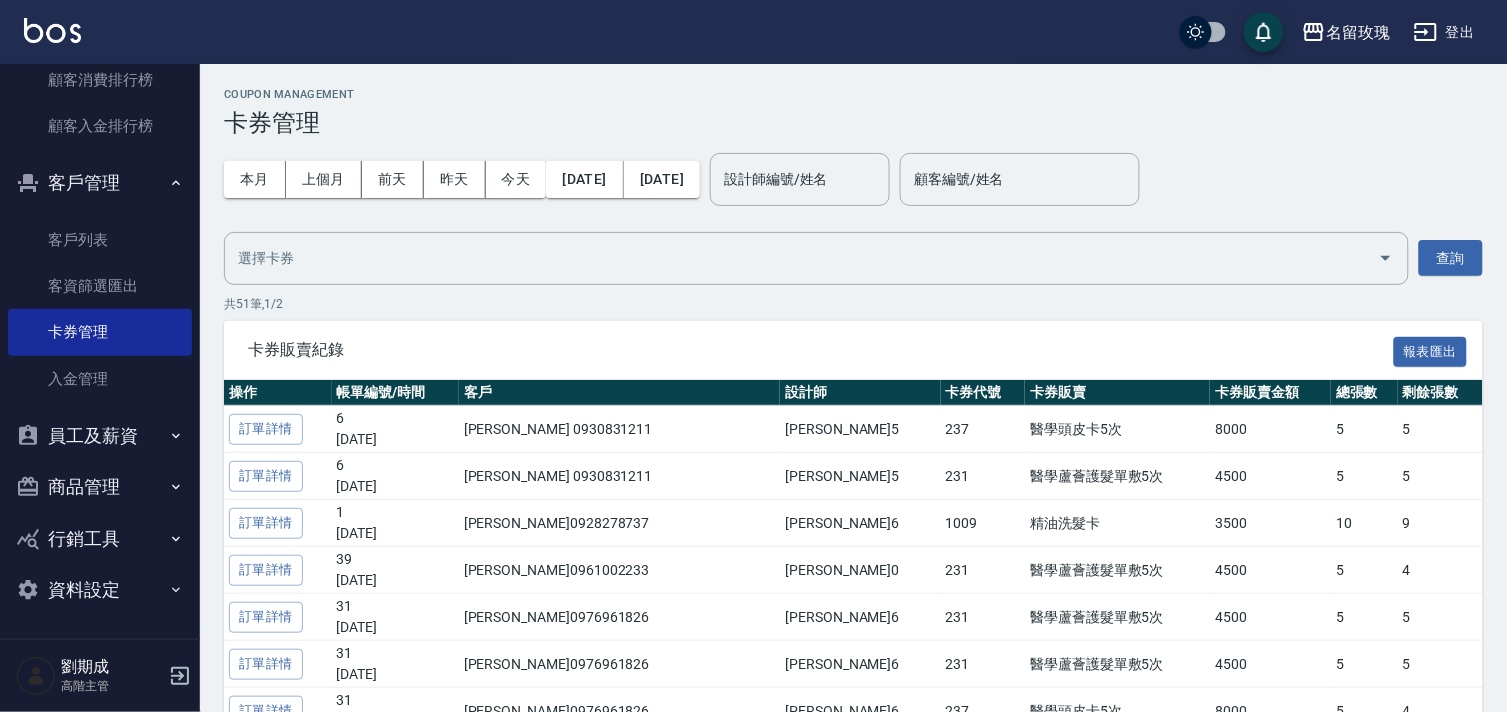 type 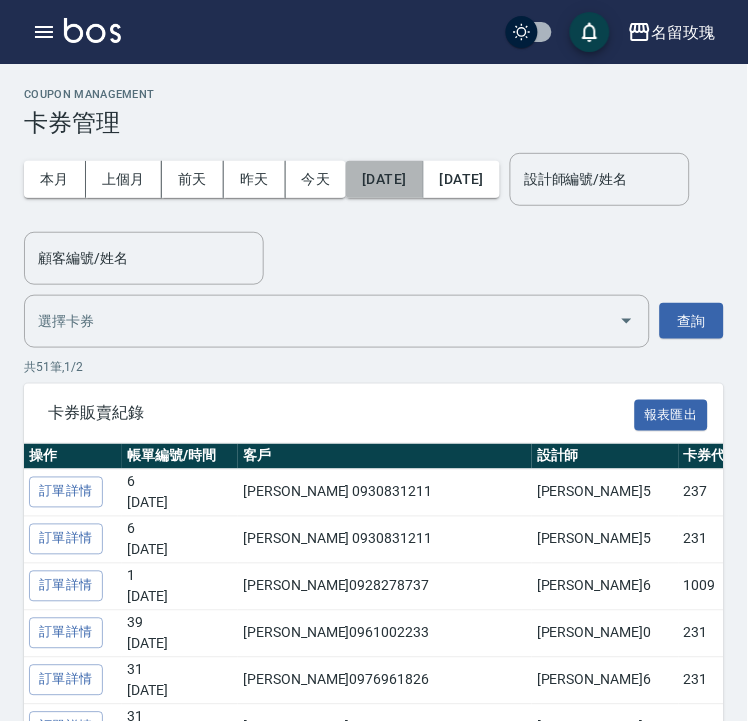 click on "[DATE]" at bounding box center (384, 179) 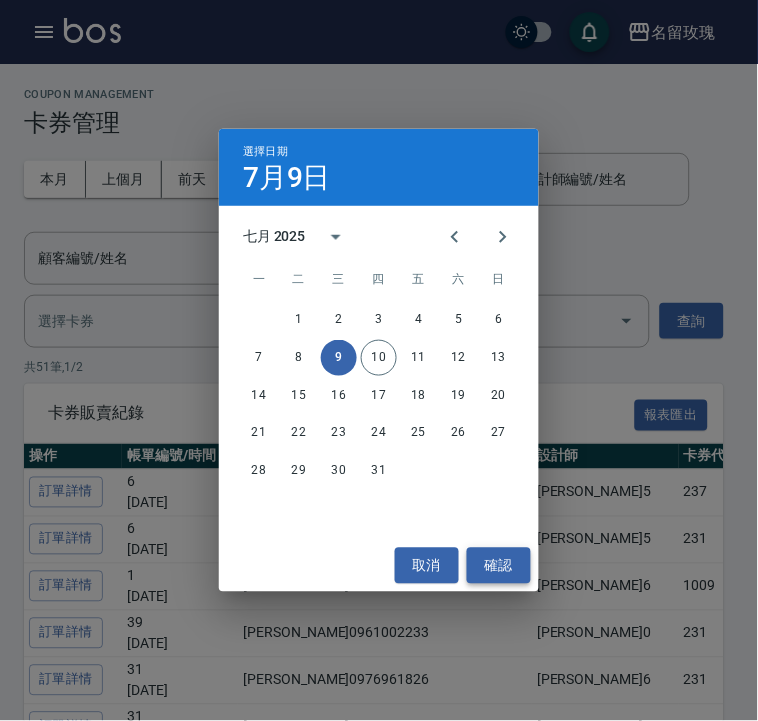 click on "確認" at bounding box center [499, 566] 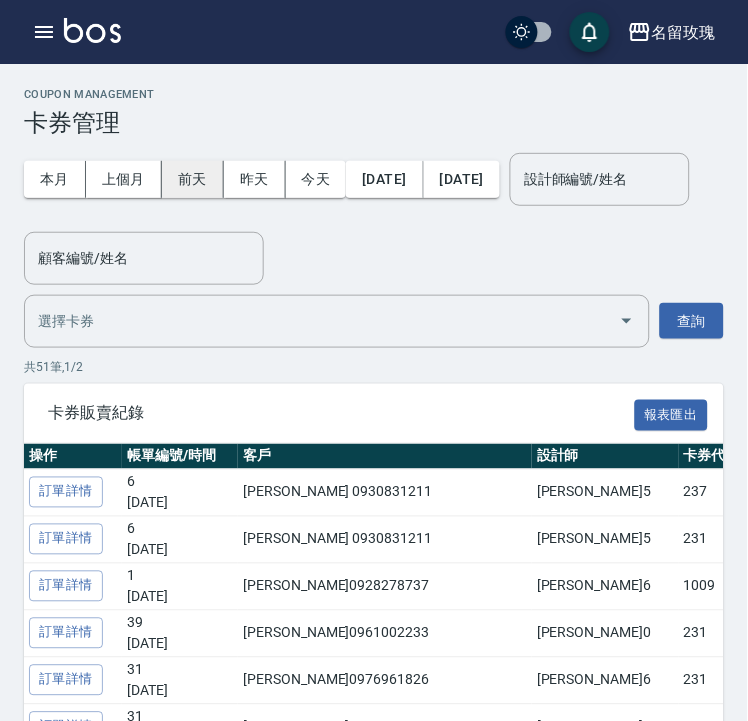 click on "前天" at bounding box center (193, 179) 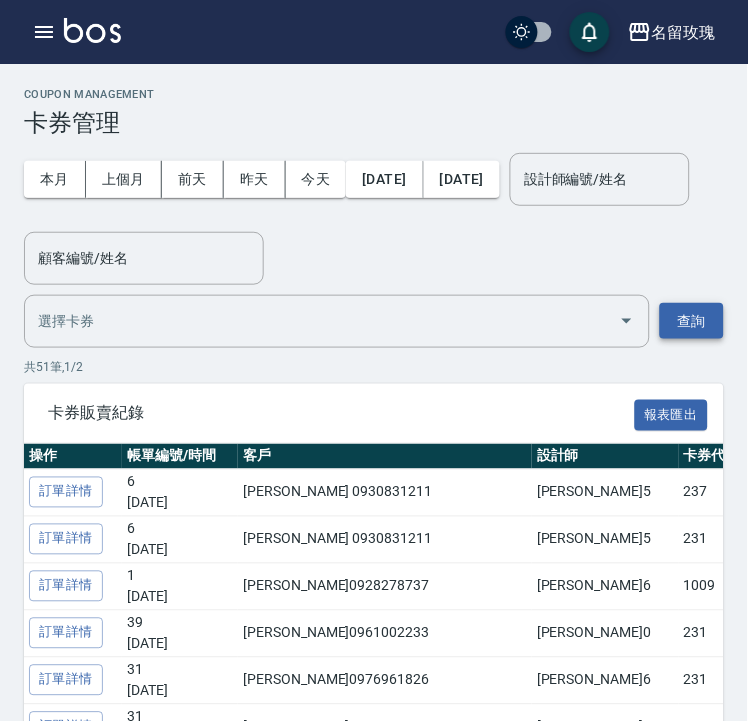 click on "查詢" at bounding box center (692, 321) 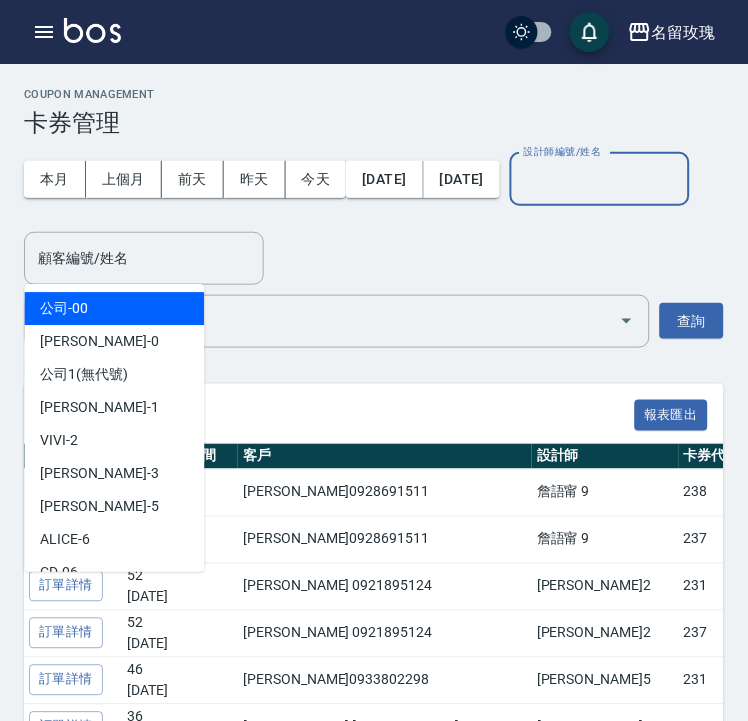 click on "設計師編號/姓名 設計師編號/姓名" at bounding box center (600, 179) 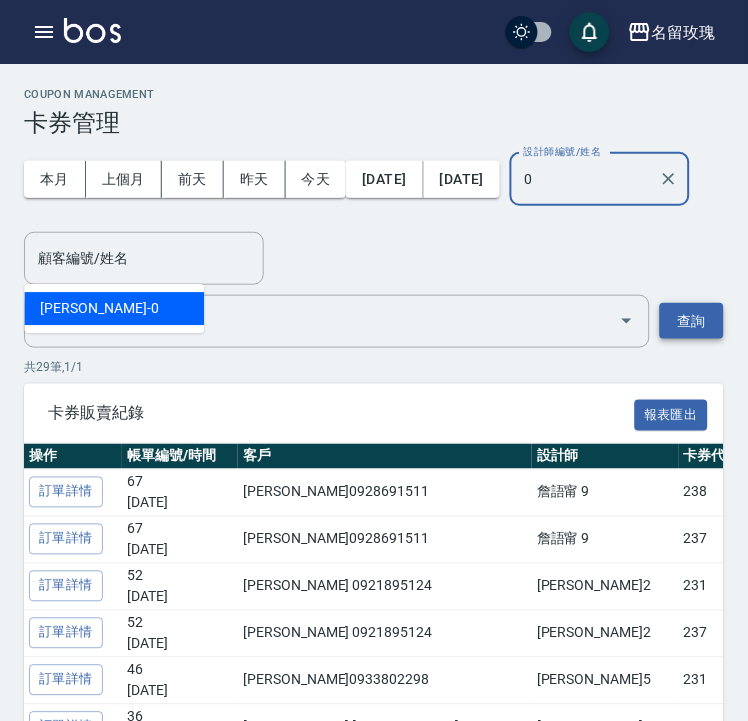 type on "0" 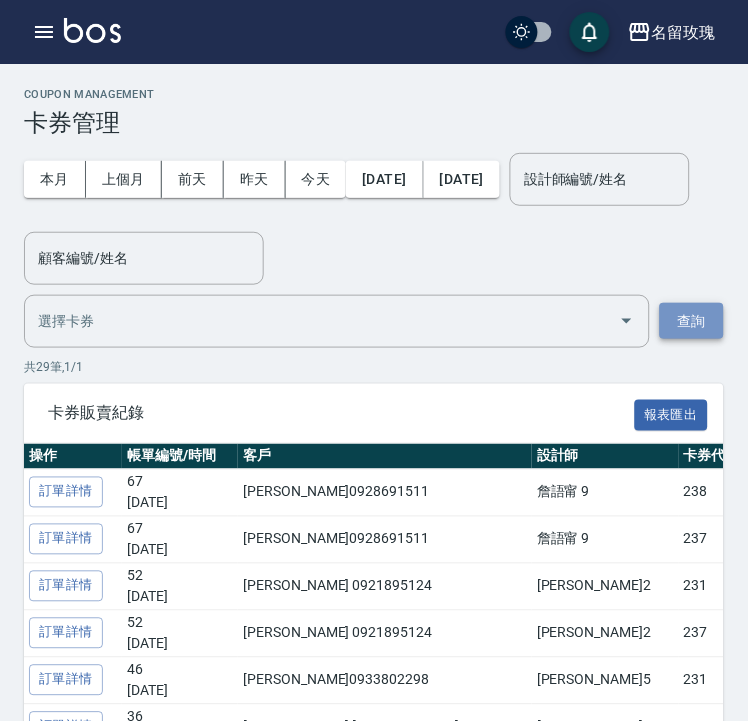 click on "查詢" at bounding box center [692, 321] 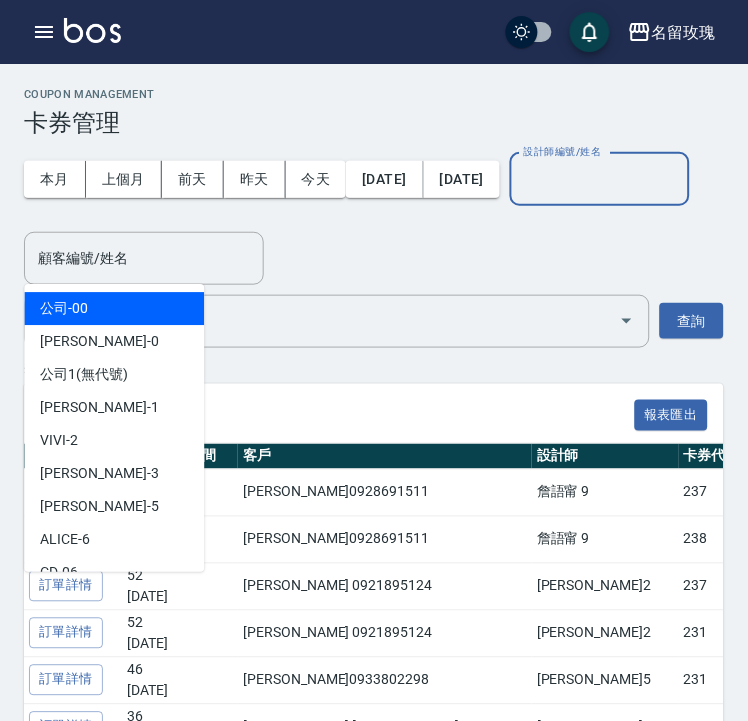 drag, startPoint x: 126, startPoint y: 252, endPoint x: 141, endPoint y: 297, distance: 47.434166 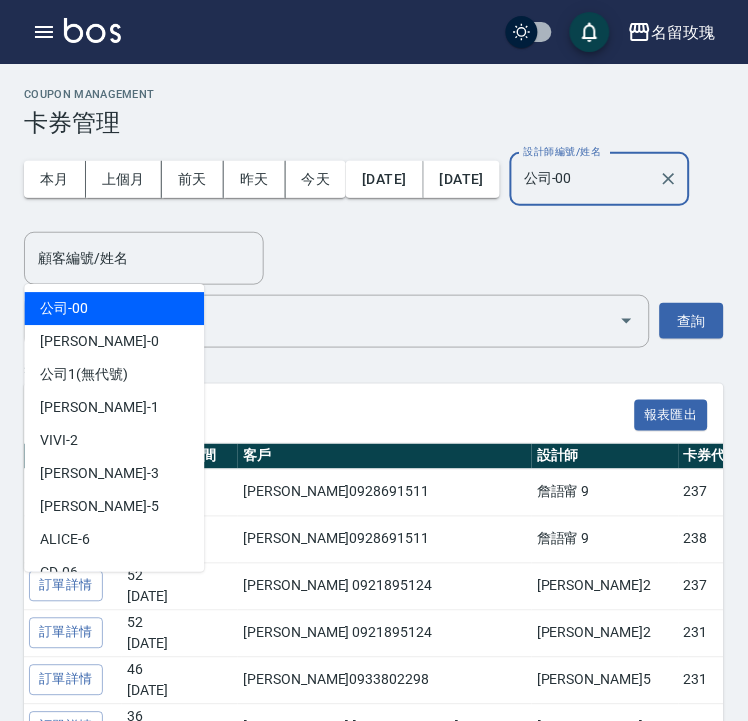 click on "公司-00" at bounding box center [585, 179] 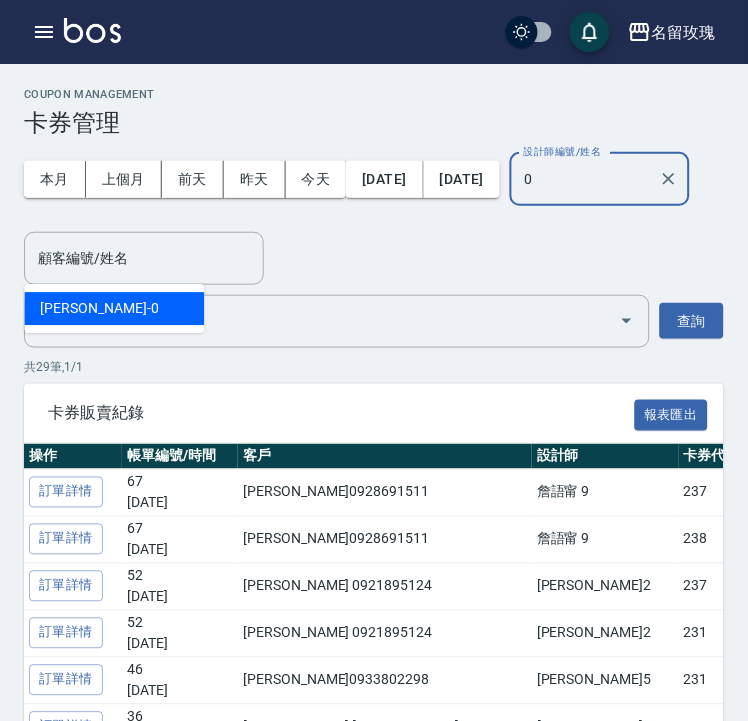 click on "Jerry -0" at bounding box center (114, 308) 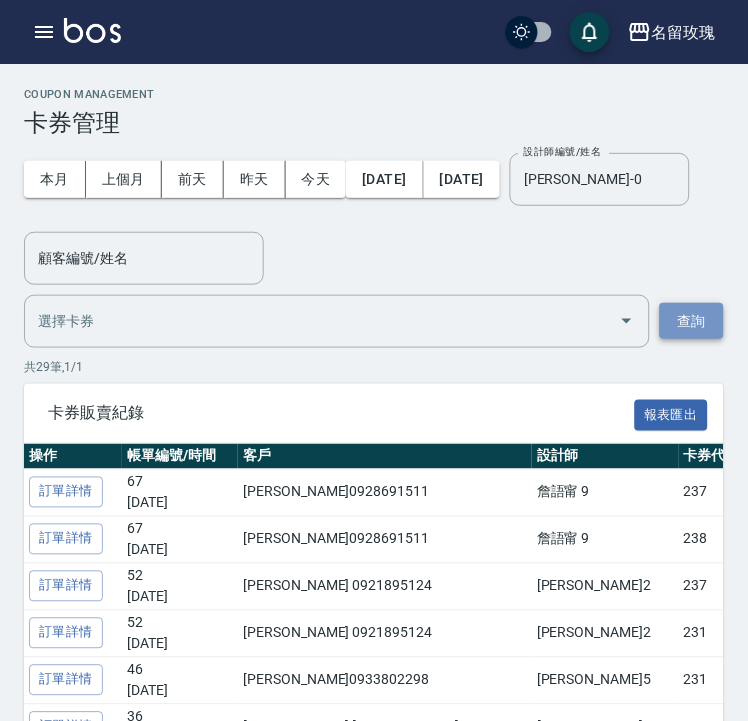 click on "查詢" at bounding box center (692, 321) 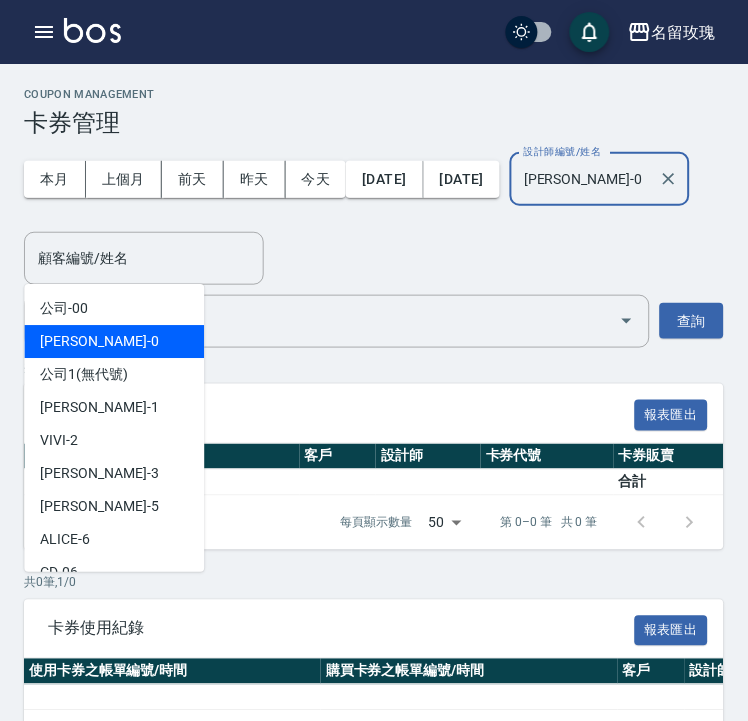 drag, startPoint x: 116, startPoint y: 257, endPoint x: -111, endPoint y: 245, distance: 227.31696 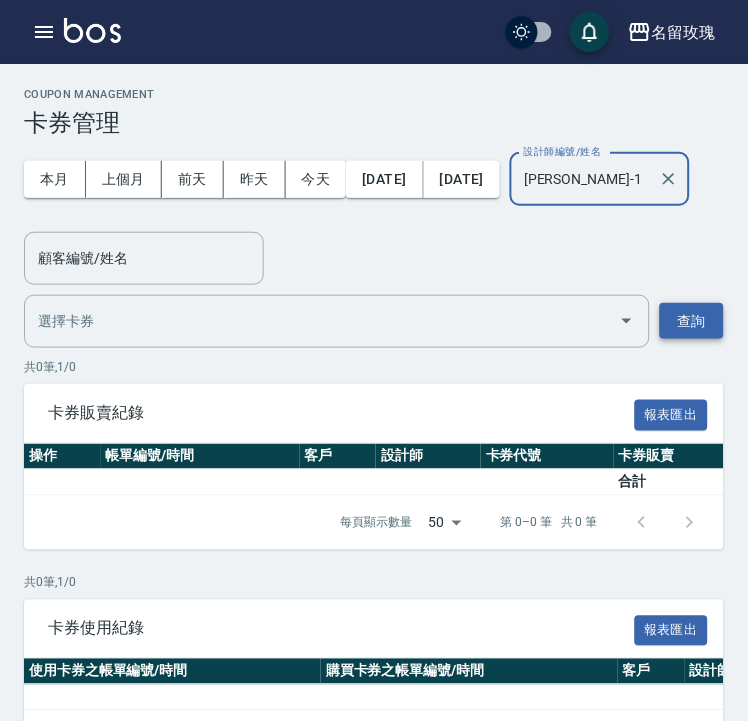 type on "JOYCE-1" 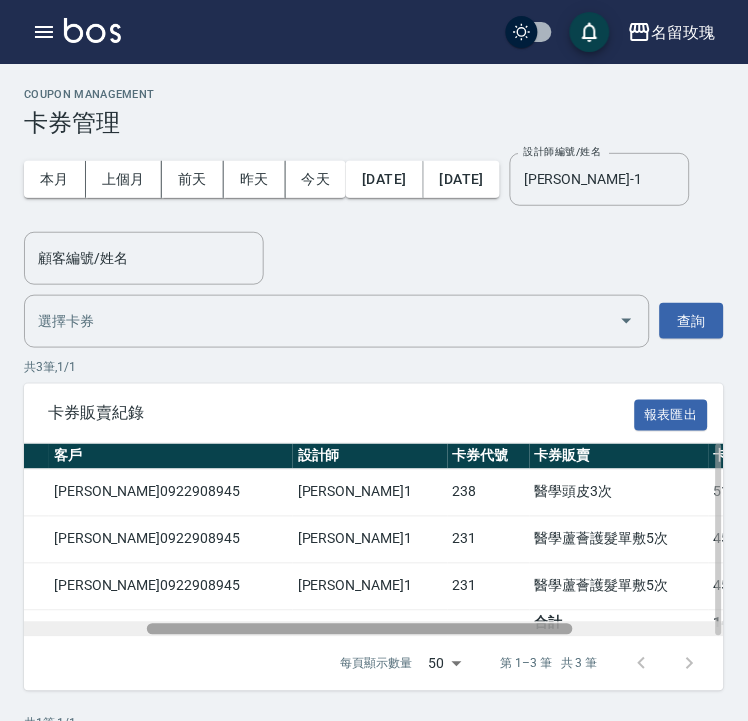 scroll, scrollTop: 0, scrollLeft: 0, axis: both 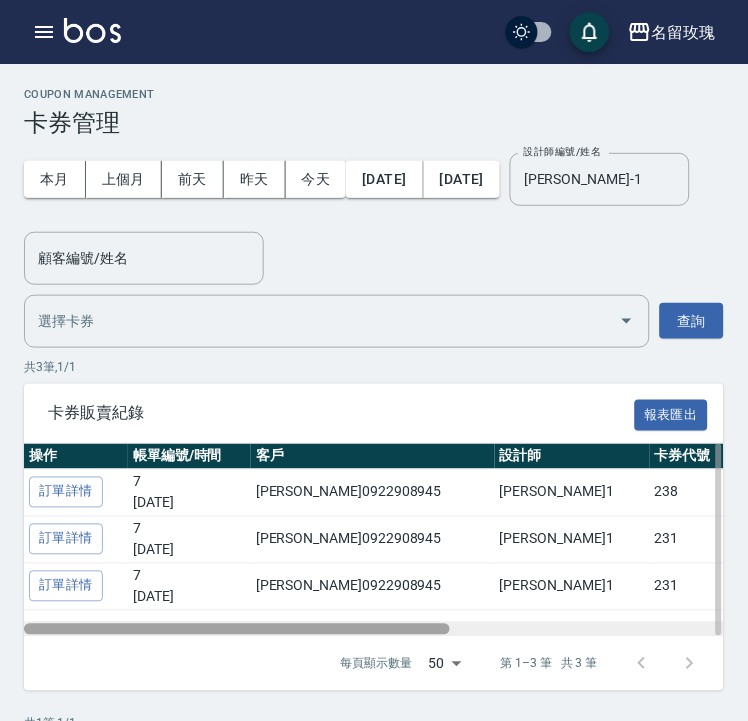 drag, startPoint x: 427, startPoint y: 628, endPoint x: 194, endPoint y: 615, distance: 233.36238 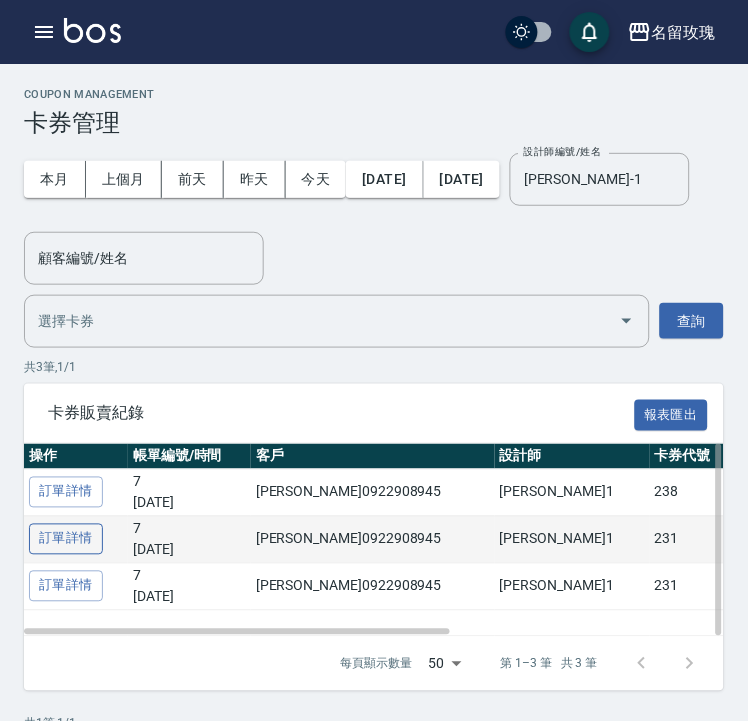 click on "訂單詳情" at bounding box center (66, 539) 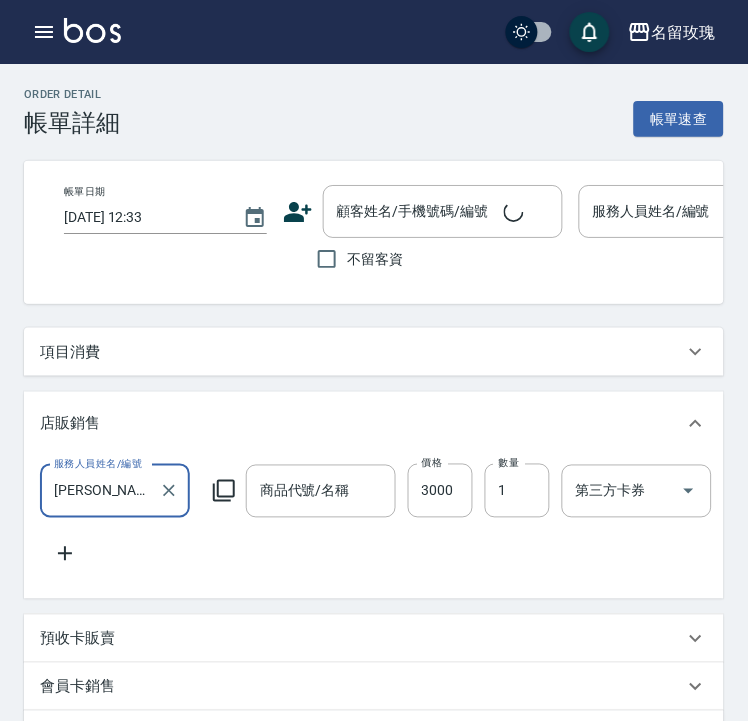scroll, scrollTop: 0, scrollLeft: 0, axis: both 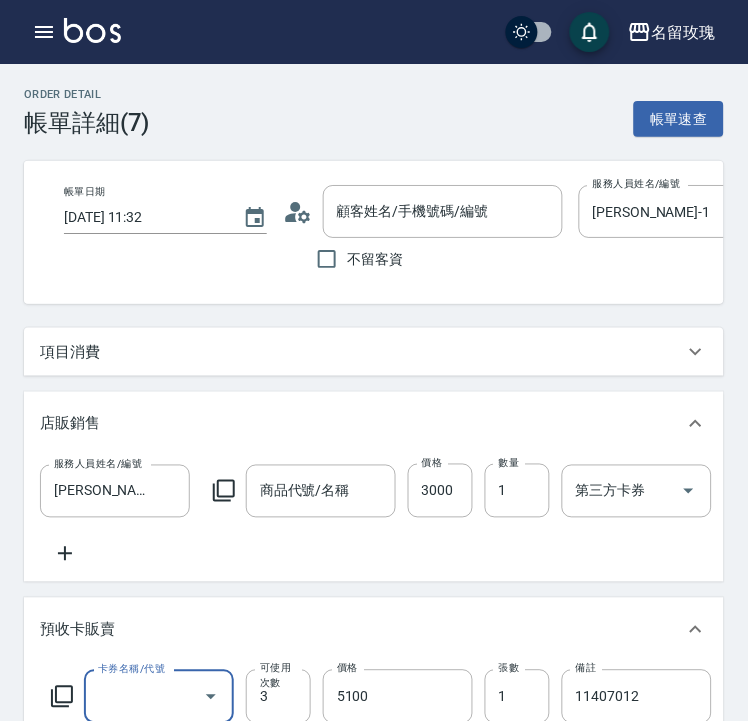 type on "2025/07/08 11:32" 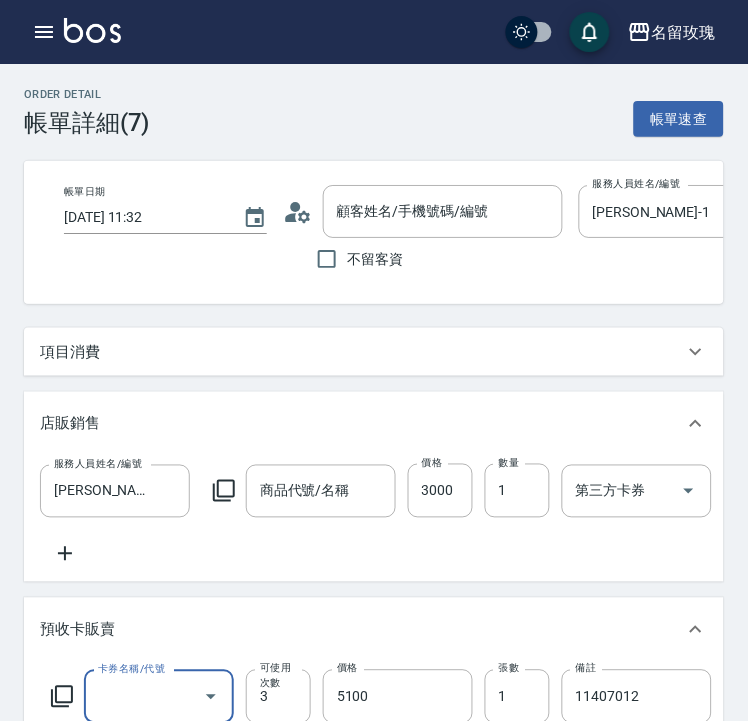 scroll, scrollTop: 333, scrollLeft: 0, axis: vertical 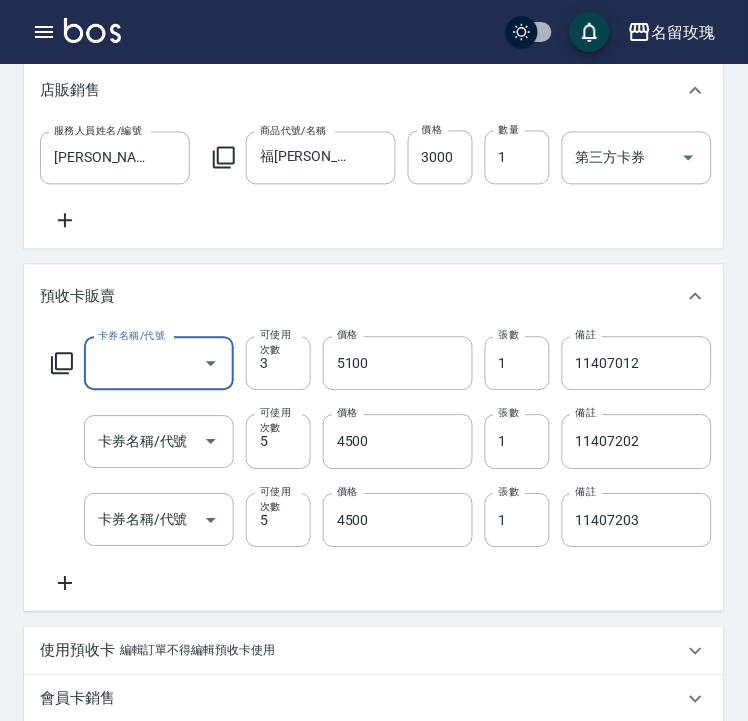 type on "福米勒洗髮組" 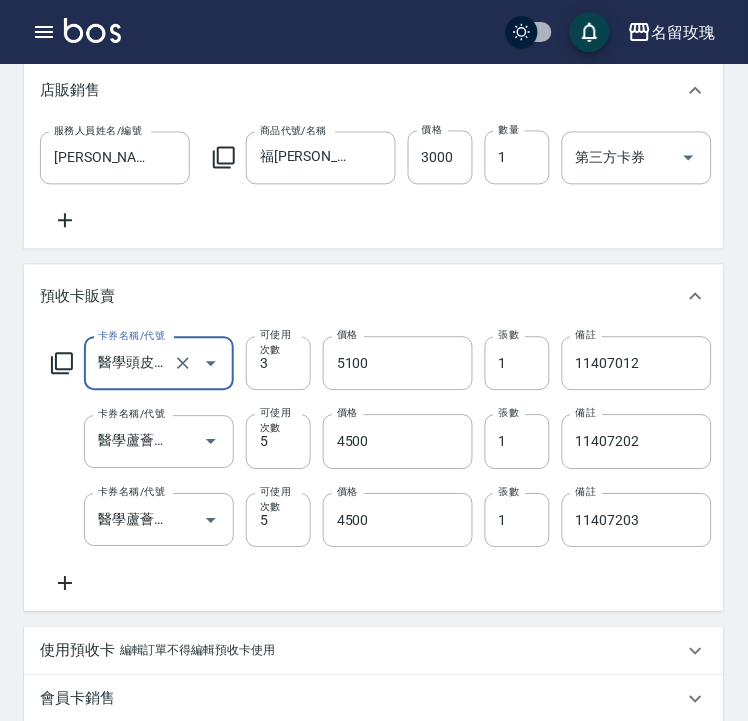 type on "李淑逸/0922908945/372" 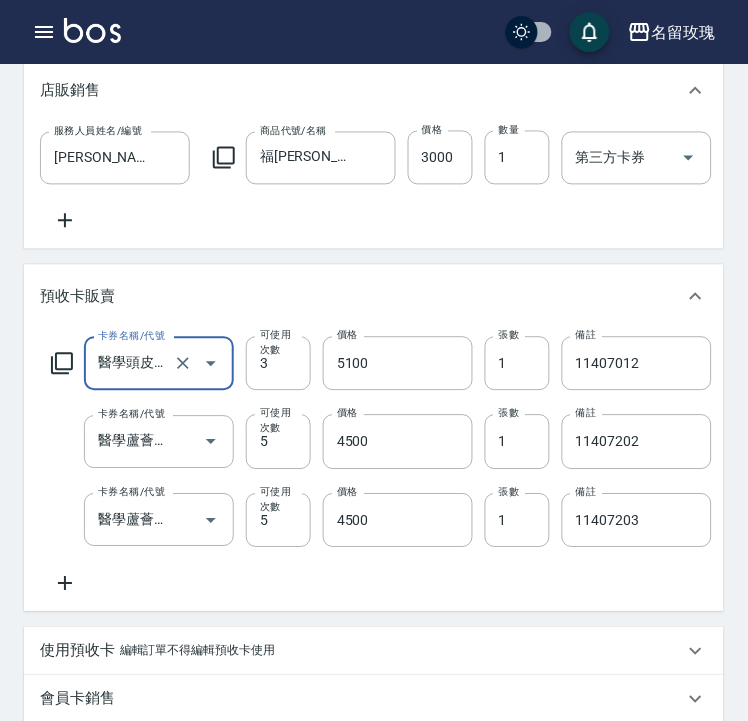 type on "醫學頭皮3次(238)" 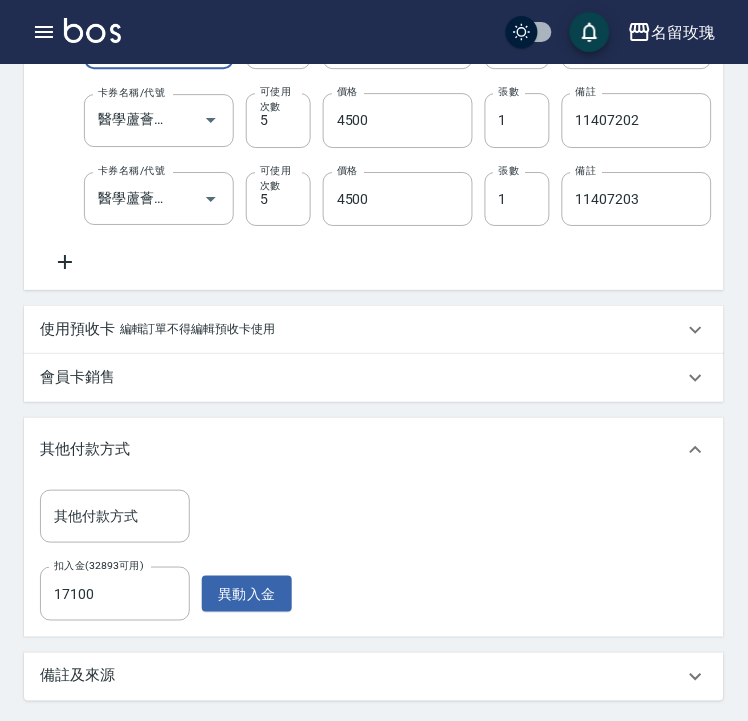 scroll, scrollTop: 777, scrollLeft: 0, axis: vertical 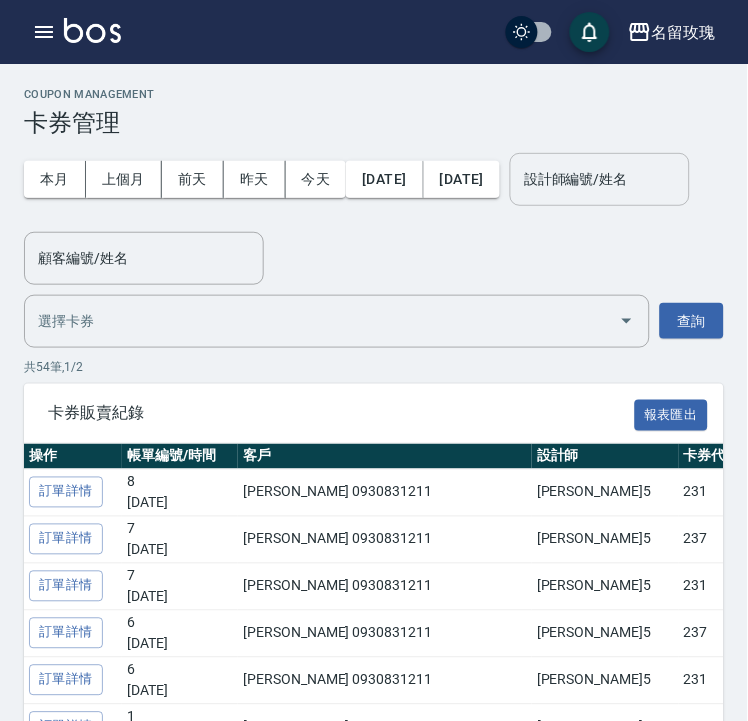 click on "設計師編號/姓名" at bounding box center (600, 179) 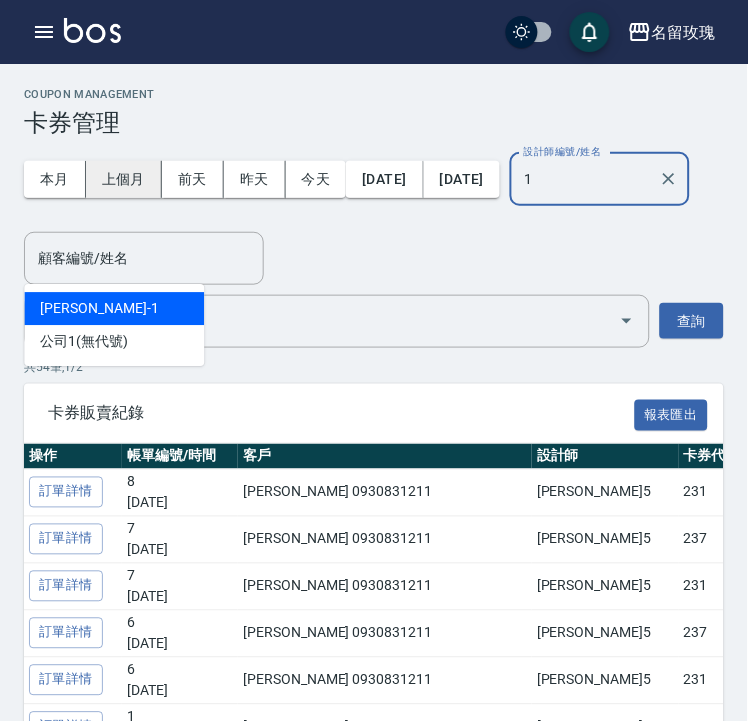 type on "1" 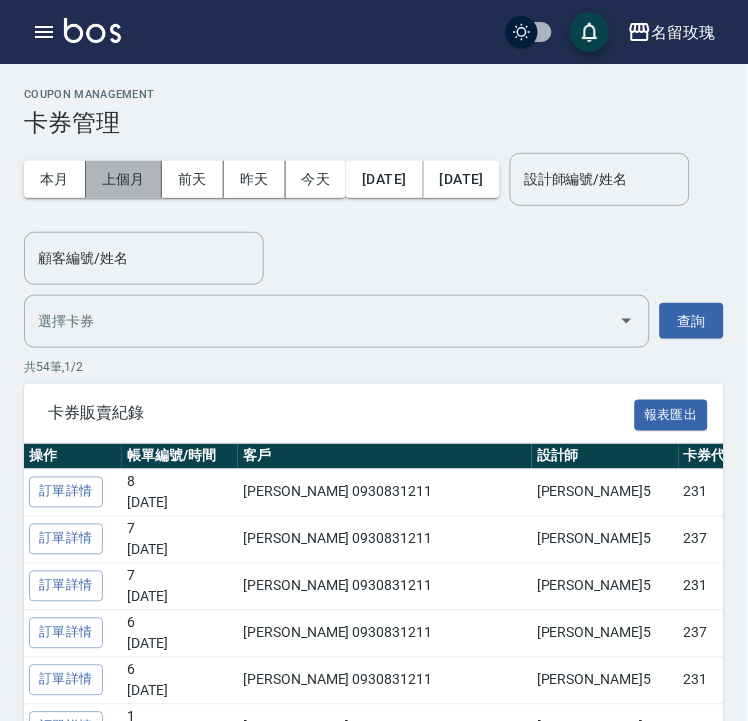 click on "上個月" at bounding box center (124, 179) 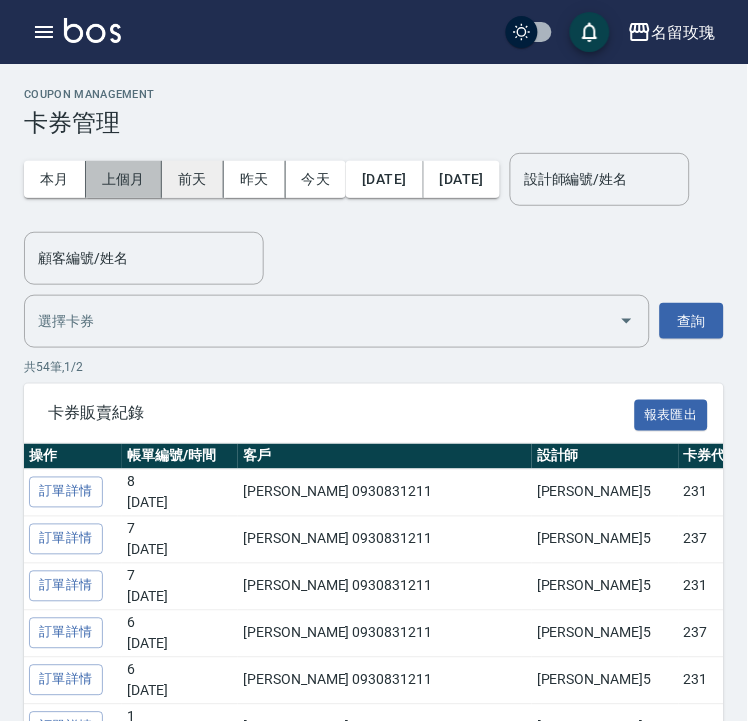 click on "前天" at bounding box center [193, 179] 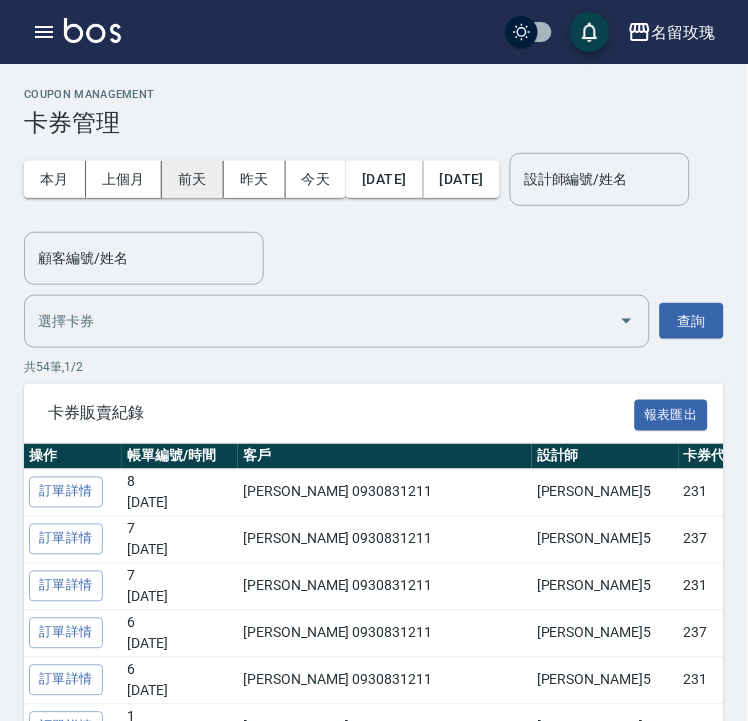 click on "前天" at bounding box center [193, 179] 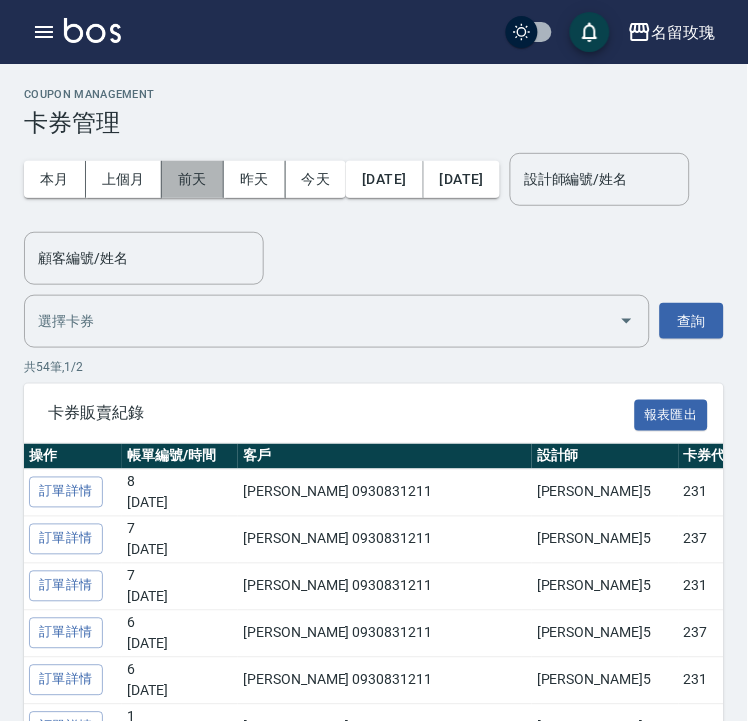 click on "前天" at bounding box center [193, 179] 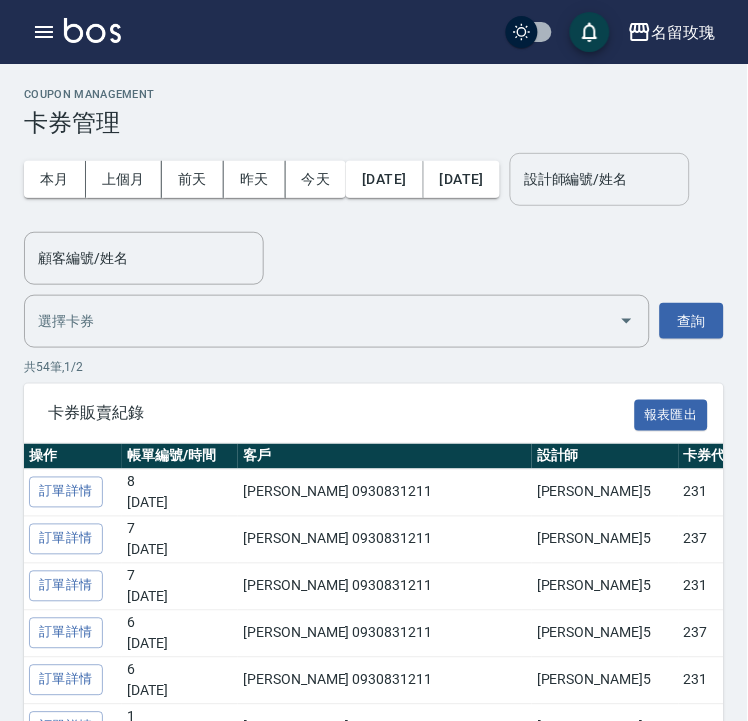 click on "設計師編號/姓名" at bounding box center [600, 179] 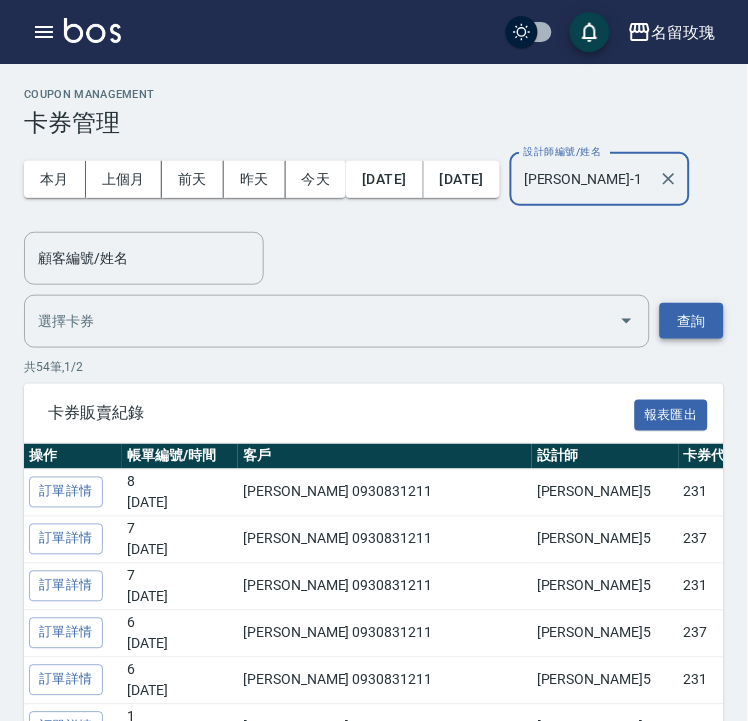 click on "查詢" at bounding box center (692, 321) 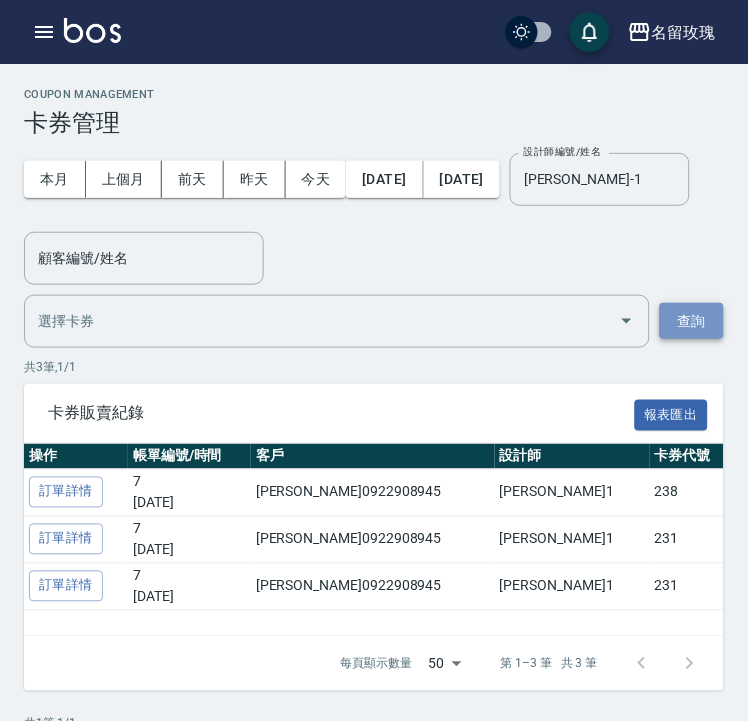 click on "查詢" at bounding box center (692, 321) 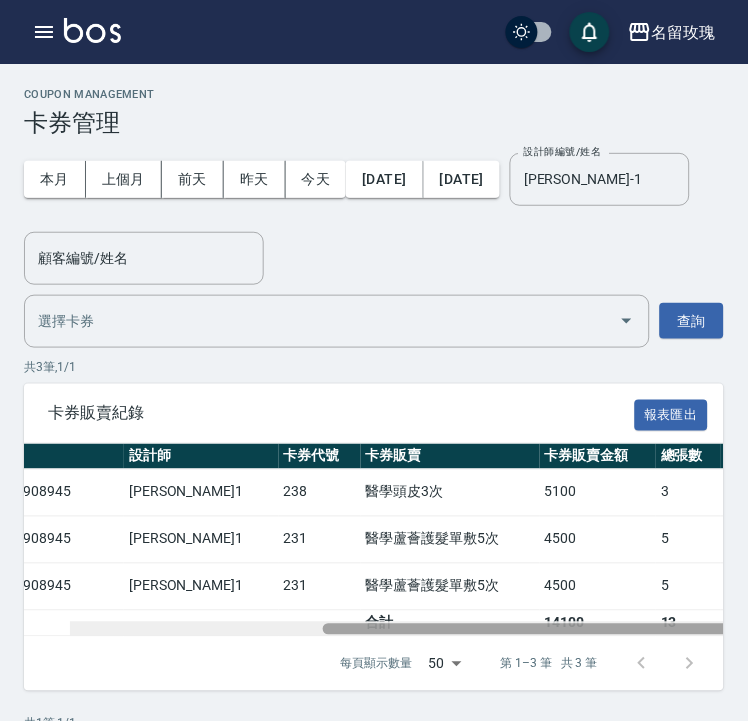scroll, scrollTop: 0, scrollLeft: 448, axis: horizontal 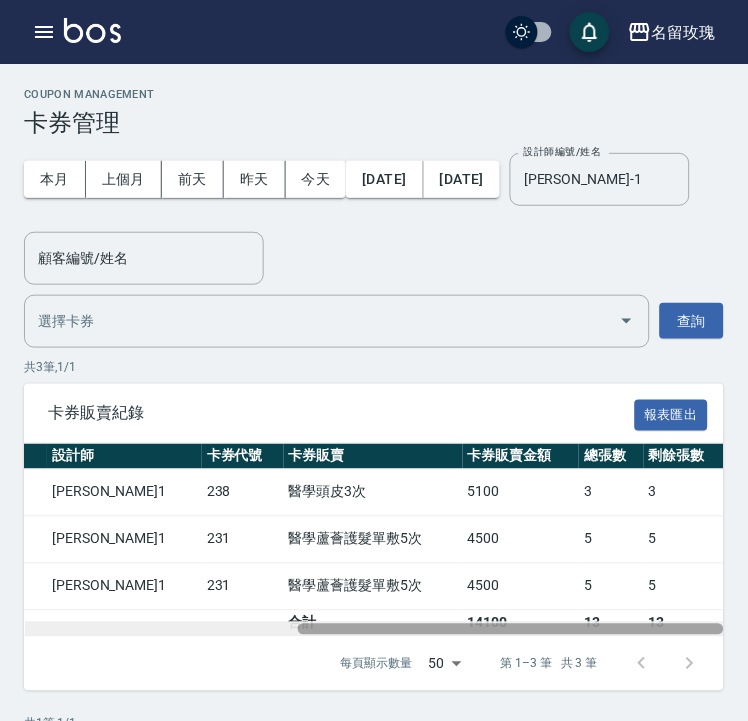 drag, startPoint x: 422, startPoint y: 633, endPoint x: 756, endPoint y: 628, distance: 334.0374 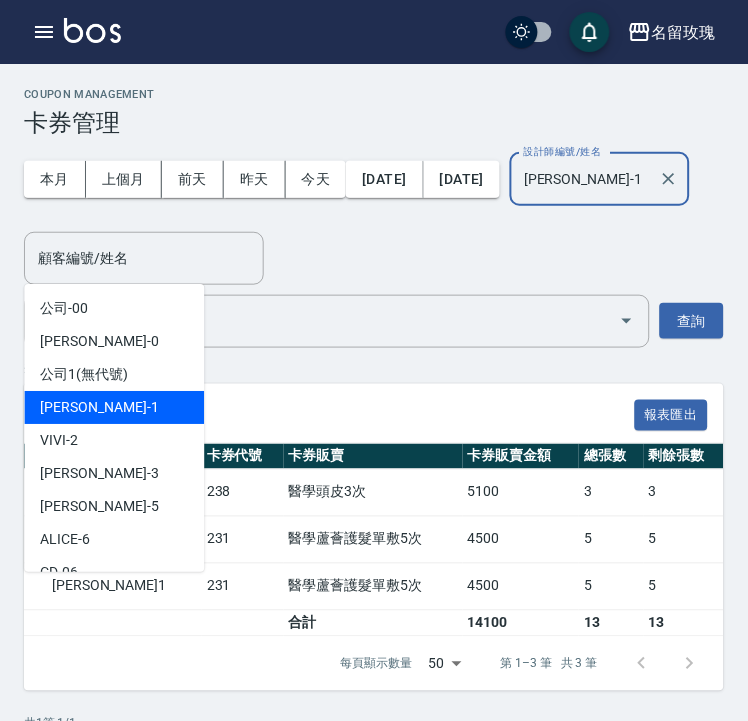 click on "JOYCE-1" at bounding box center (585, 179) 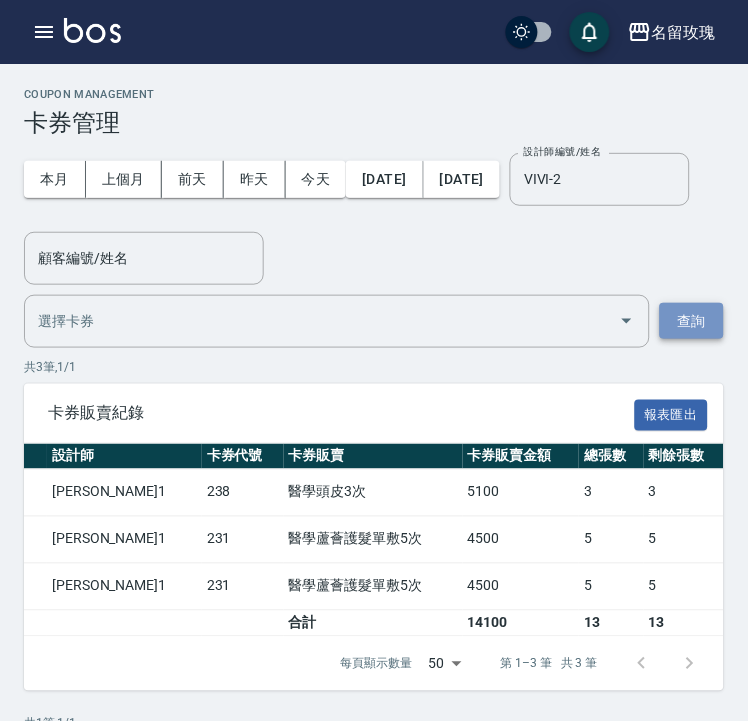 click on "查詢" at bounding box center [692, 321] 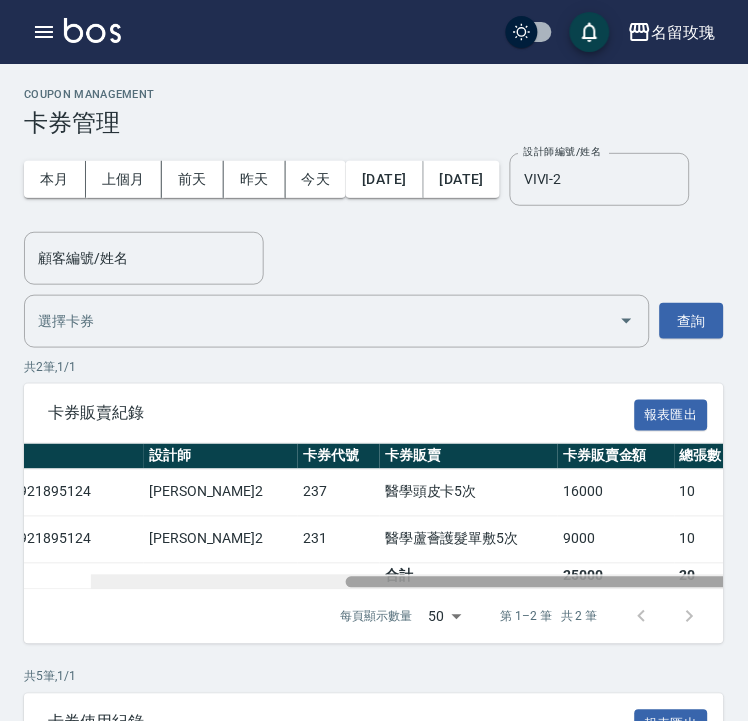 scroll, scrollTop: 0, scrollLeft: 448, axis: horizontal 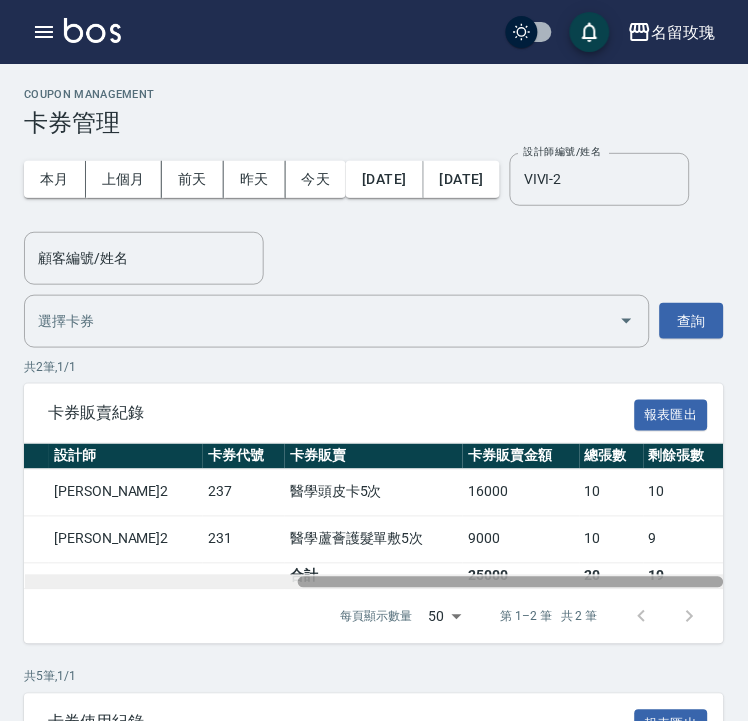 drag, startPoint x: 441, startPoint y: 582, endPoint x: 720, endPoint y: 572, distance: 279.17917 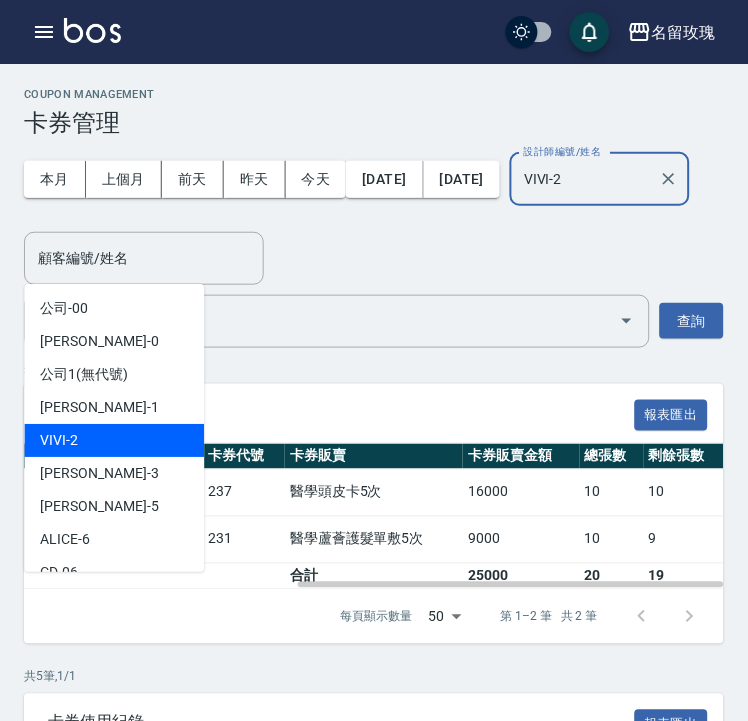 click on "VIVI-2" at bounding box center (585, 179) 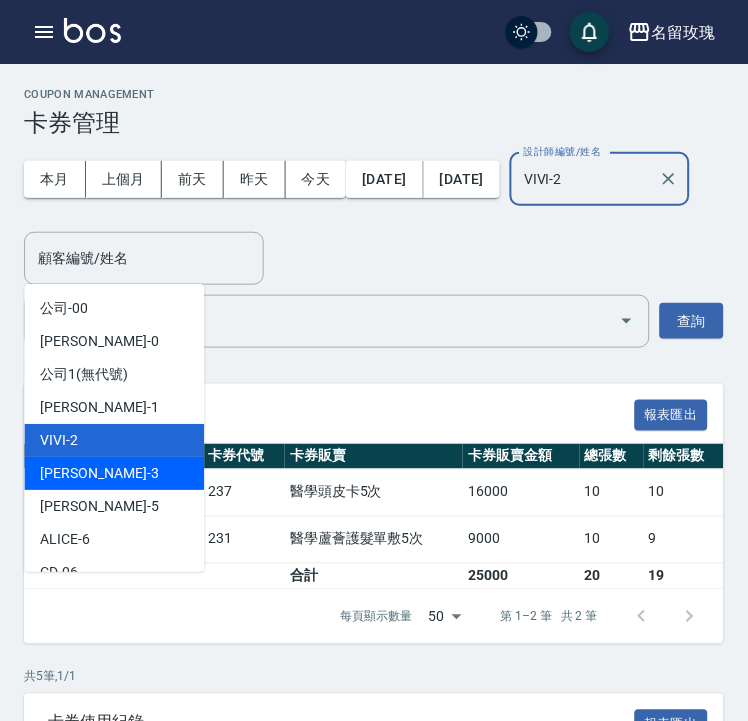click on "Jenny -3" at bounding box center (114, 473) 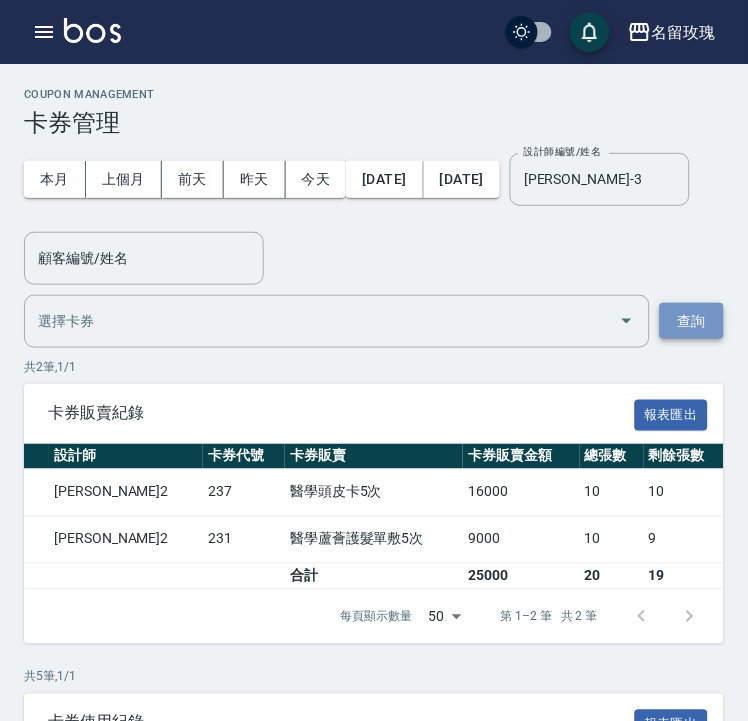 click on "查詢" at bounding box center (692, 321) 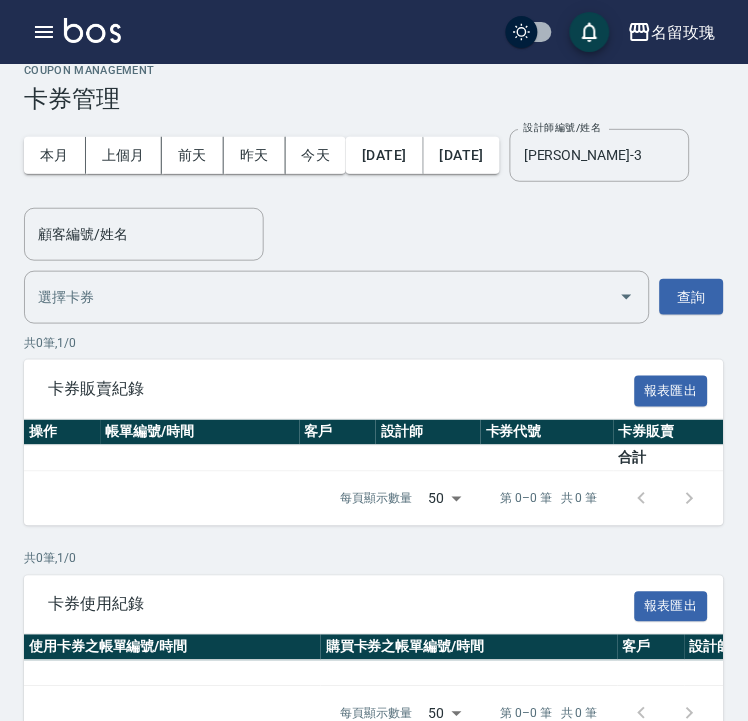 scroll, scrollTop: 0, scrollLeft: 0, axis: both 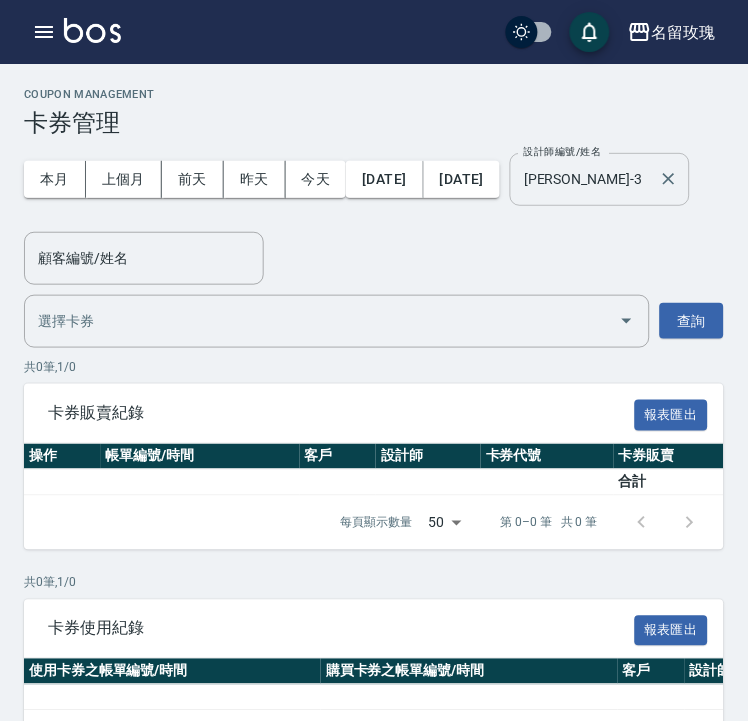 click on "Jenny-3" at bounding box center (585, 179) 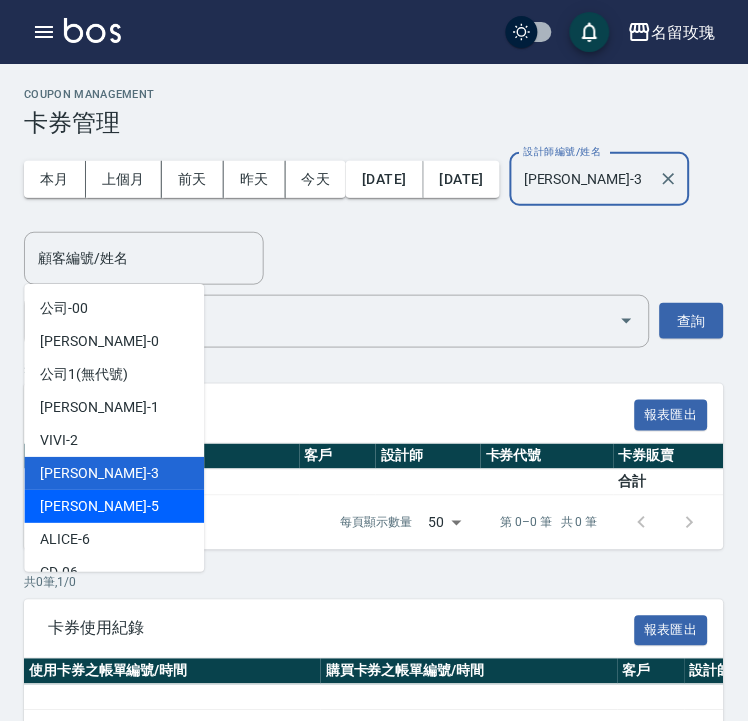 click on "KELLY -5" at bounding box center [114, 506] 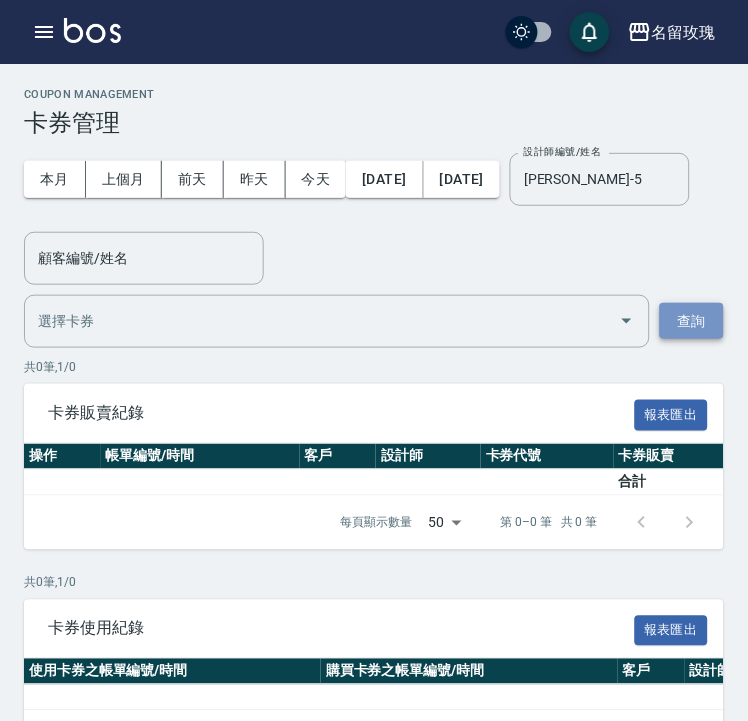 click on "查詢" at bounding box center [692, 321] 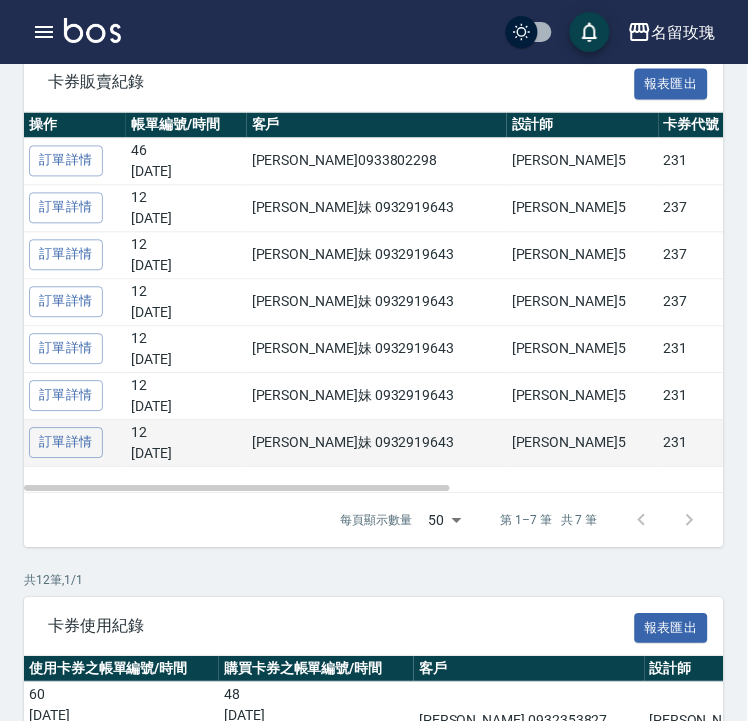 scroll, scrollTop: 333, scrollLeft: 0, axis: vertical 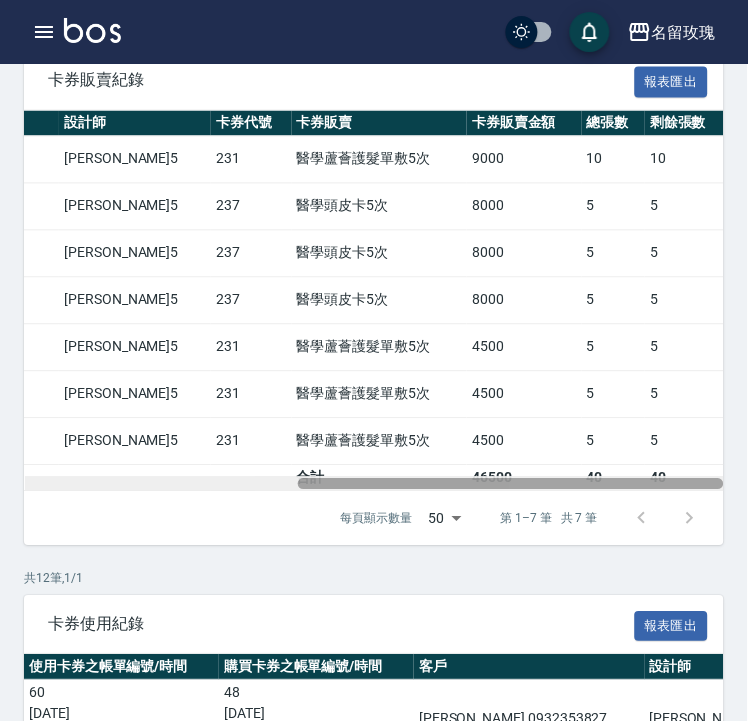 drag, startPoint x: 403, startPoint y: 486, endPoint x: 757, endPoint y: 482, distance: 354.02258 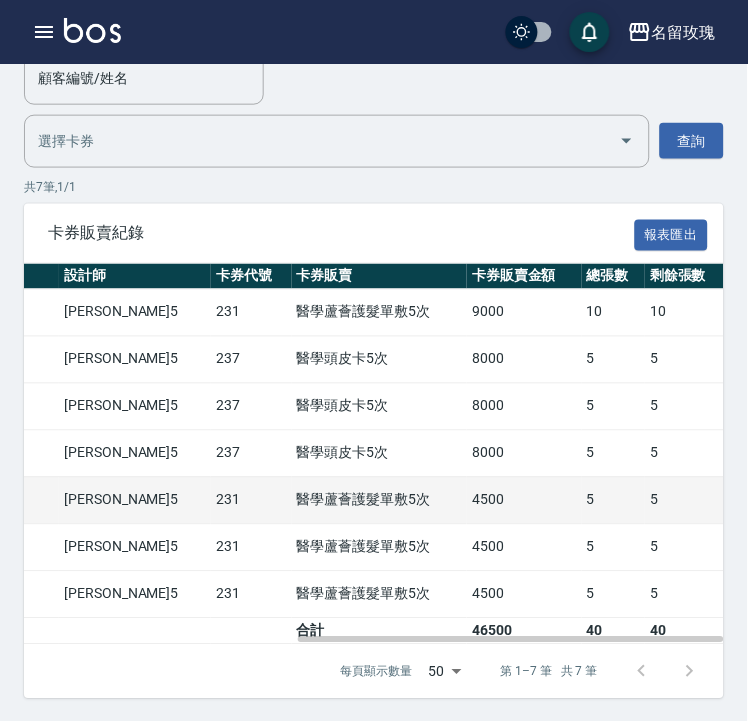 scroll, scrollTop: 0, scrollLeft: 0, axis: both 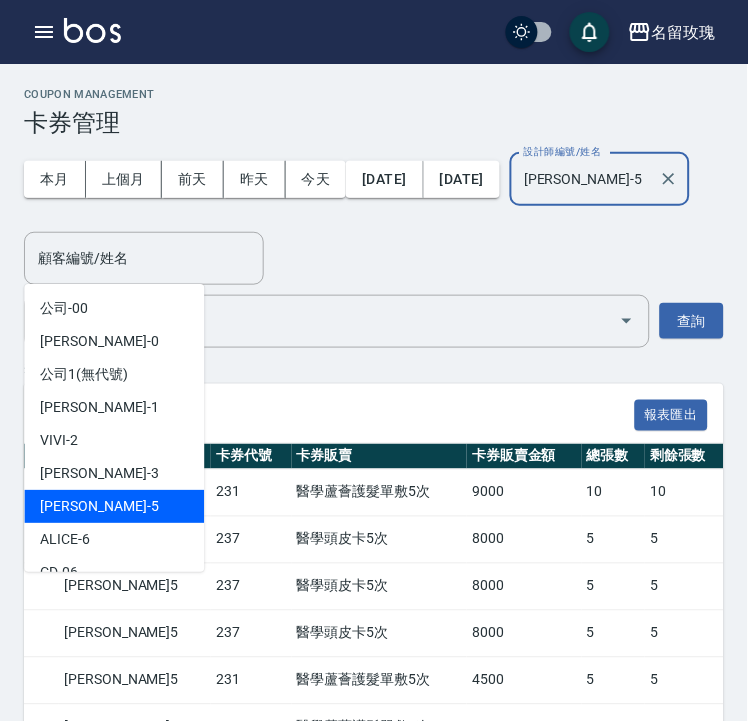 drag, startPoint x: 123, startPoint y: 257, endPoint x: -79, endPoint y: 245, distance: 202.35612 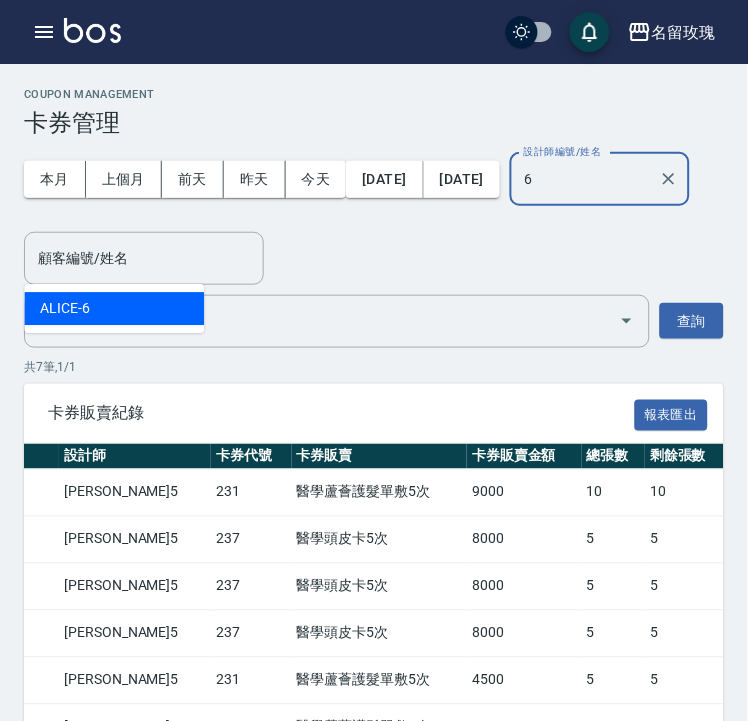 click on "ALICE -6" at bounding box center [114, 308] 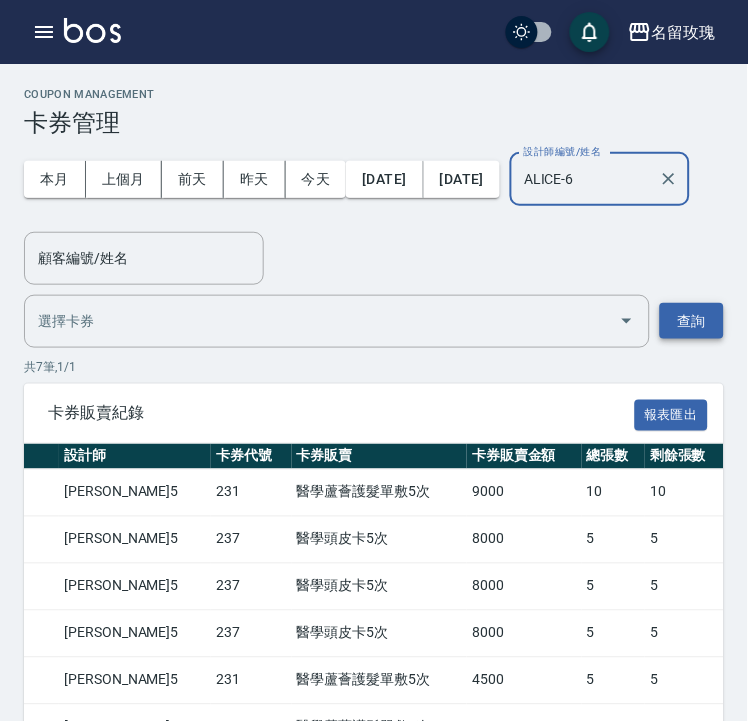 click on "查詢" at bounding box center (692, 321) 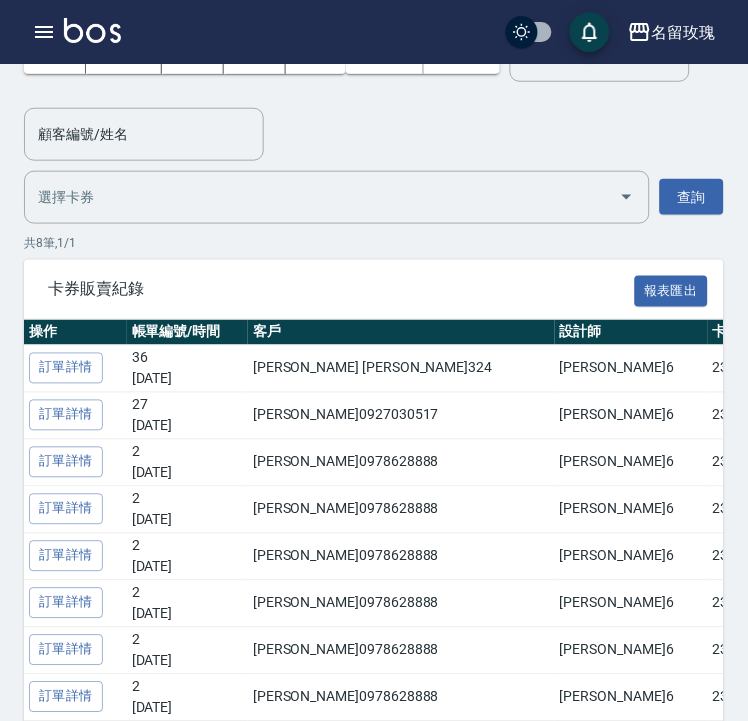 scroll, scrollTop: 222, scrollLeft: 0, axis: vertical 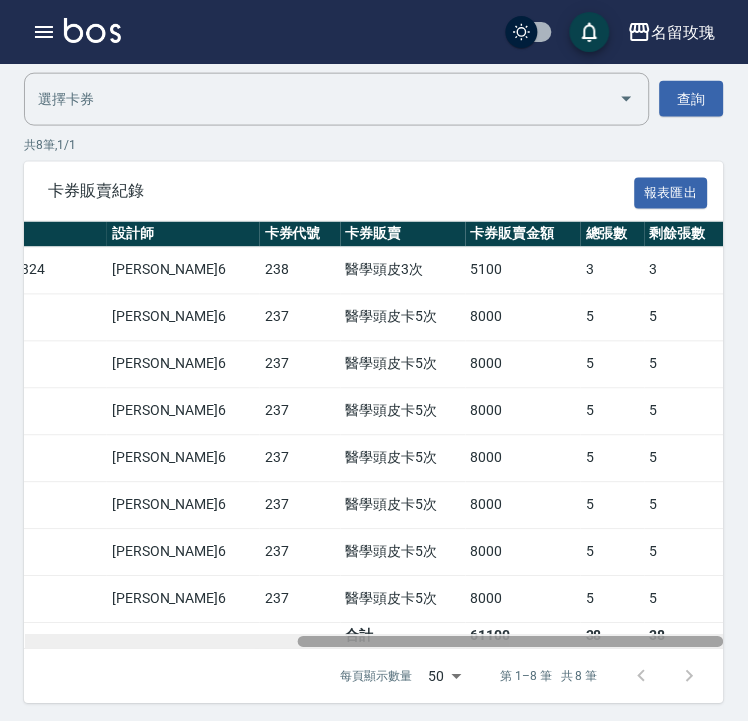 drag, startPoint x: 414, startPoint y: 643, endPoint x: 710, endPoint y: 638, distance: 296.04224 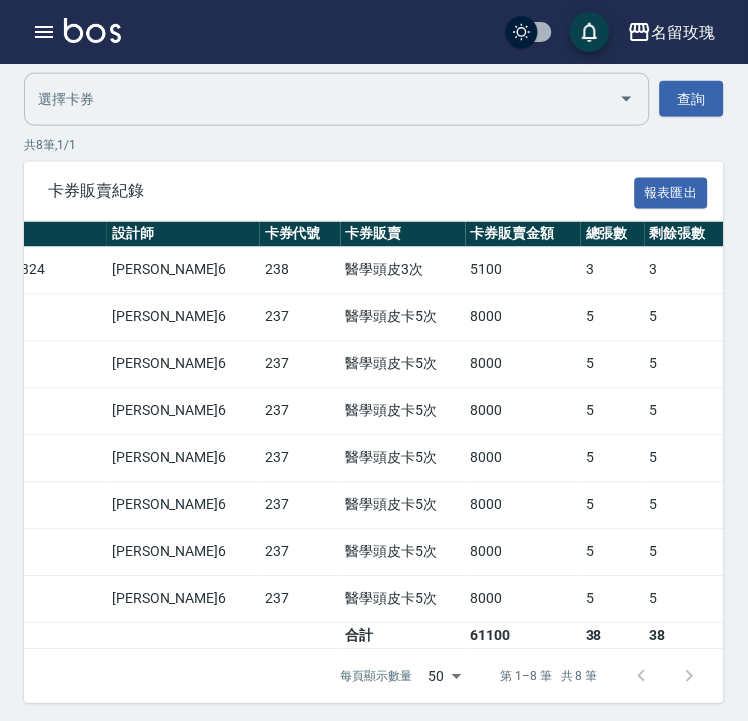 scroll, scrollTop: 0, scrollLeft: 0, axis: both 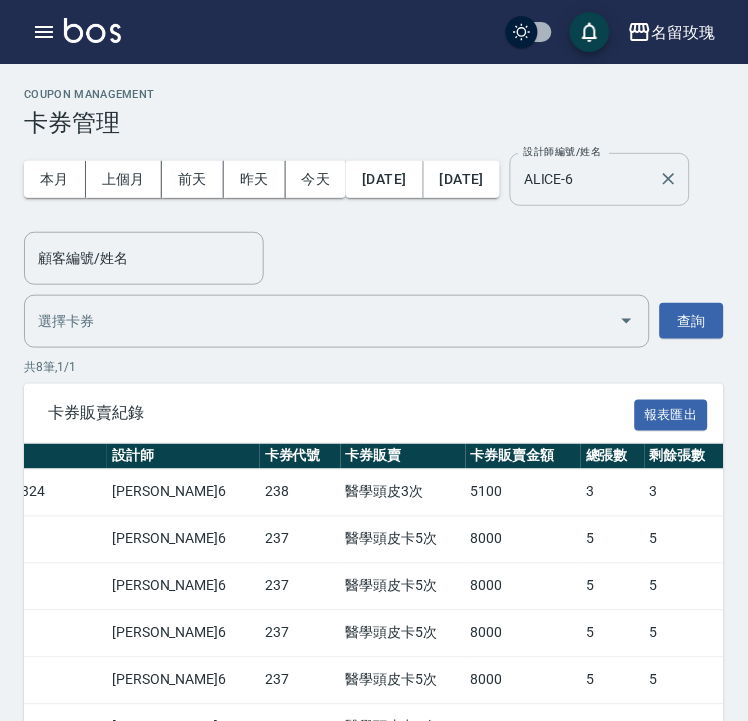 click on "ALICE-6" at bounding box center (585, 179) 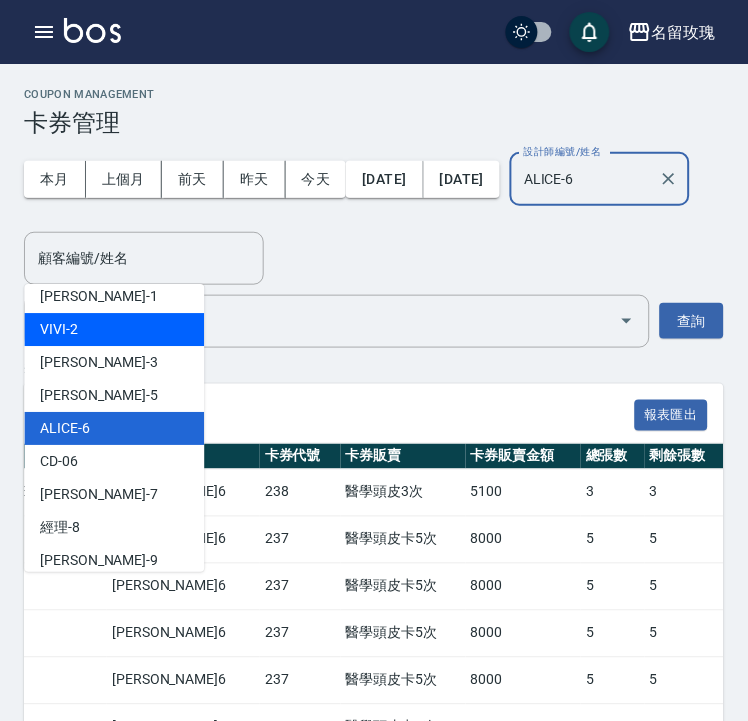 scroll, scrollTop: 222, scrollLeft: 0, axis: vertical 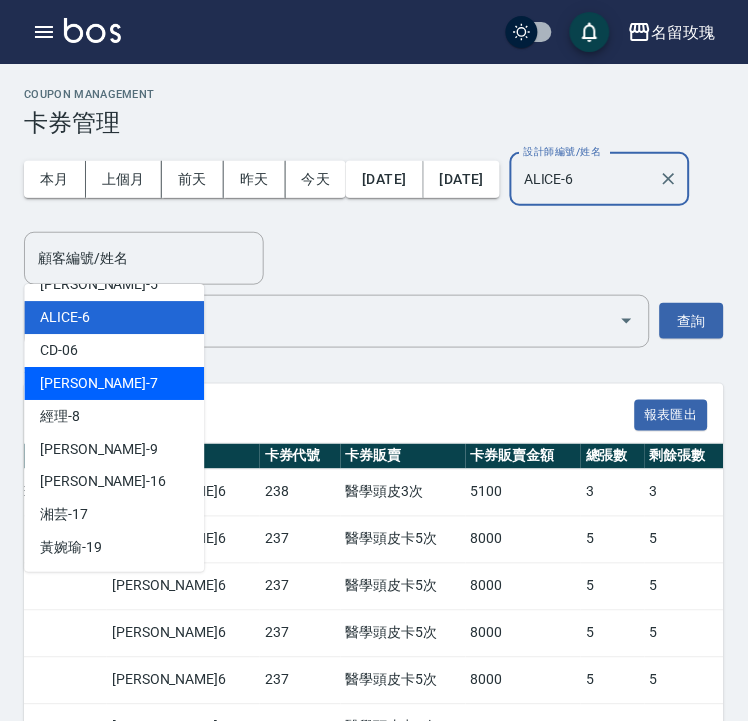 click on "EMILY -7" at bounding box center (114, 383) 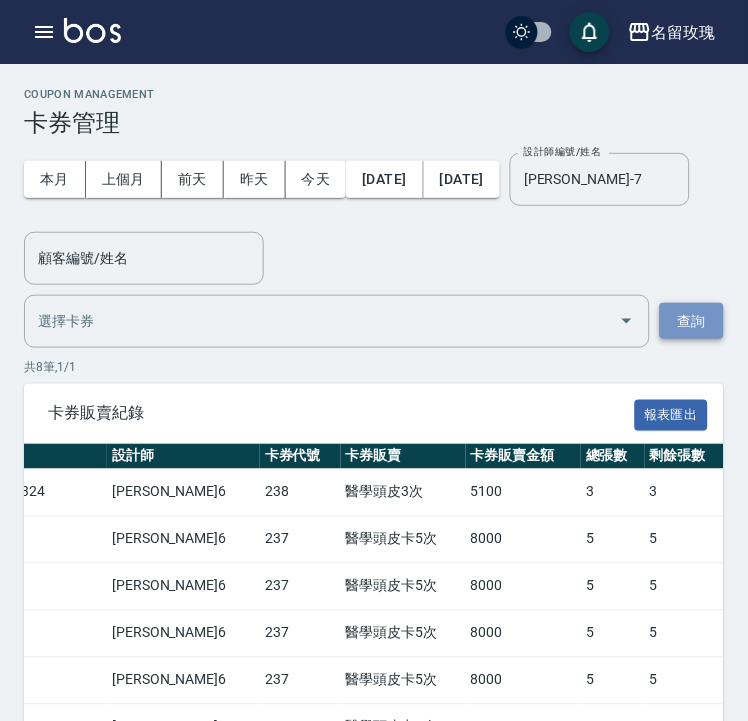 click on "查詢" at bounding box center [692, 321] 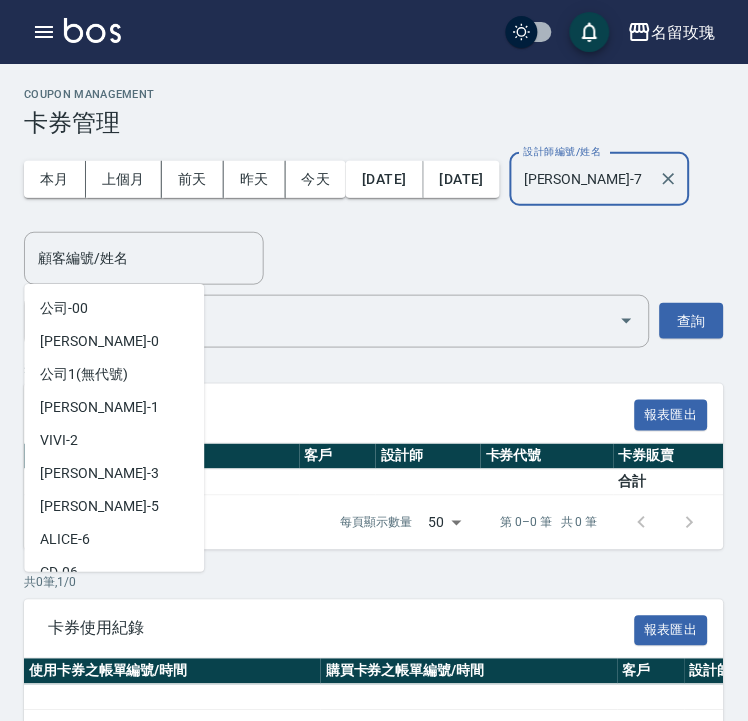click on "EMILY-7" at bounding box center (585, 179) 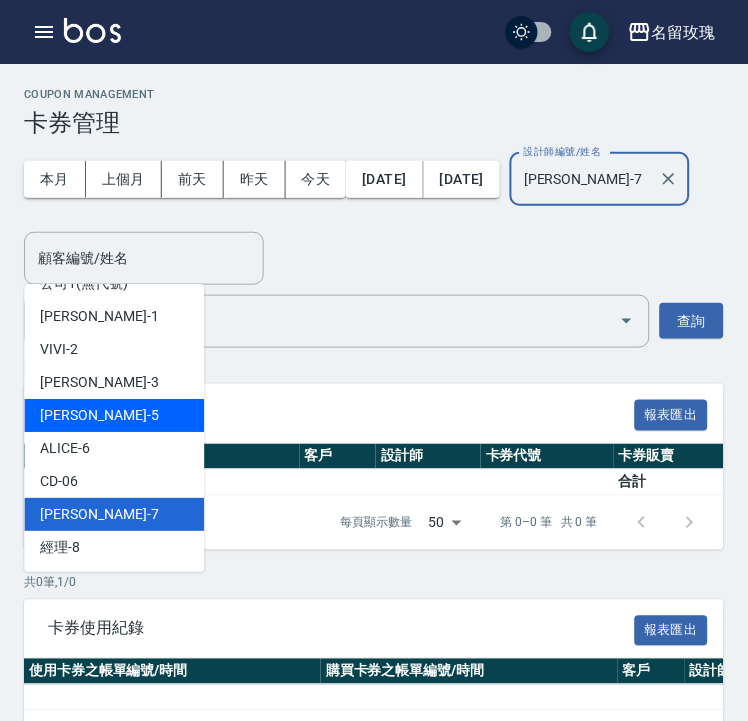 scroll, scrollTop: 161, scrollLeft: 0, axis: vertical 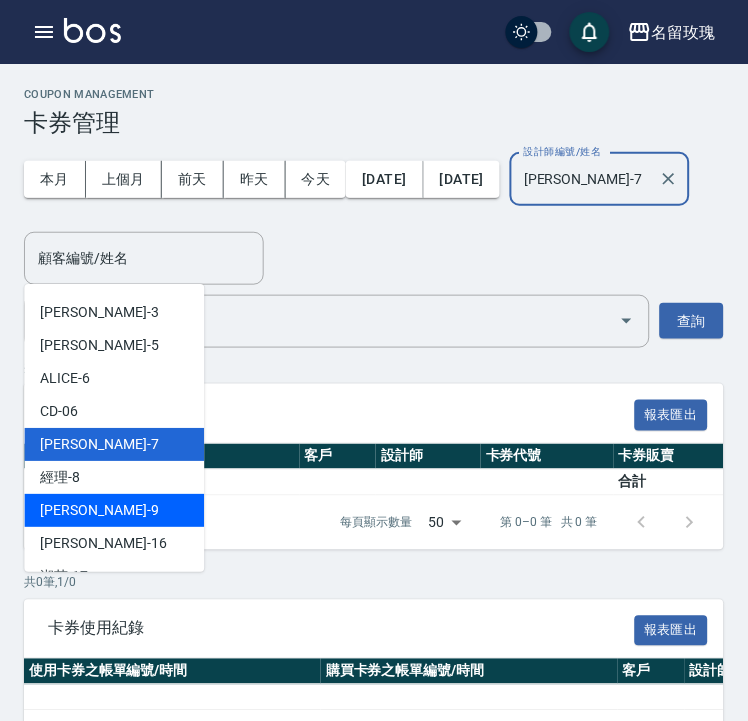 click on "詹老師 -9" at bounding box center (114, 510) 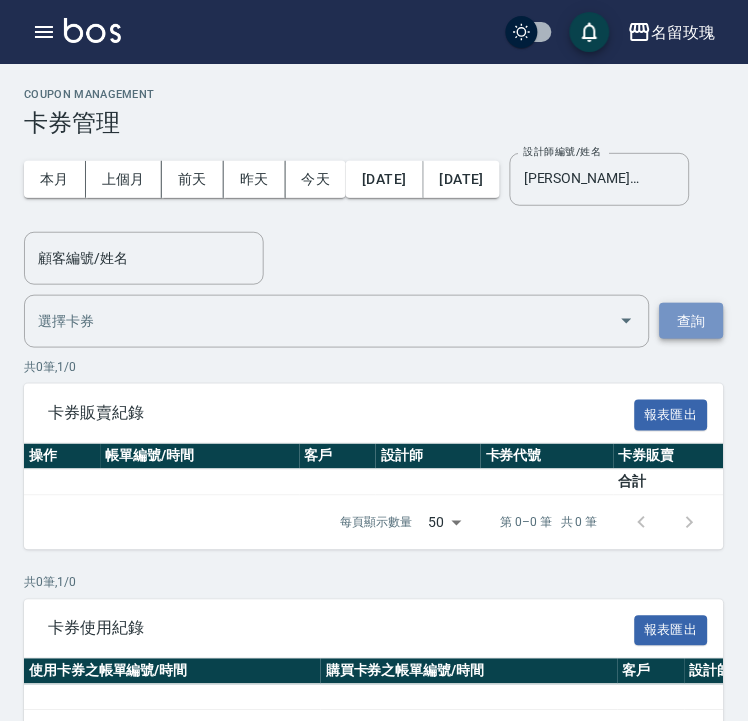 click on "查詢" at bounding box center (692, 321) 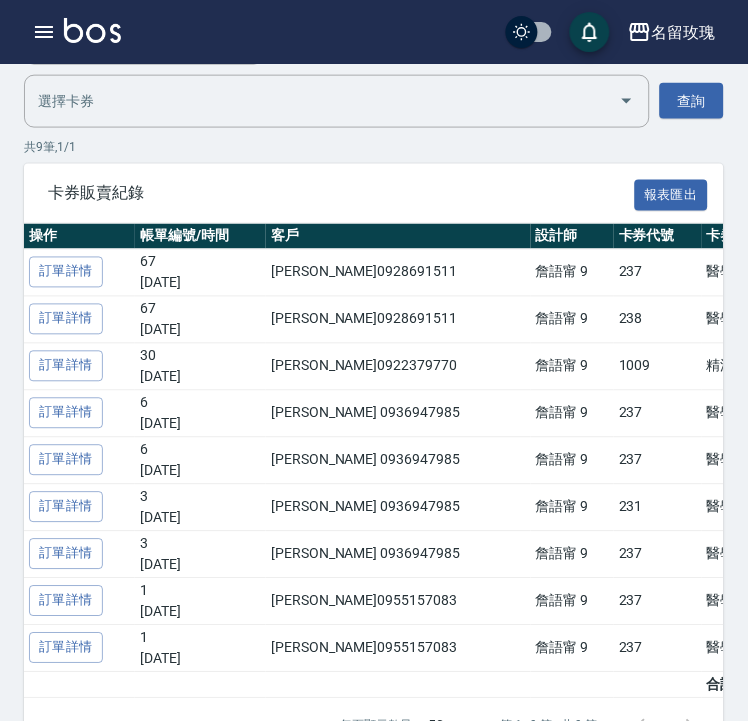 scroll, scrollTop: 333, scrollLeft: 0, axis: vertical 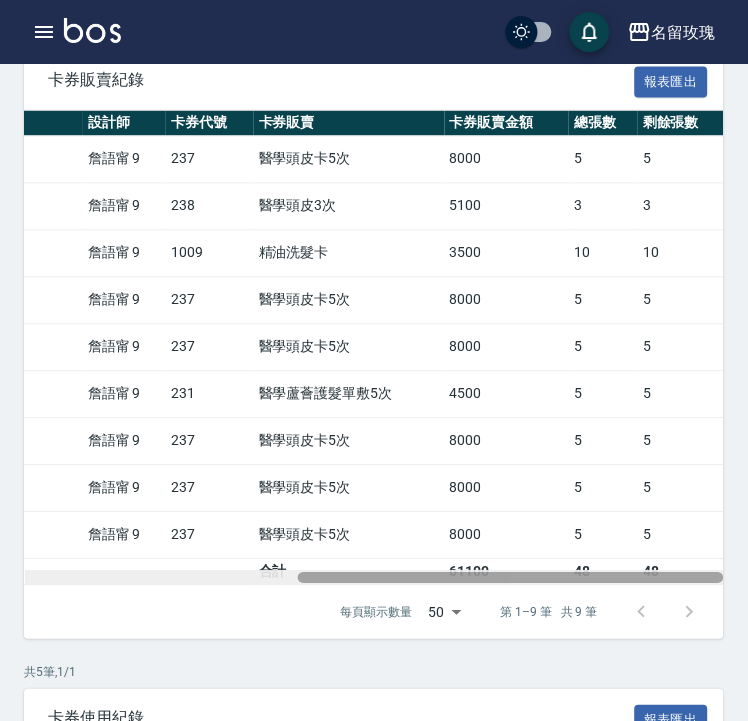 drag, startPoint x: 428, startPoint y: 573, endPoint x: 757, endPoint y: 583, distance: 329.15195 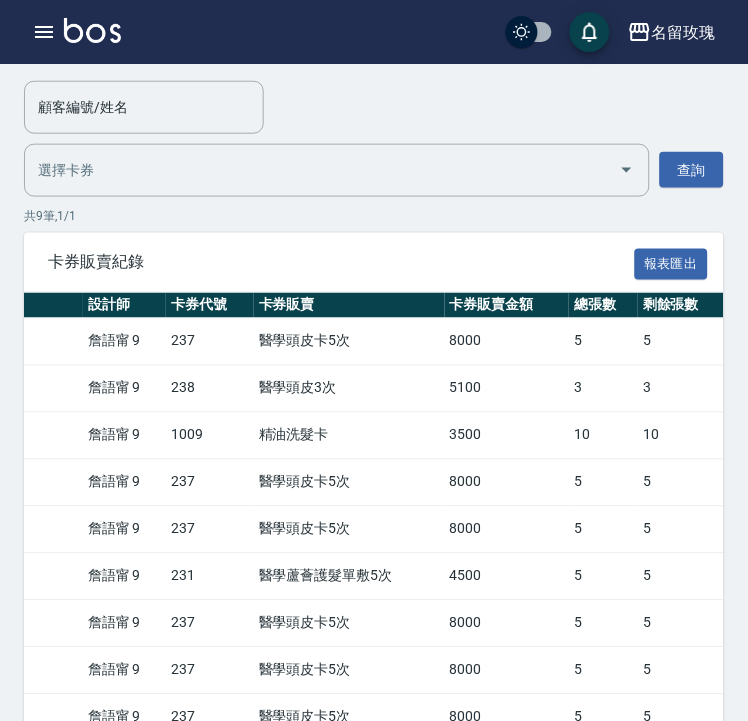 scroll, scrollTop: 0, scrollLeft: 0, axis: both 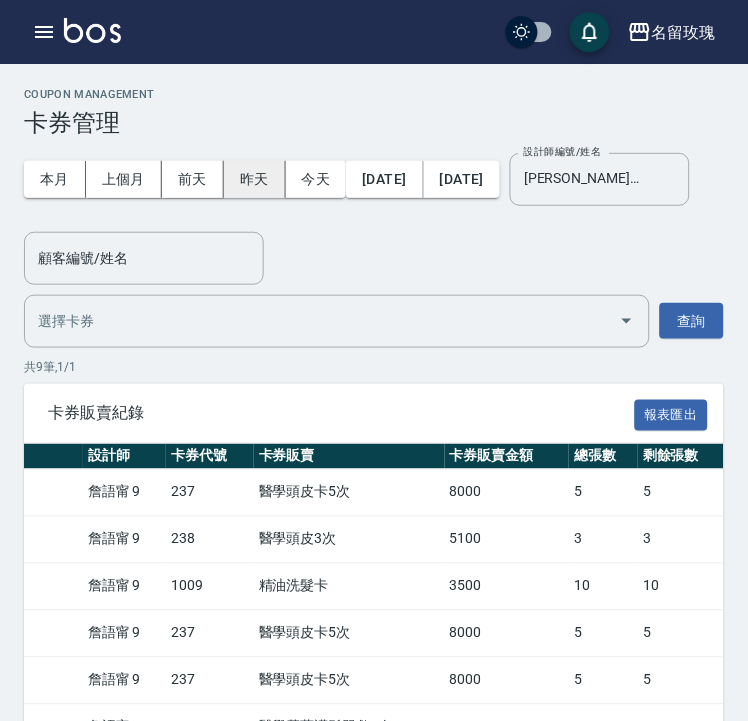 click on "昨天" at bounding box center (255, 179) 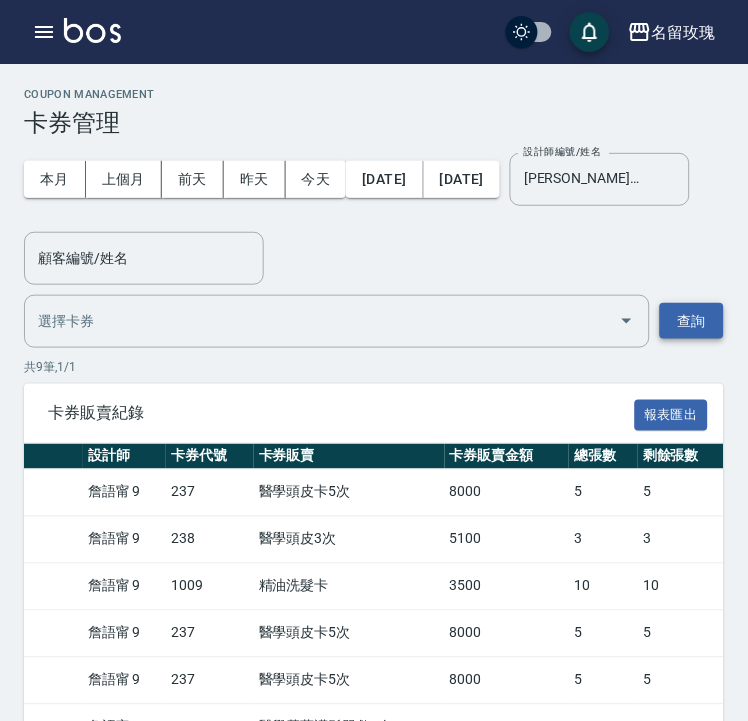 click on "查詢" at bounding box center [692, 321] 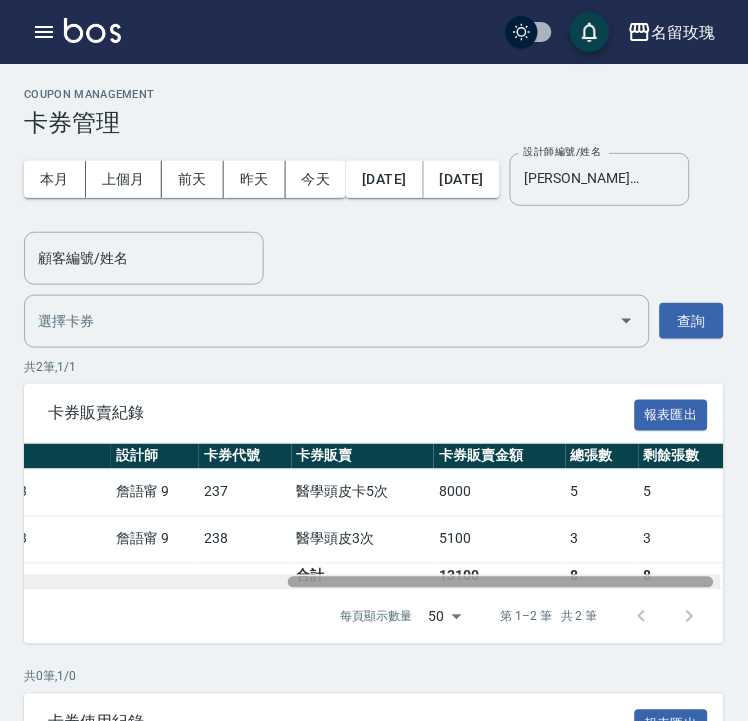 scroll, scrollTop: 0, scrollLeft: 448, axis: horizontal 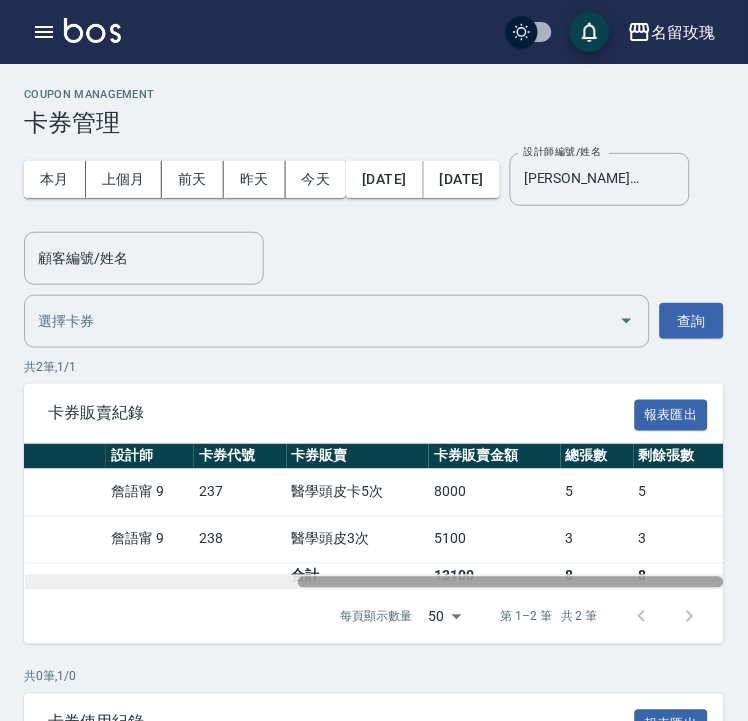 drag, startPoint x: 382, startPoint y: 580, endPoint x: 695, endPoint y: 584, distance: 313.02554 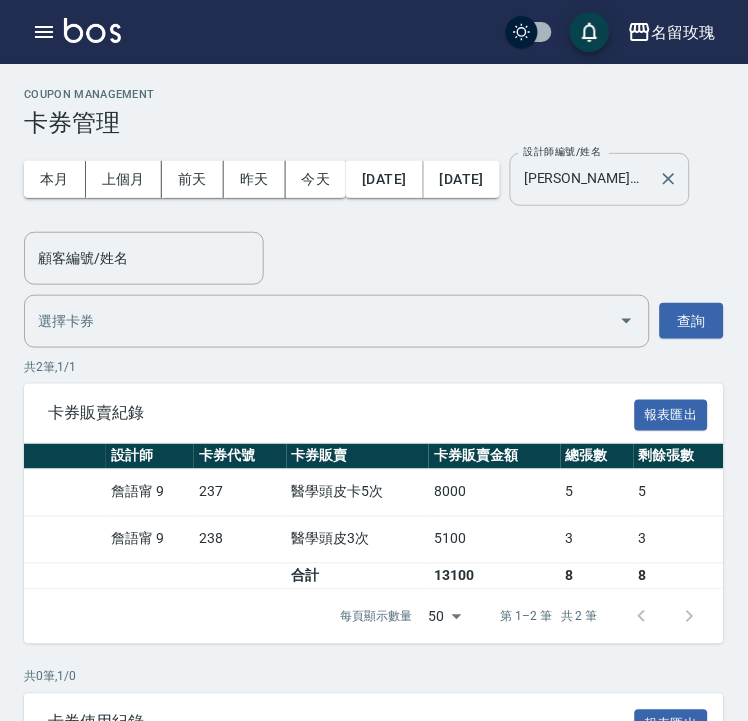 click on "詹老師-9" at bounding box center [585, 179] 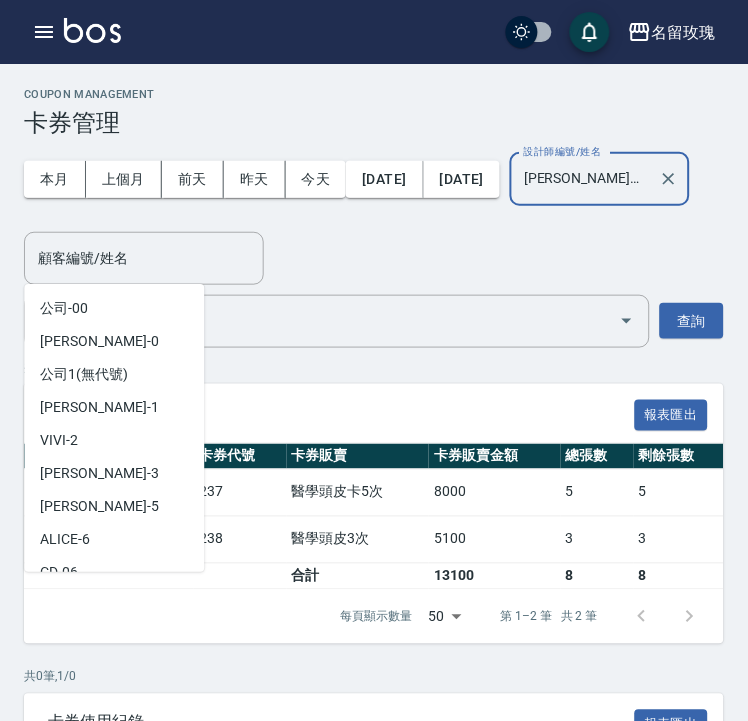 scroll, scrollTop: 115, scrollLeft: 0, axis: vertical 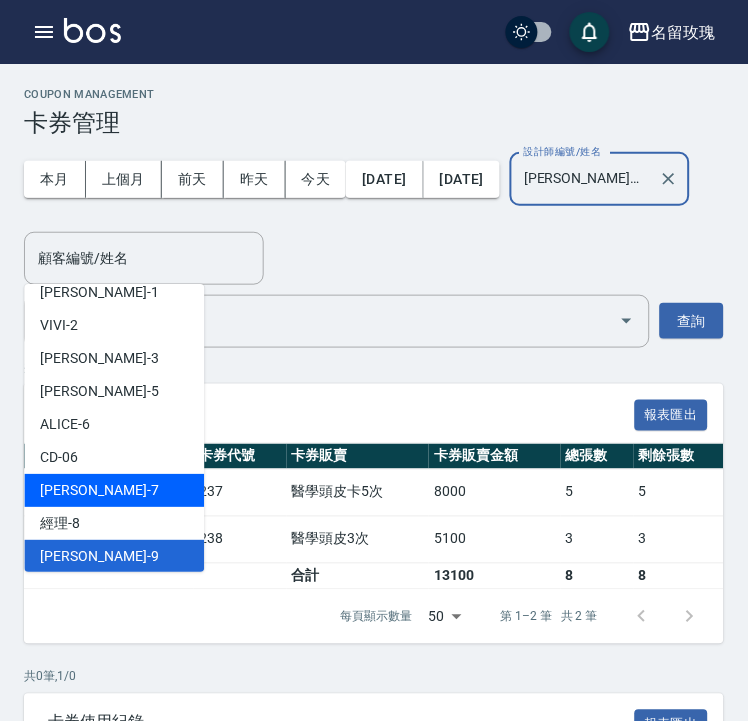 click on "EMILY -7" at bounding box center [114, 490] 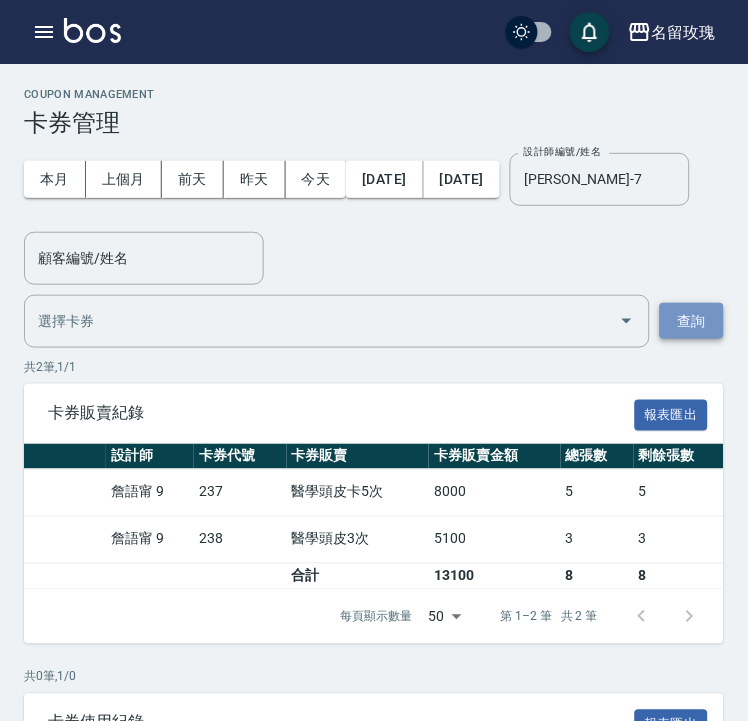 click on "查詢" at bounding box center (692, 321) 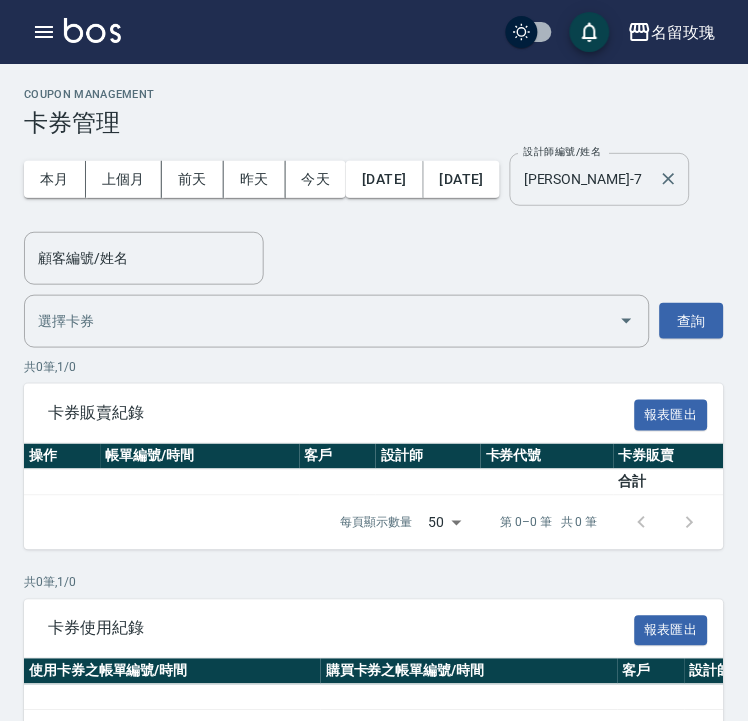 click on "EMILY-7" at bounding box center [585, 179] 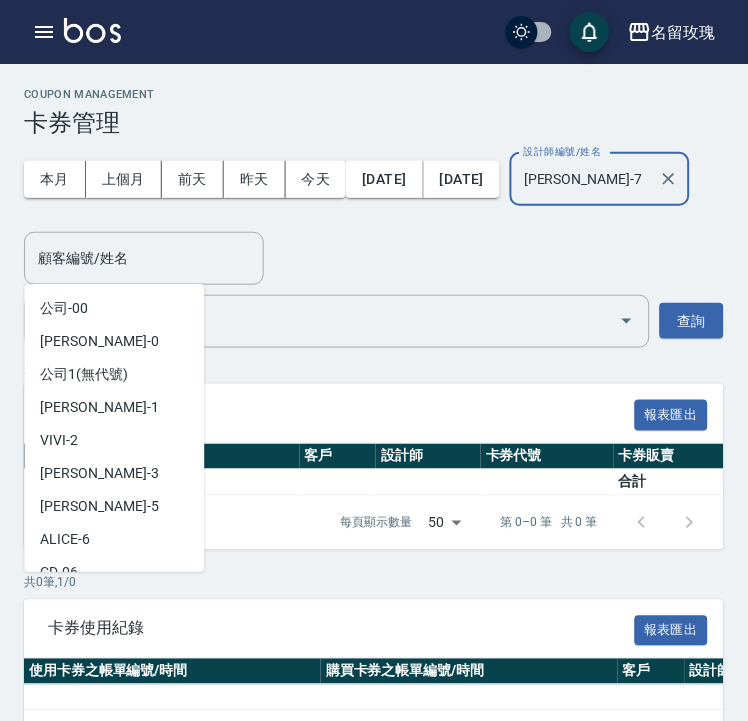 scroll, scrollTop: 50, scrollLeft: 0, axis: vertical 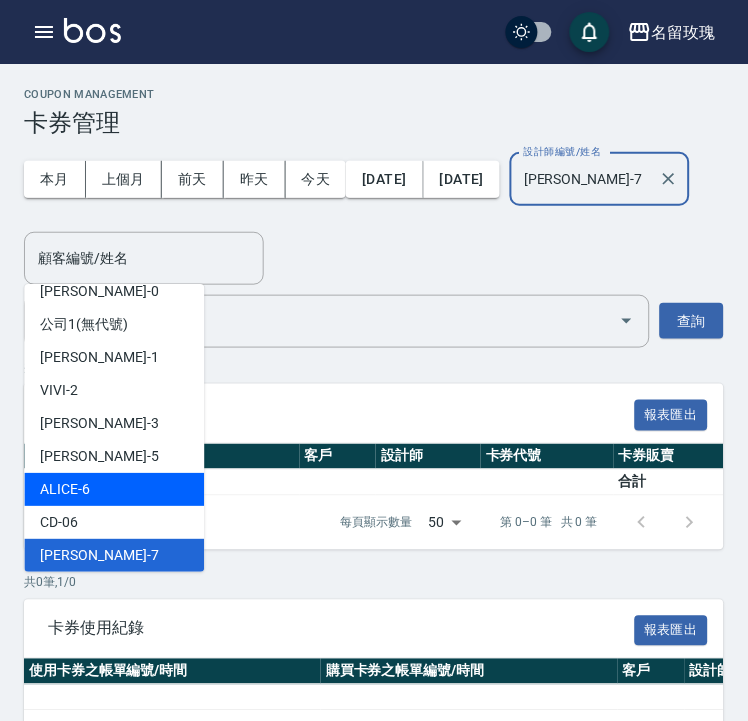 click on "ALICE -6" at bounding box center [65, 489] 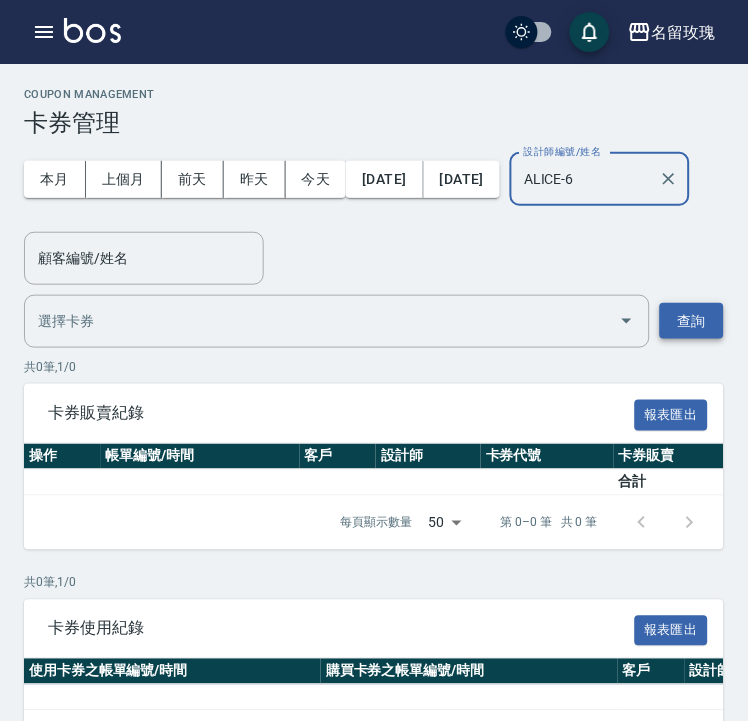 click on "查詢" at bounding box center (692, 321) 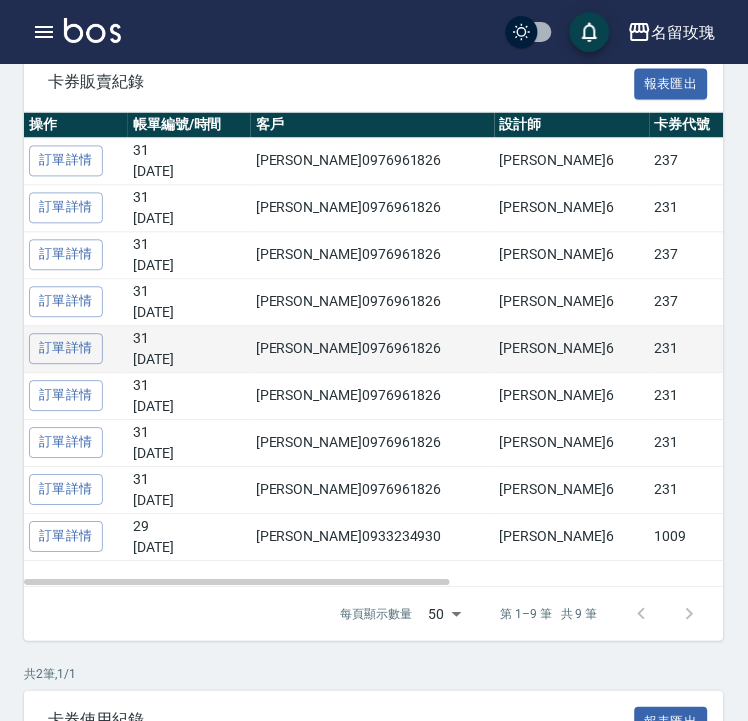 scroll, scrollTop: 333, scrollLeft: 0, axis: vertical 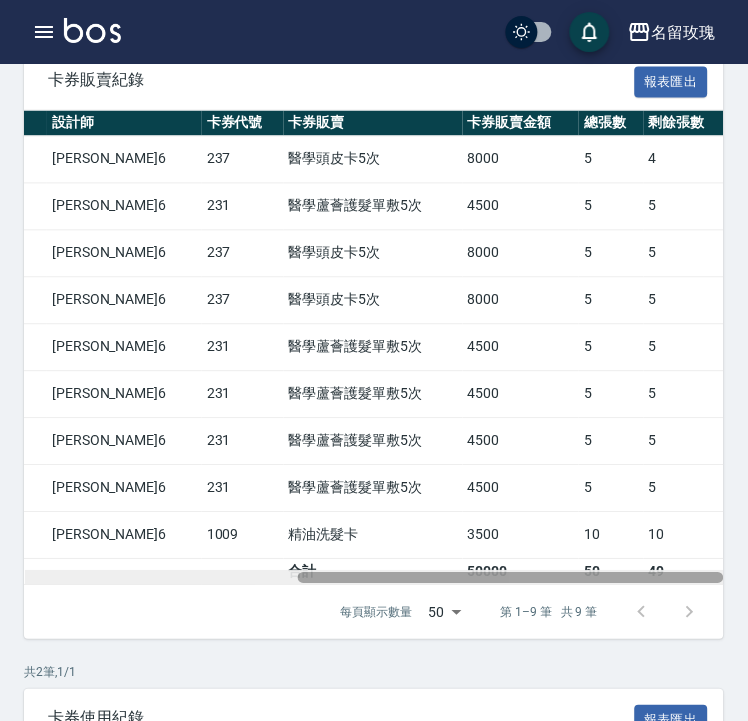drag, startPoint x: 407, startPoint y: 573, endPoint x: 755, endPoint y: 558, distance: 348.32312 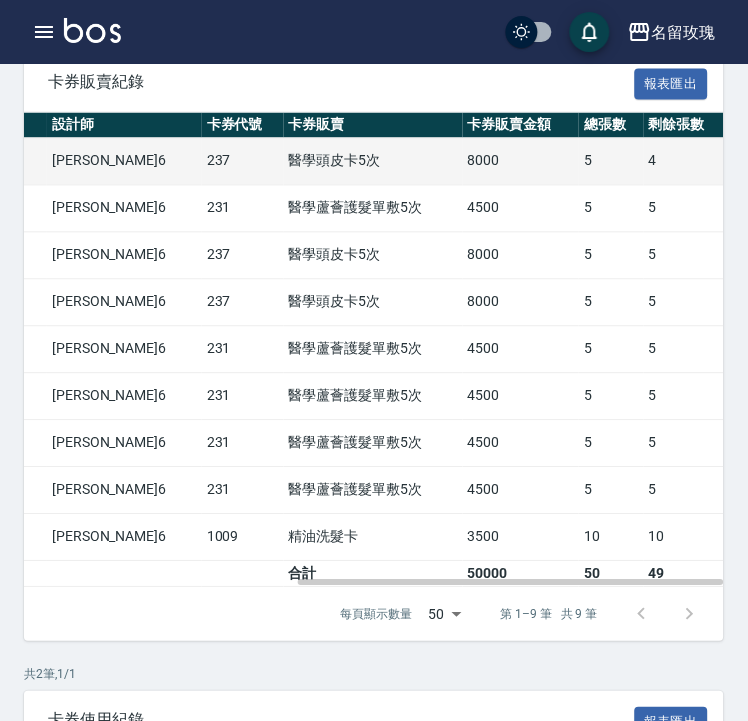 scroll, scrollTop: 0, scrollLeft: 0, axis: both 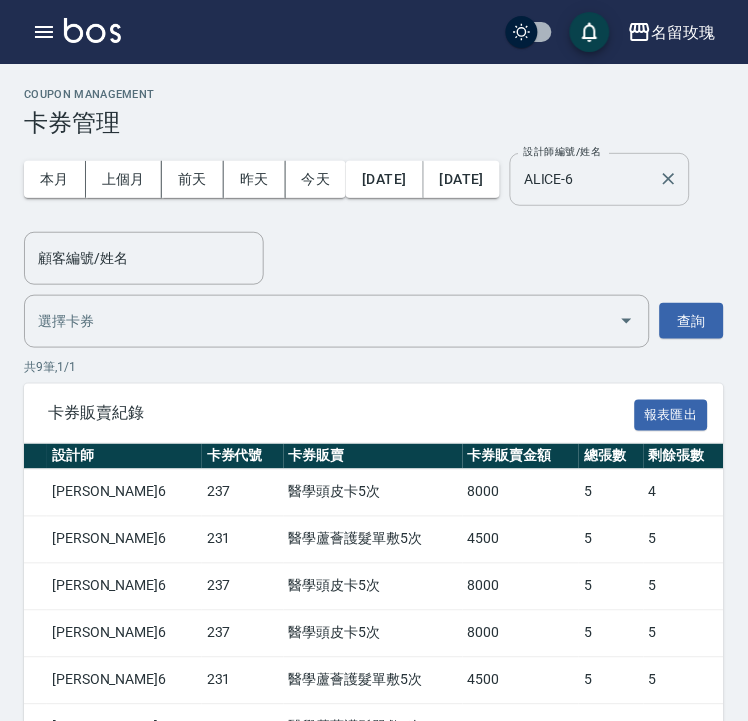 click on "ALICE-6" at bounding box center [585, 179] 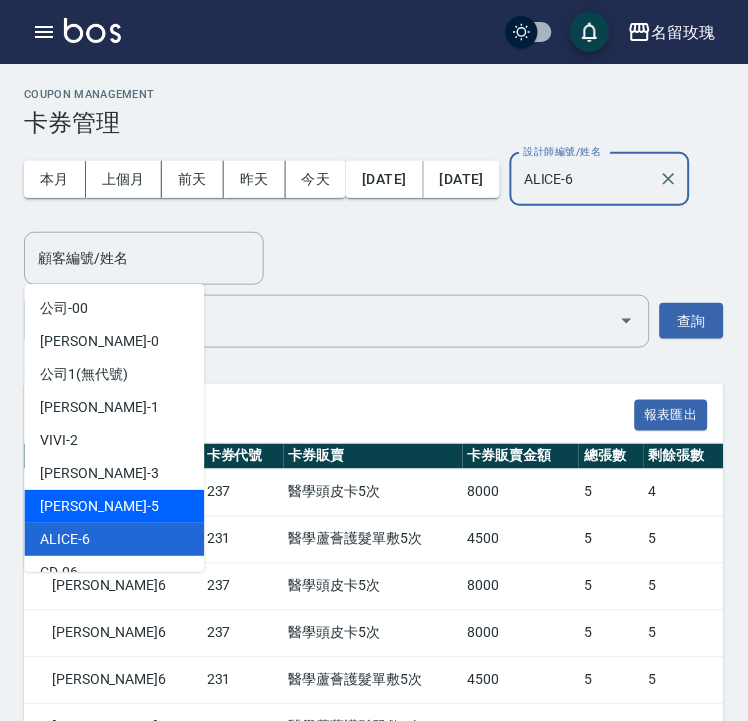 click on "KELLY -5" at bounding box center [114, 506] 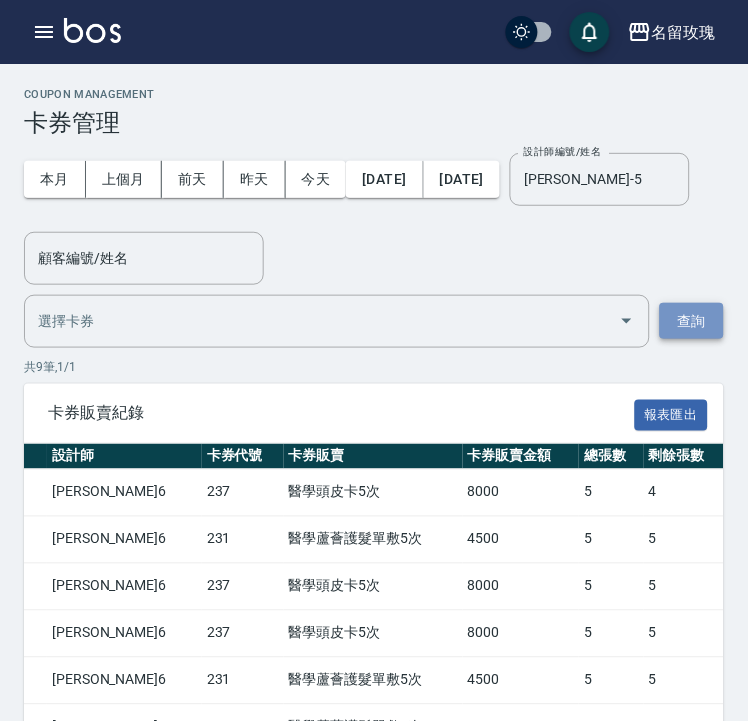 click on "查詢" at bounding box center (692, 321) 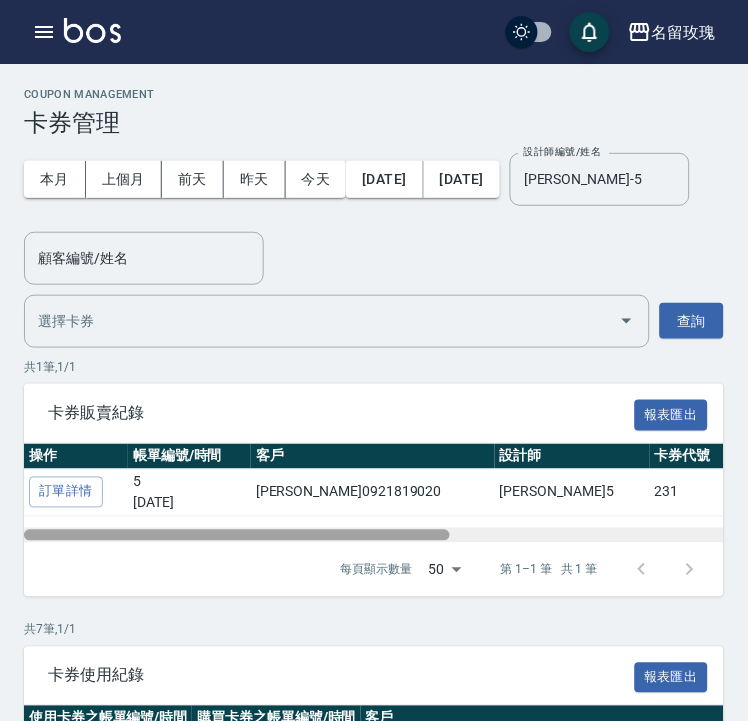 click at bounding box center (237, 535) 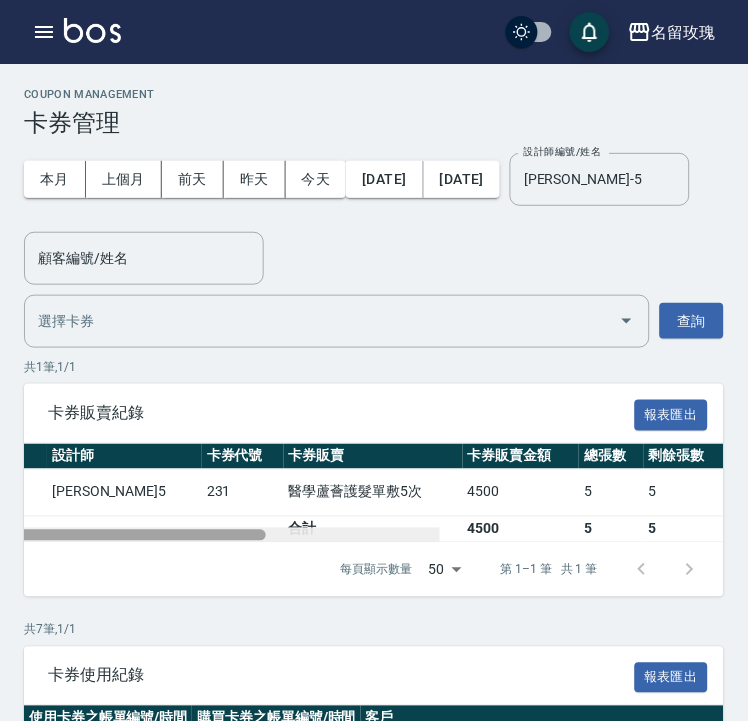 scroll, scrollTop: 0, scrollLeft: 0, axis: both 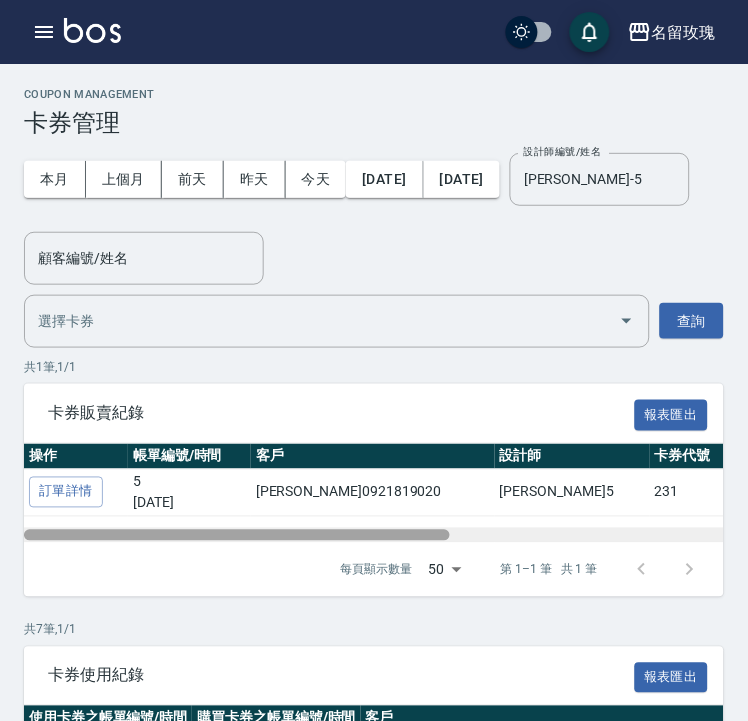 drag, startPoint x: 281, startPoint y: 530, endPoint x: 241, endPoint y: 560, distance: 50 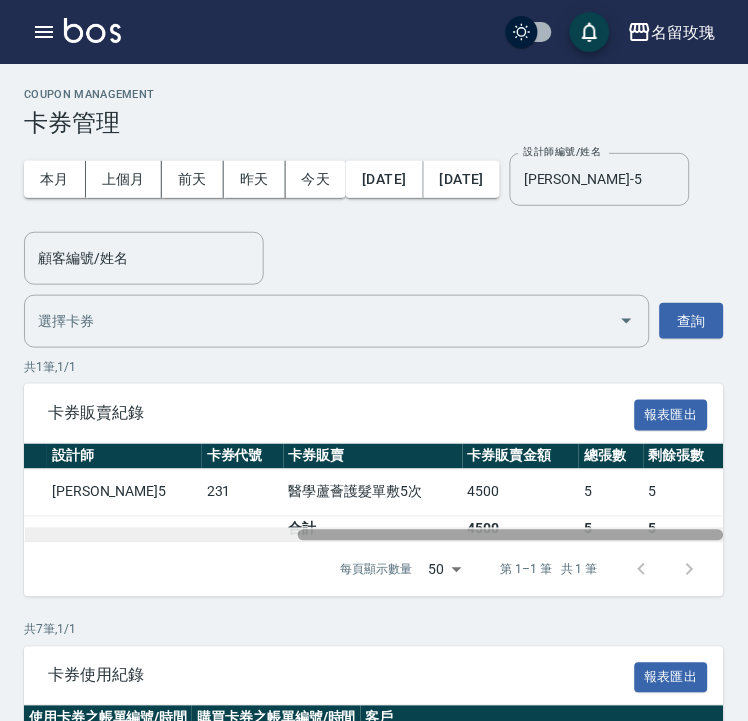 drag, startPoint x: 260, startPoint y: 541, endPoint x: 410, endPoint y: 531, distance: 150.33296 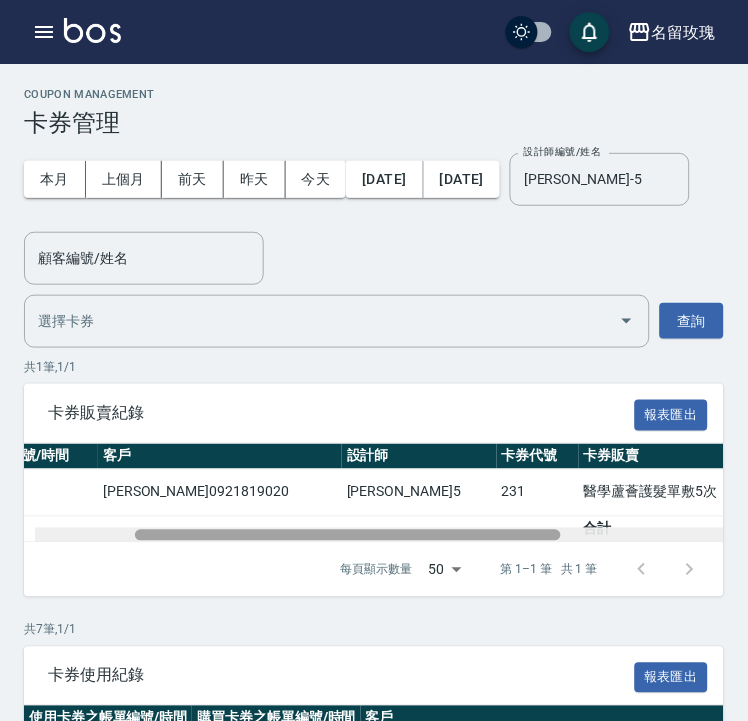 scroll, scrollTop: 0, scrollLeft: 0, axis: both 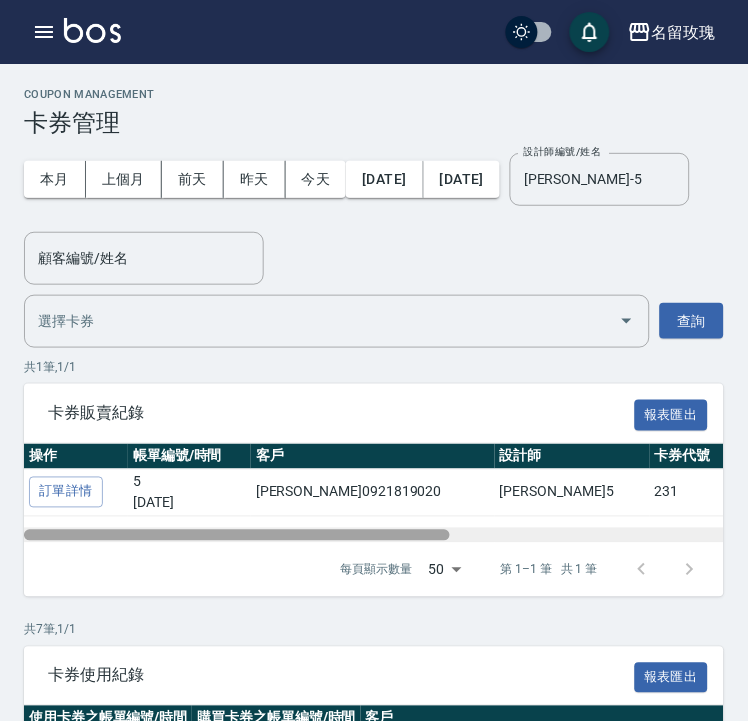 drag, startPoint x: 410, startPoint y: 531, endPoint x: -32, endPoint y: 541, distance: 442.1131 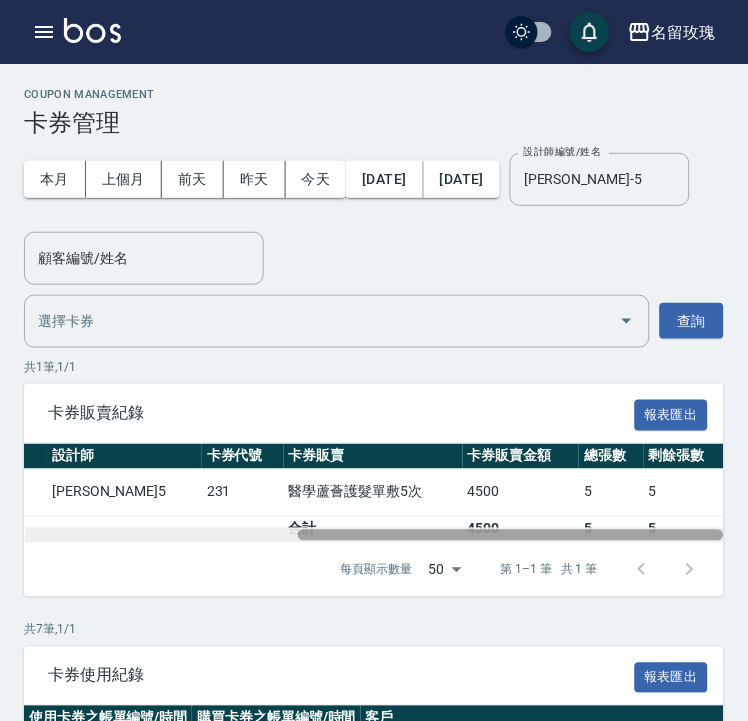 scroll, scrollTop: 0, scrollLeft: 0, axis: both 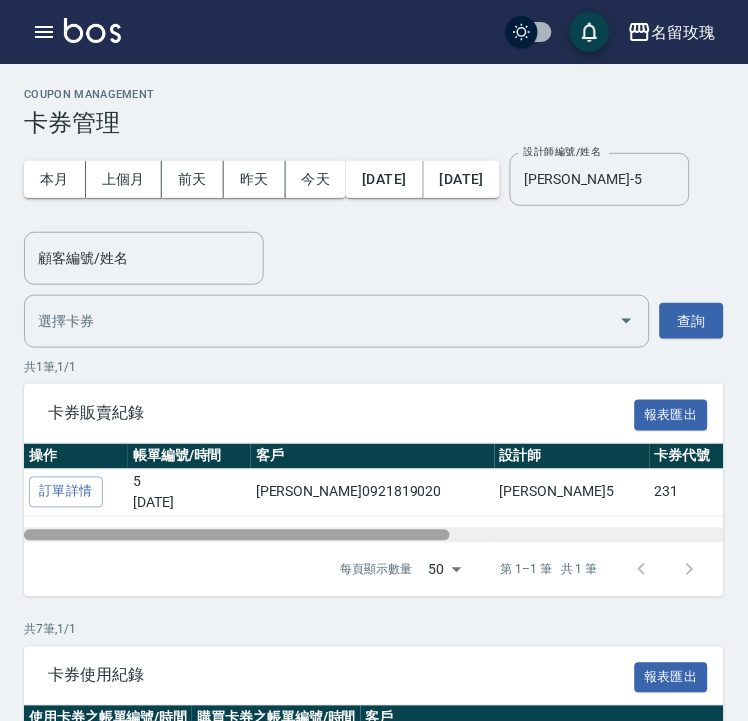 drag, startPoint x: 395, startPoint y: 535, endPoint x: 151, endPoint y: 555, distance: 244.8183 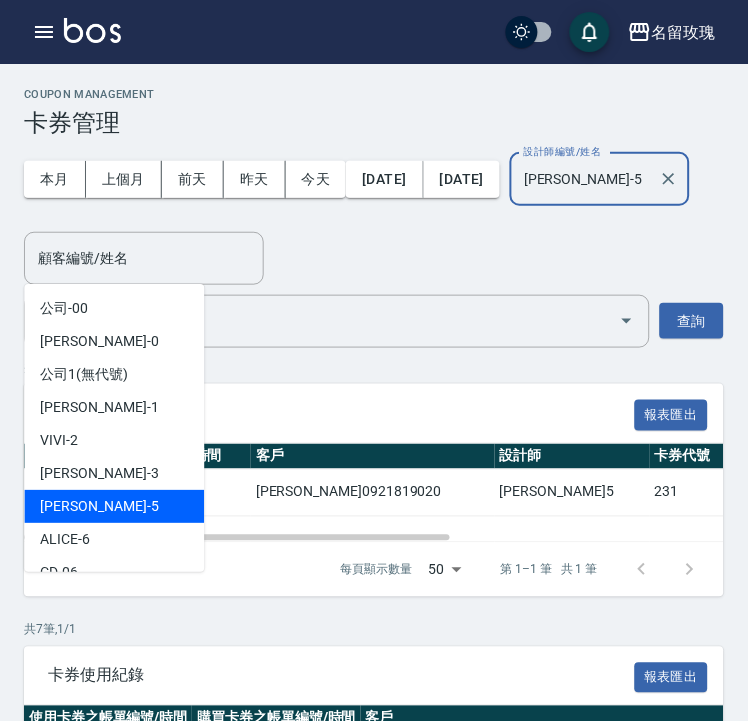 drag, startPoint x: -53, startPoint y: 253, endPoint x: -204, endPoint y: 253, distance: 151 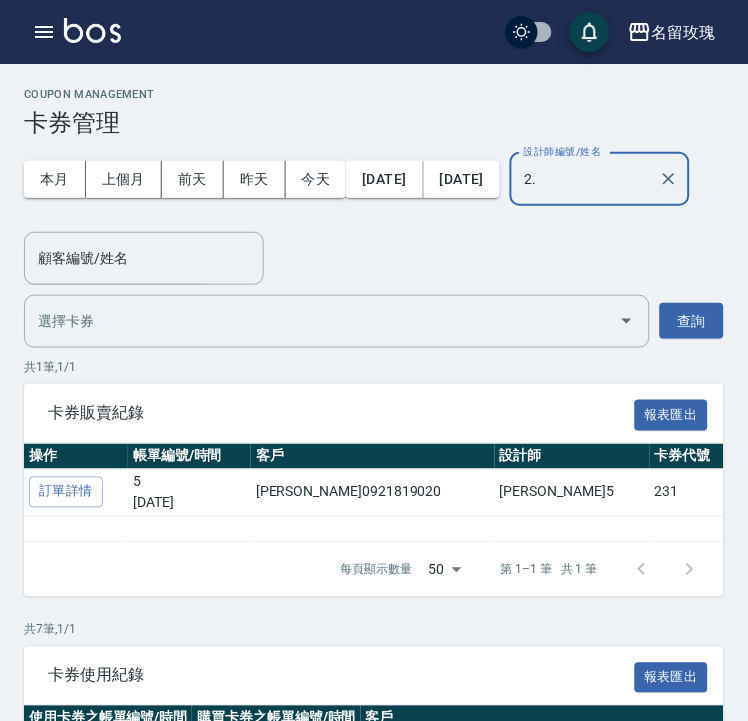 drag, startPoint x: 96, startPoint y: 241, endPoint x: -79, endPoint y: 251, distance: 175.28548 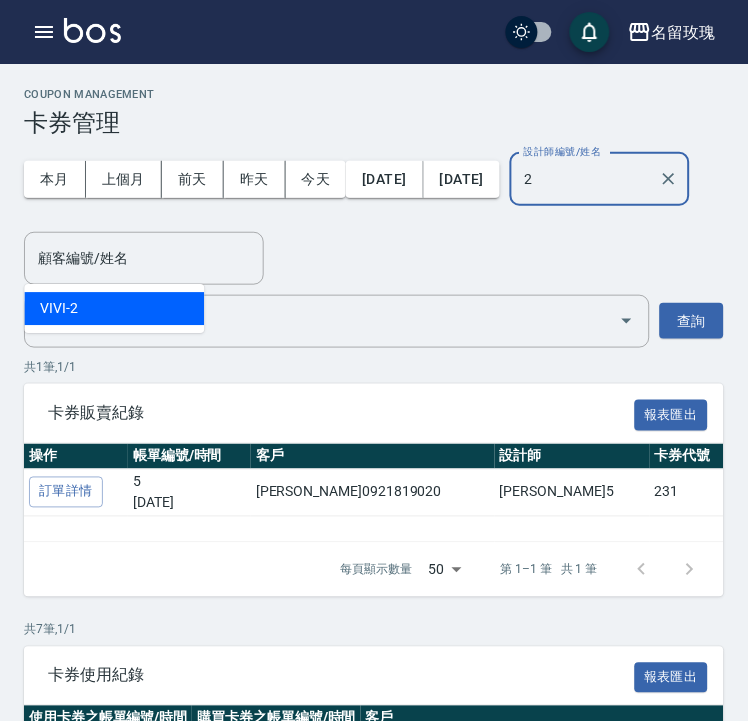 click on "VIVI -2" at bounding box center [114, 308] 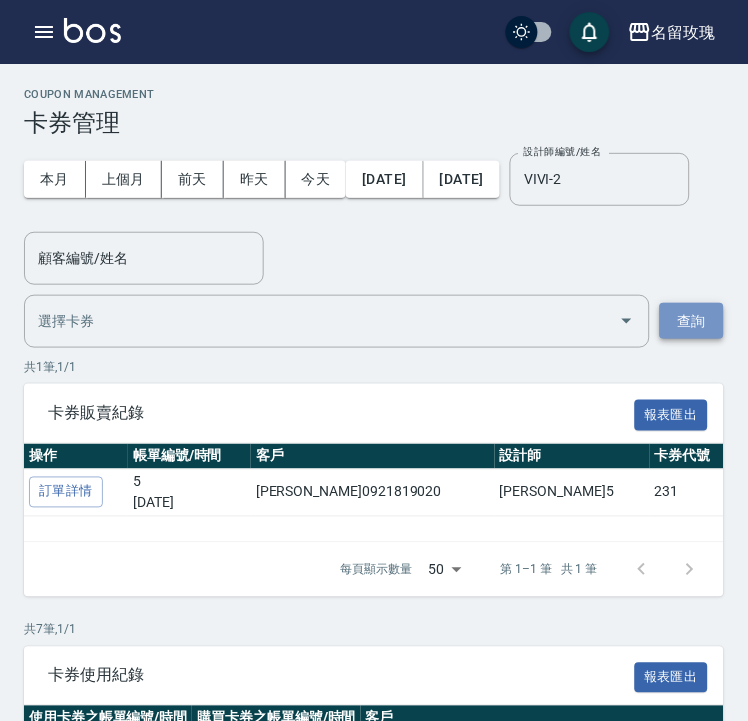 click on "查詢" at bounding box center [692, 321] 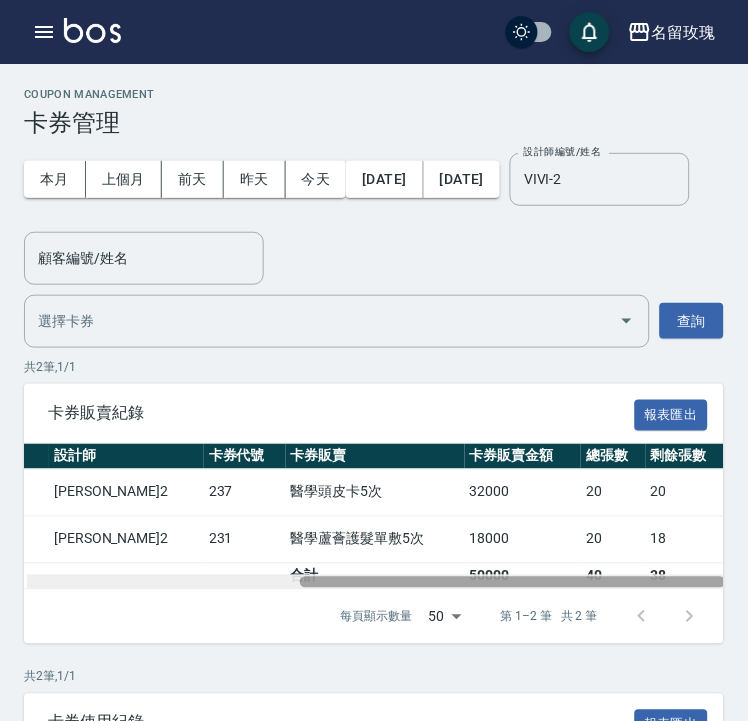 scroll, scrollTop: 0, scrollLeft: 448, axis: horizontal 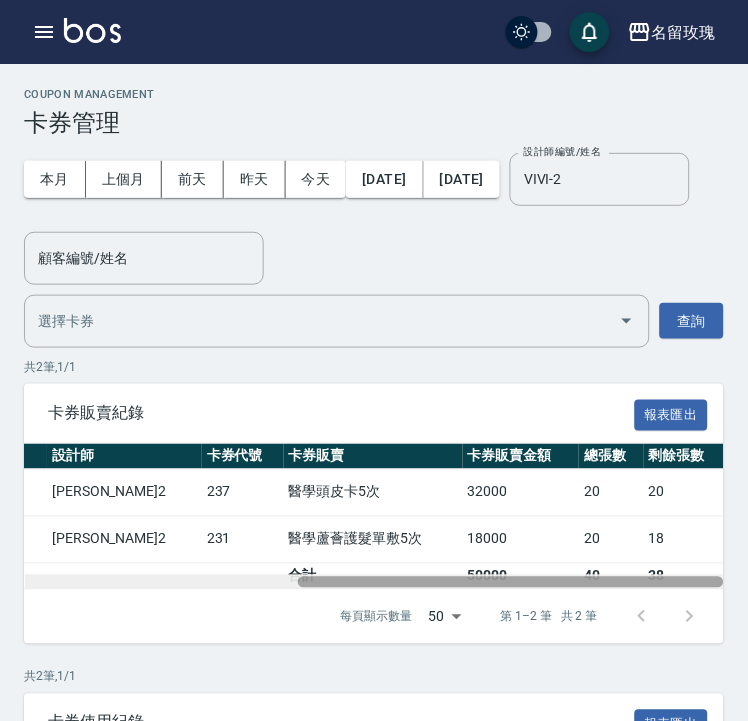 drag, startPoint x: 425, startPoint y: 581, endPoint x: 700, endPoint y: 593, distance: 275.2617 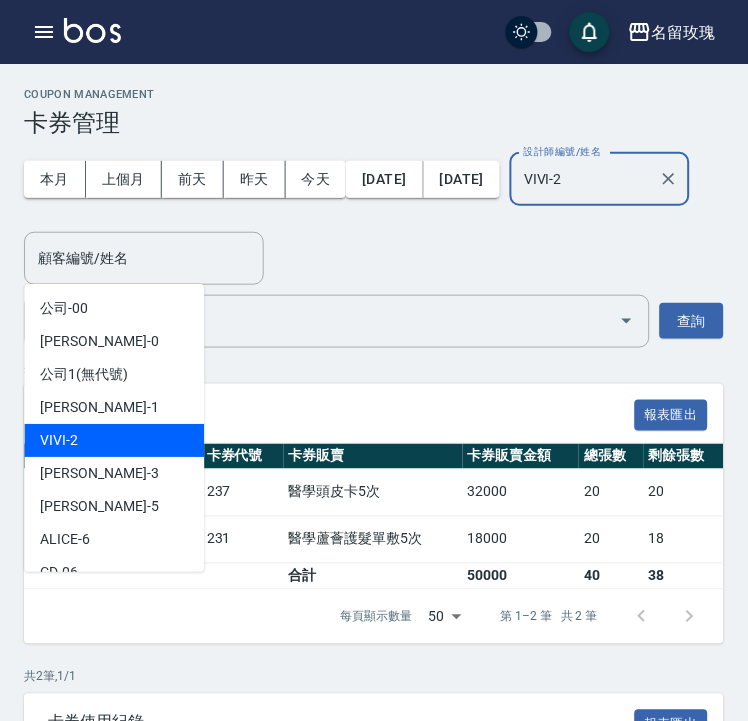 drag, startPoint x: 121, startPoint y: 245, endPoint x: -80, endPoint y: 242, distance: 201.02238 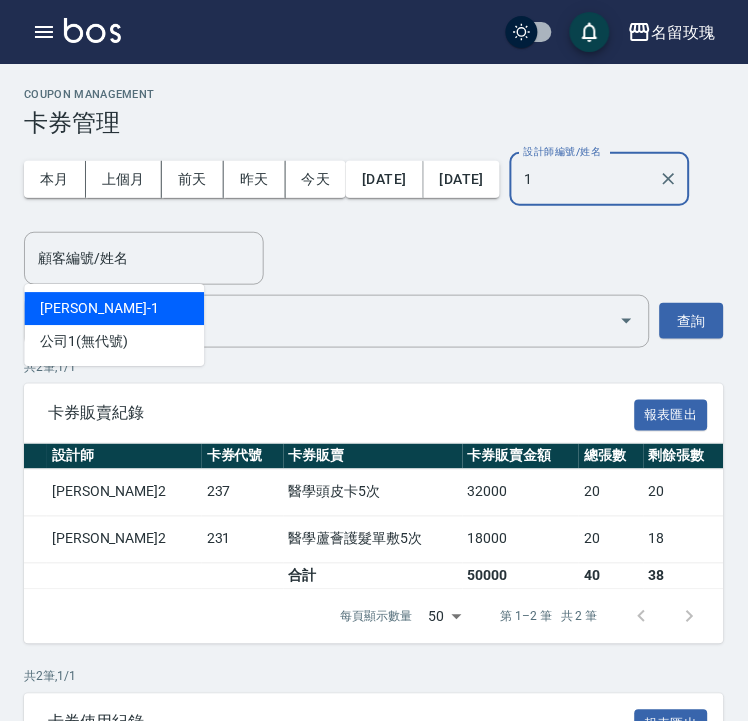 click on "JOYCE -1" at bounding box center [114, 308] 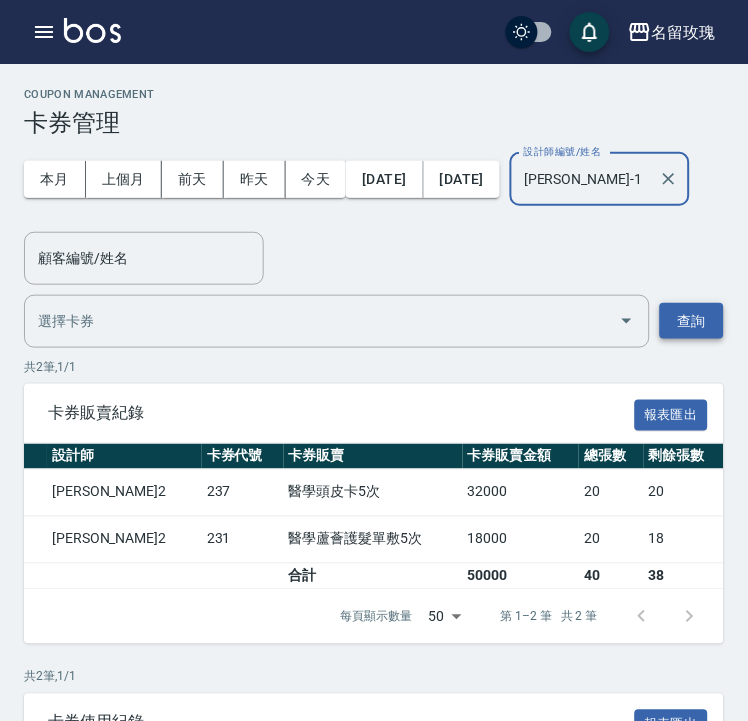 click on "查詢" at bounding box center (692, 321) 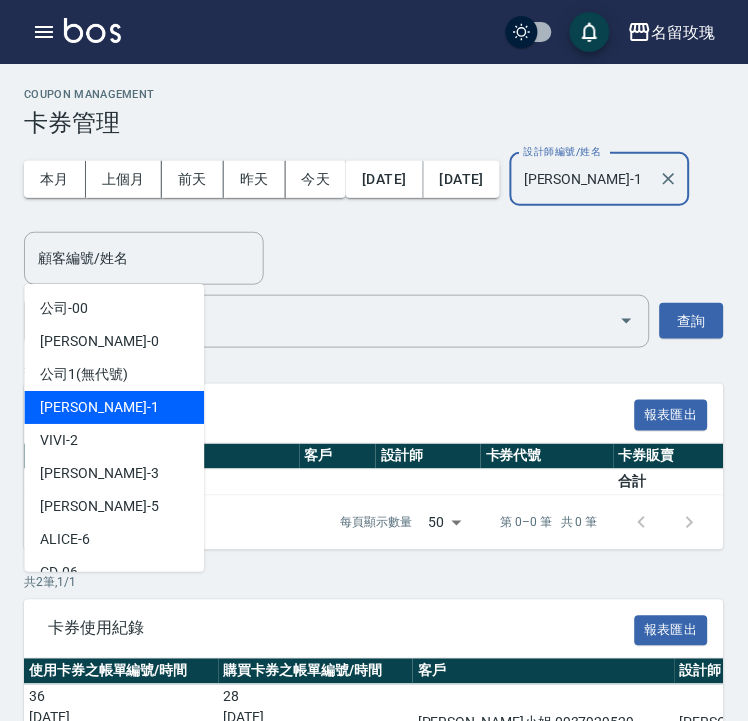 drag, startPoint x: 130, startPoint y: 250, endPoint x: -209, endPoint y: 236, distance: 339.28897 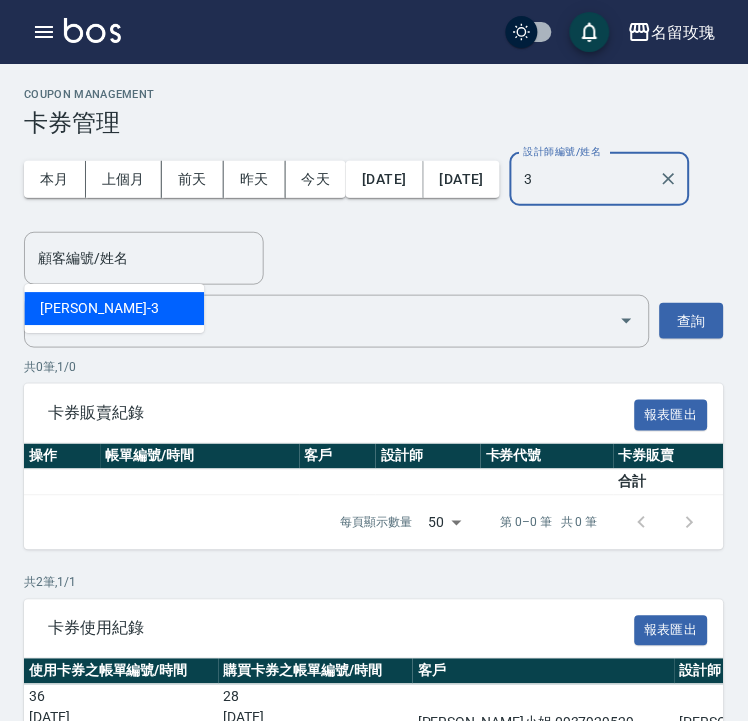 click on "Jenny -3" at bounding box center (114, 308) 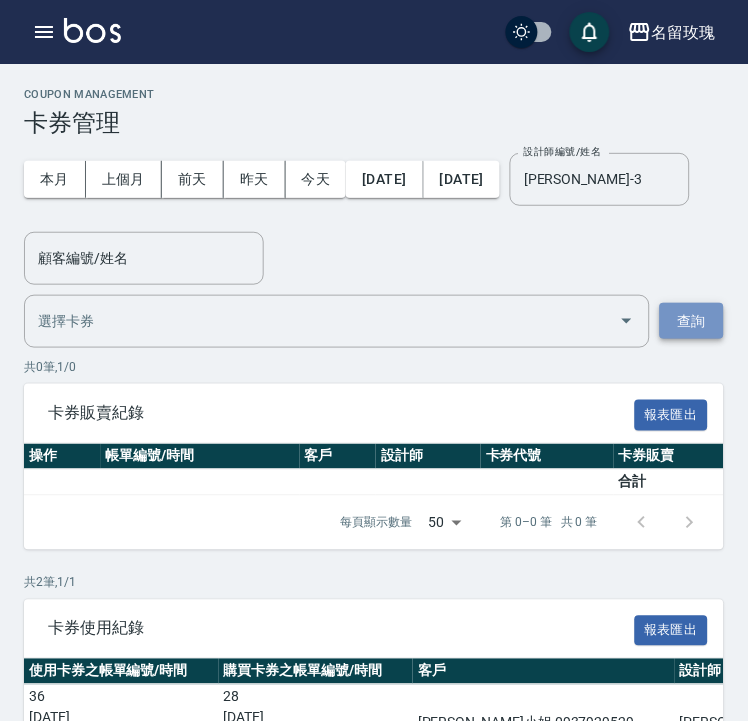 click on "查詢" at bounding box center (692, 321) 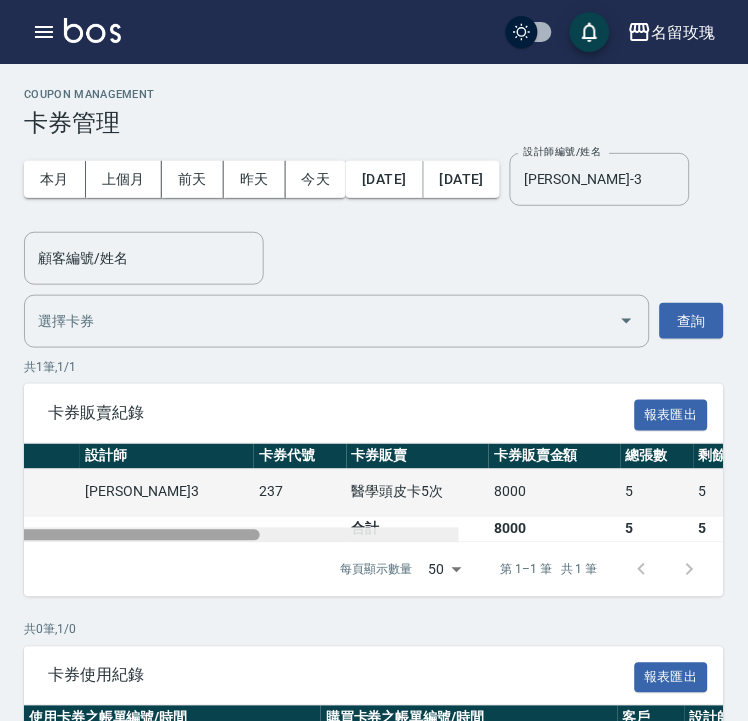 scroll, scrollTop: 0, scrollLeft: 0, axis: both 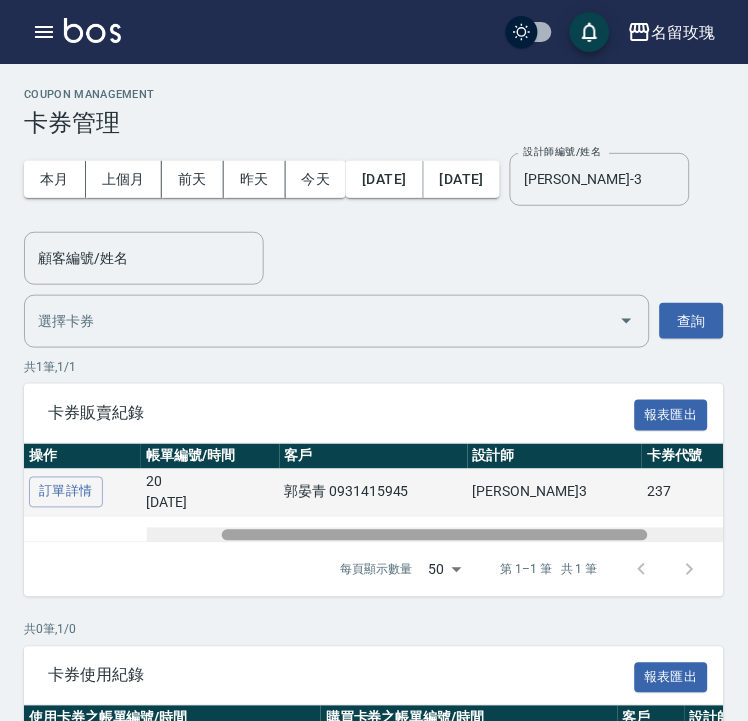 drag, startPoint x: 406, startPoint y: 534, endPoint x: 235, endPoint y: 504, distance: 173.61163 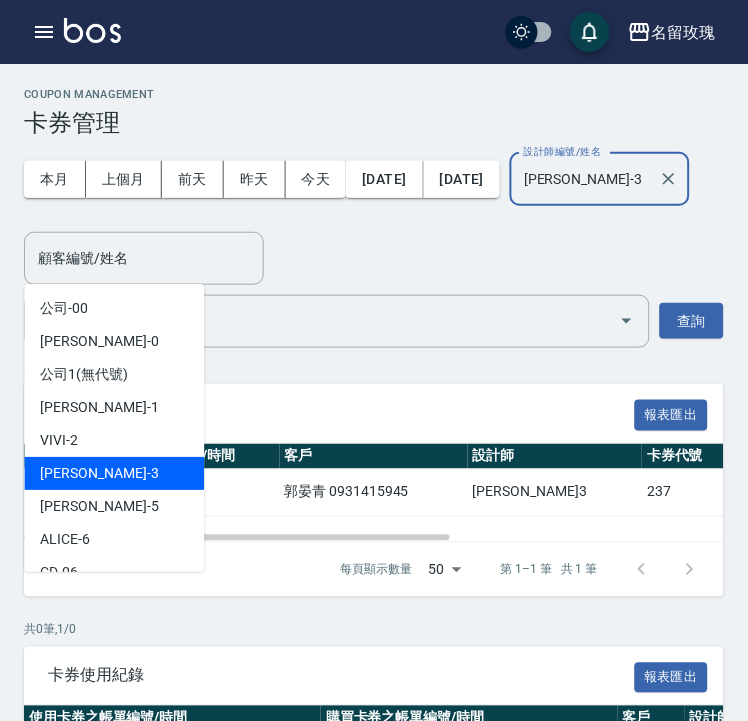 drag, startPoint x: 142, startPoint y: 265, endPoint x: -204, endPoint y: 260, distance: 346.03613 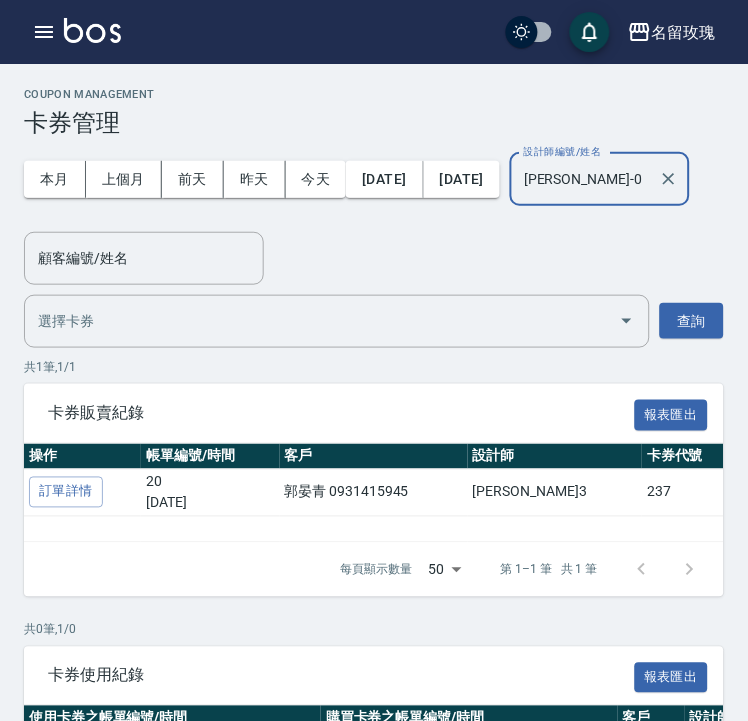 type on "Jerry-0" 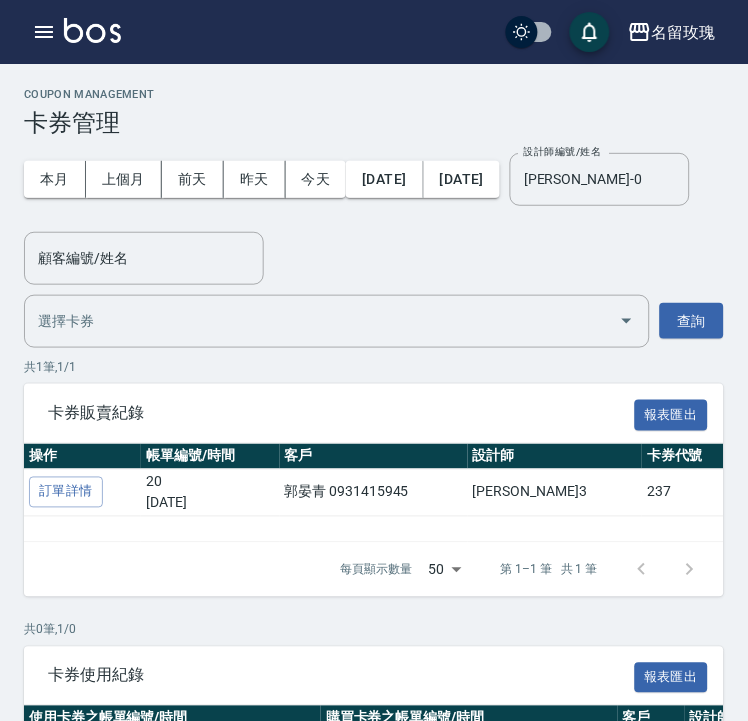 click on "查詢" at bounding box center [692, 321] 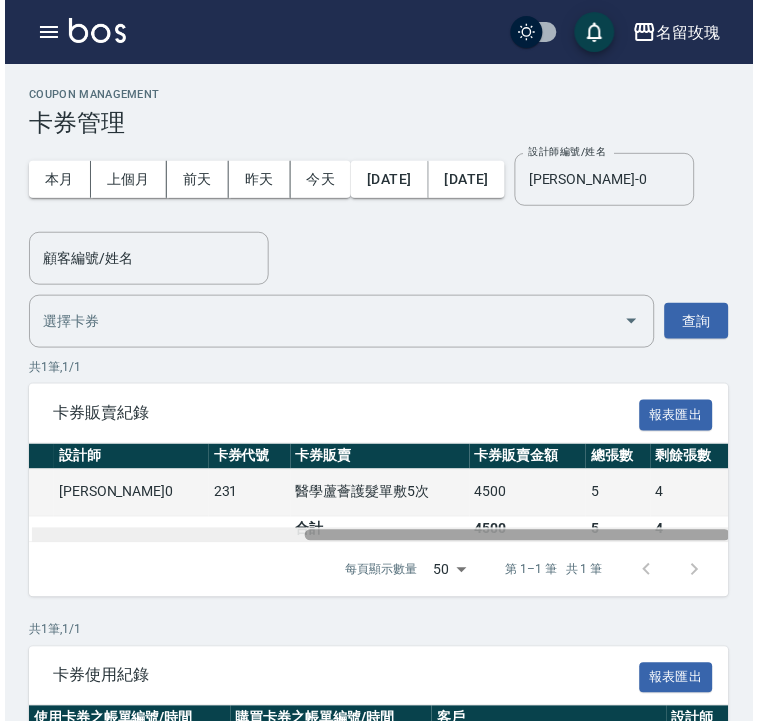 scroll, scrollTop: 0, scrollLeft: 448, axis: horizontal 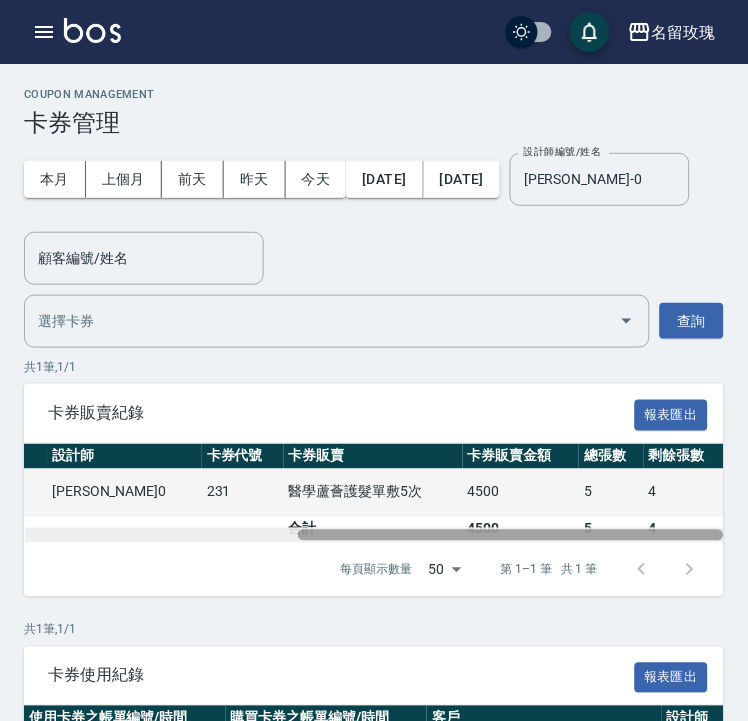drag, startPoint x: 401, startPoint y: 540, endPoint x: 676, endPoint y: 512, distance: 276.42178 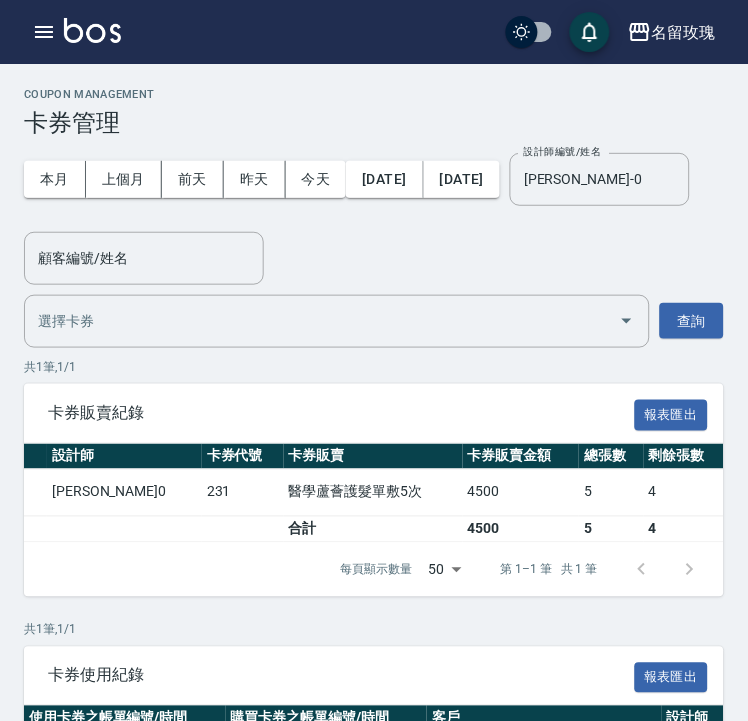 click on "名留玫瑰 登出" at bounding box center [374, 32] 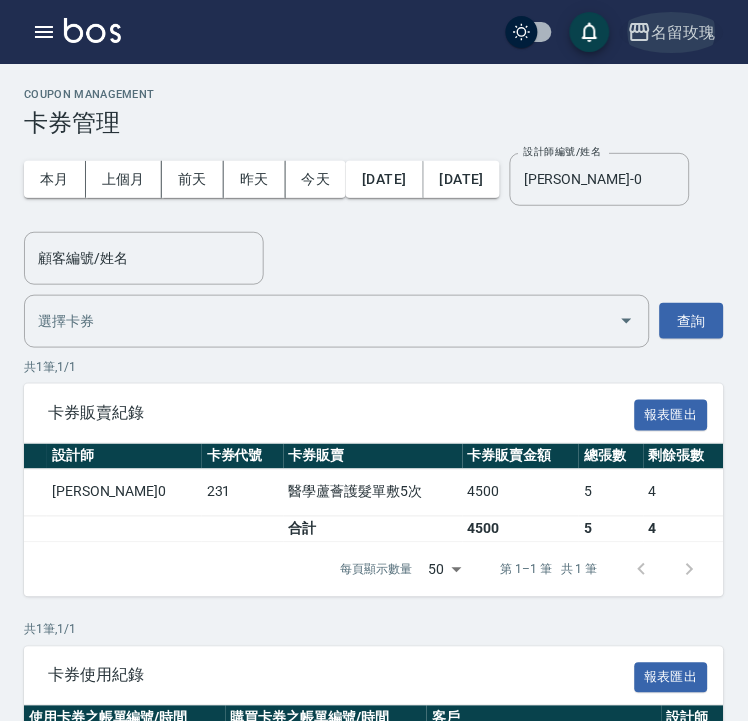click on "名留玫瑰" at bounding box center (684, 32) 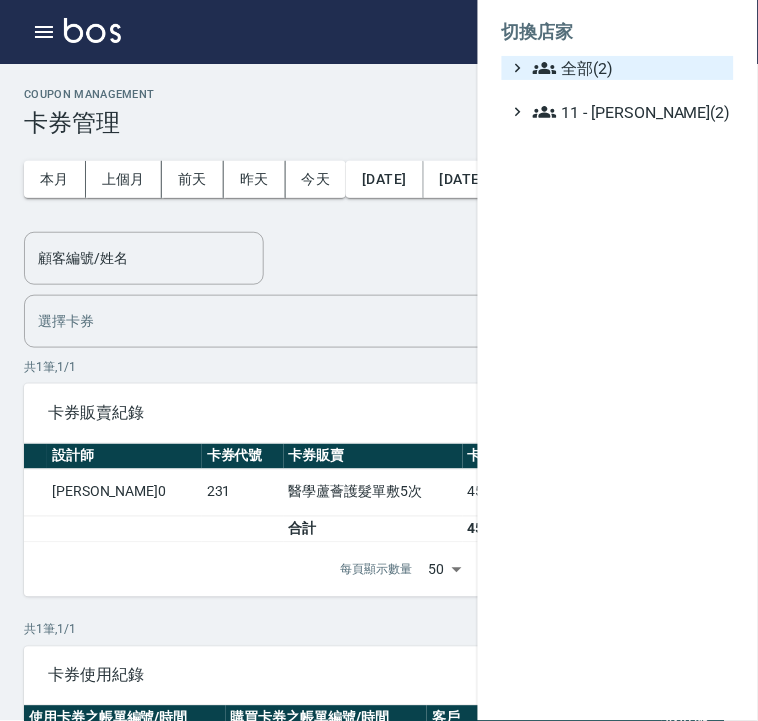 click on "全部(2)" at bounding box center [629, 68] 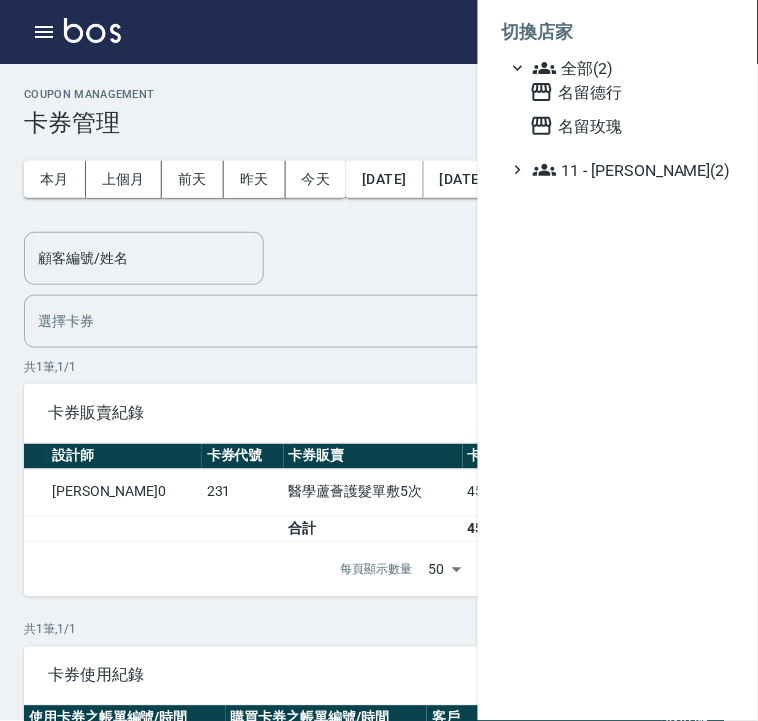drag, startPoint x: 600, startPoint y: 91, endPoint x: 627, endPoint y: 2, distance: 93.00538 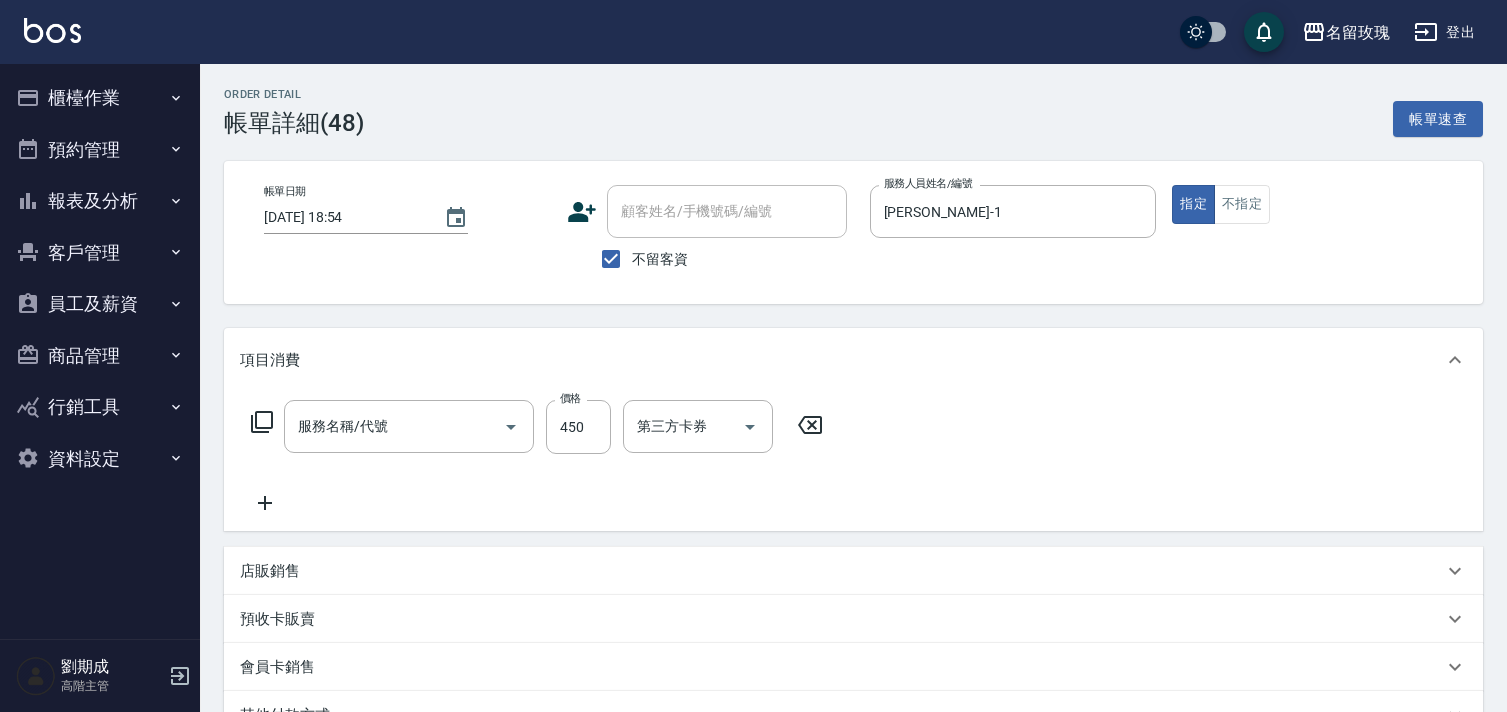 type on "剪髮(304)" 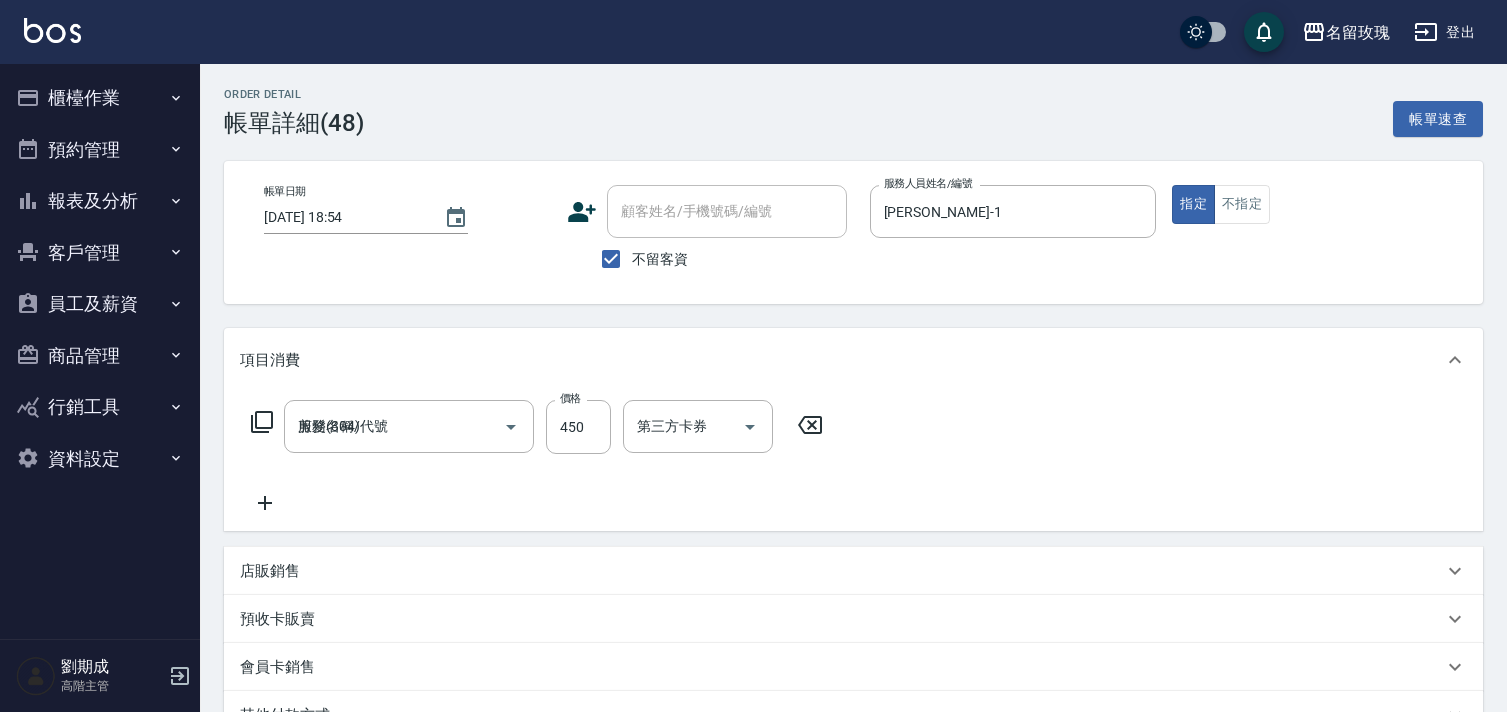 scroll, scrollTop: 0, scrollLeft: 0, axis: both 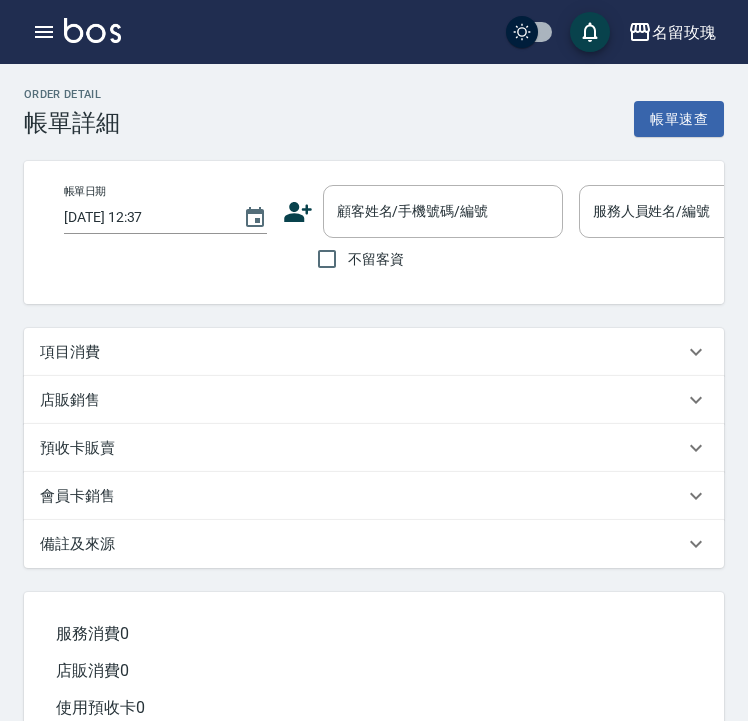 type on "[DATE] 10:37" 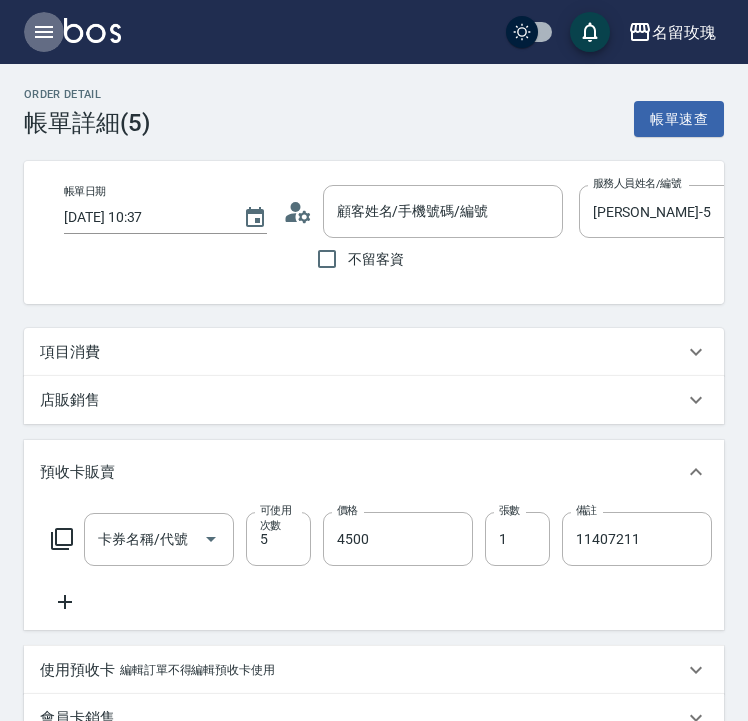 scroll, scrollTop: 0, scrollLeft: 0, axis: both 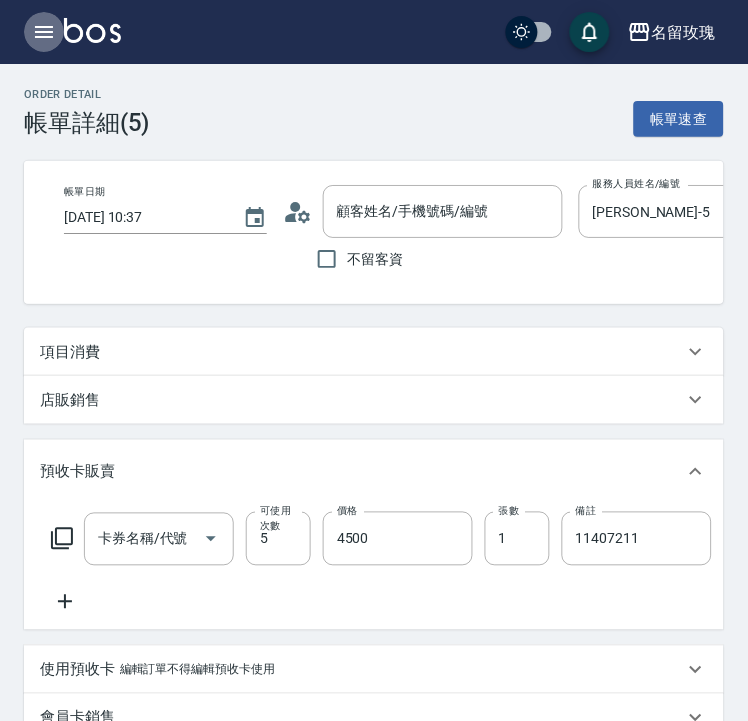 click 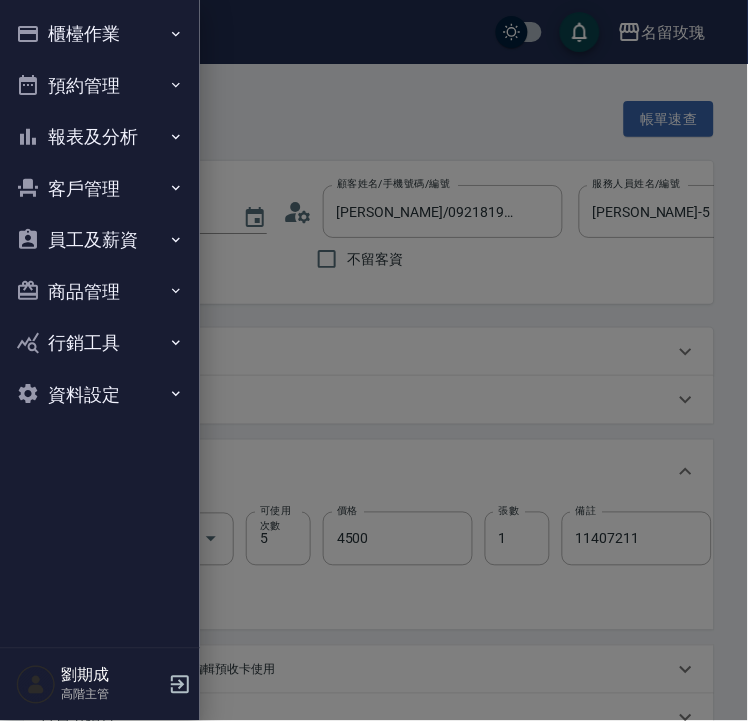 type on "[PERSON_NAME]/0921819020/ke-06291" 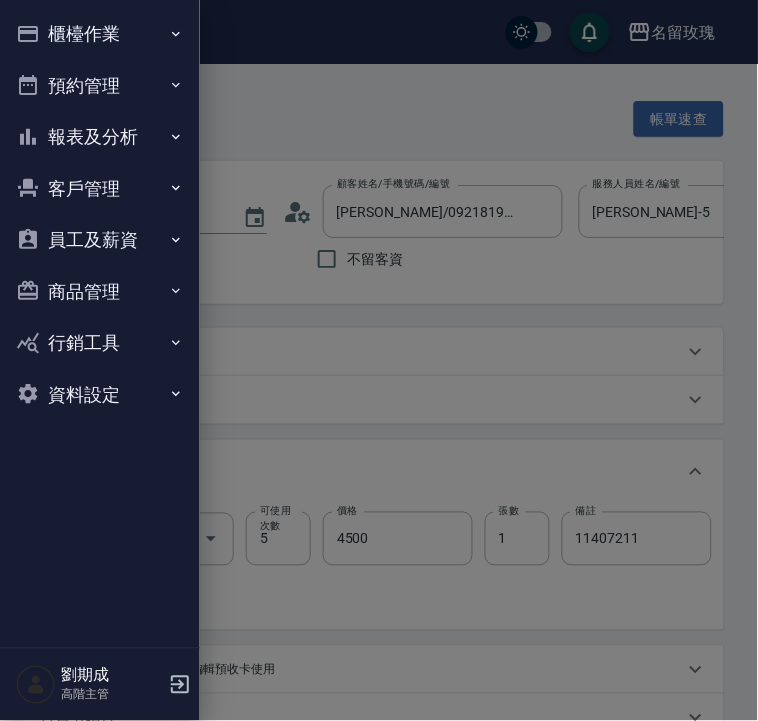 type on "醫學蘆薈護髮單敷5次(231)" 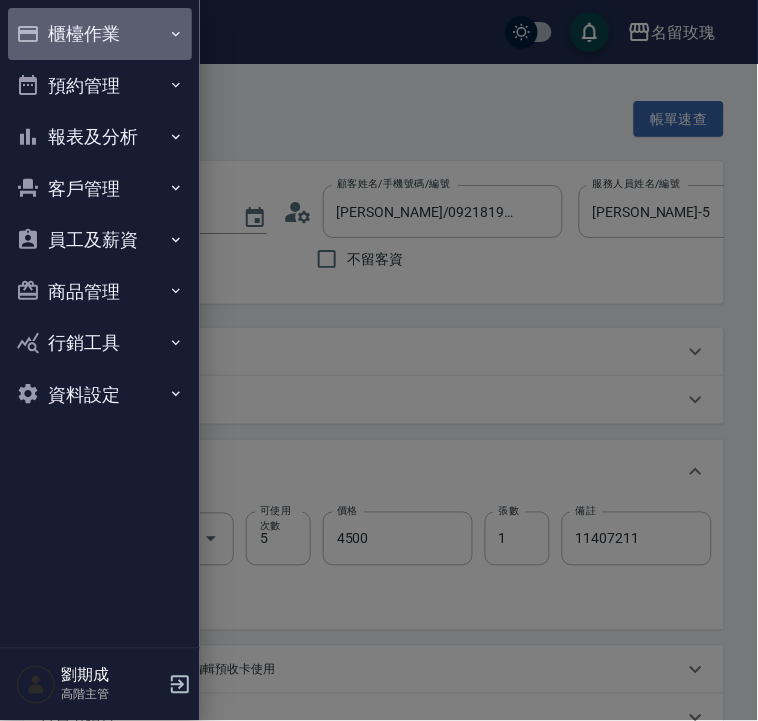 click on "櫃檯作業" at bounding box center [100, 34] 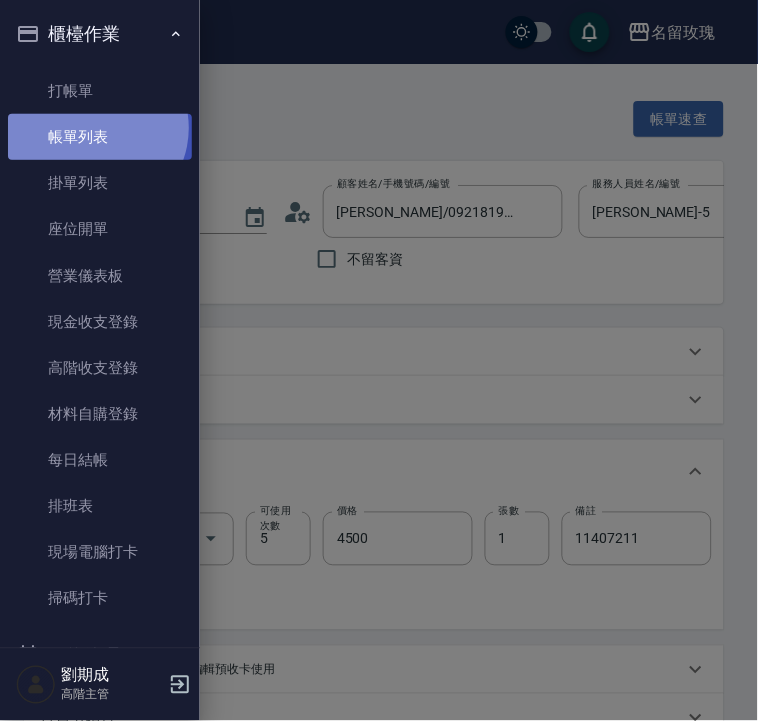 click on "帳單列表" at bounding box center (100, 137) 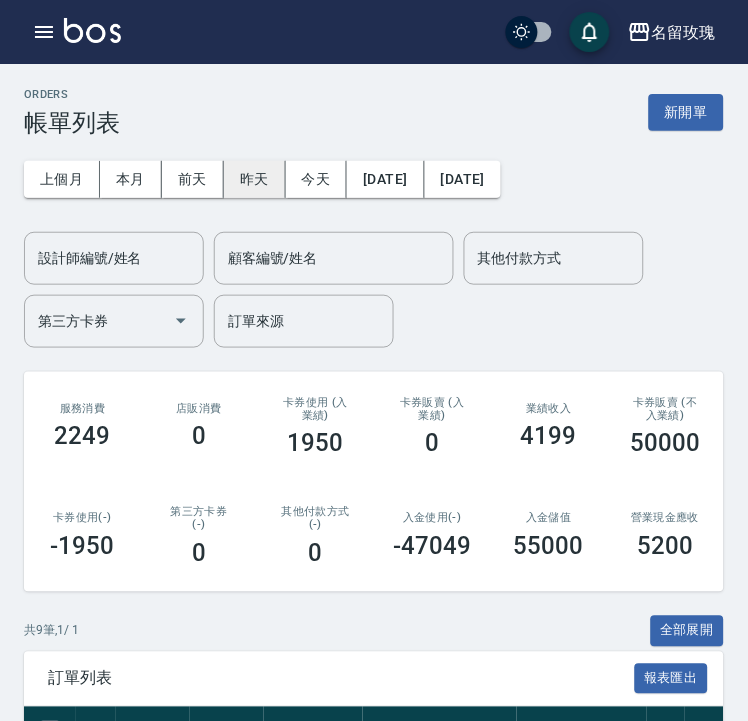 click on "昨天" at bounding box center [255, 179] 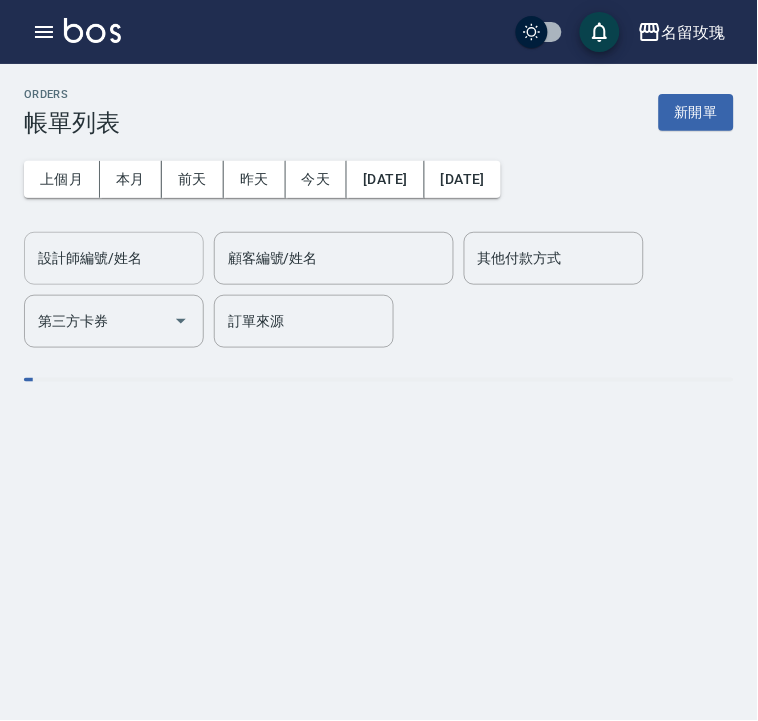 click on "設計師編號/姓名 設計師編號/姓名" at bounding box center (114, 258) 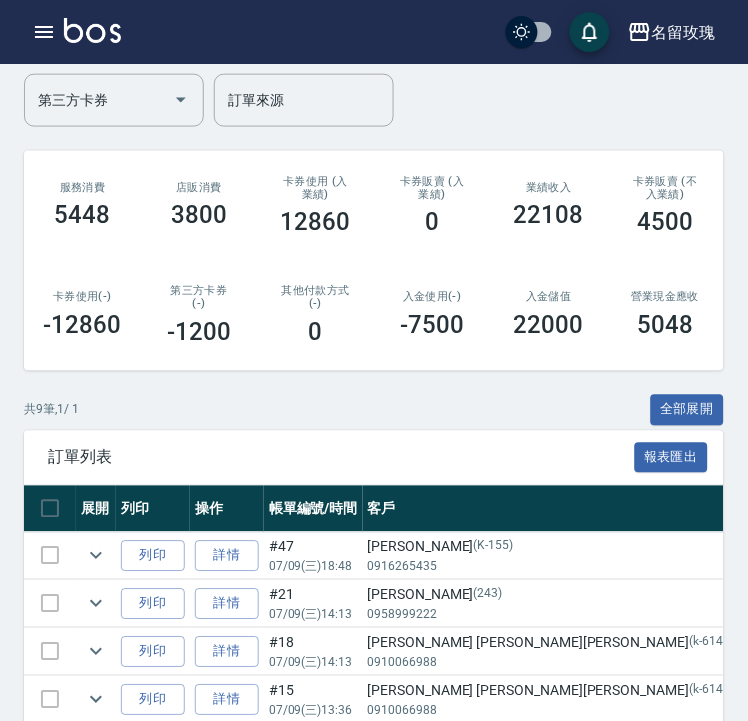 scroll, scrollTop: 555, scrollLeft: 0, axis: vertical 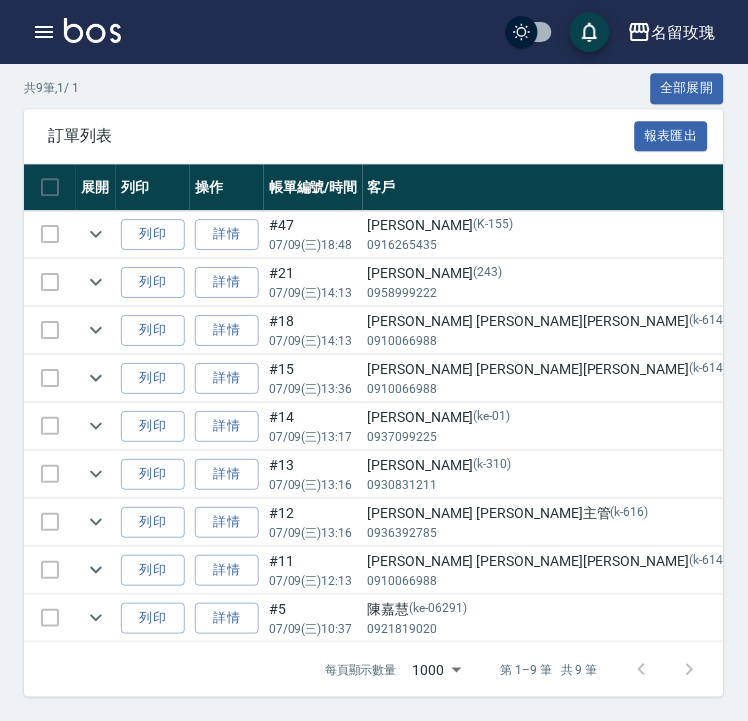 type on "[PERSON_NAME]-5" 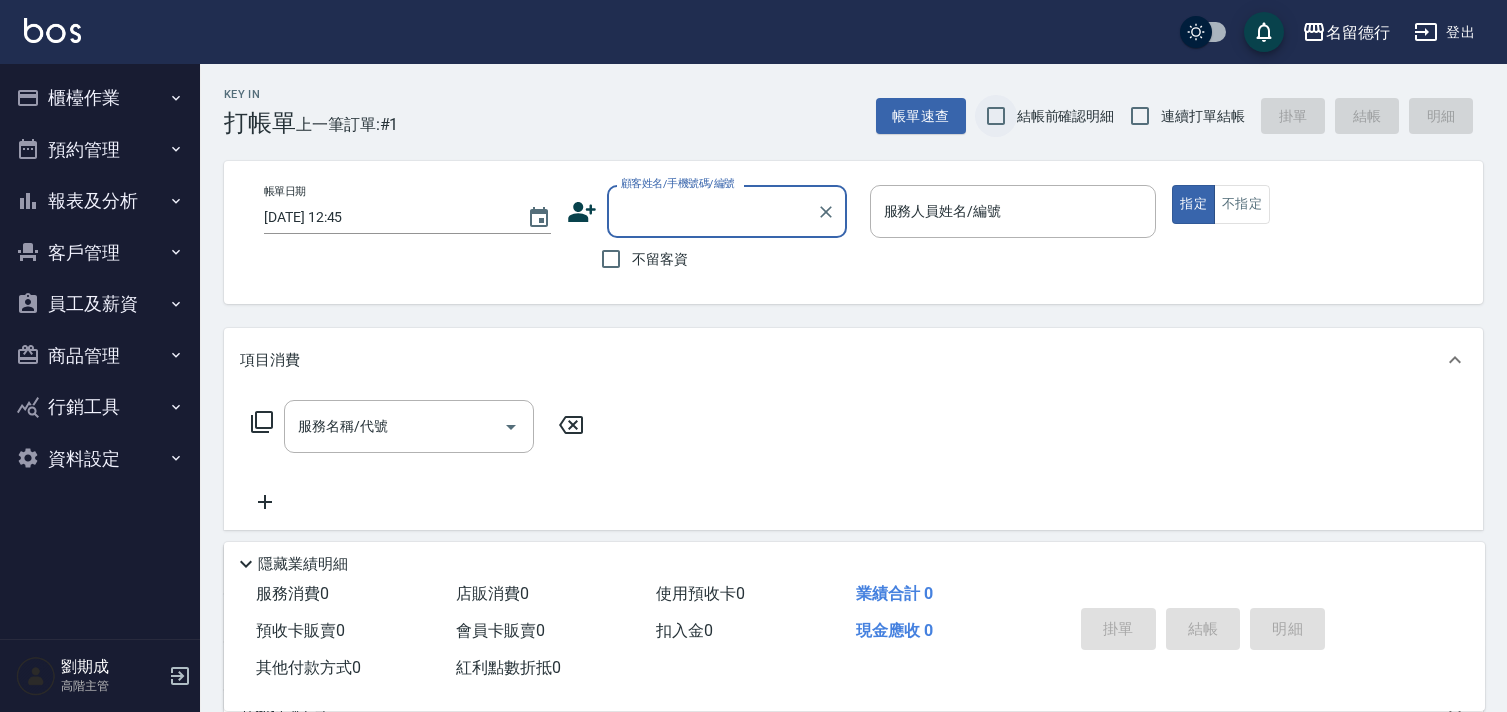 scroll, scrollTop: 0, scrollLeft: 0, axis: both 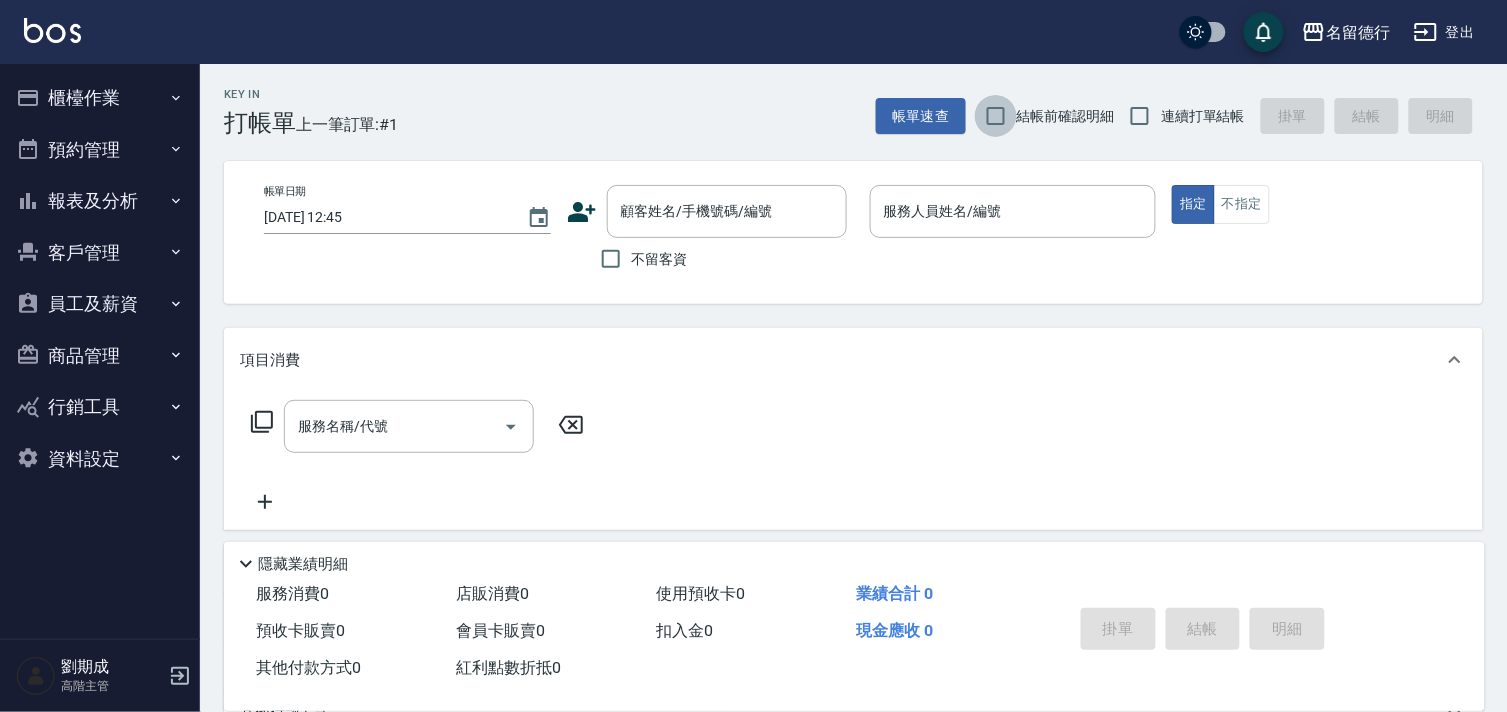 click on "結帳前確認明細" at bounding box center [996, 116] 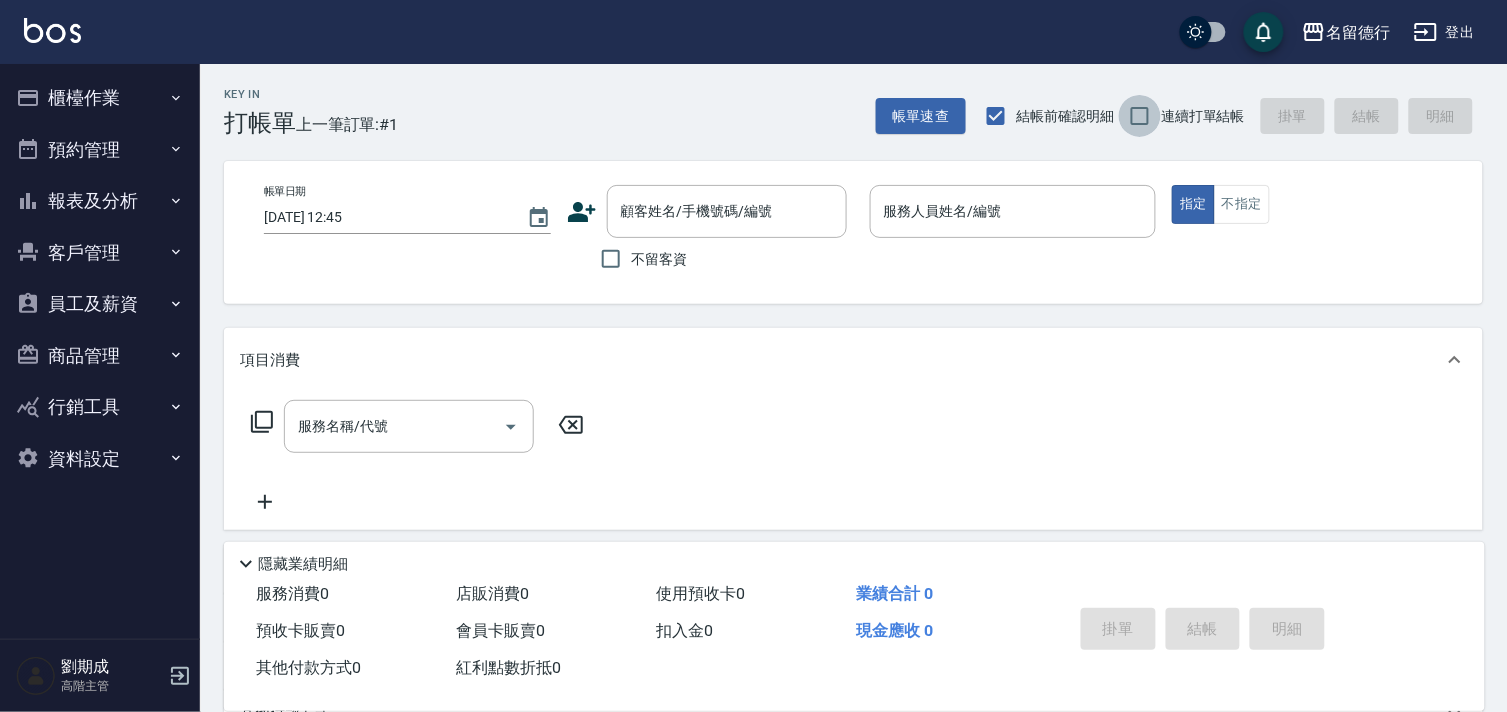 click on "連續打單結帳" at bounding box center (1140, 116) 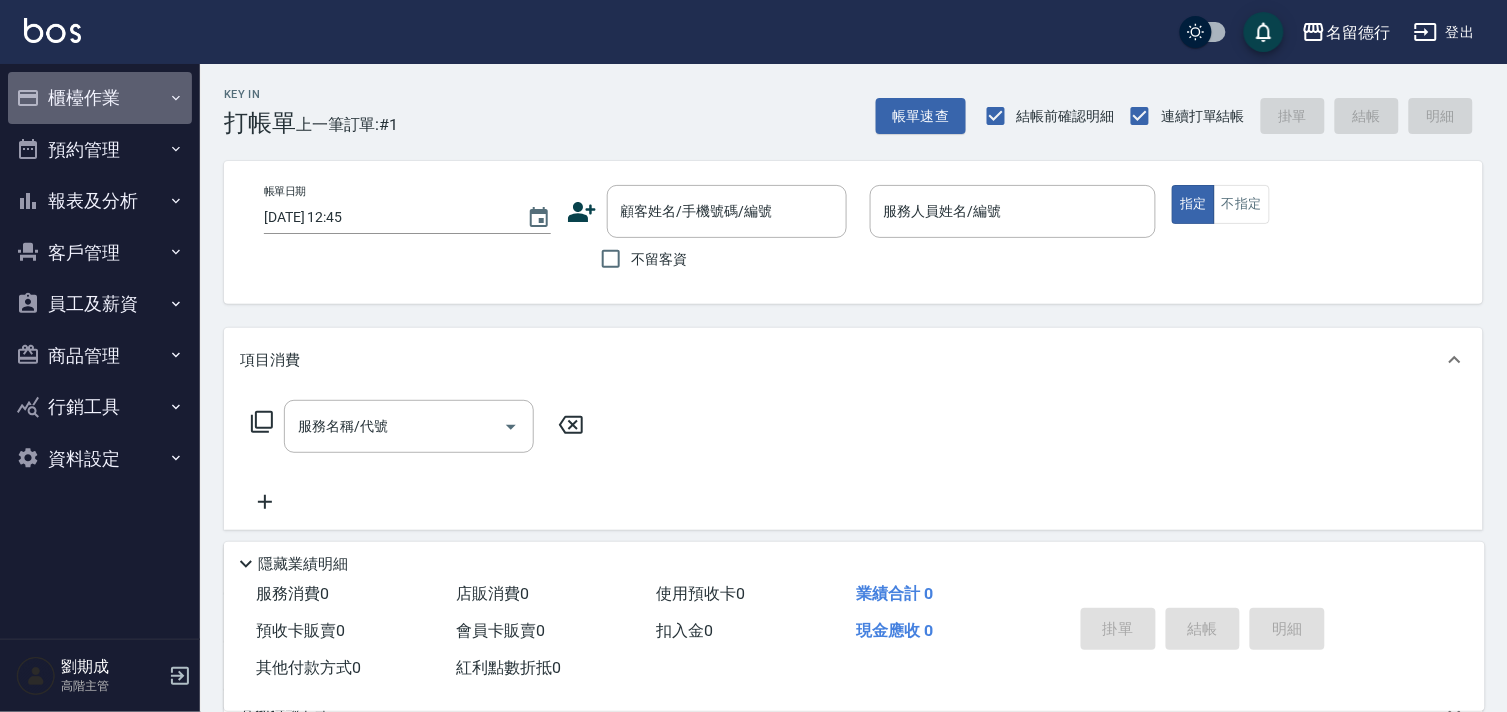 click on "櫃檯作業" at bounding box center (100, 98) 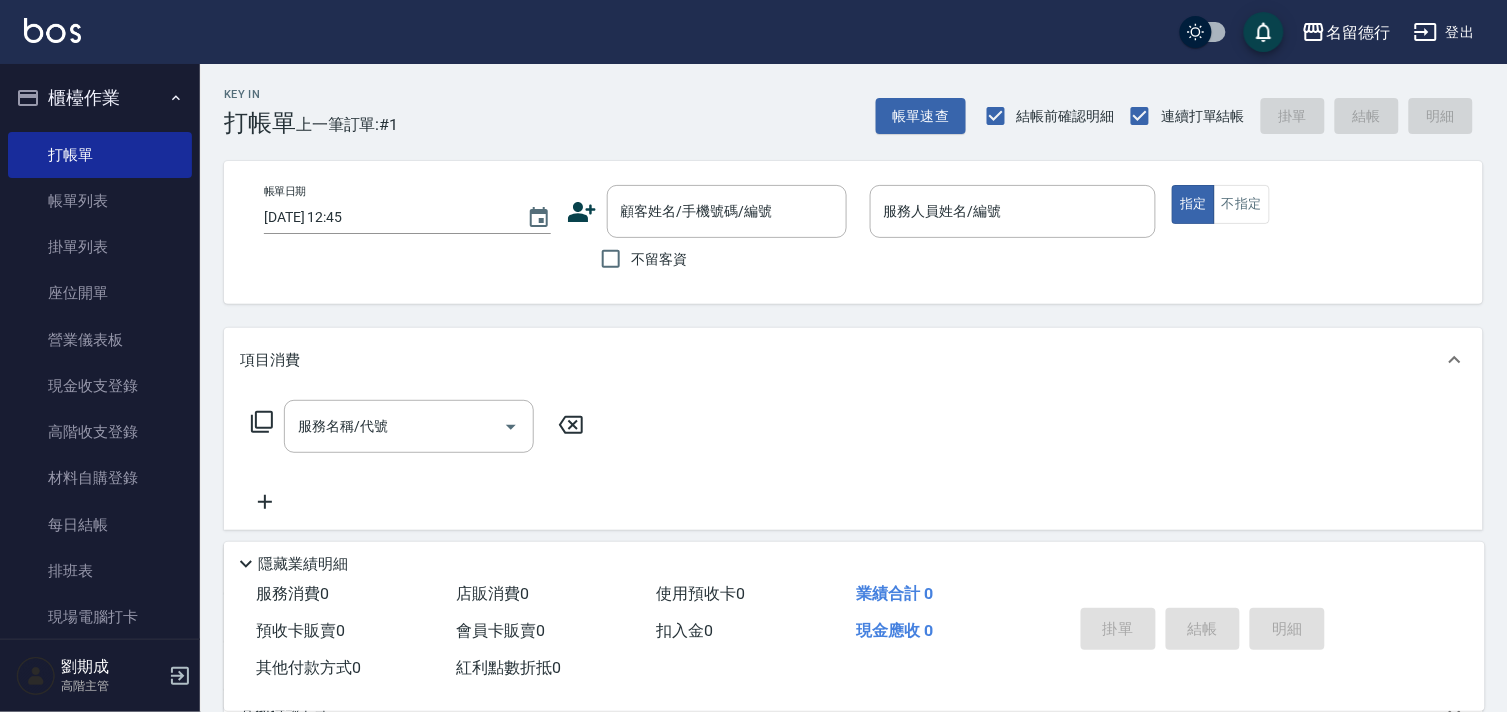 click on "櫃檯作業" at bounding box center [100, 98] 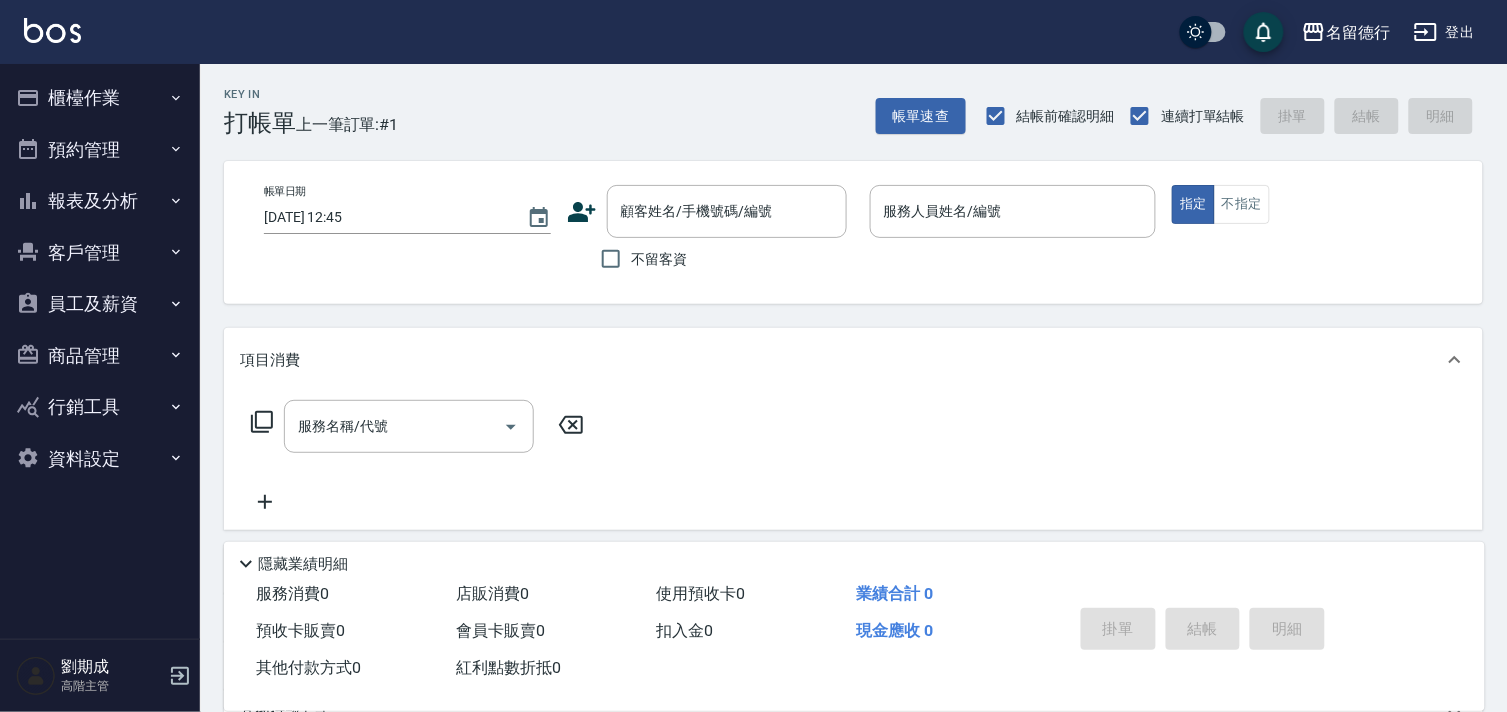 click on "報表及分析" at bounding box center (100, 201) 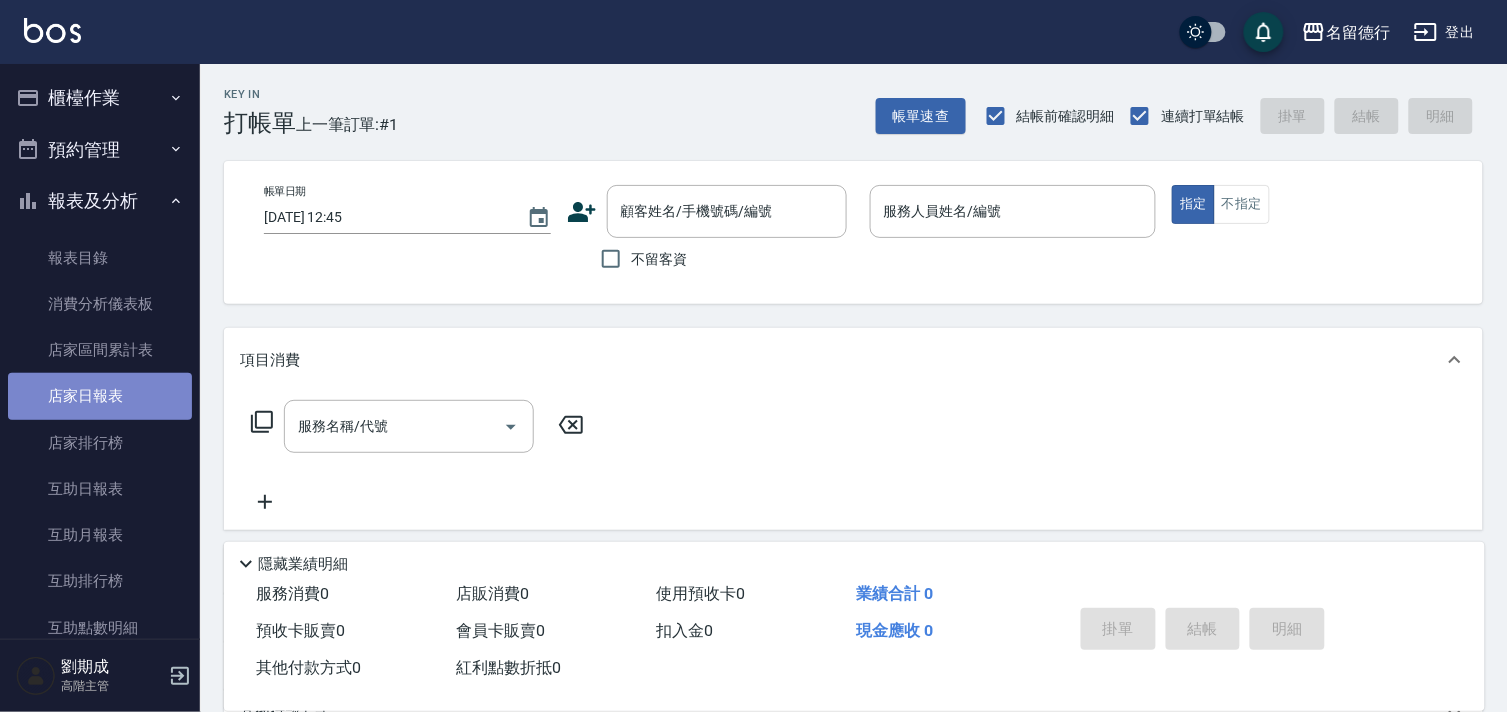 click on "店家日報表" at bounding box center (100, 396) 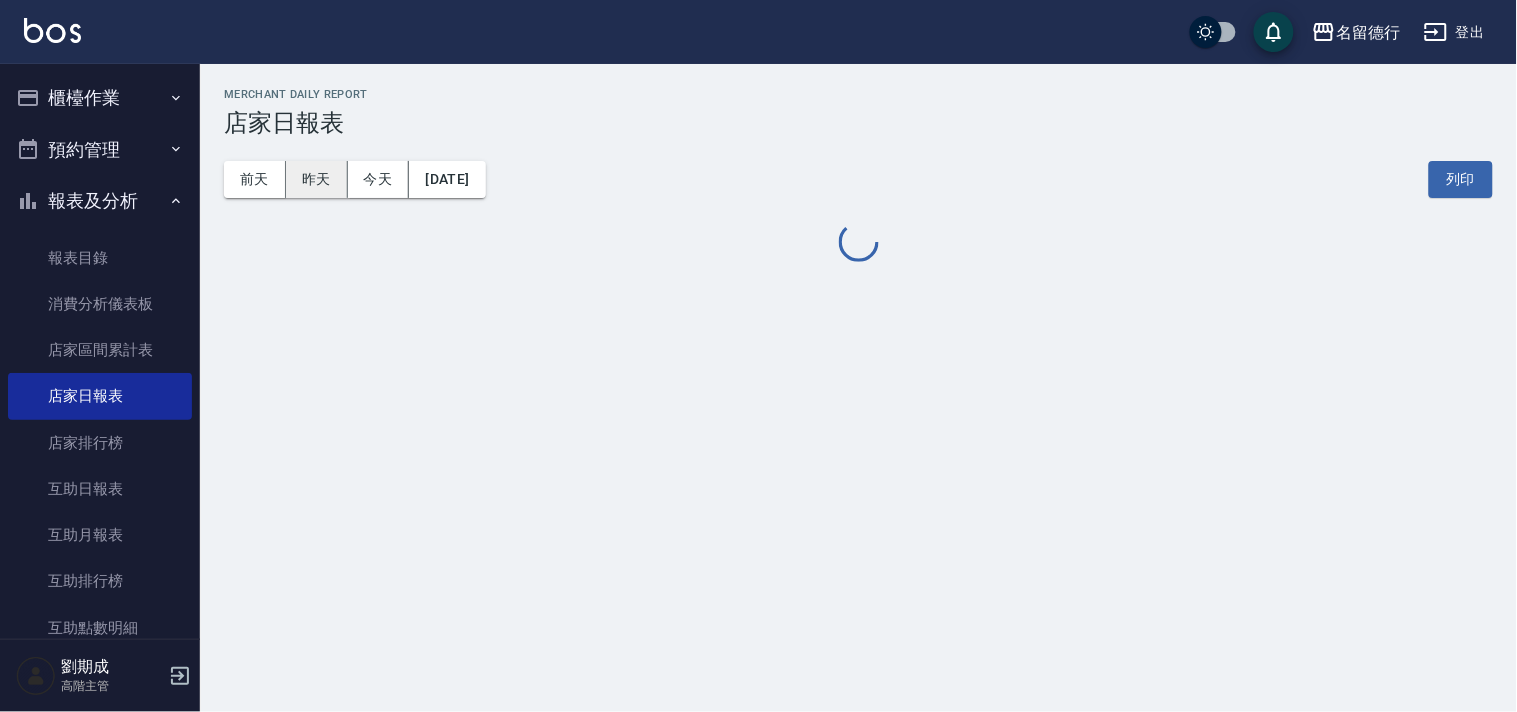 click on "昨天" at bounding box center [317, 179] 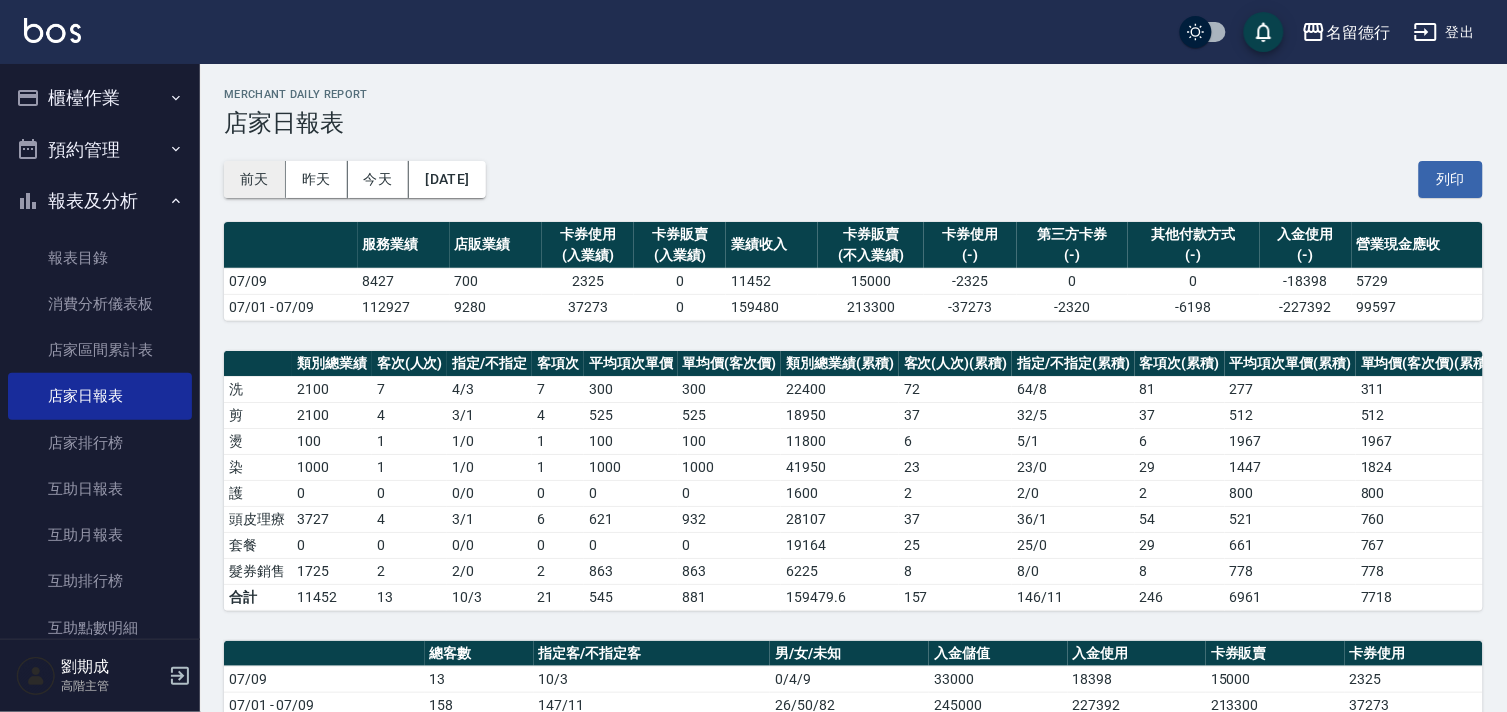 click on "前天" at bounding box center (255, 179) 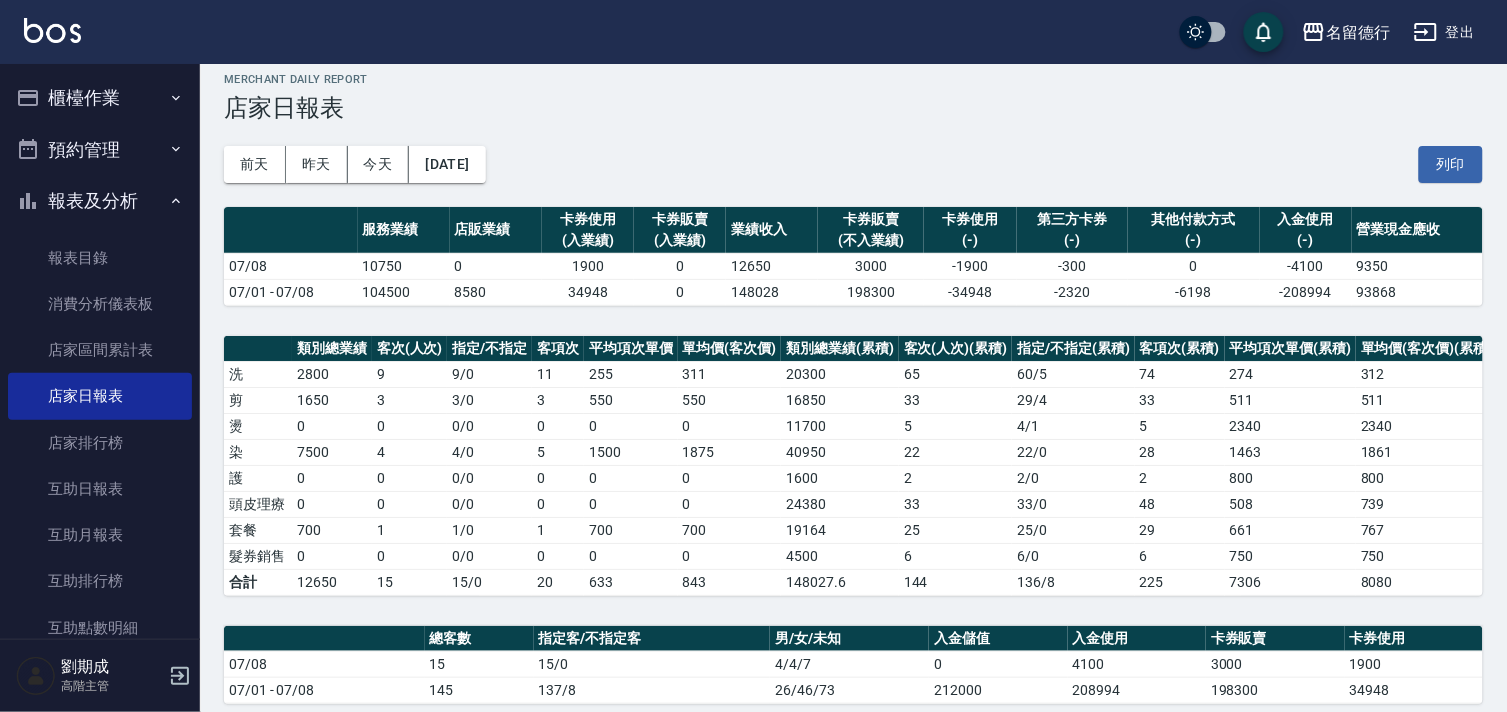 scroll, scrollTop: 0, scrollLeft: 0, axis: both 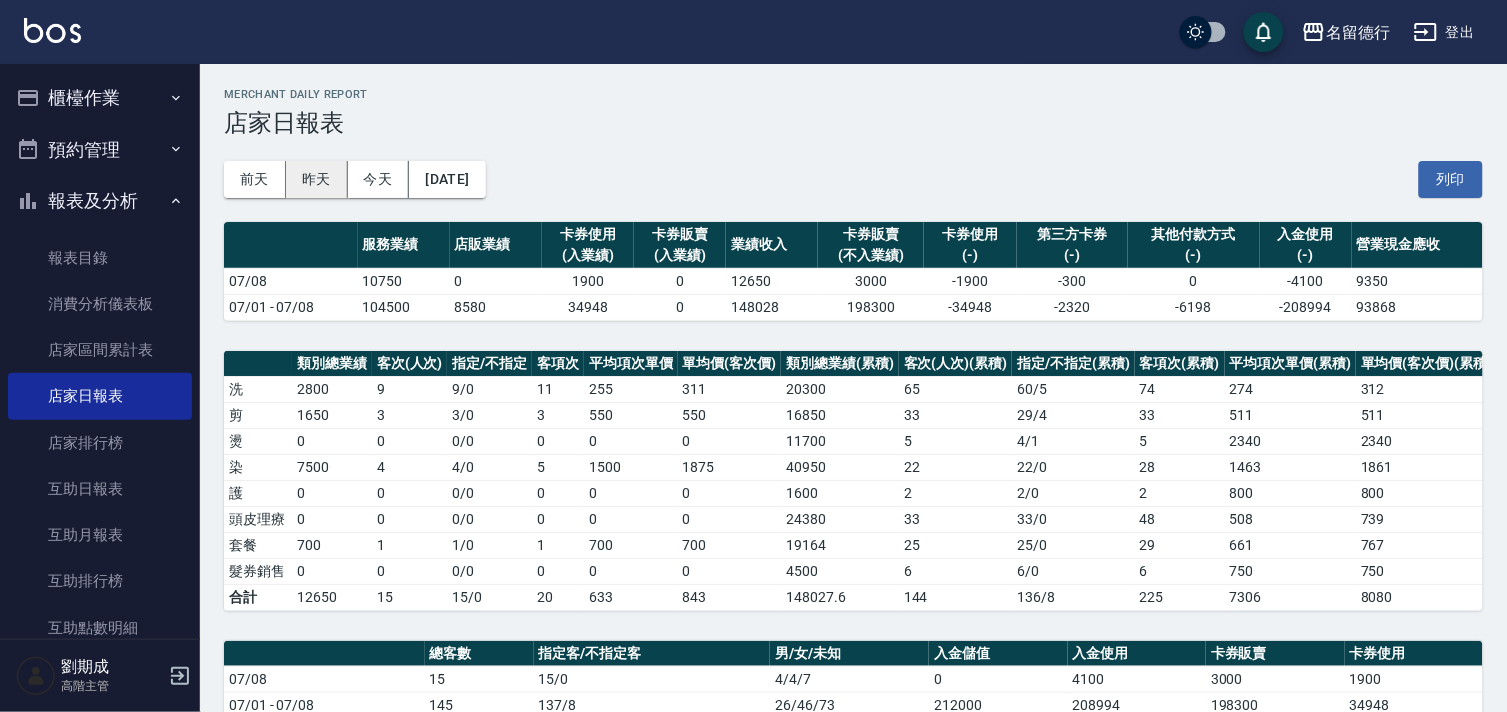 click on "昨天" at bounding box center [317, 179] 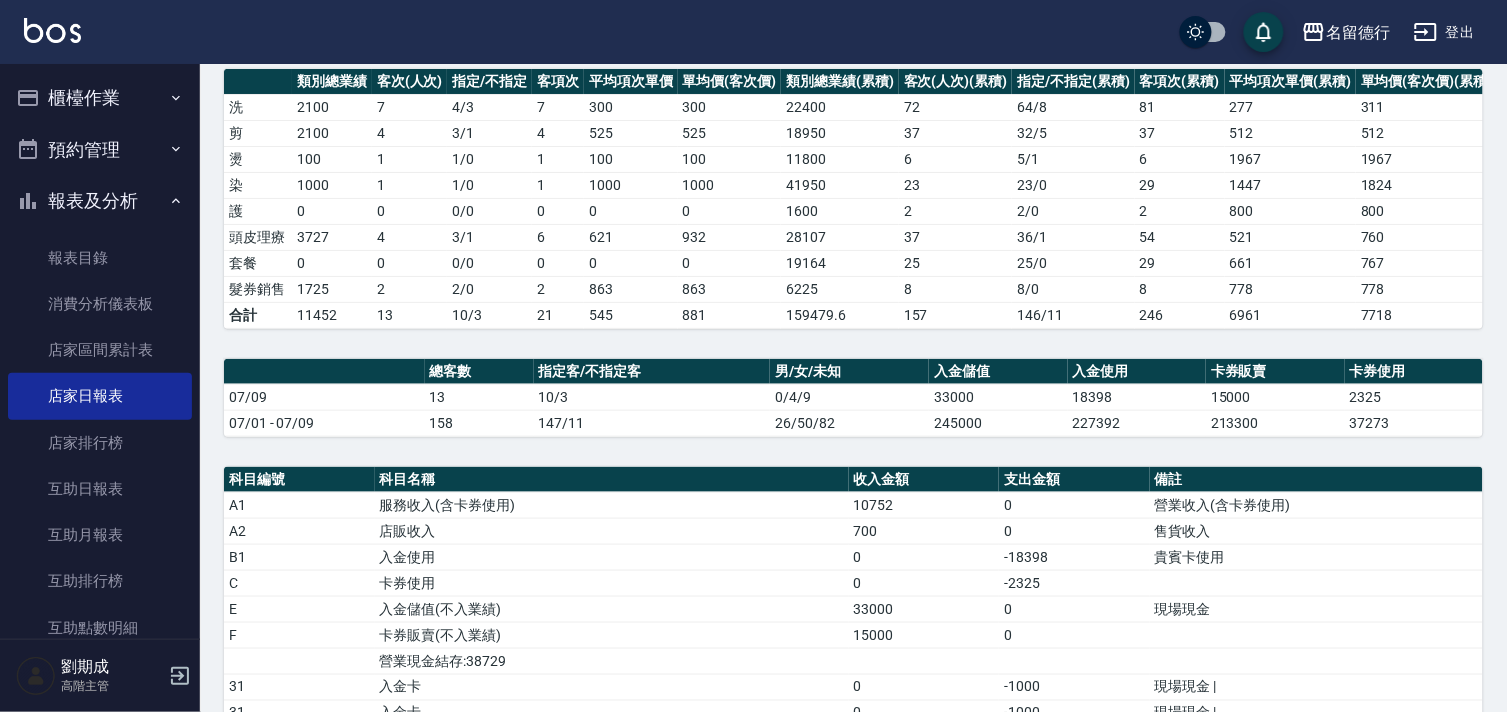 scroll, scrollTop: 666, scrollLeft: 0, axis: vertical 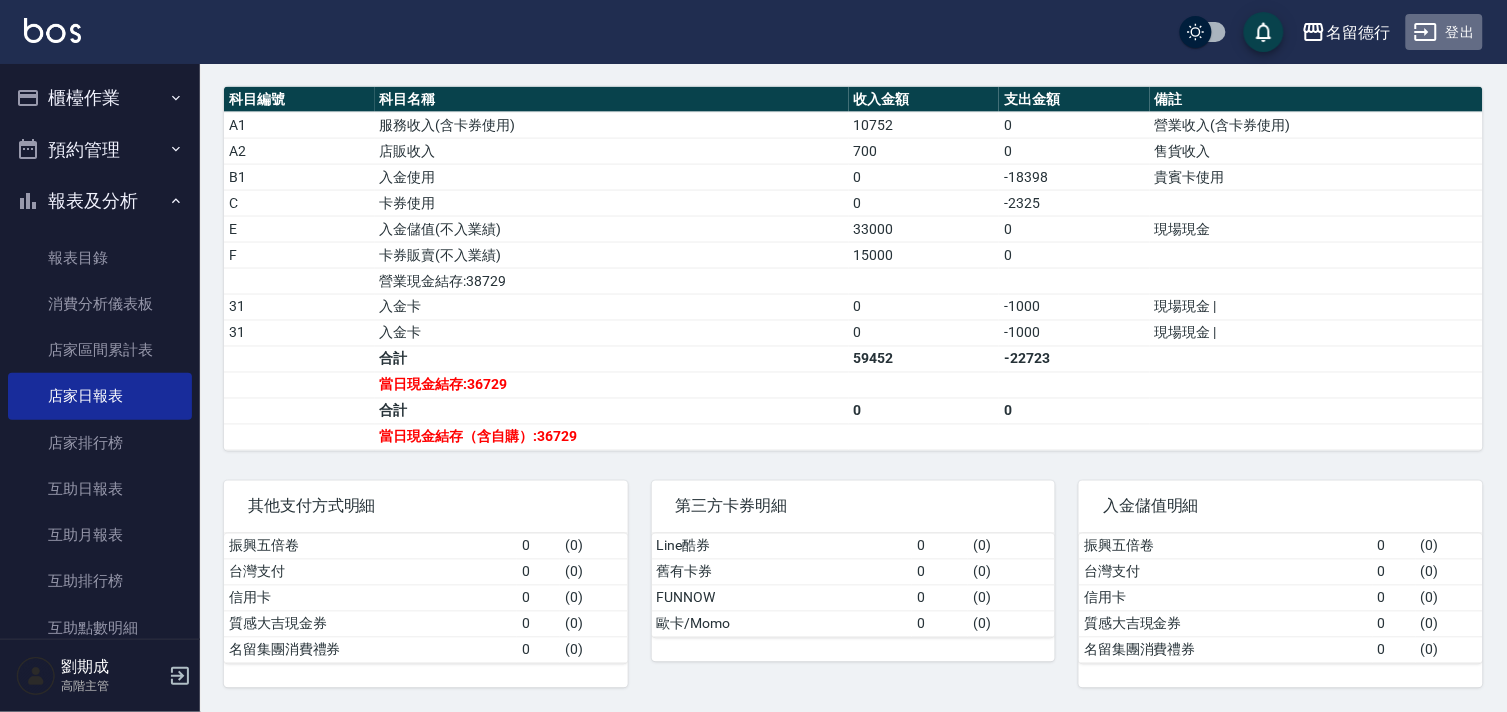 click 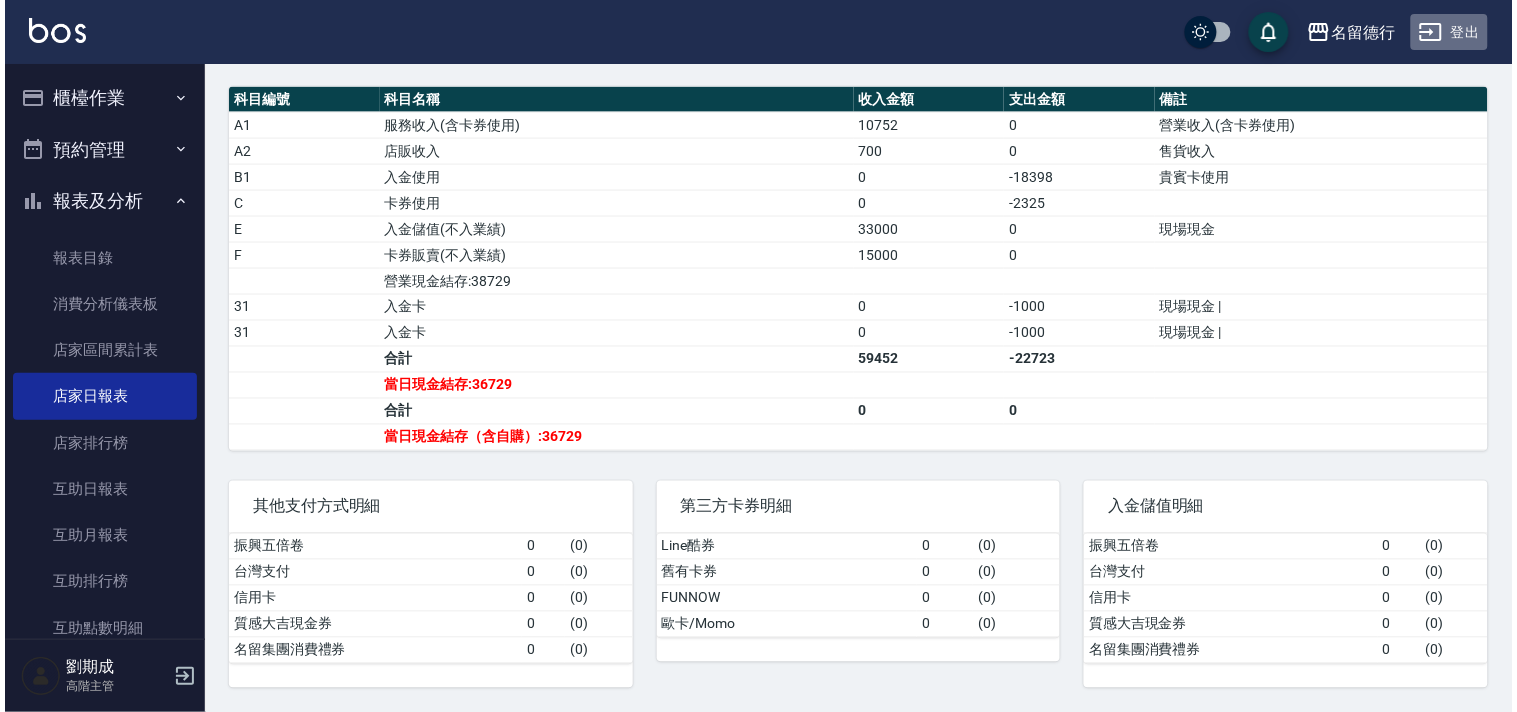 scroll, scrollTop: 0, scrollLeft: 0, axis: both 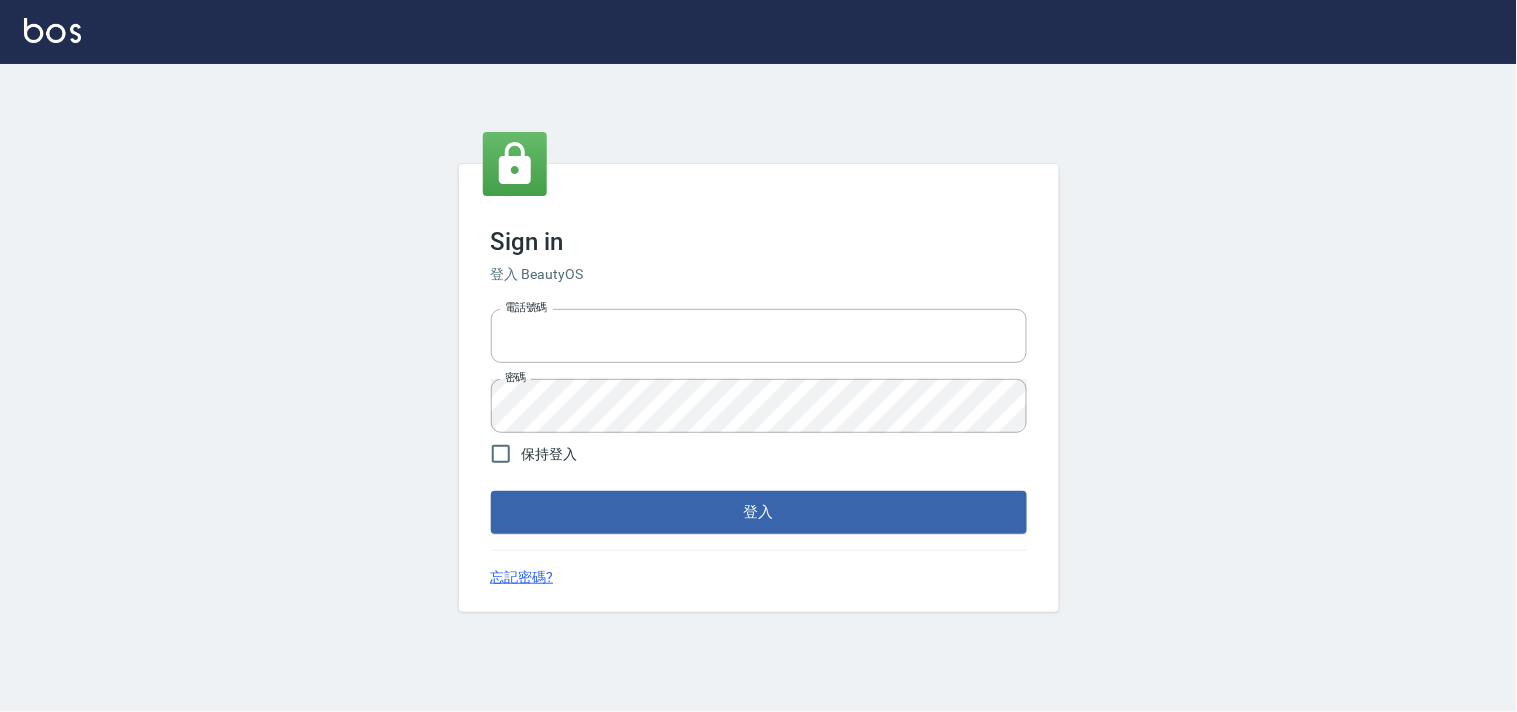 type on "28362778" 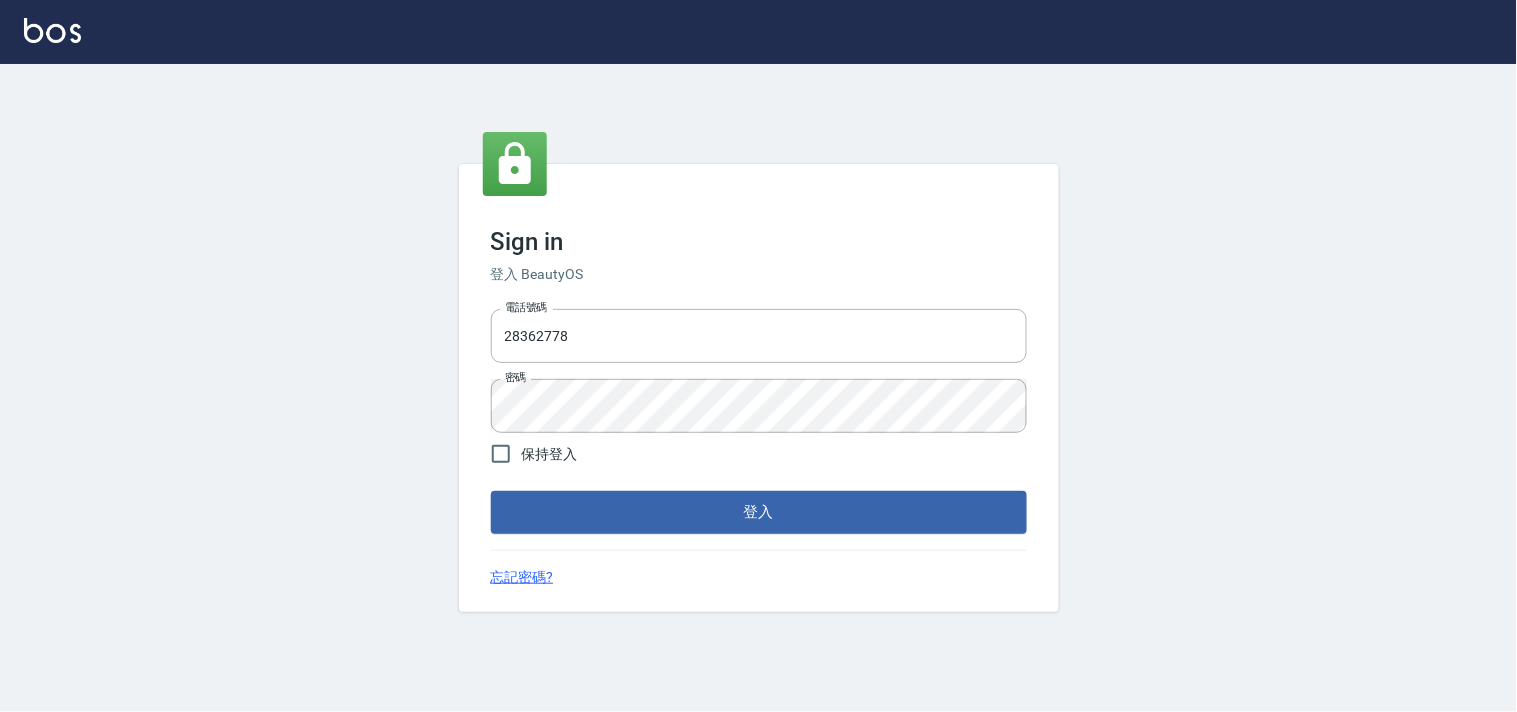click on "登入" at bounding box center [759, 512] 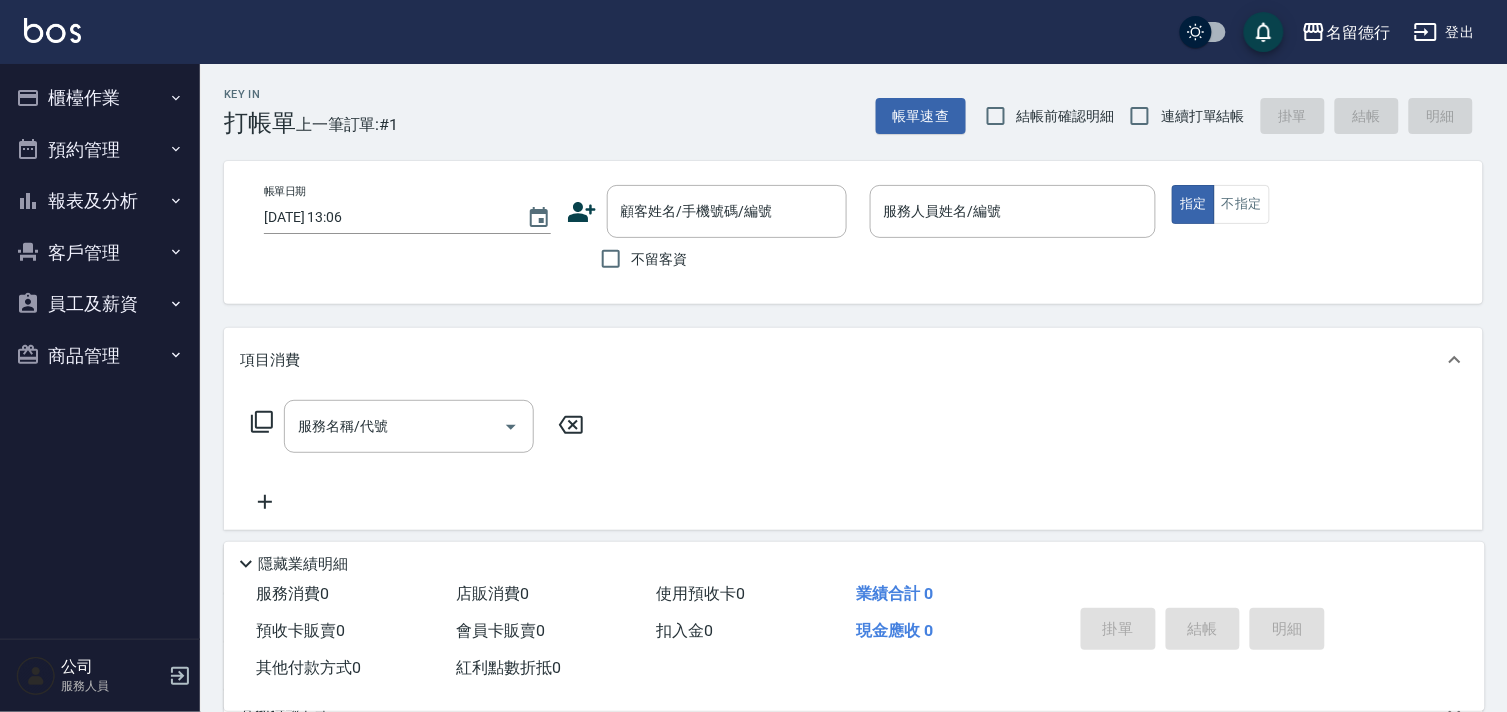 click on "結帳前確認明細" at bounding box center (1066, 116) 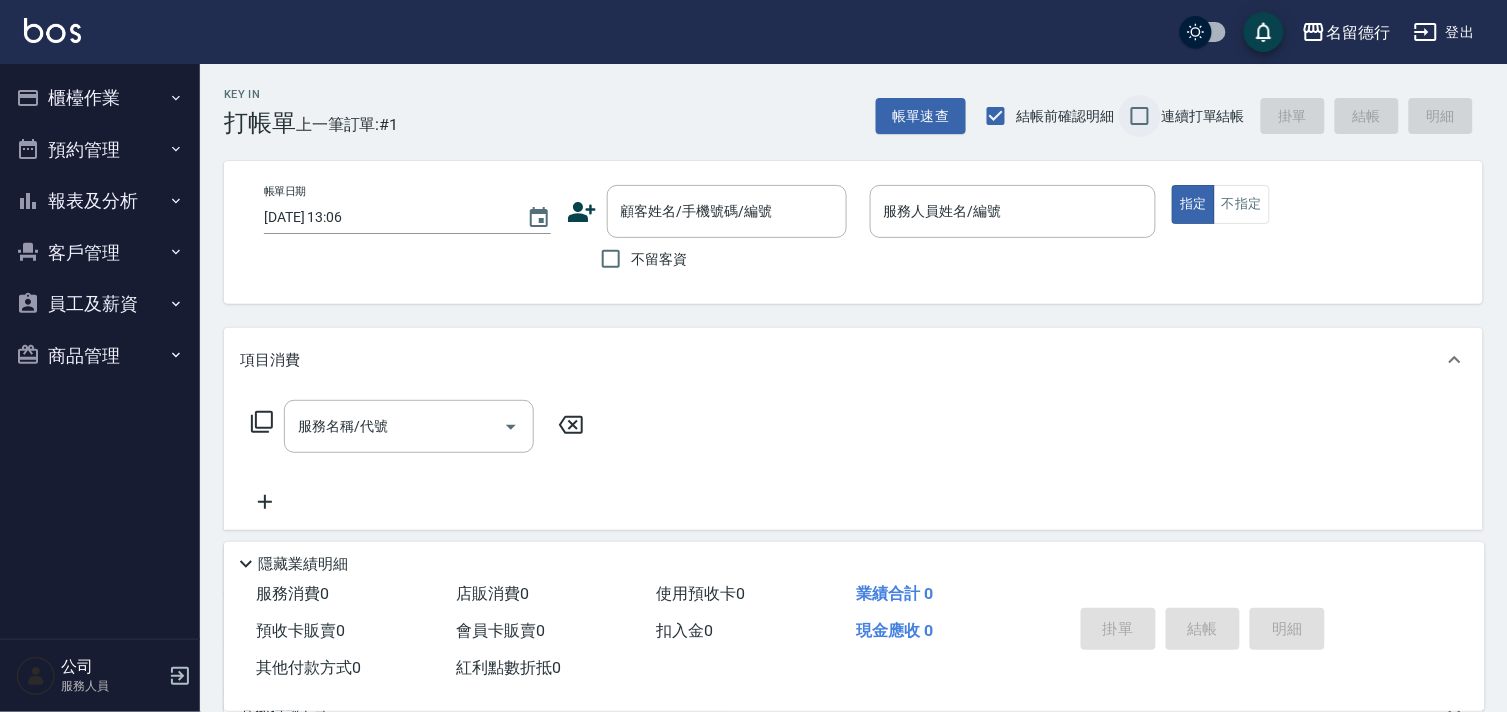 click on "連續打單結帳" at bounding box center [1140, 116] 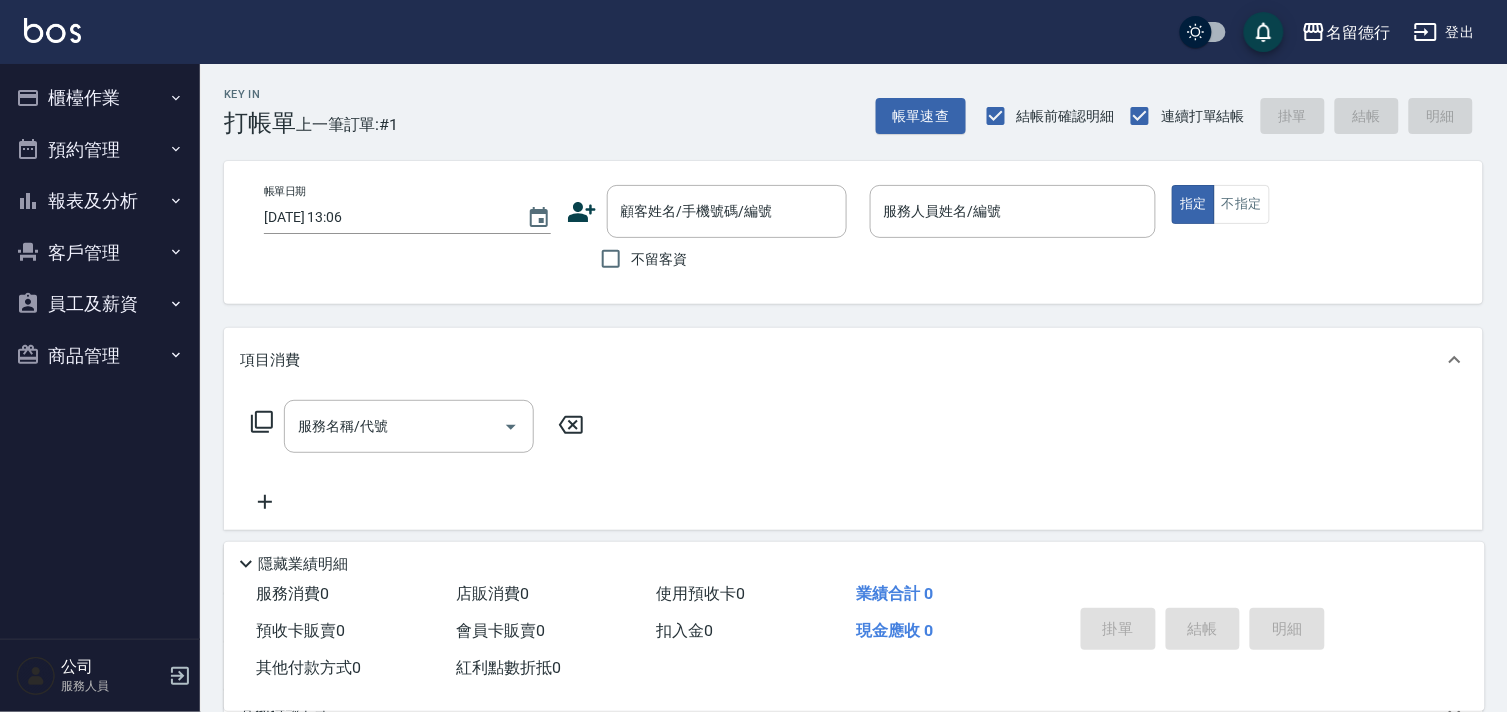 click on "不留客資" at bounding box center [660, 259] 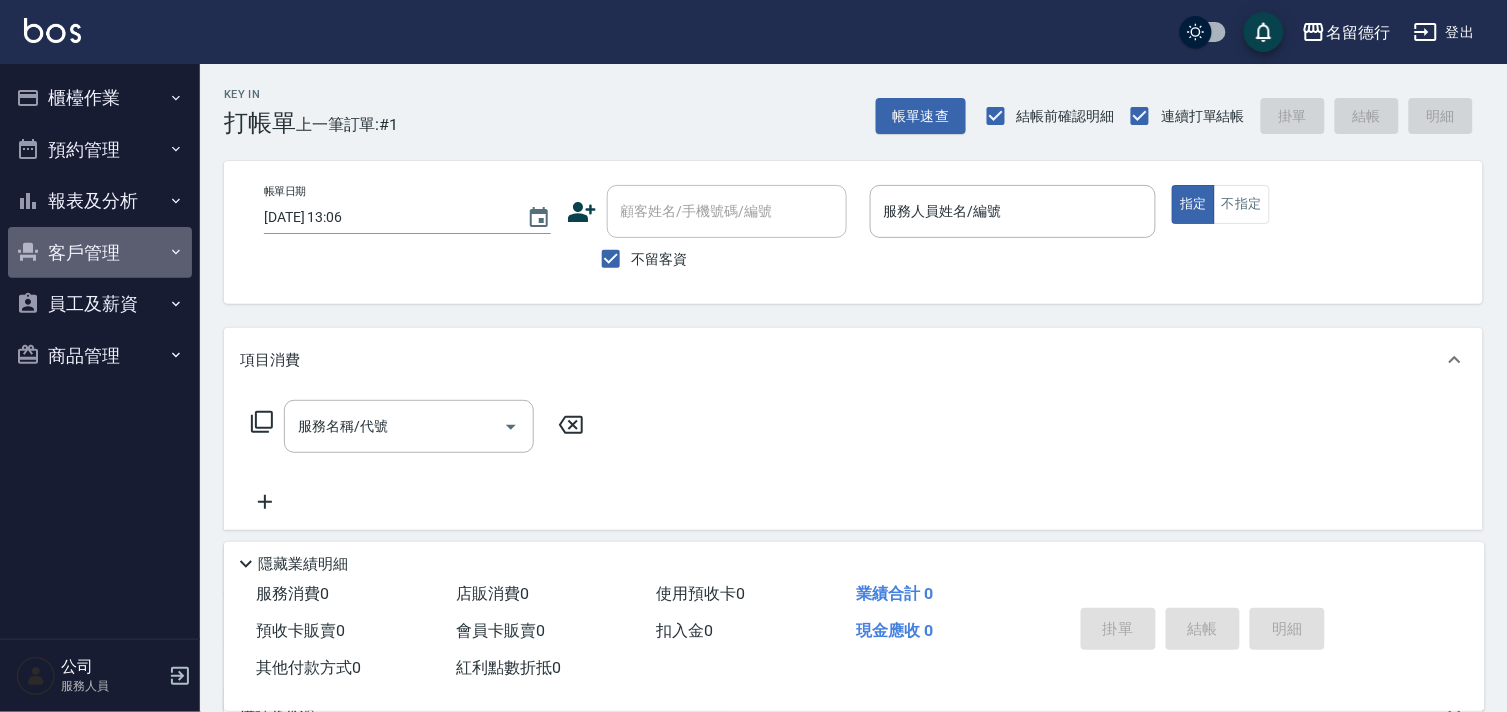 click on "客戶管理" at bounding box center [100, 253] 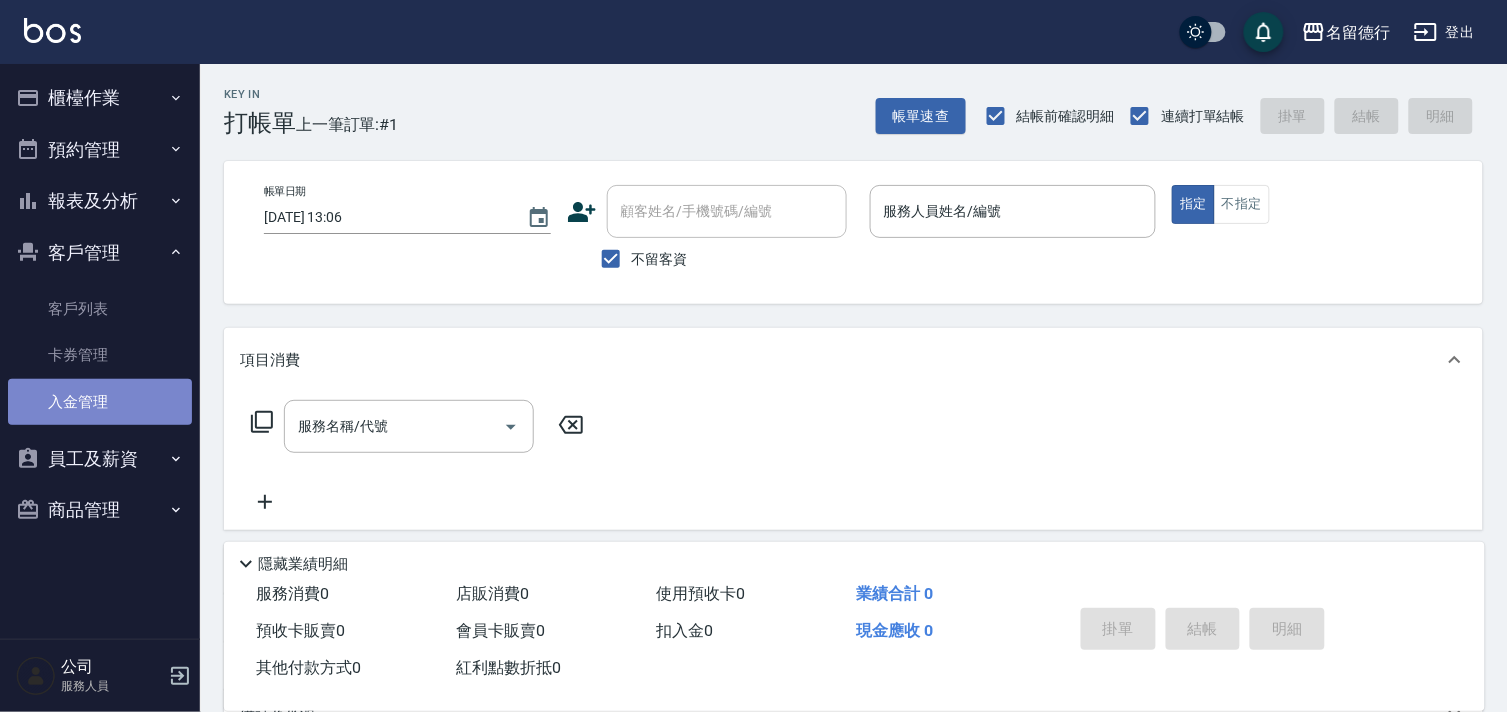 click on "入金管理" at bounding box center [100, 402] 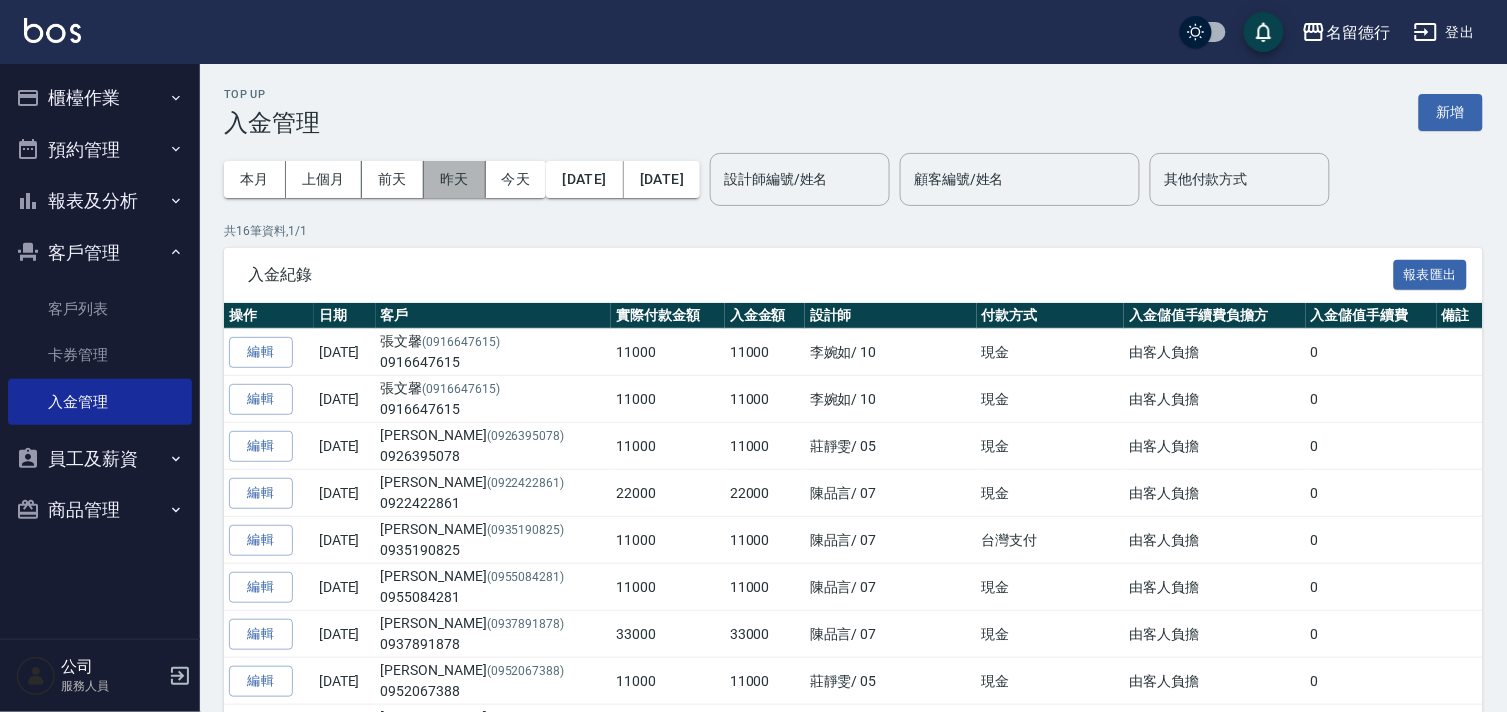 click on "昨天" at bounding box center [455, 179] 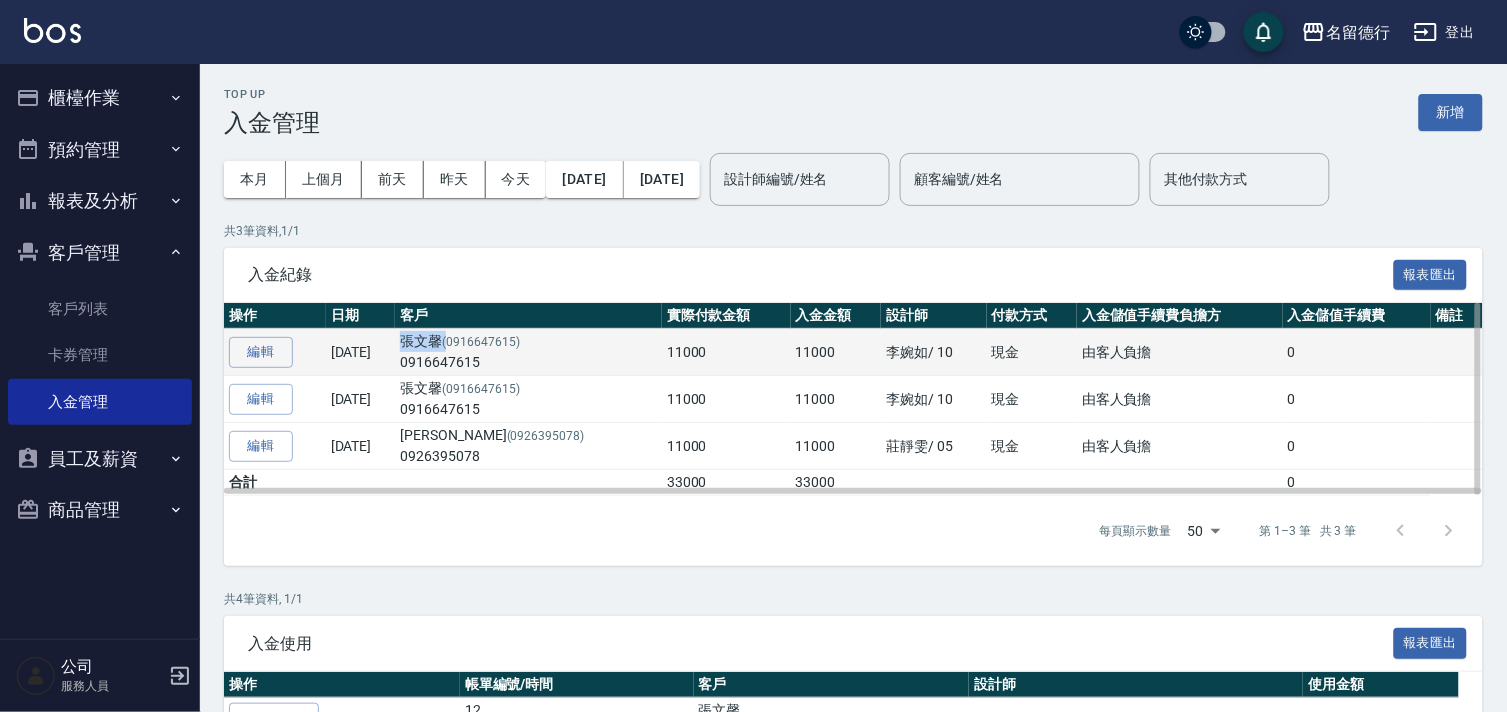 drag, startPoint x: 501, startPoint y: 343, endPoint x: 457, endPoint y: 335, distance: 44.72136 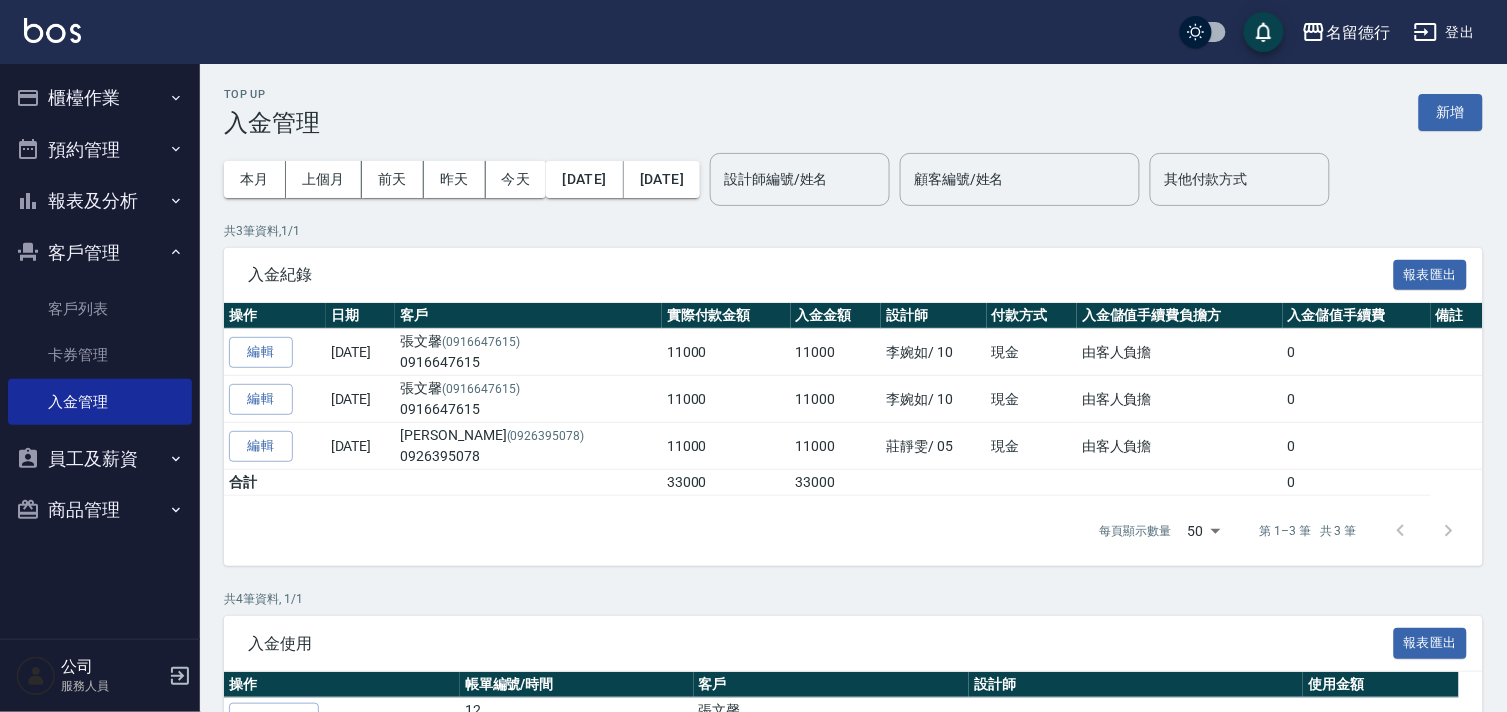 click on "入金紀錄 報表匯出" at bounding box center [853, 275] 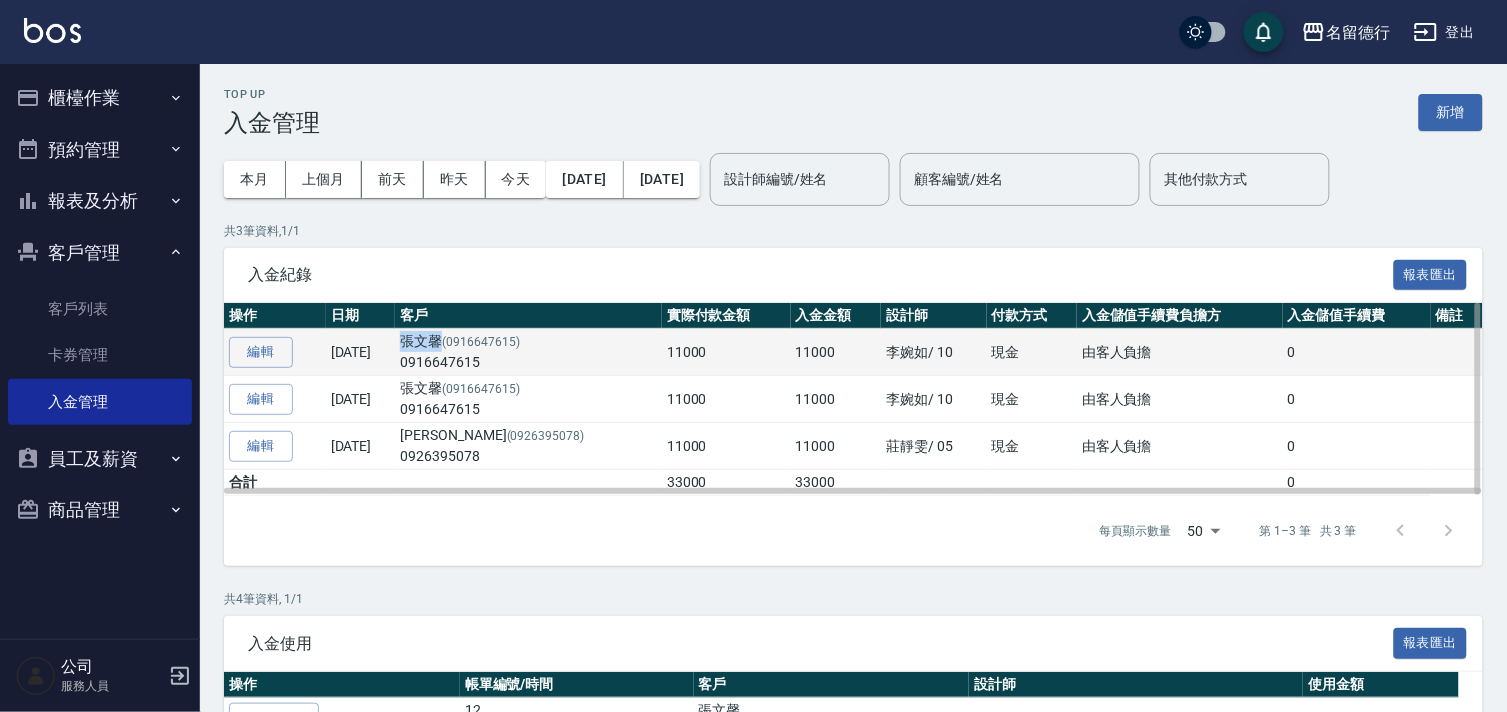 drag, startPoint x: 451, startPoint y: 336, endPoint x: 488, endPoint y: 336, distance: 37 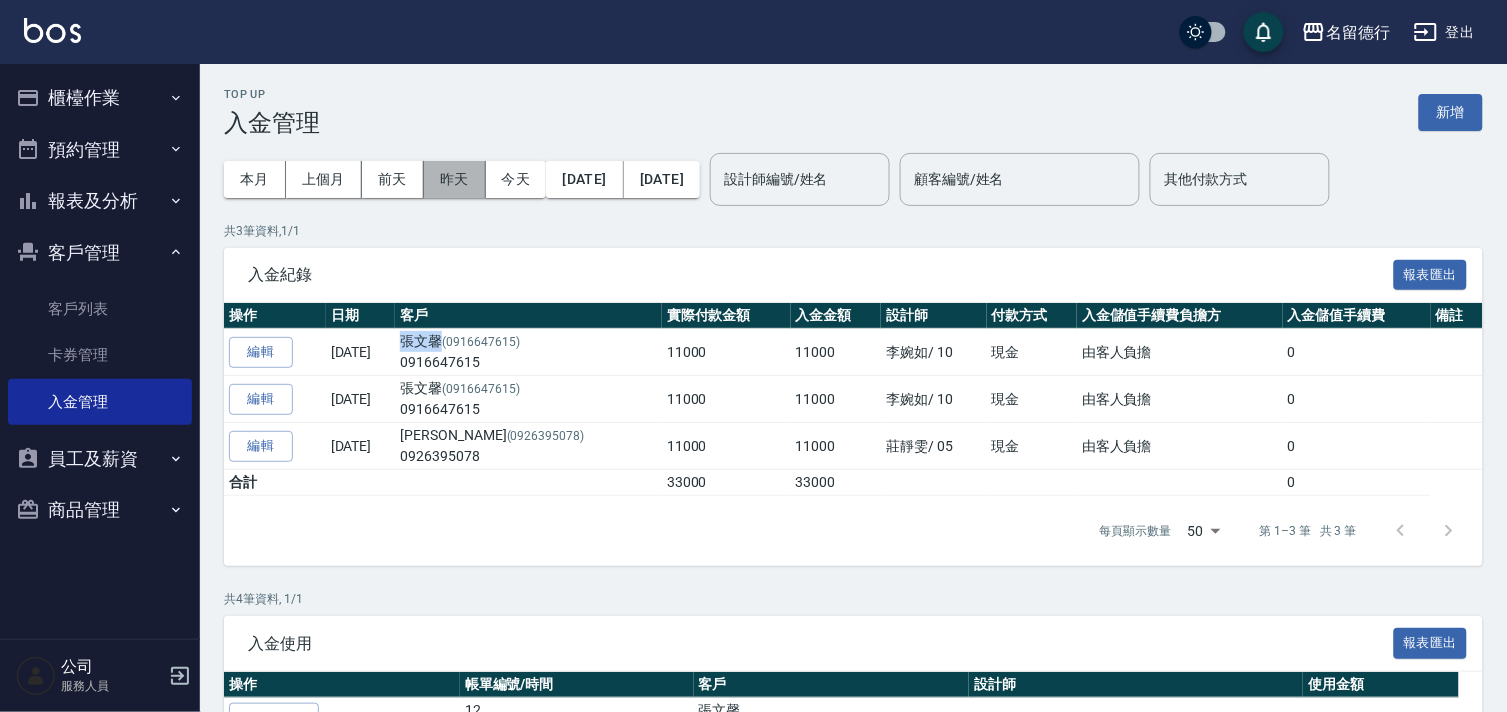 click on "昨天" at bounding box center (455, 179) 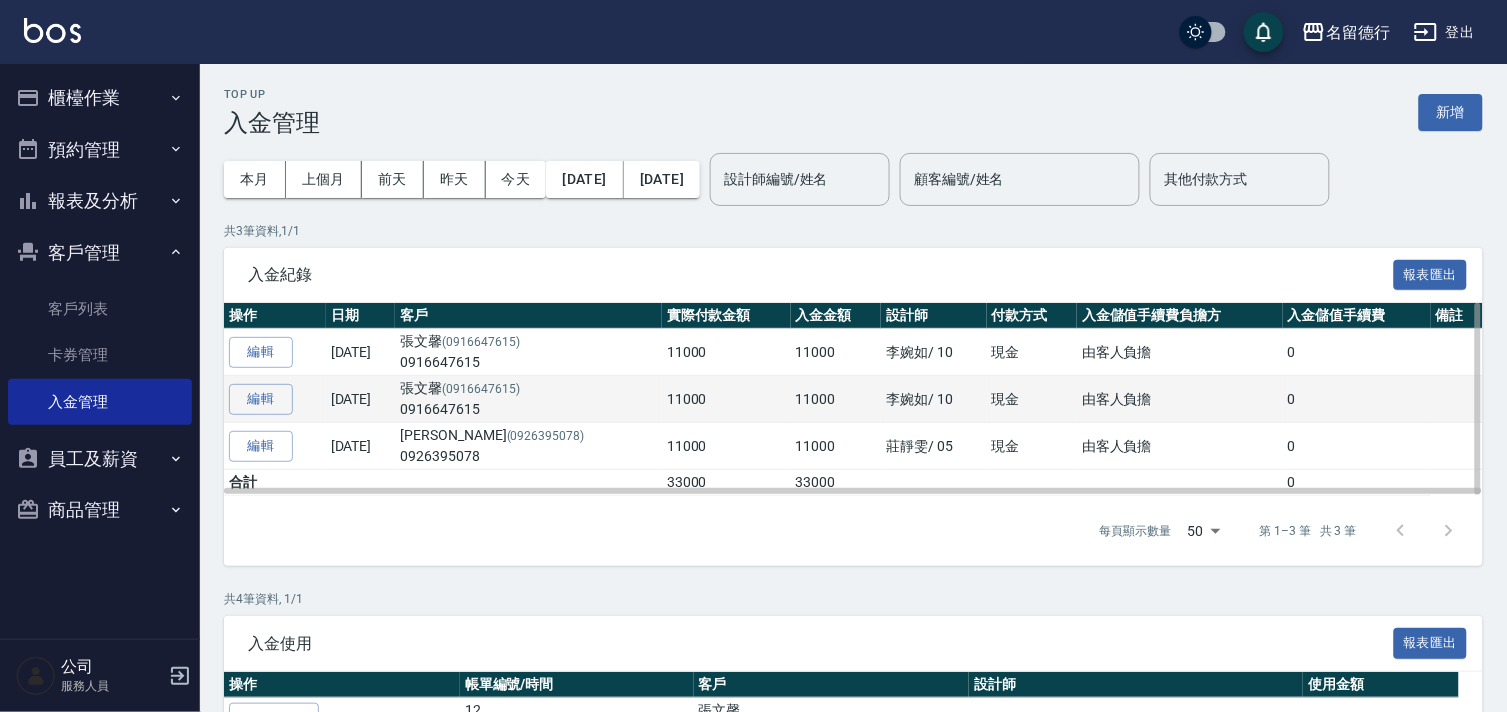 click on "11000" at bounding box center (726, 399) 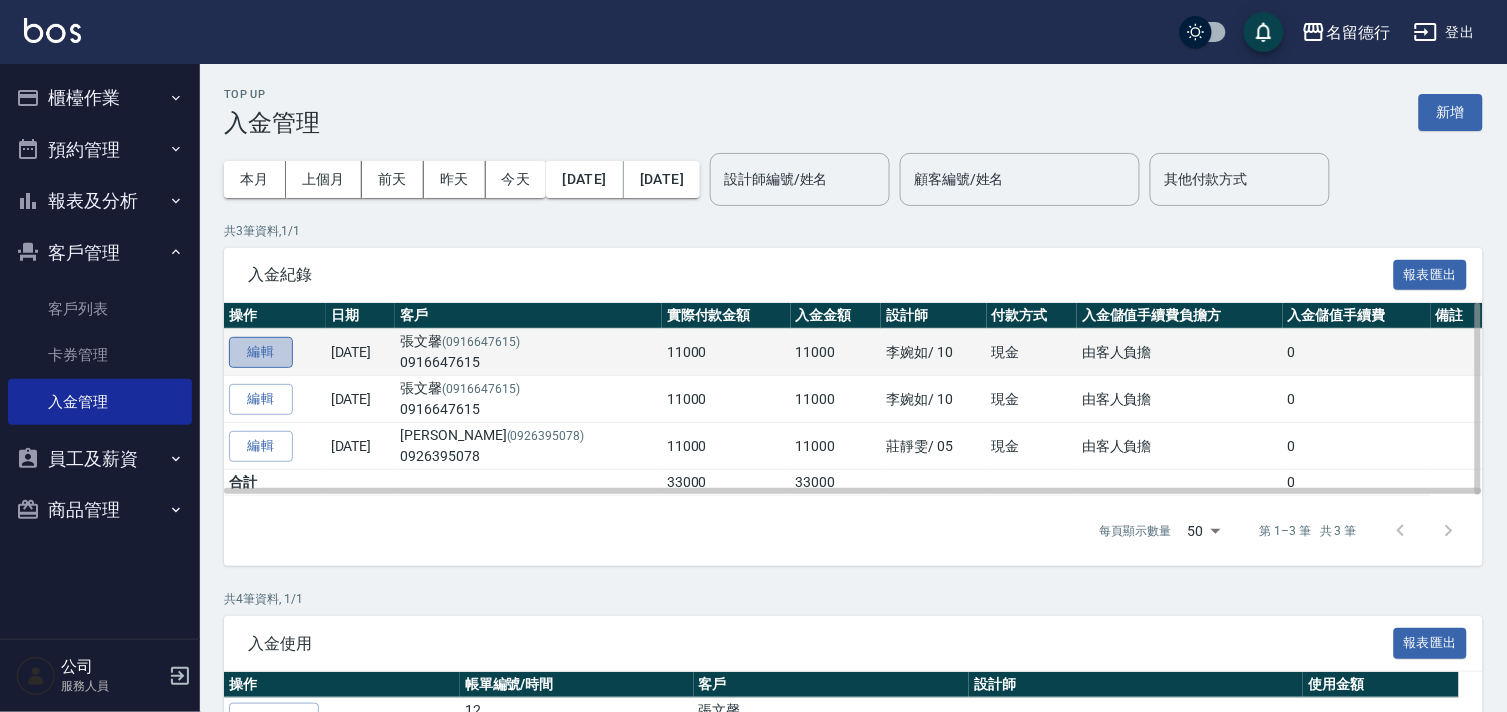 click on "編輯" at bounding box center (261, 352) 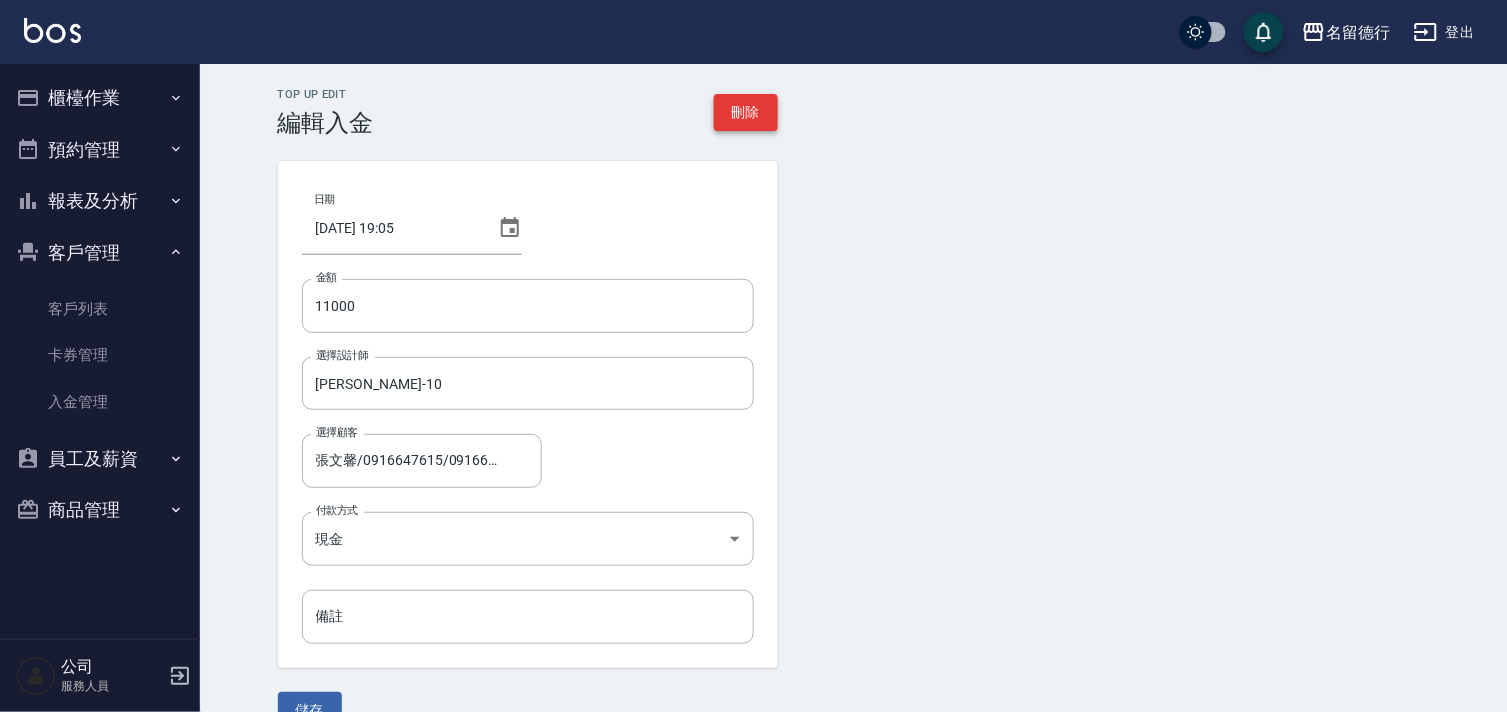 click on "刪除" at bounding box center [746, 112] 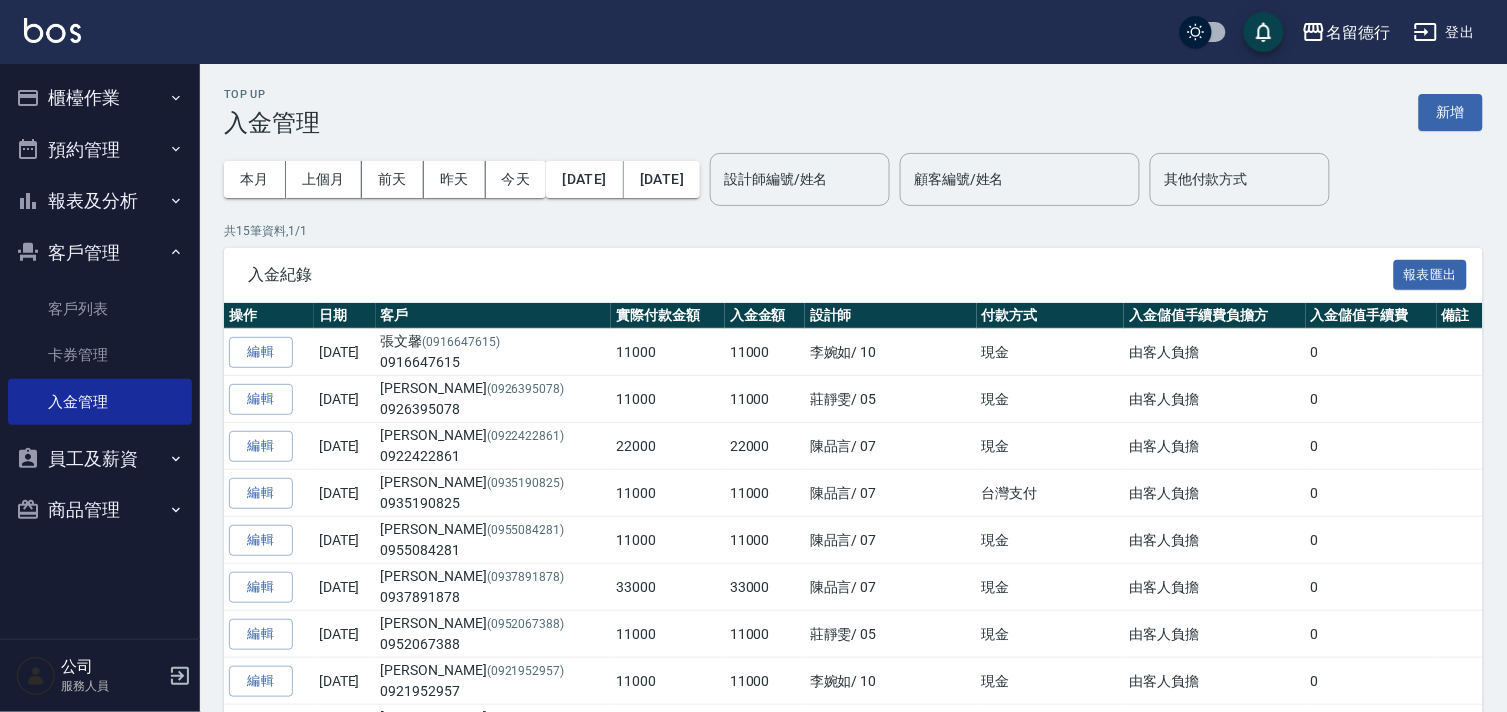 click on "櫃檯作業" at bounding box center (100, 98) 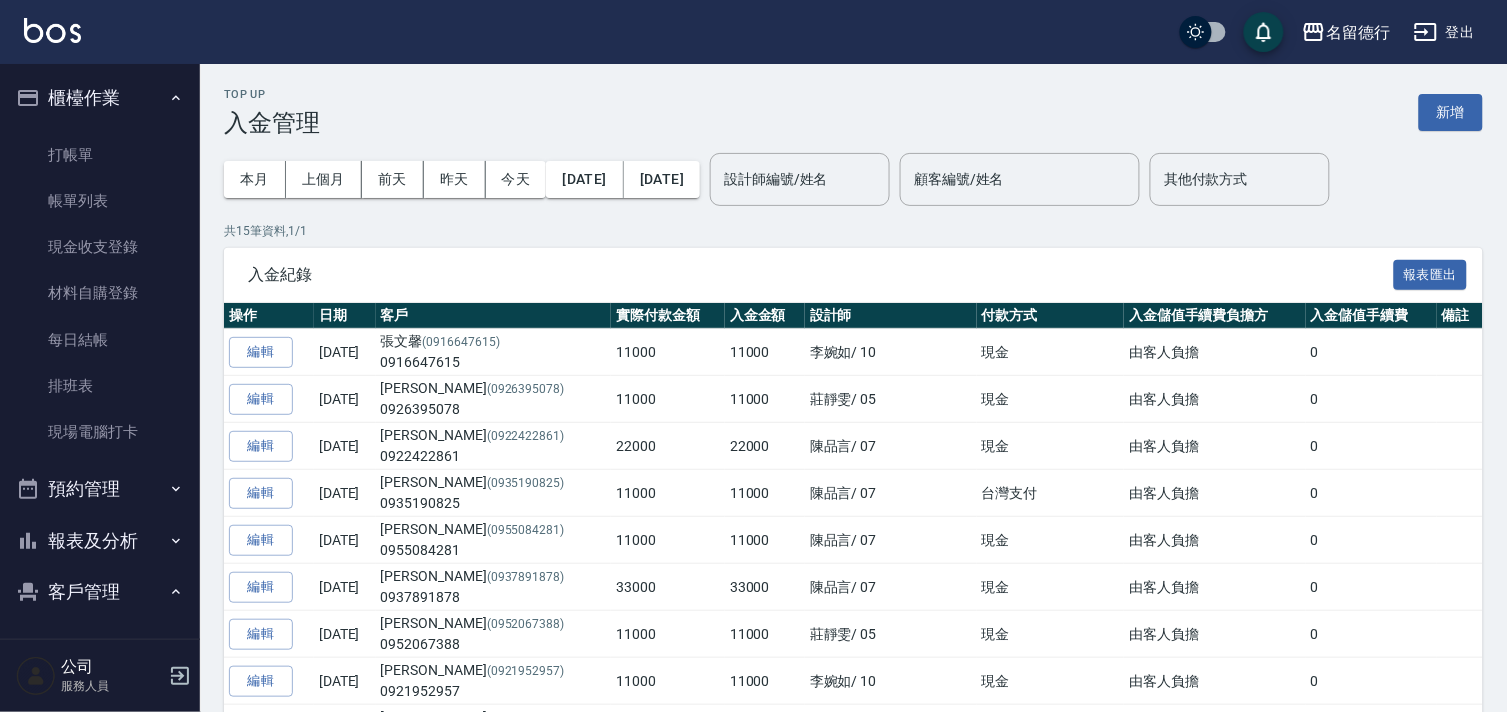 click on "櫃檯作業" at bounding box center [100, 98] 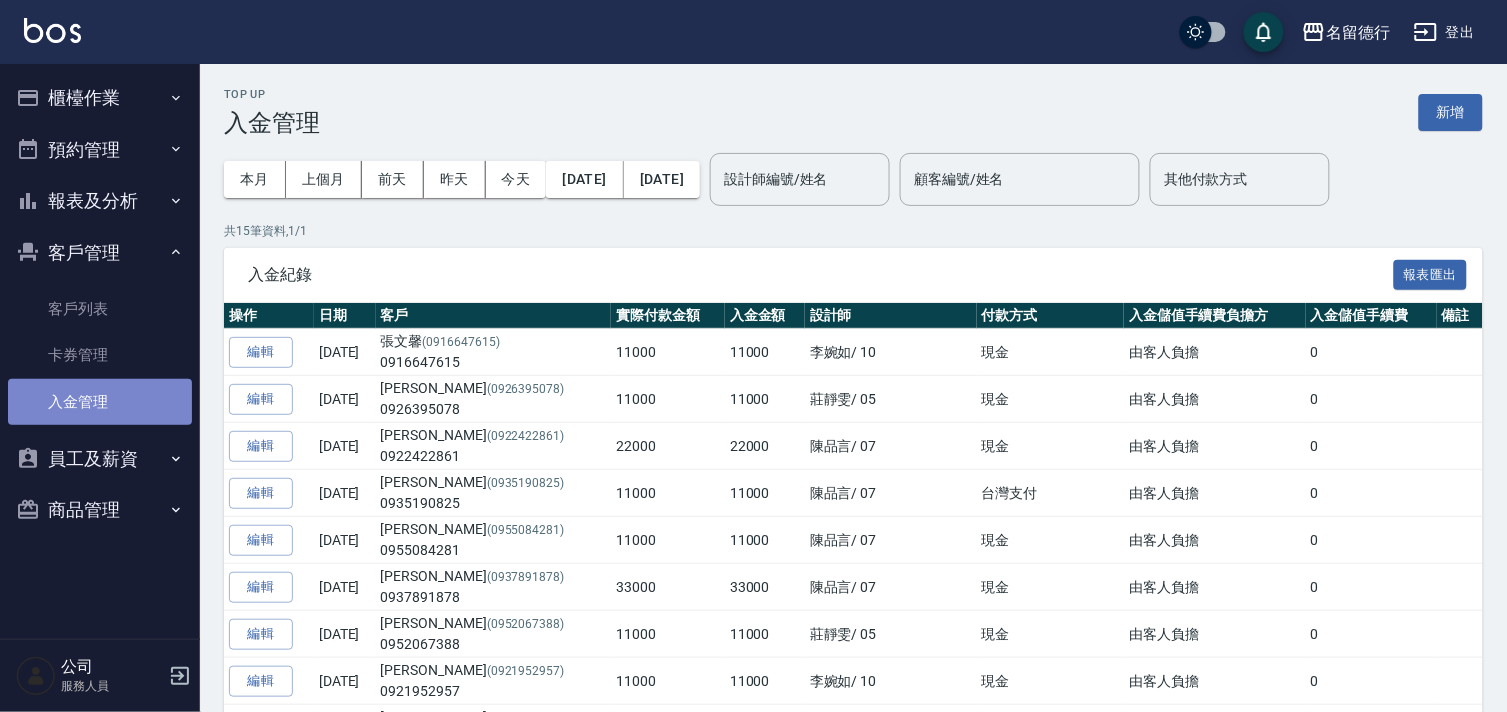 click on "入金管理" at bounding box center [100, 402] 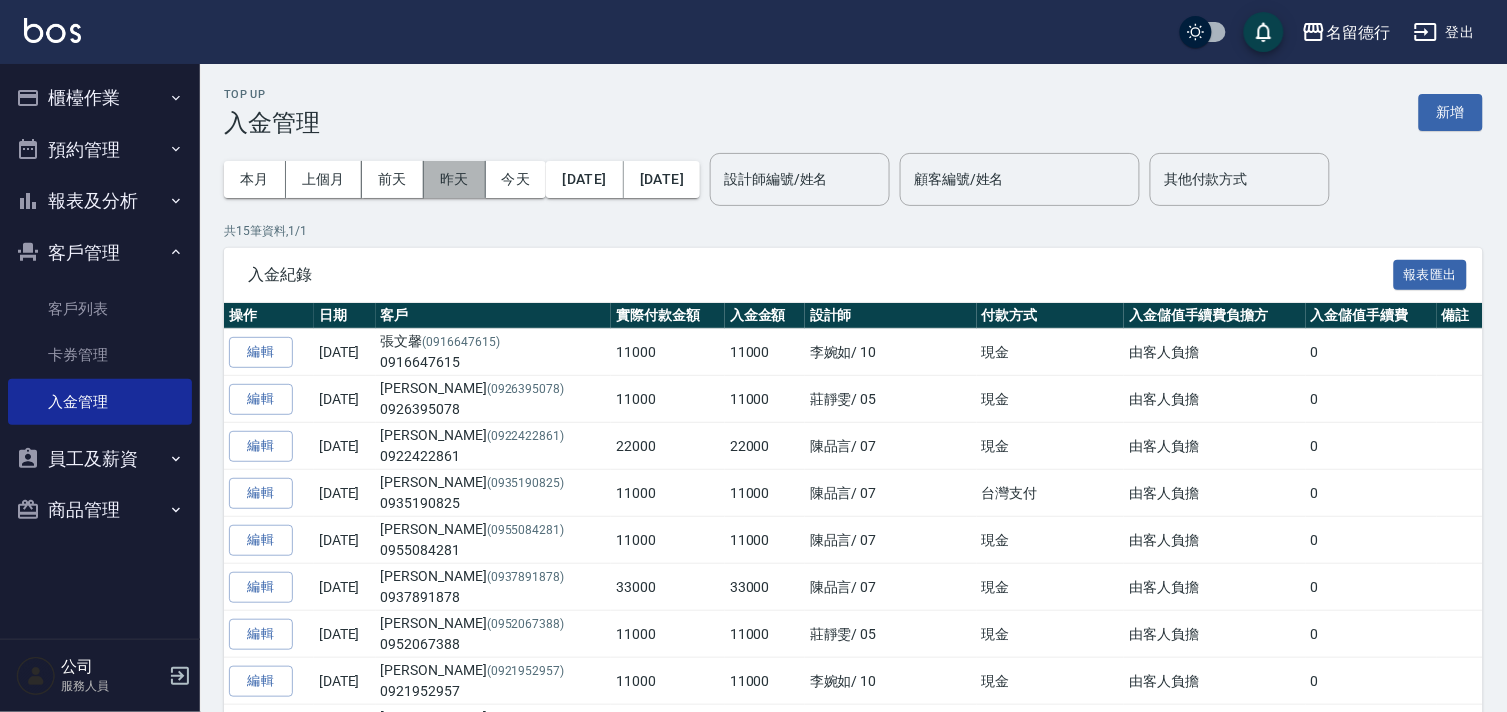 click on "昨天" at bounding box center (455, 179) 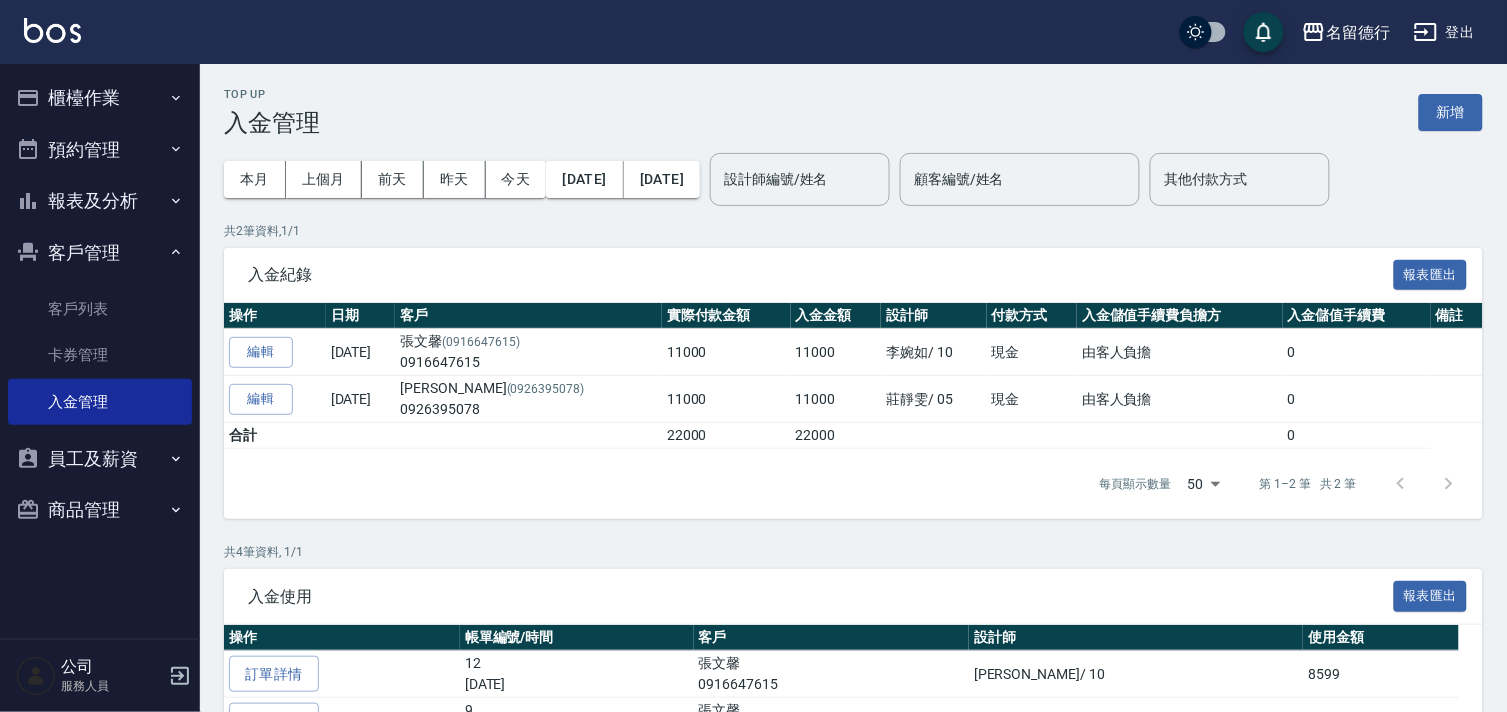 click on "本月 上個月 前天 昨天 今天 2025/07/09 2025/07/09" at bounding box center [462, 179] 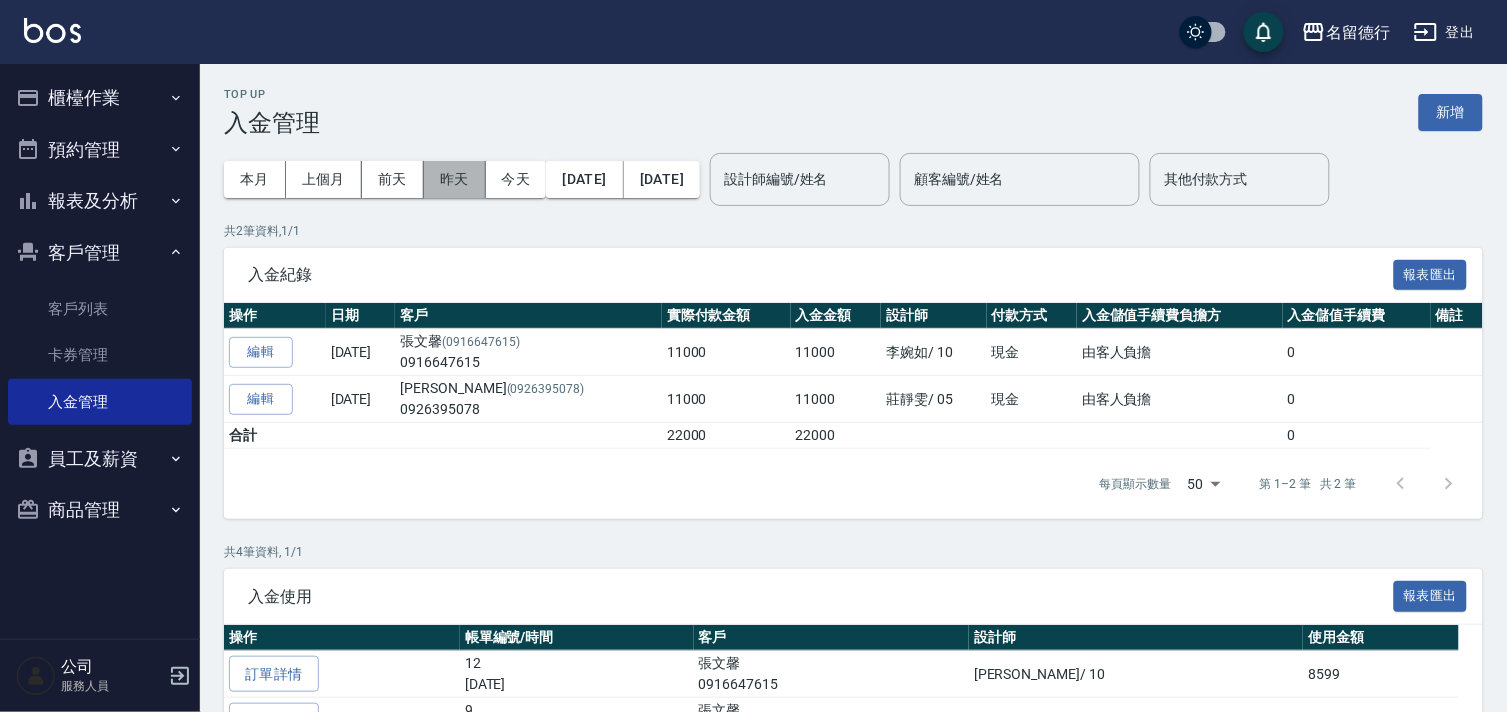 click on "昨天" at bounding box center [455, 179] 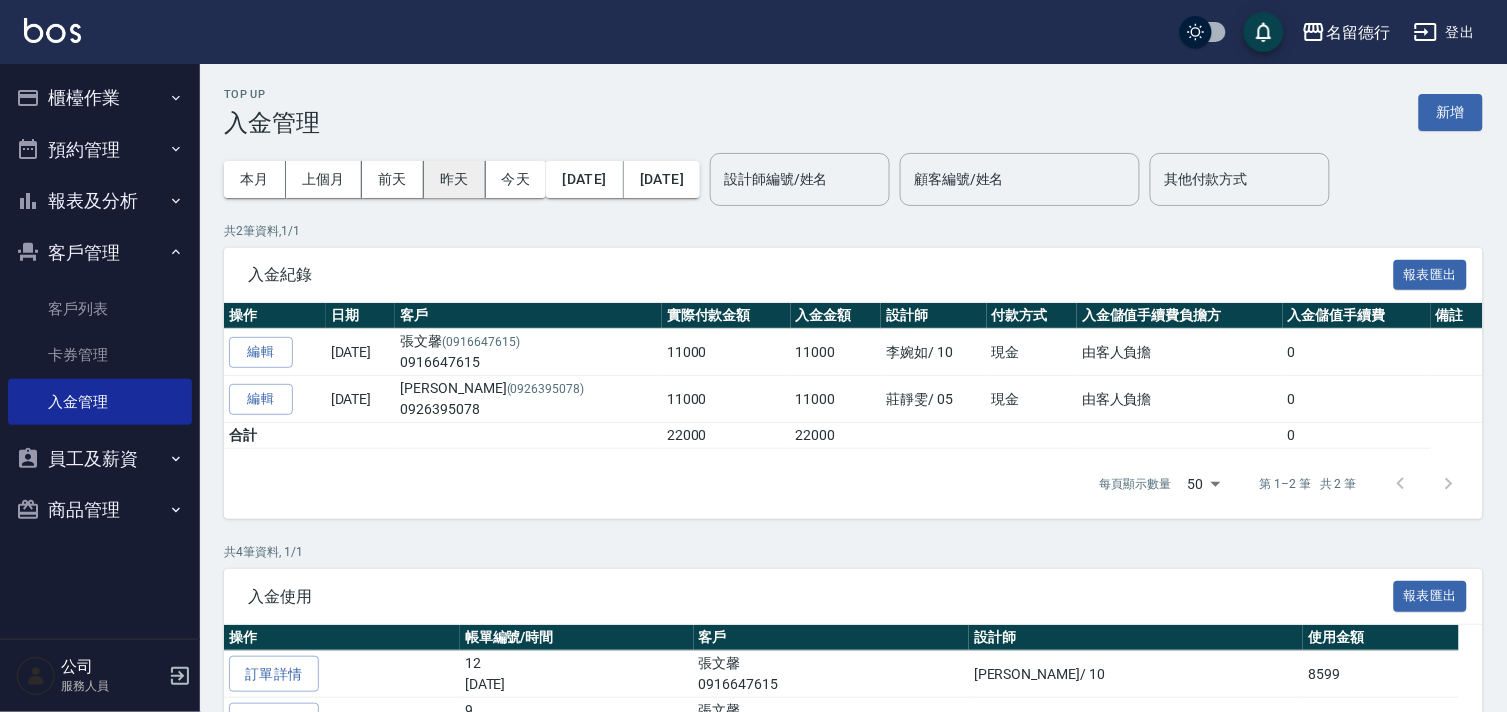 click on "昨天" at bounding box center (455, 179) 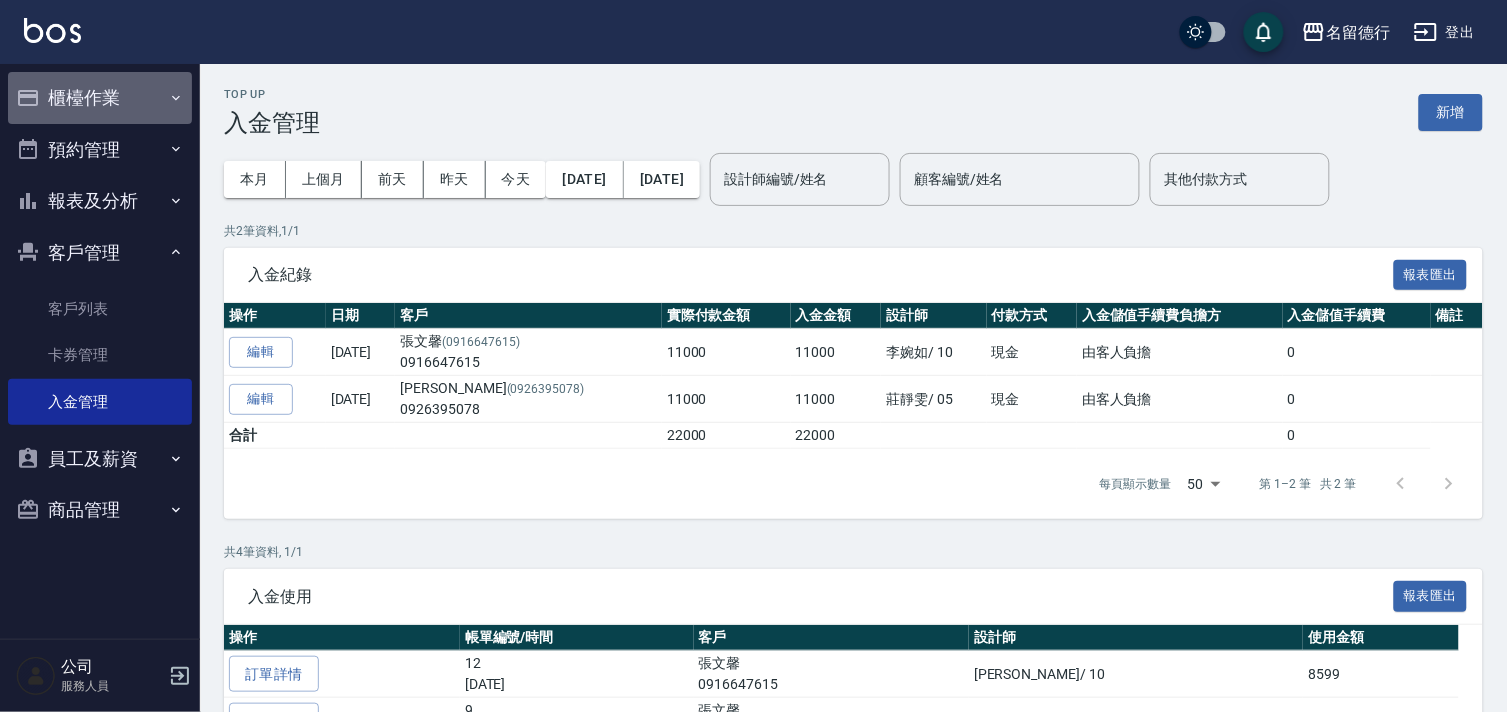 click on "櫃檯作業" at bounding box center (100, 98) 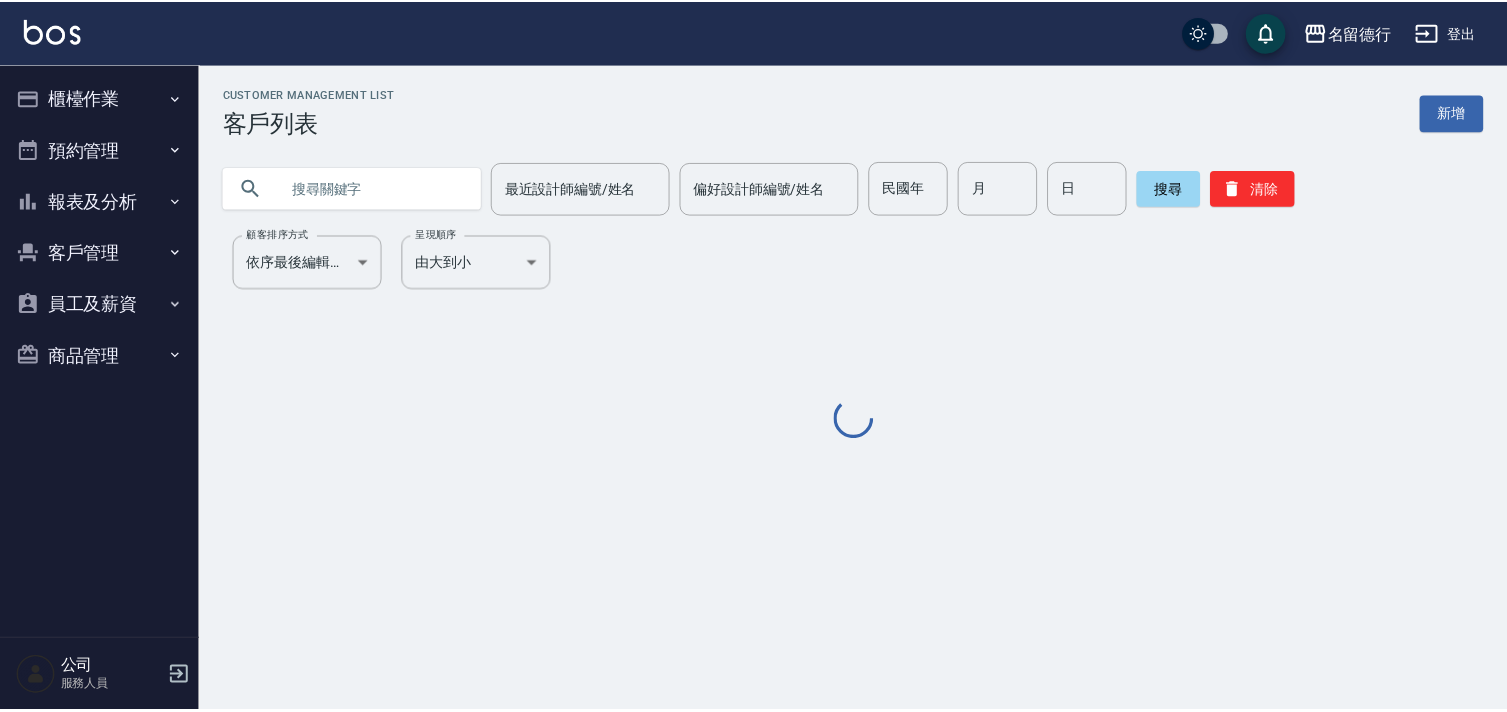 scroll, scrollTop: 0, scrollLeft: 0, axis: both 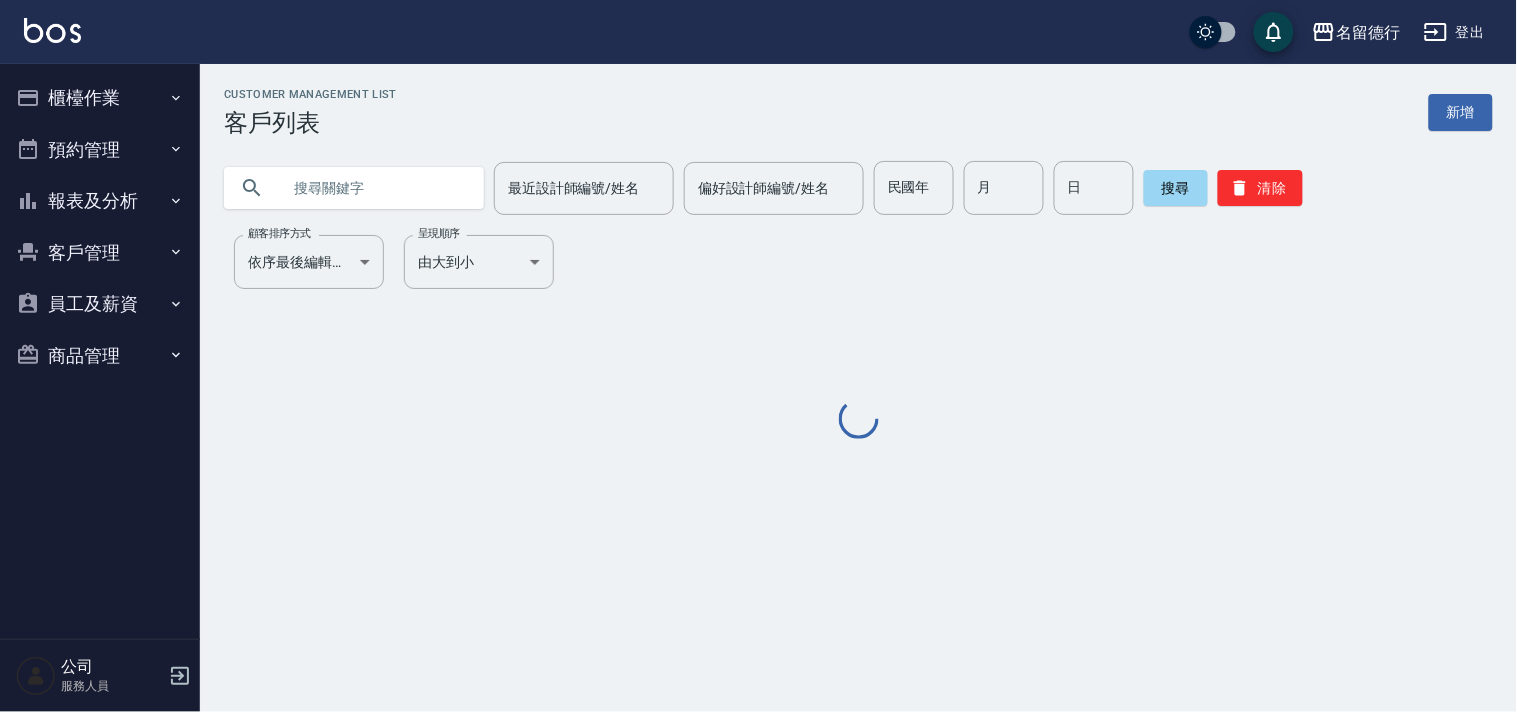 click at bounding box center [374, 188] 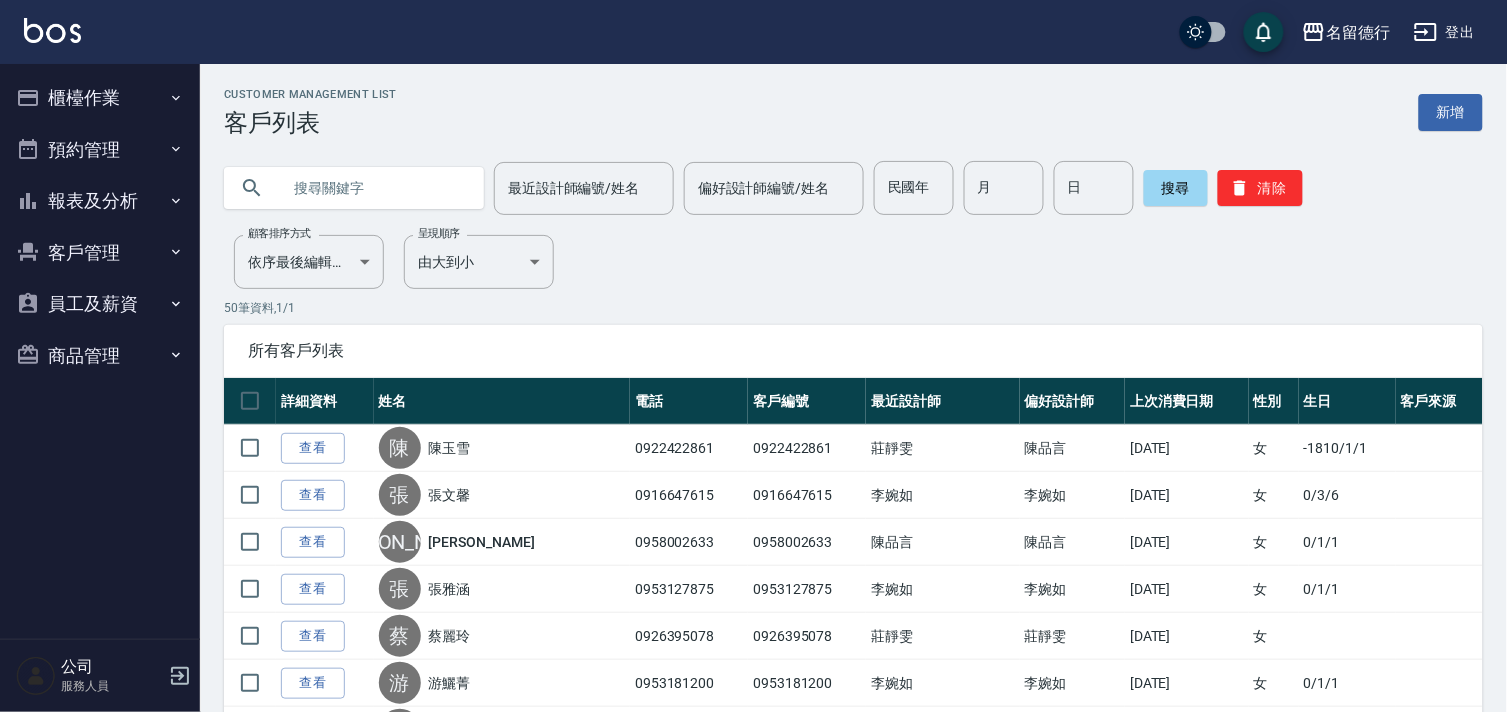 paste on "張文馨" 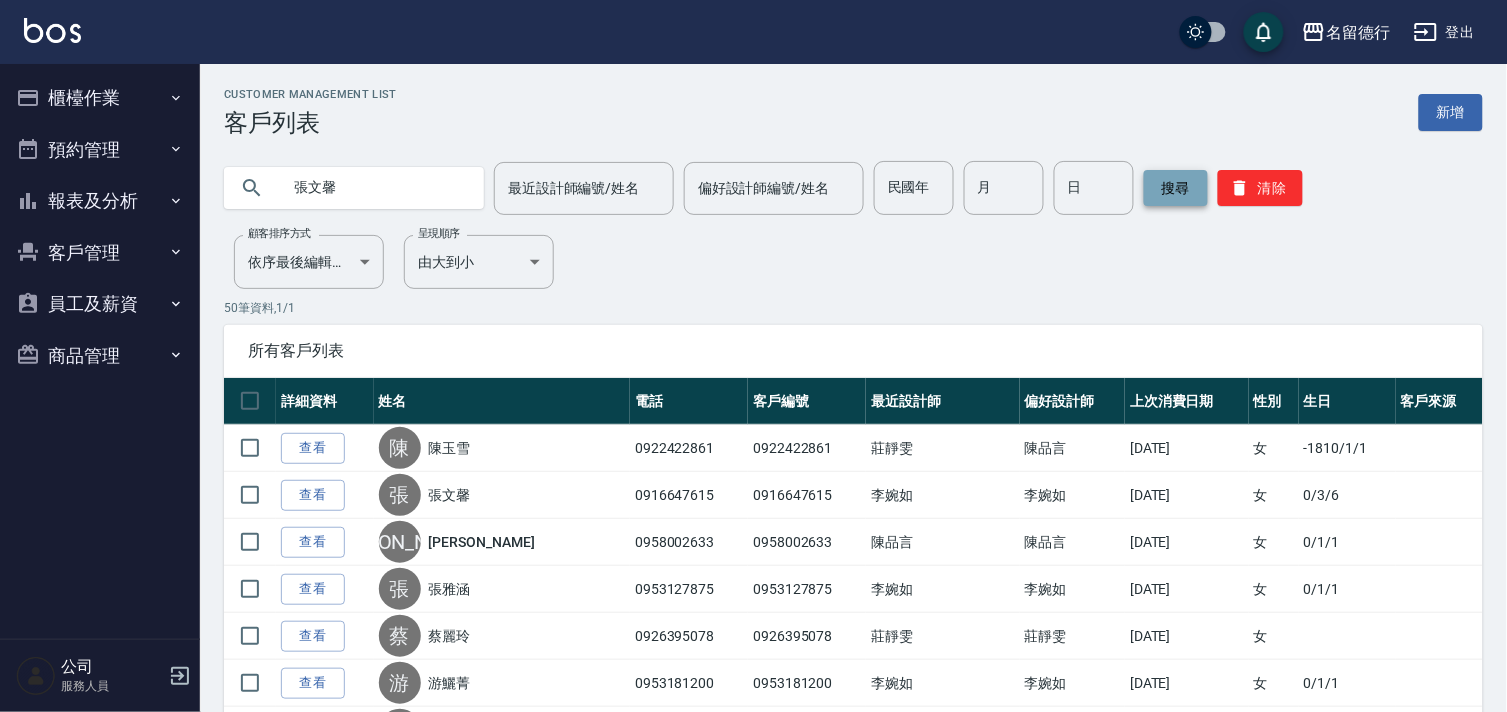 type on "張文馨" 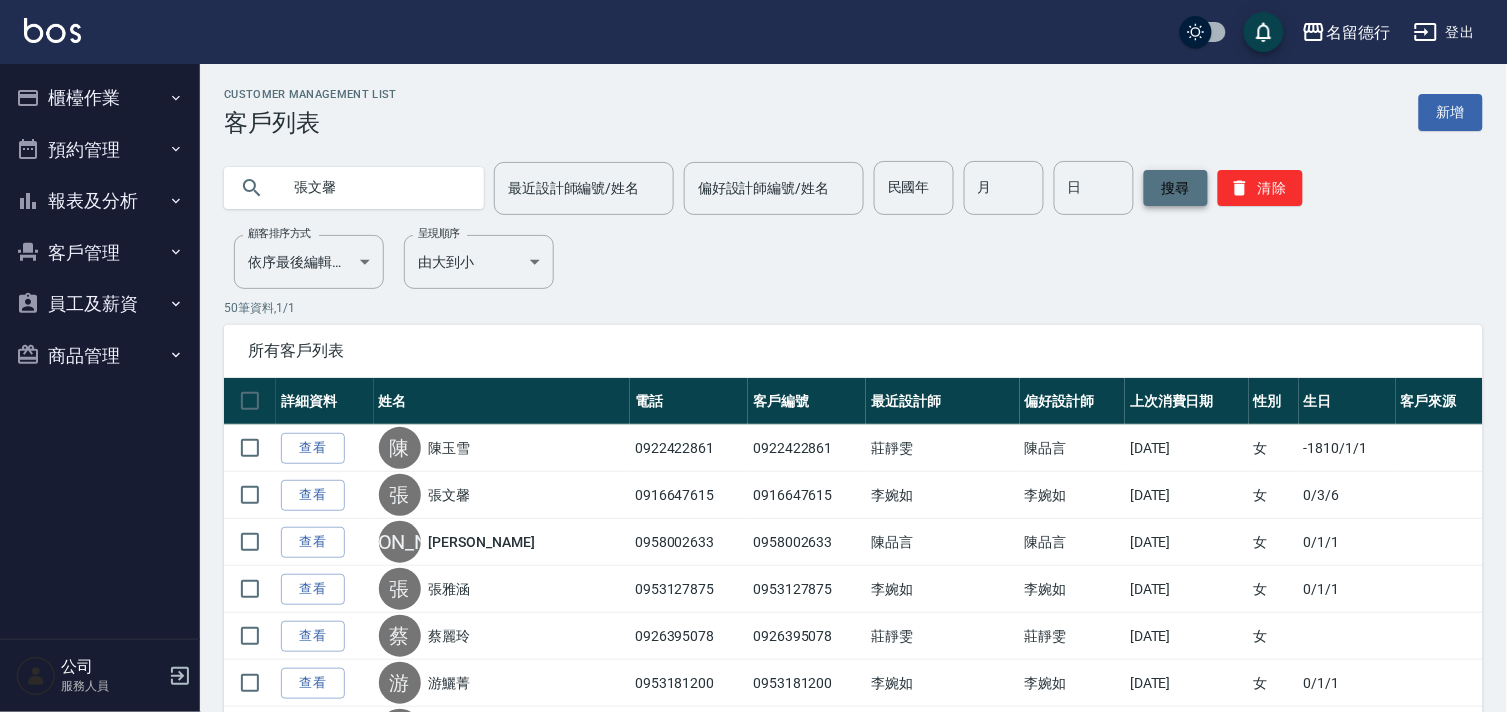 click on "搜尋" at bounding box center [1176, 188] 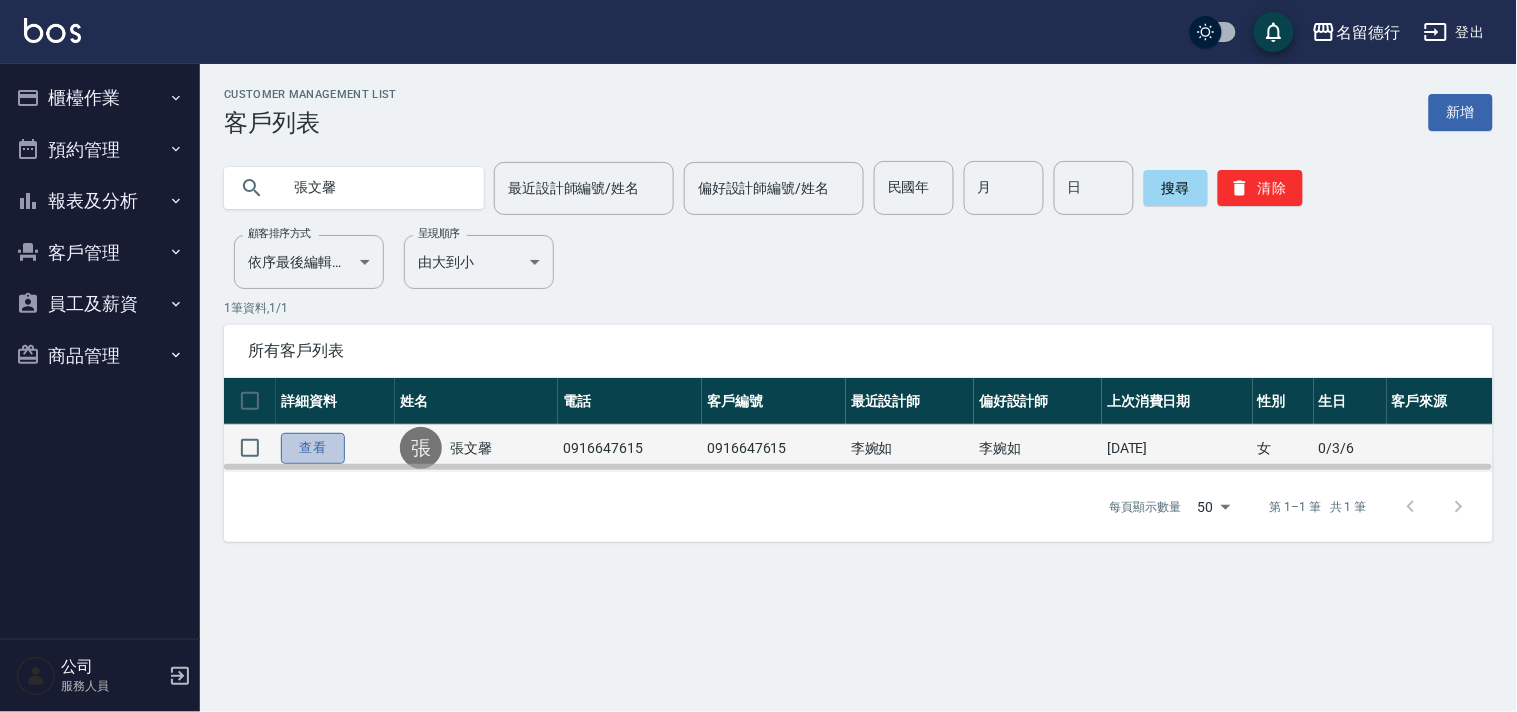 click on "查看" at bounding box center [313, 448] 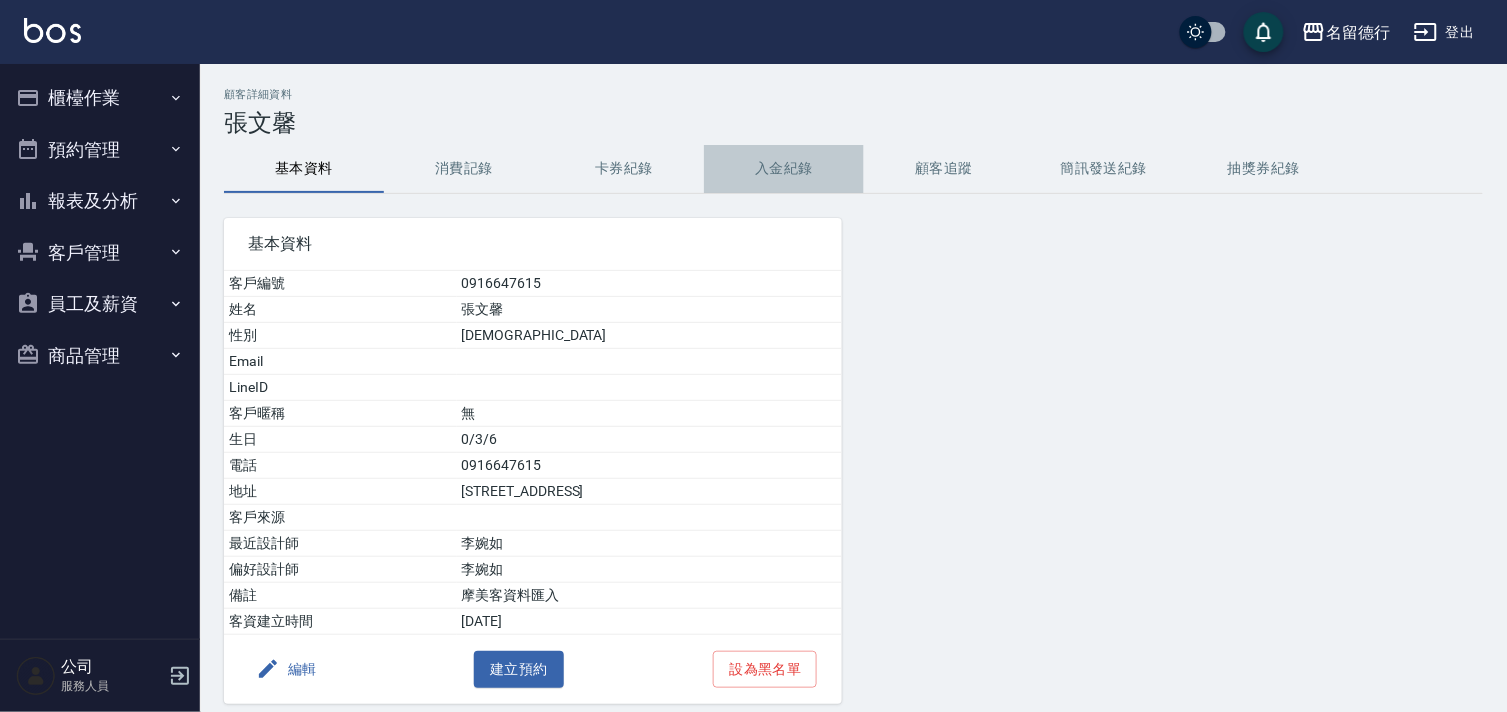 click on "入金紀錄" at bounding box center (784, 169) 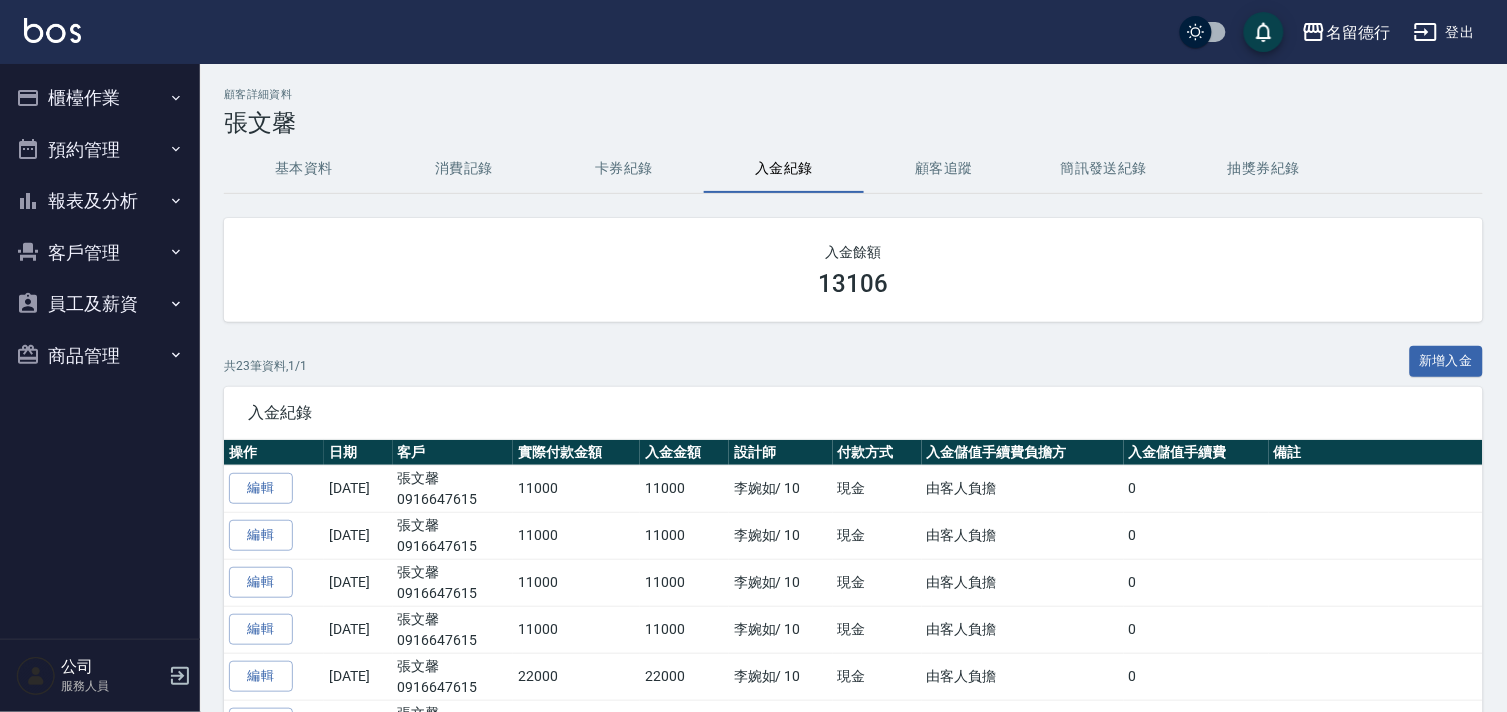click on "消費記錄" at bounding box center (464, 169) 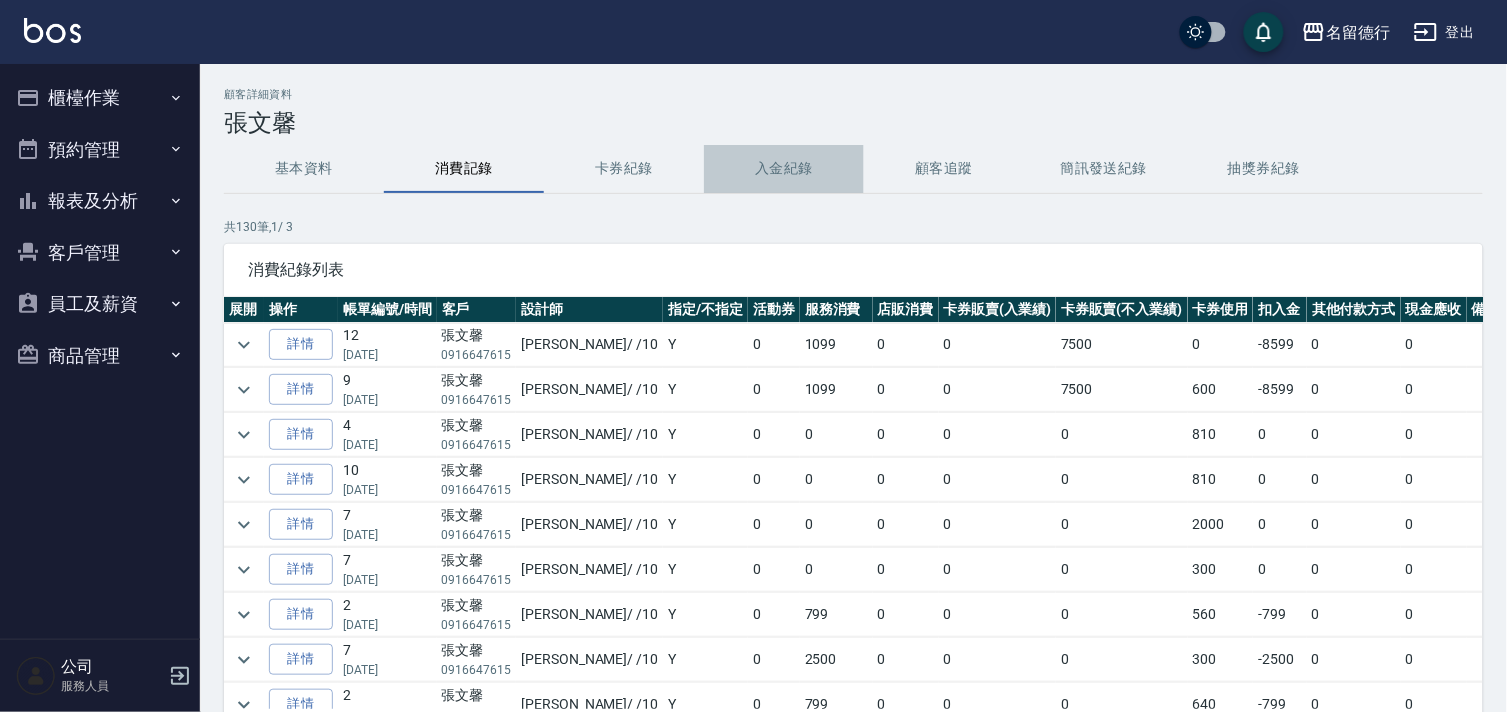 click on "入金紀錄" at bounding box center (784, 169) 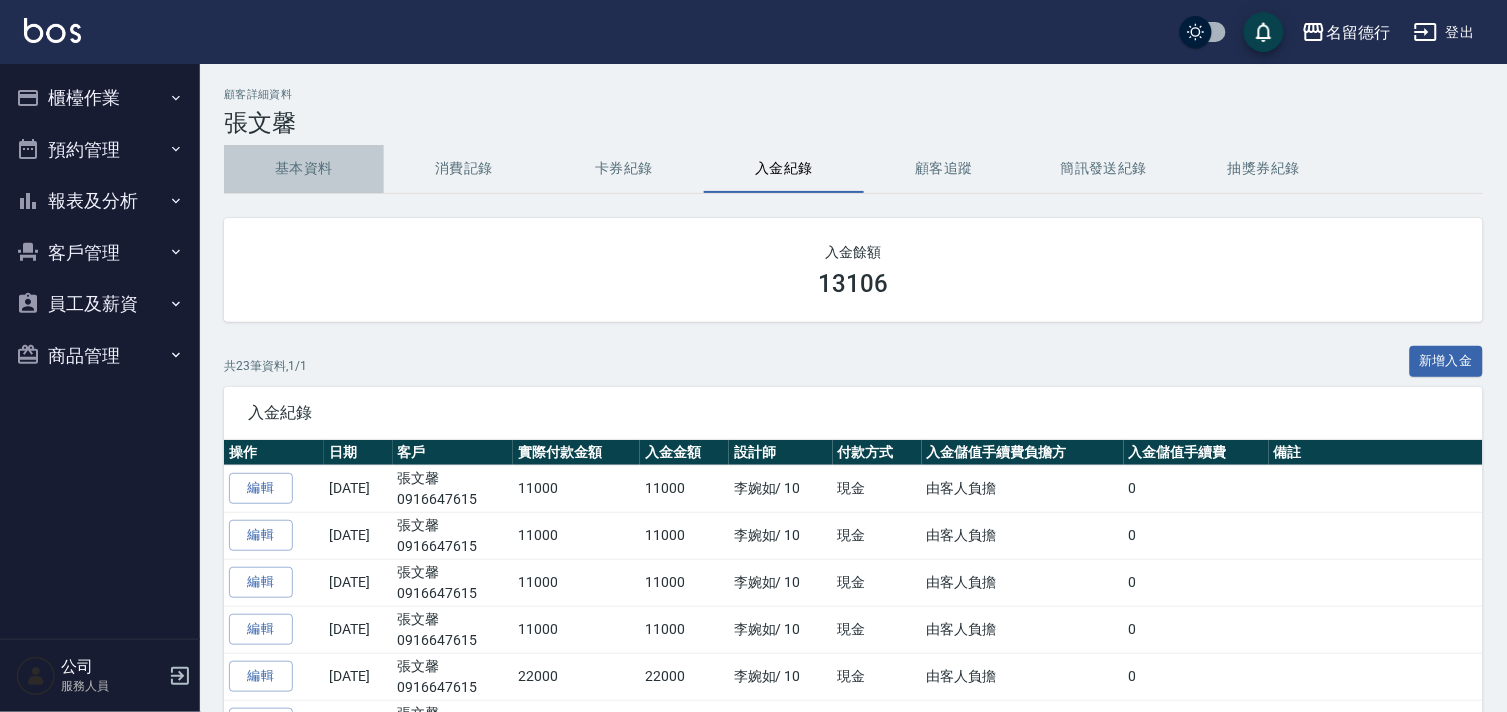click on "基本資料" at bounding box center [304, 169] 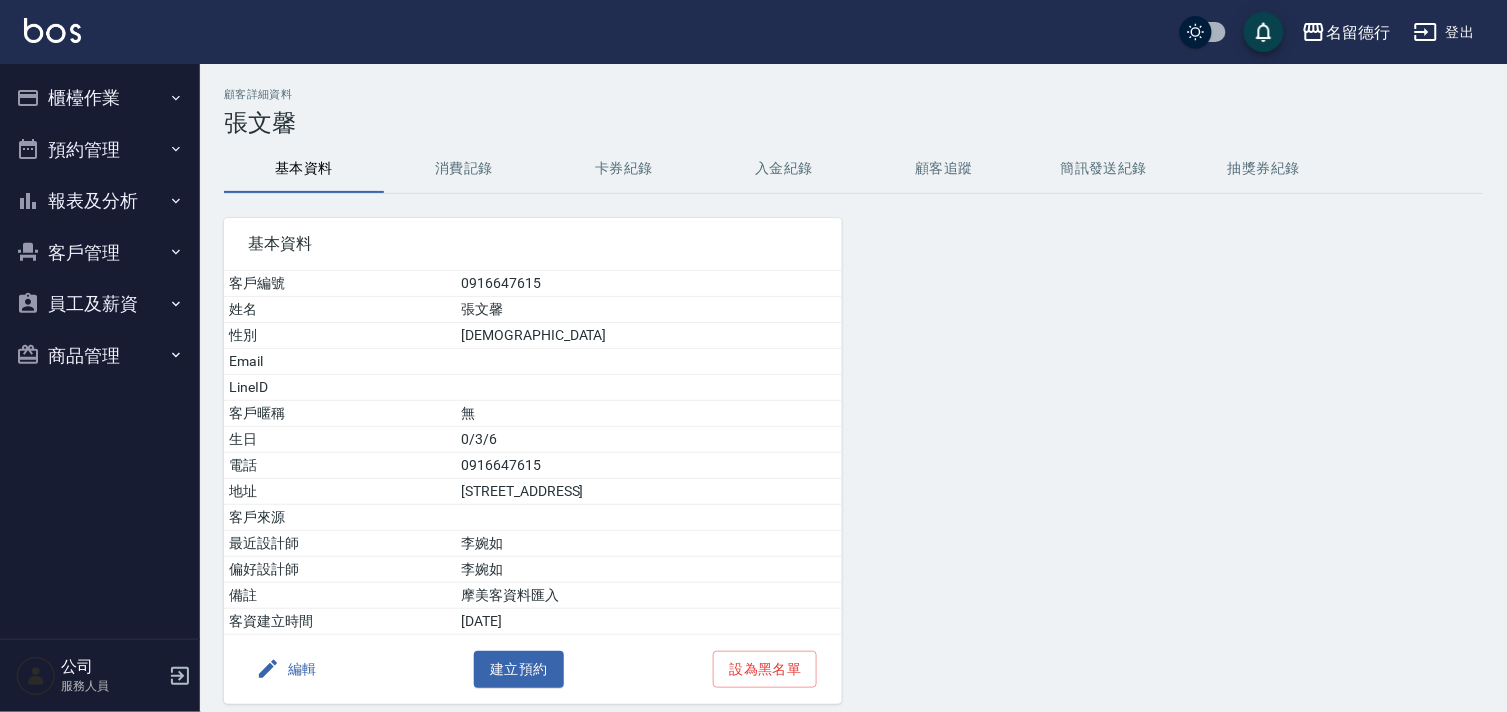 drag, startPoint x: 807, startPoint y: 140, endPoint x: 814, endPoint y: 180, distance: 40.60788 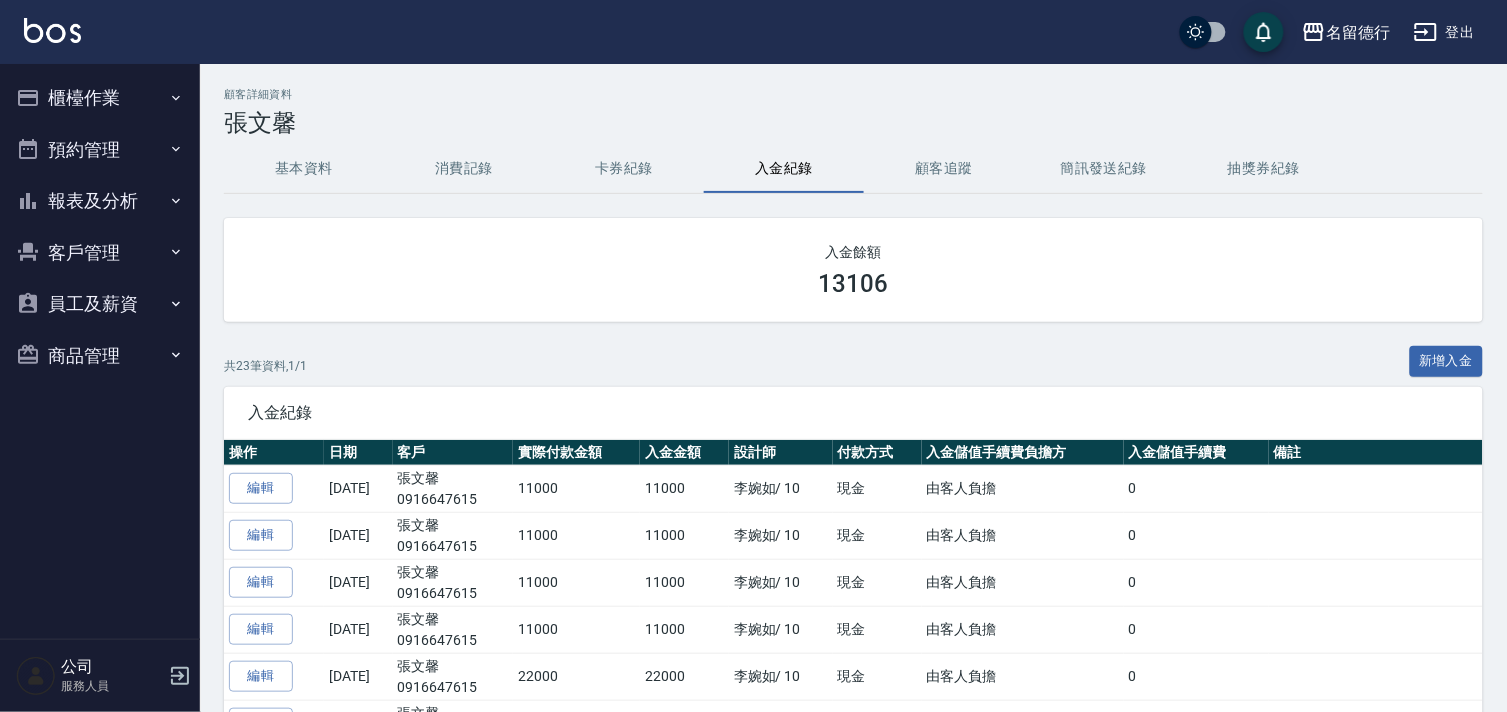 click on "員工及薪資" at bounding box center [100, 304] 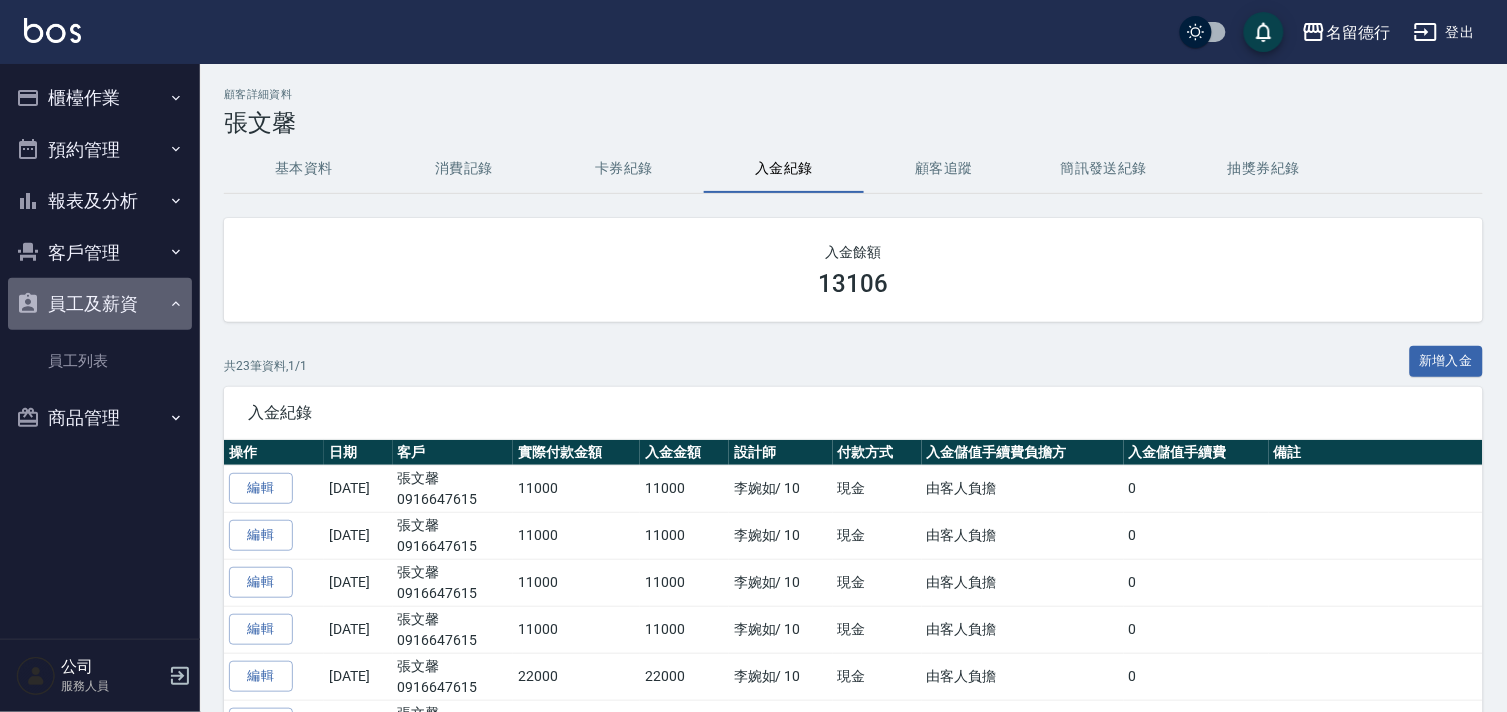 click on "員工及薪資" at bounding box center (100, 304) 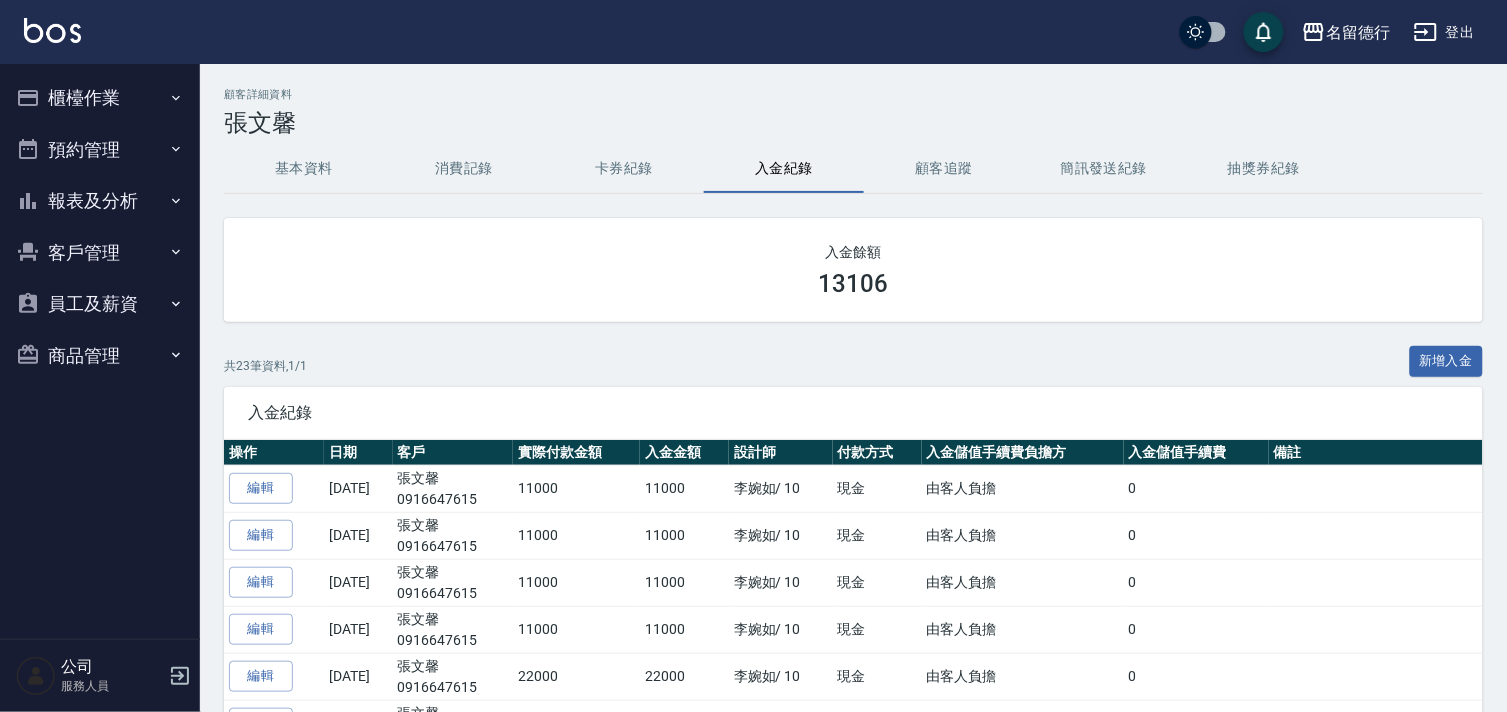 click on "客戶管理" at bounding box center [100, 253] 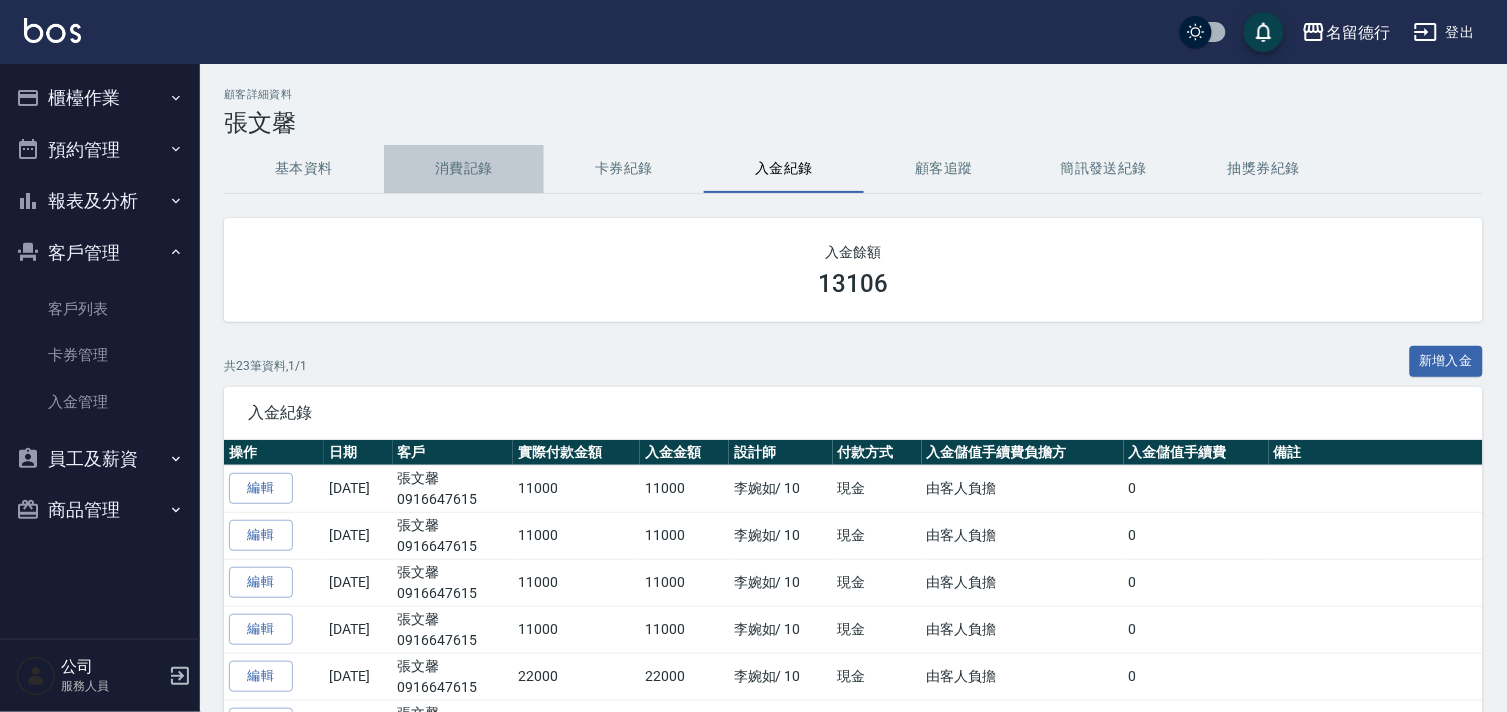 click on "消費記錄" at bounding box center (464, 169) 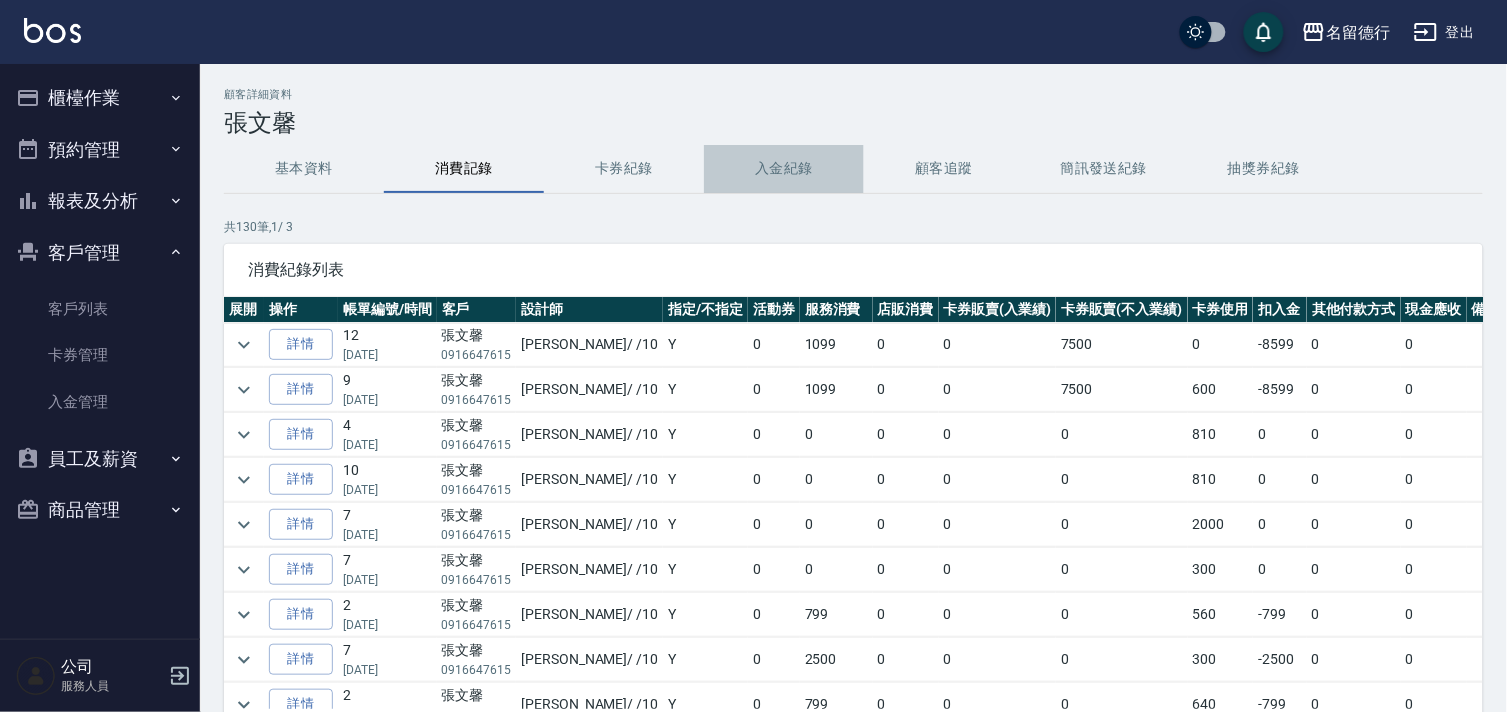 click on "入金紀錄" at bounding box center (784, 169) 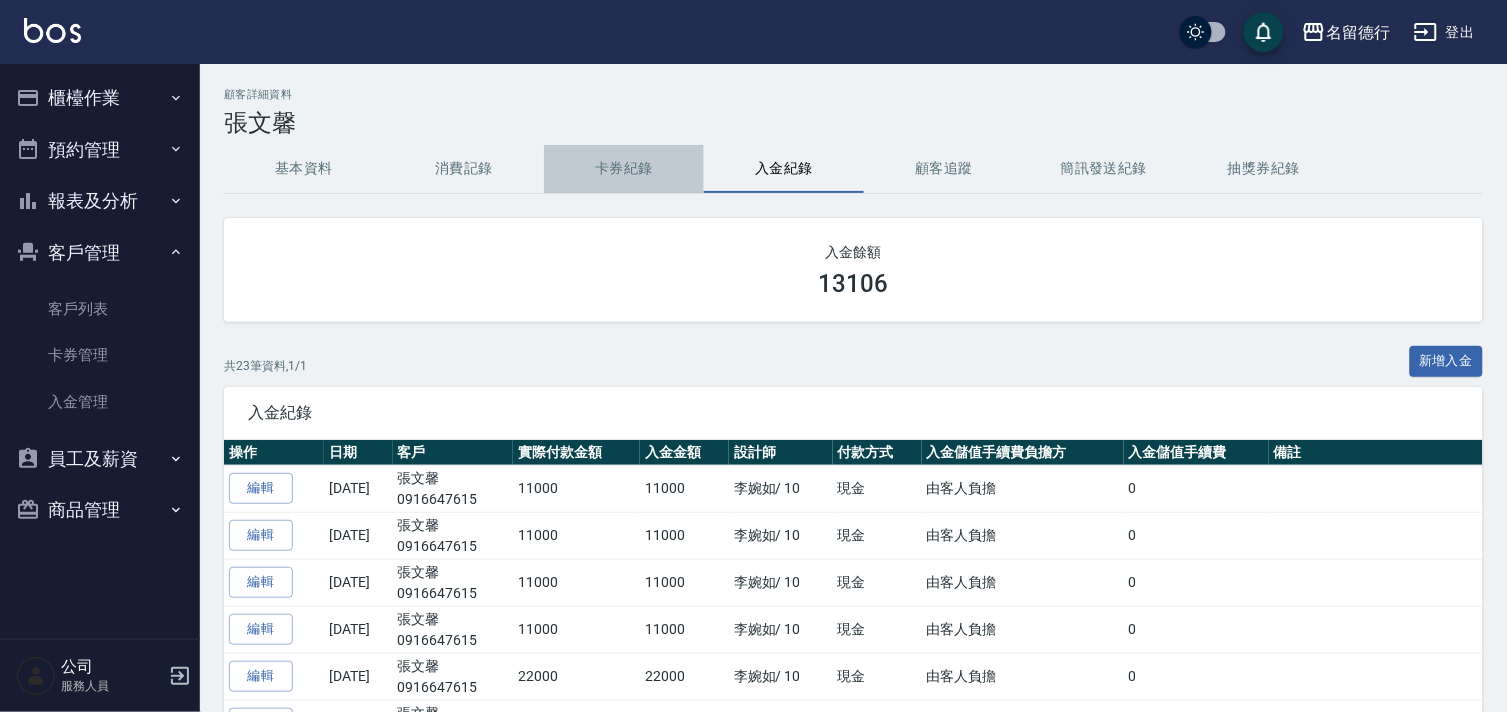 click on "卡券紀錄" at bounding box center [624, 169] 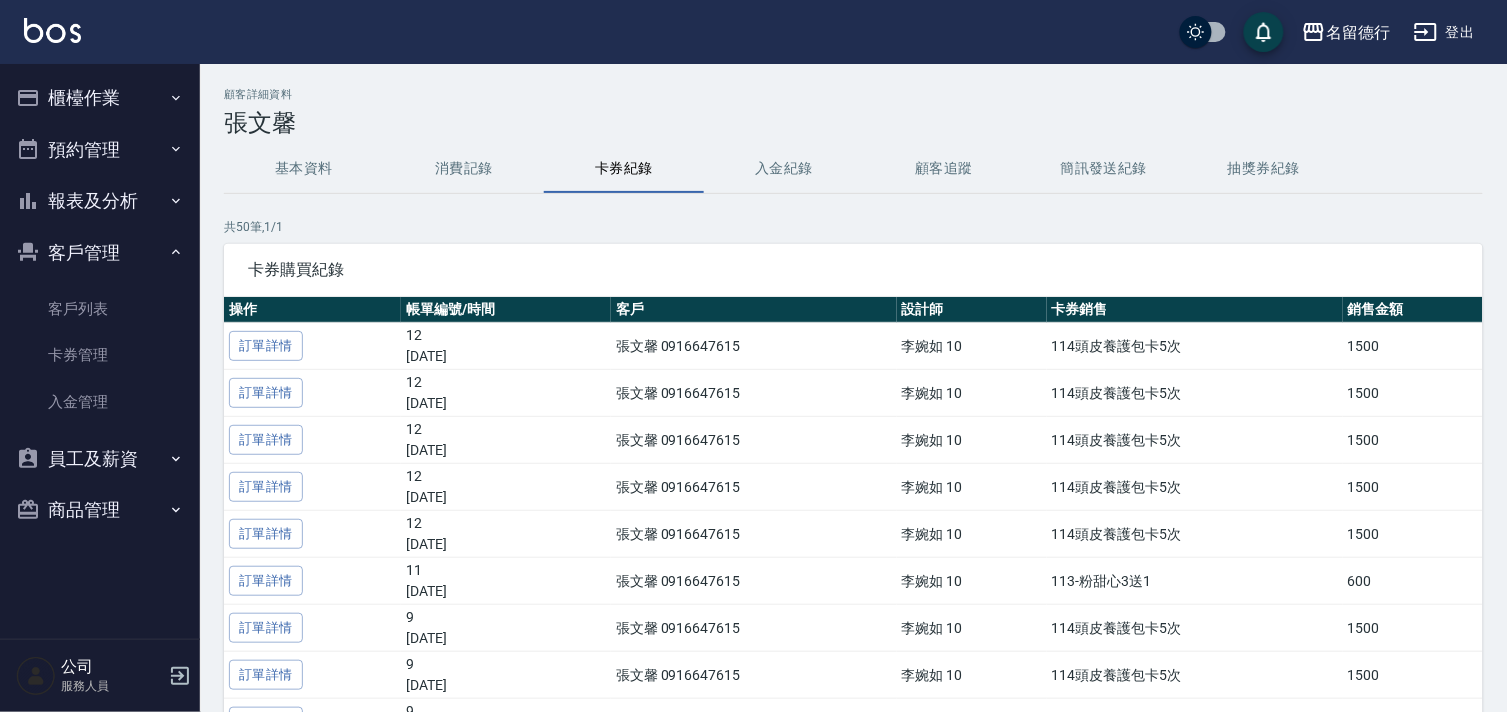 click on "入金紀錄" at bounding box center [784, 169] 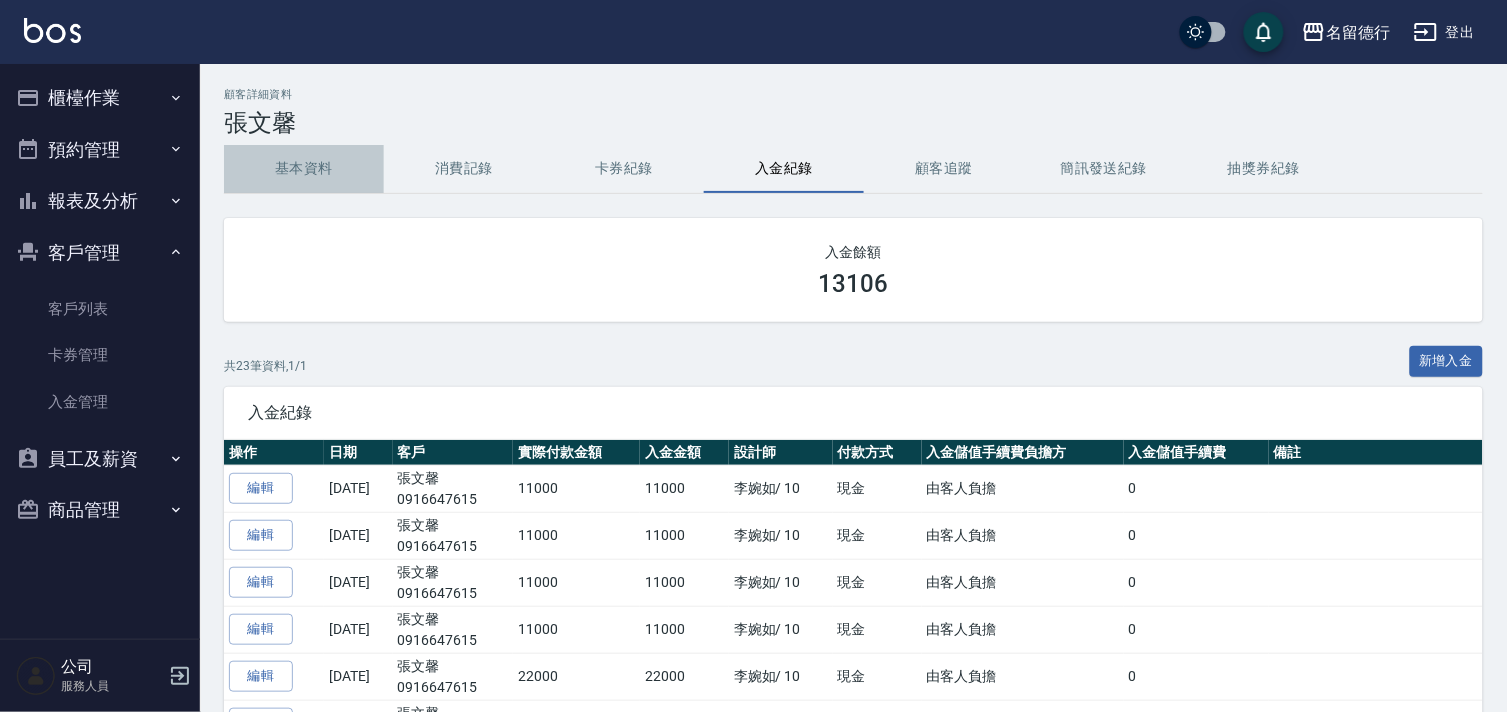 click on "基本資料" at bounding box center (304, 169) 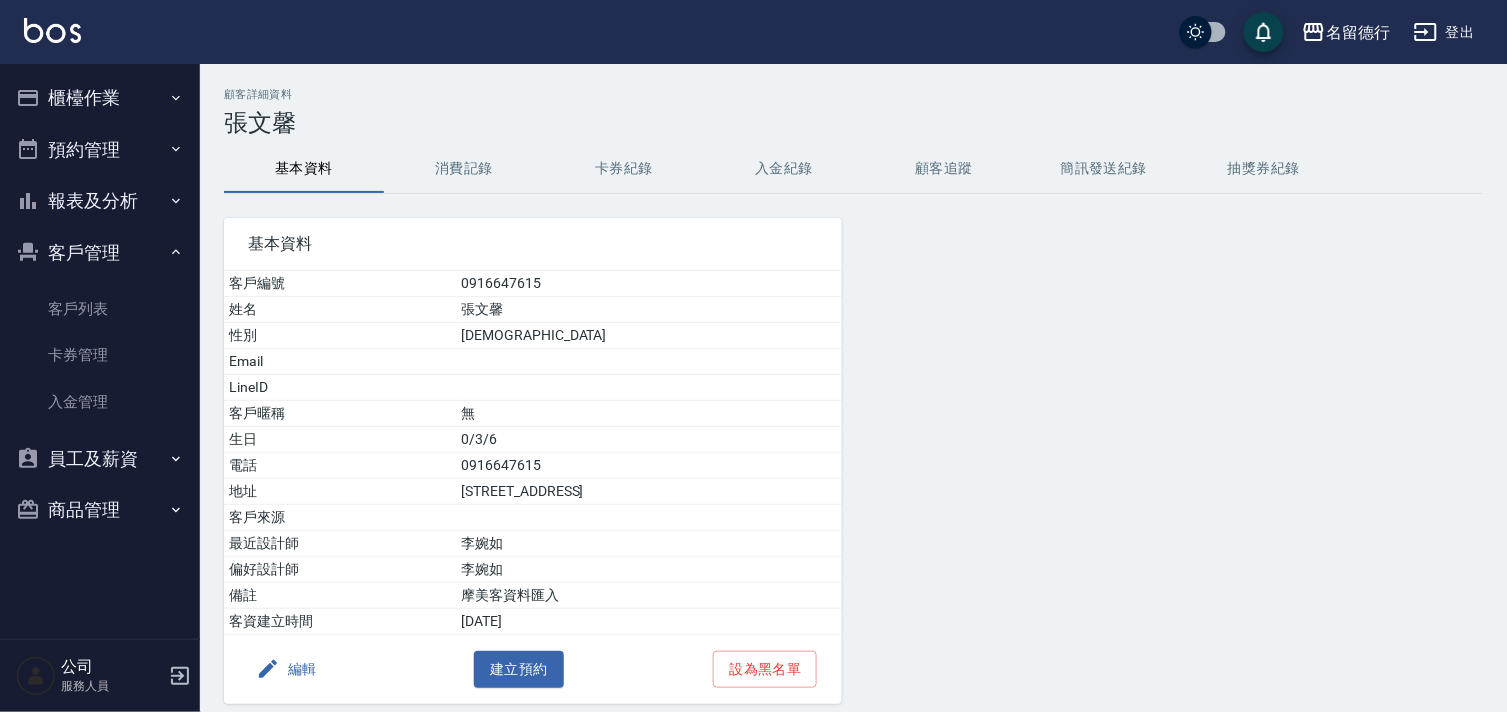 click on "入金紀錄" at bounding box center [784, 169] 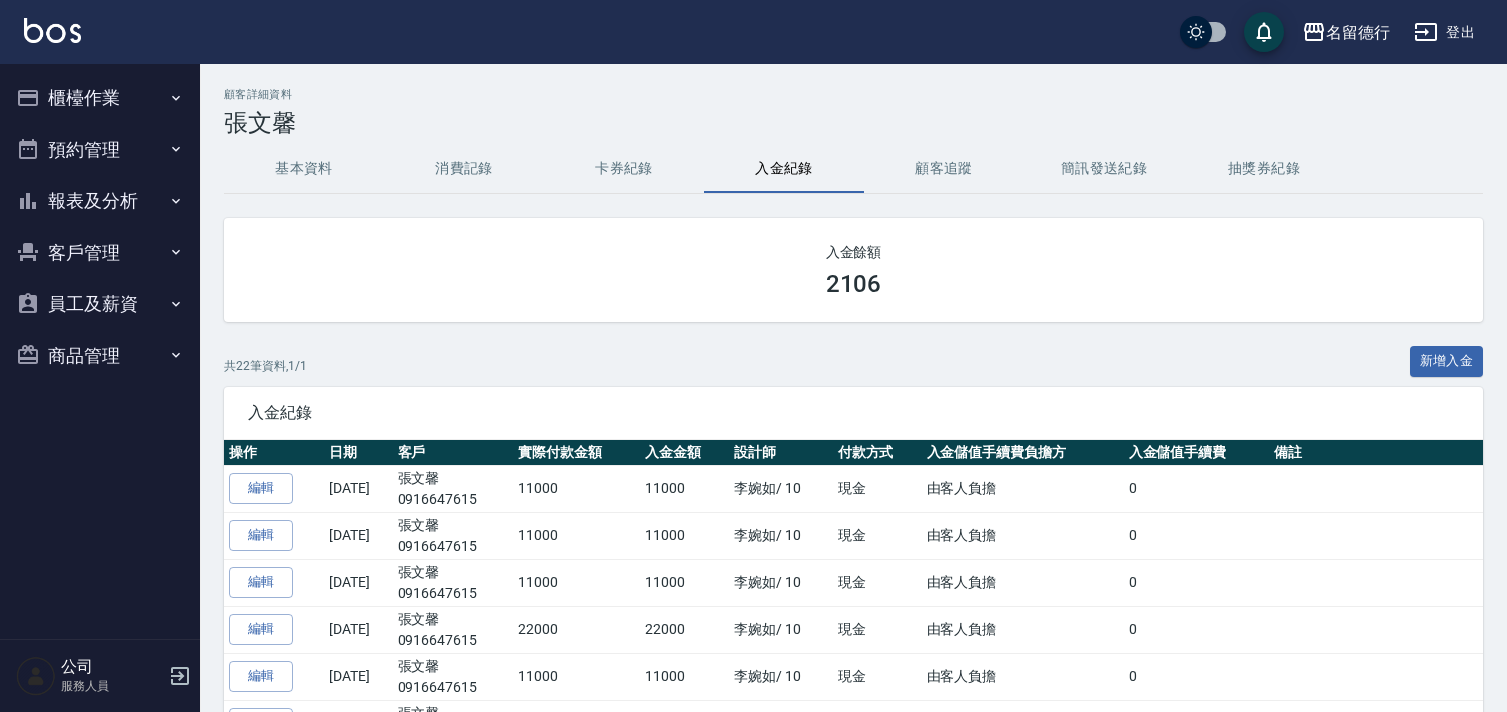 scroll, scrollTop: 0, scrollLeft: 0, axis: both 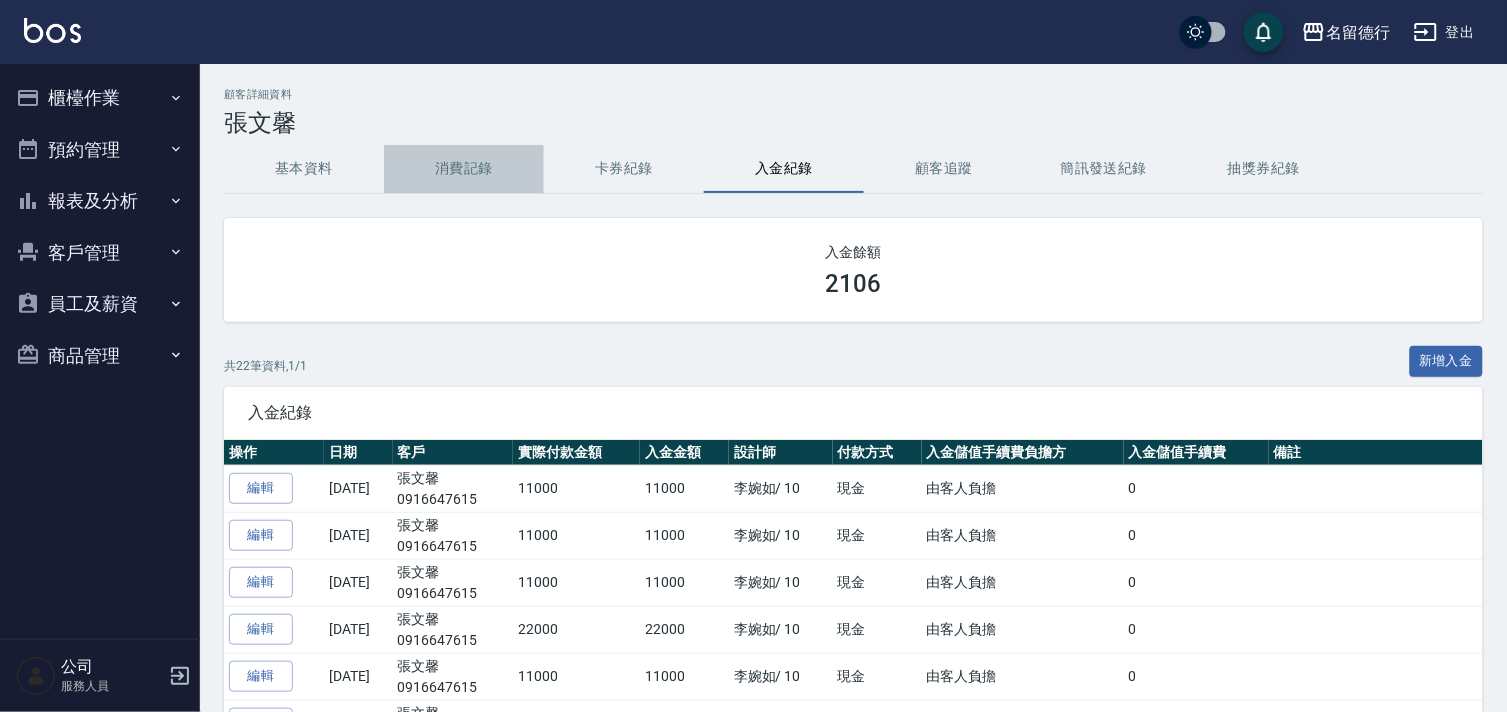 click on "消費記錄" at bounding box center (464, 169) 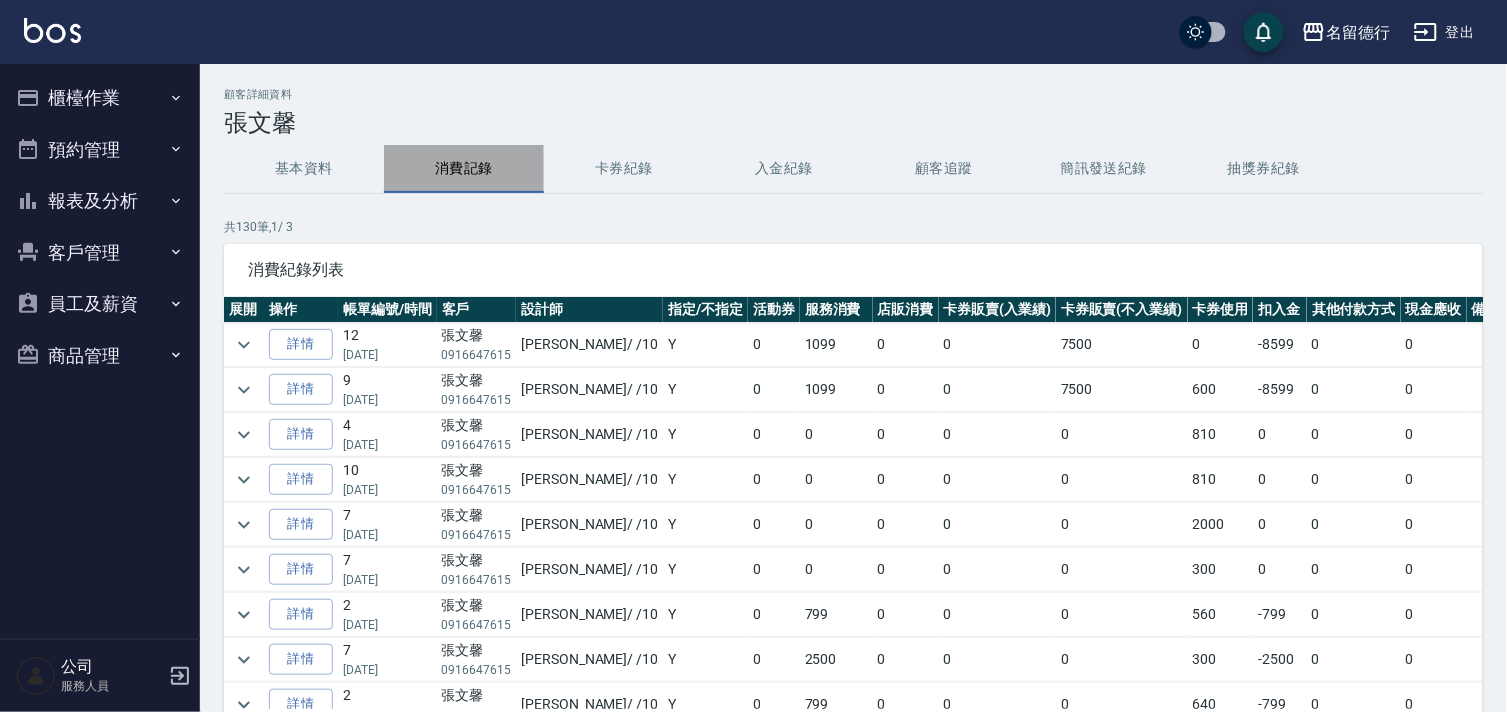 click on "消費記錄" at bounding box center (464, 169) 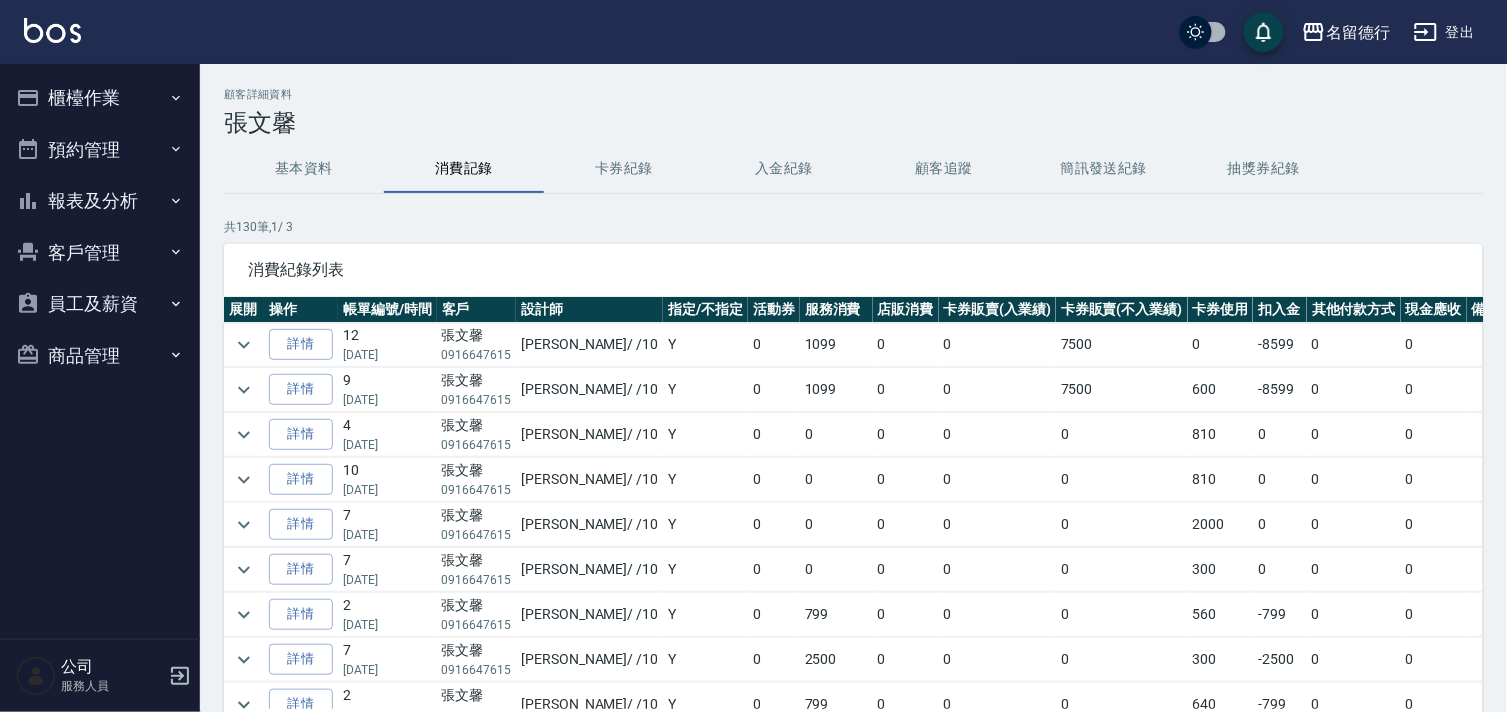 drag, startPoint x: 241, startPoint y: 395, endPoint x: 238, endPoint y: 366, distance: 29.15476 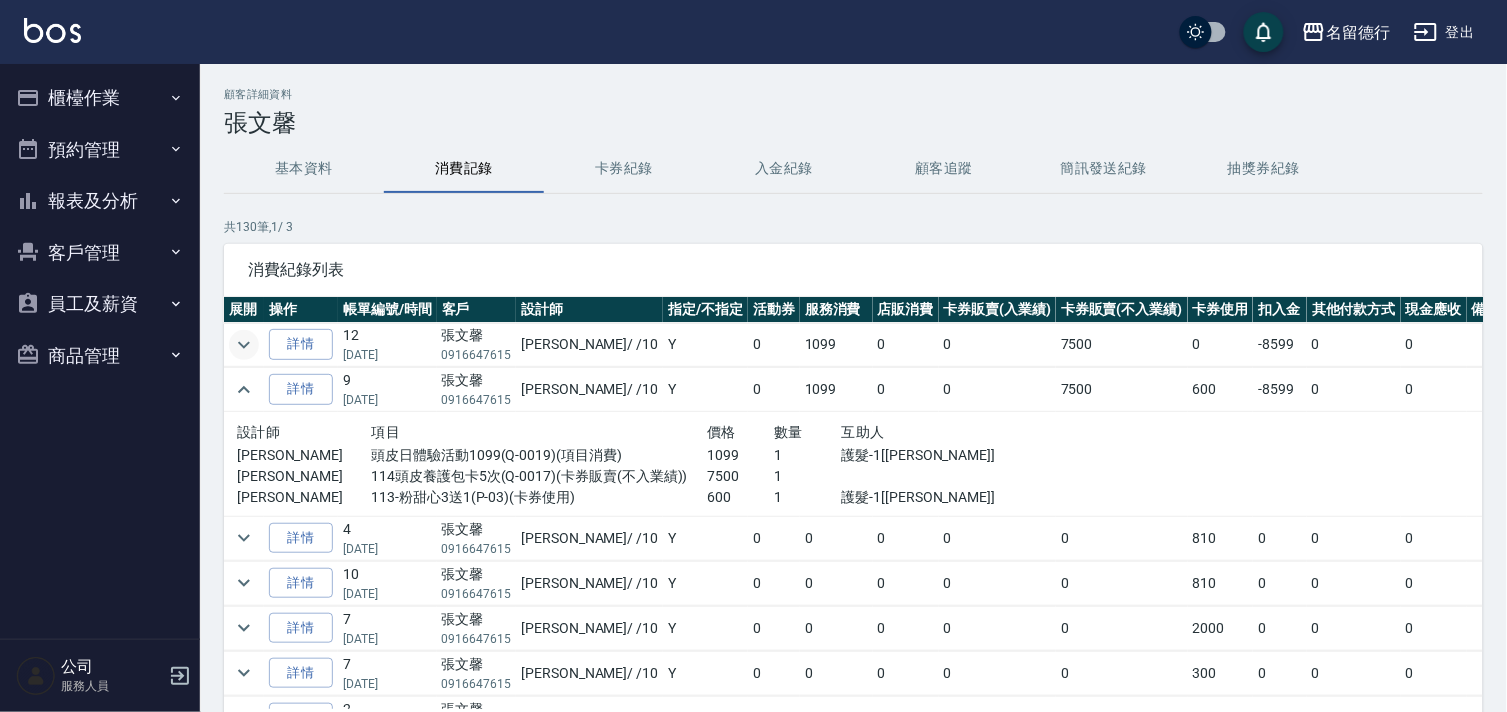 click 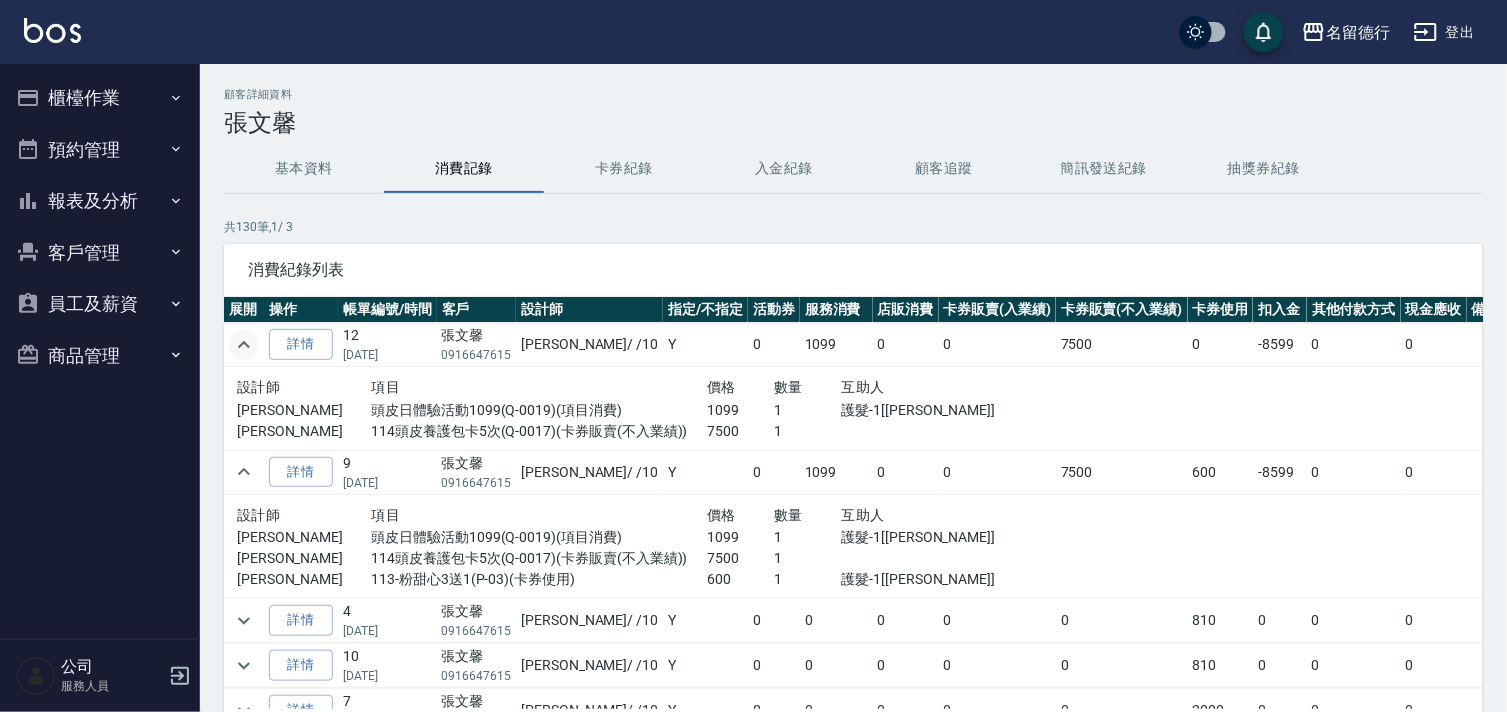 click on "基本資料" at bounding box center [304, 169] 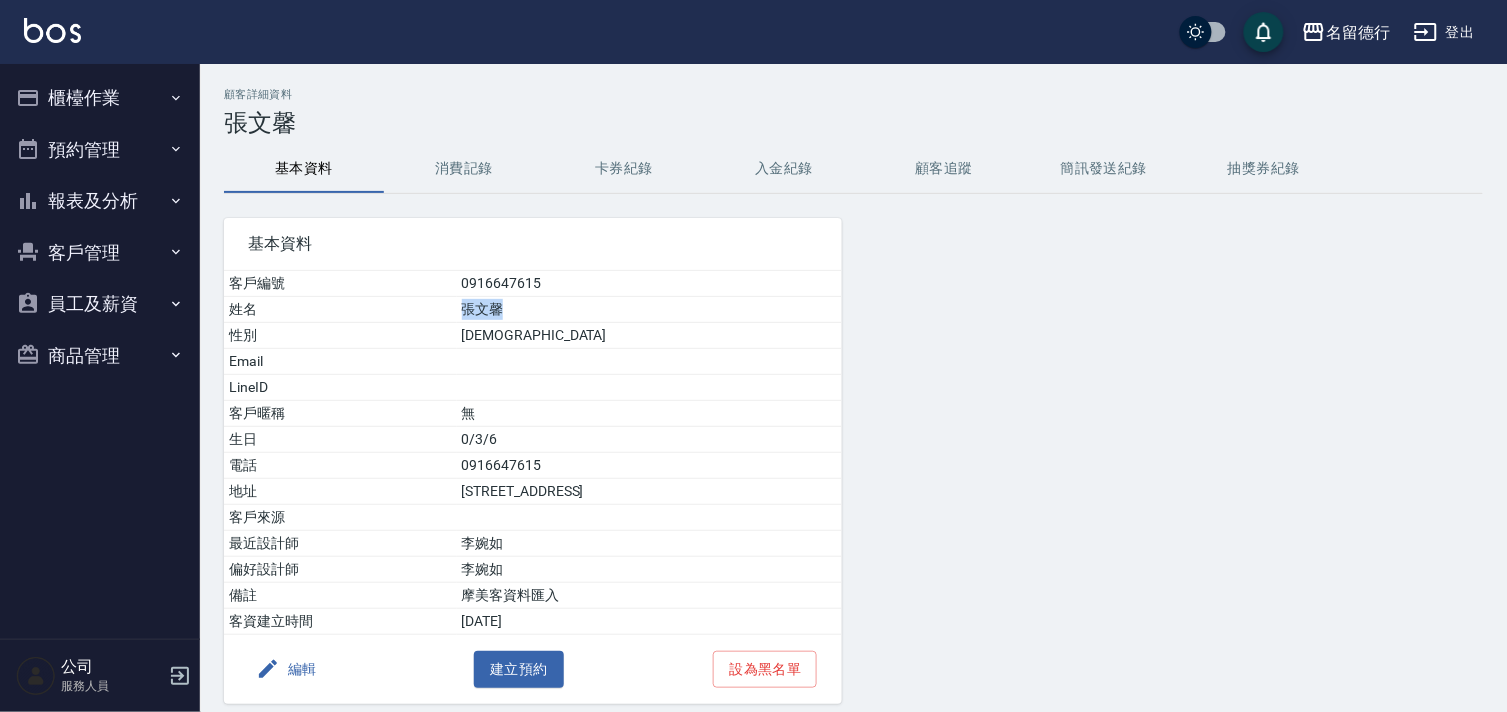drag, startPoint x: 397, startPoint y: 302, endPoint x: 437, endPoint y: 304, distance: 40.04997 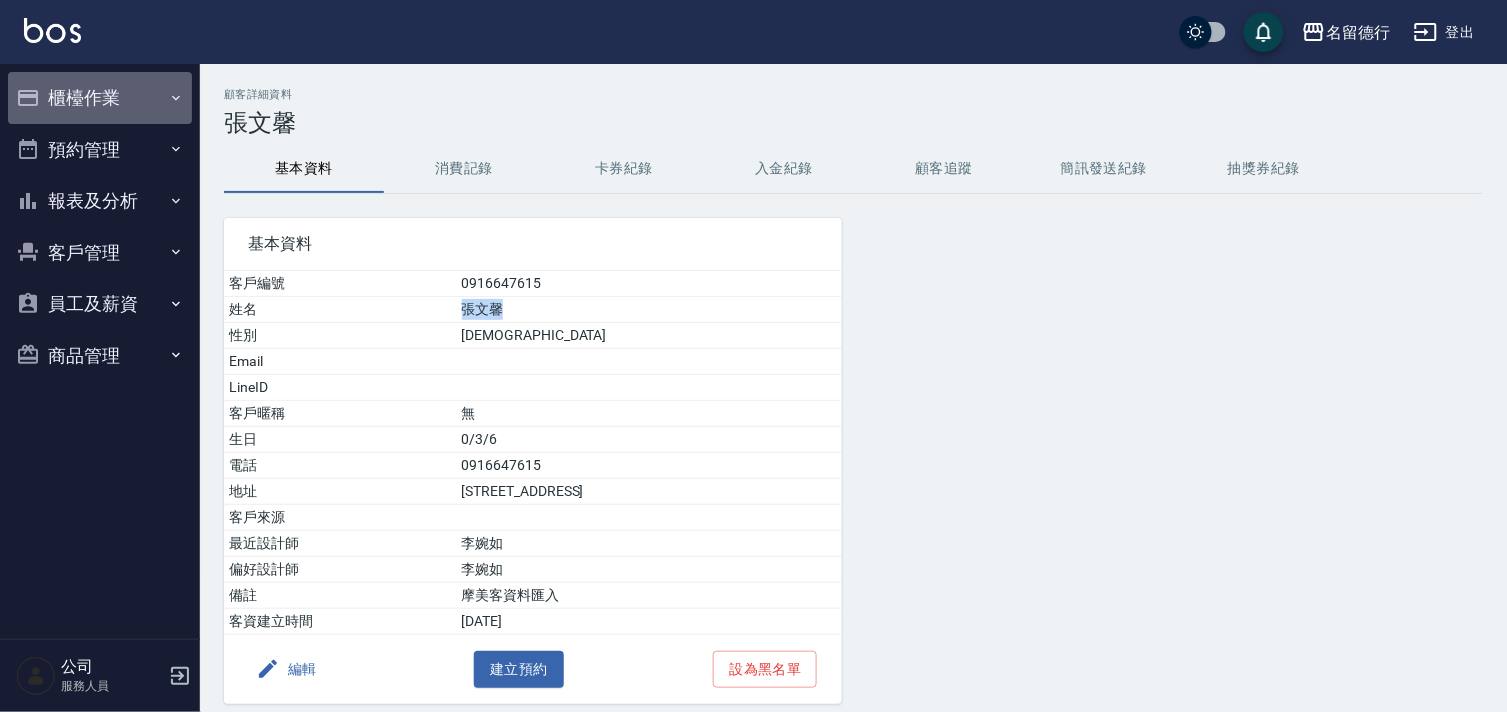 click on "櫃檯作業" at bounding box center [100, 98] 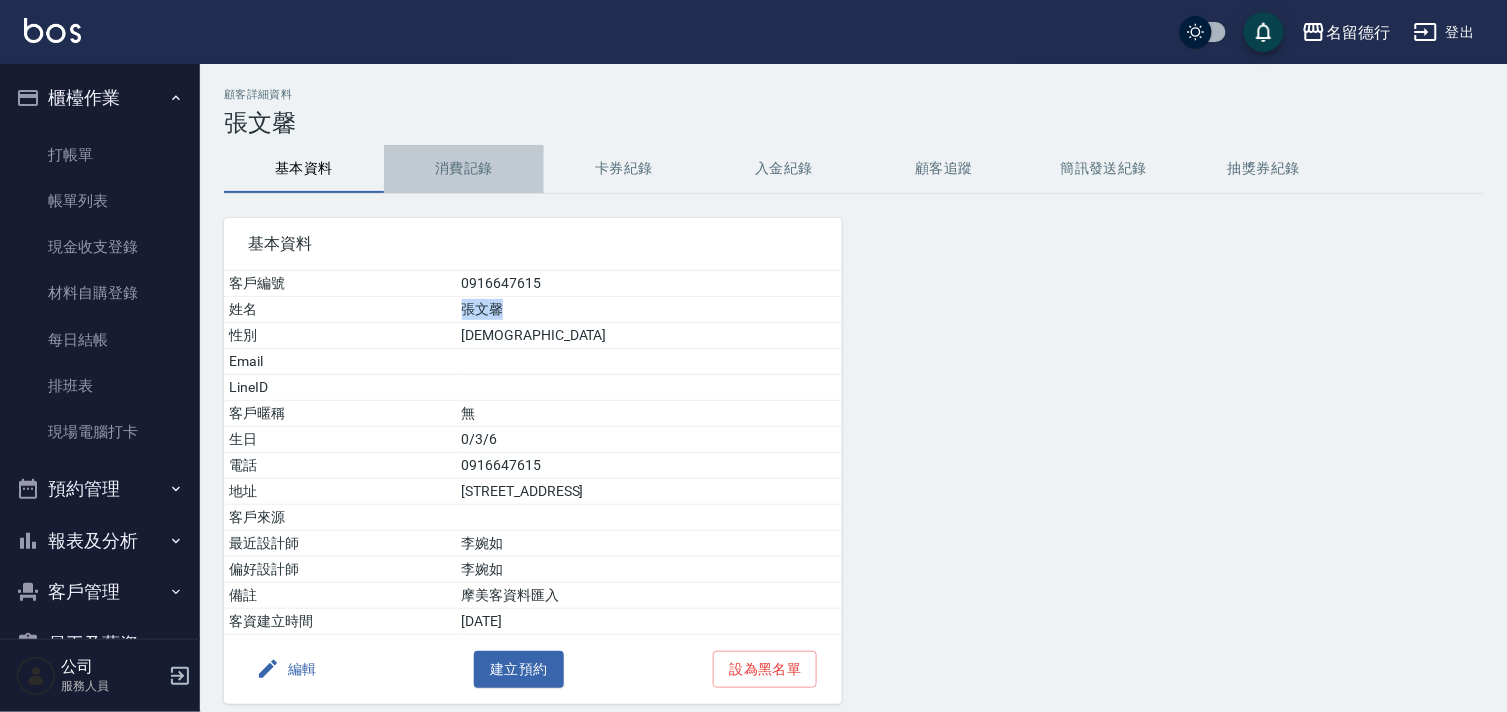 click on "消費記錄" at bounding box center (464, 169) 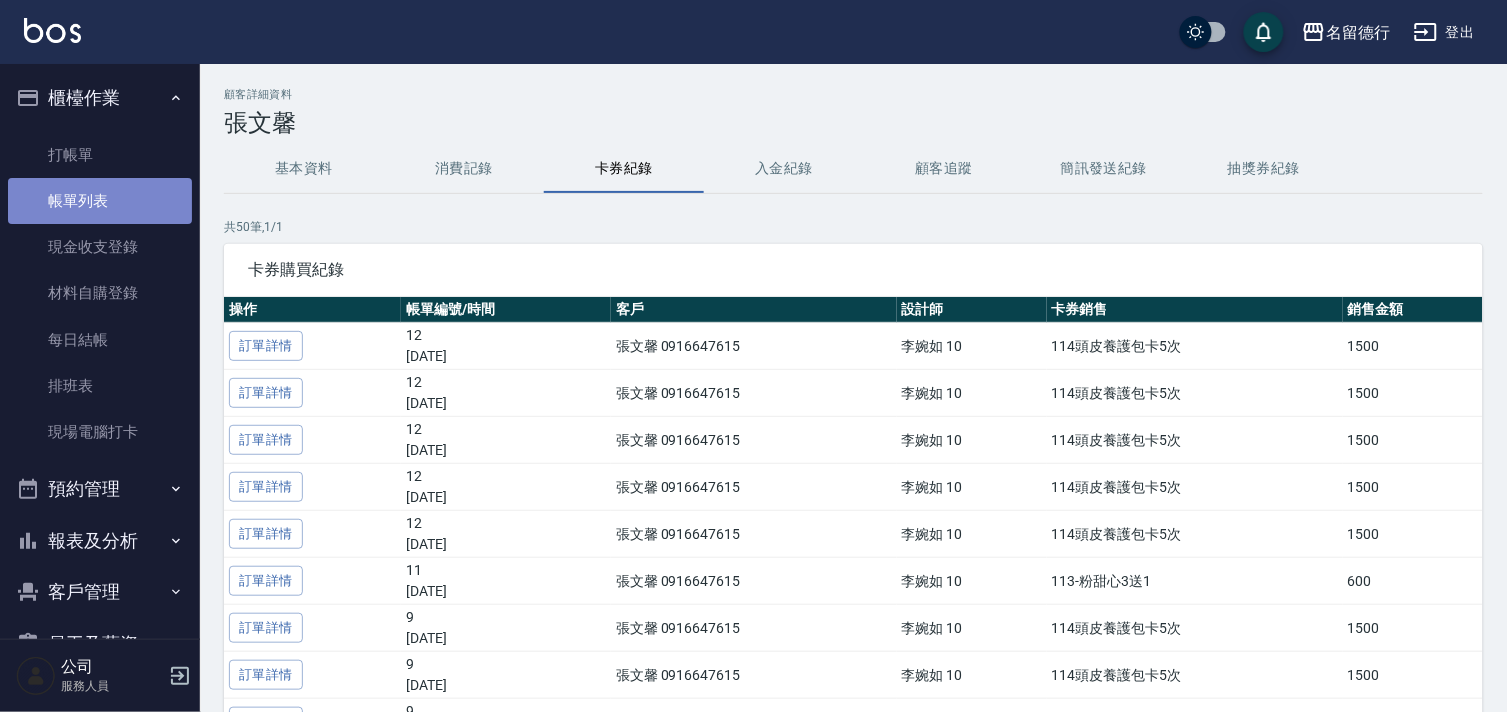 click on "帳單列表" at bounding box center (100, 201) 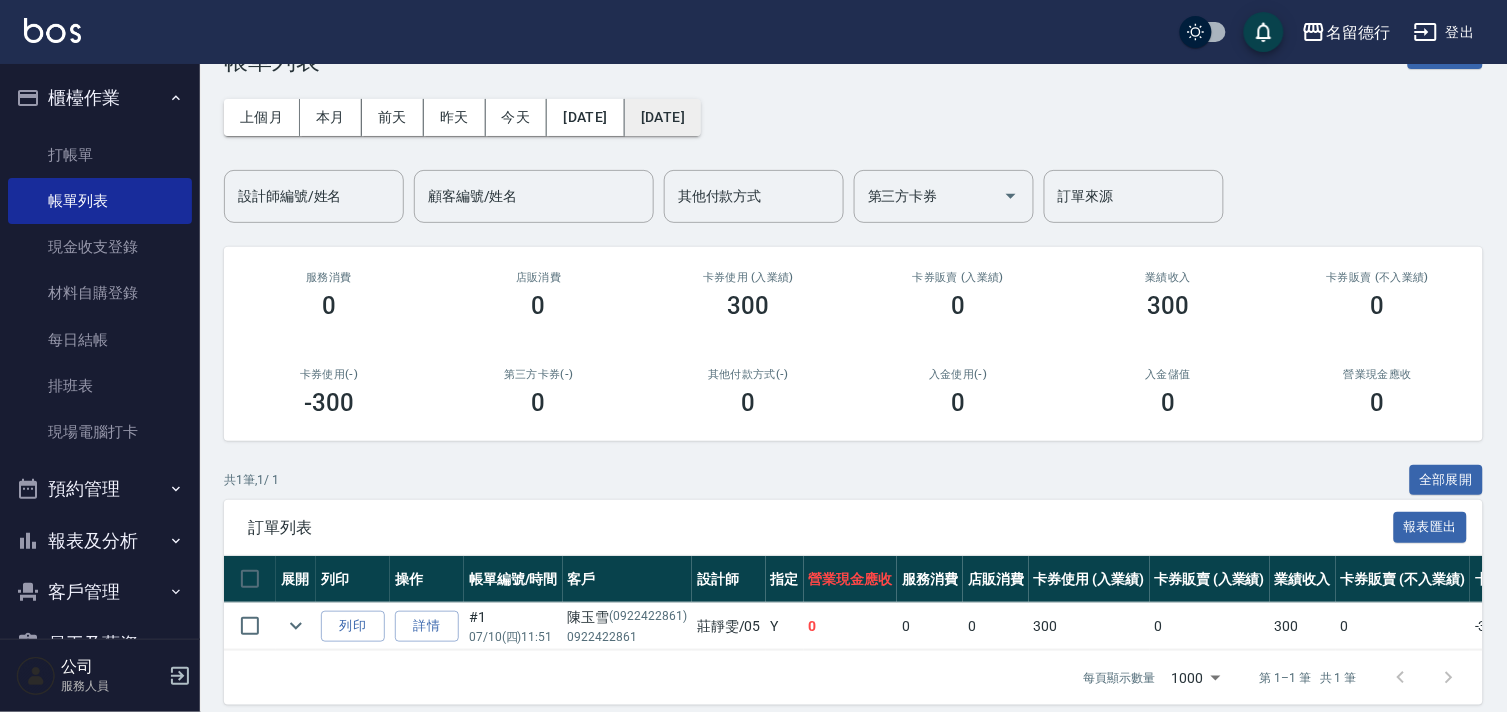 scroll, scrollTop: 95, scrollLeft: 0, axis: vertical 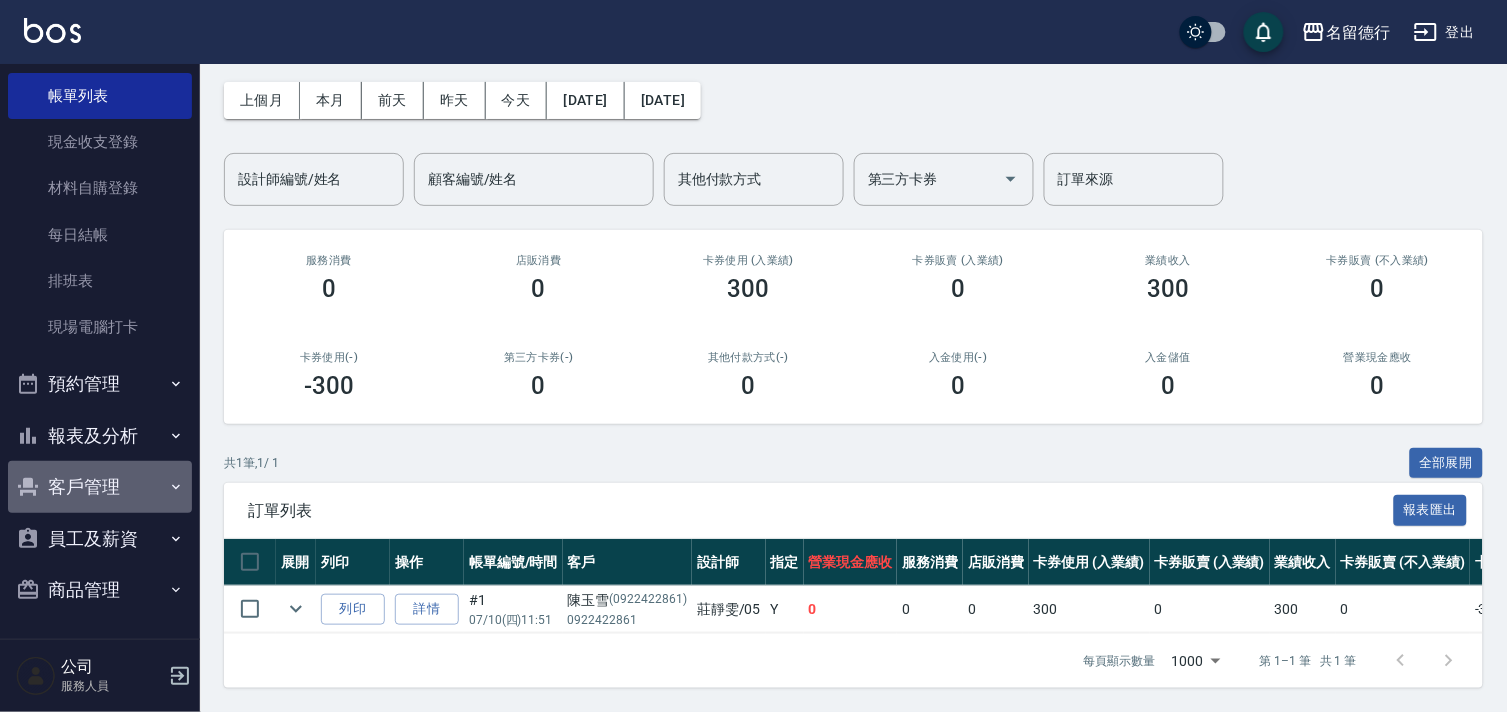 click on "客戶管理" at bounding box center (100, 487) 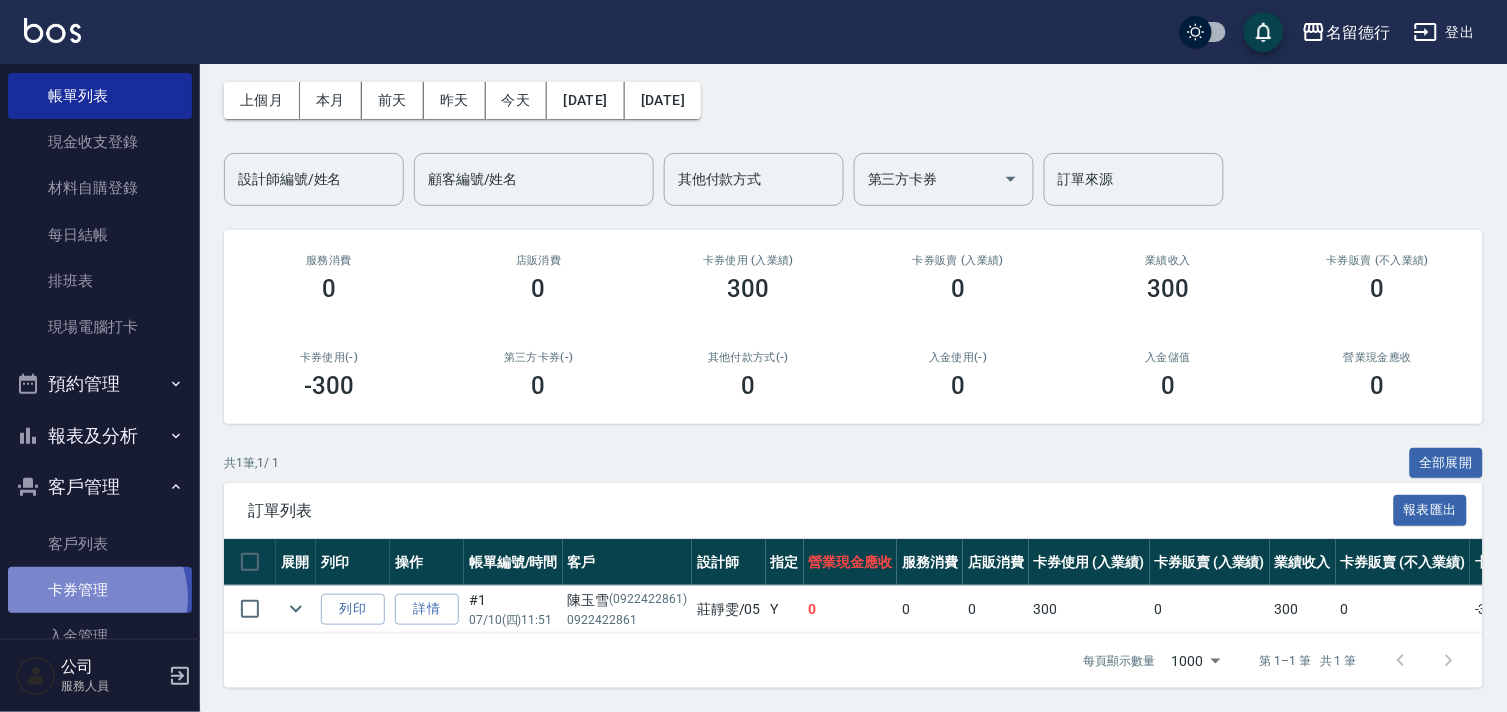 click on "卡券管理" at bounding box center (100, 590) 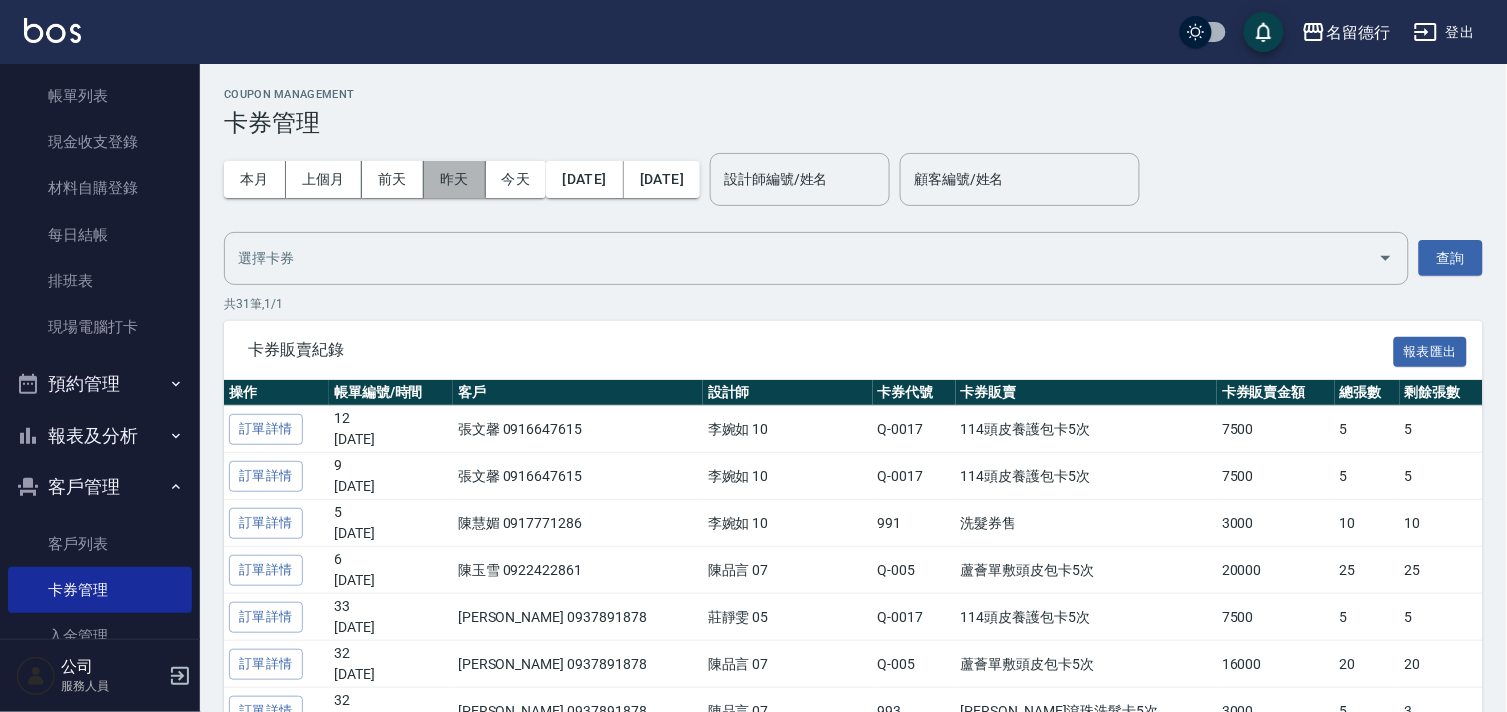 click on "昨天" at bounding box center [455, 179] 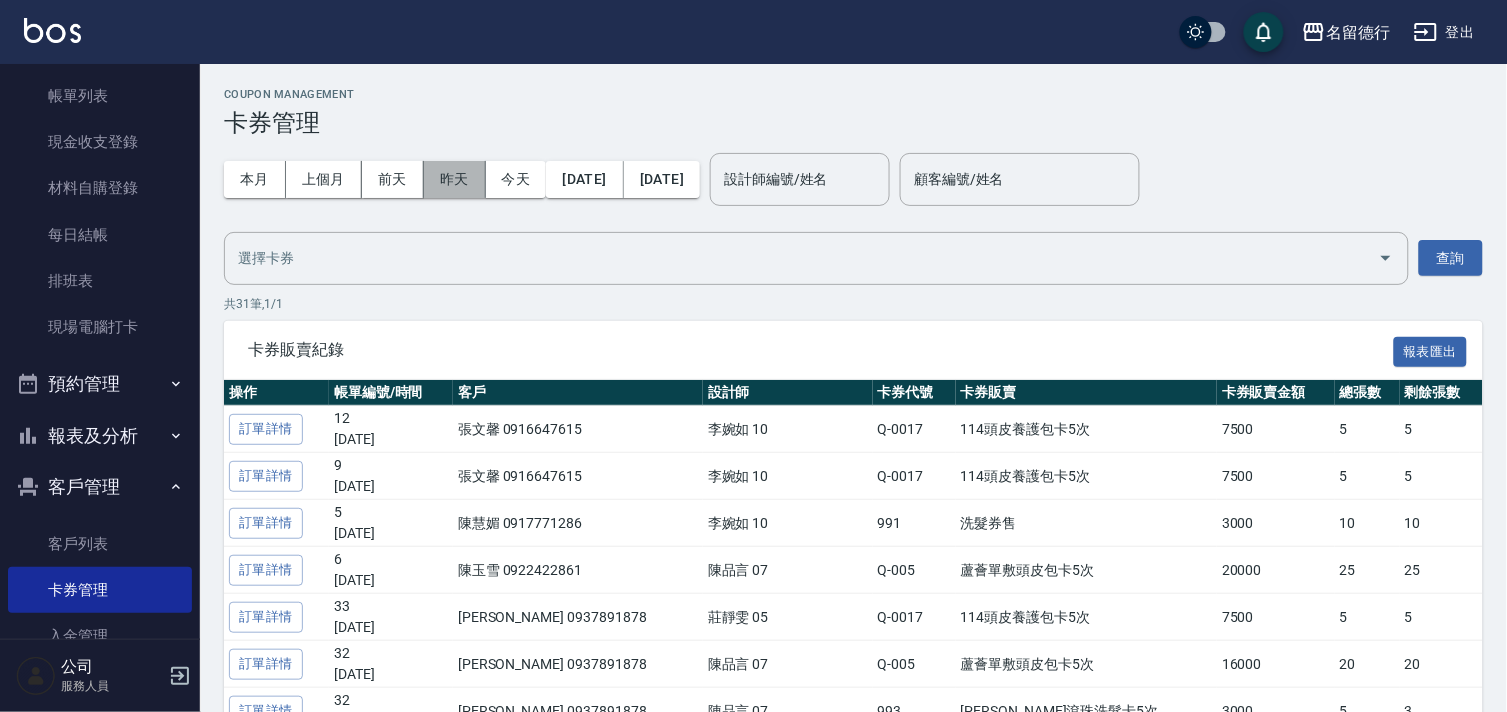 click on "昨天" at bounding box center (455, 179) 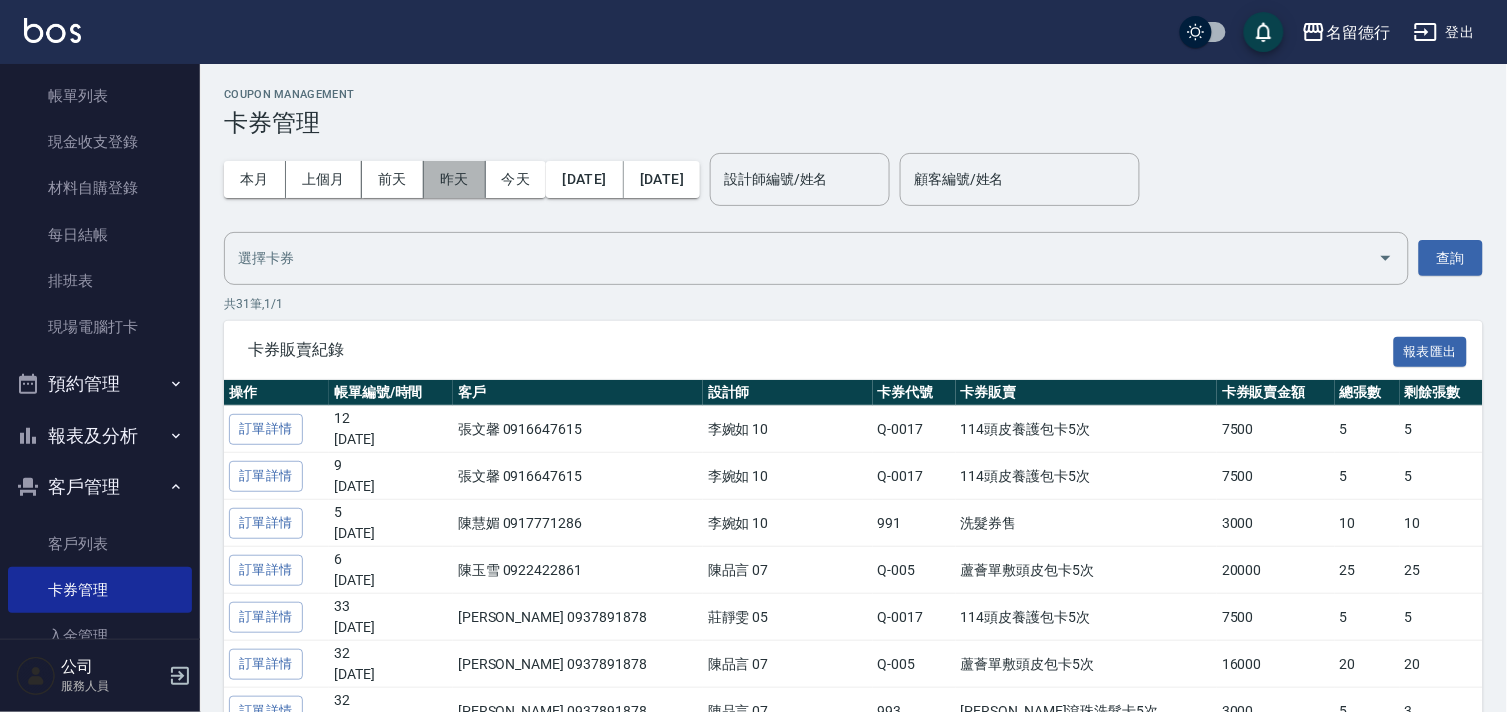 click on "昨天" at bounding box center (455, 179) 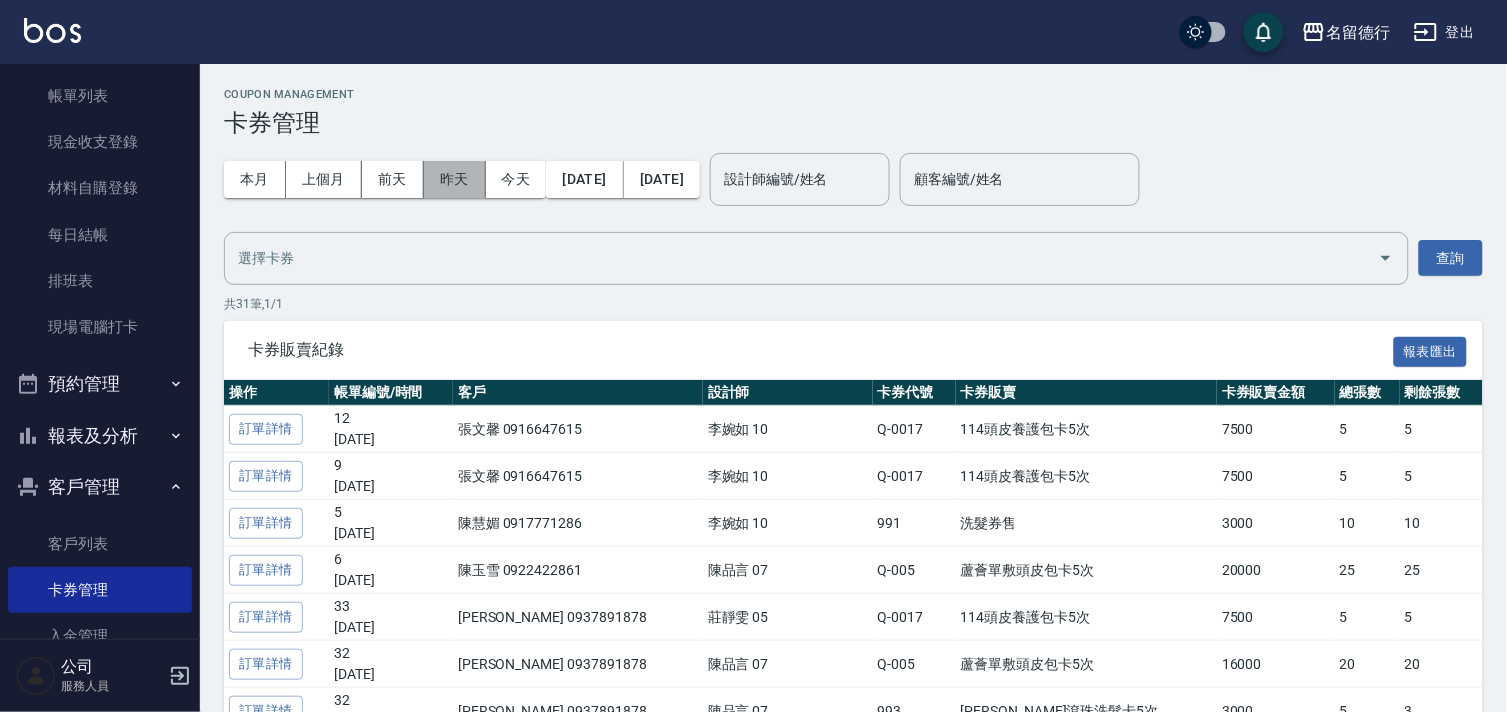 click on "昨天" at bounding box center [455, 179] 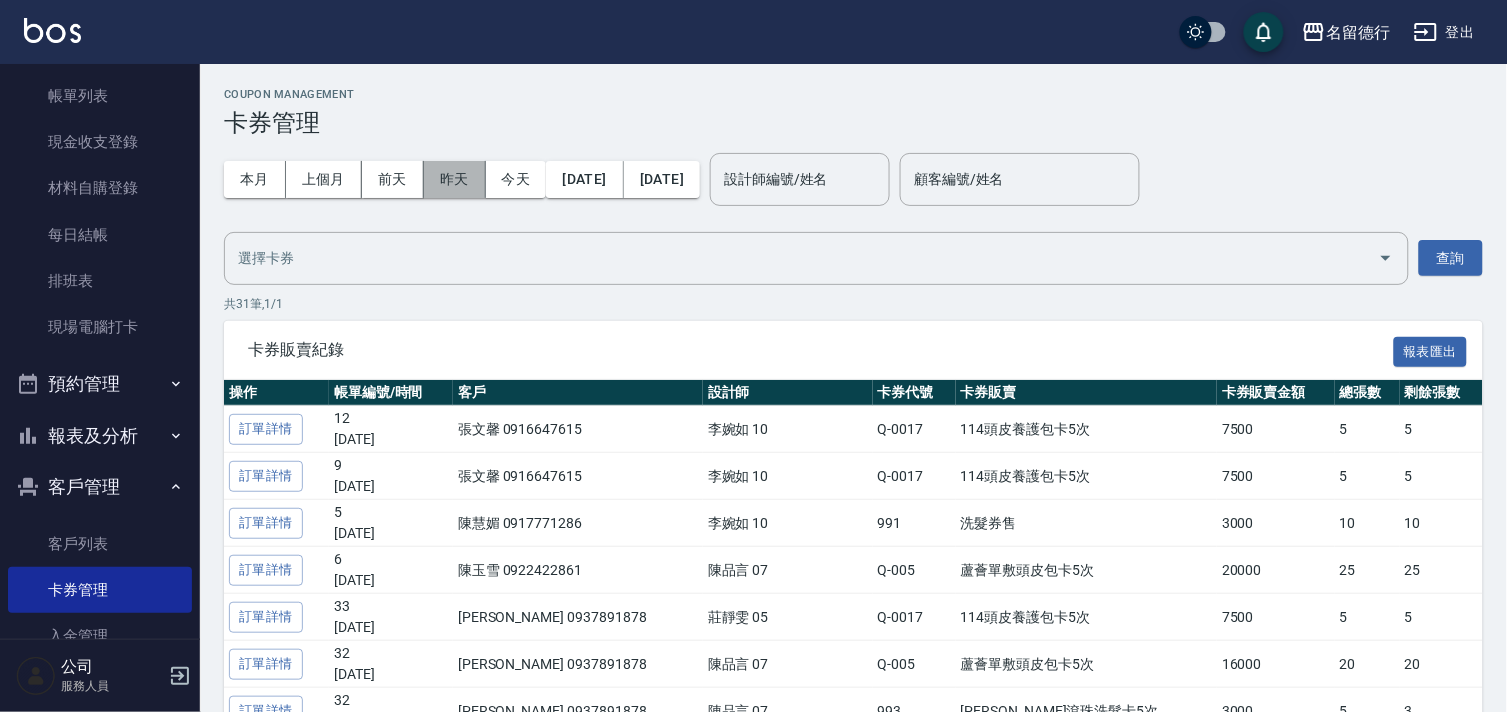 click on "昨天" at bounding box center [455, 179] 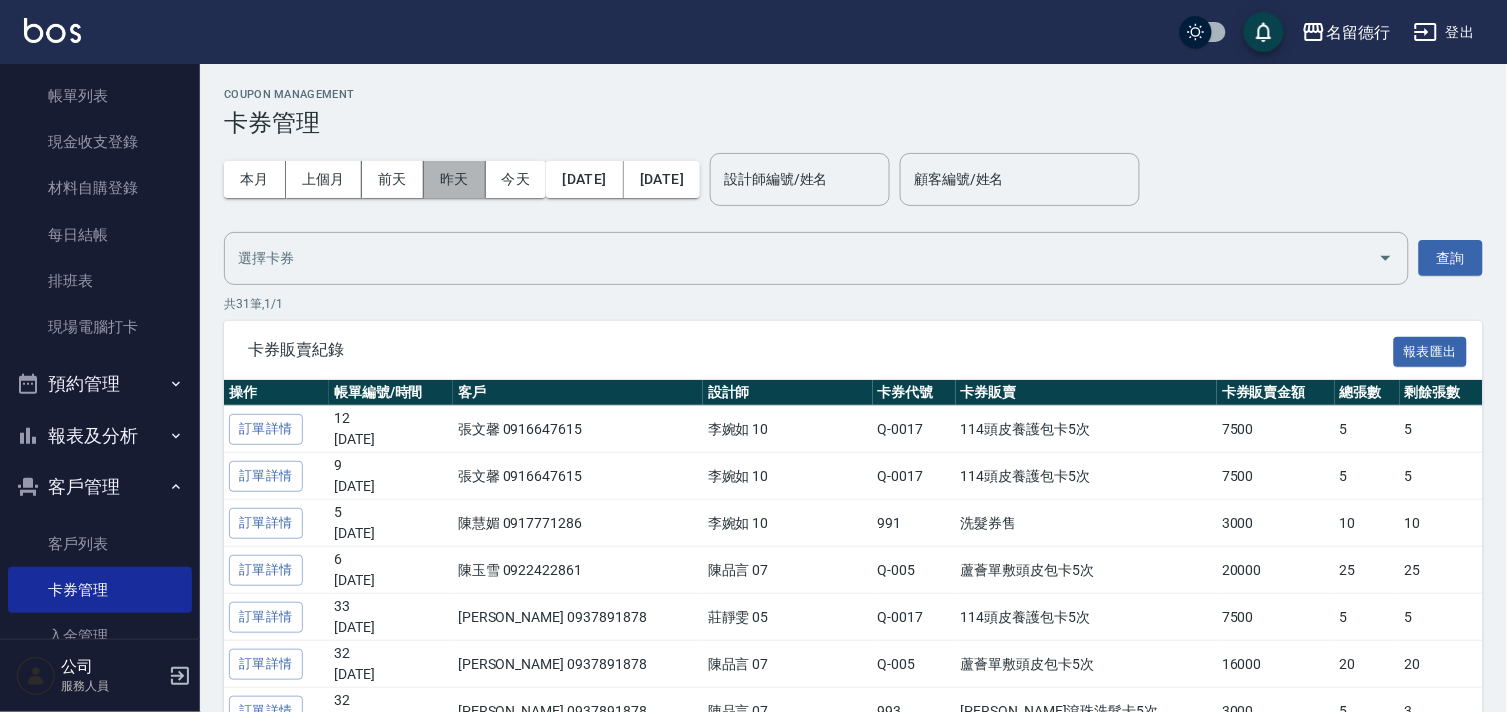 click on "昨天" at bounding box center [455, 179] 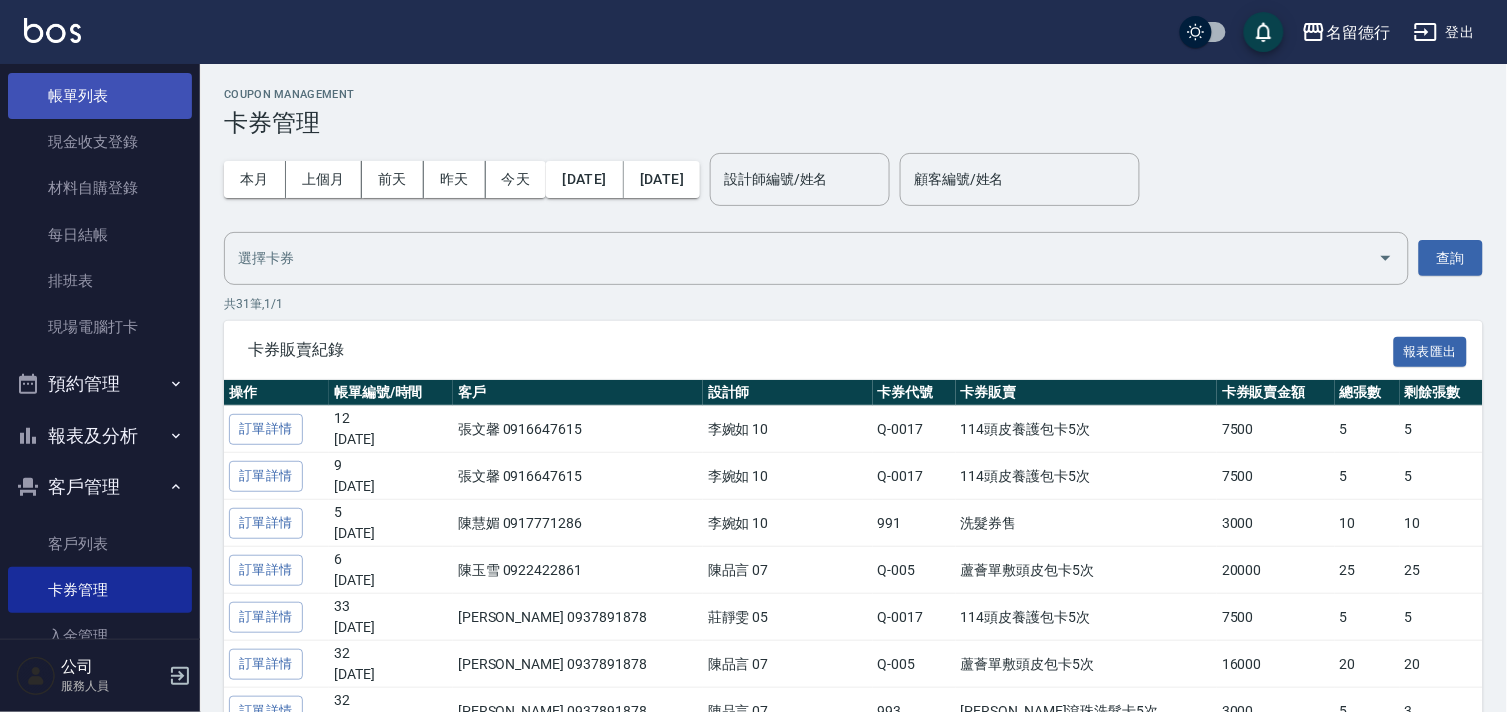 scroll, scrollTop: 0, scrollLeft: 0, axis: both 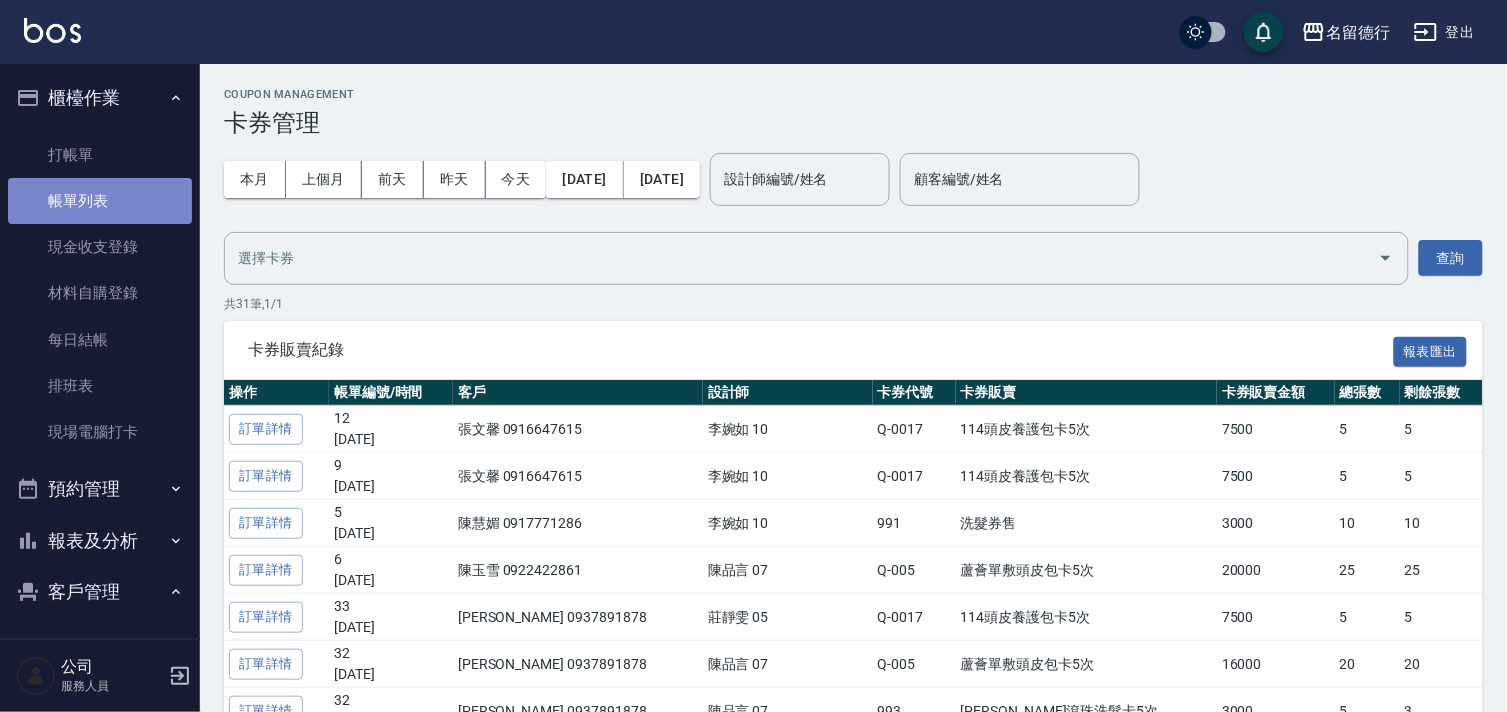 click on "帳單列表" at bounding box center [100, 201] 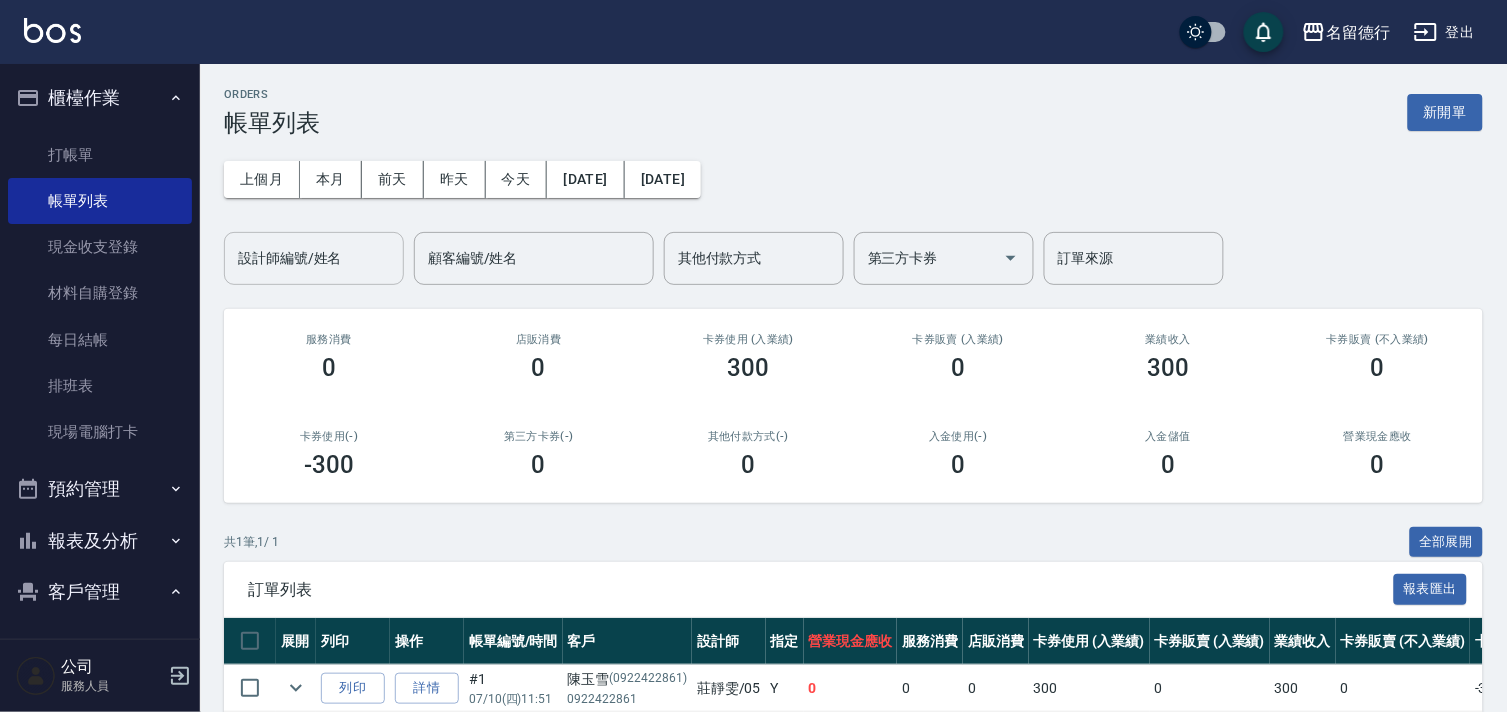 click on "設計師編號/姓名" at bounding box center (314, 258) 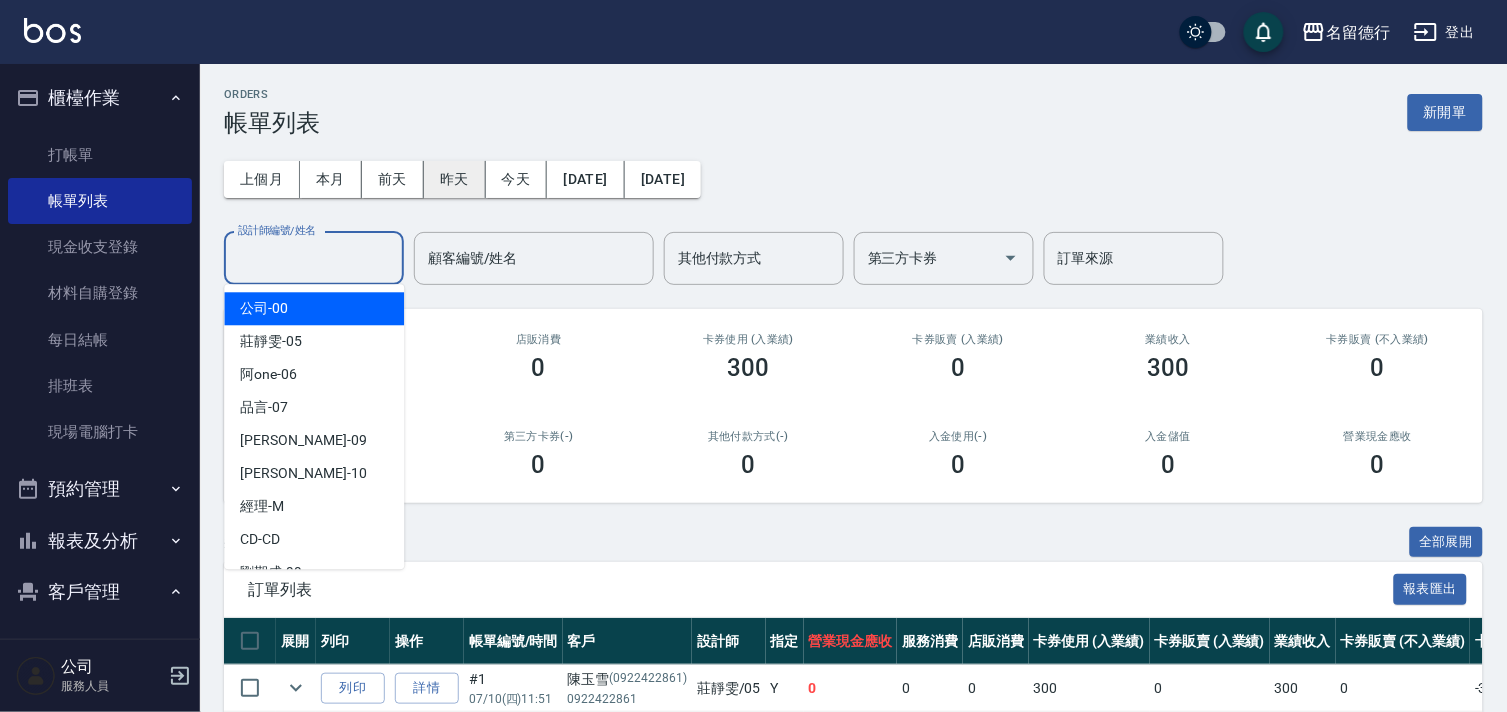 click on "昨天" at bounding box center [455, 179] 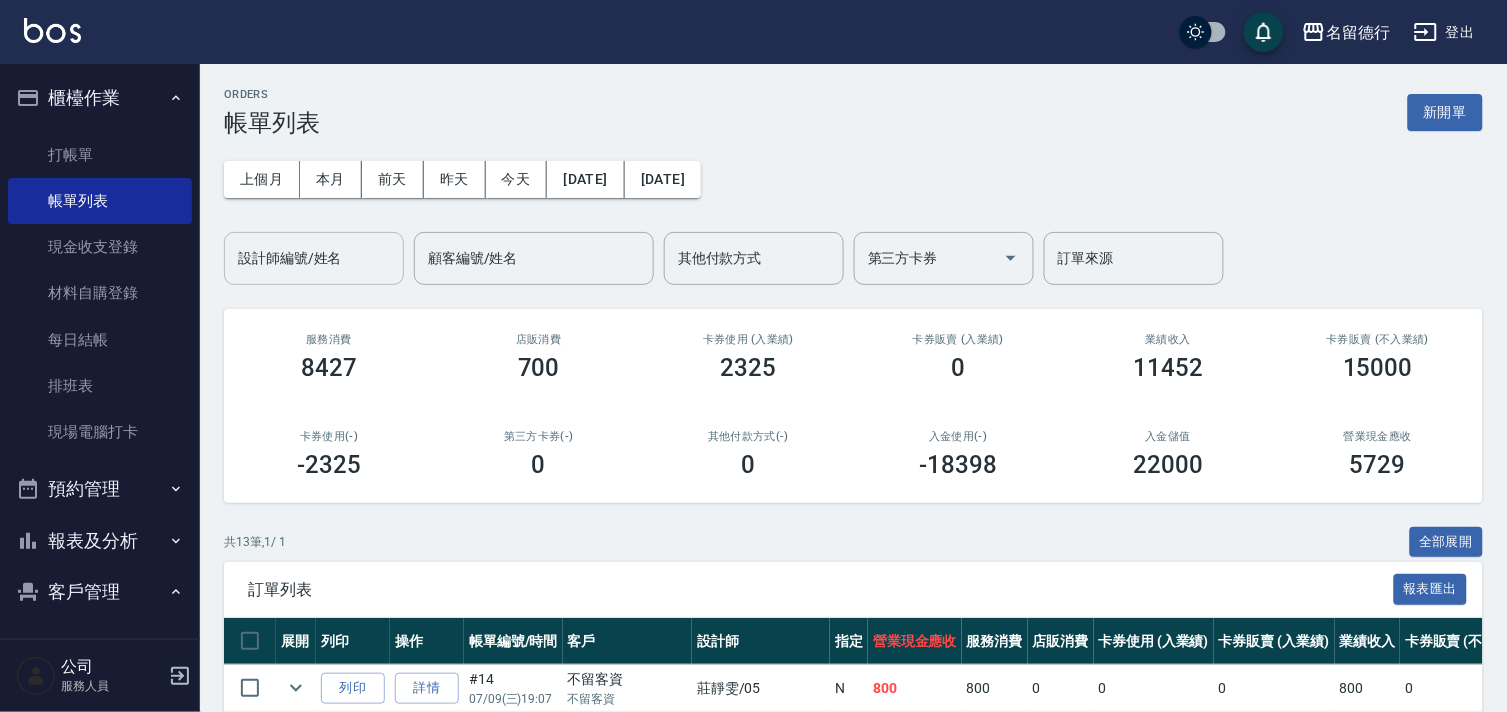 click on "設計師編號/姓名" at bounding box center (314, 258) 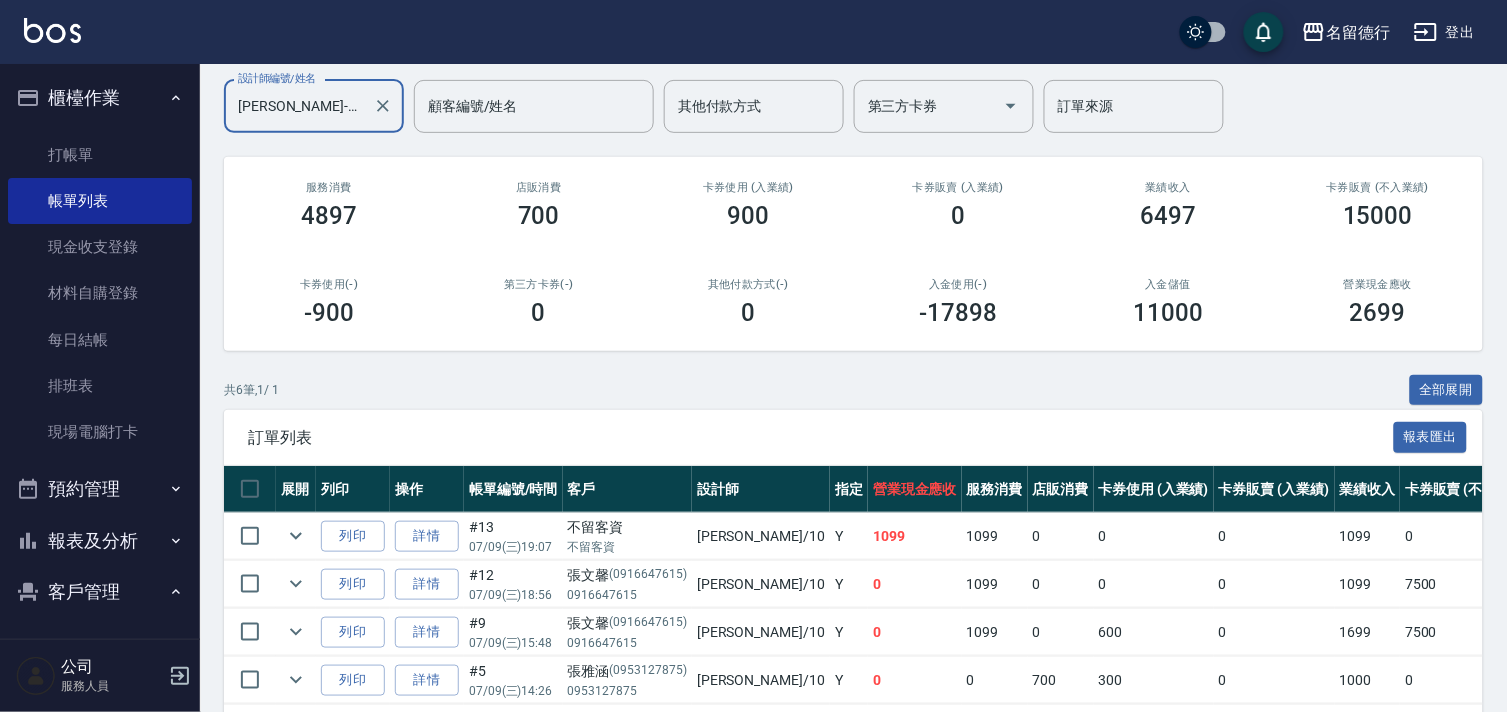 scroll, scrollTop: 333, scrollLeft: 0, axis: vertical 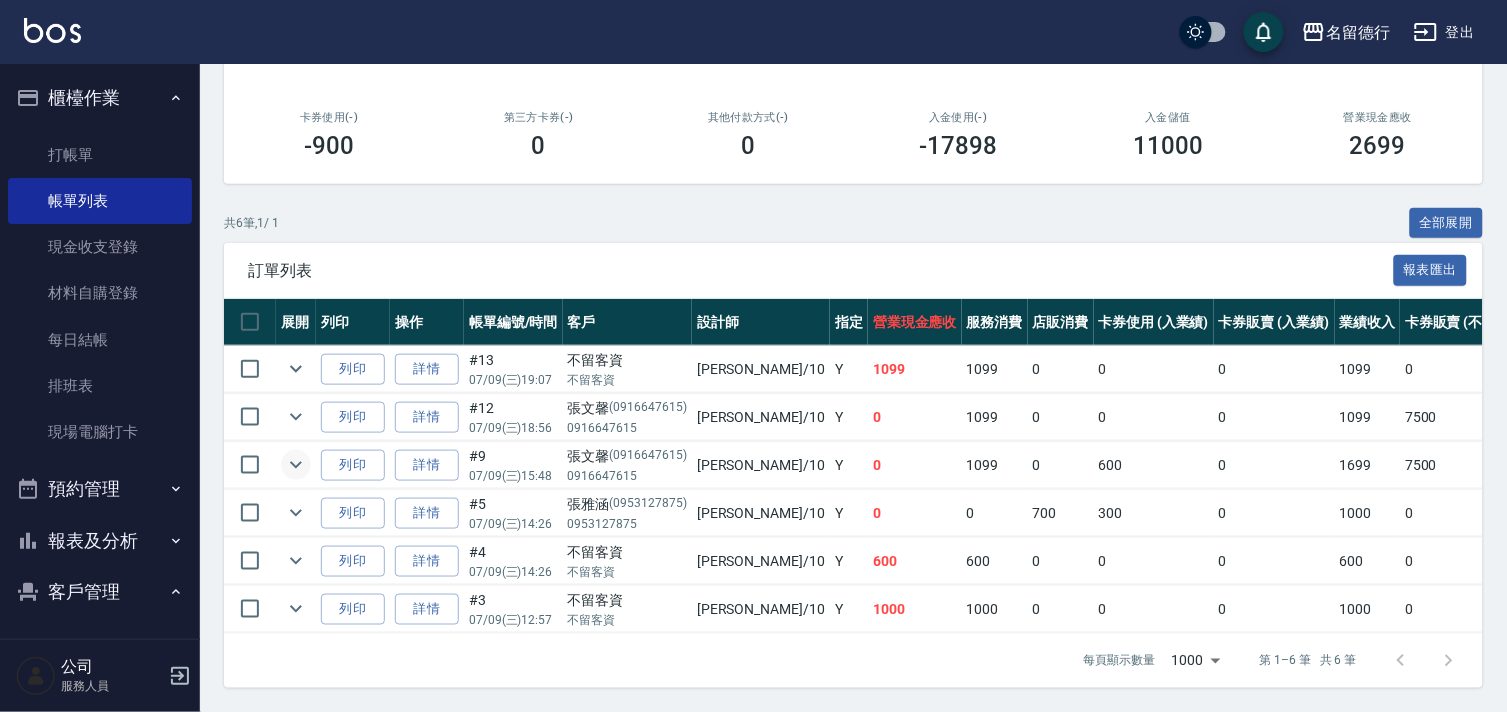 type on "婉如-10" 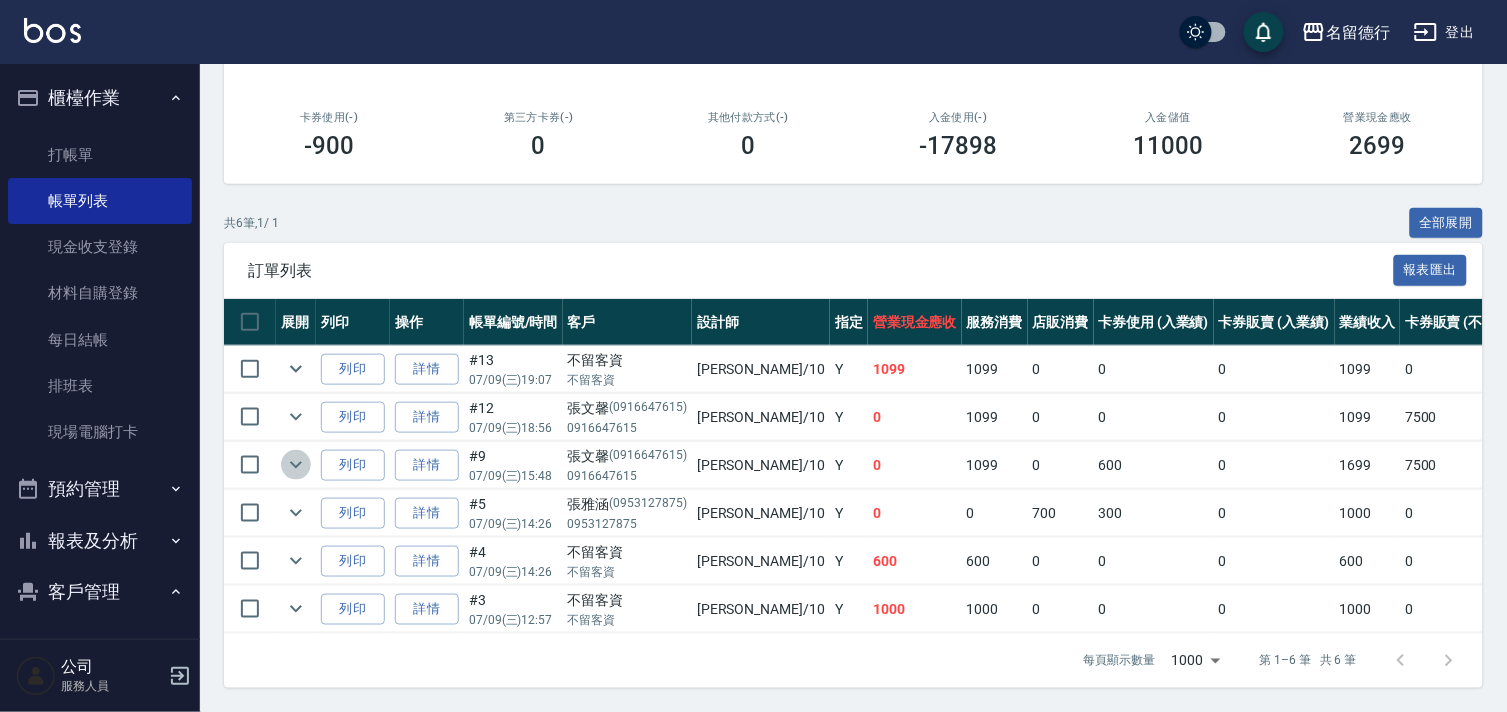 click 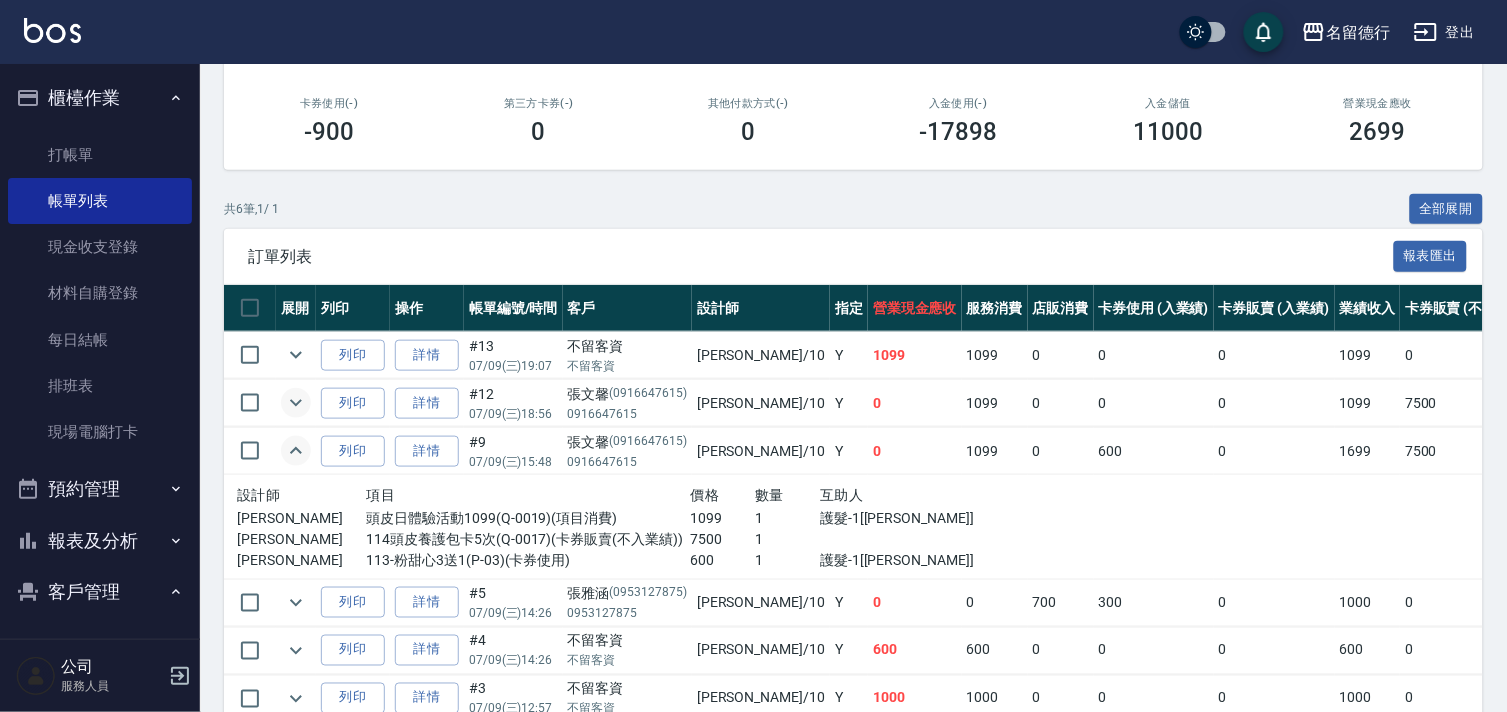 click 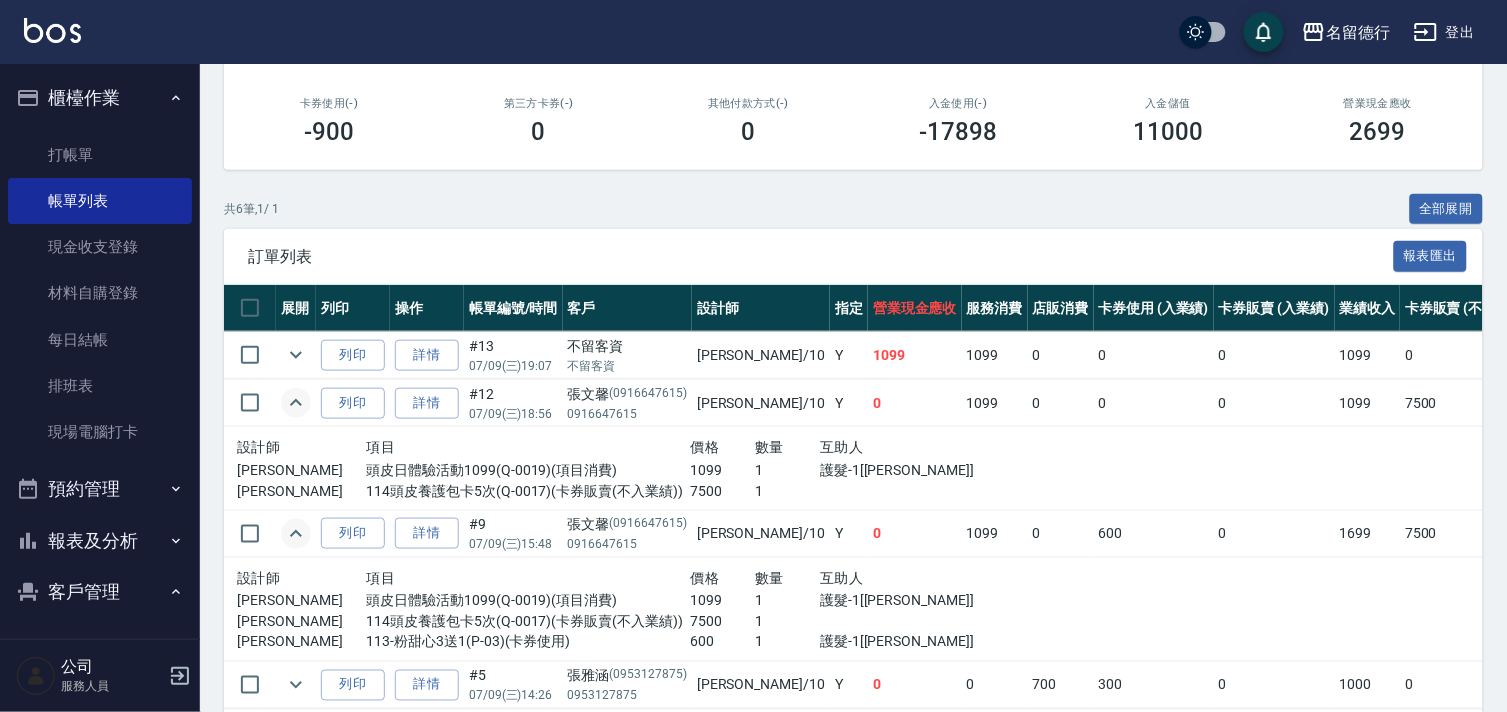 click on "詳情" at bounding box center [427, 403] 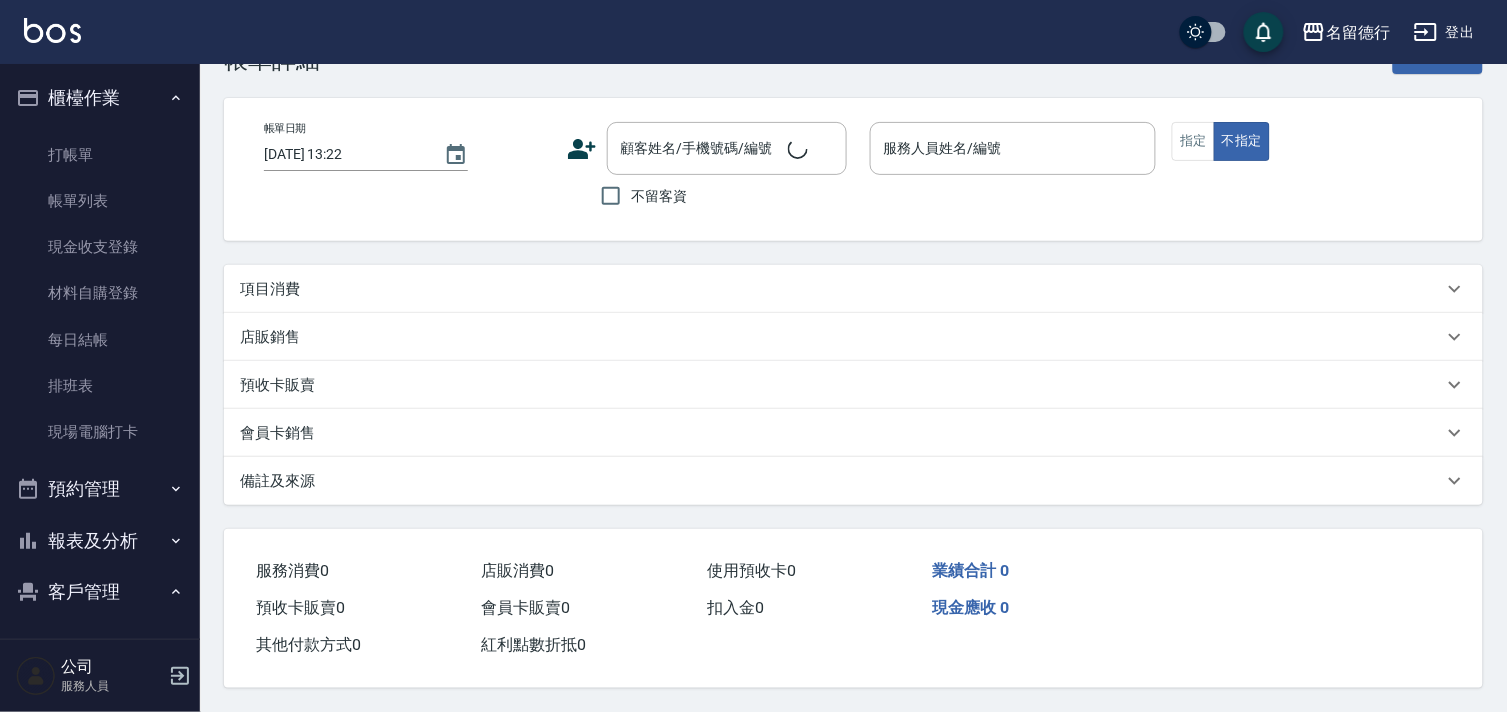 scroll, scrollTop: 0, scrollLeft: 0, axis: both 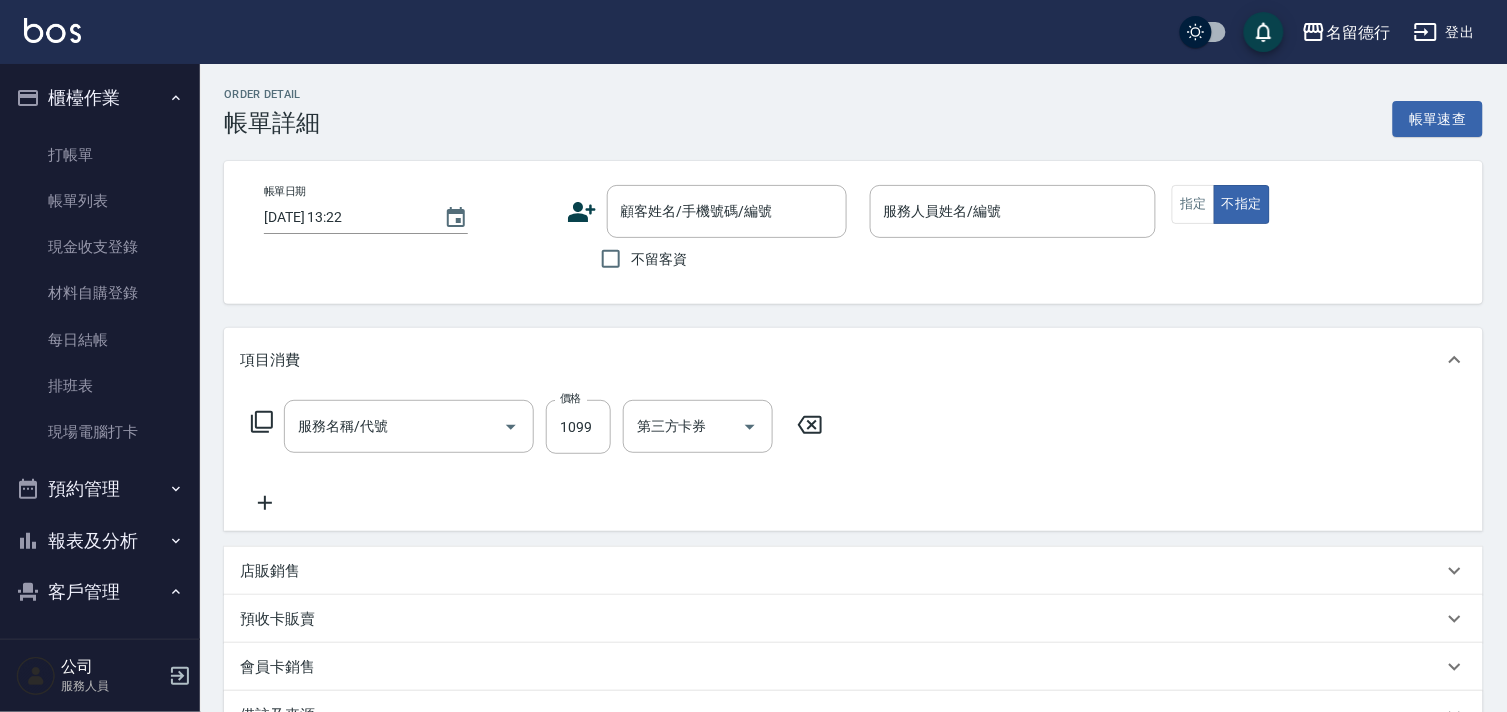 type on "2025/07/09 18:56" 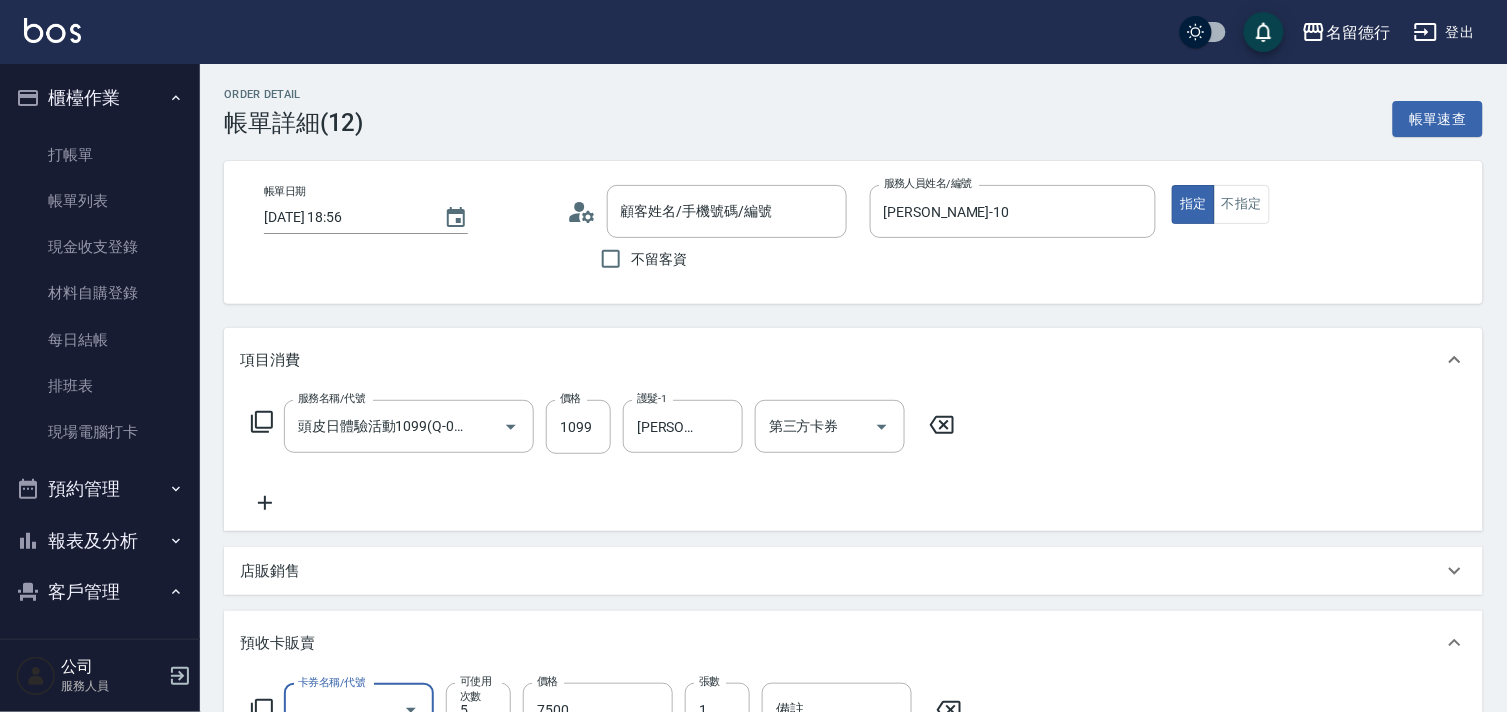 scroll, scrollTop: 241, scrollLeft: 0, axis: vertical 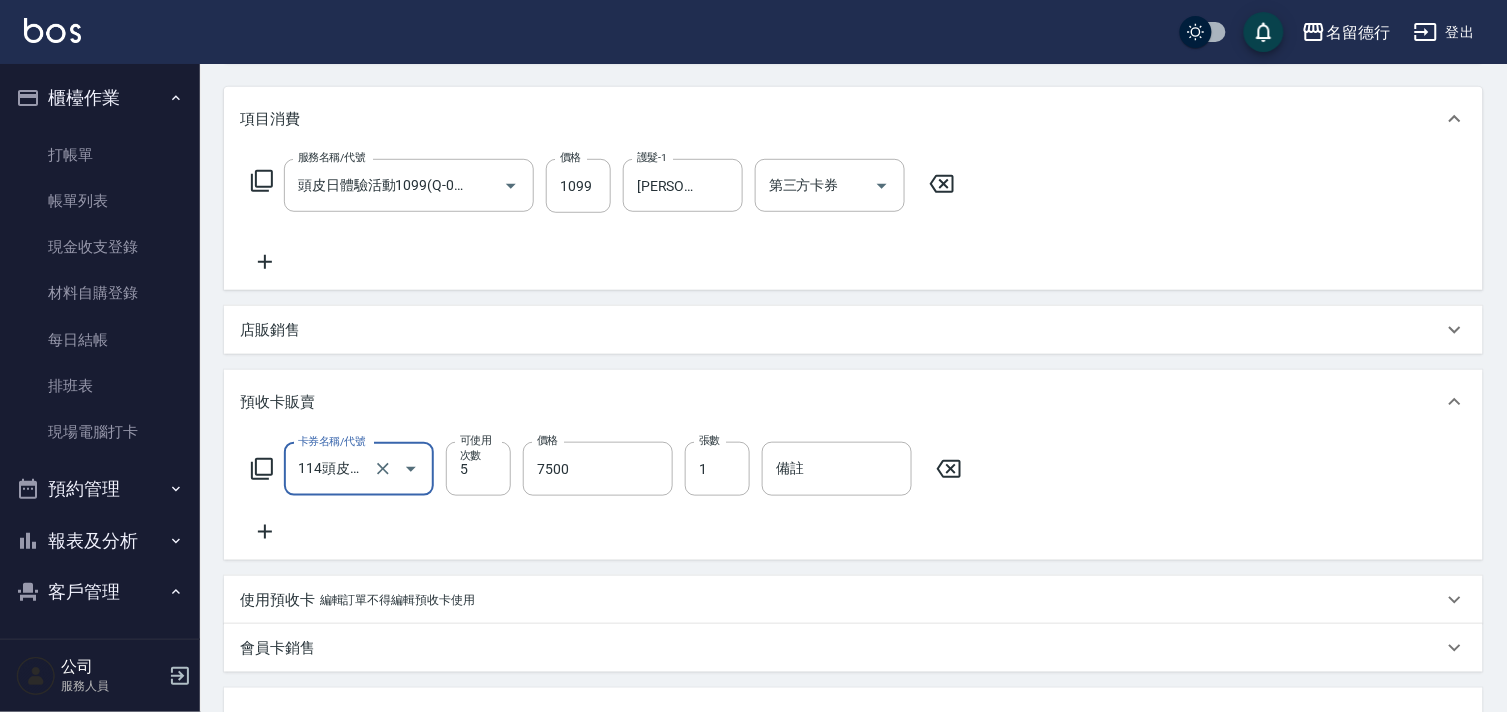 type on "張文馨/0916647615/0916647615" 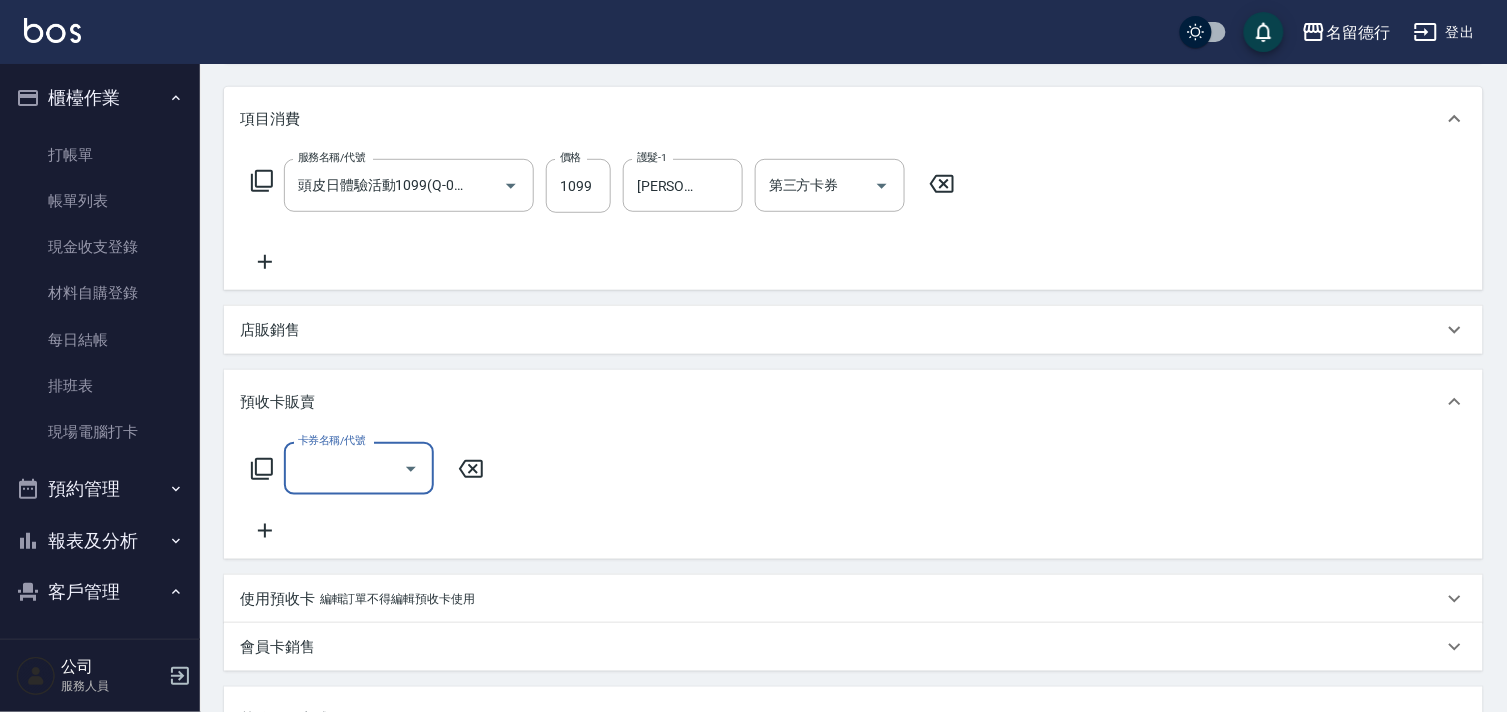 scroll, scrollTop: 713, scrollLeft: 0, axis: vertical 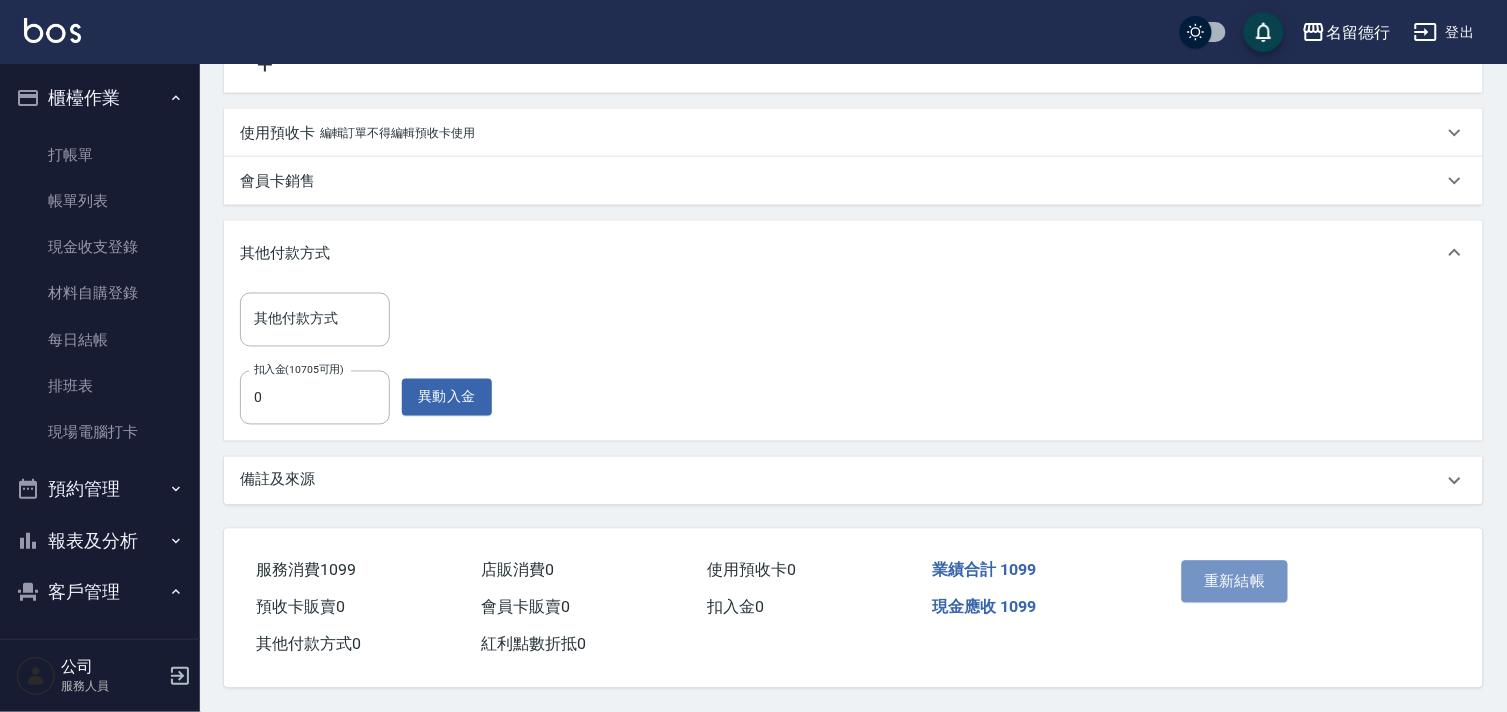 click on "重新結帳" at bounding box center [1235, 582] 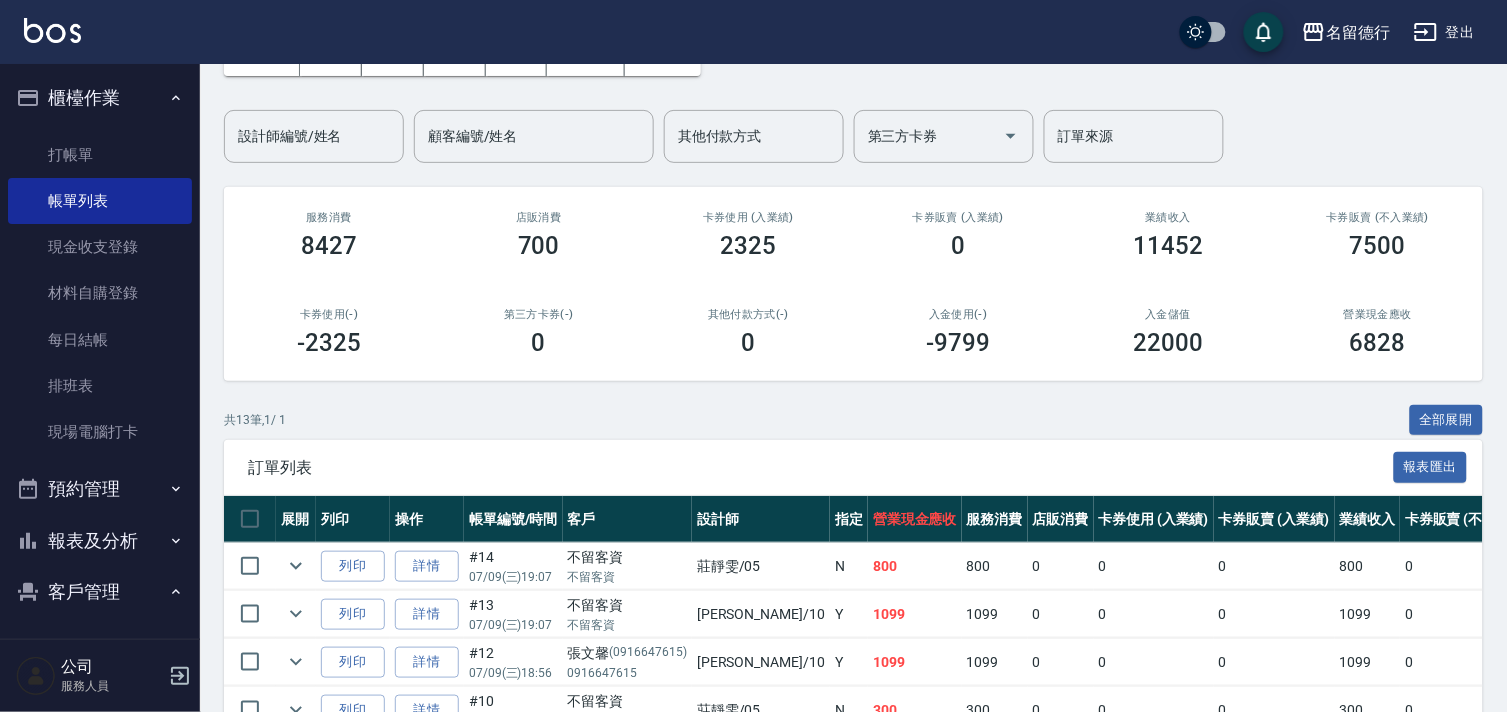 scroll, scrollTop: 111, scrollLeft: 0, axis: vertical 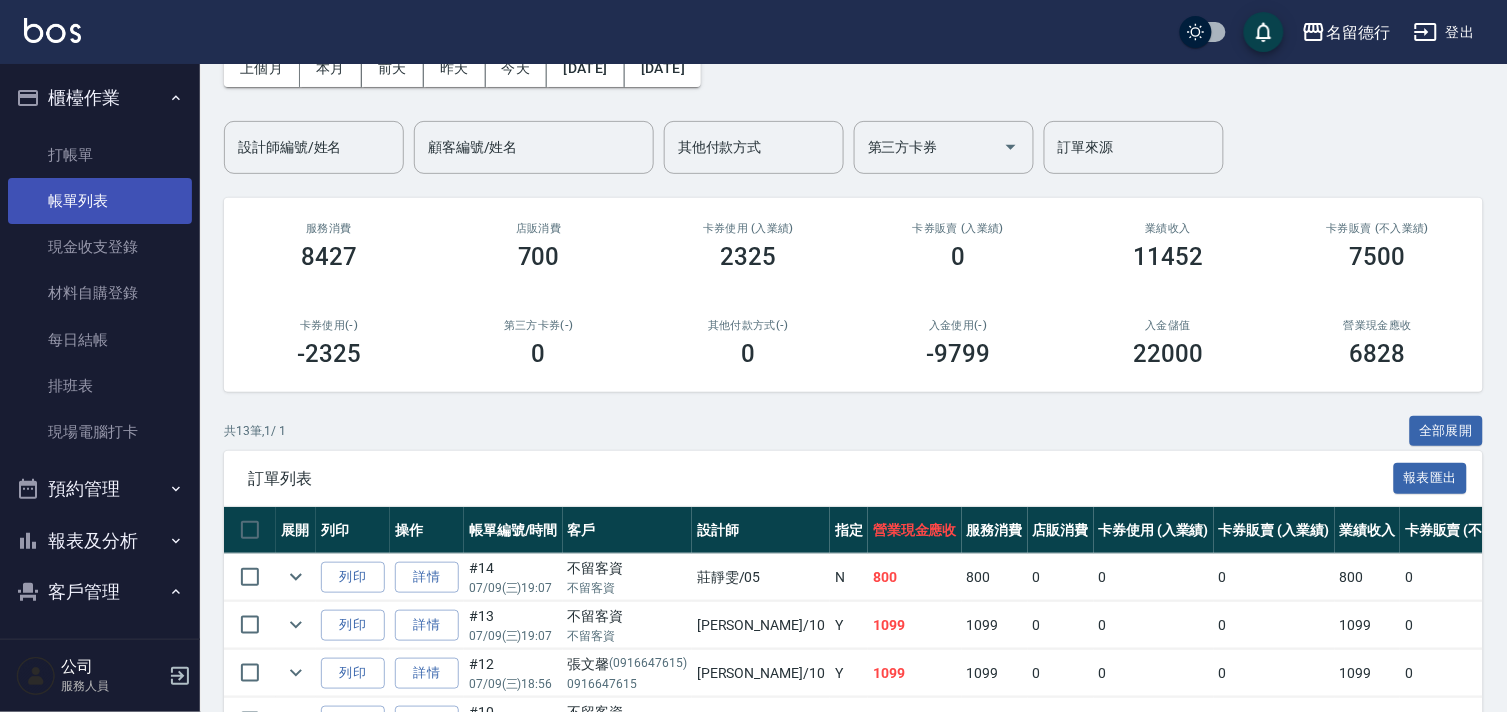 click on "帳單列表" at bounding box center [100, 201] 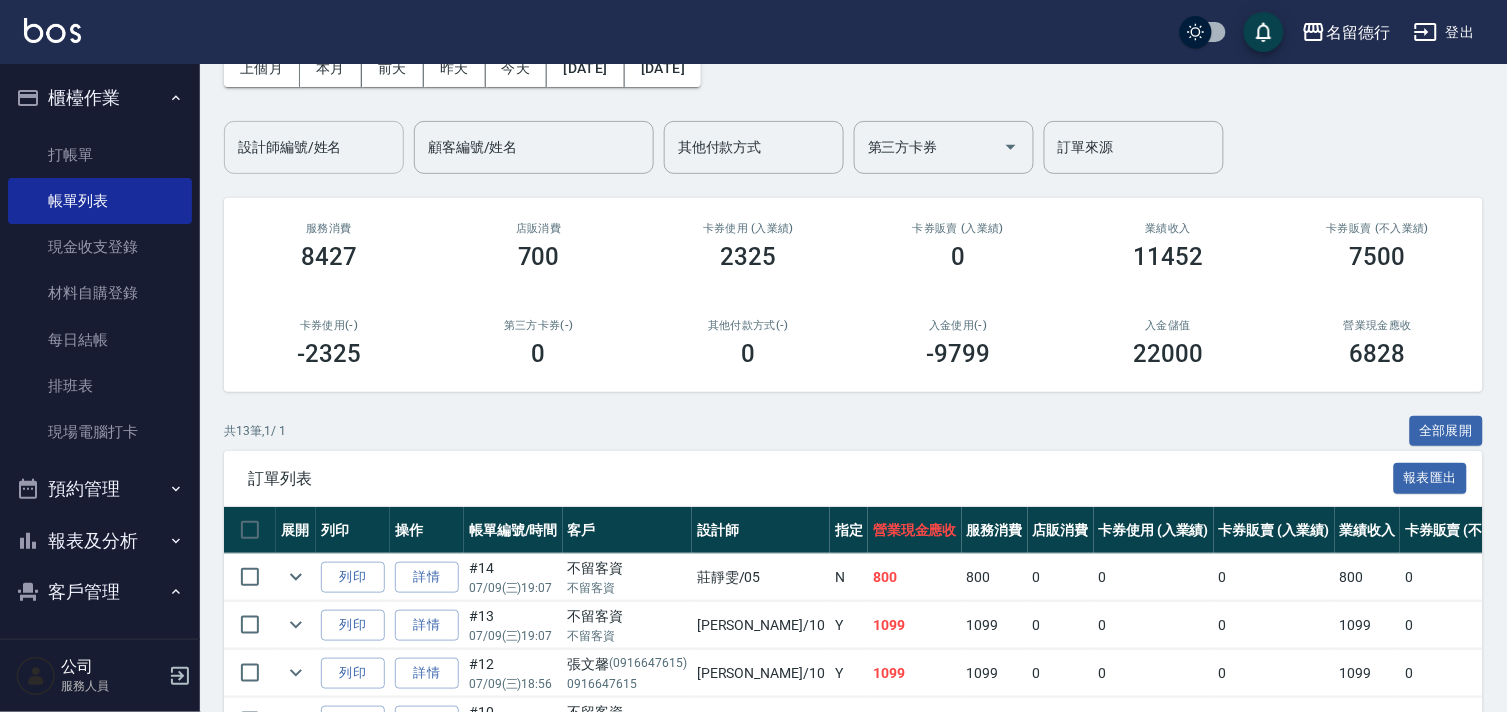 click on "設計師編號/姓名" at bounding box center (314, 147) 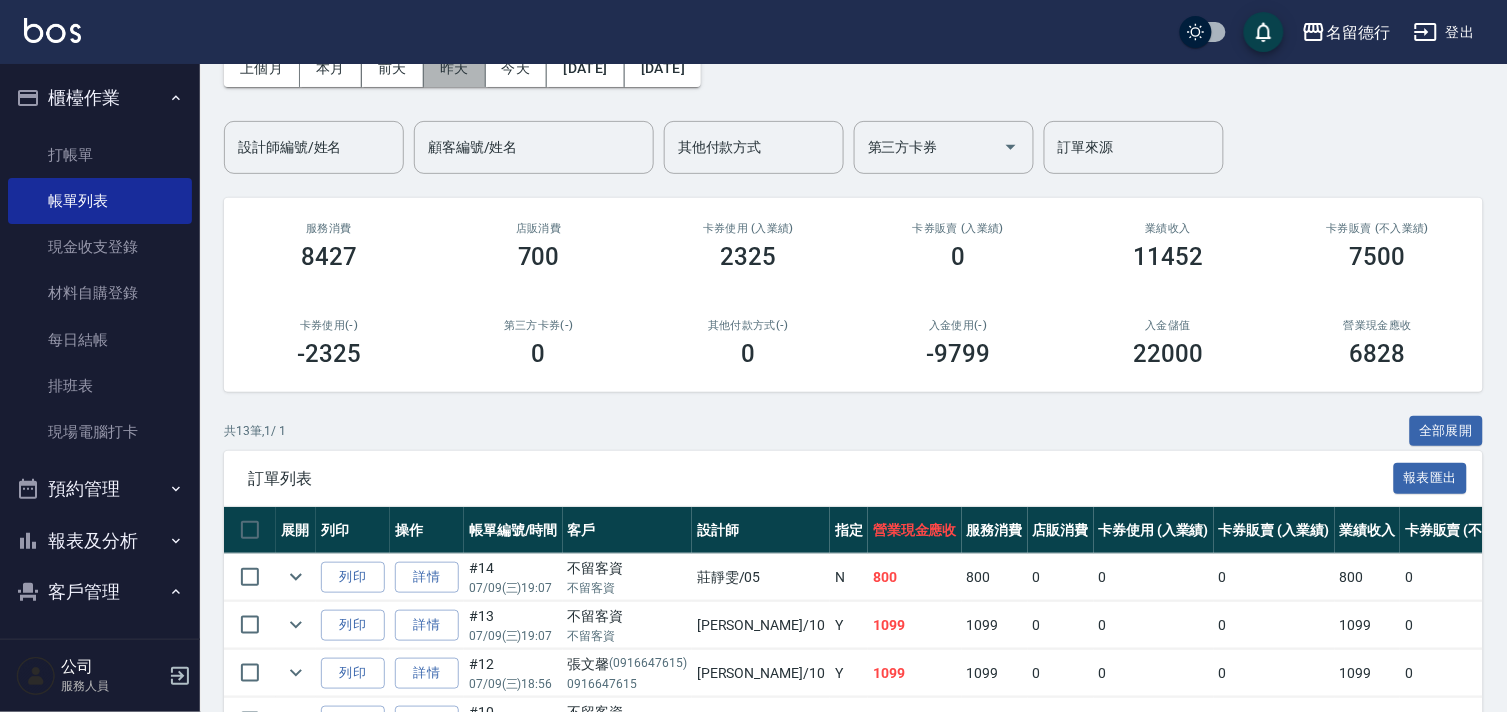 click on "昨天" at bounding box center (455, 68) 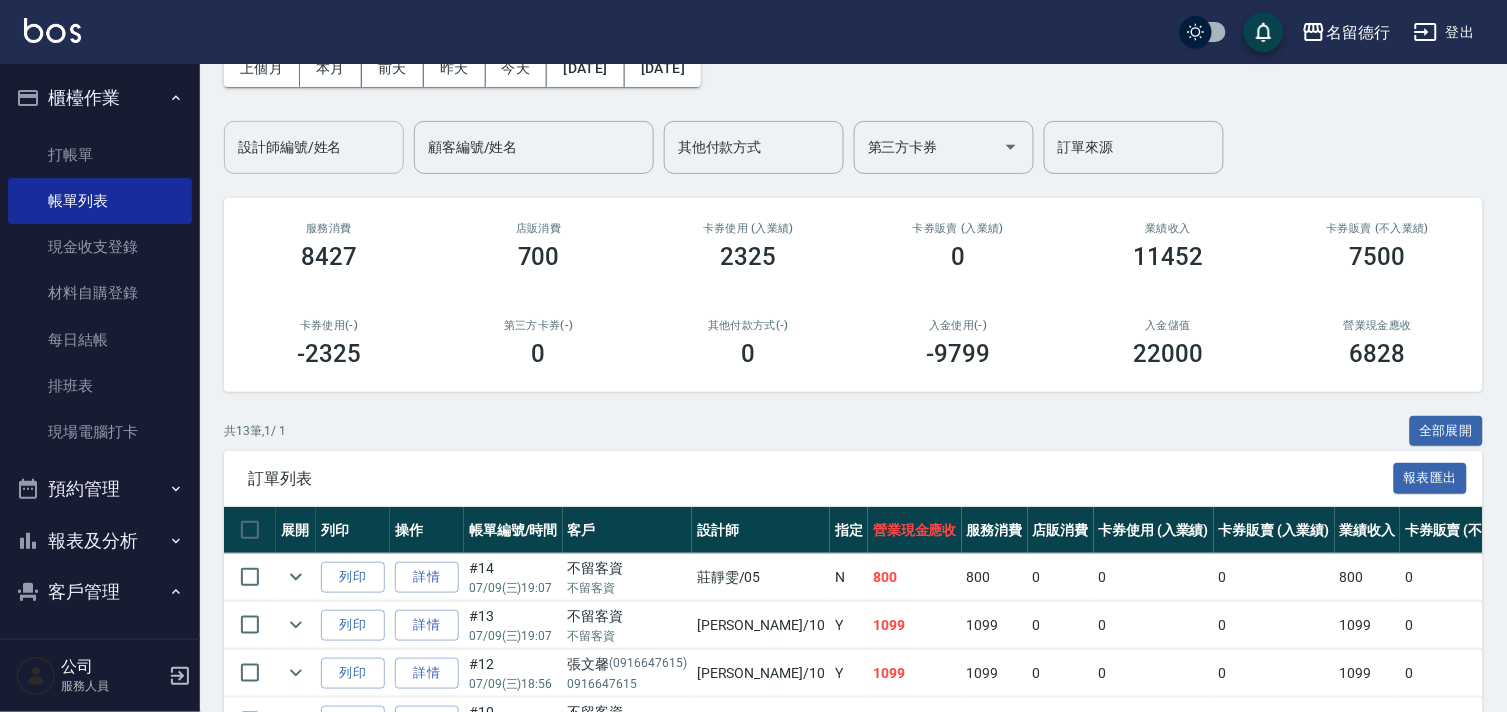 click on "設計師編號/姓名" at bounding box center (314, 147) 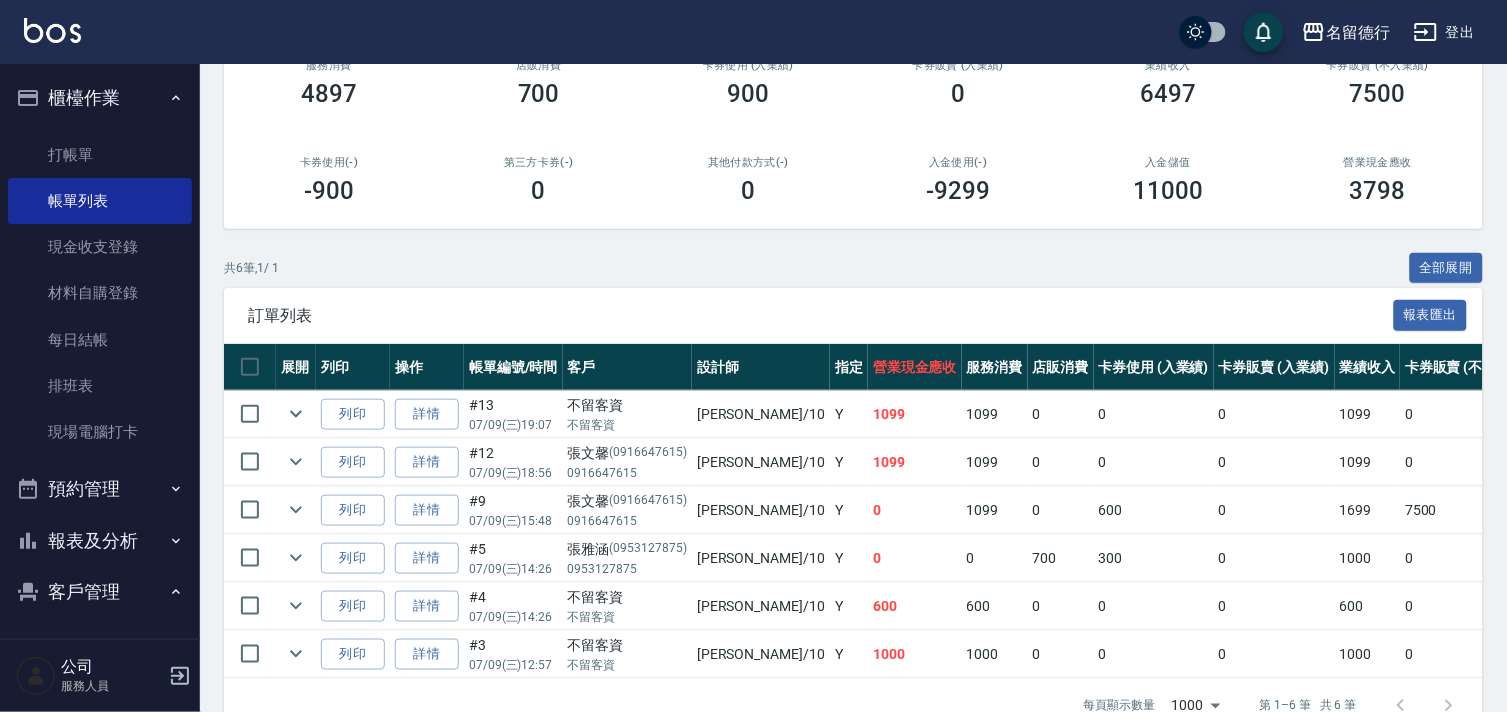 scroll, scrollTop: 333, scrollLeft: 0, axis: vertical 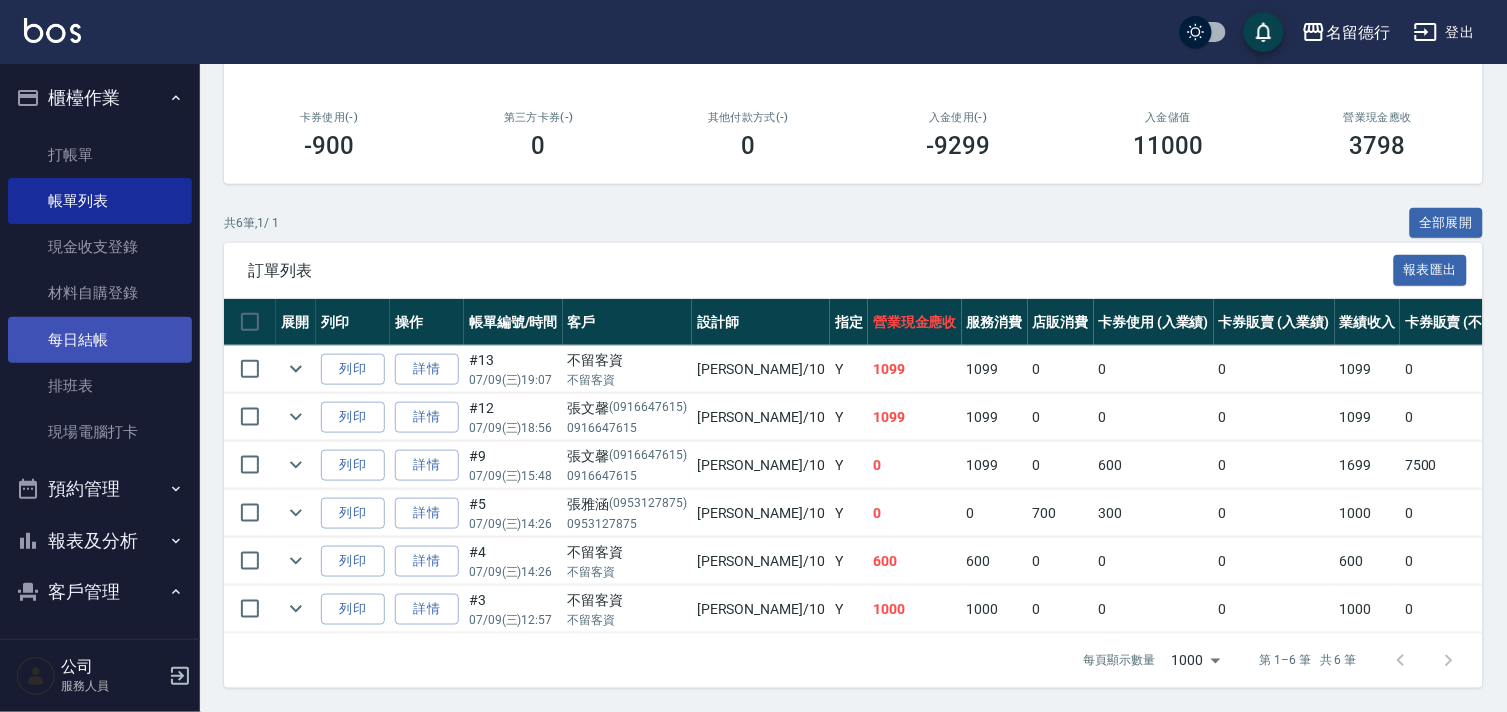 type on "婉如-10" 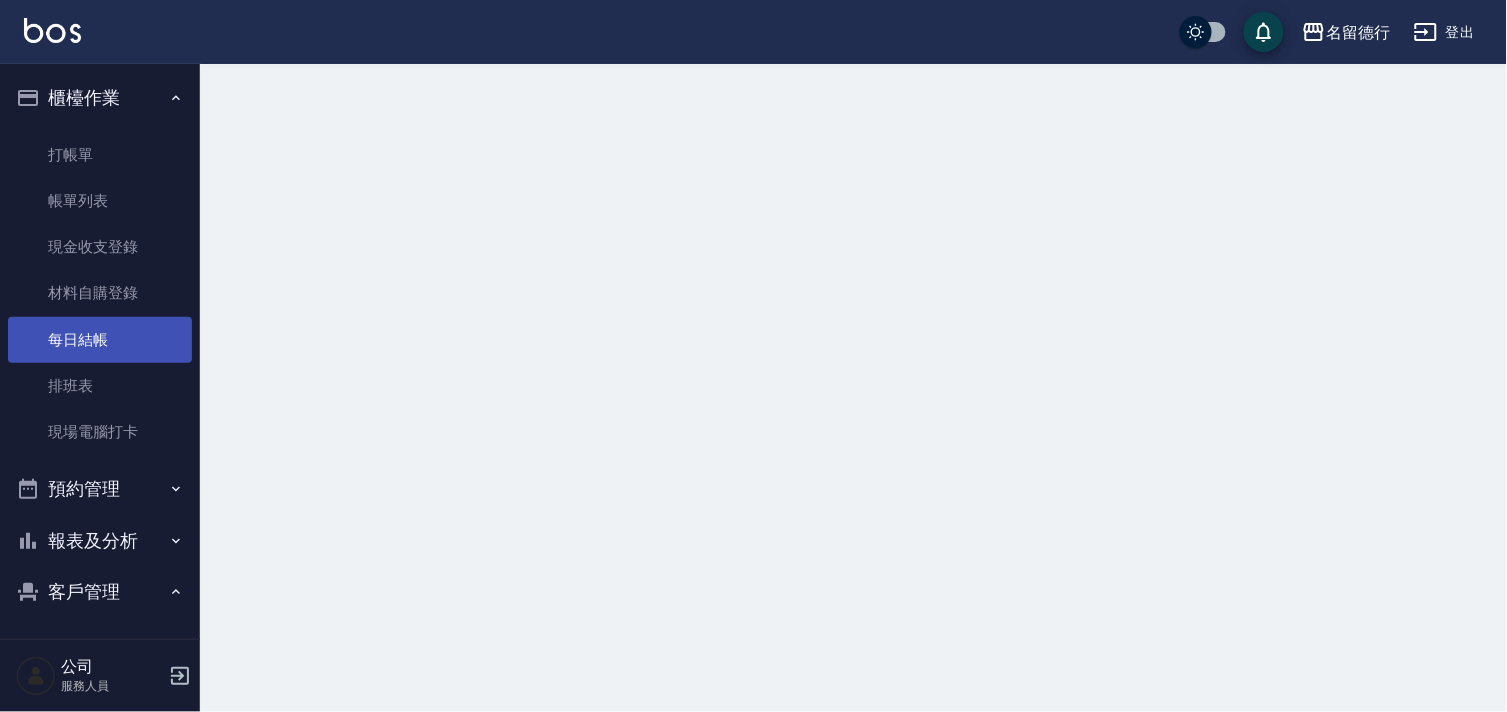 scroll, scrollTop: 0, scrollLeft: 0, axis: both 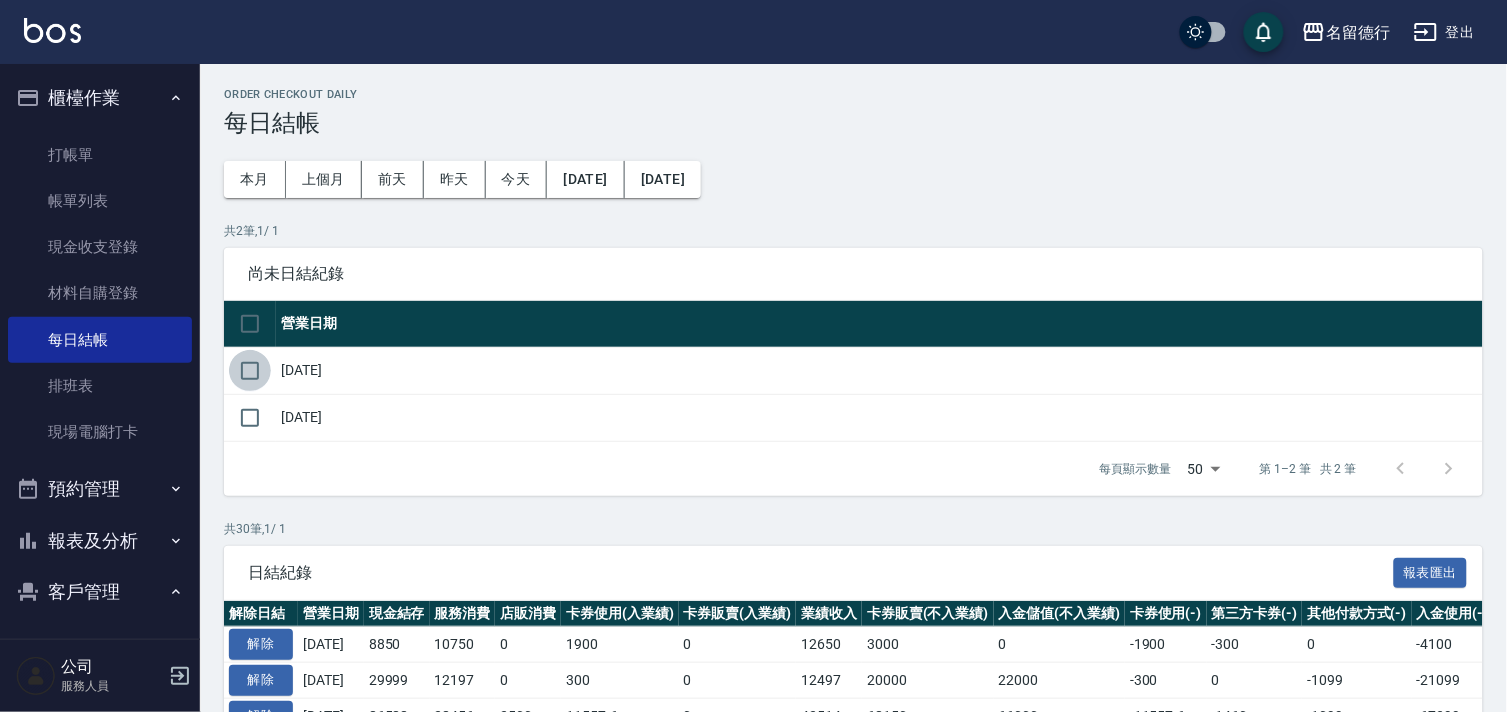 click at bounding box center (250, 371) 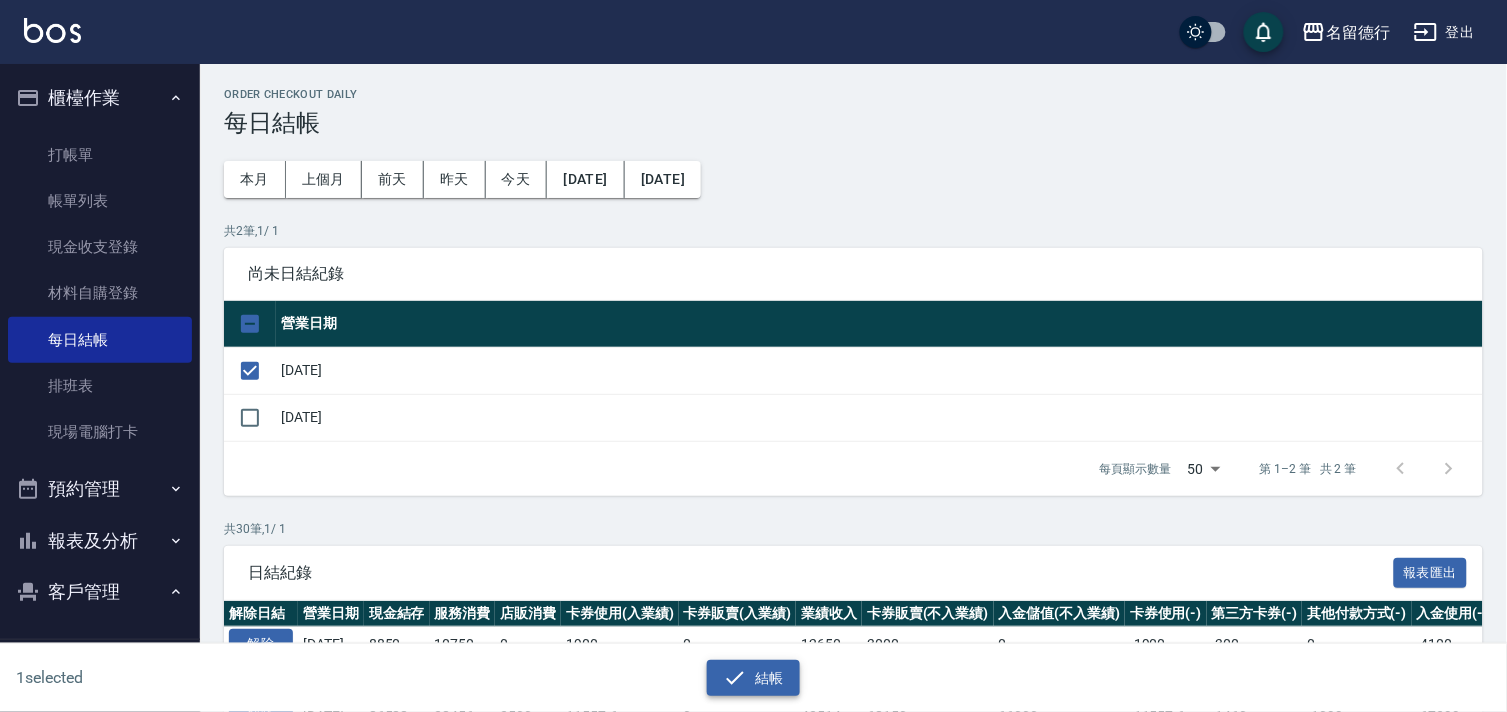 click on "結帳" at bounding box center [753, 678] 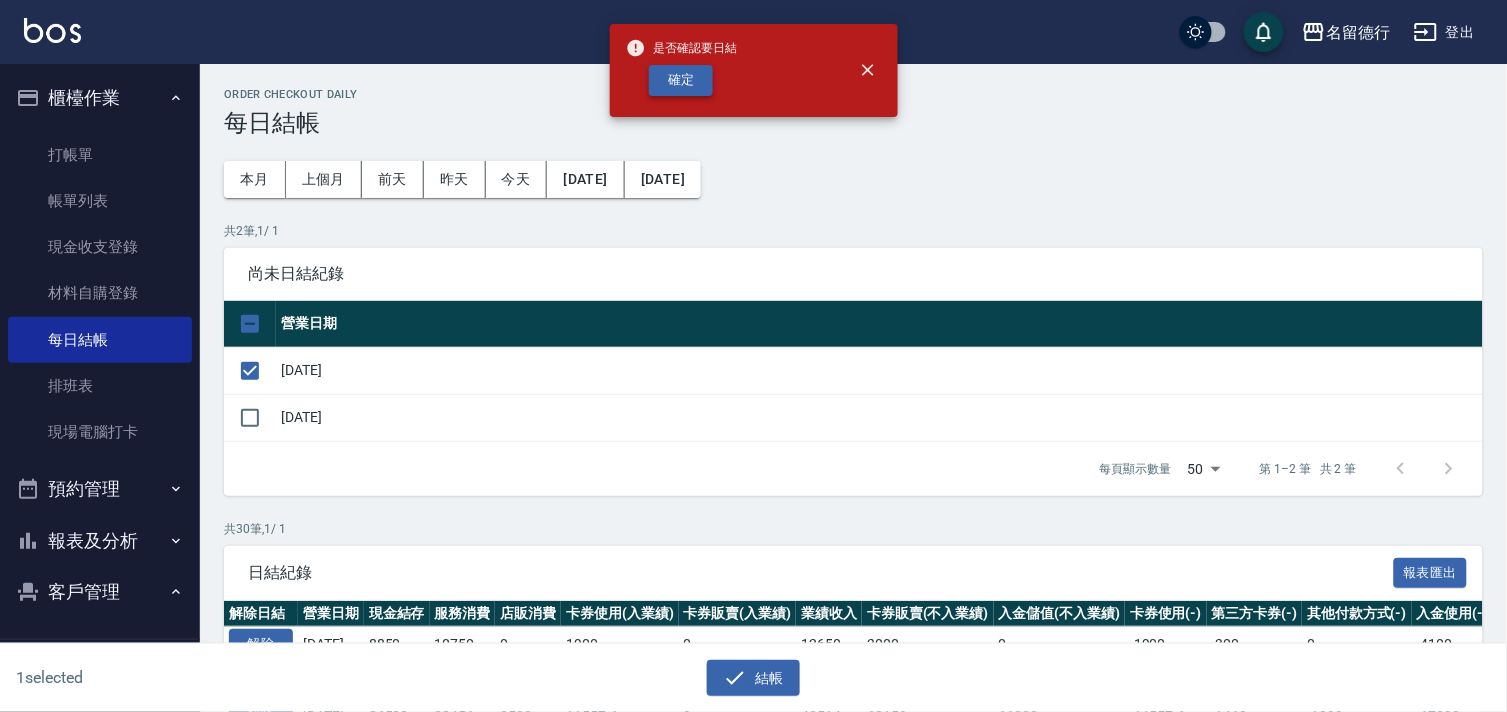 click on "確定" at bounding box center [681, 80] 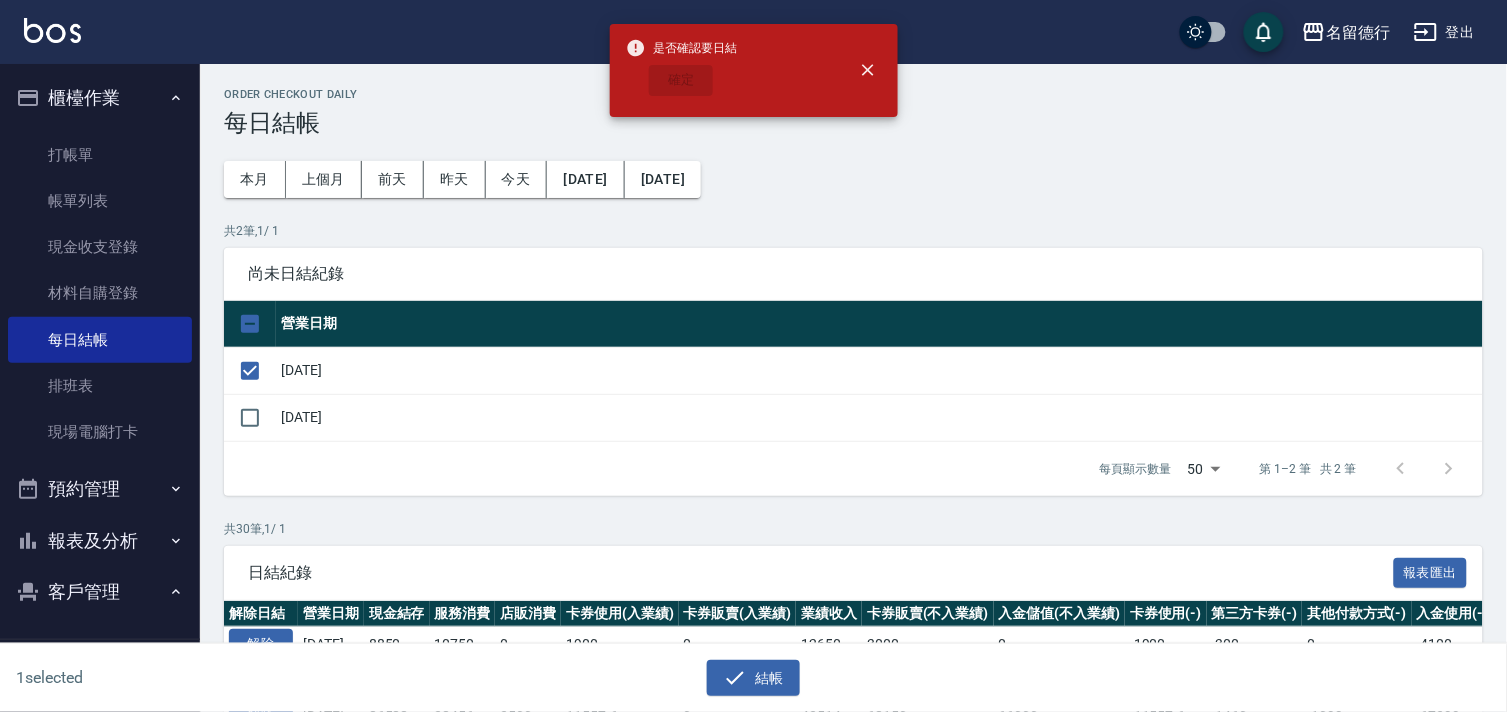 checkbox on "false" 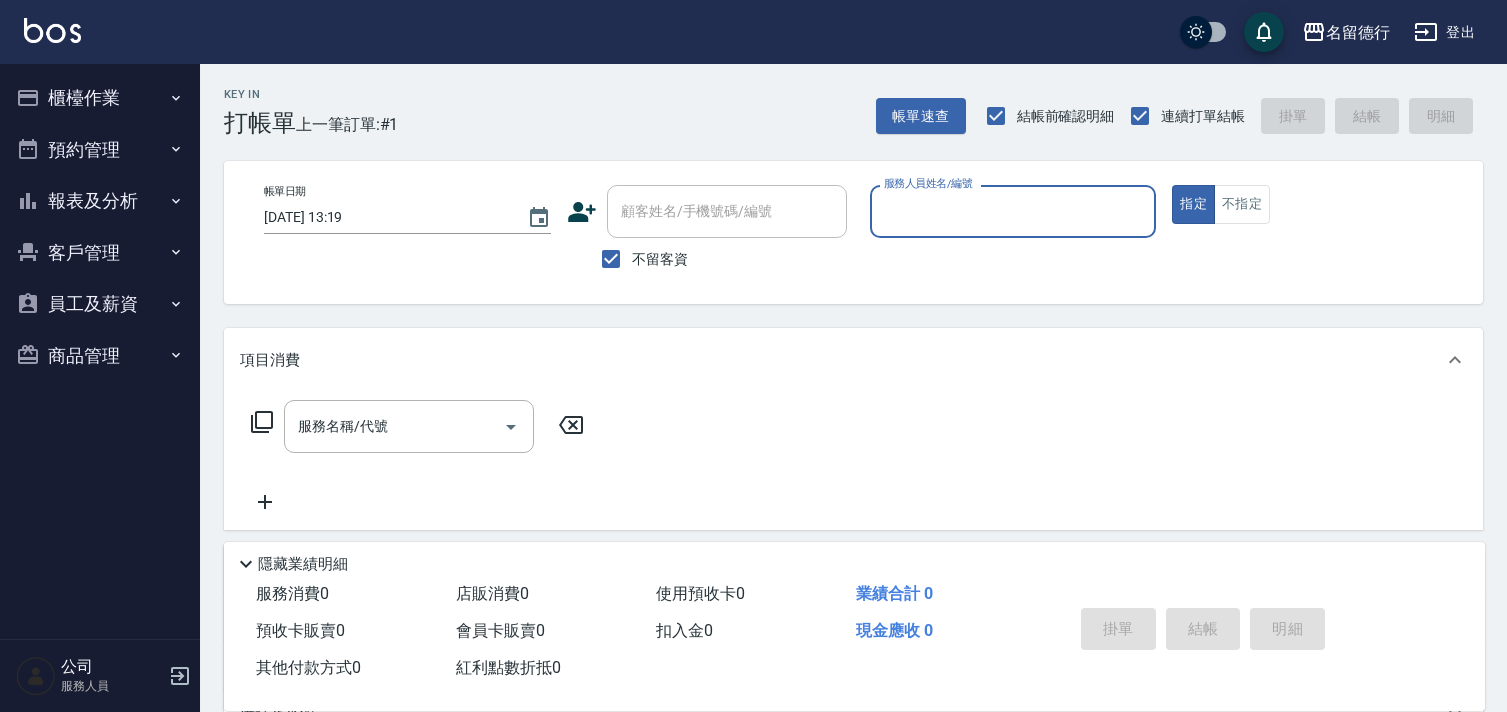 scroll, scrollTop: 0, scrollLeft: 0, axis: both 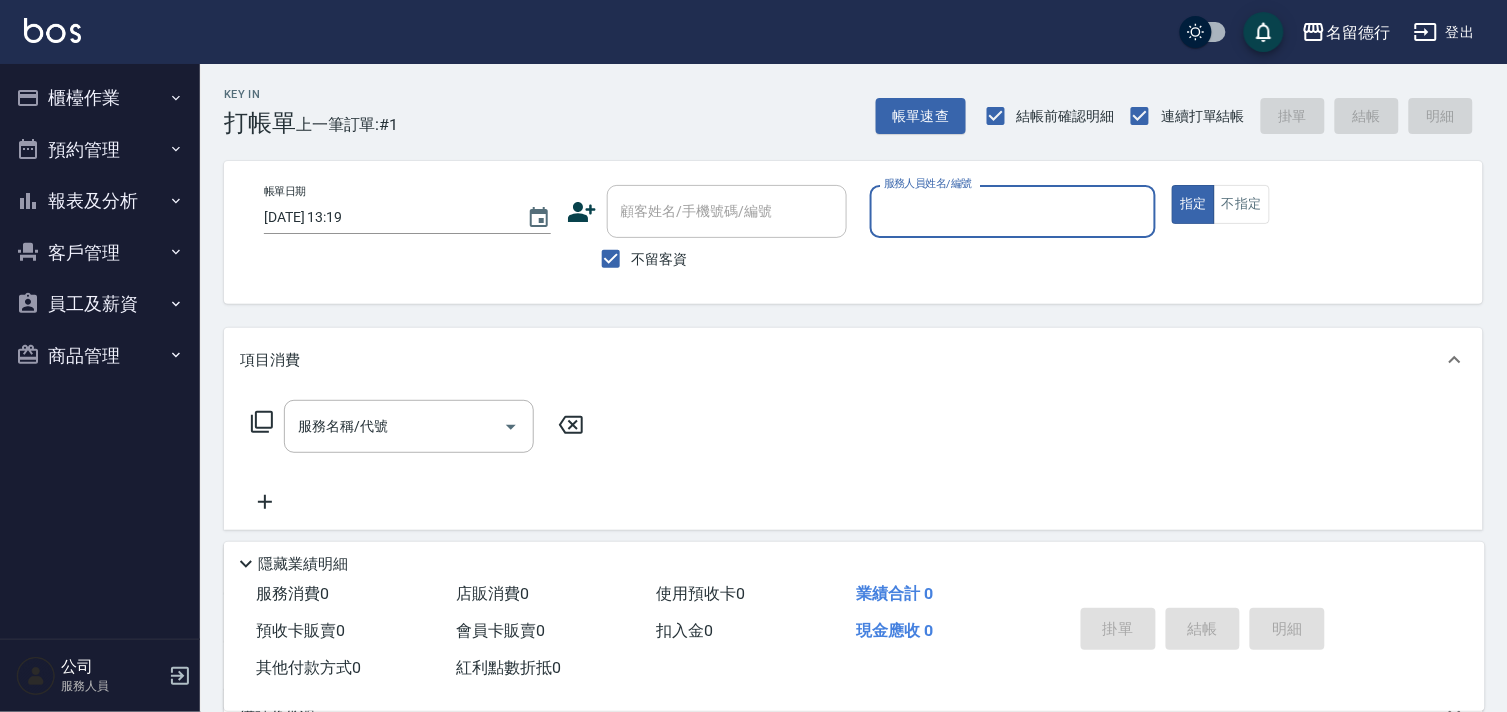 click on "不留客資" at bounding box center [660, 259] 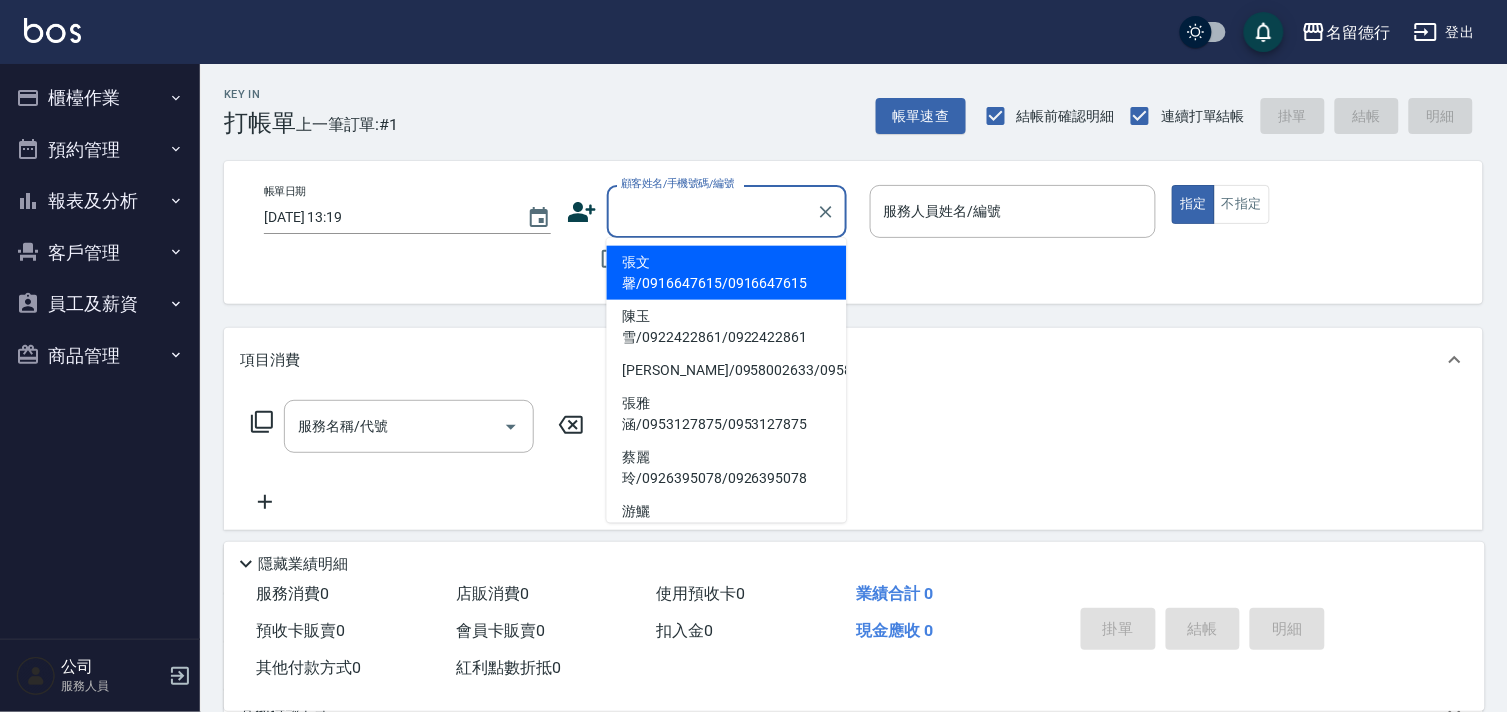 drag, startPoint x: 666, startPoint y: 211, endPoint x: 652, endPoint y: 198, distance: 19.104973 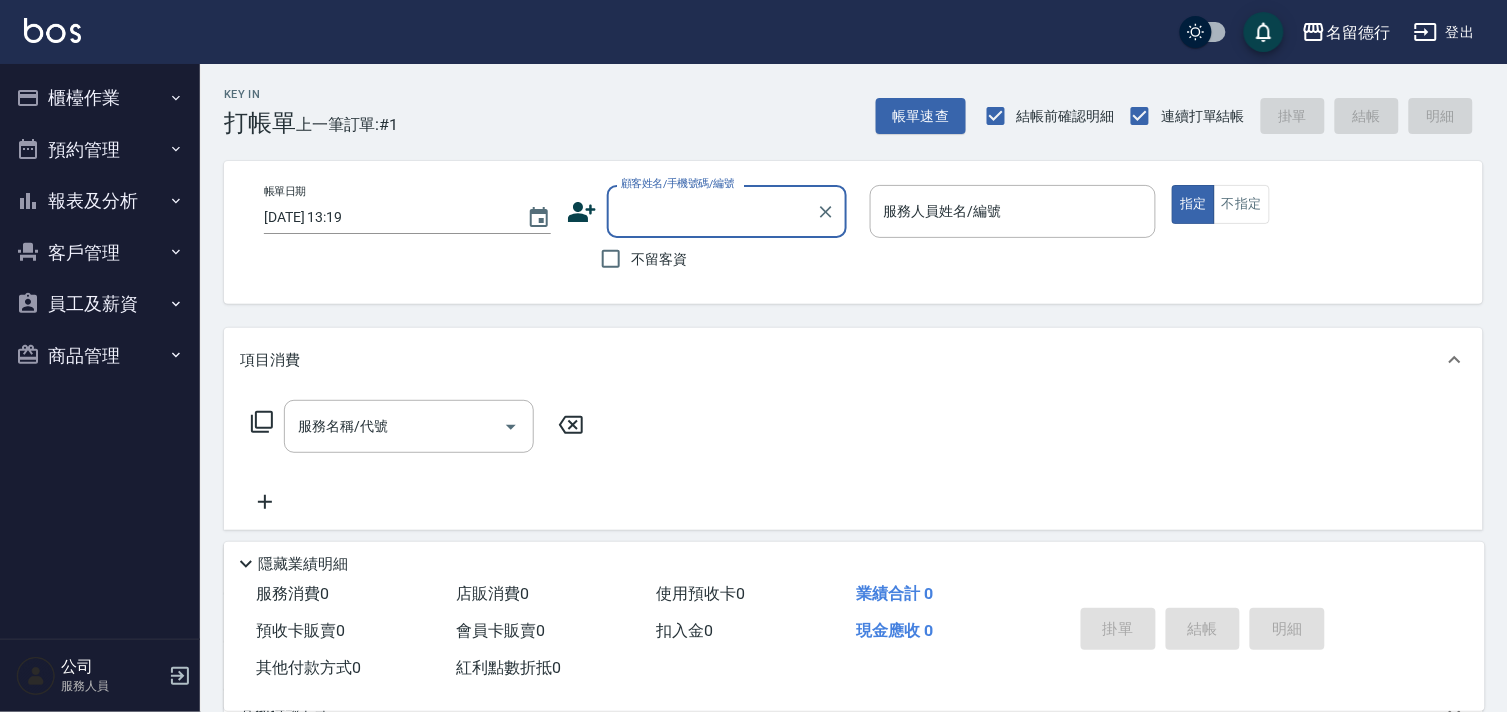 click on "顧客姓名/手機號碼/編號" at bounding box center [712, 211] 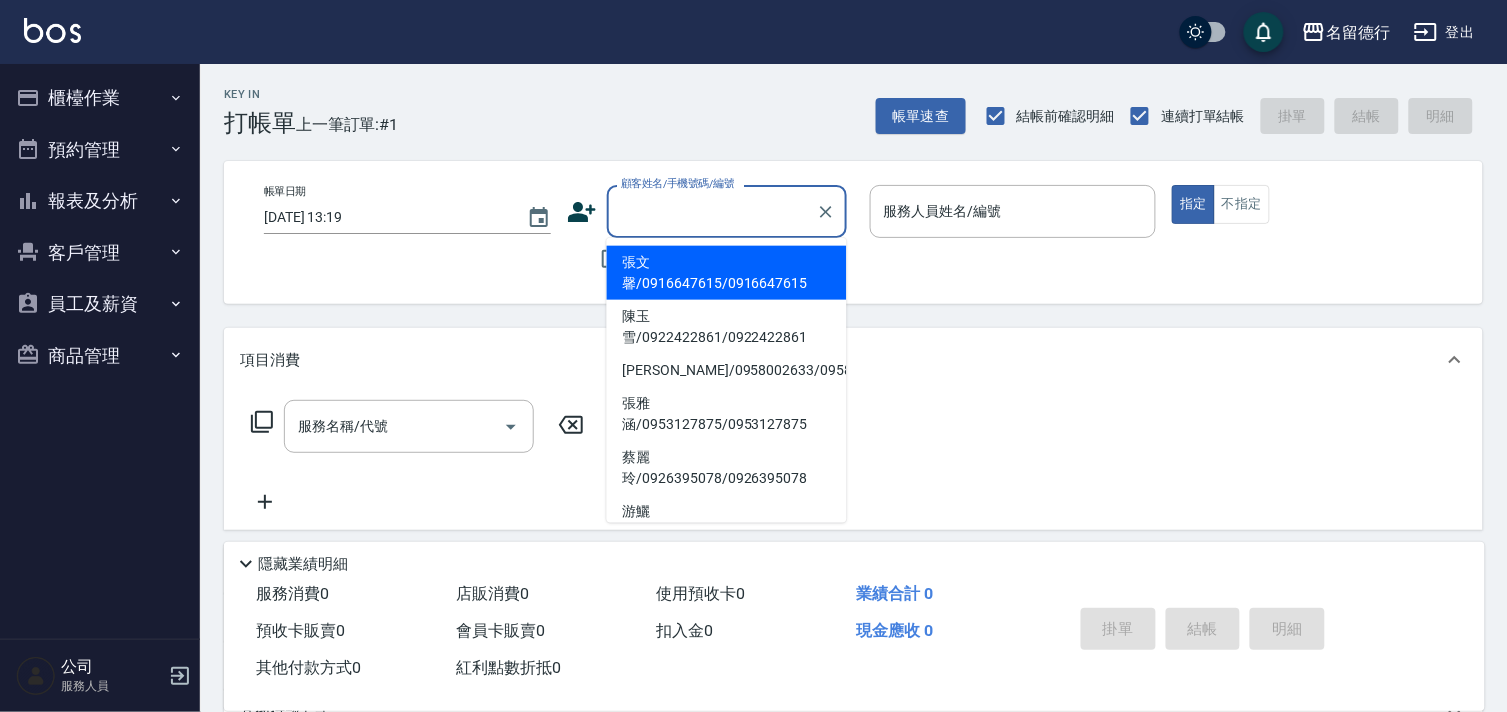 click on "張文馨/0916647615/0916647615" at bounding box center [727, 273] 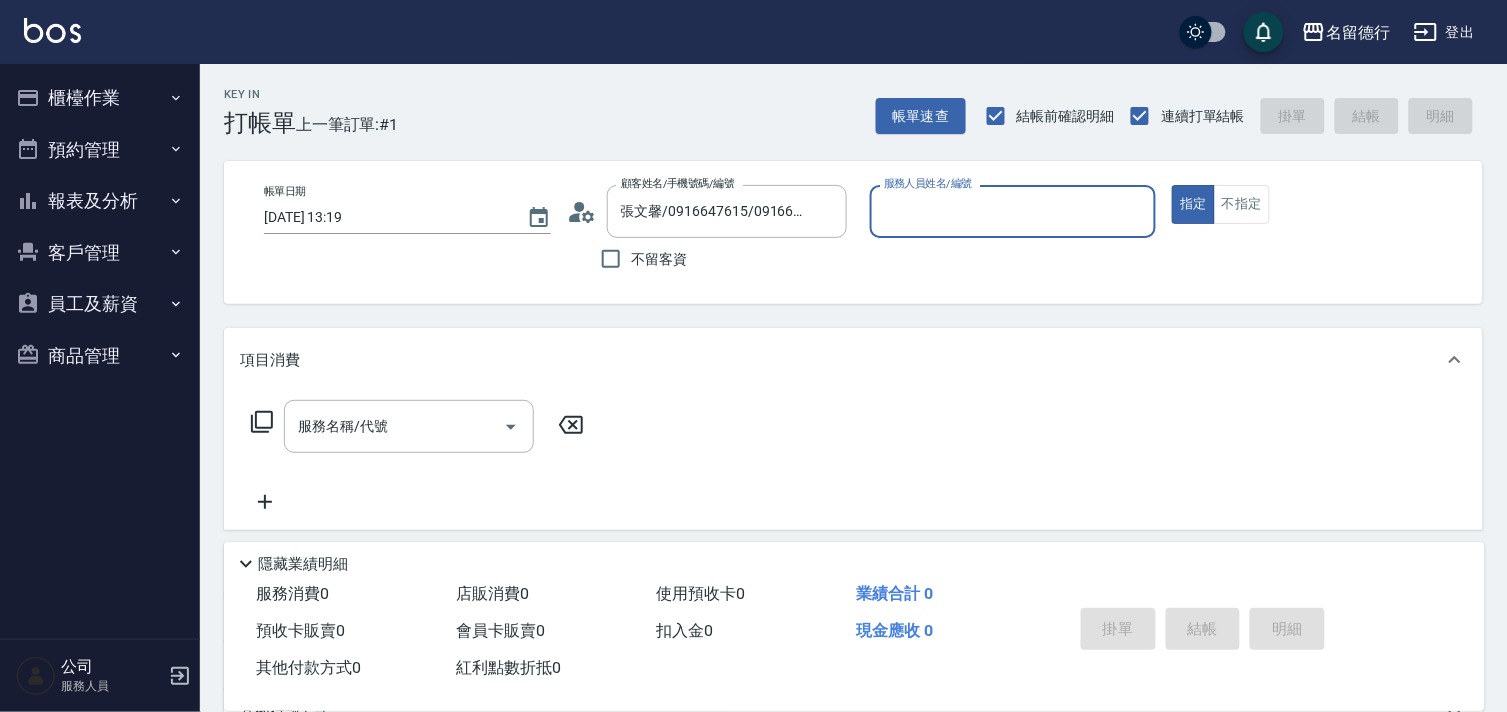 type on "婉如-10" 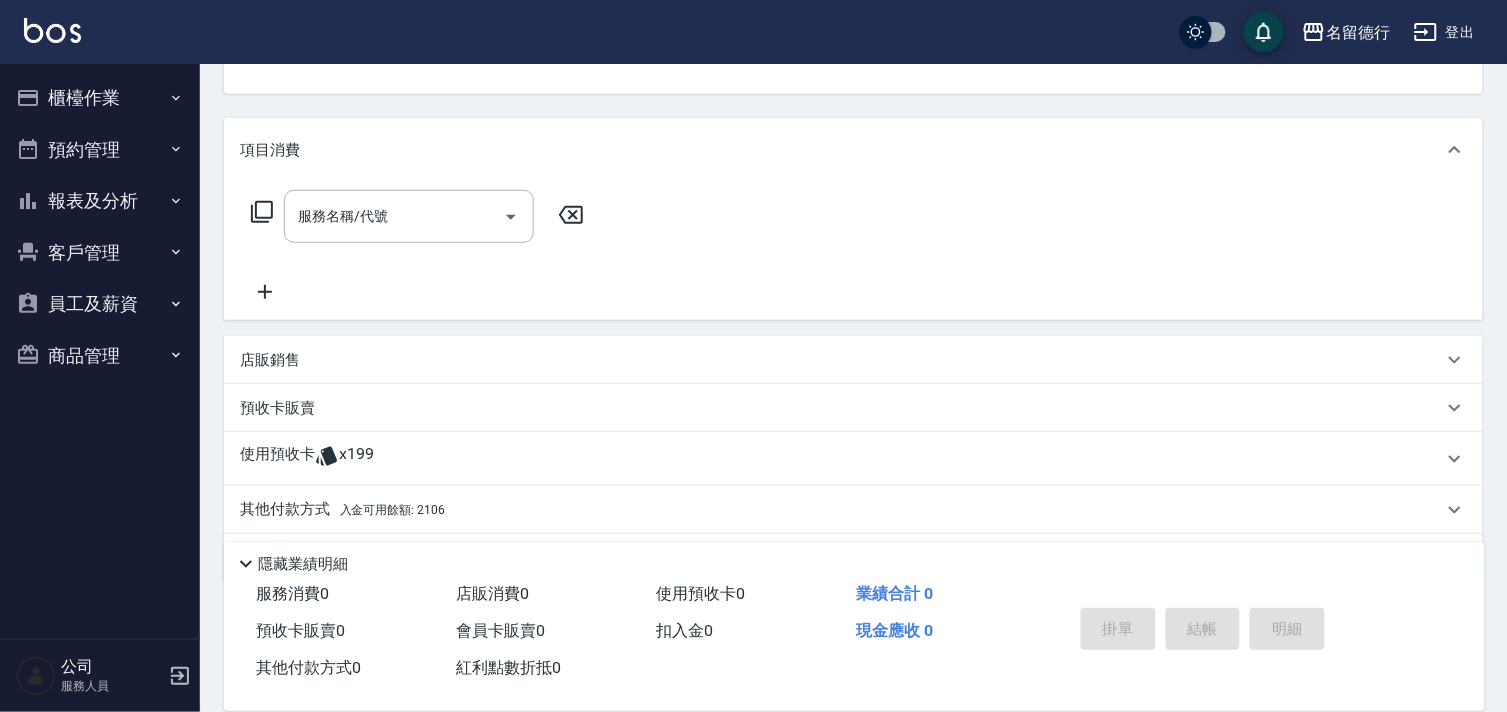 scroll, scrollTop: 222, scrollLeft: 0, axis: vertical 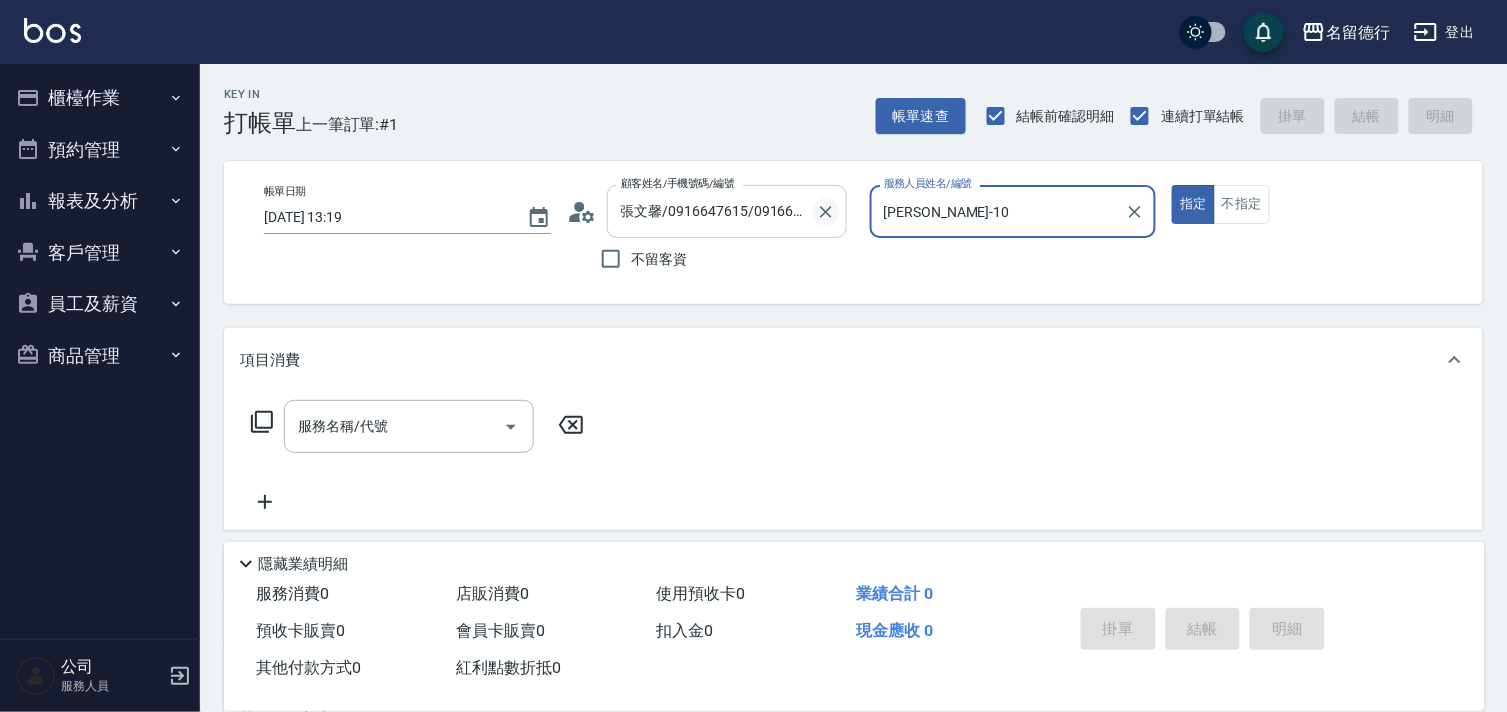 click 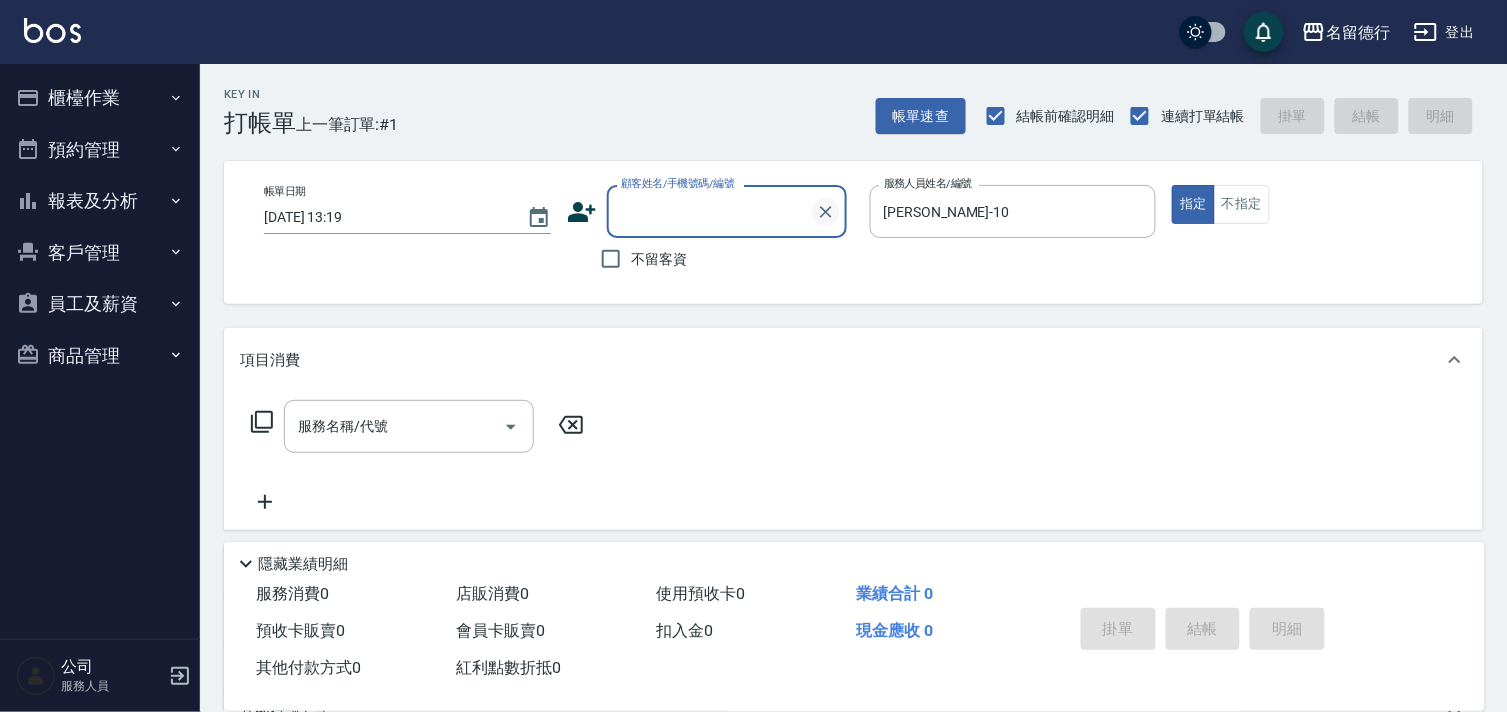scroll, scrollTop: 0, scrollLeft: 0, axis: both 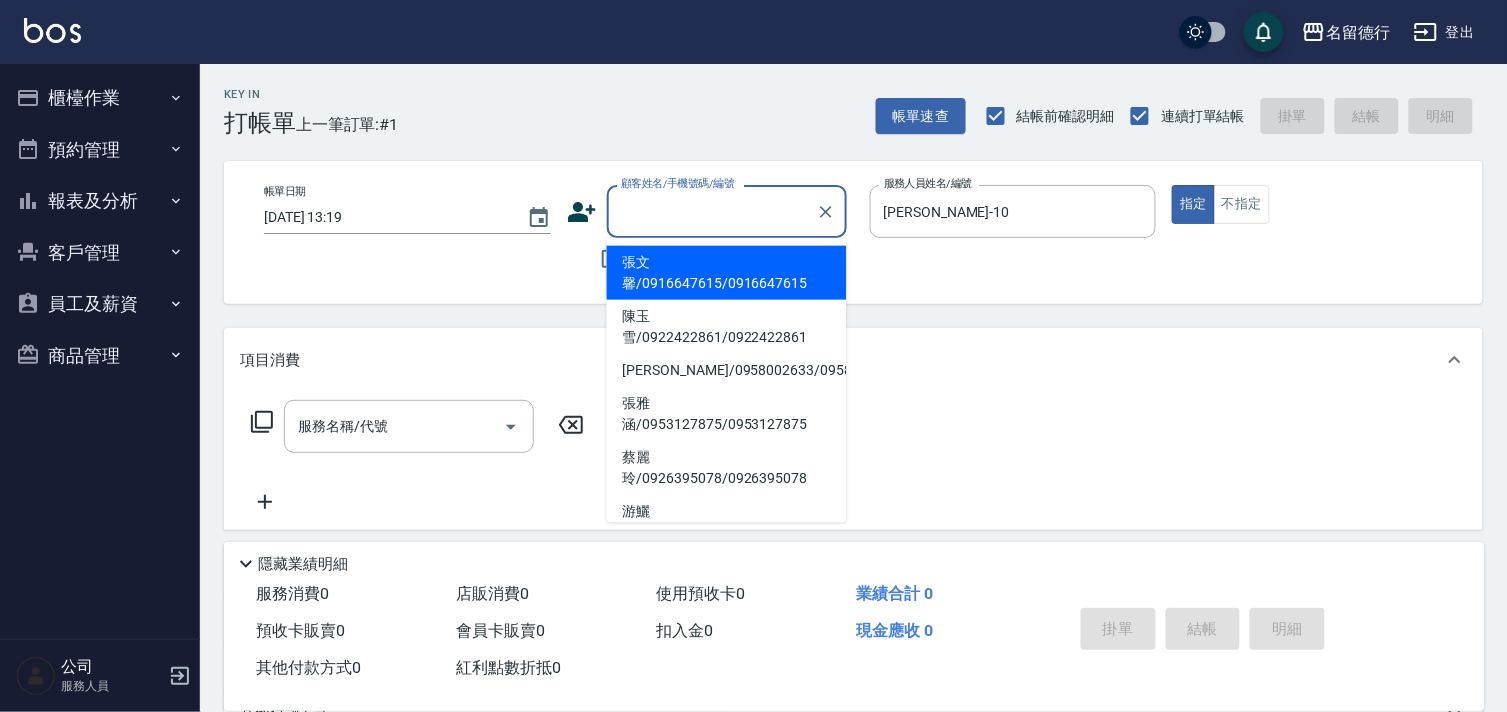 click on "顧客姓名/手機號碼/編號" at bounding box center [712, 211] 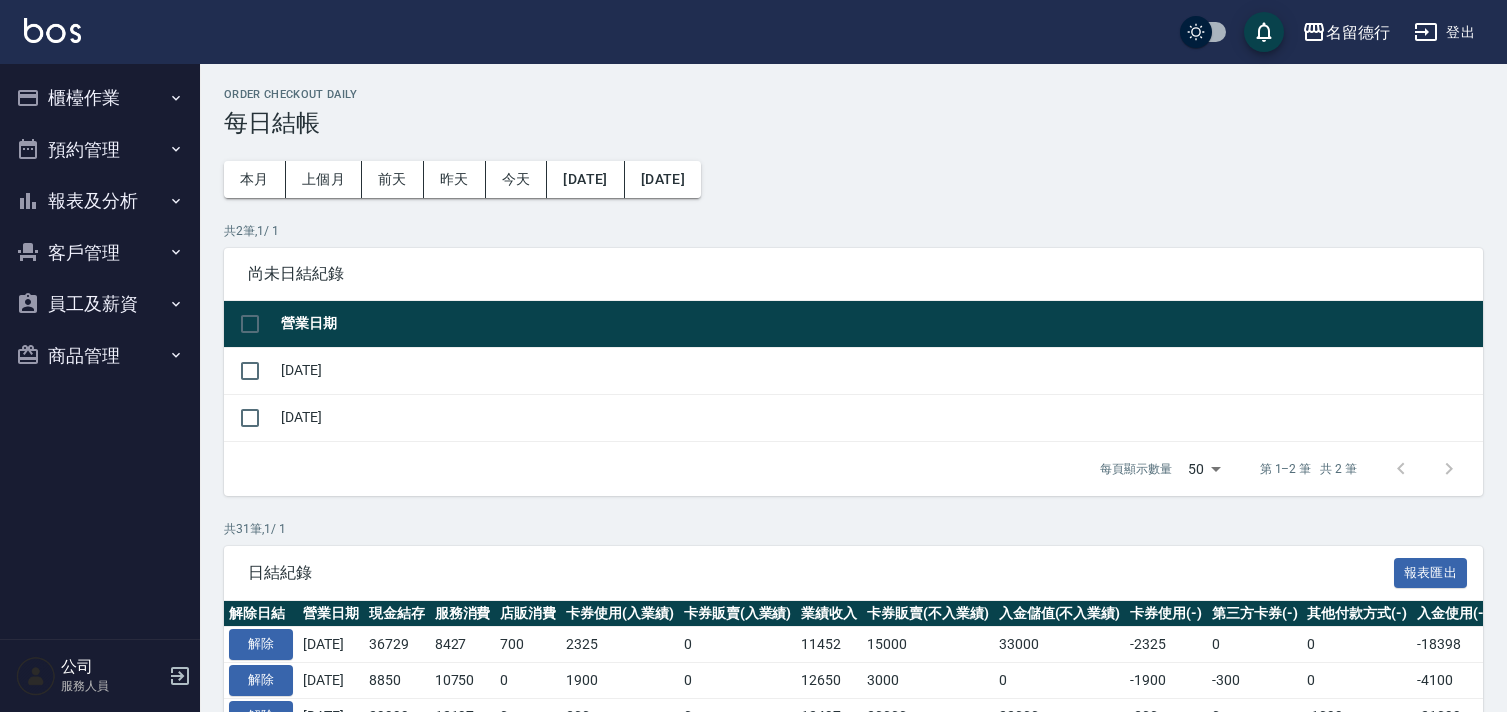 scroll, scrollTop: 0, scrollLeft: 0, axis: both 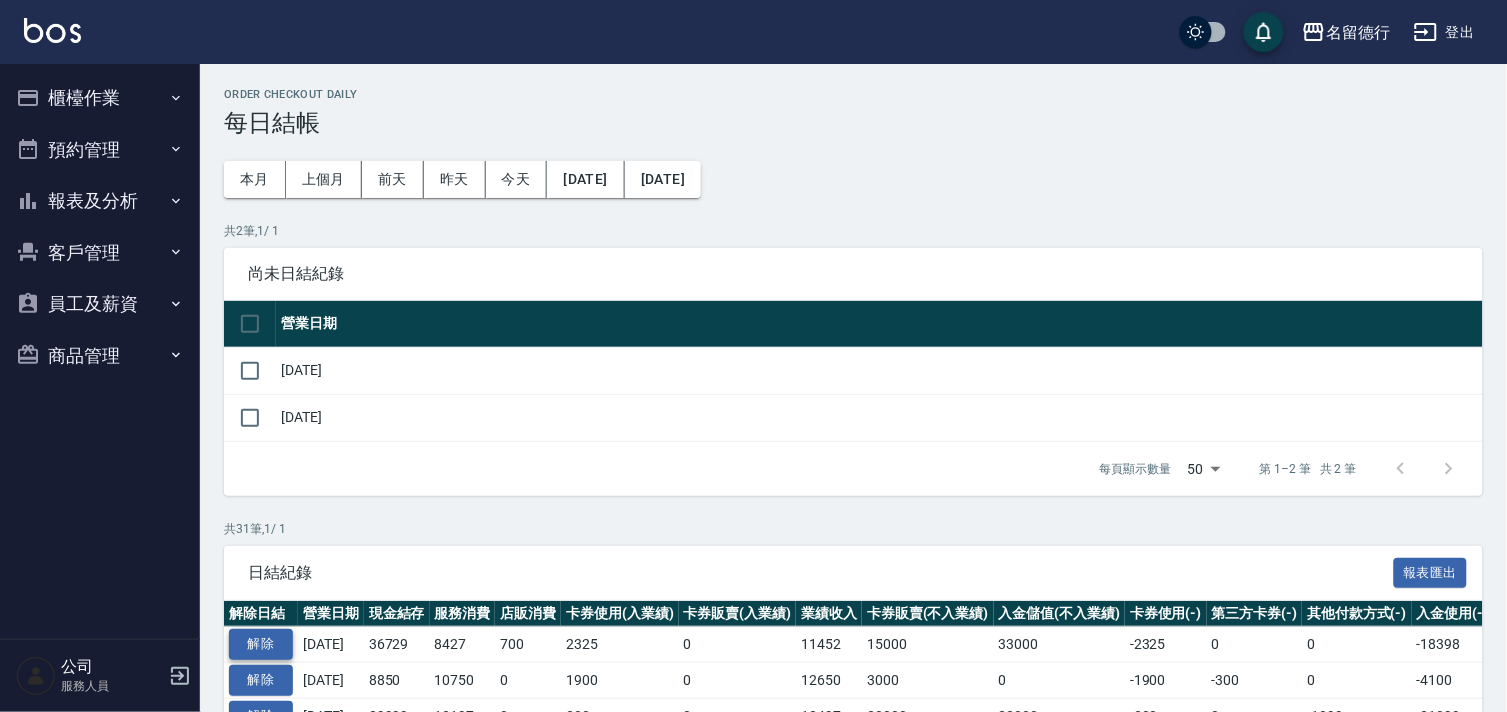 click on "解除" at bounding box center (261, 644) 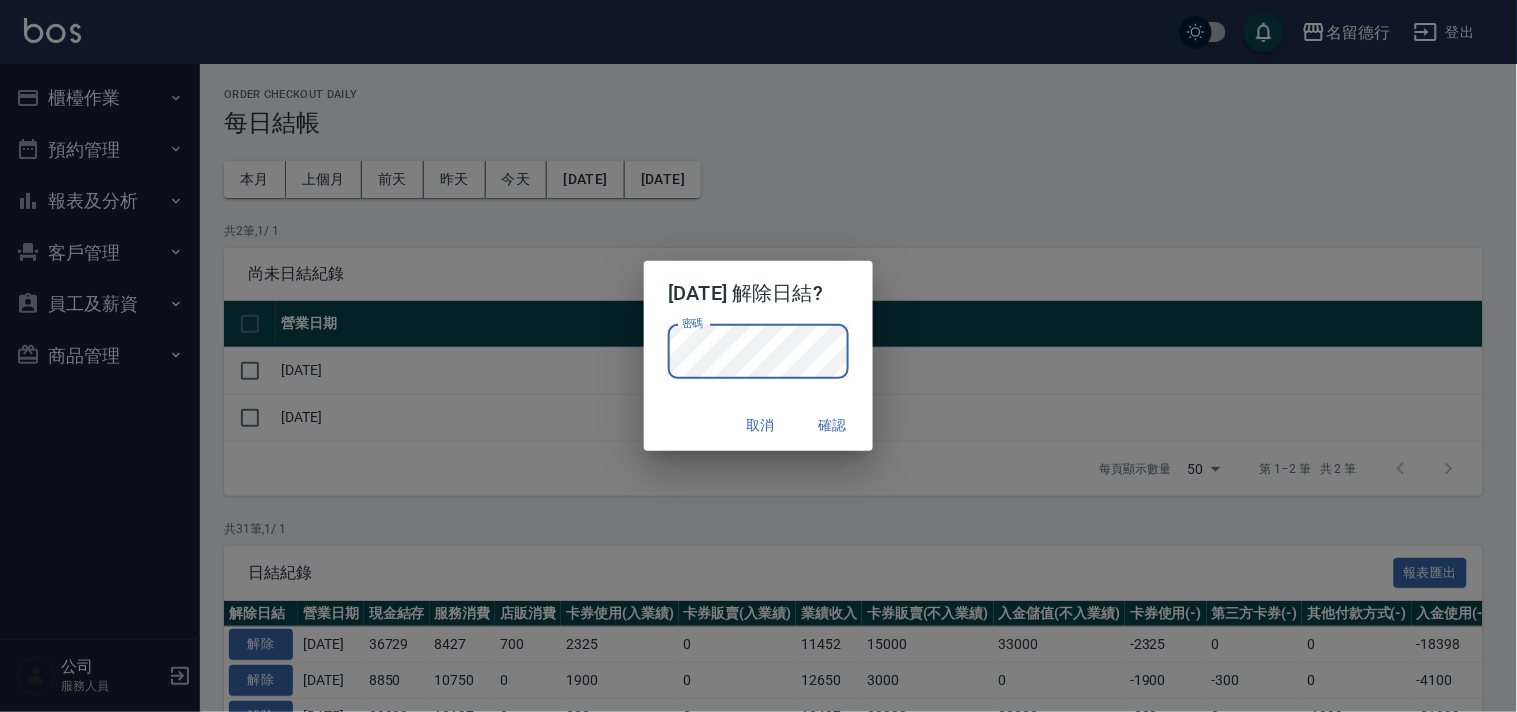 click on "確認" at bounding box center [833, 425] 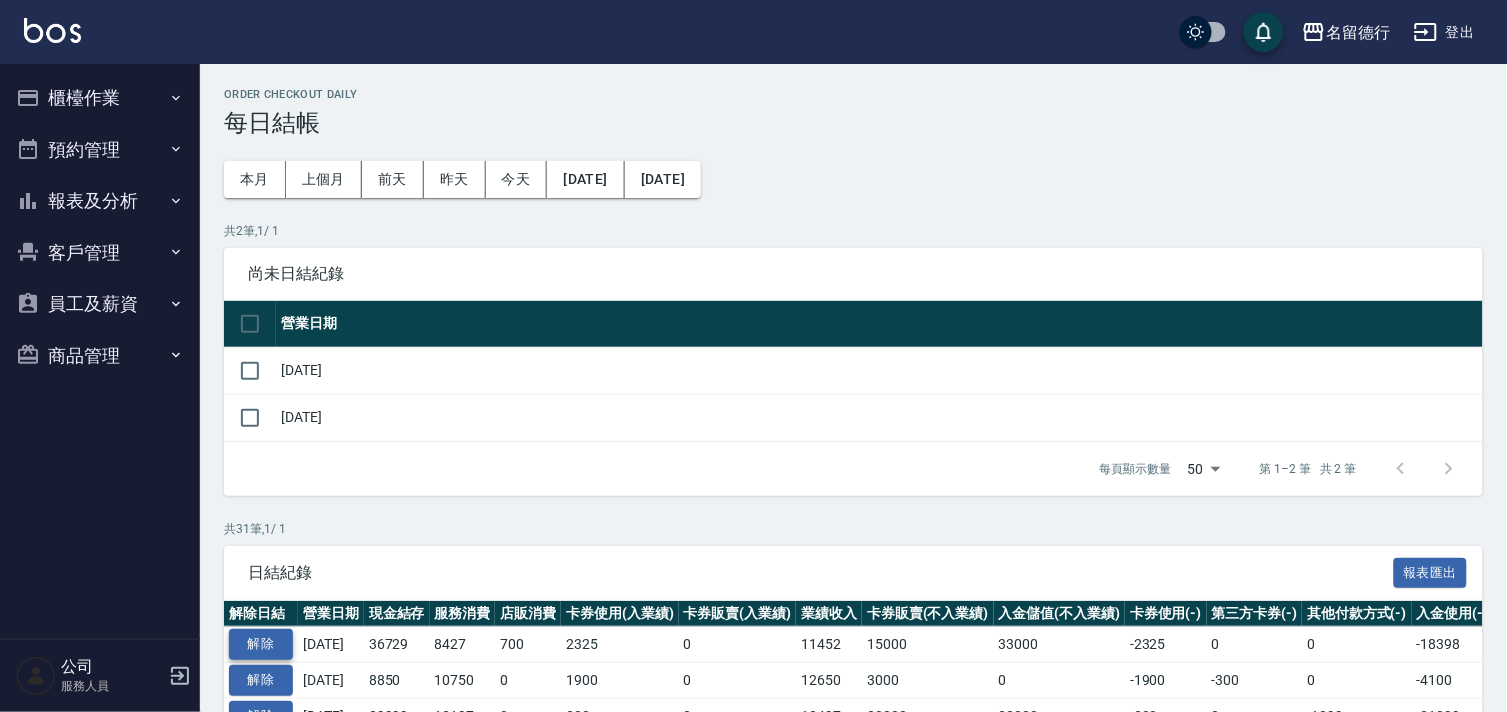 click on "解除" at bounding box center (261, 644) 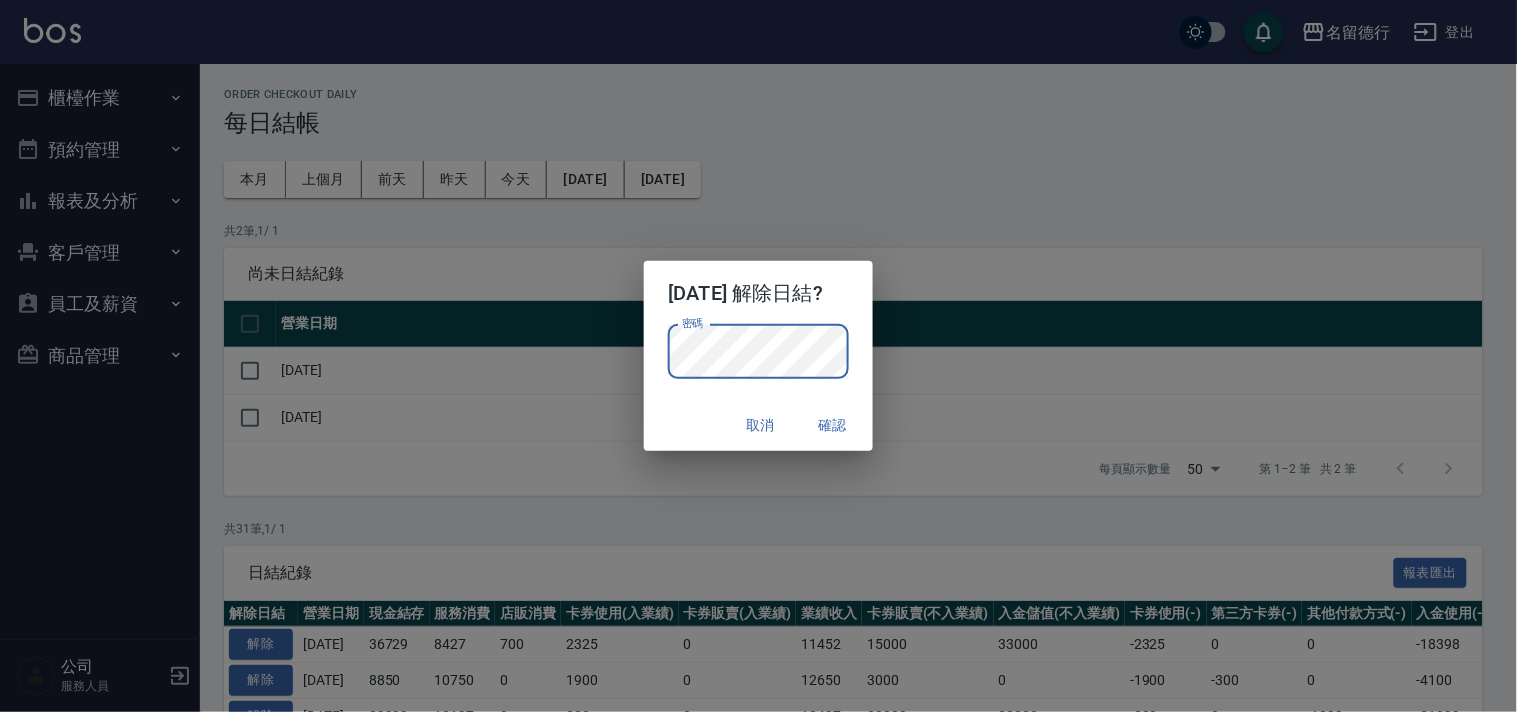 click on "取消 確認" at bounding box center (758, 425) 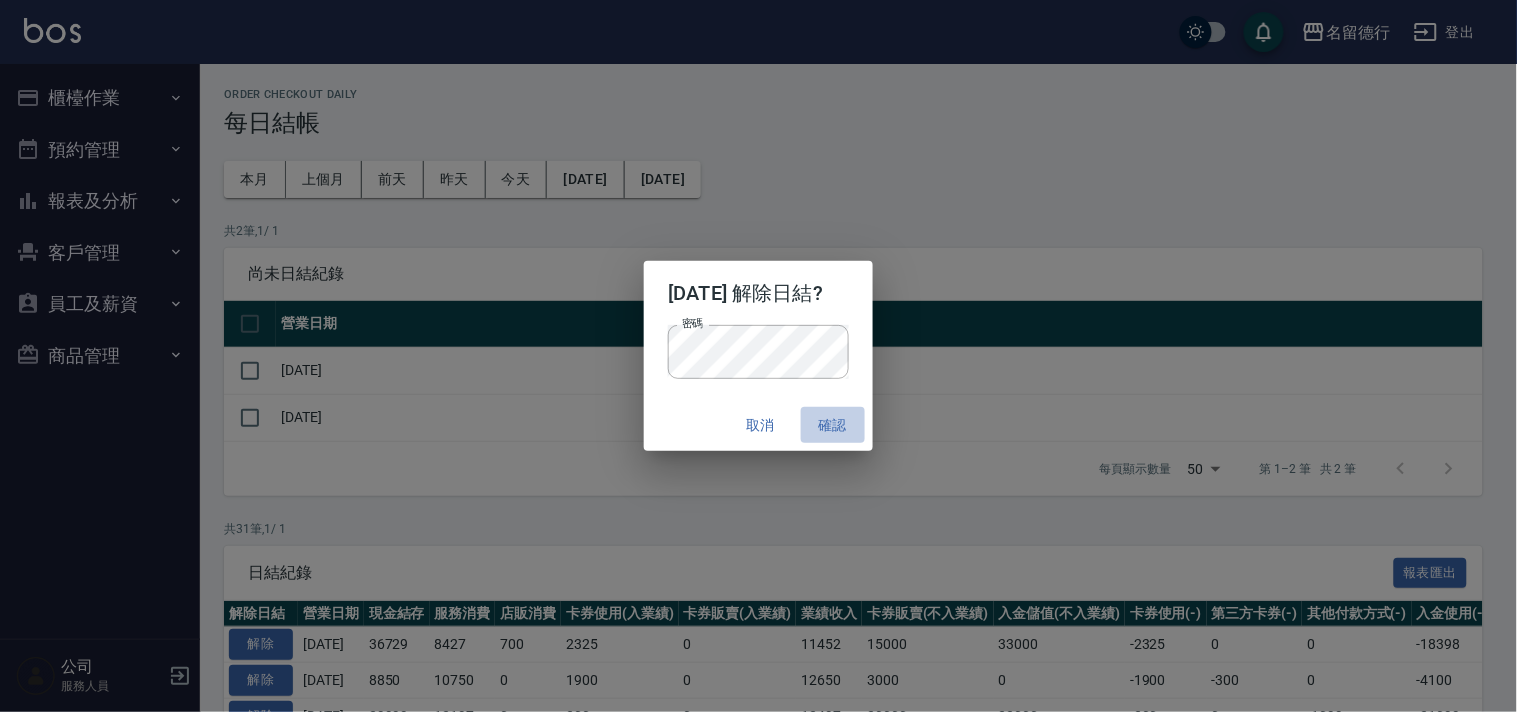 click on "確認" at bounding box center [833, 425] 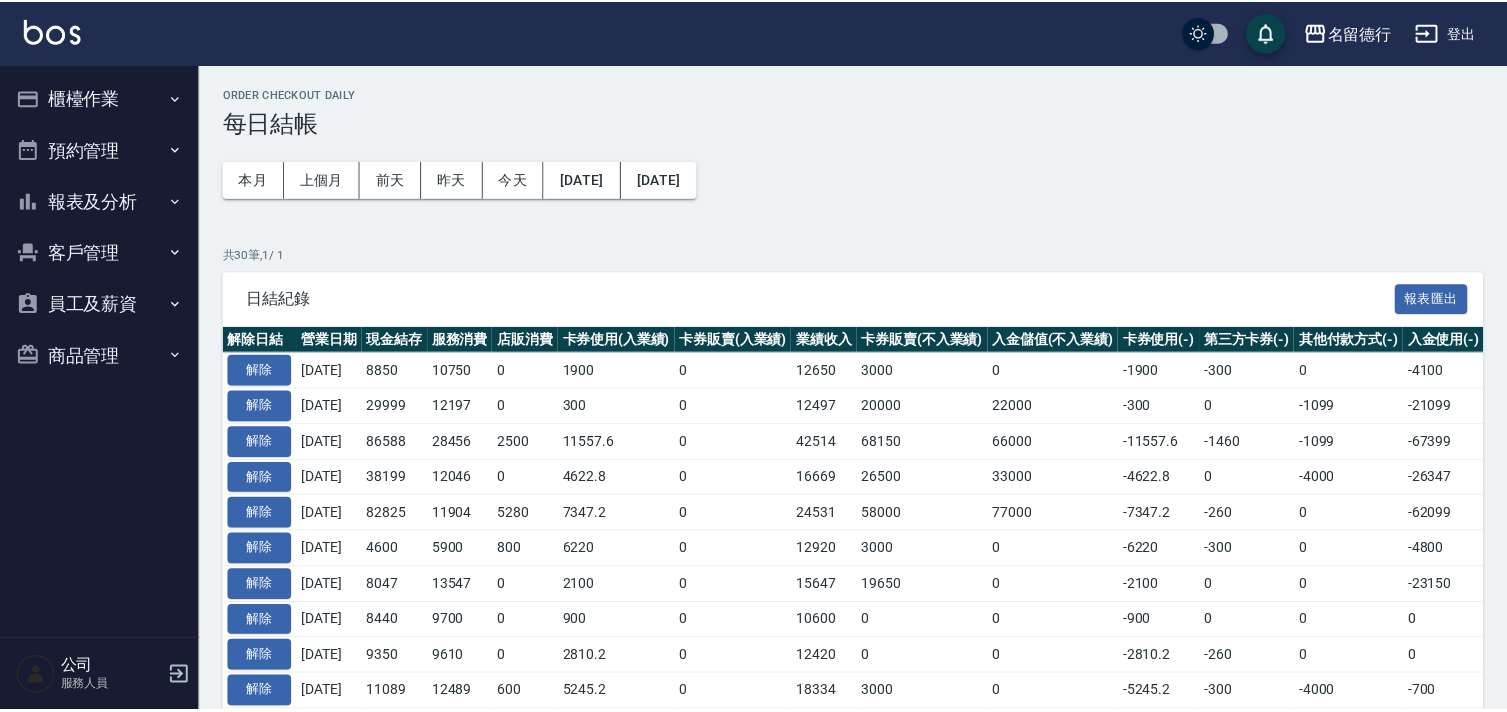 scroll, scrollTop: 0, scrollLeft: 0, axis: both 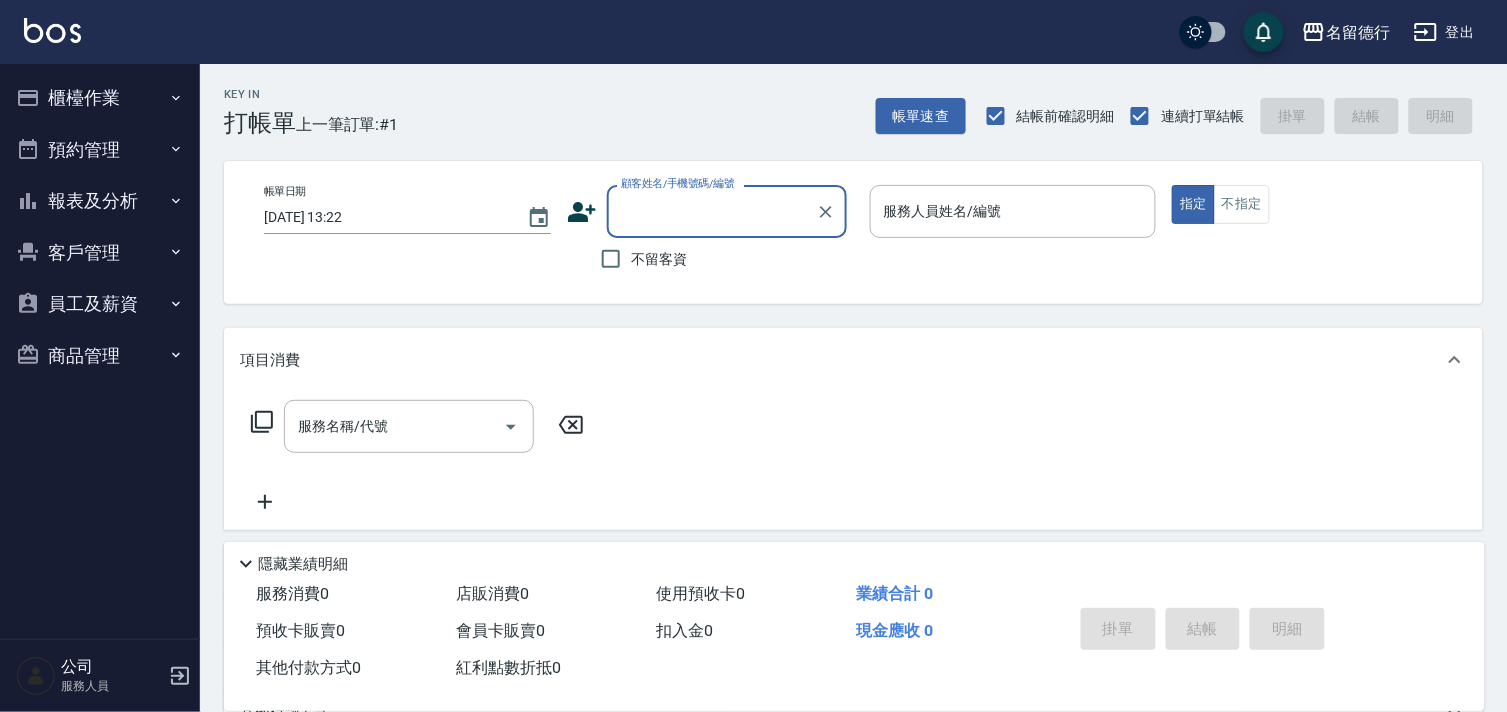 click on "顧客姓名/手機號碼/編號" at bounding box center (712, 211) 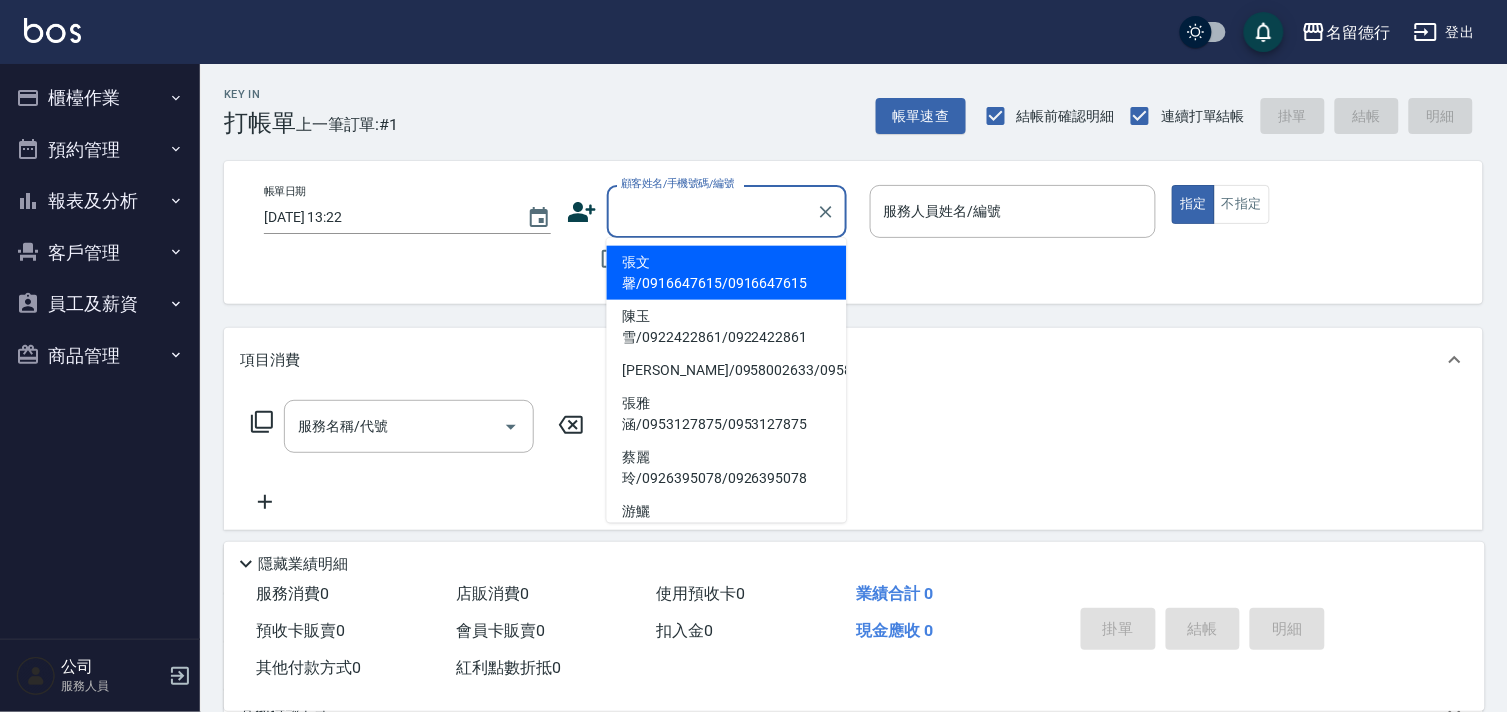 click on "張文馨/0916647615/0916647615" at bounding box center [727, 273] 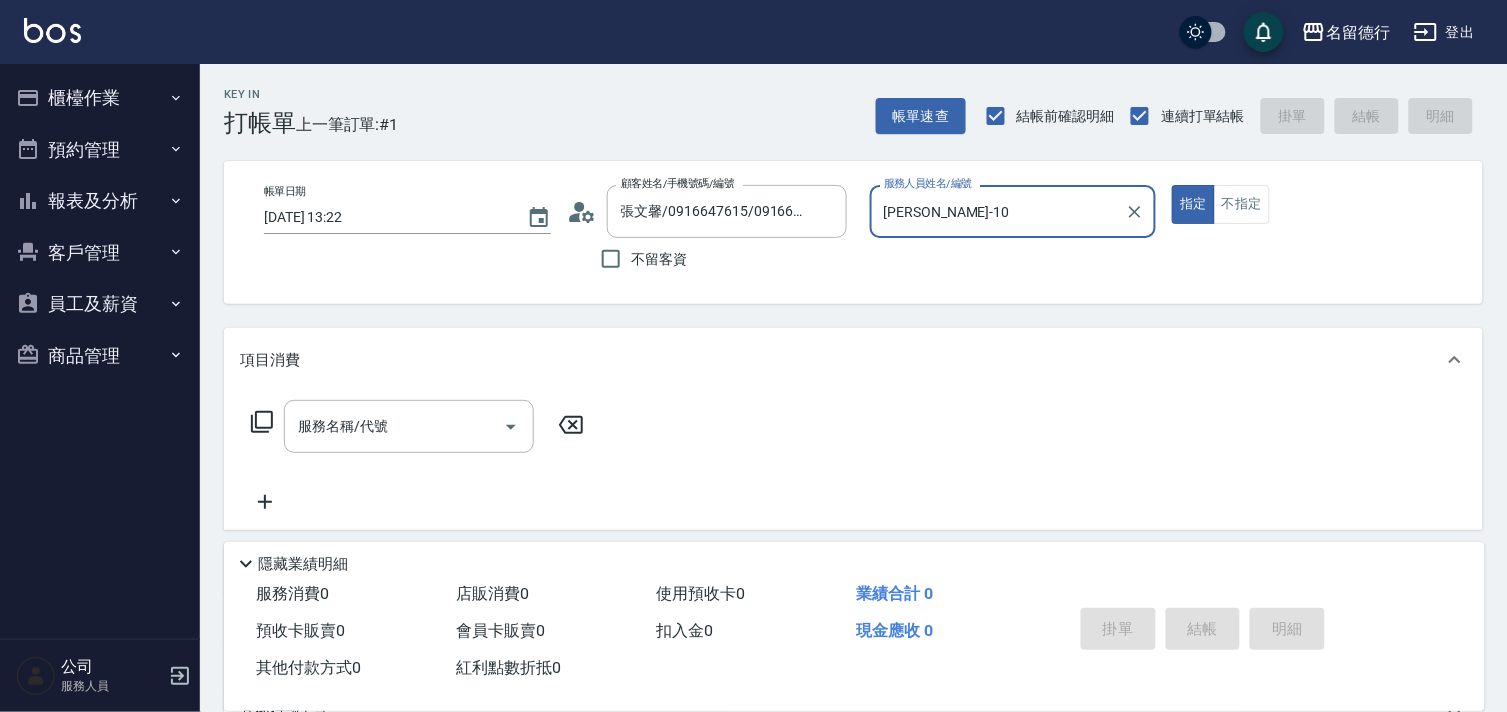type on "婉如-10" 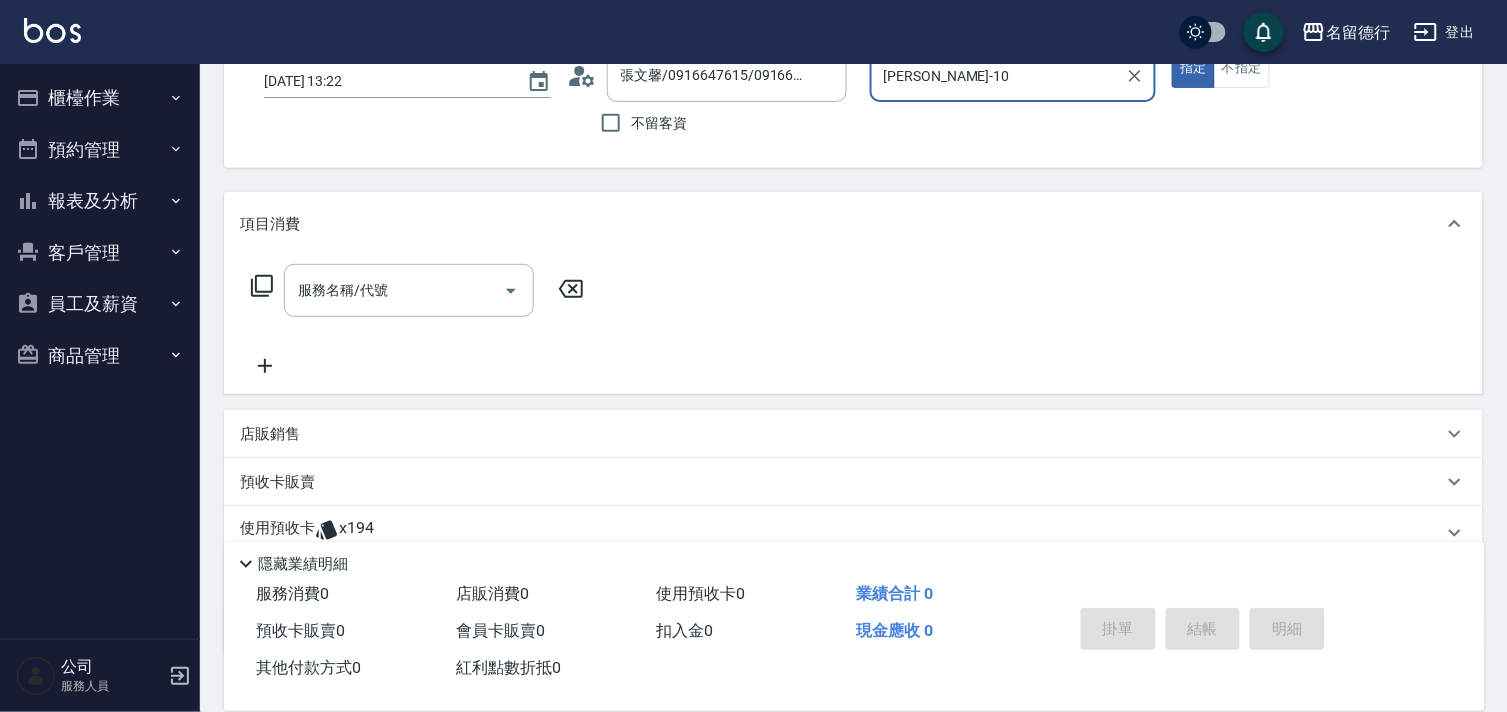 scroll, scrollTop: 268, scrollLeft: 0, axis: vertical 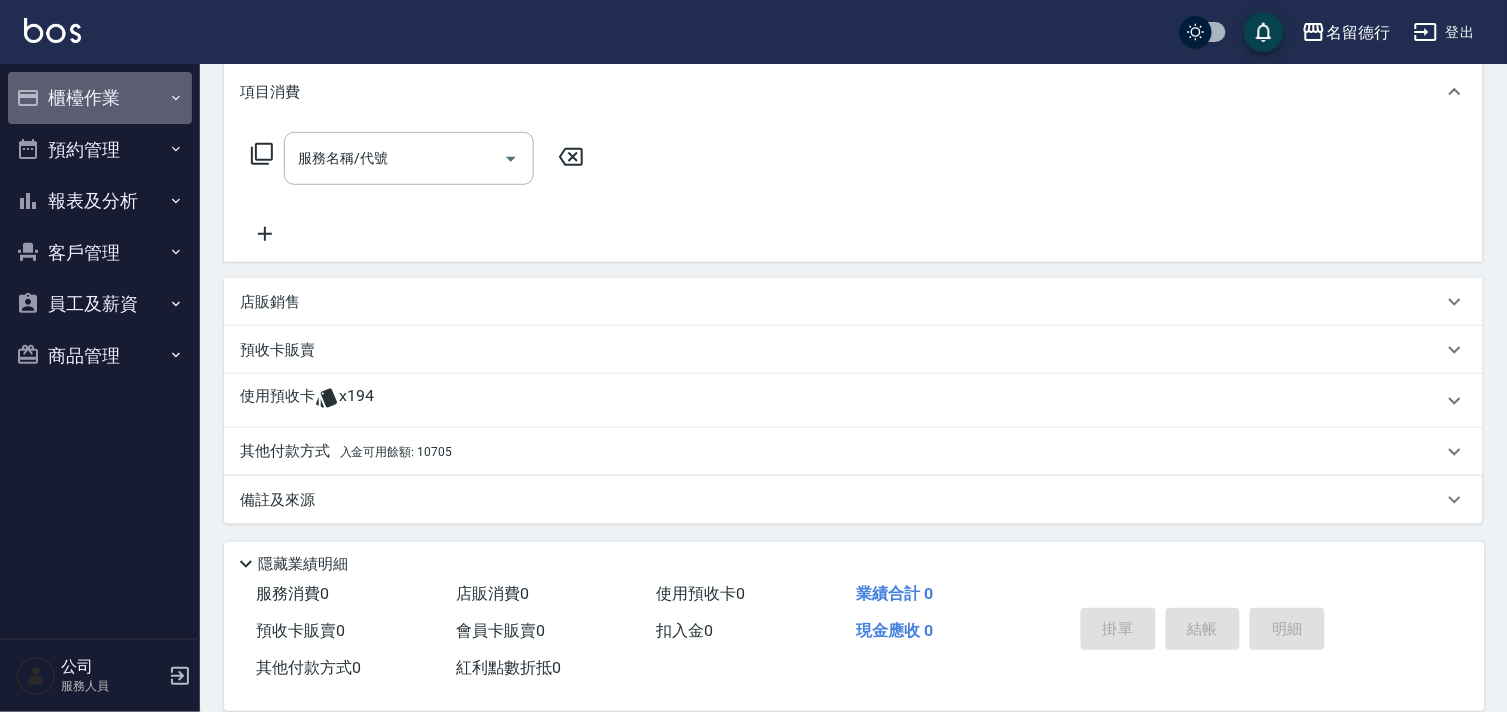 click on "櫃檯作業" at bounding box center (100, 98) 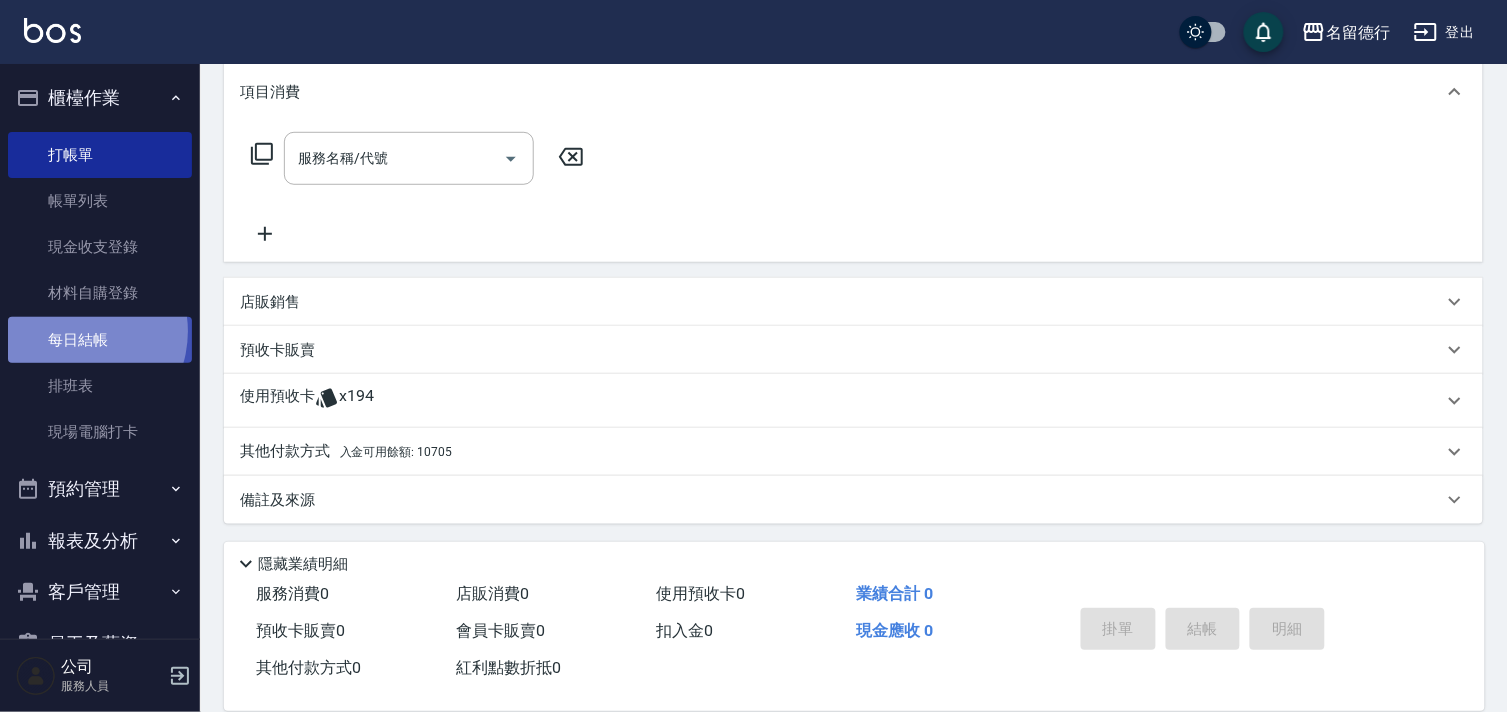 click on "每日結帳" at bounding box center [100, 340] 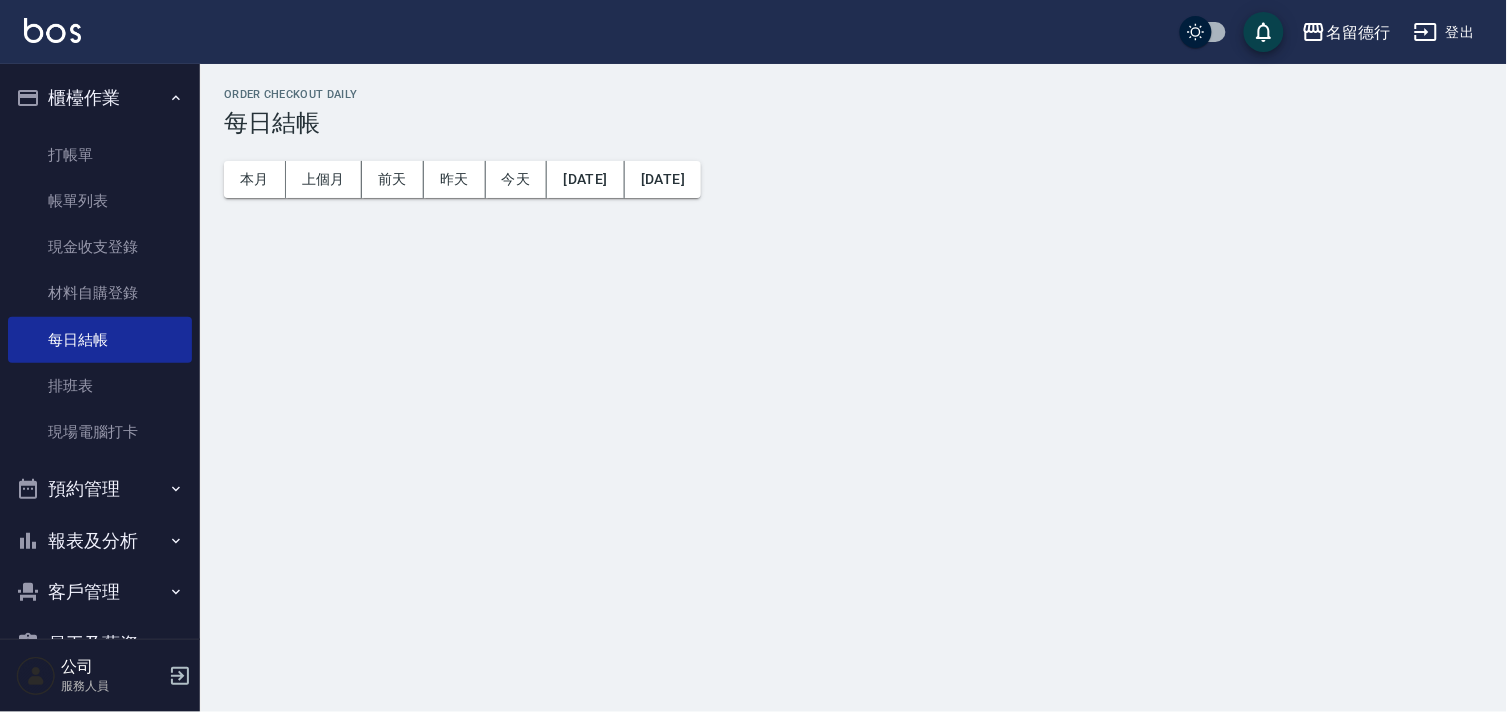 scroll, scrollTop: 0, scrollLeft: 0, axis: both 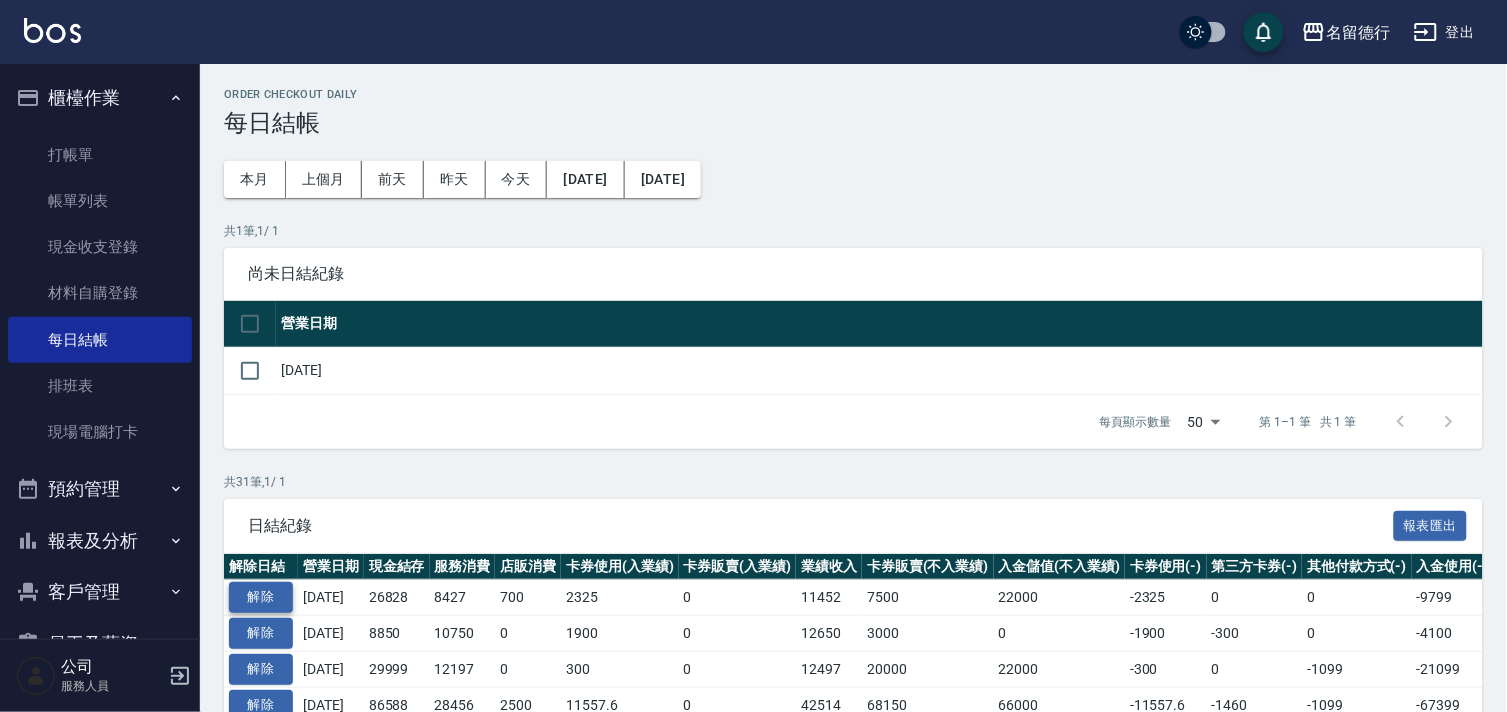 click on "解除" at bounding box center (261, 597) 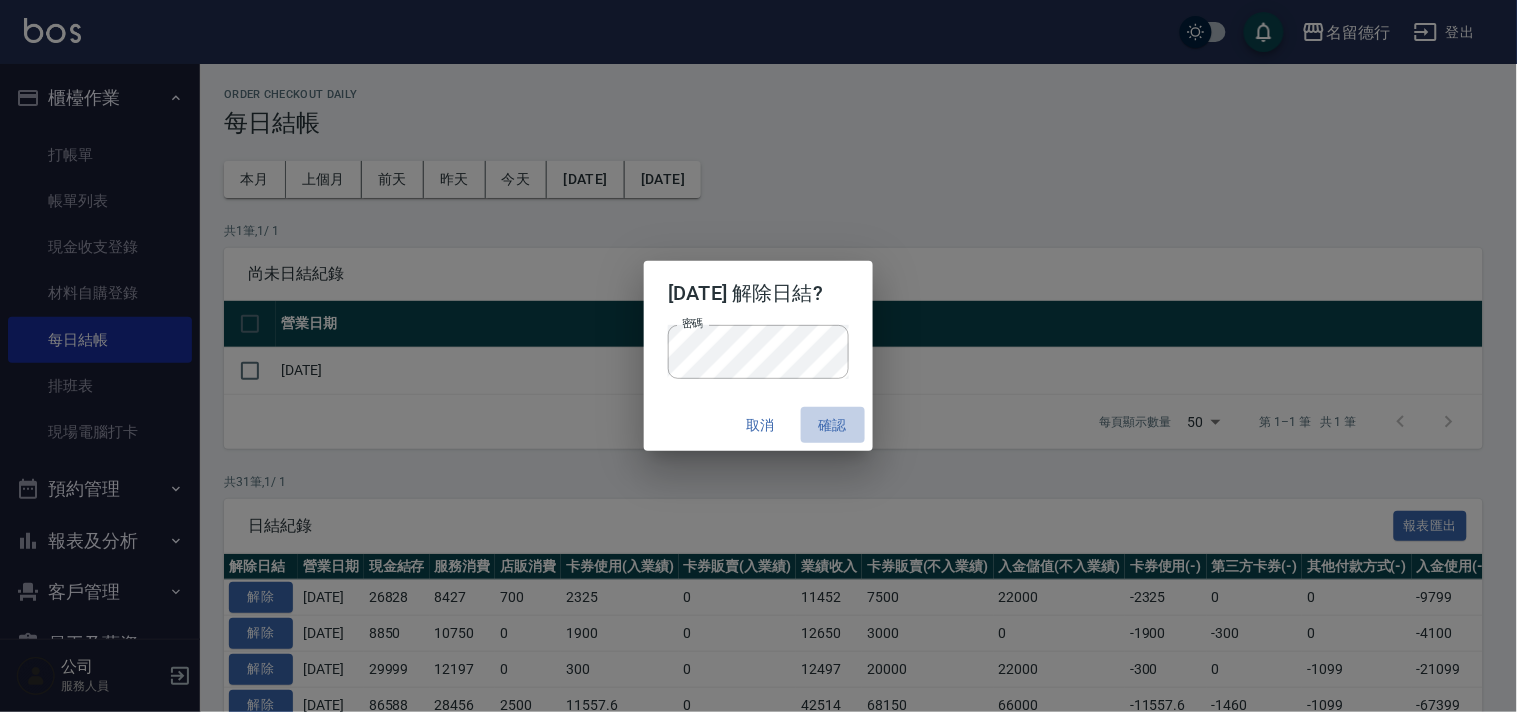 click on "確認" at bounding box center [833, 425] 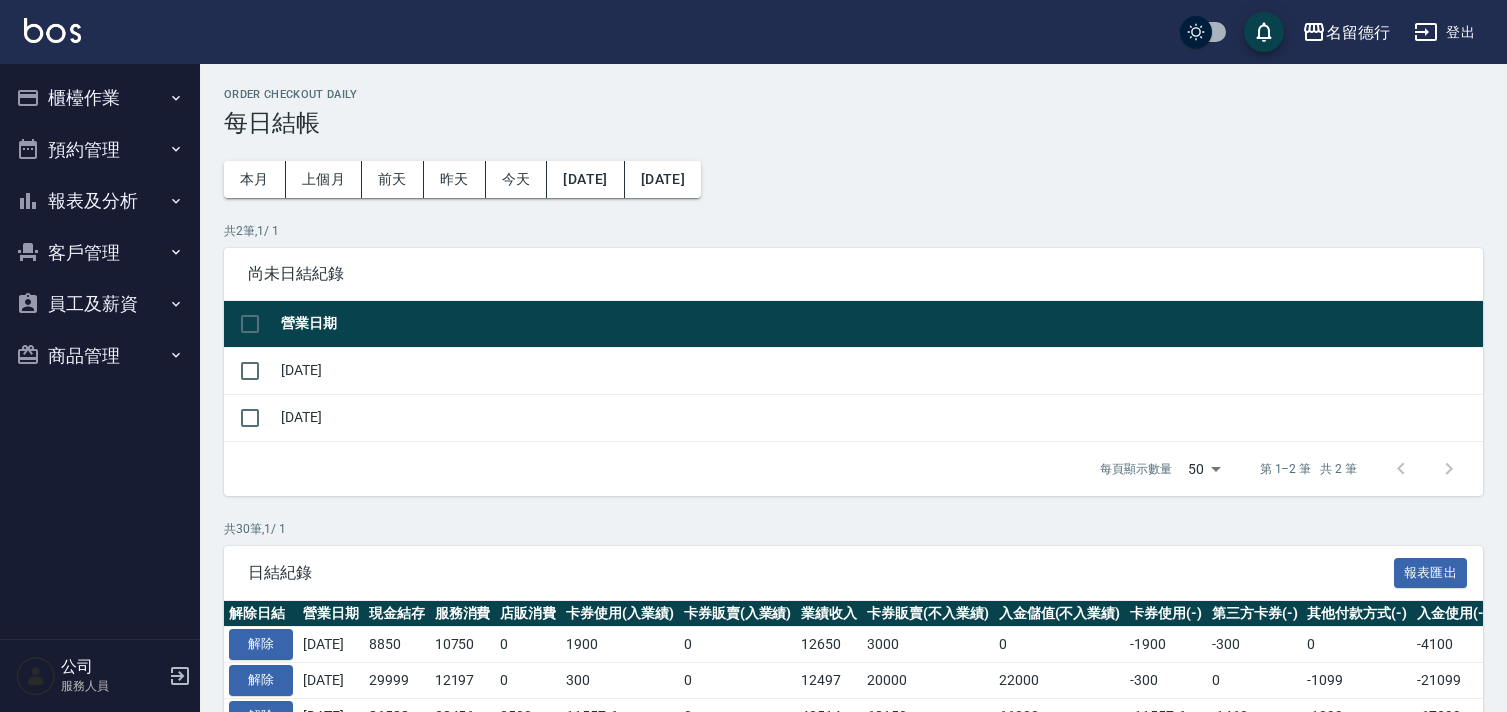 scroll, scrollTop: 0, scrollLeft: 0, axis: both 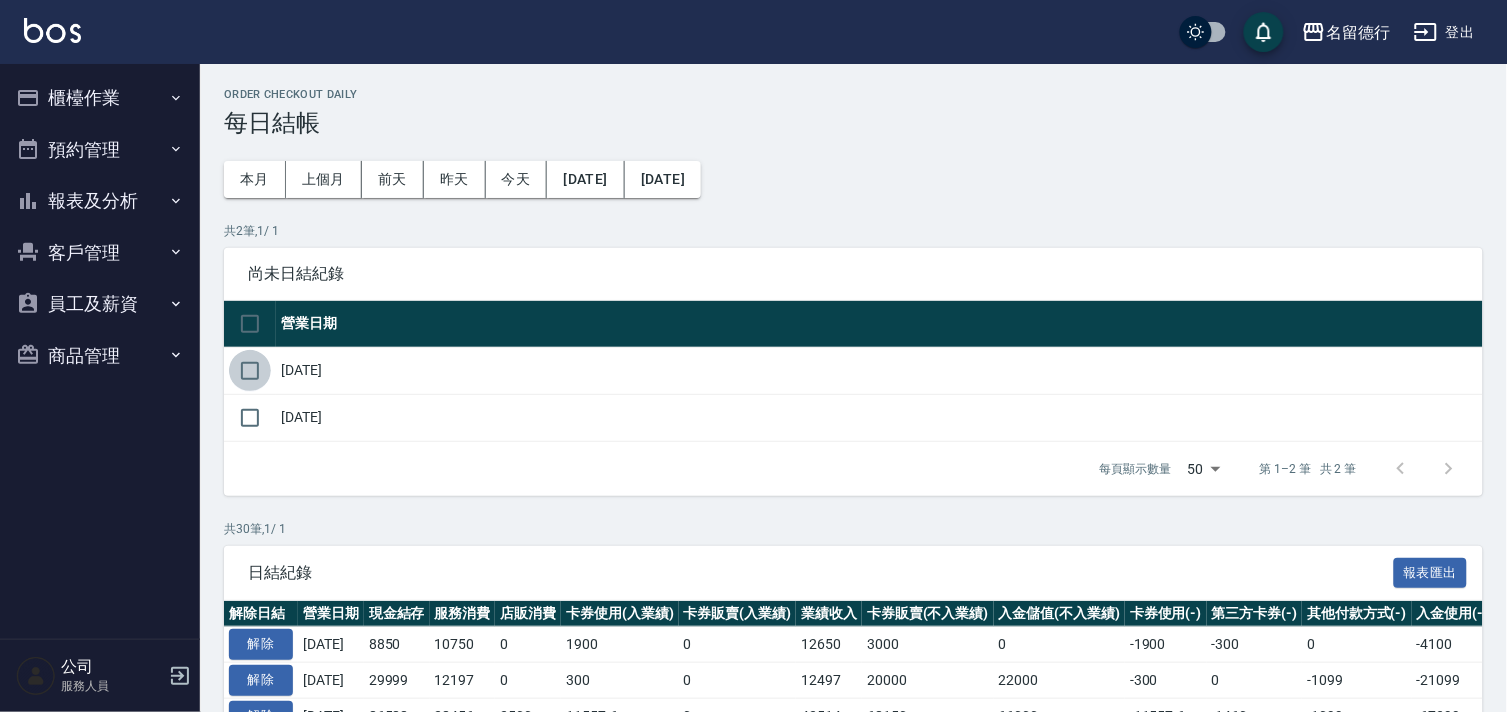 click at bounding box center (250, 371) 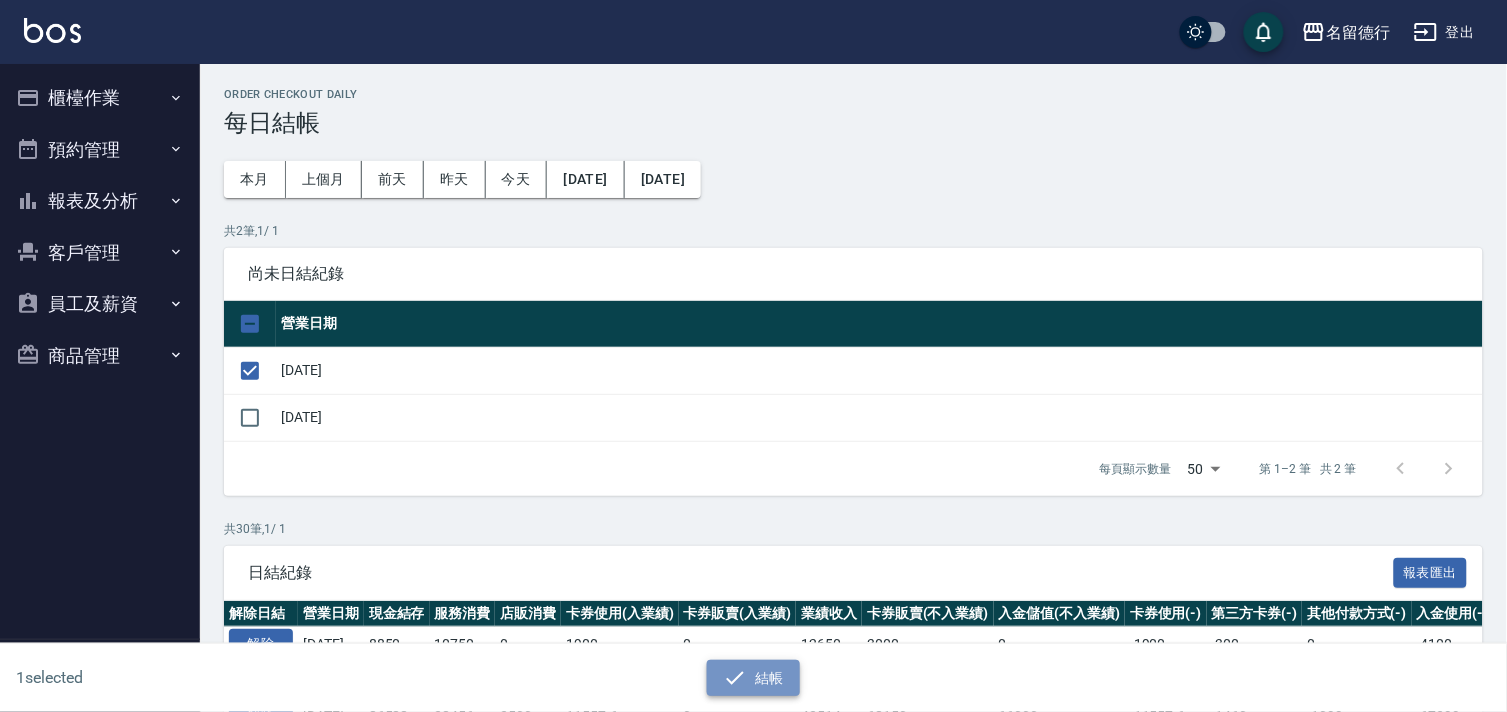 click on "結帳" at bounding box center (753, 678) 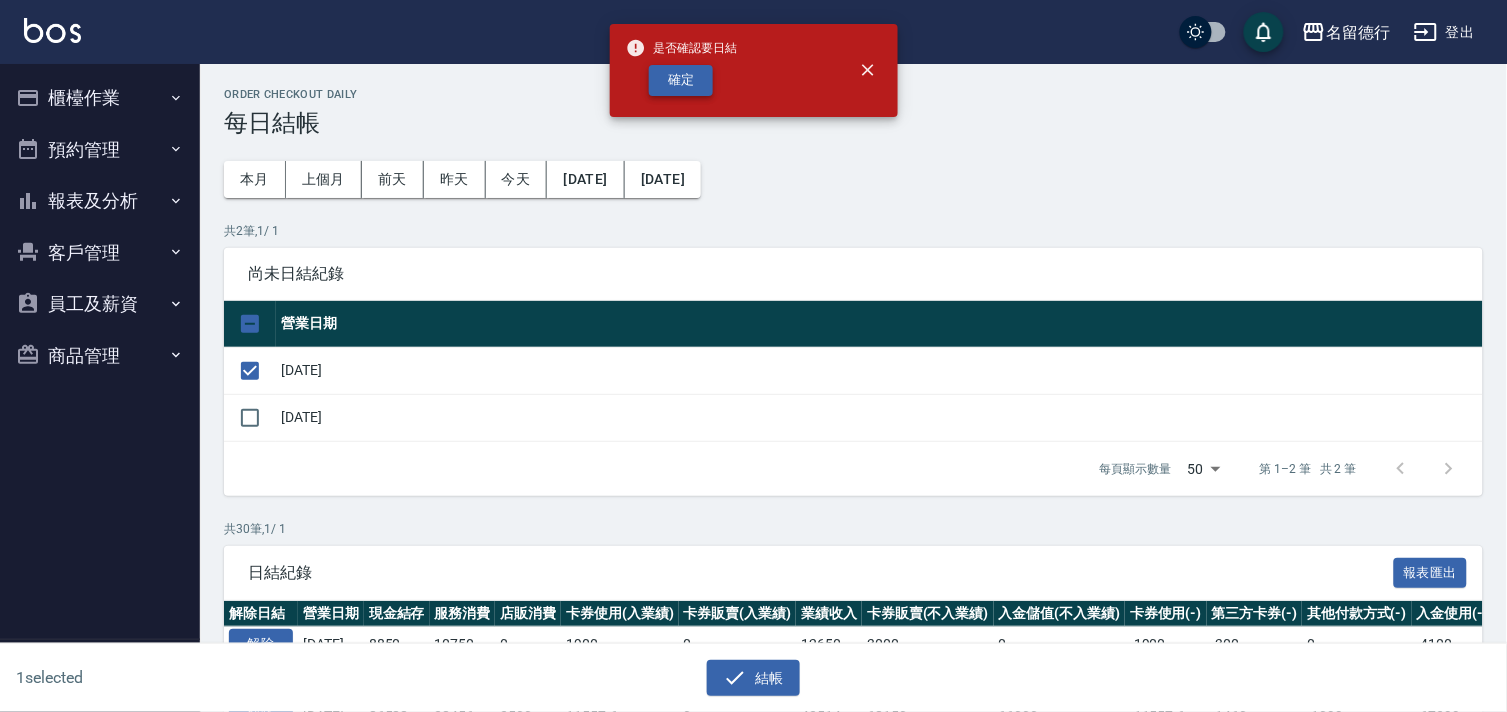 click on "確定" at bounding box center [681, 80] 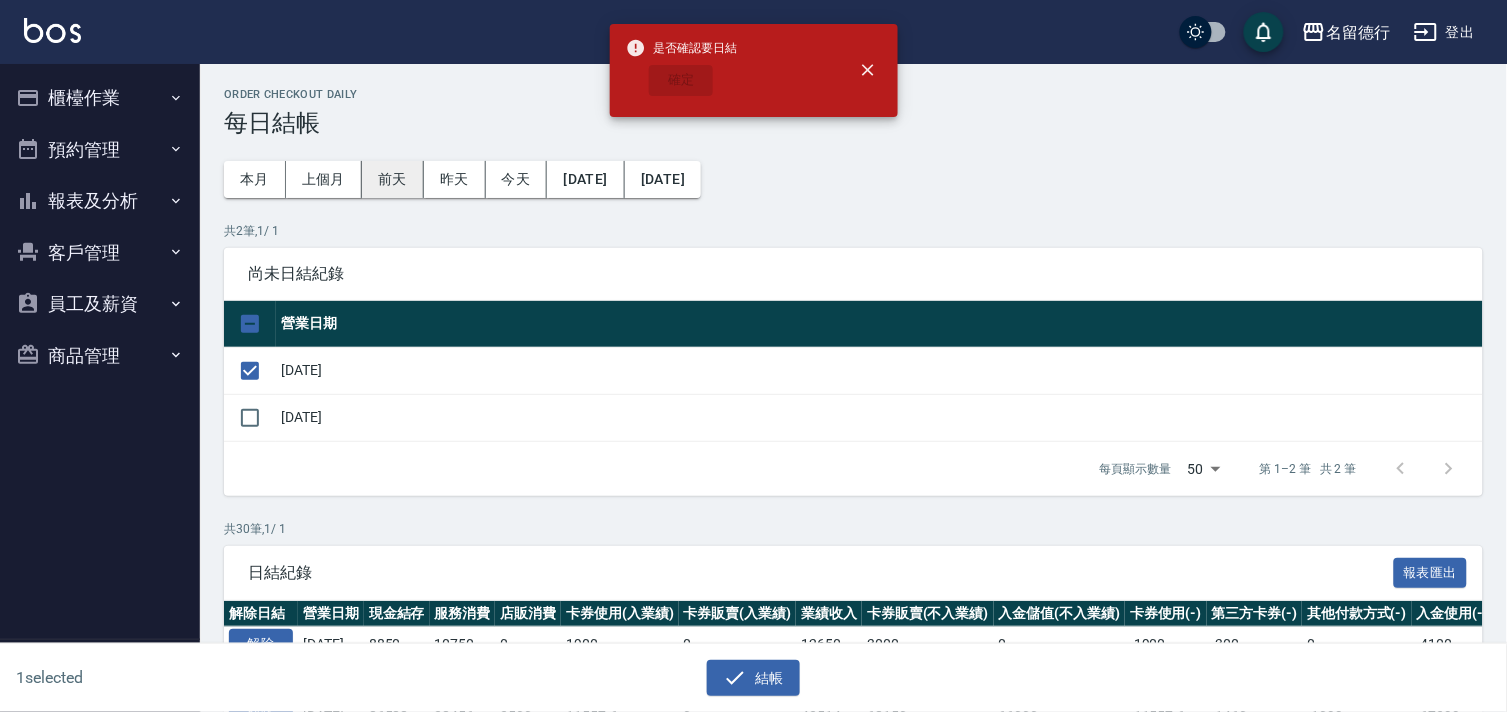 checkbox on "false" 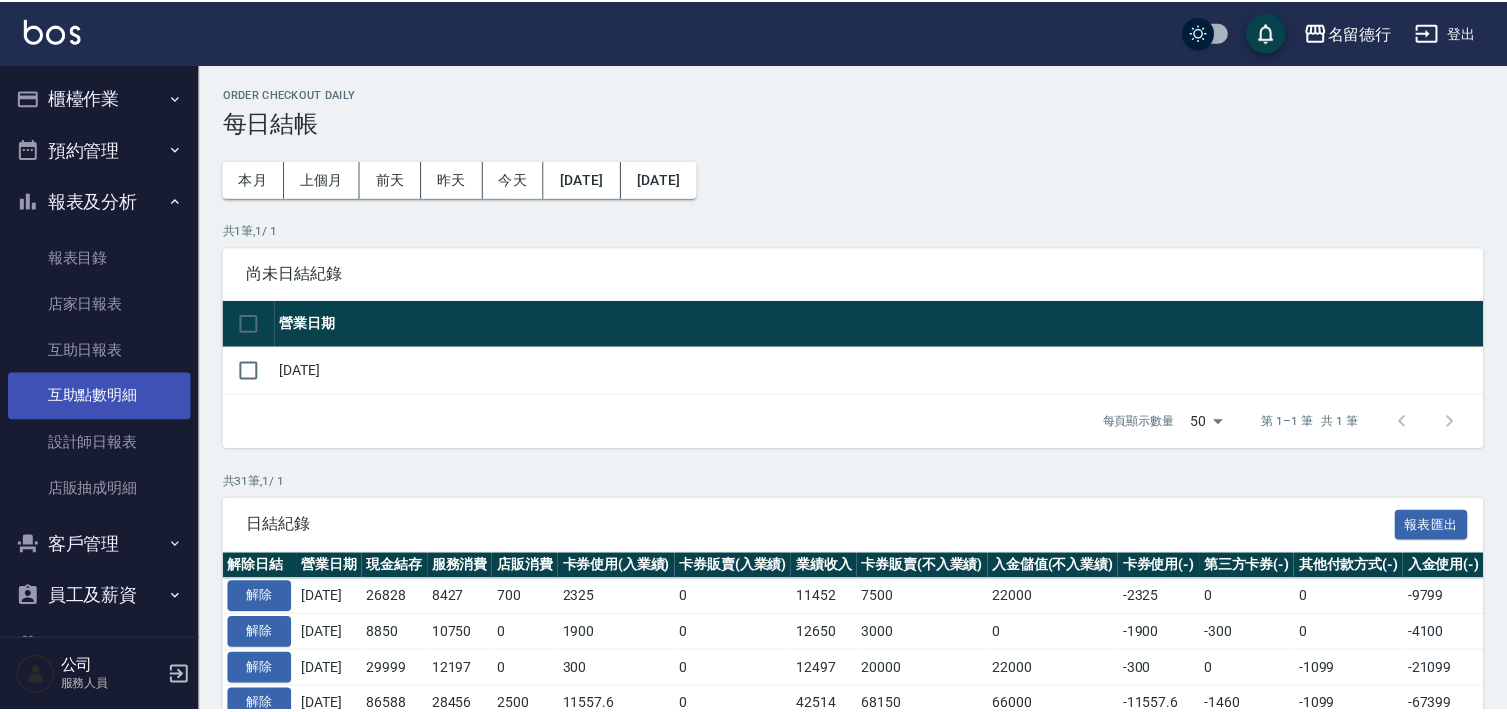 scroll, scrollTop: 0, scrollLeft: 0, axis: both 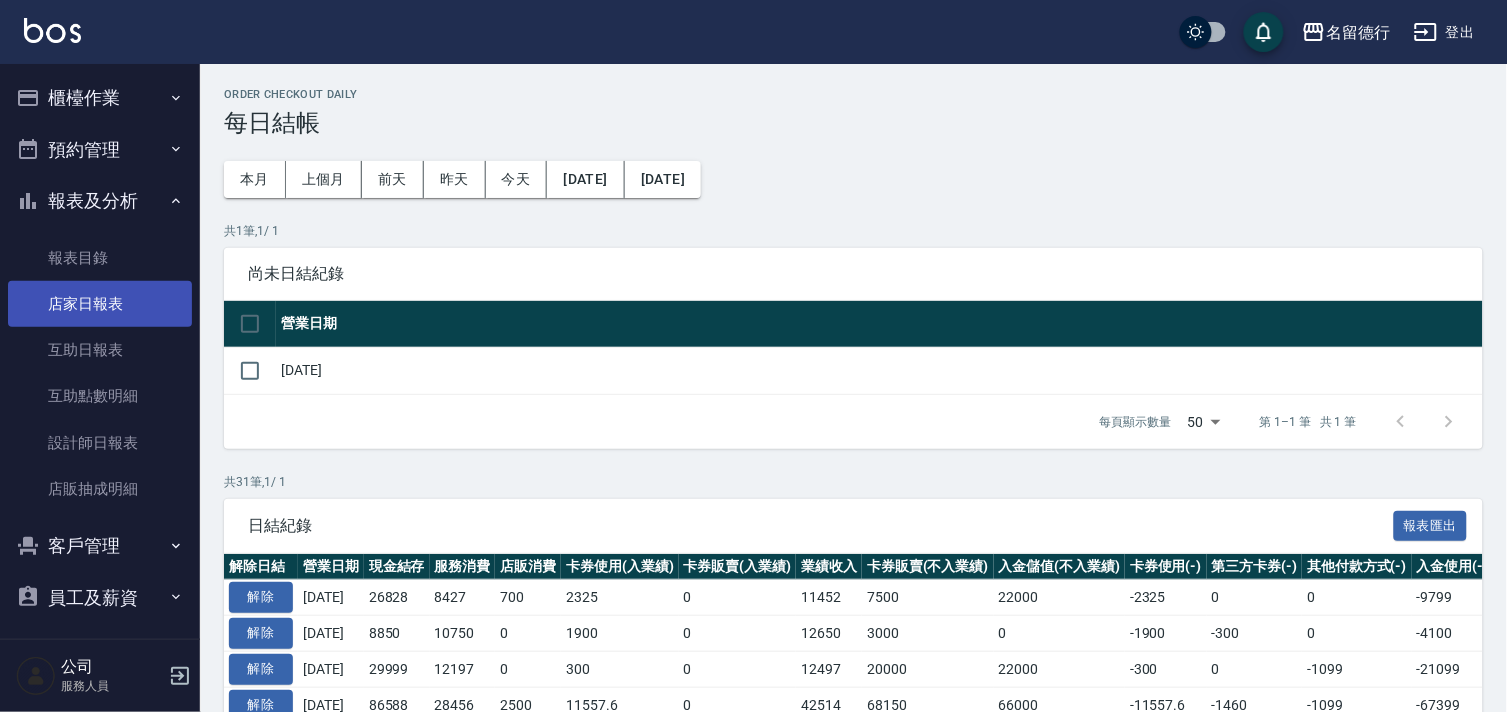 click on "店家日報表" at bounding box center [100, 304] 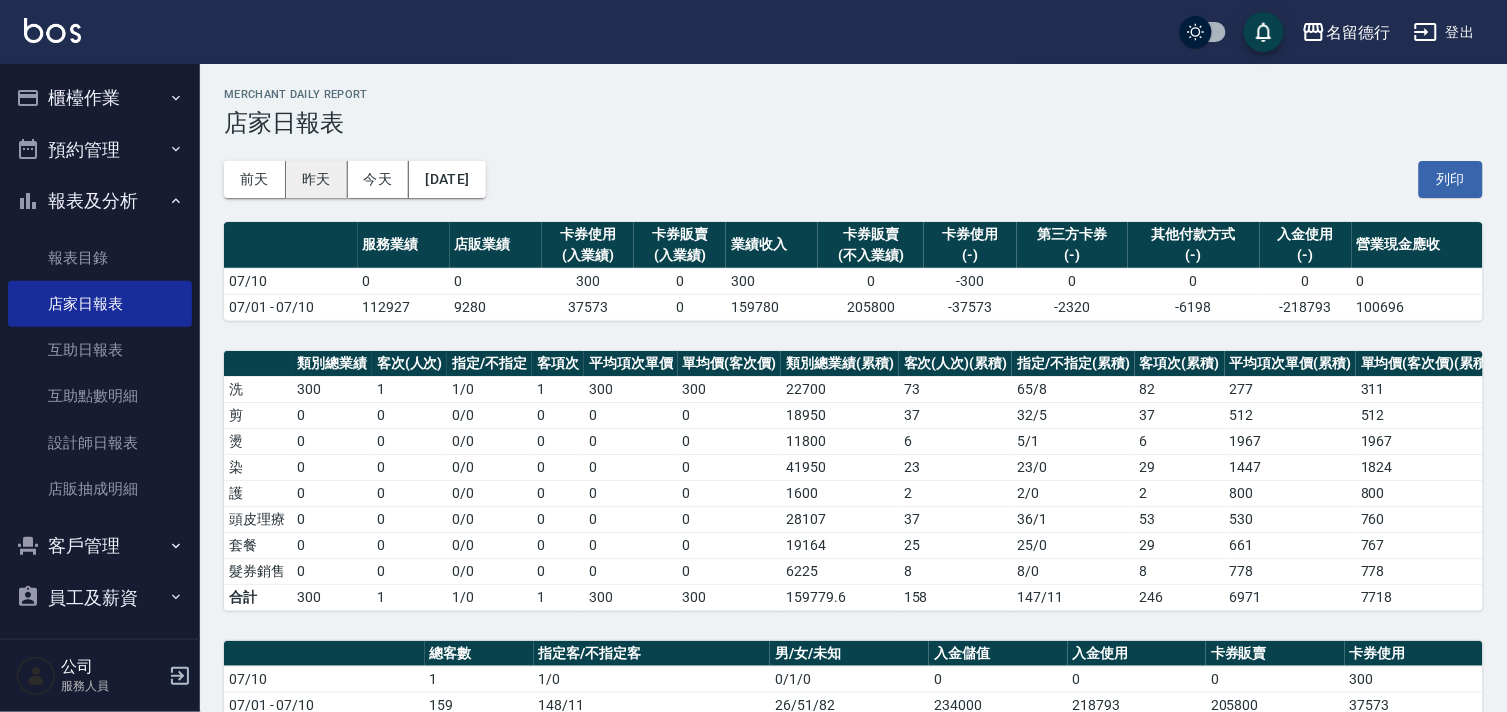 click on "昨天" at bounding box center [317, 179] 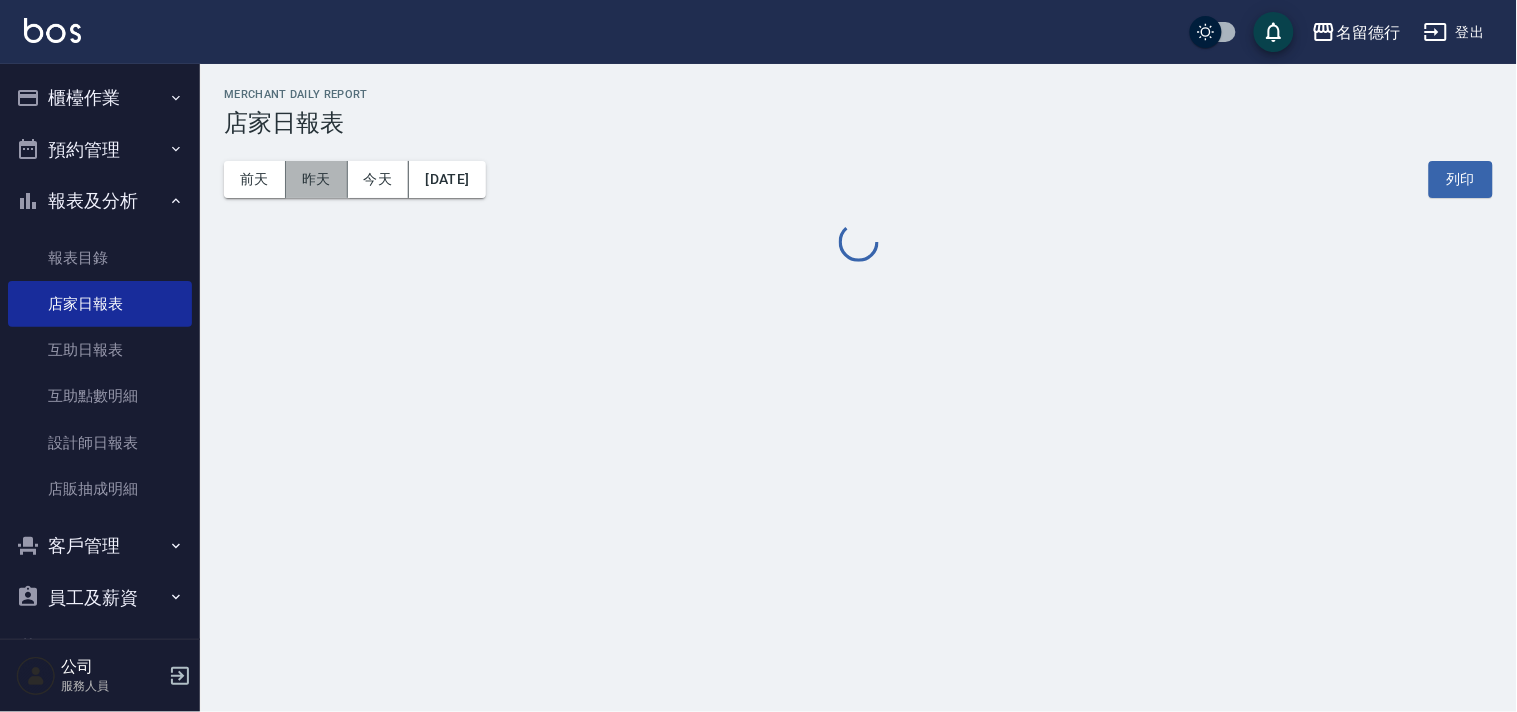 click on "昨天" at bounding box center [317, 179] 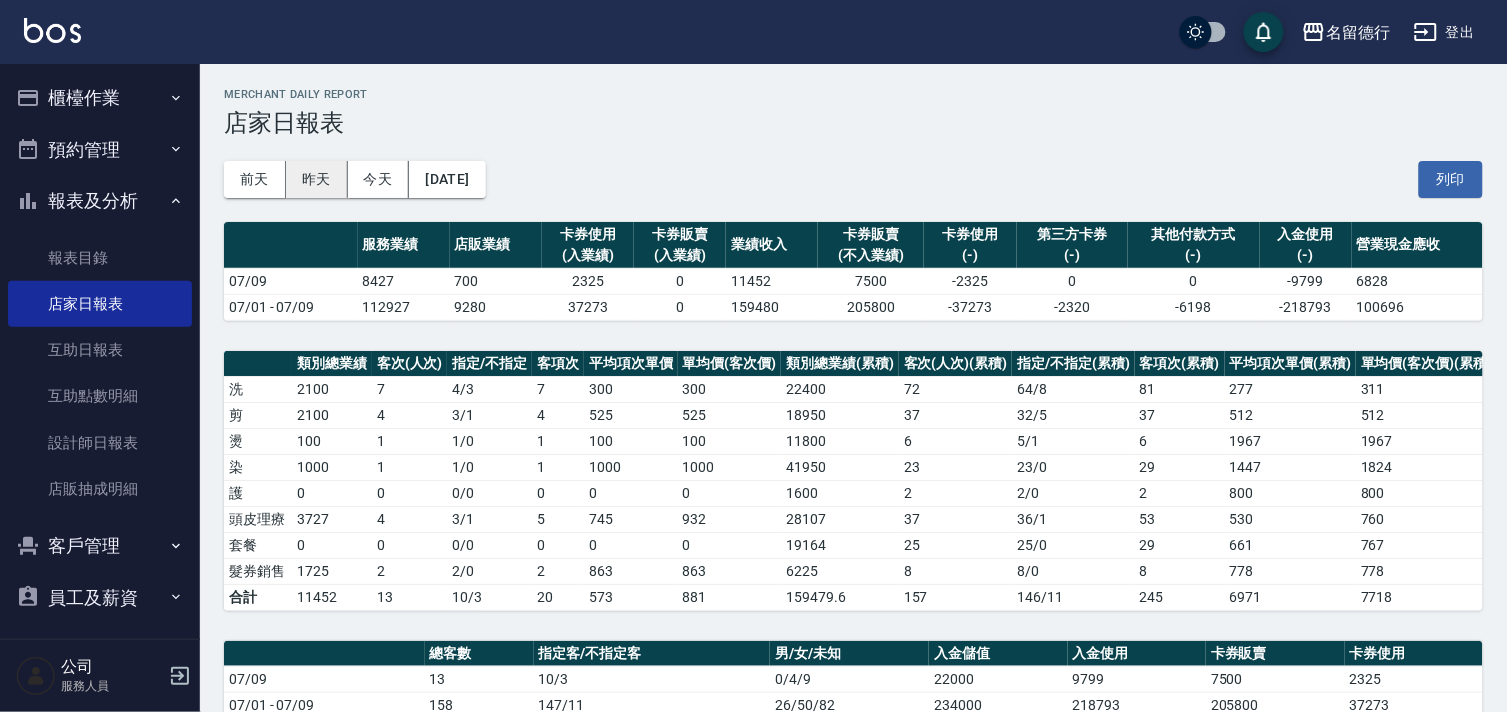 click on "昨天" at bounding box center [317, 179] 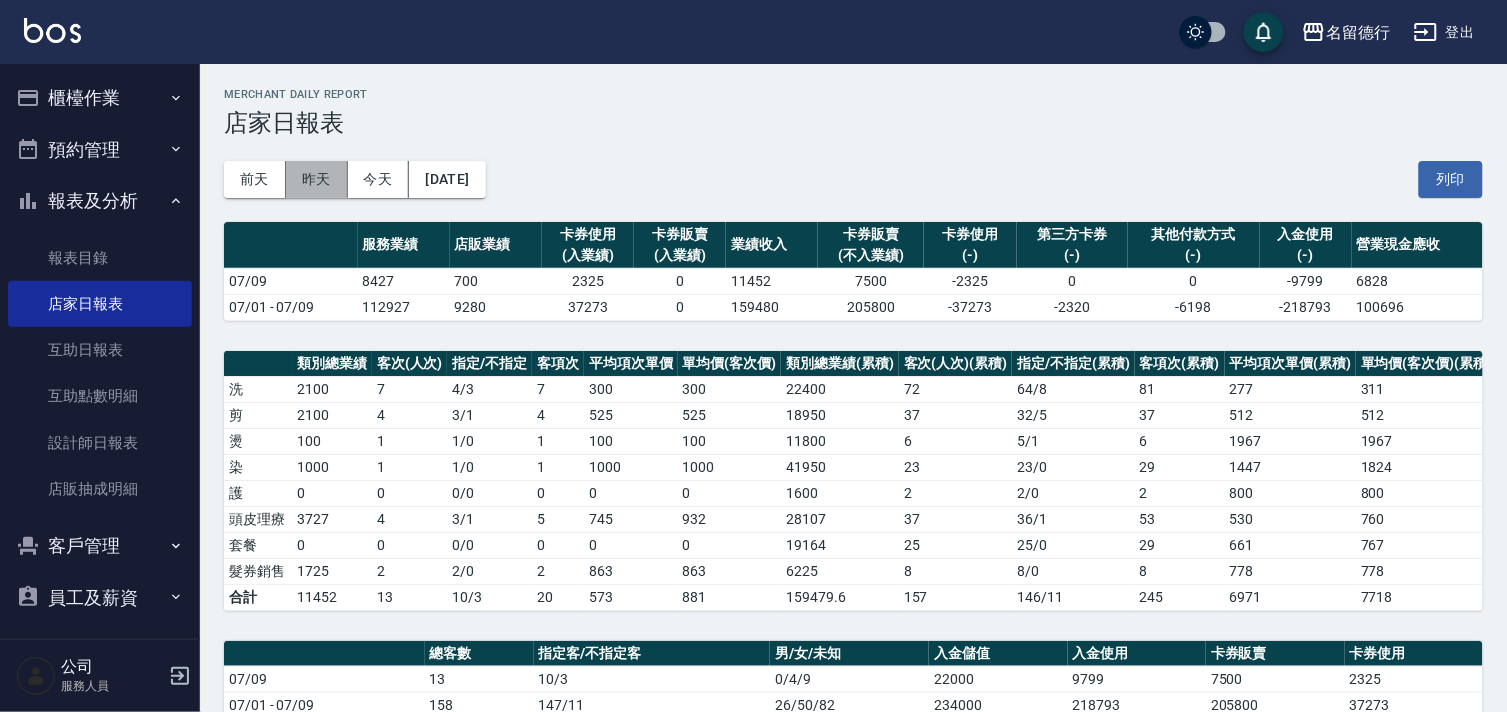click on "昨天" at bounding box center (317, 179) 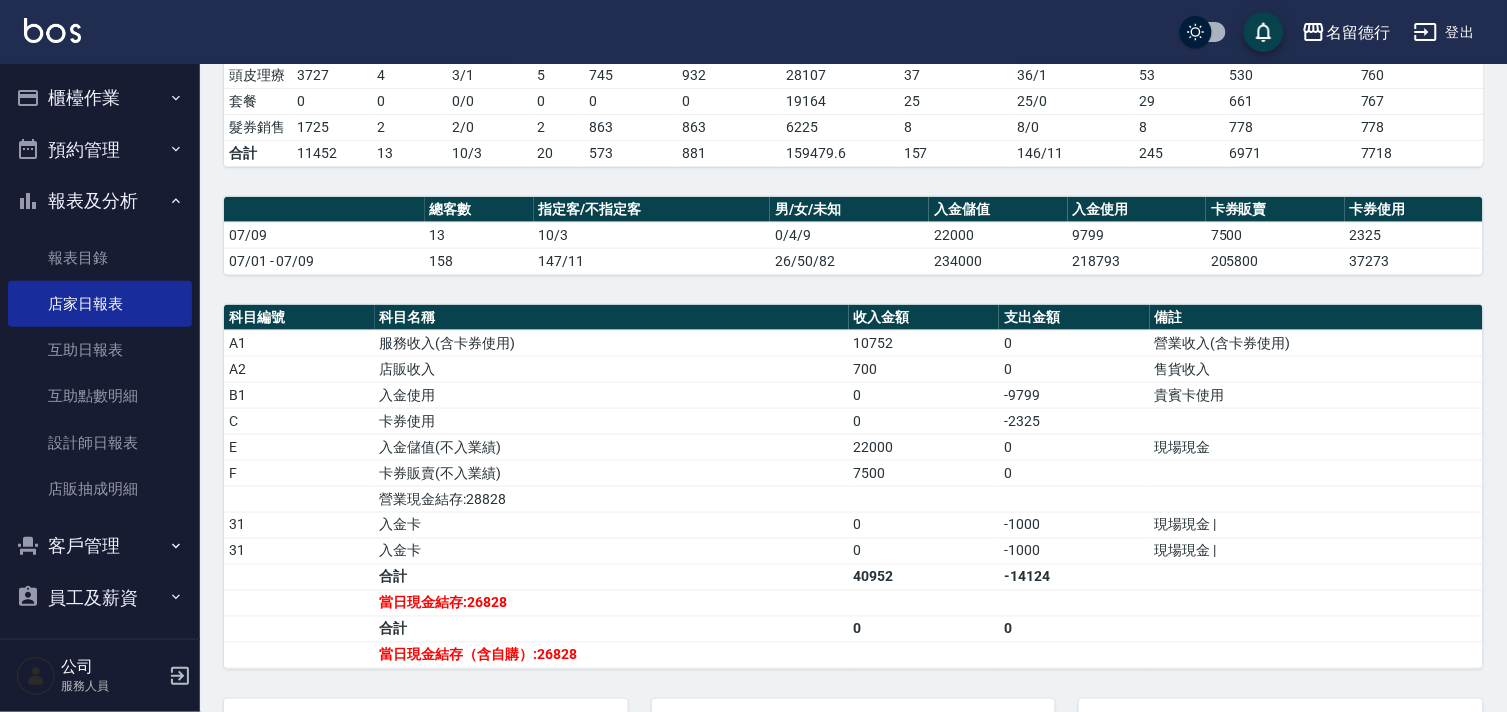 scroll, scrollTop: 555, scrollLeft: 0, axis: vertical 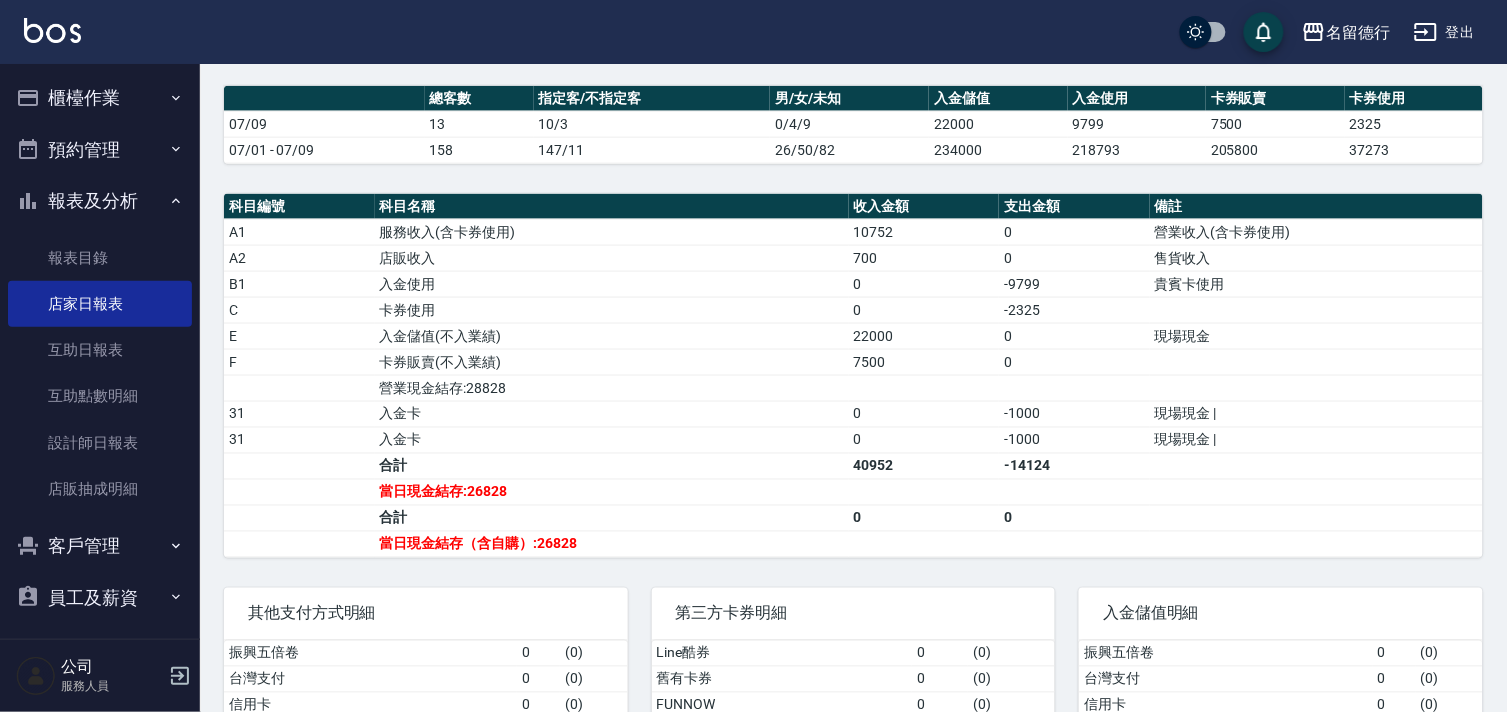 click on "名[PERSON_NAME]出" at bounding box center (753, 32) 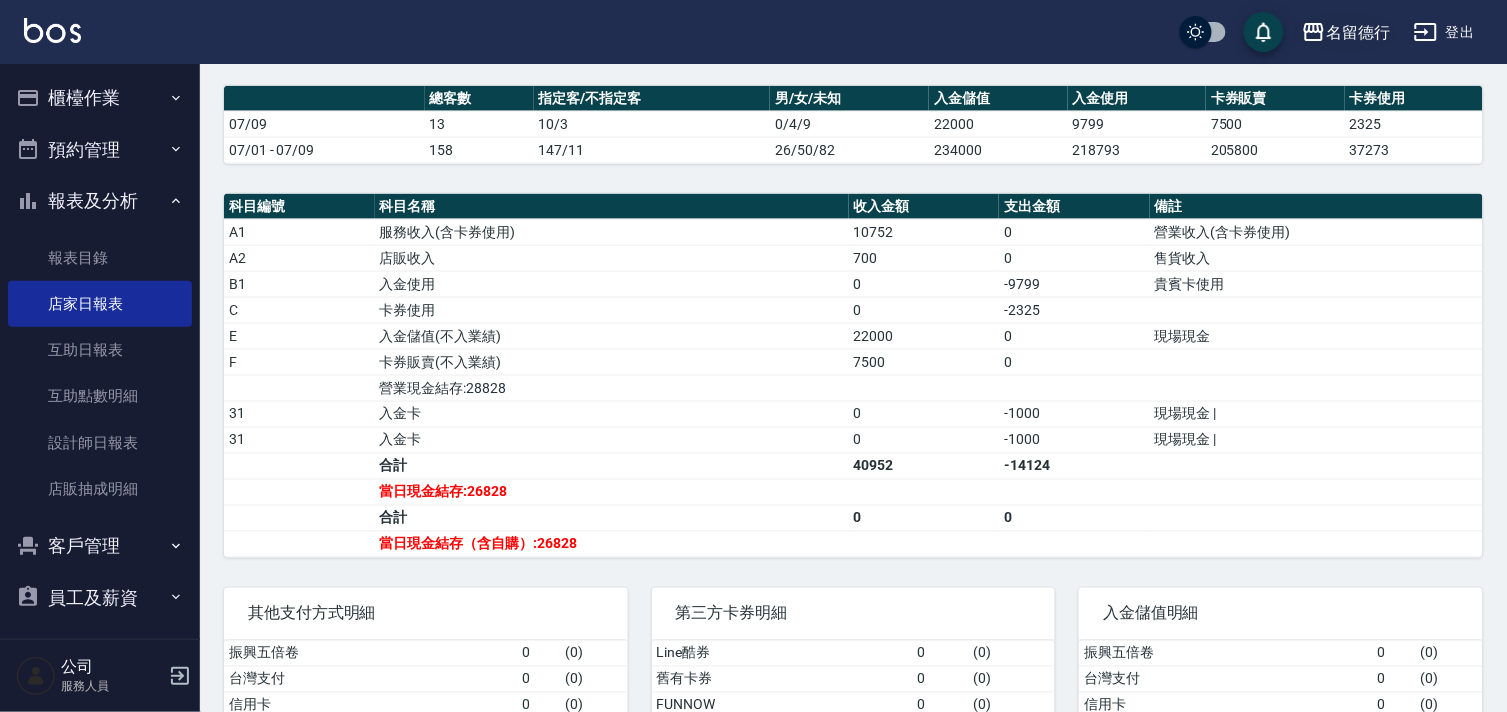 click on "名留德行" at bounding box center (1358, 32) 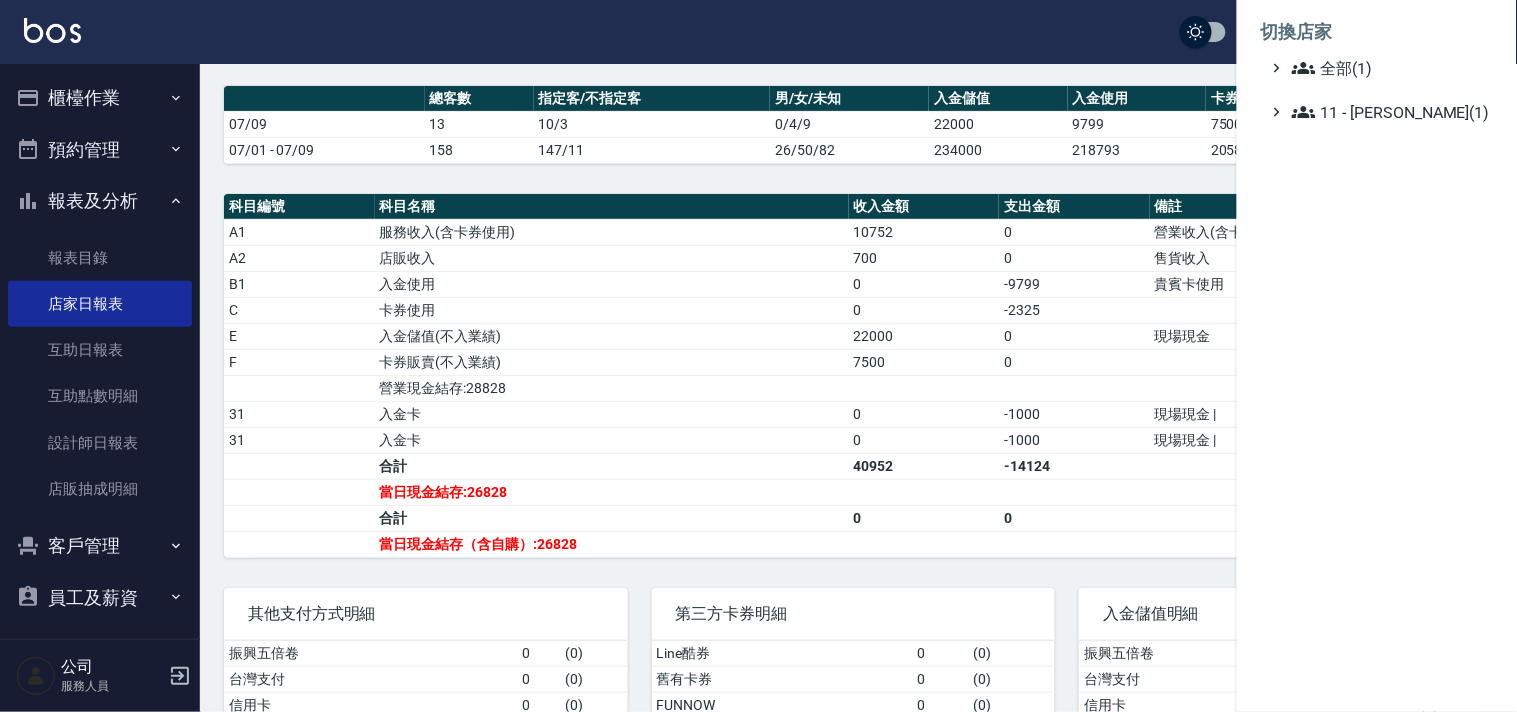 click at bounding box center [758, 356] 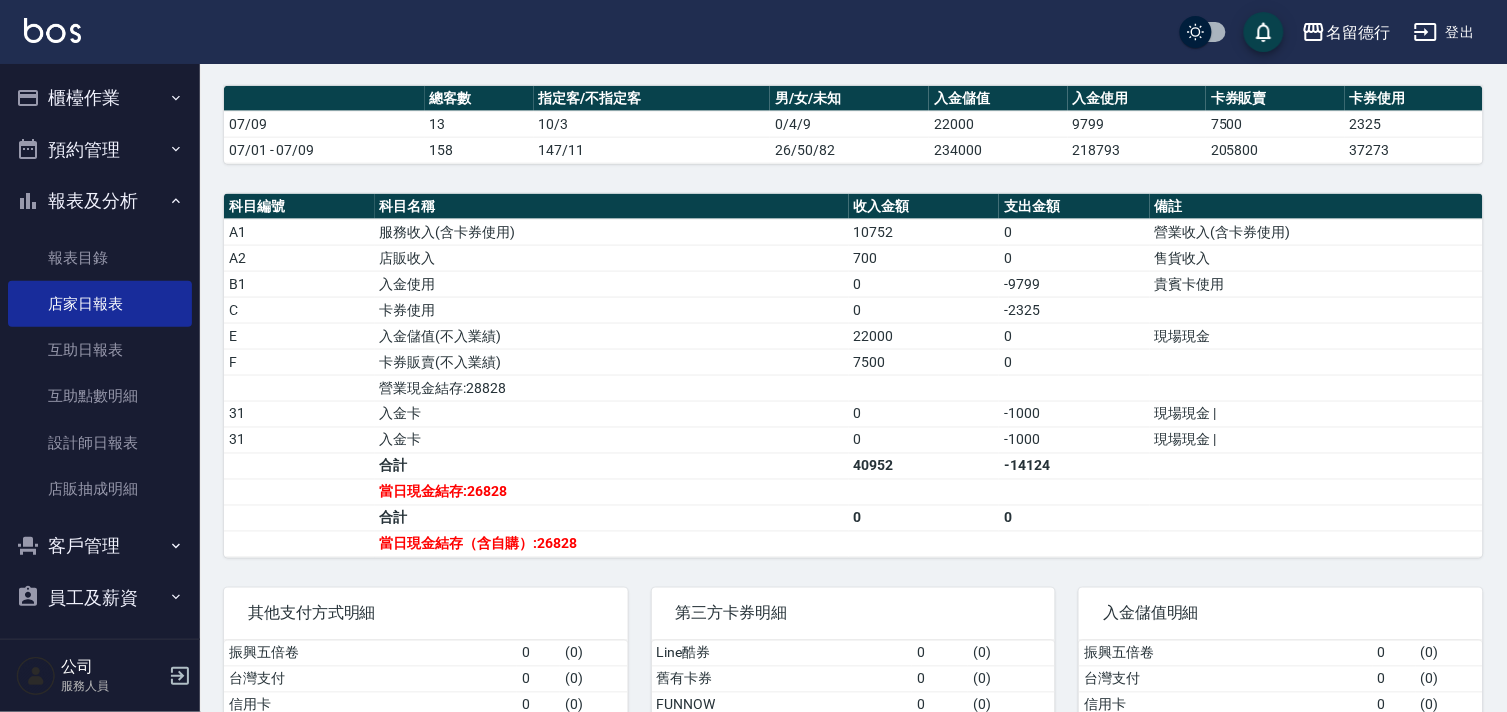 click on "櫃檯作業" at bounding box center [100, 98] 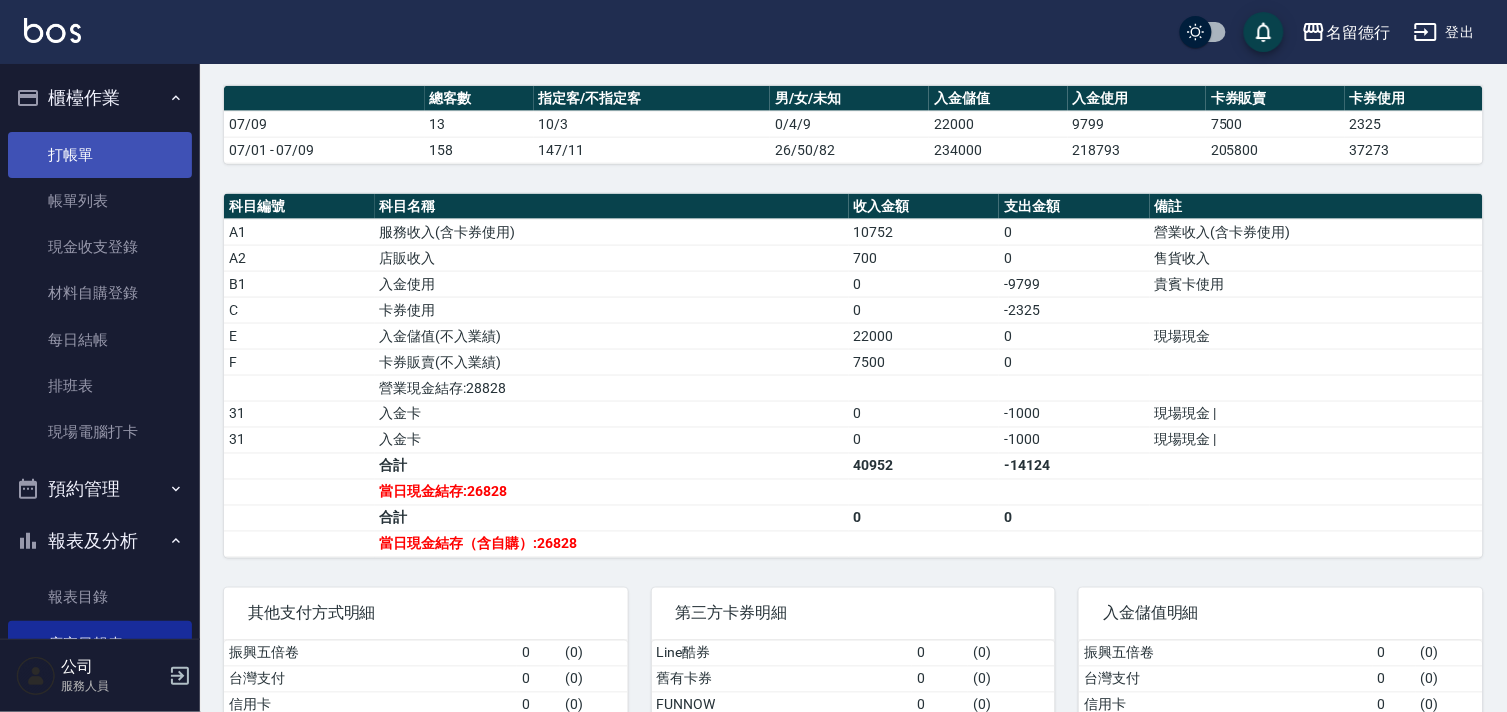 click on "打帳單" at bounding box center [100, 155] 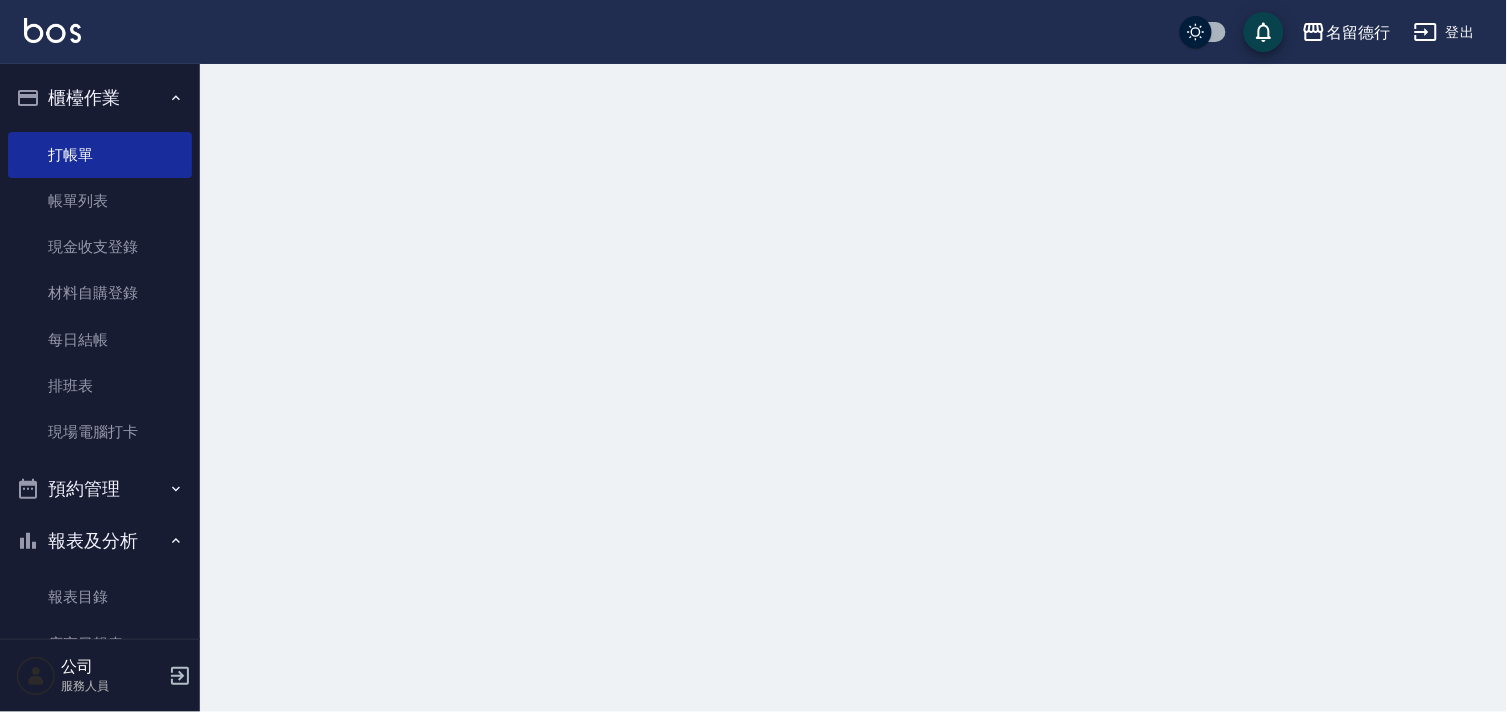 scroll, scrollTop: 0, scrollLeft: 0, axis: both 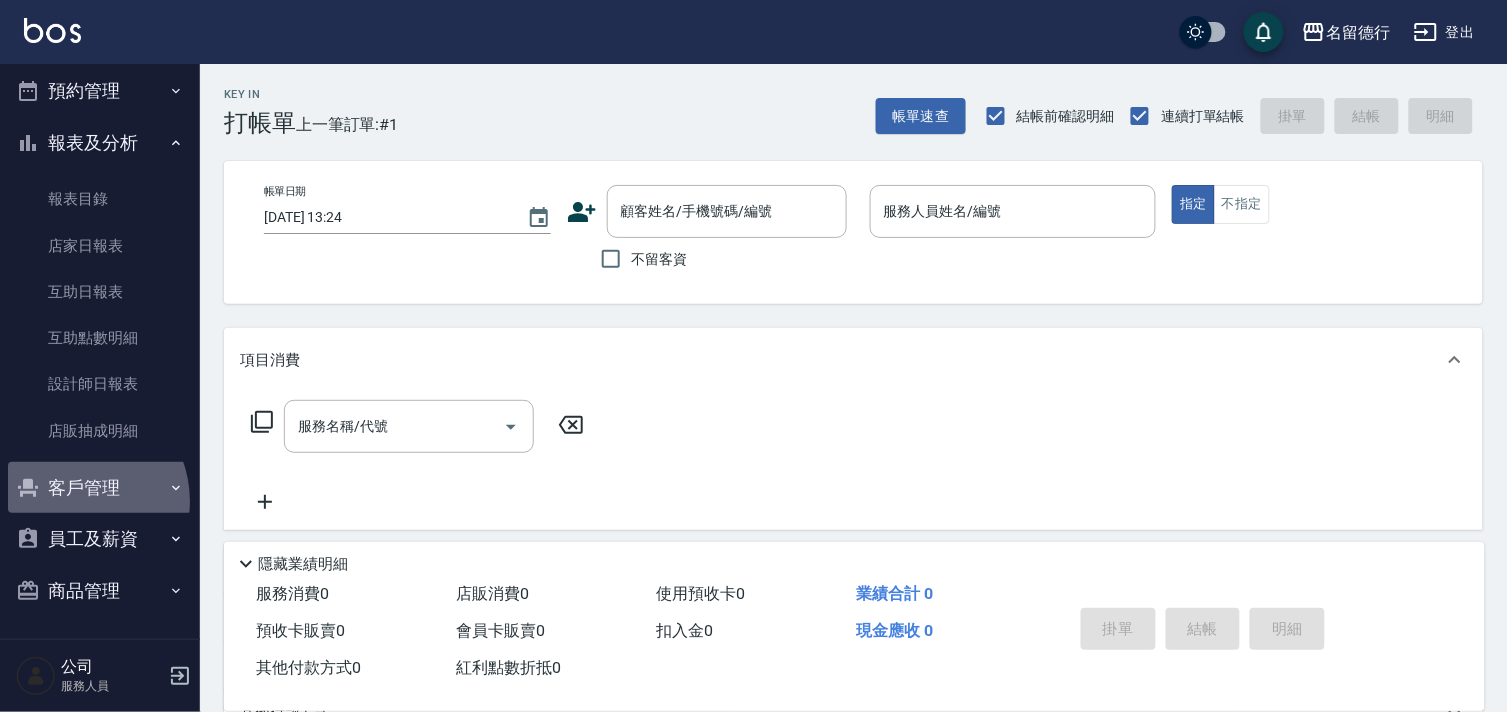 click on "客戶管理" at bounding box center [100, 488] 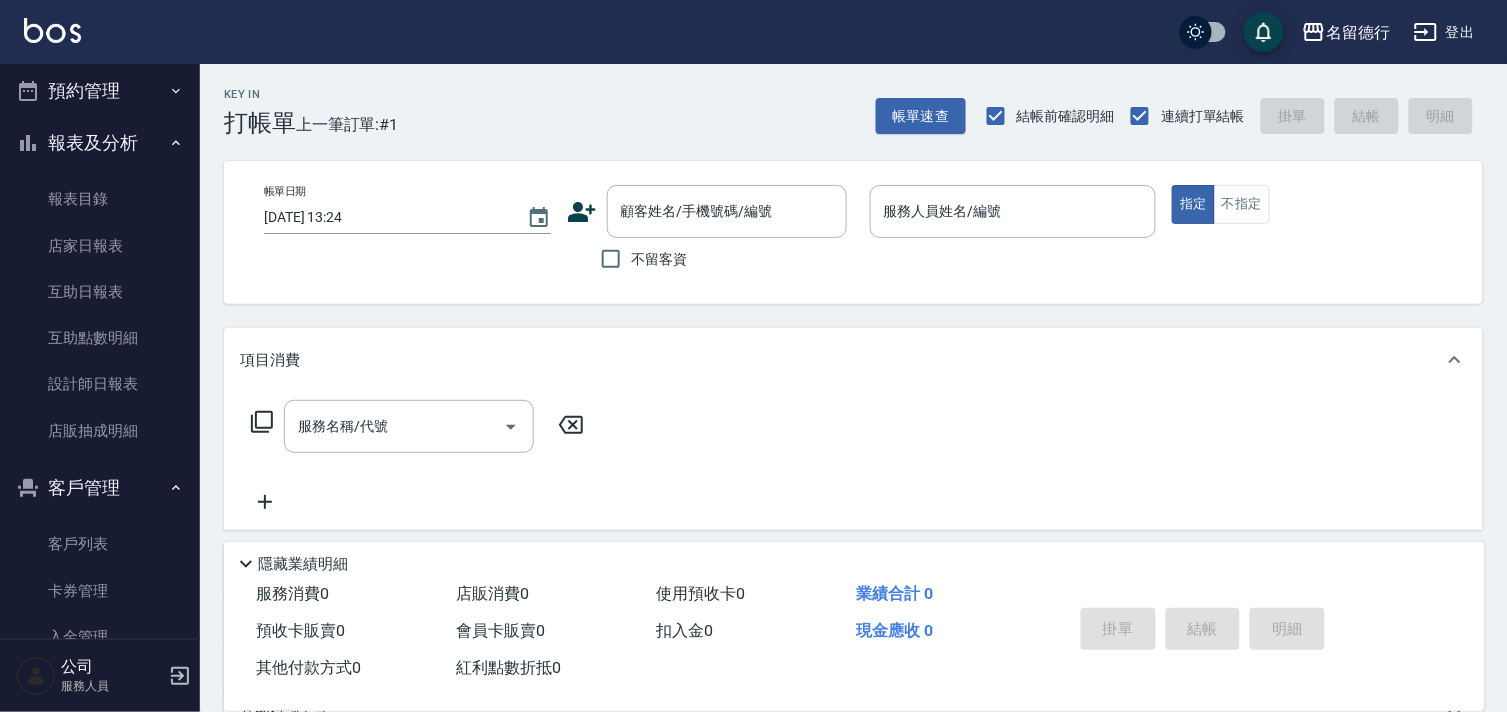 scroll, scrollTop: 553, scrollLeft: 0, axis: vertical 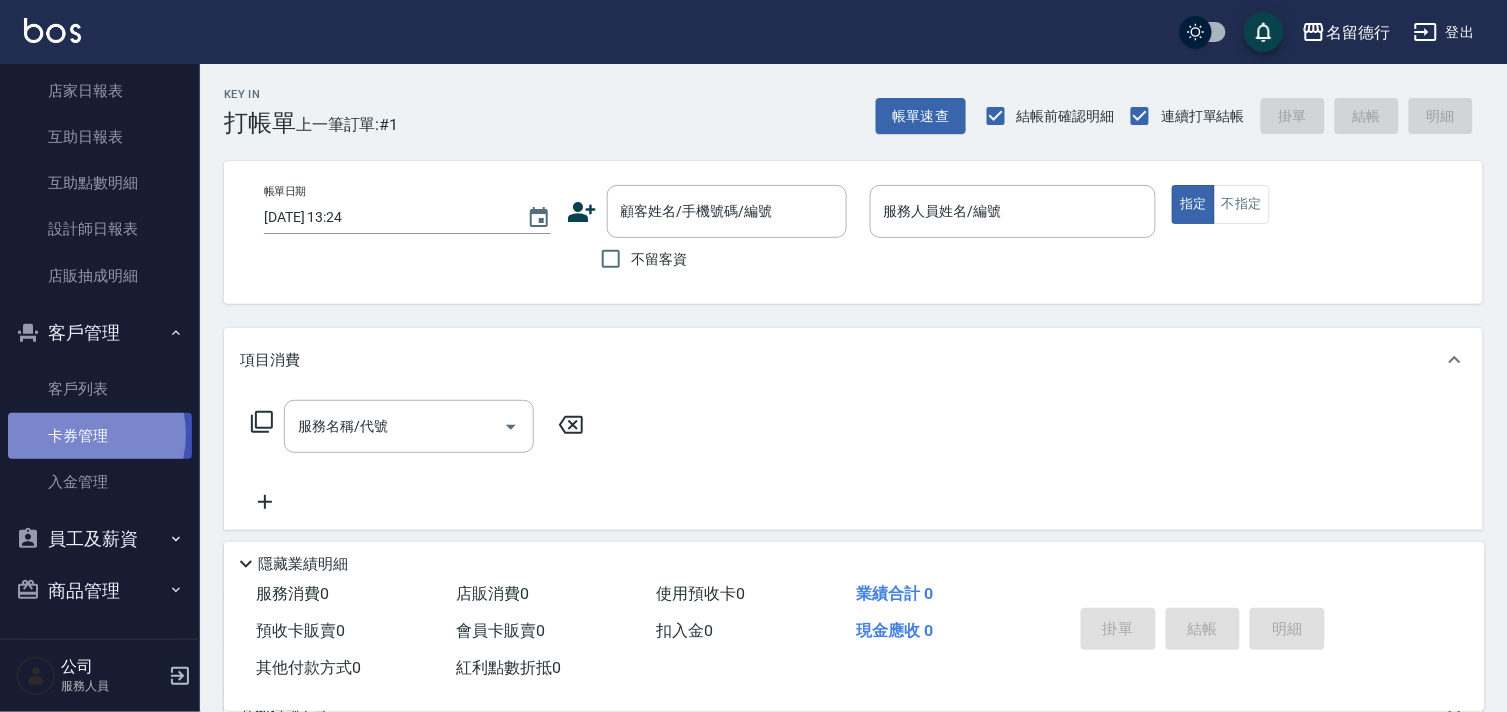 click on "卡券管理" at bounding box center (100, 436) 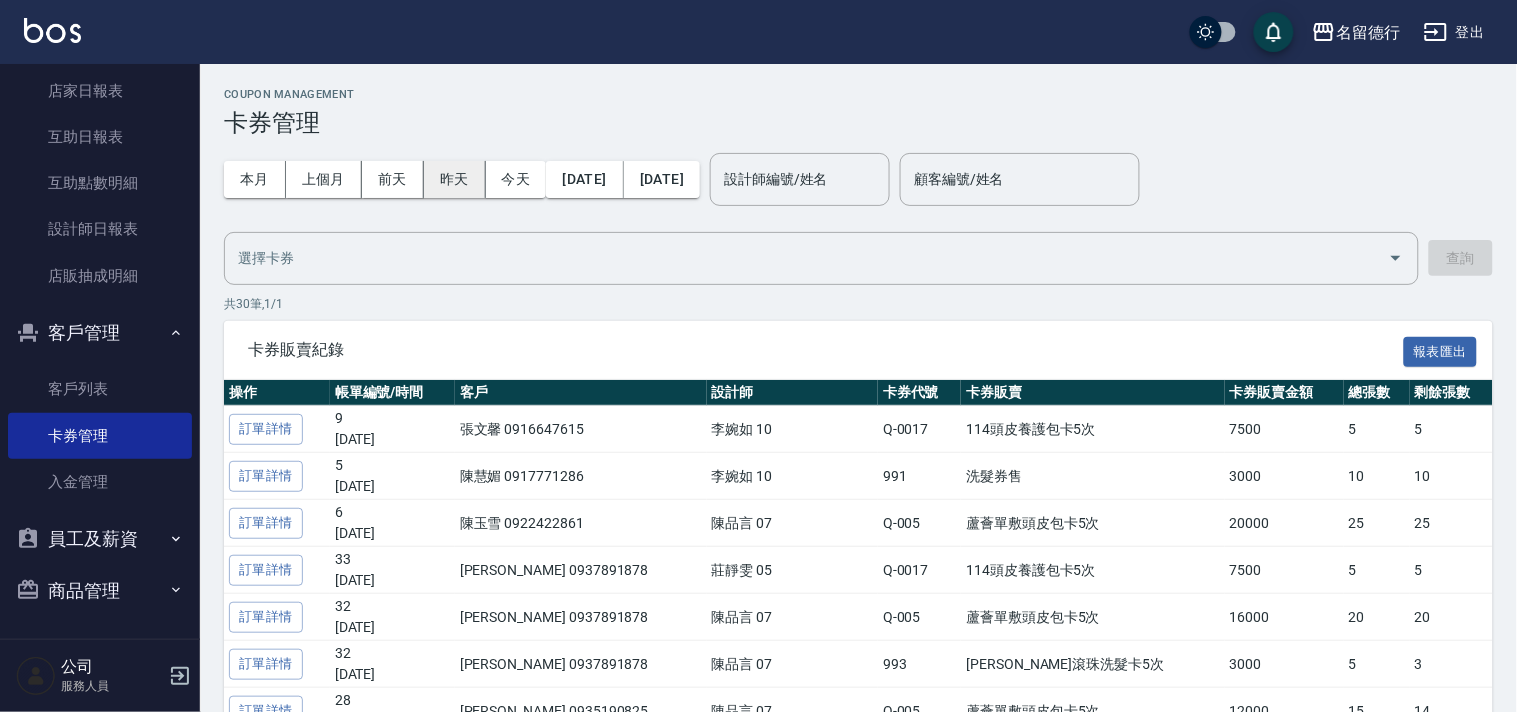 click on "昨天" at bounding box center [455, 179] 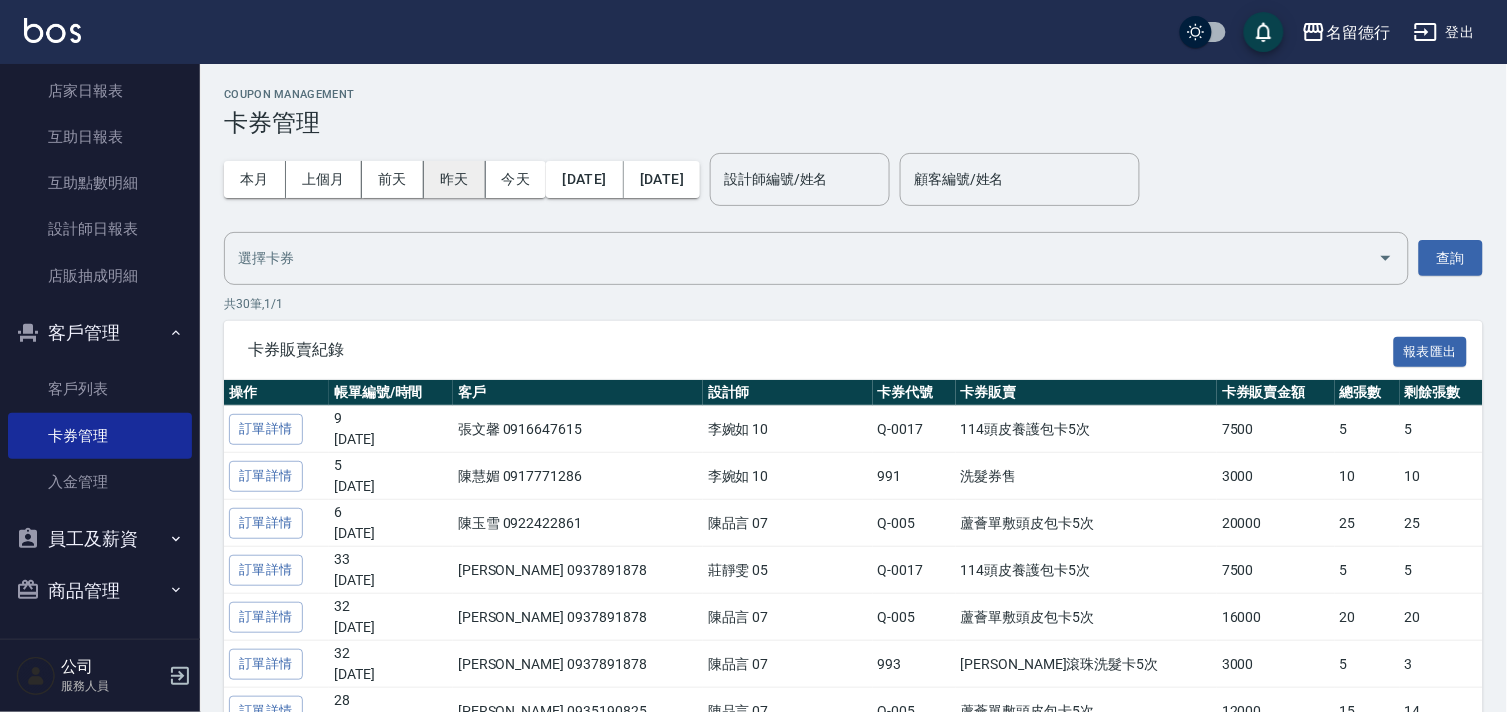 click on "昨天" at bounding box center [455, 179] 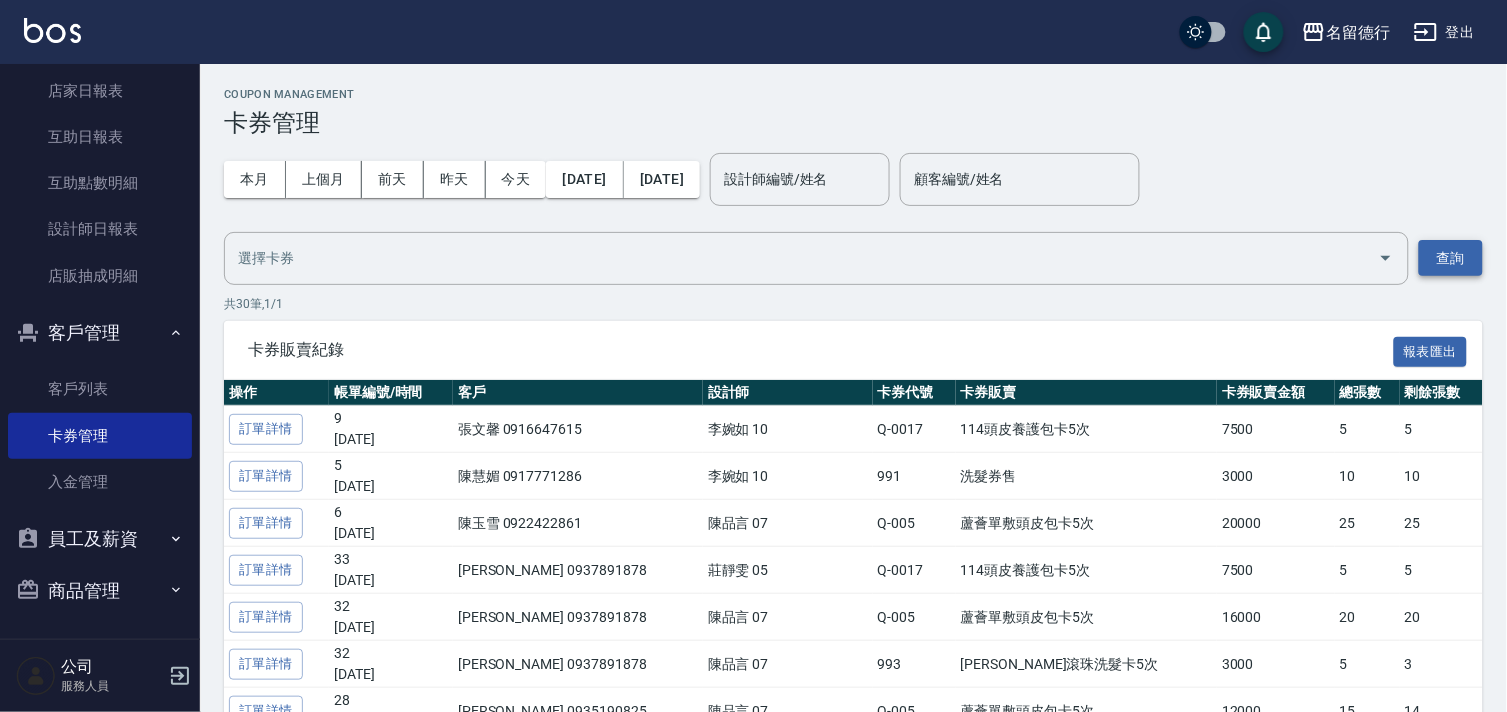 click on "查詢" at bounding box center (1451, 258) 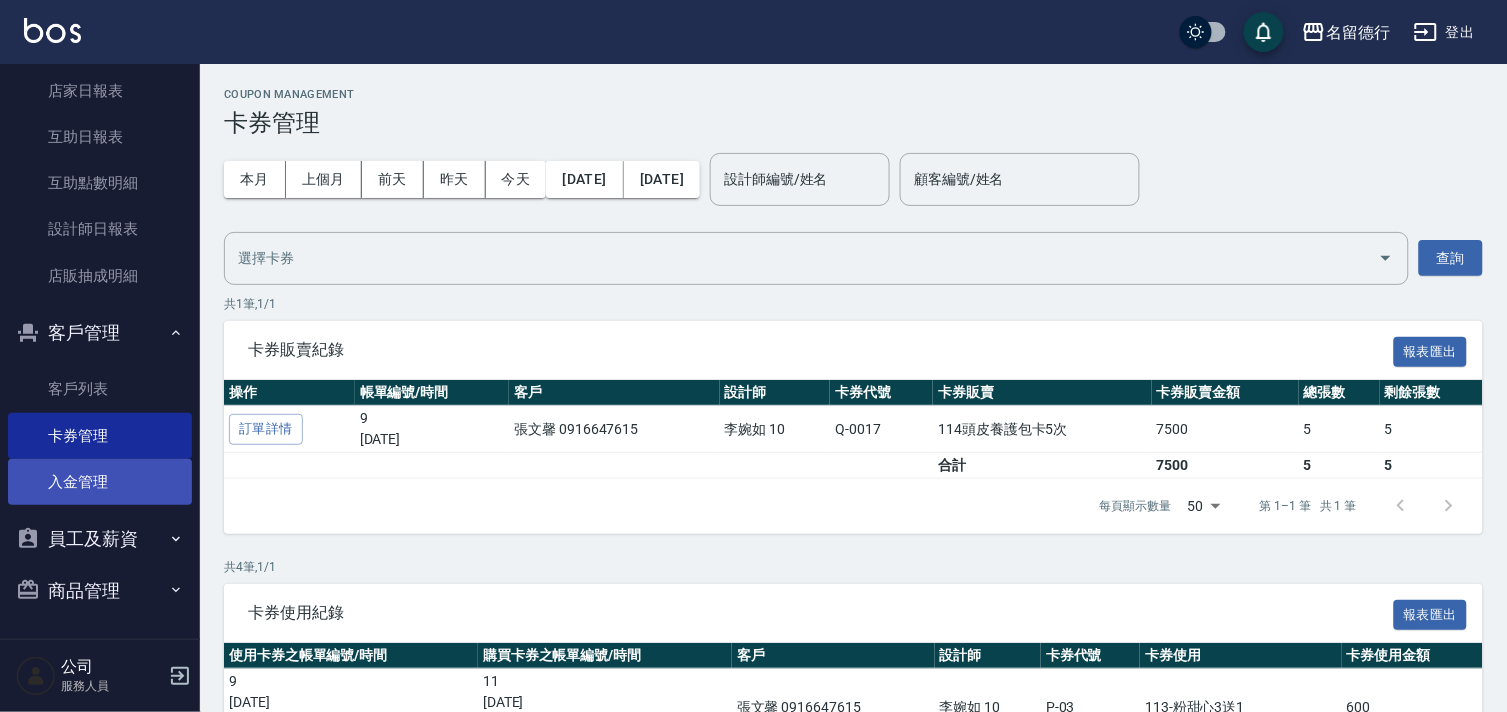 click on "入金管理" at bounding box center [100, 482] 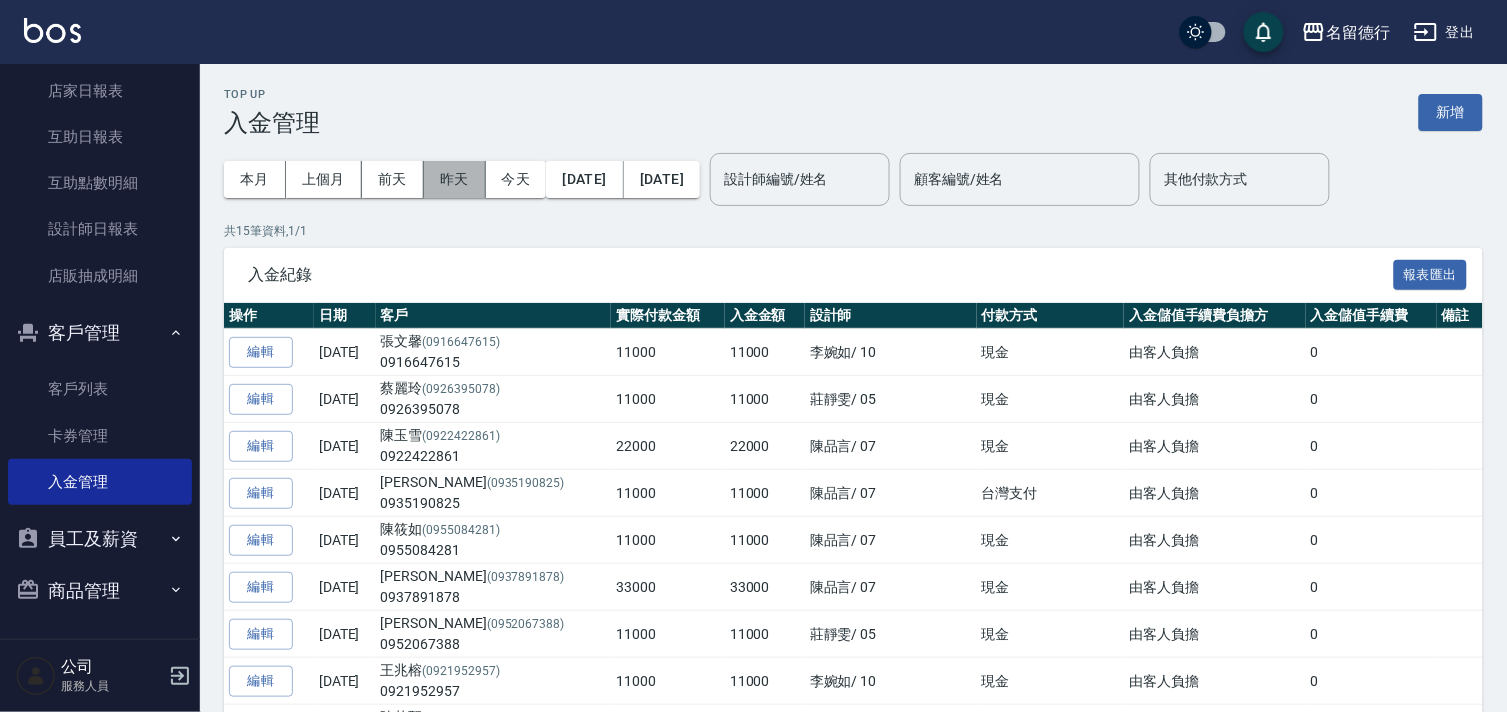 click on "昨天" at bounding box center (455, 179) 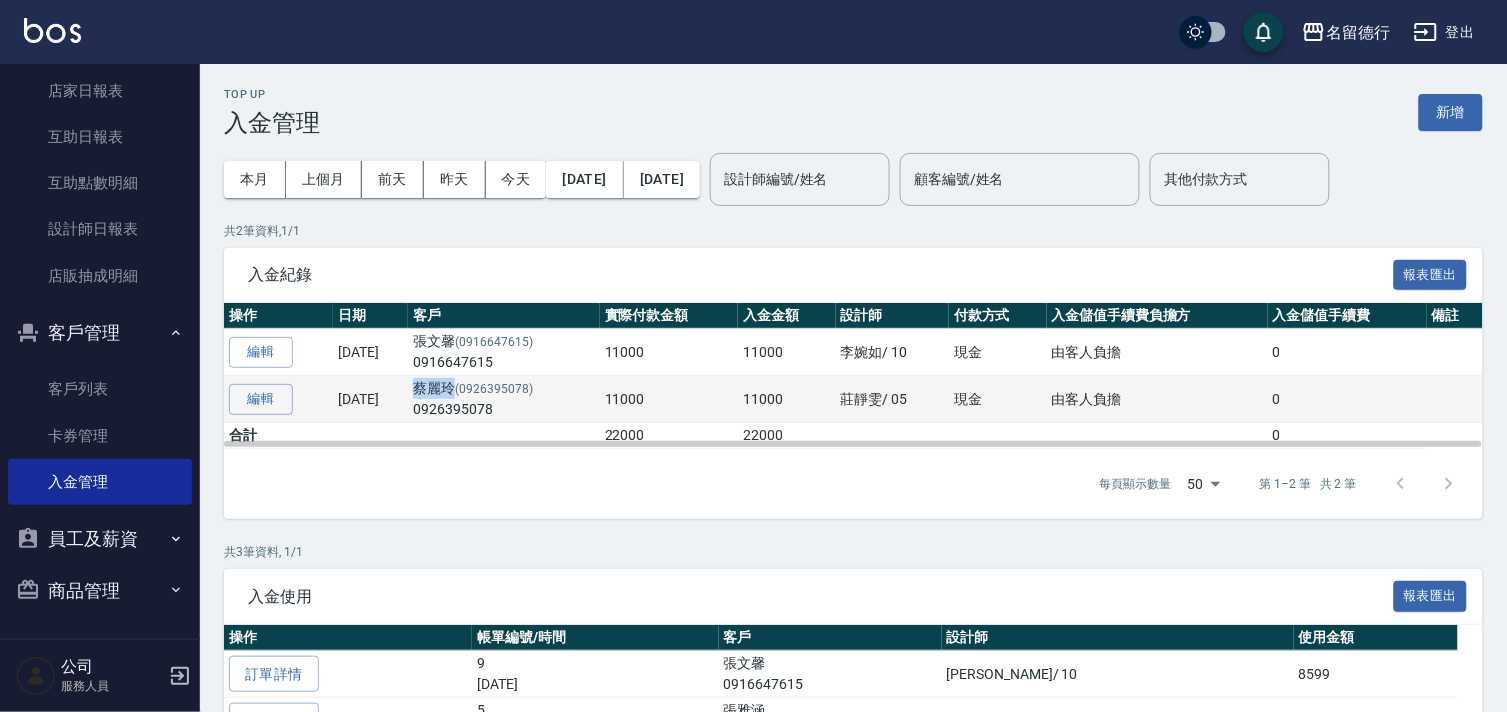 drag, startPoint x: 457, startPoint y: 381, endPoint x: 488, endPoint y: 386, distance: 31.400637 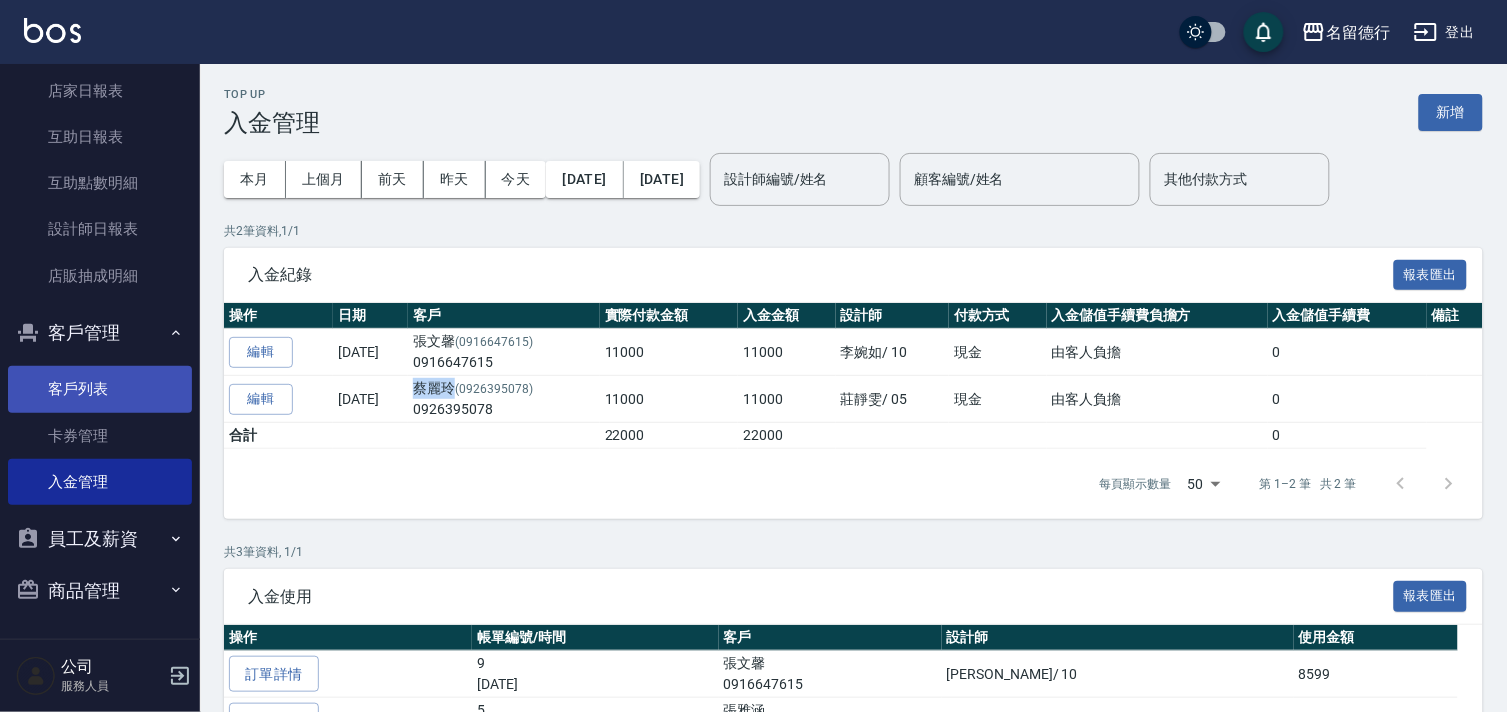click on "客戶列表" at bounding box center [100, 389] 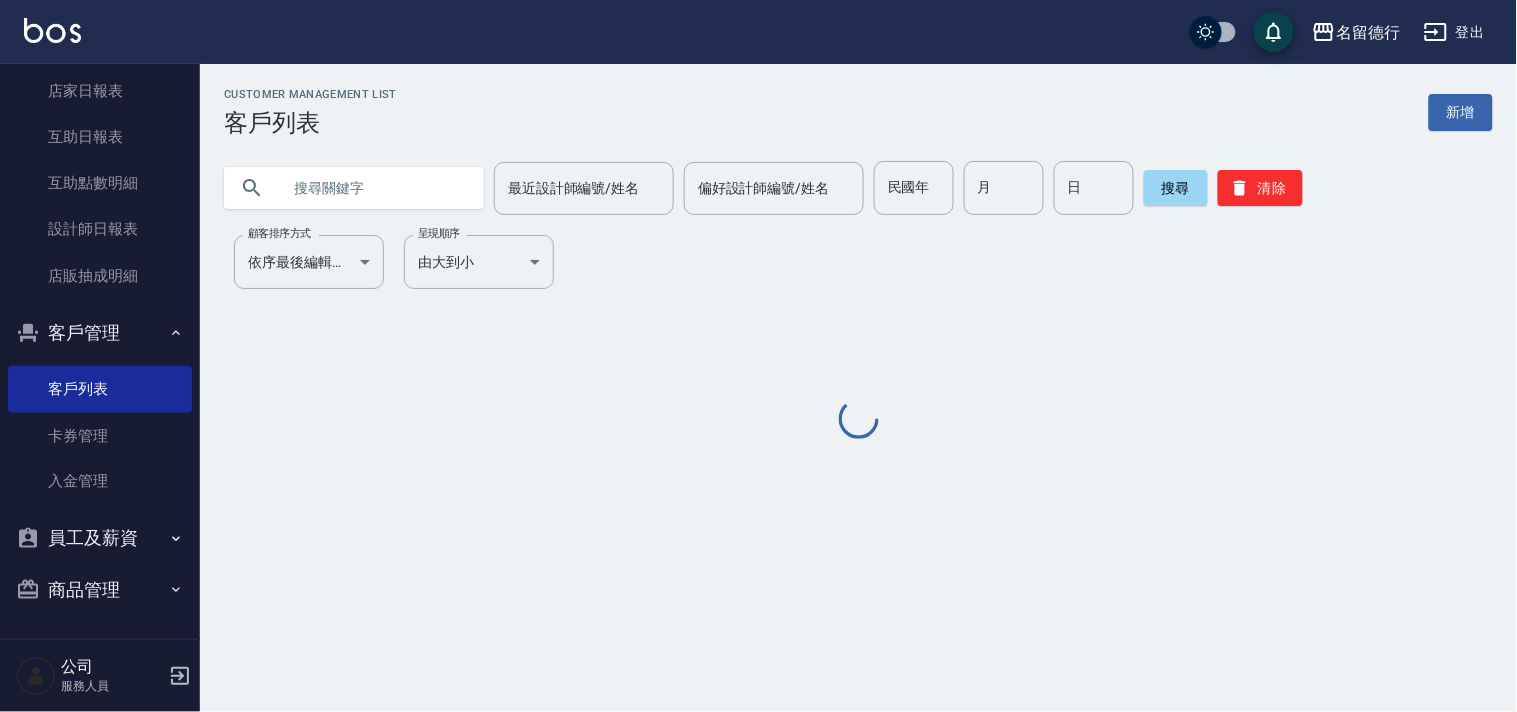 click at bounding box center (374, 188) 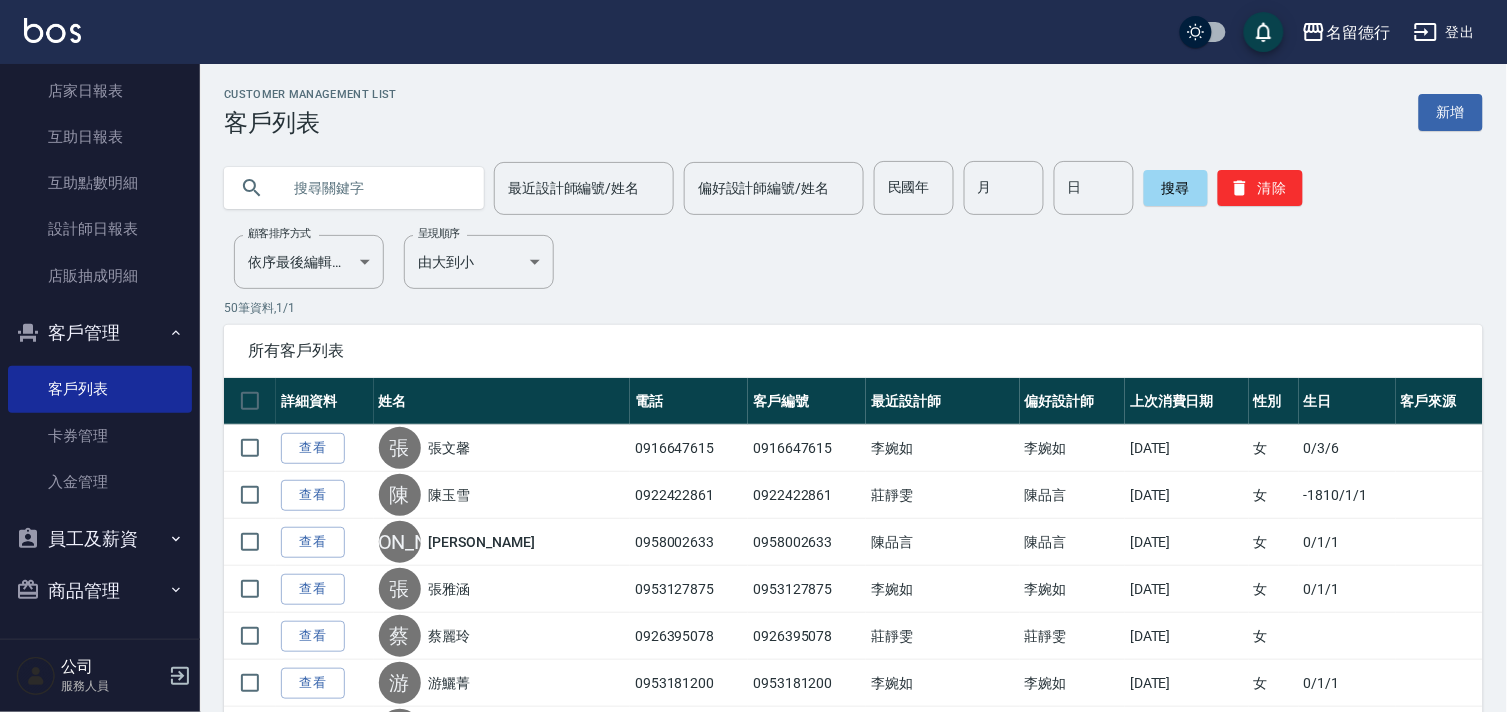 paste on "蔡麗玲" 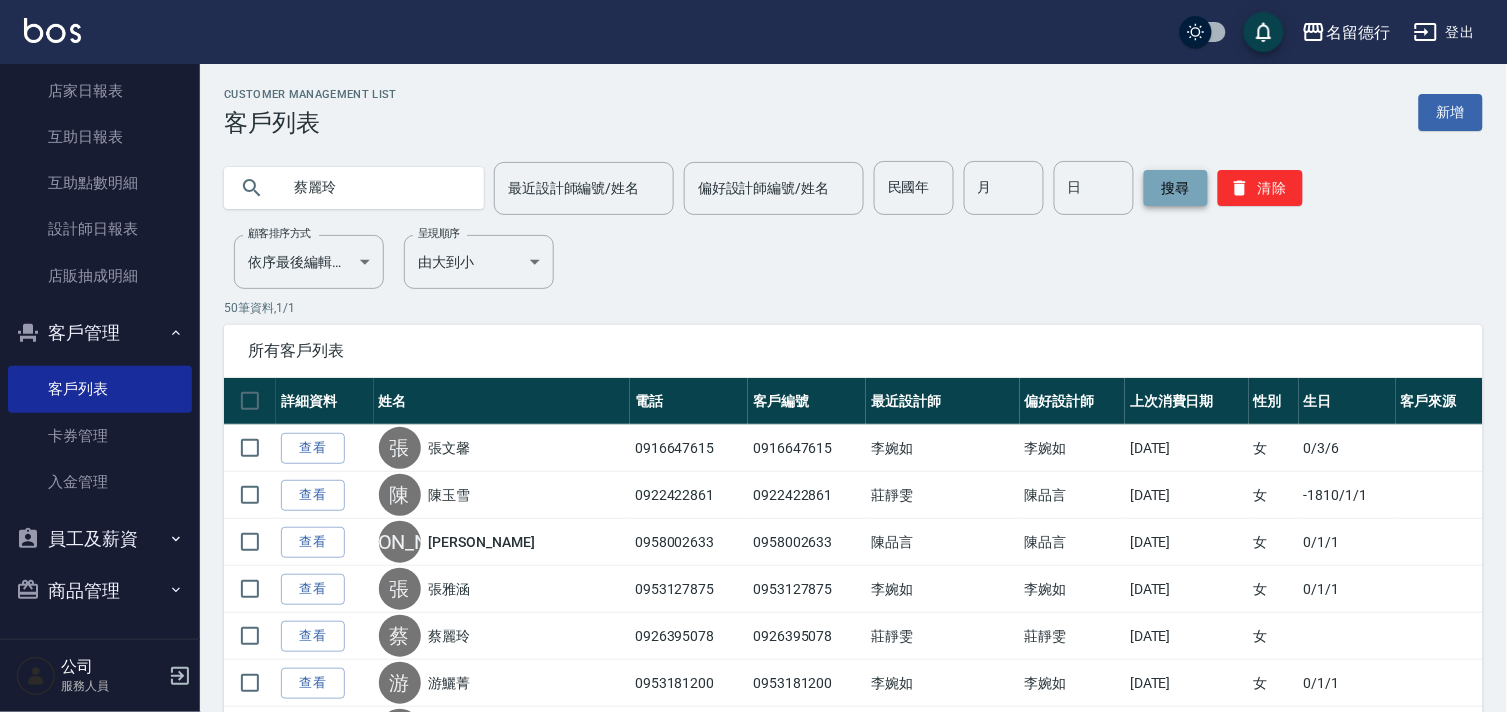 type on "蔡麗玲" 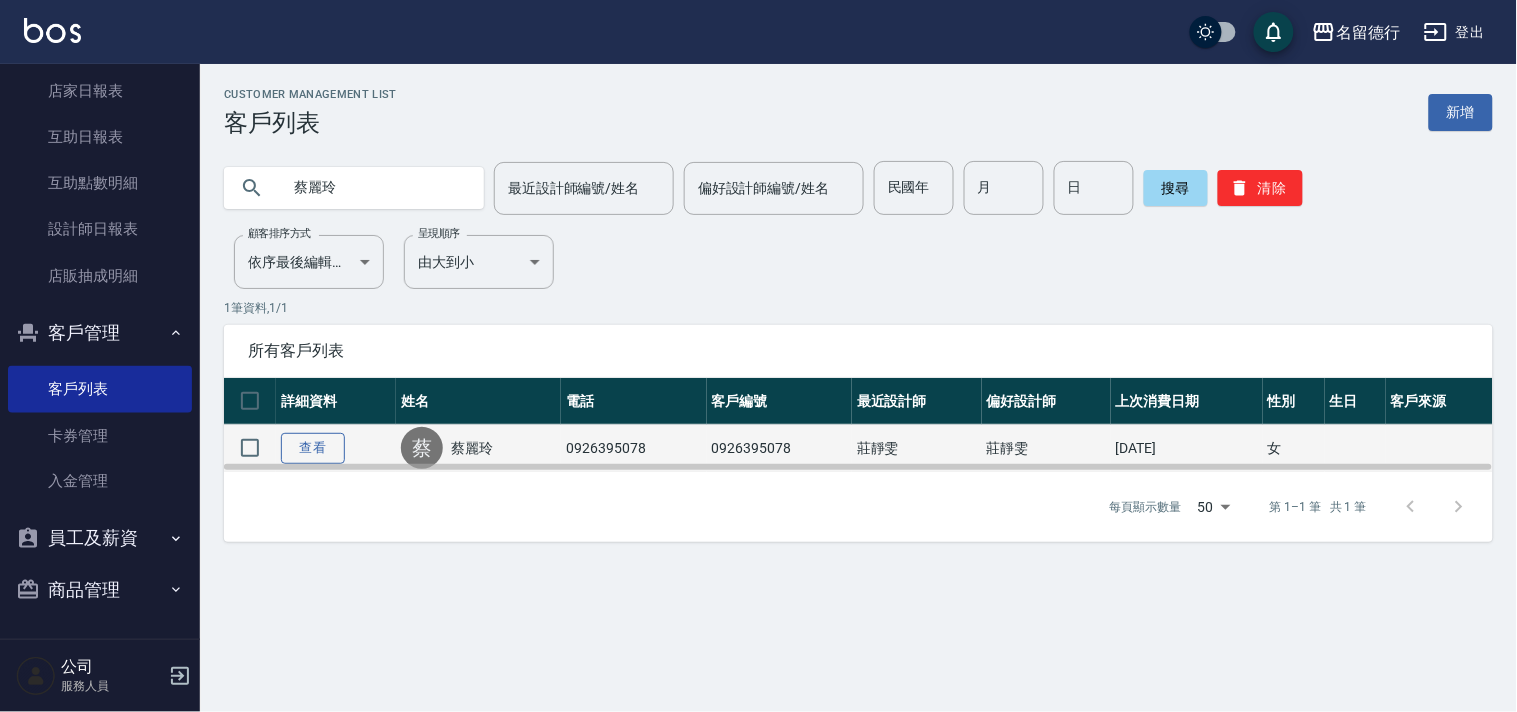 click on "查看" at bounding box center [313, 448] 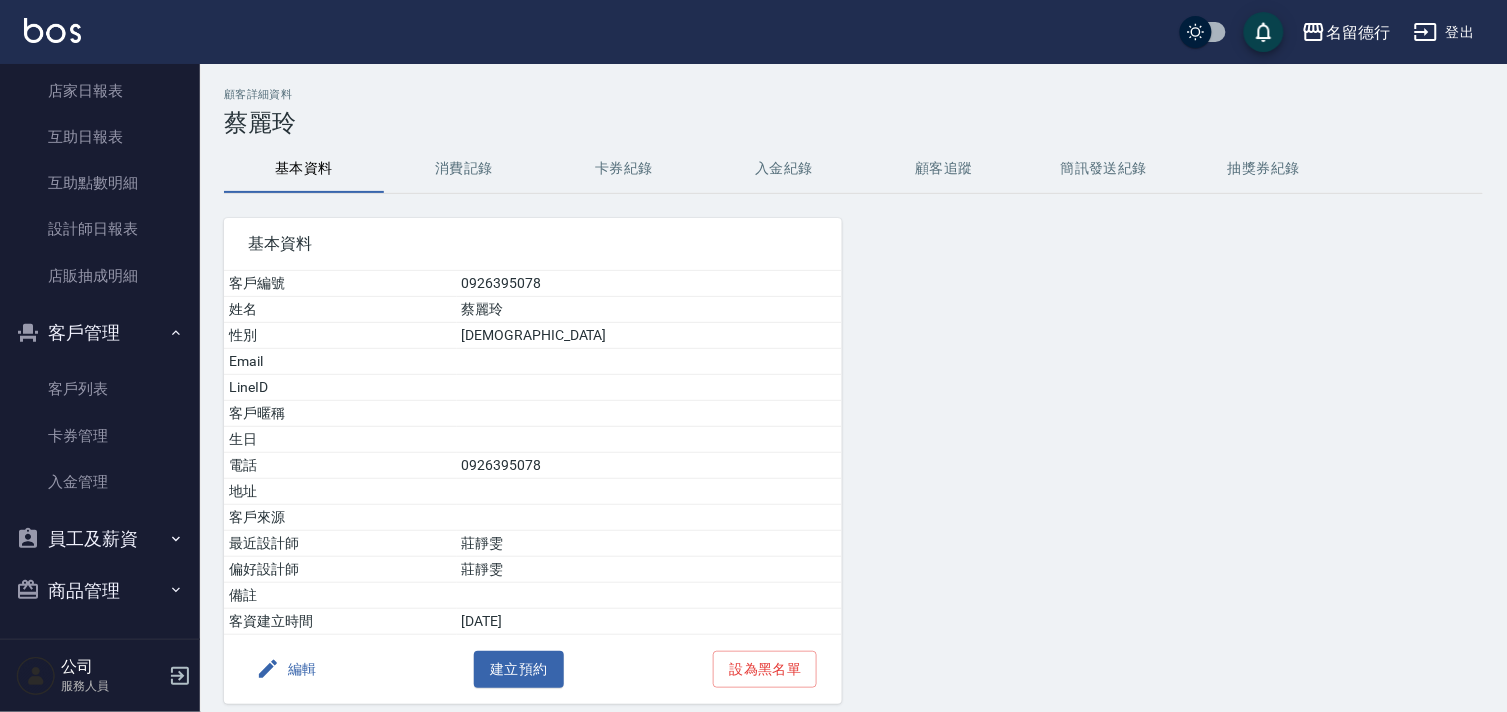click on "入金紀錄" at bounding box center (784, 169) 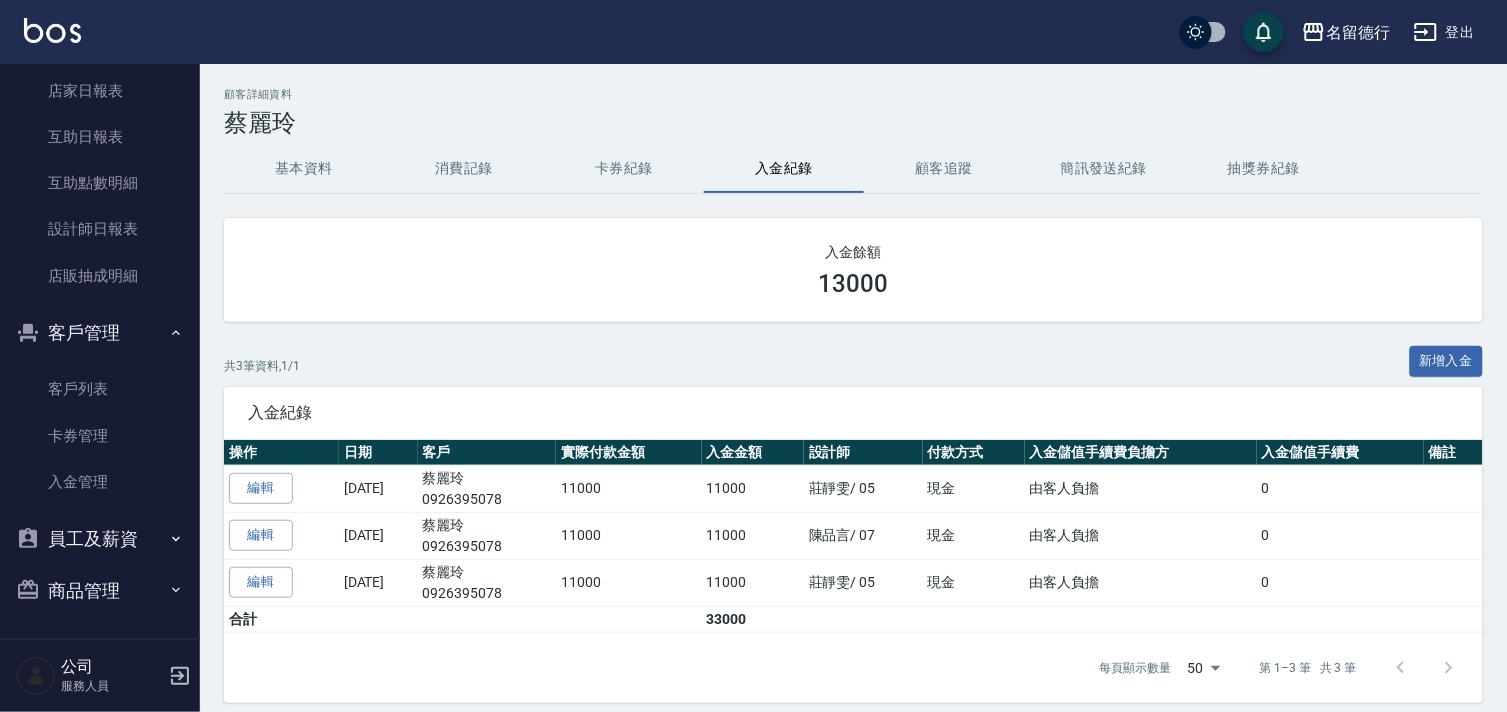 click on "卡券紀錄" at bounding box center [624, 169] 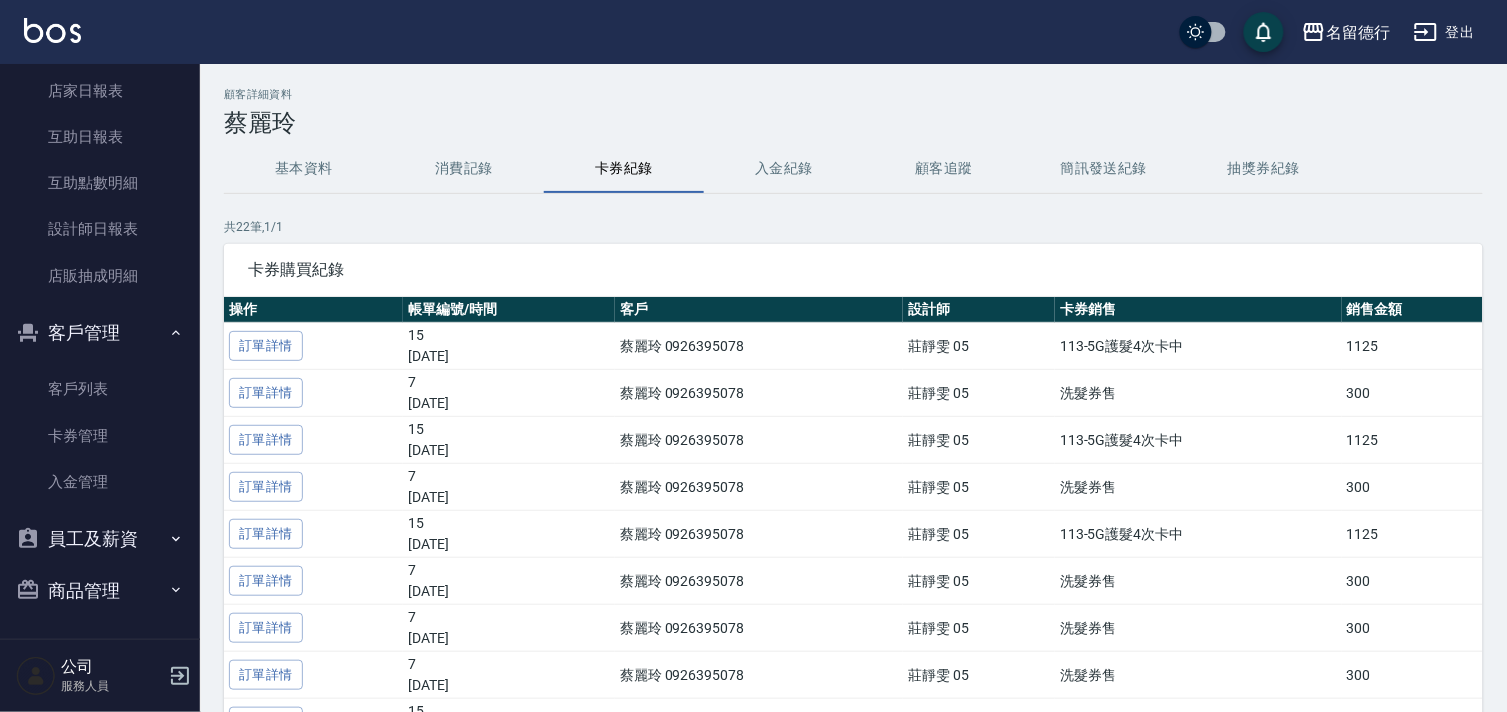 click on "消費記錄" at bounding box center [464, 169] 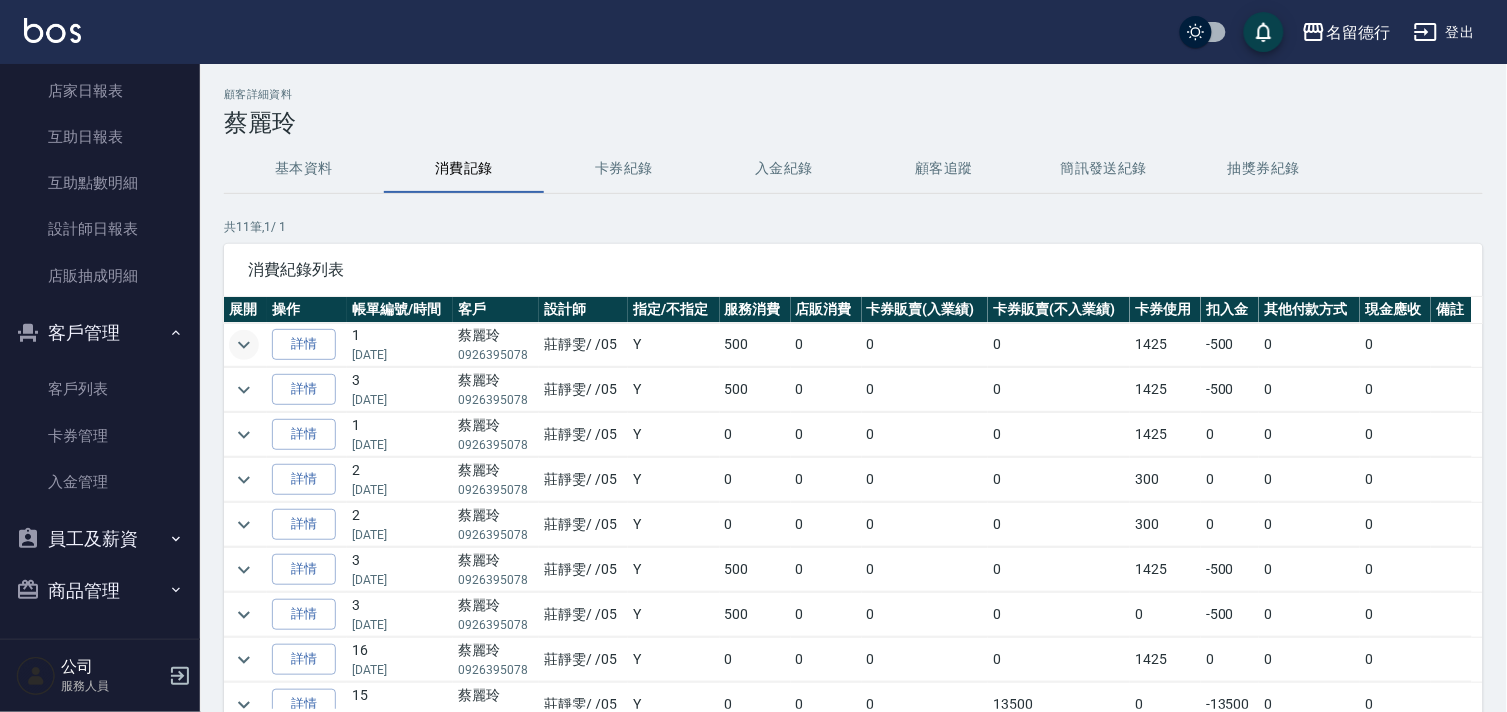 click 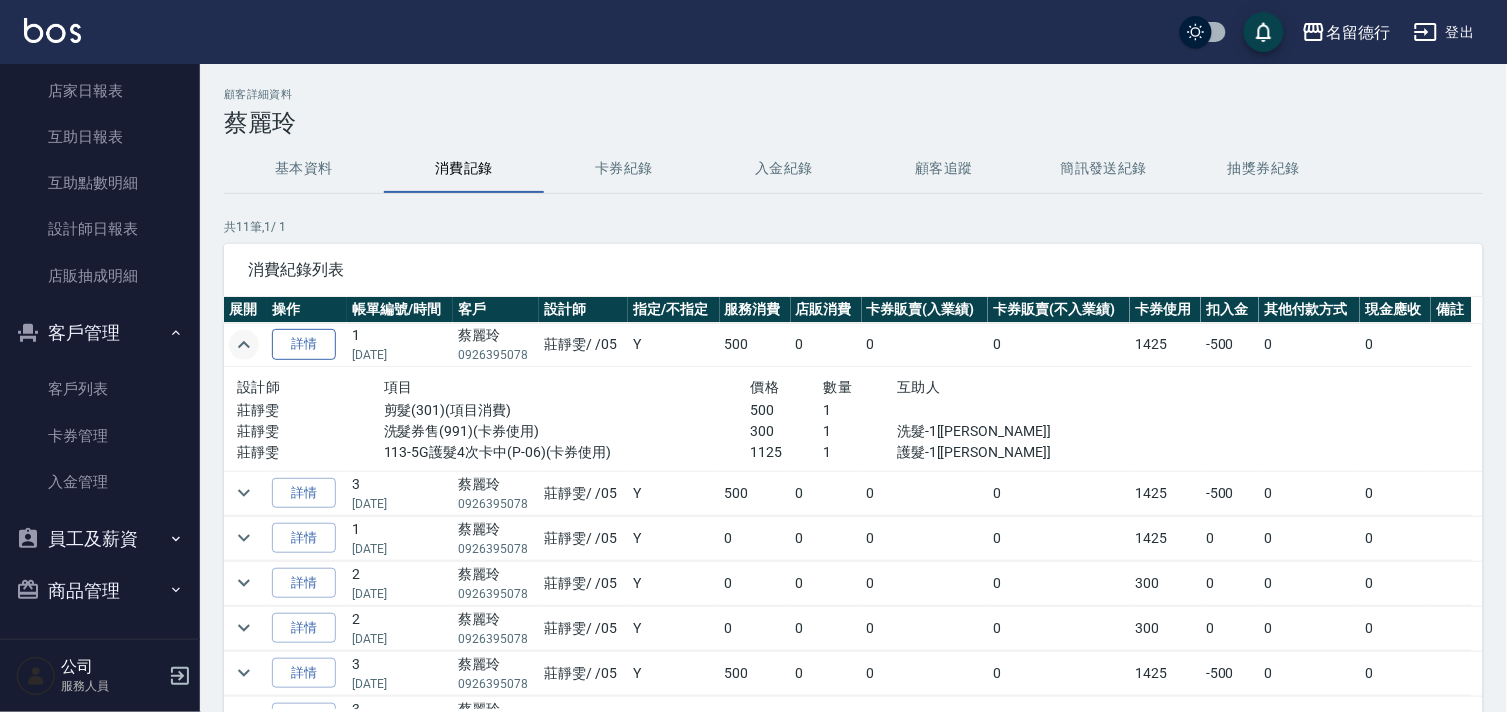 click on "詳情" at bounding box center (304, 344) 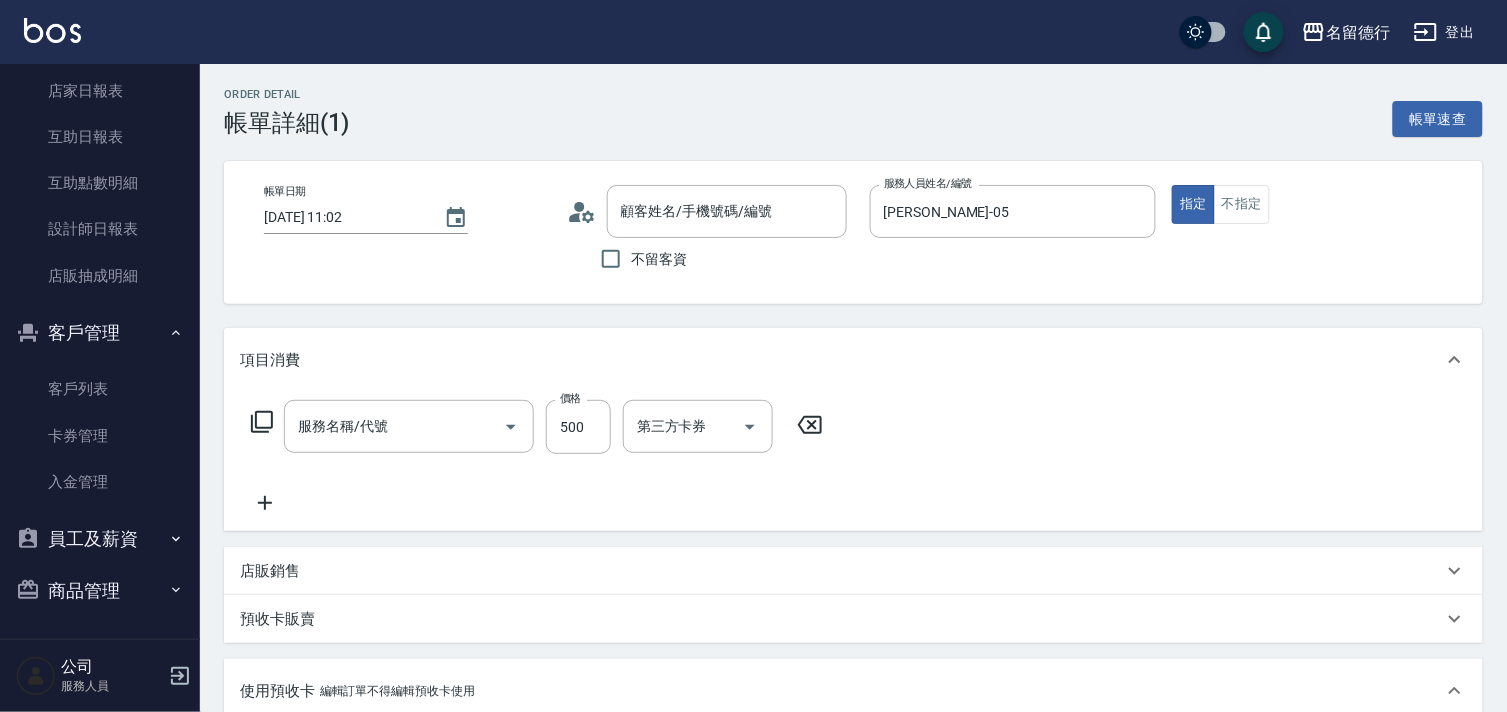 type on "[DATE] 11:02" 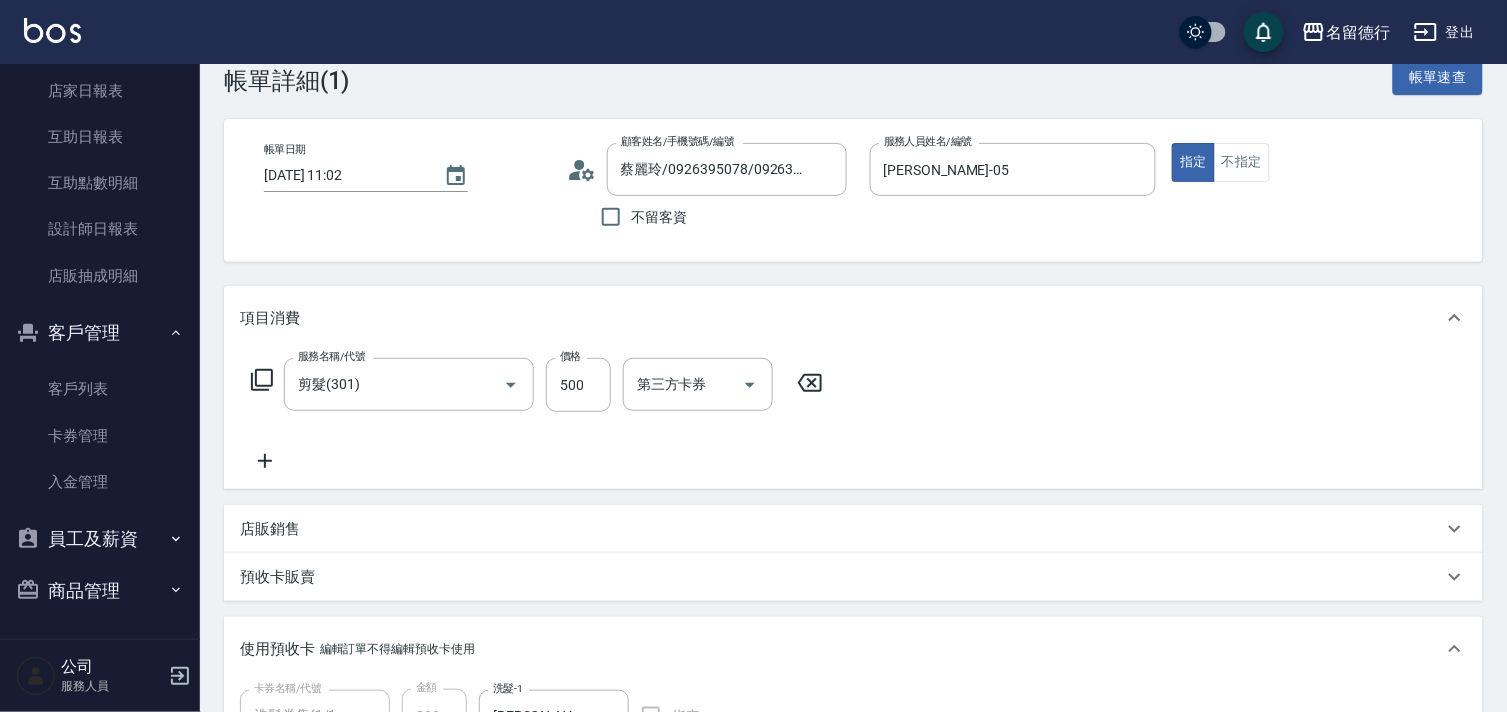 scroll, scrollTop: 0, scrollLeft: 0, axis: both 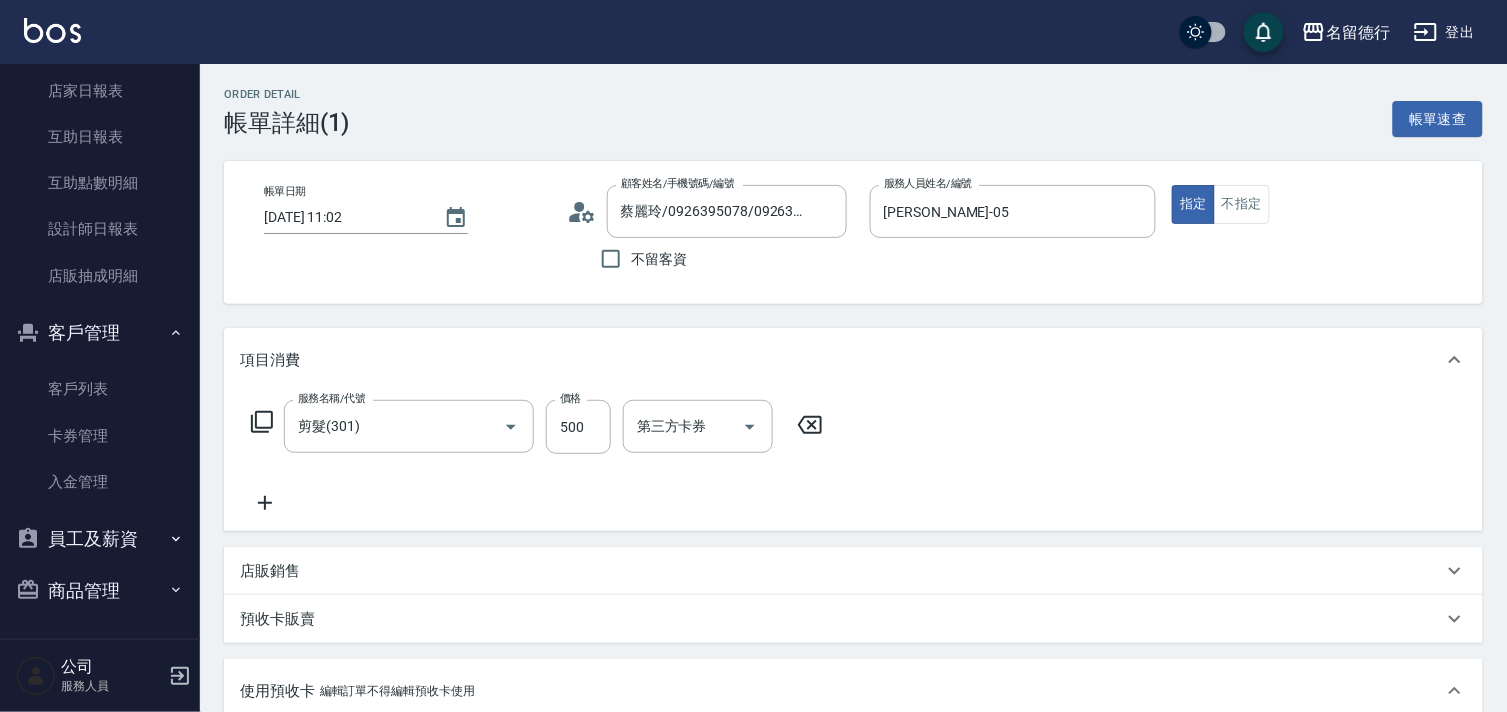click on "客戶管理" at bounding box center [100, 333] 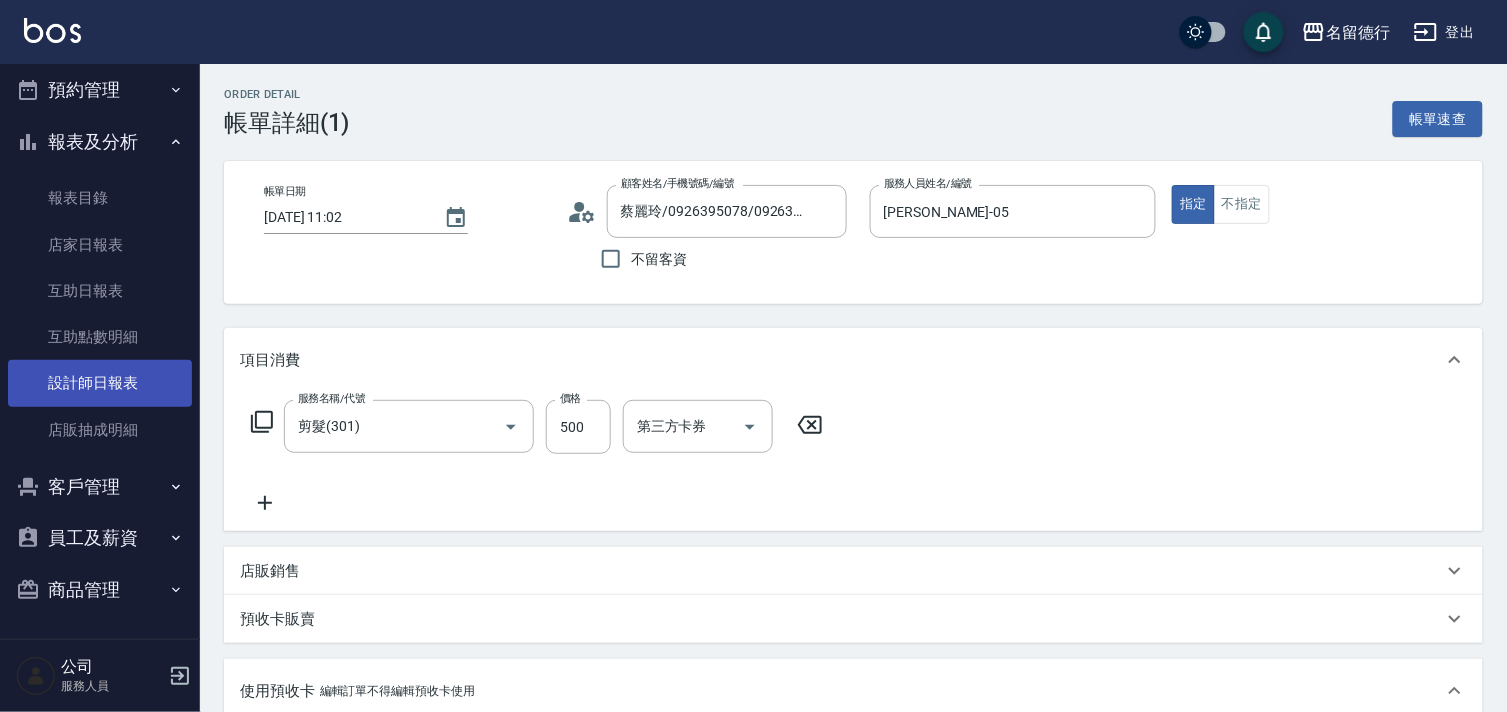 scroll, scrollTop: 398, scrollLeft: 0, axis: vertical 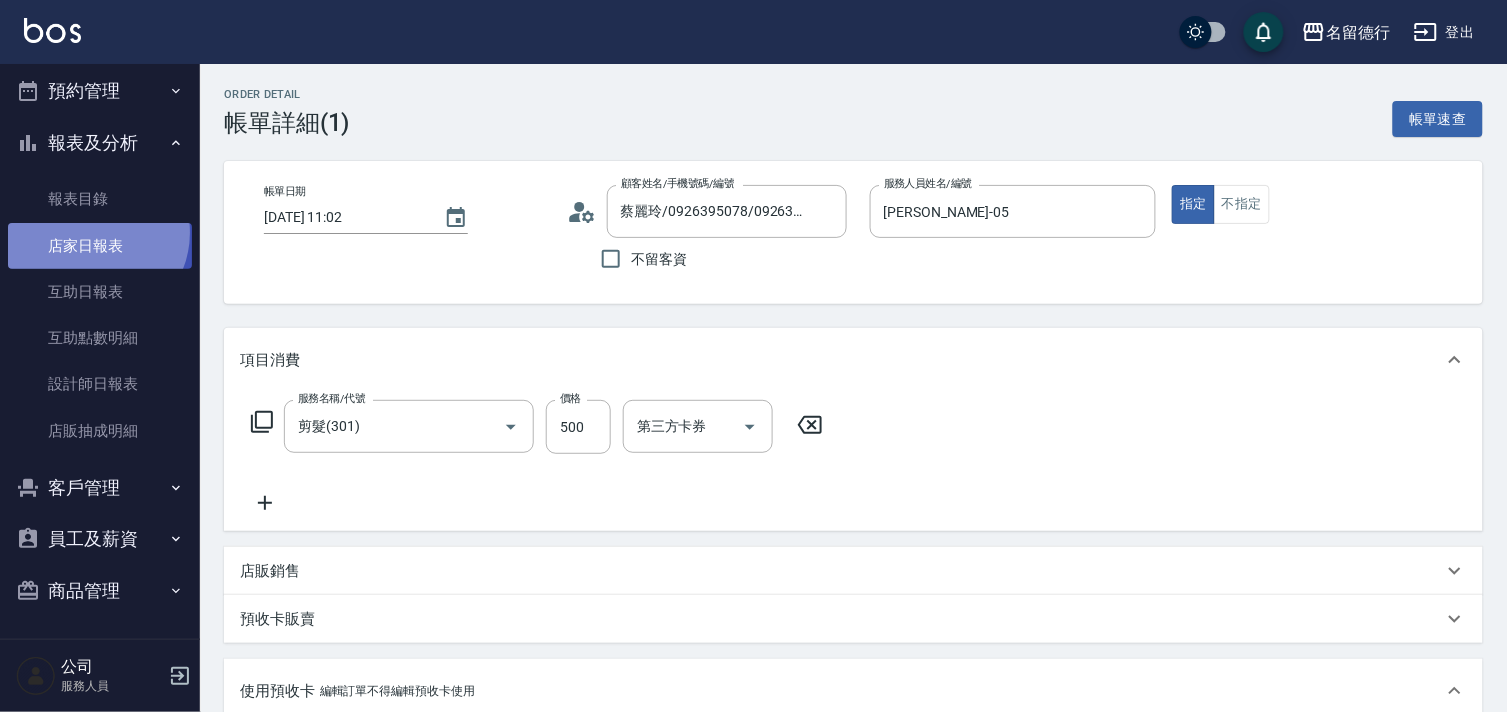 click on "店家日報表" at bounding box center (100, 246) 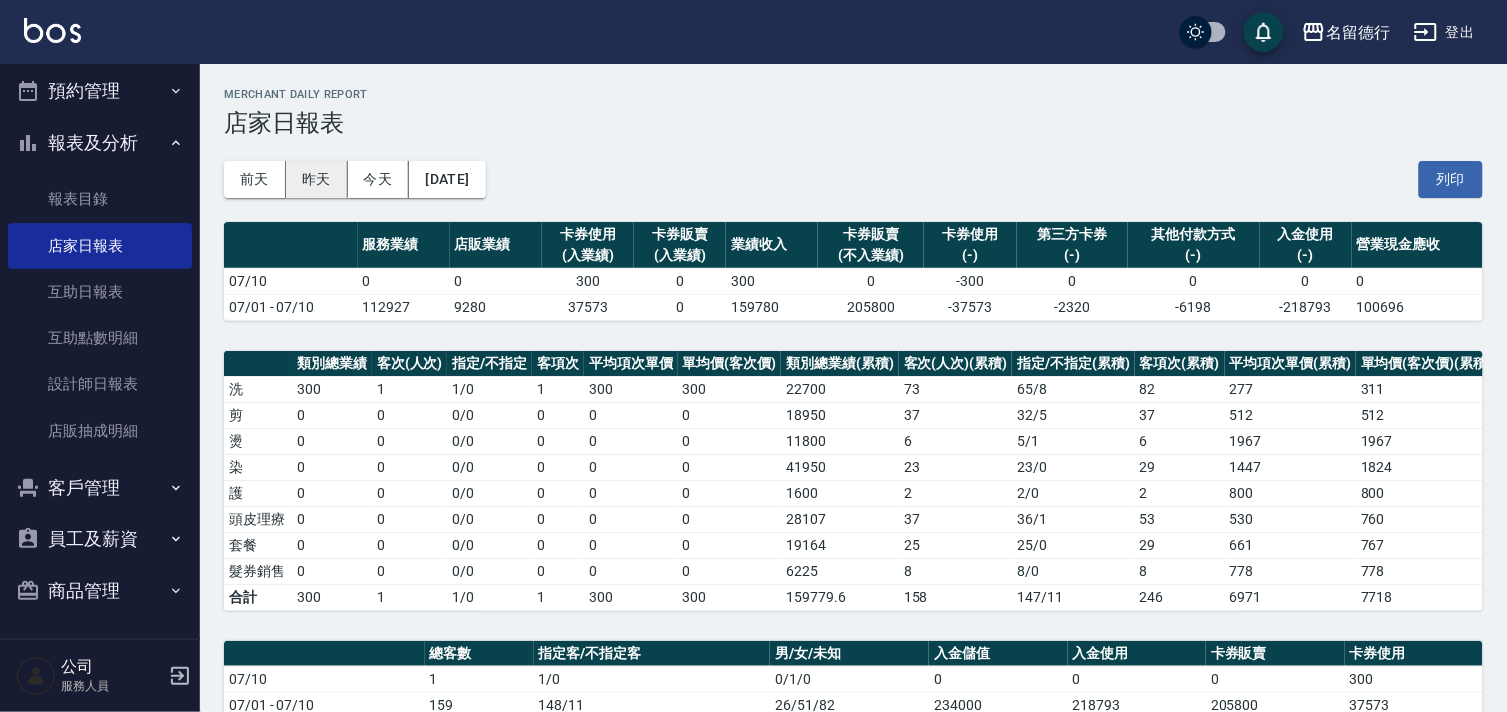 click on "昨天" at bounding box center [317, 179] 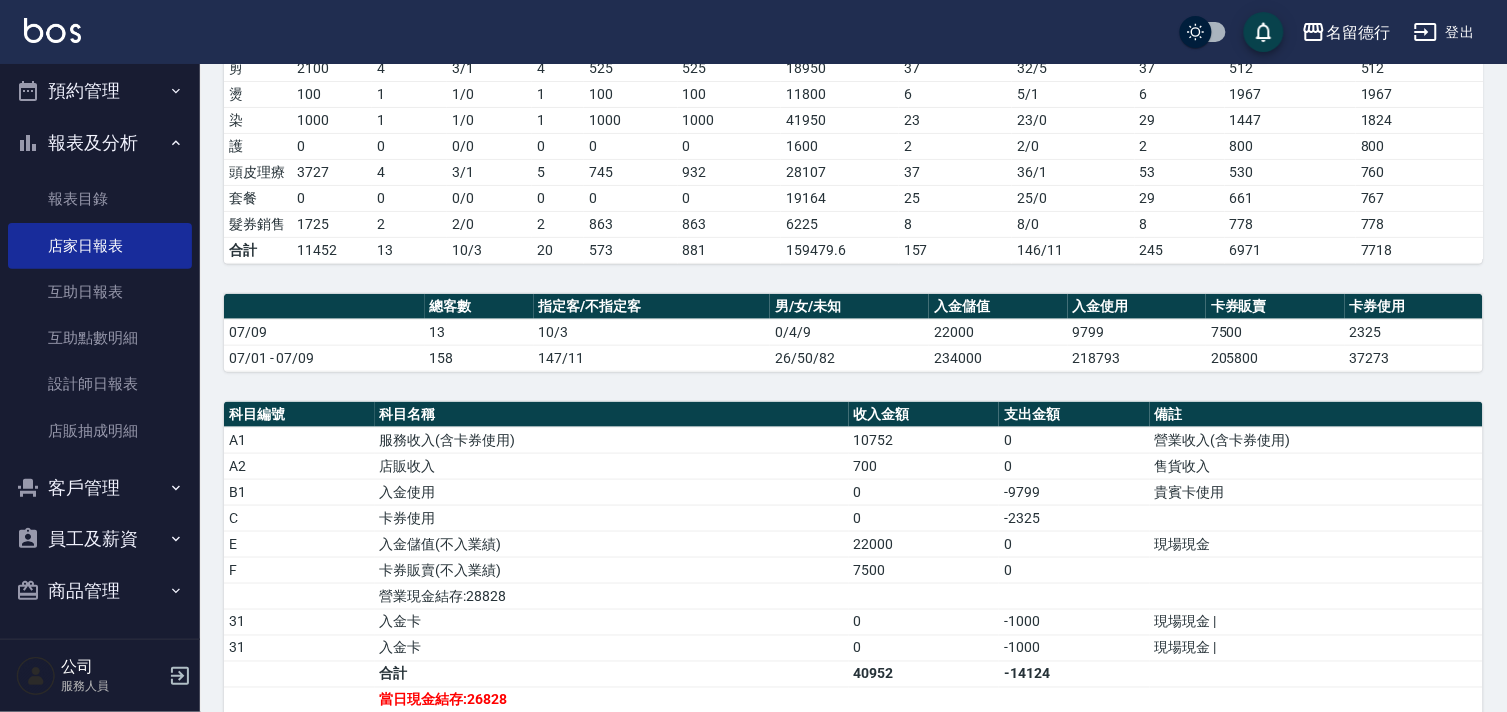 scroll, scrollTop: 444, scrollLeft: 0, axis: vertical 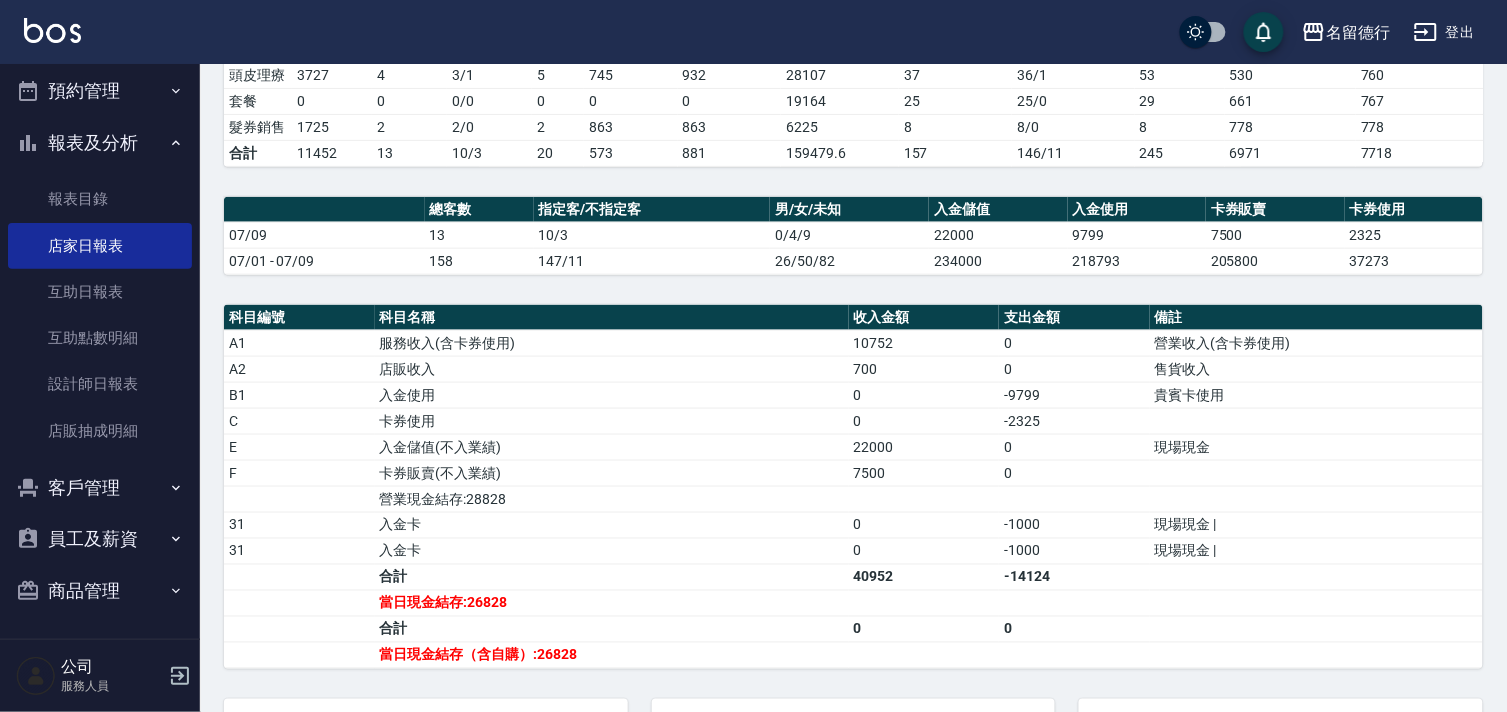 click on "預約管理" at bounding box center (100, 91) 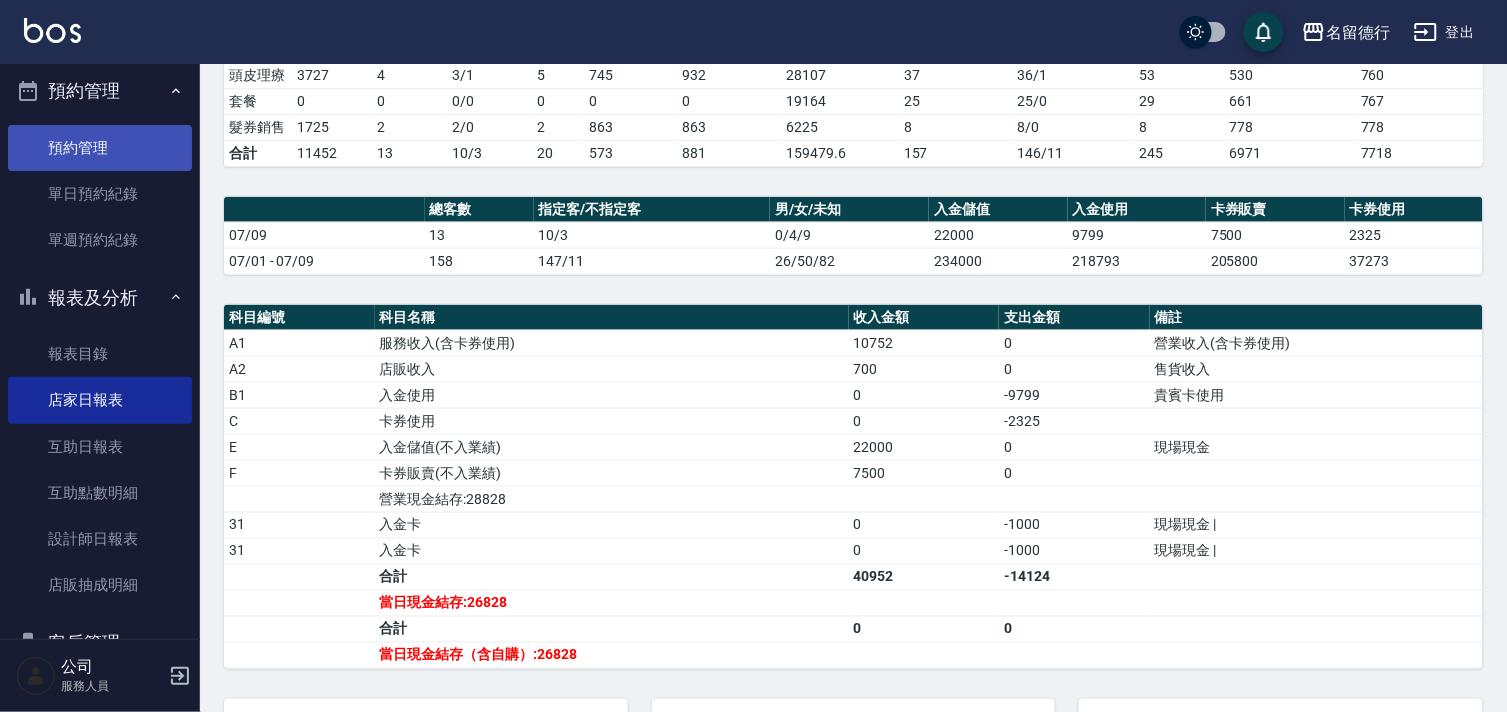click on "預約管理" at bounding box center [100, 148] 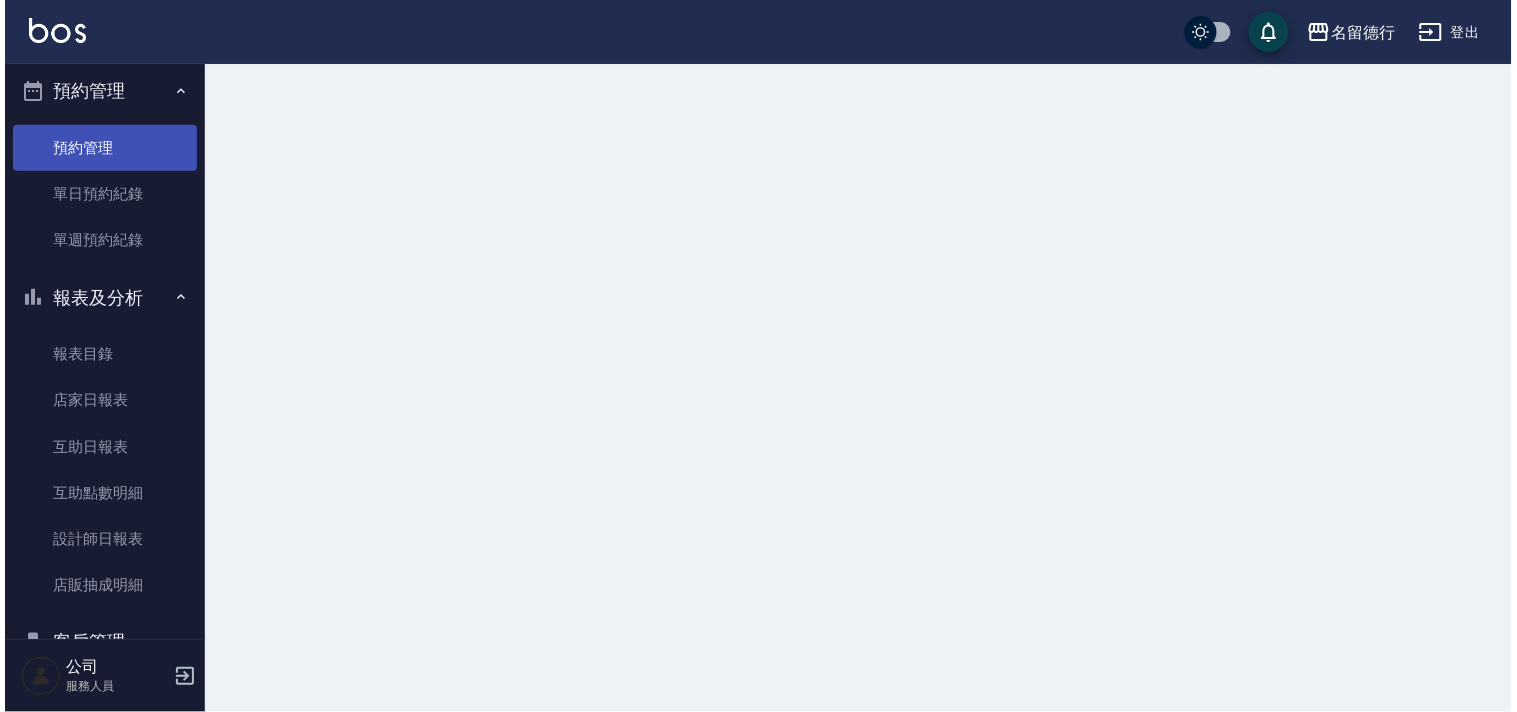 scroll, scrollTop: 0, scrollLeft: 0, axis: both 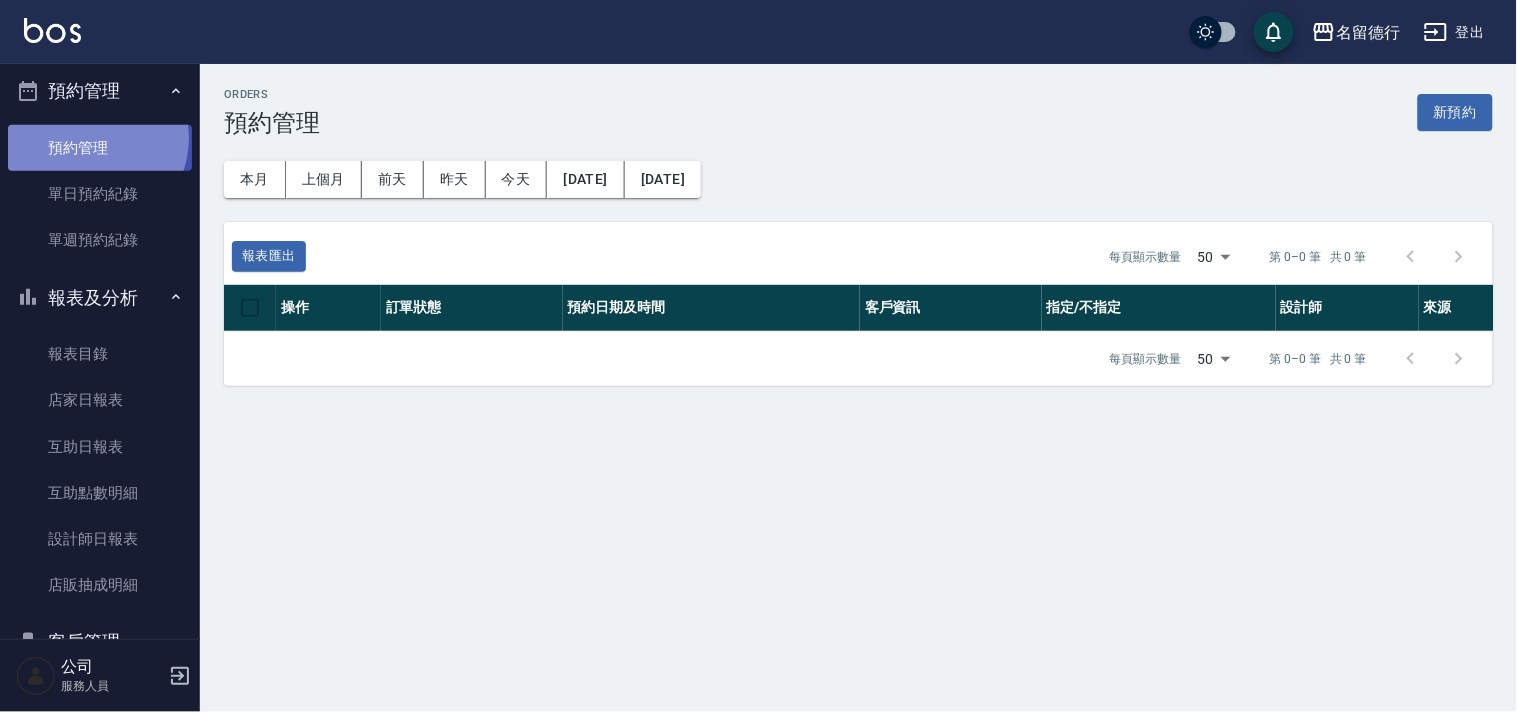 click on "預約管理" at bounding box center [100, 148] 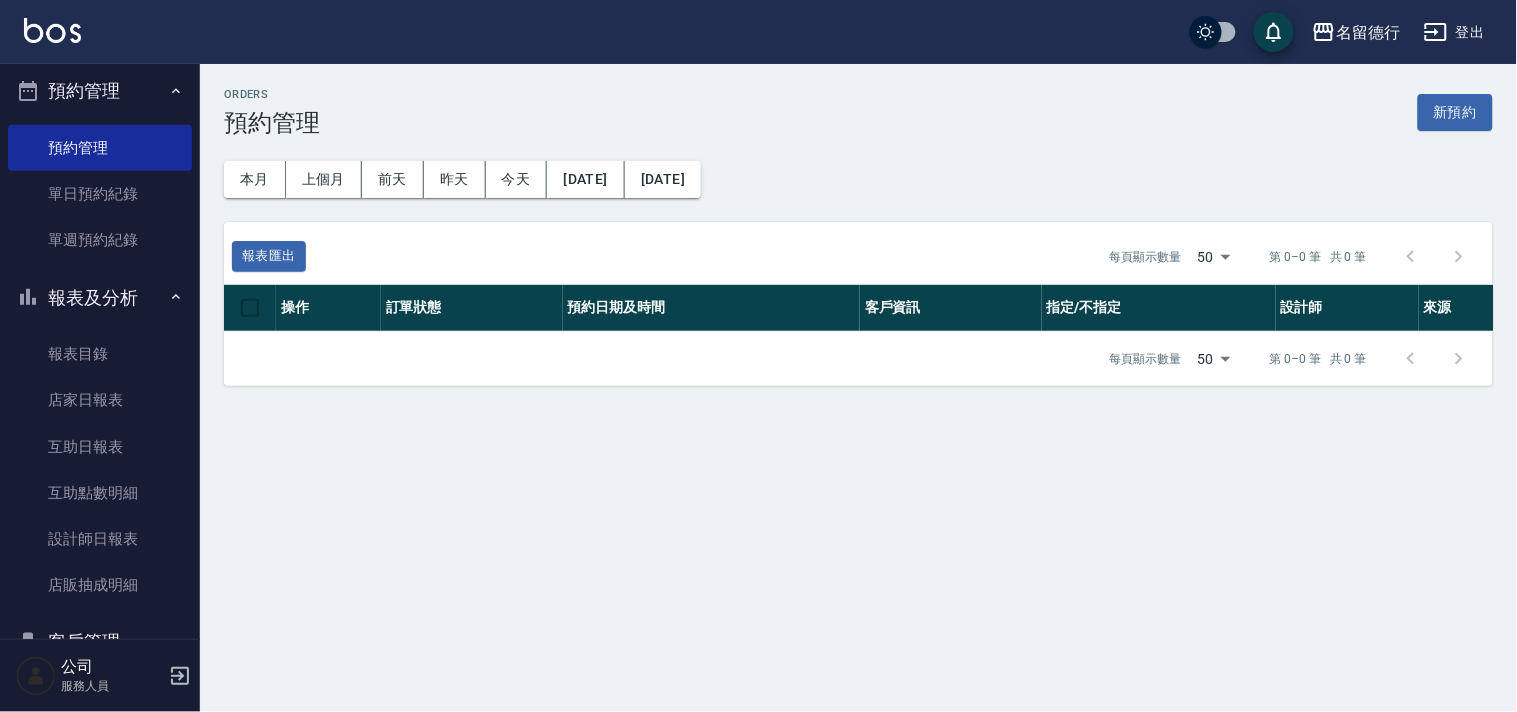 click on "預約管理" at bounding box center [100, 91] 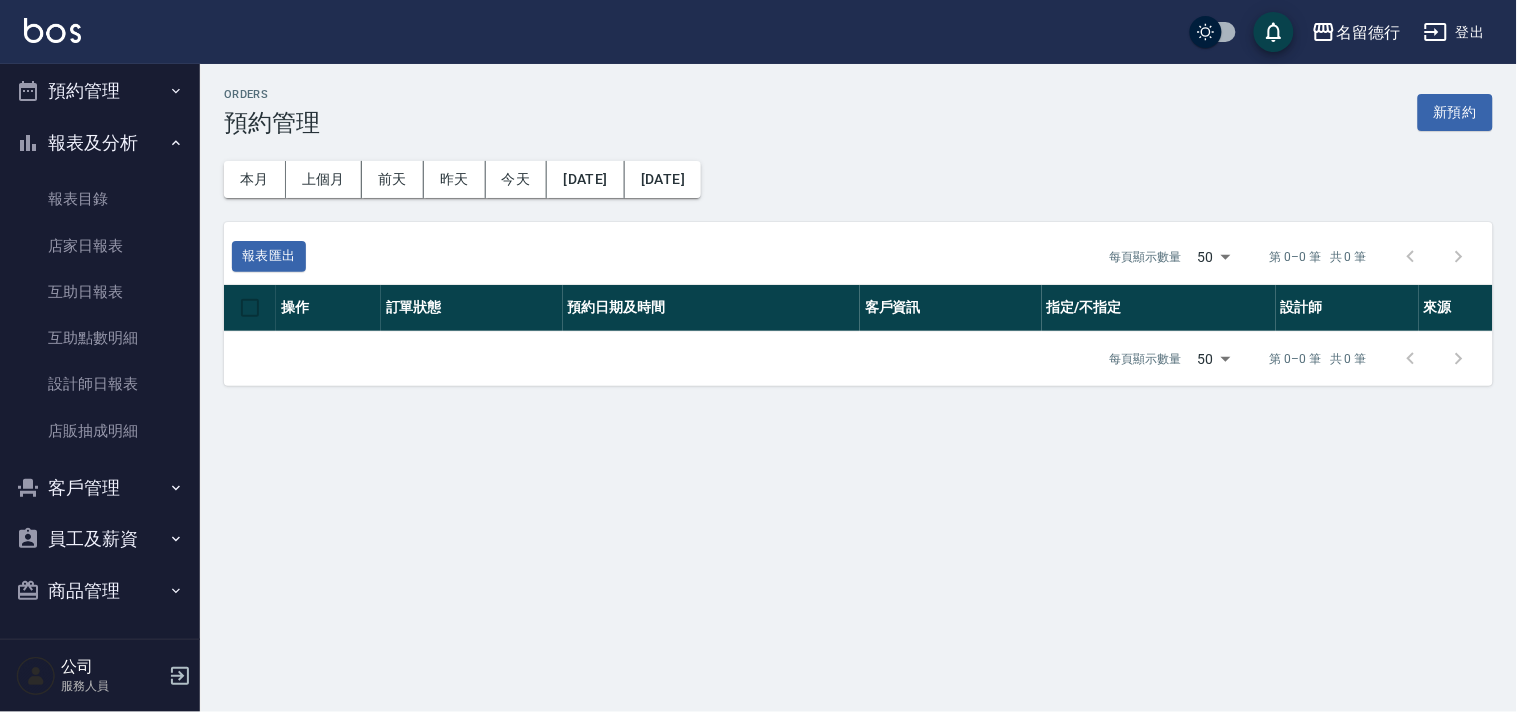 click on "報表及分析" at bounding box center (100, 143) 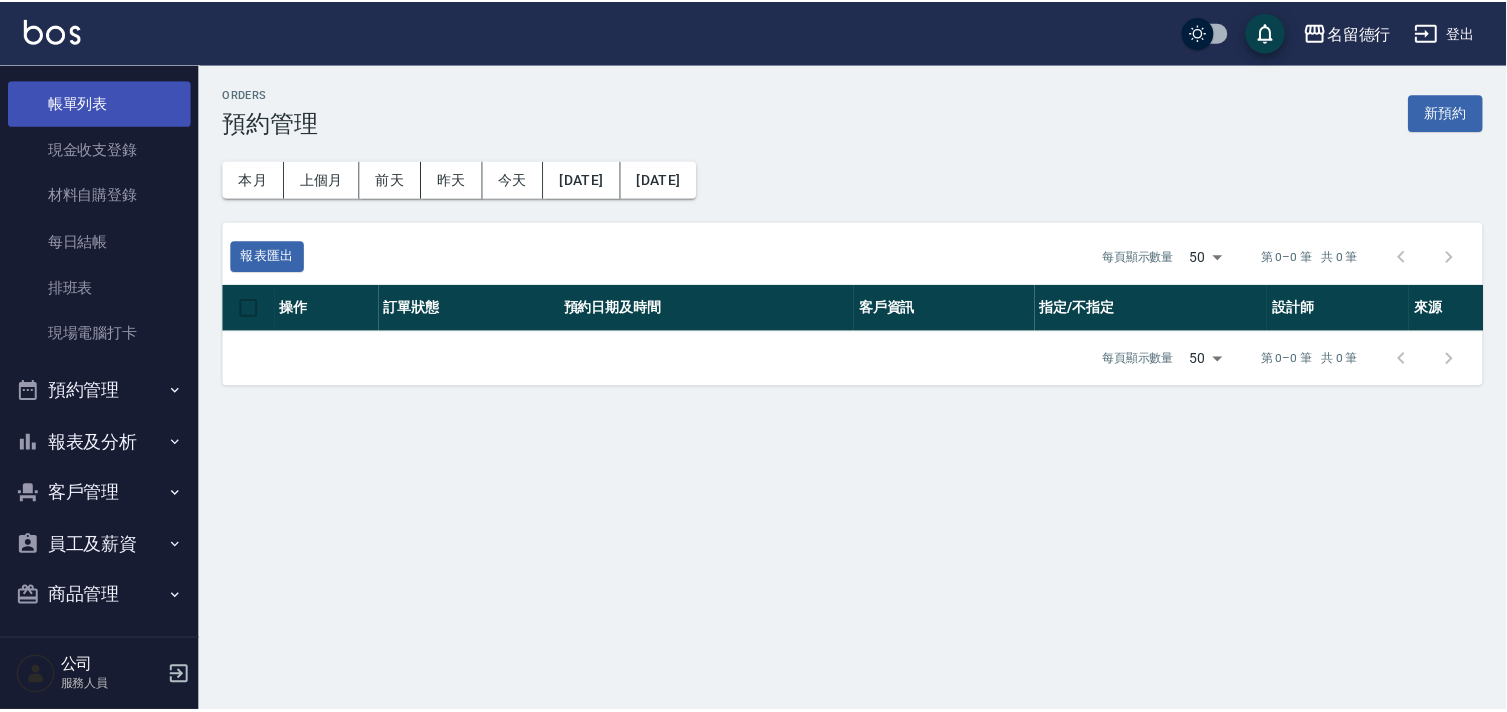 scroll, scrollTop: 0, scrollLeft: 0, axis: both 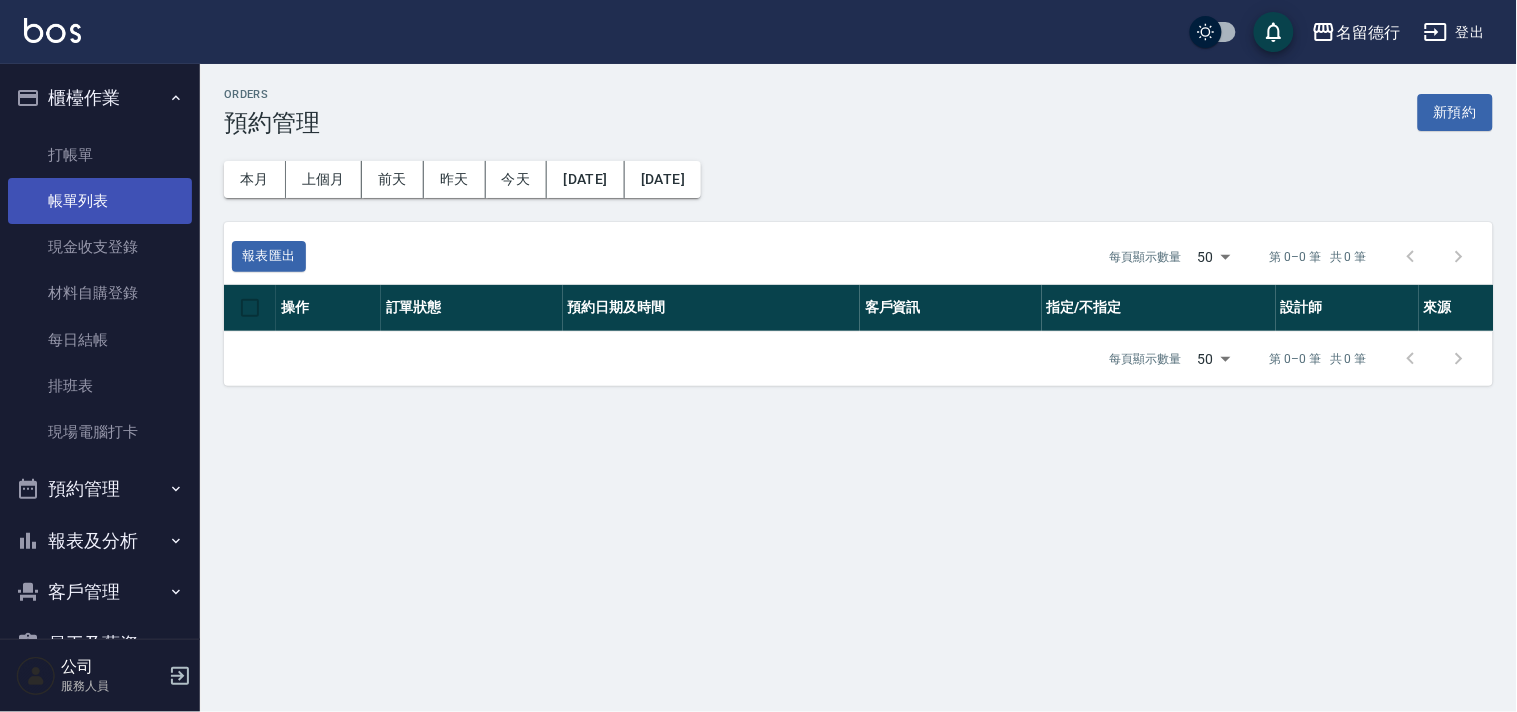 click on "打帳單" at bounding box center (100, 155) 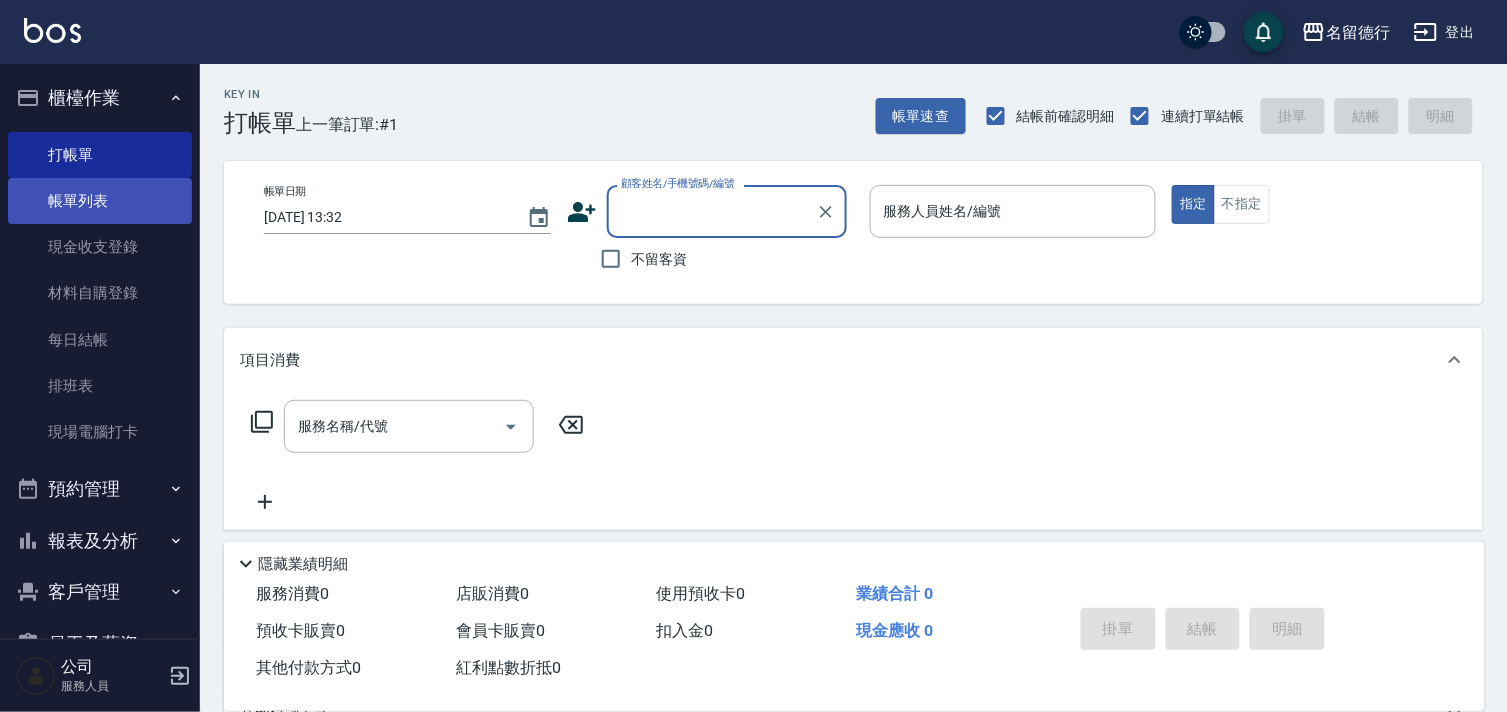 click on "帳單列表" at bounding box center [100, 201] 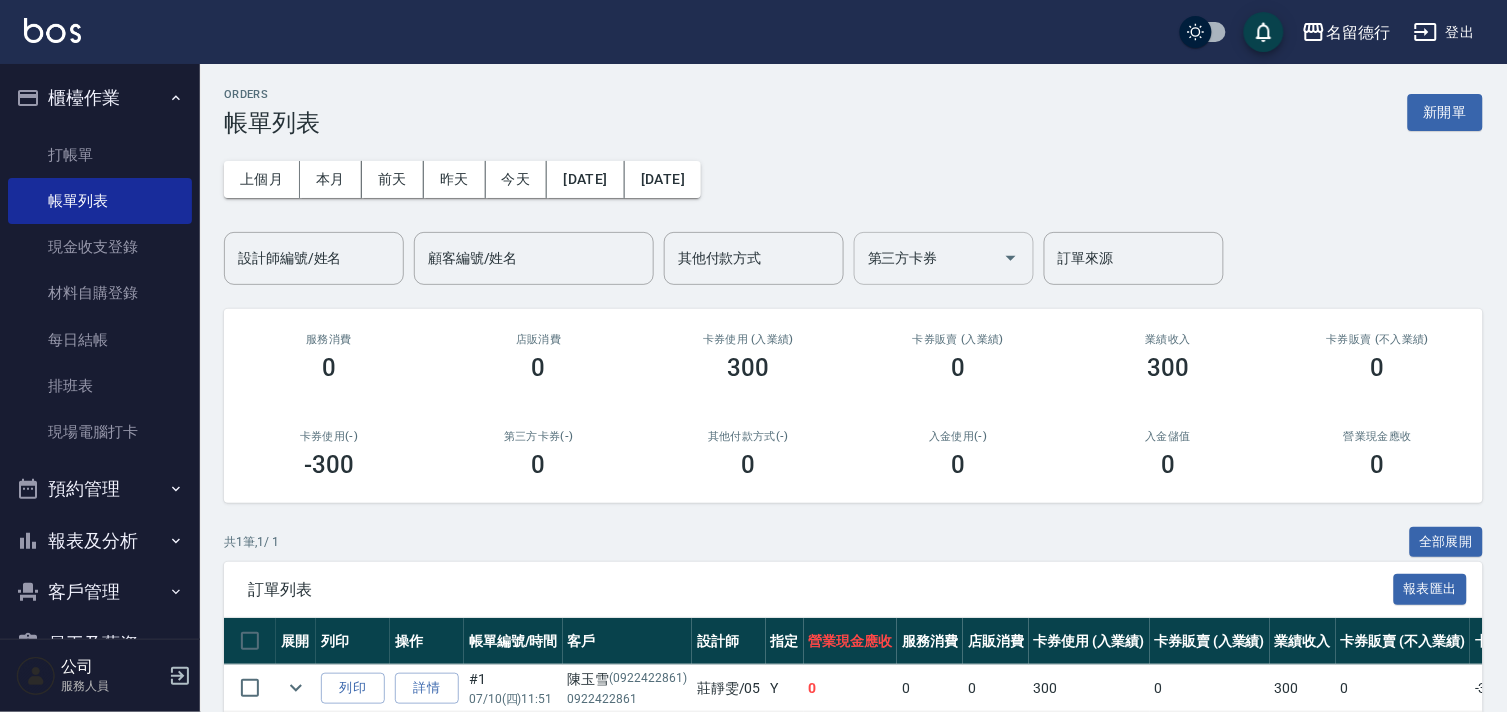 scroll, scrollTop: 95, scrollLeft: 0, axis: vertical 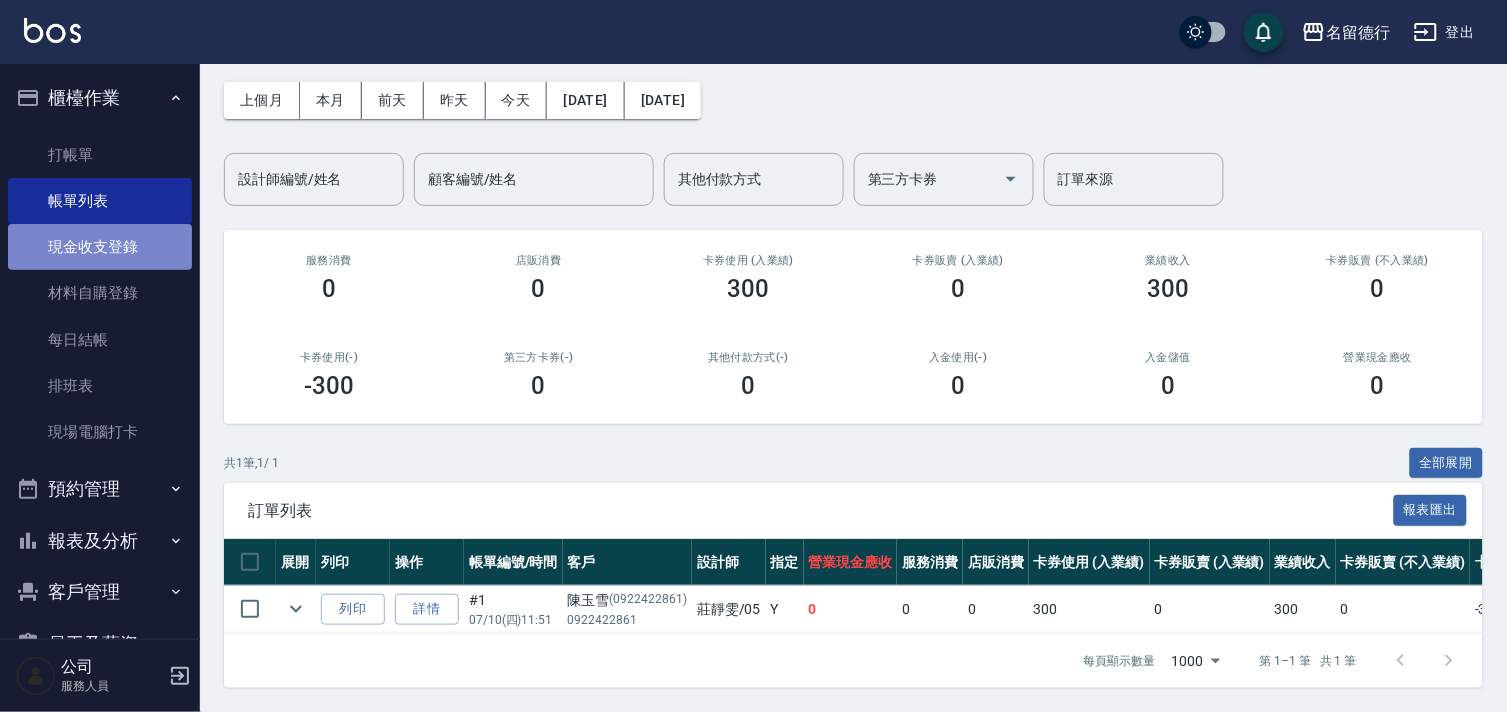 click on "現金收支登錄" at bounding box center (100, 247) 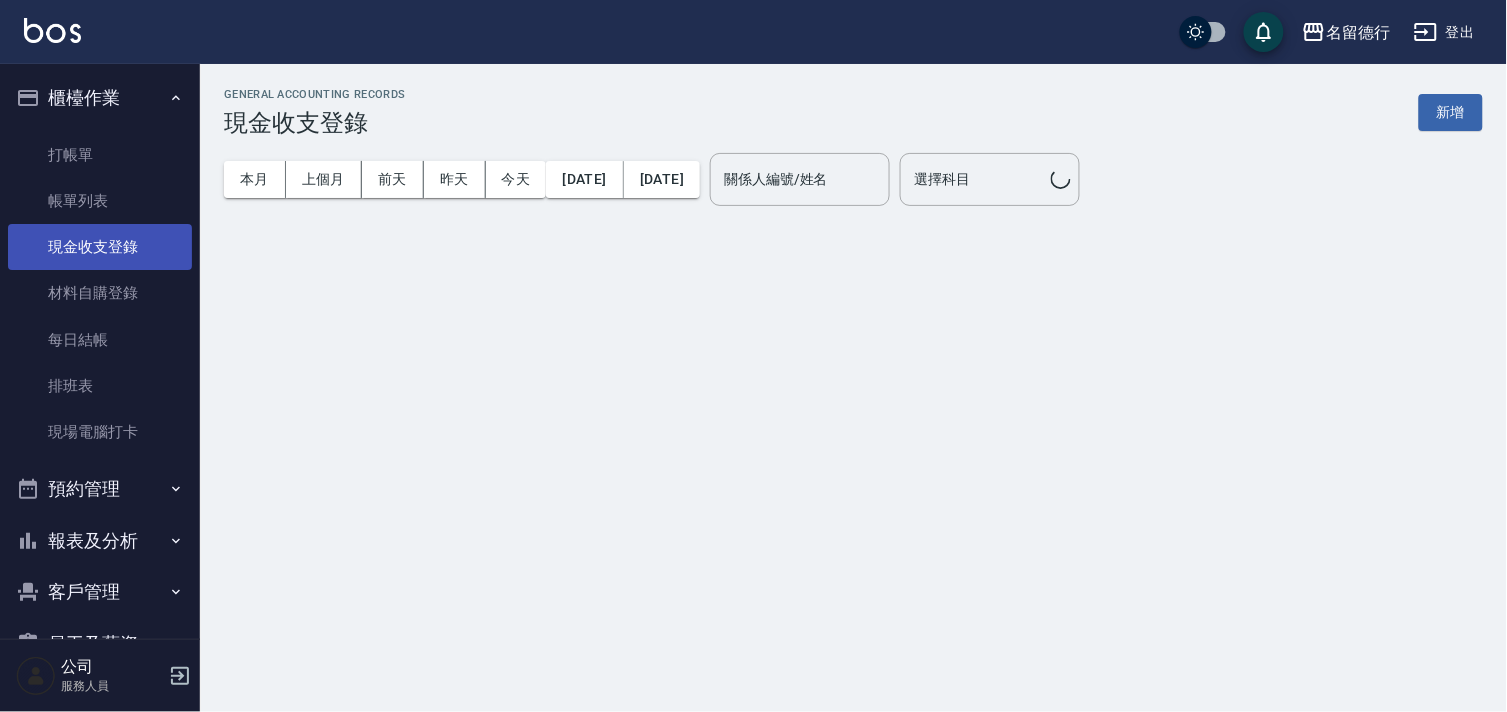 scroll, scrollTop: 0, scrollLeft: 0, axis: both 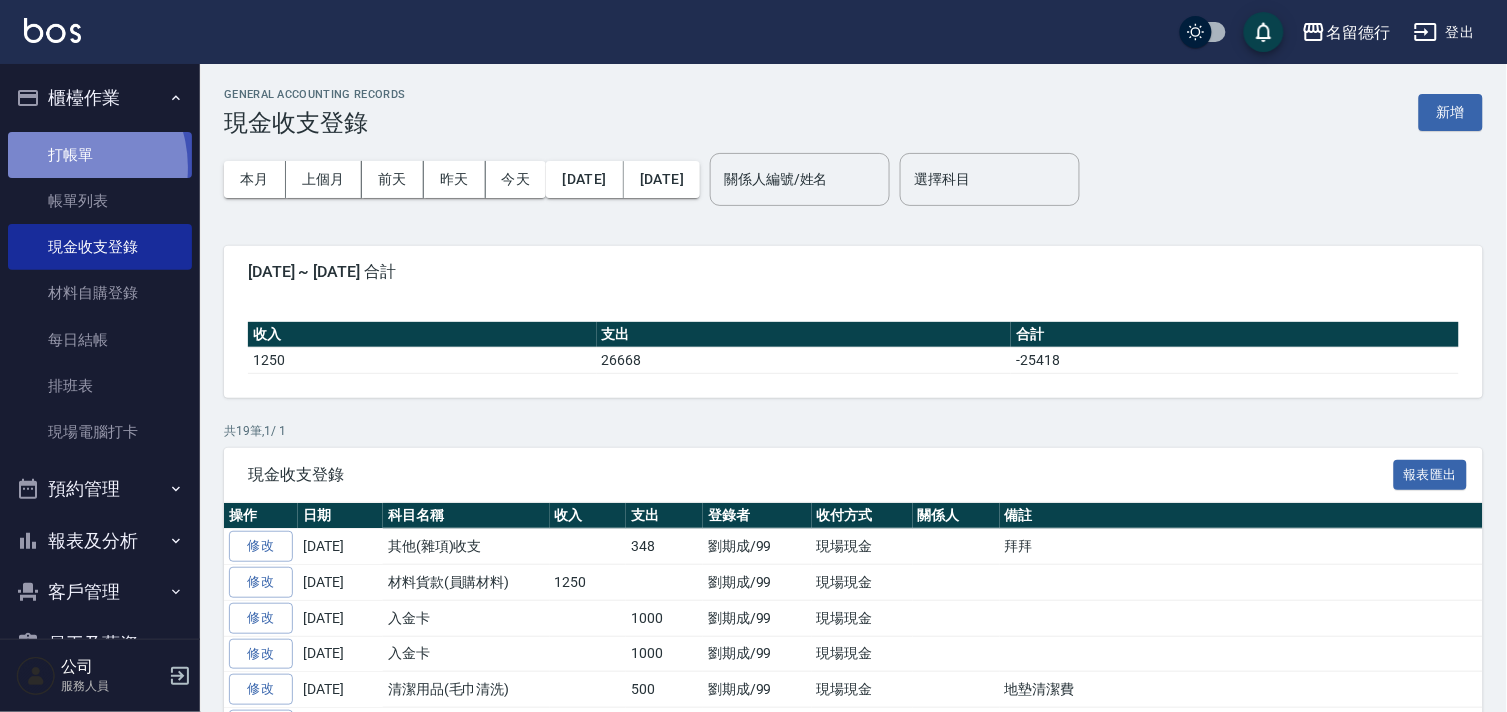 click on "打帳單" at bounding box center (100, 155) 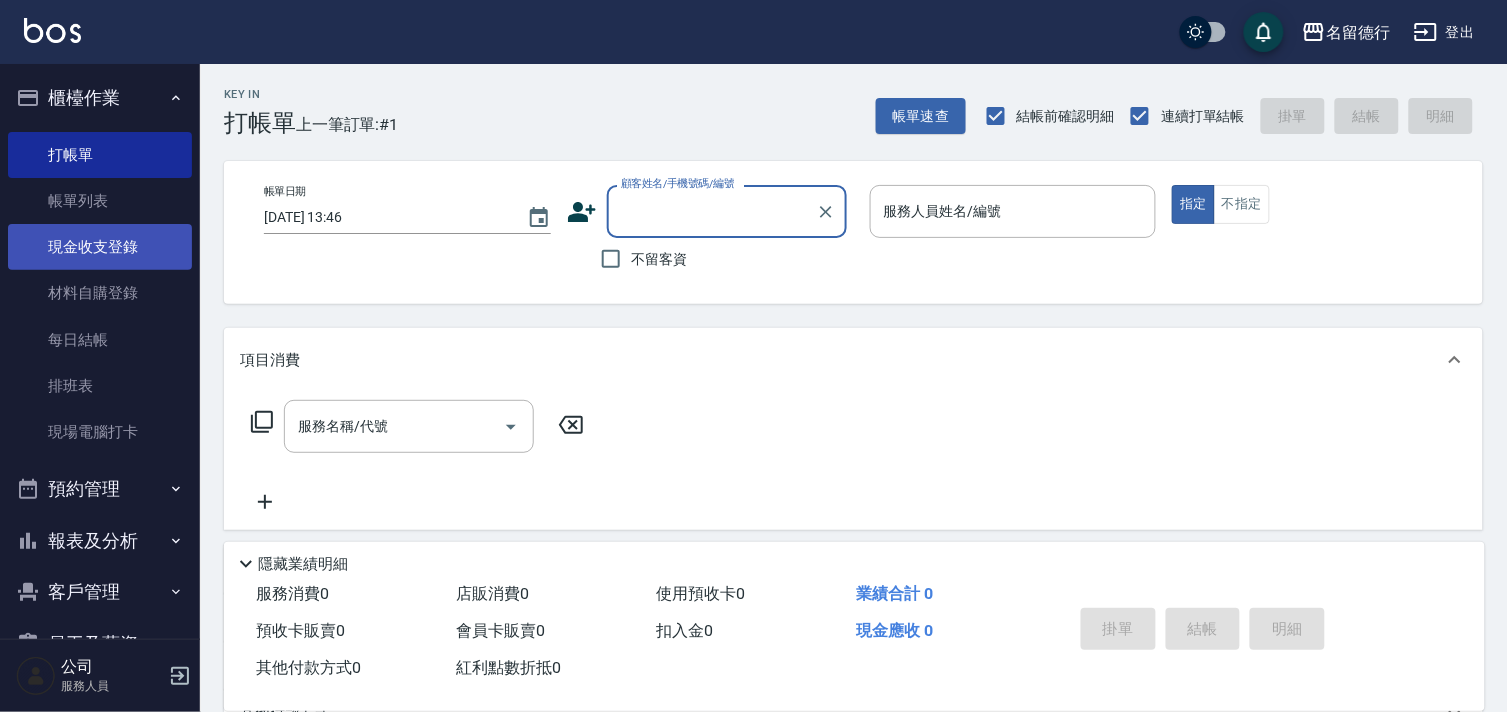 click on "現金收支登錄" at bounding box center [100, 247] 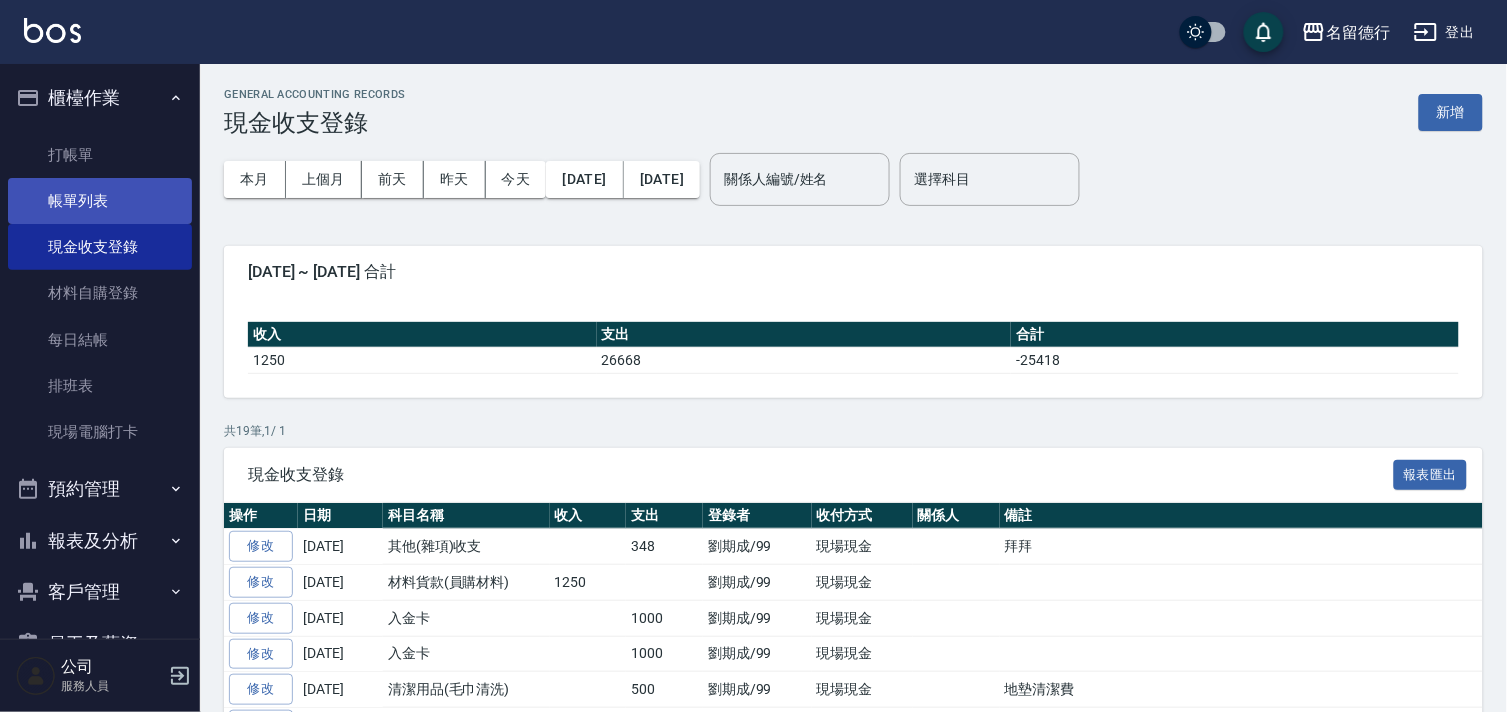 click on "帳單列表" at bounding box center (100, 201) 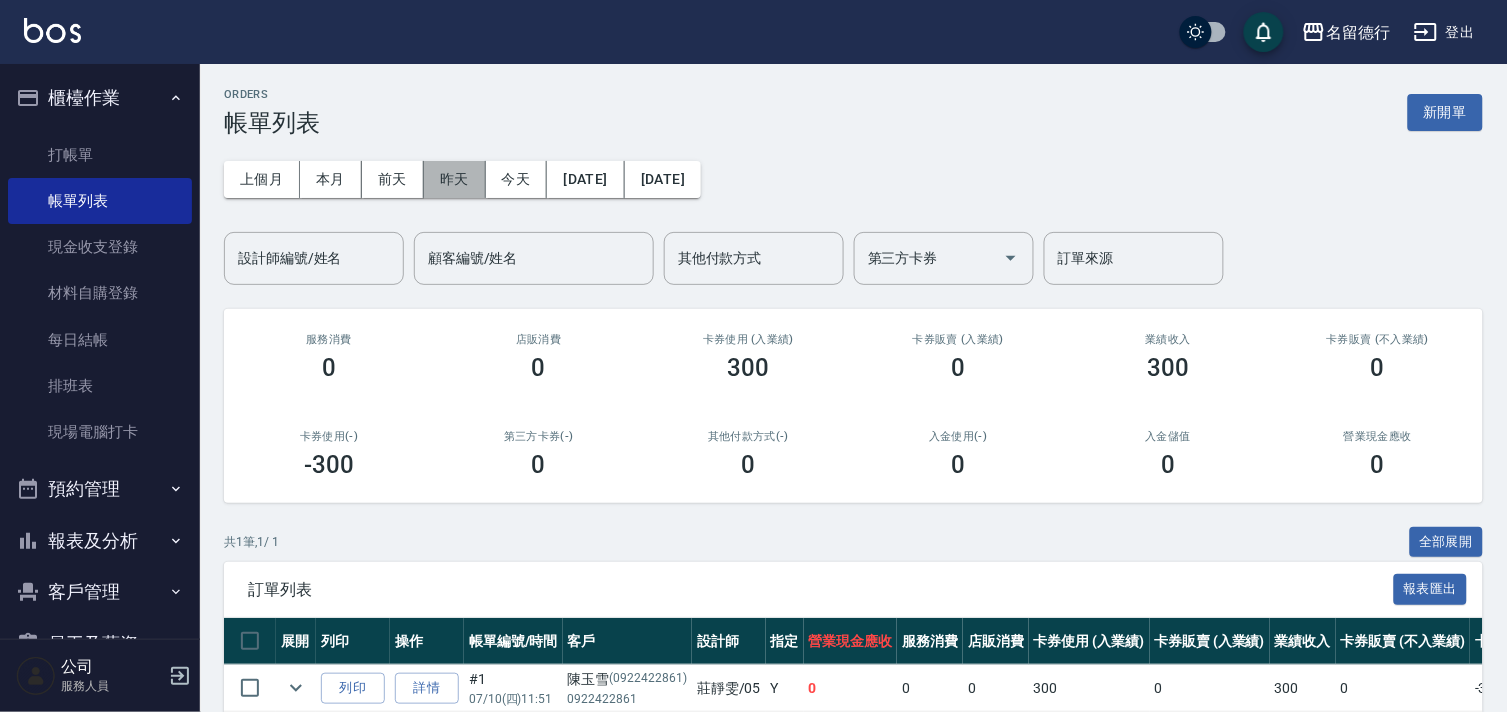 click on "昨天" at bounding box center (455, 179) 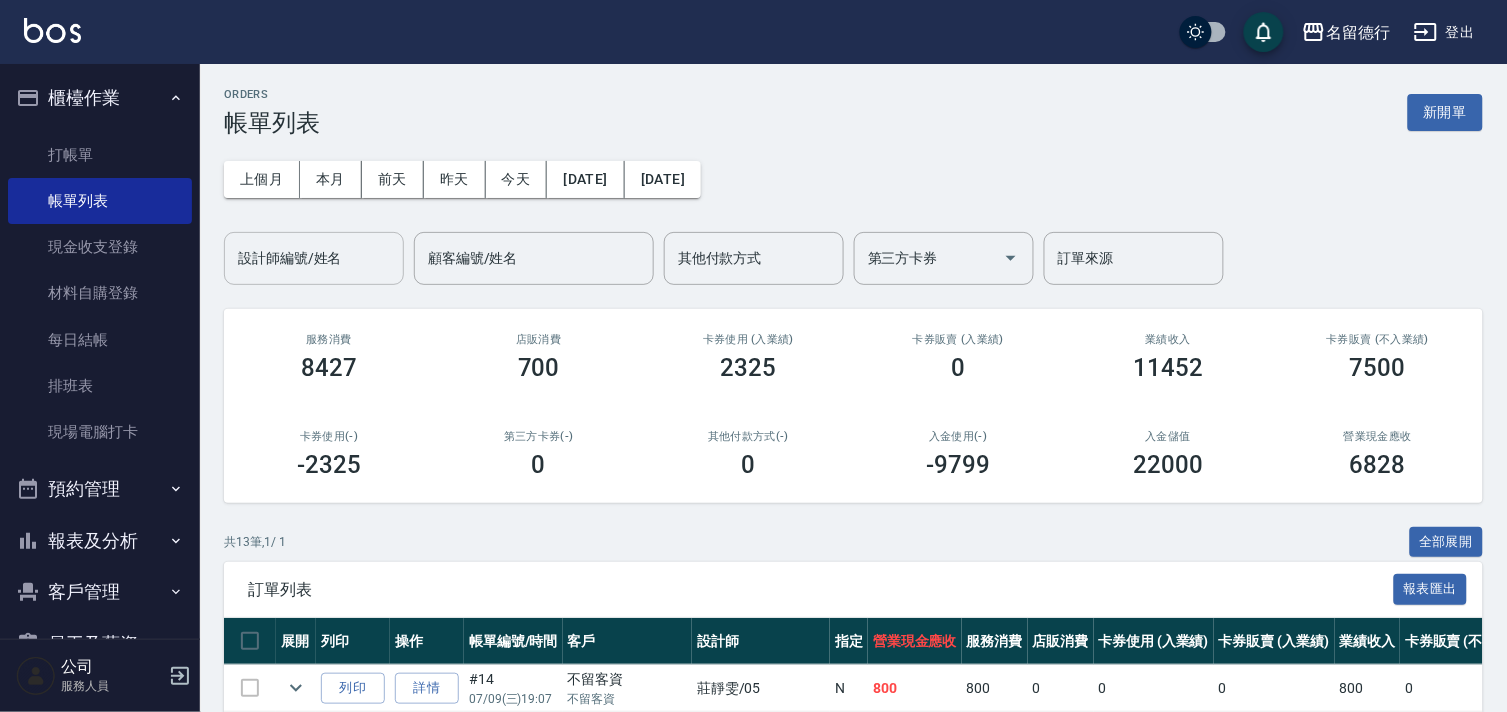 click on "設計師編號/姓名" at bounding box center (314, 258) 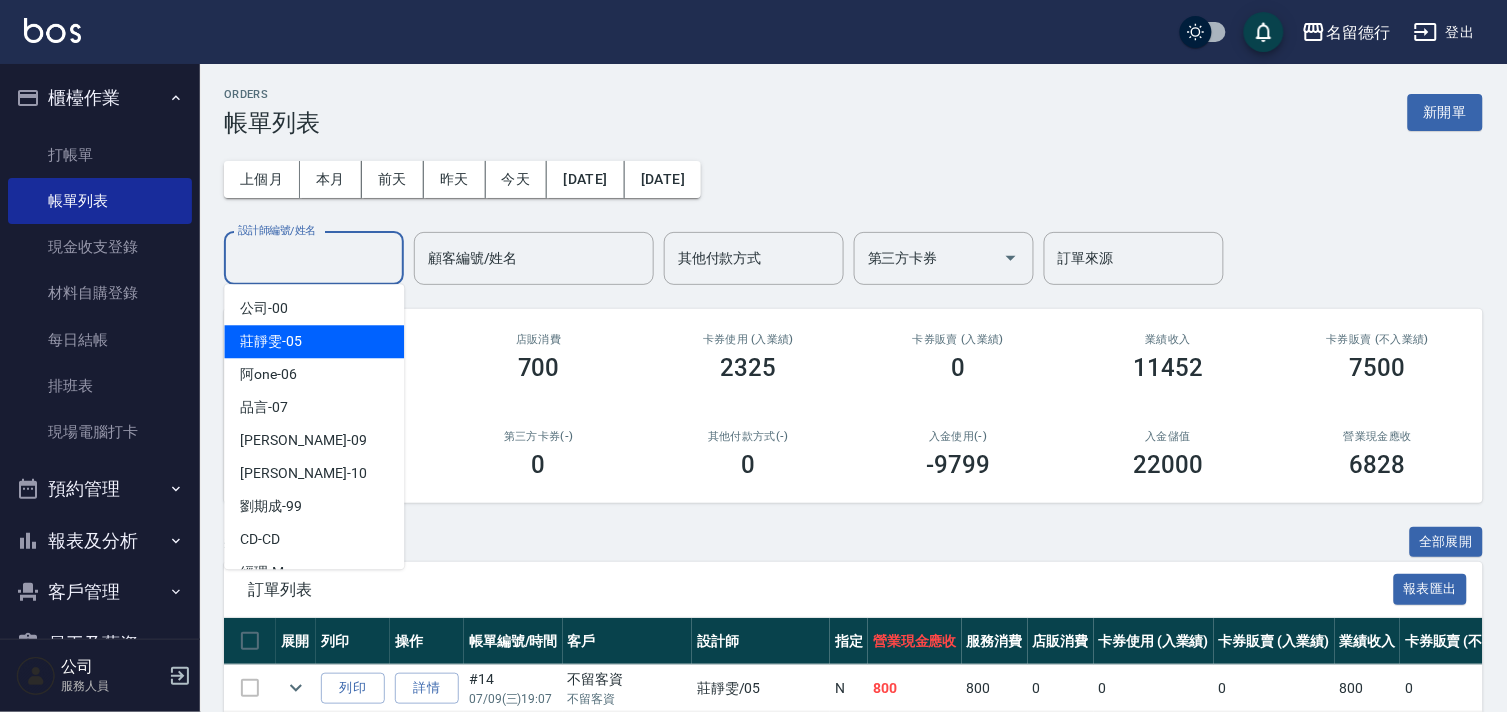 click on "[PERSON_NAME]-05" at bounding box center (314, 341) 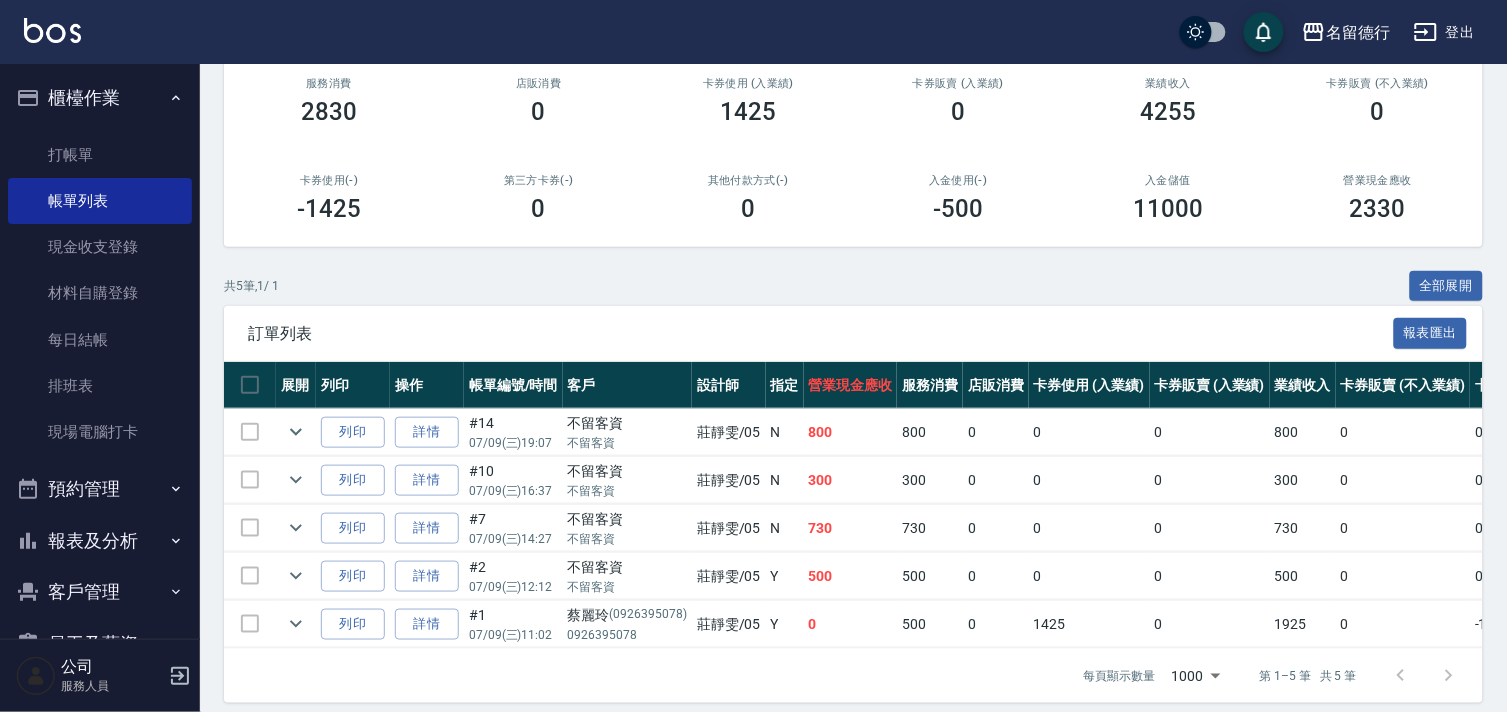 scroll, scrollTop: 288, scrollLeft: 0, axis: vertical 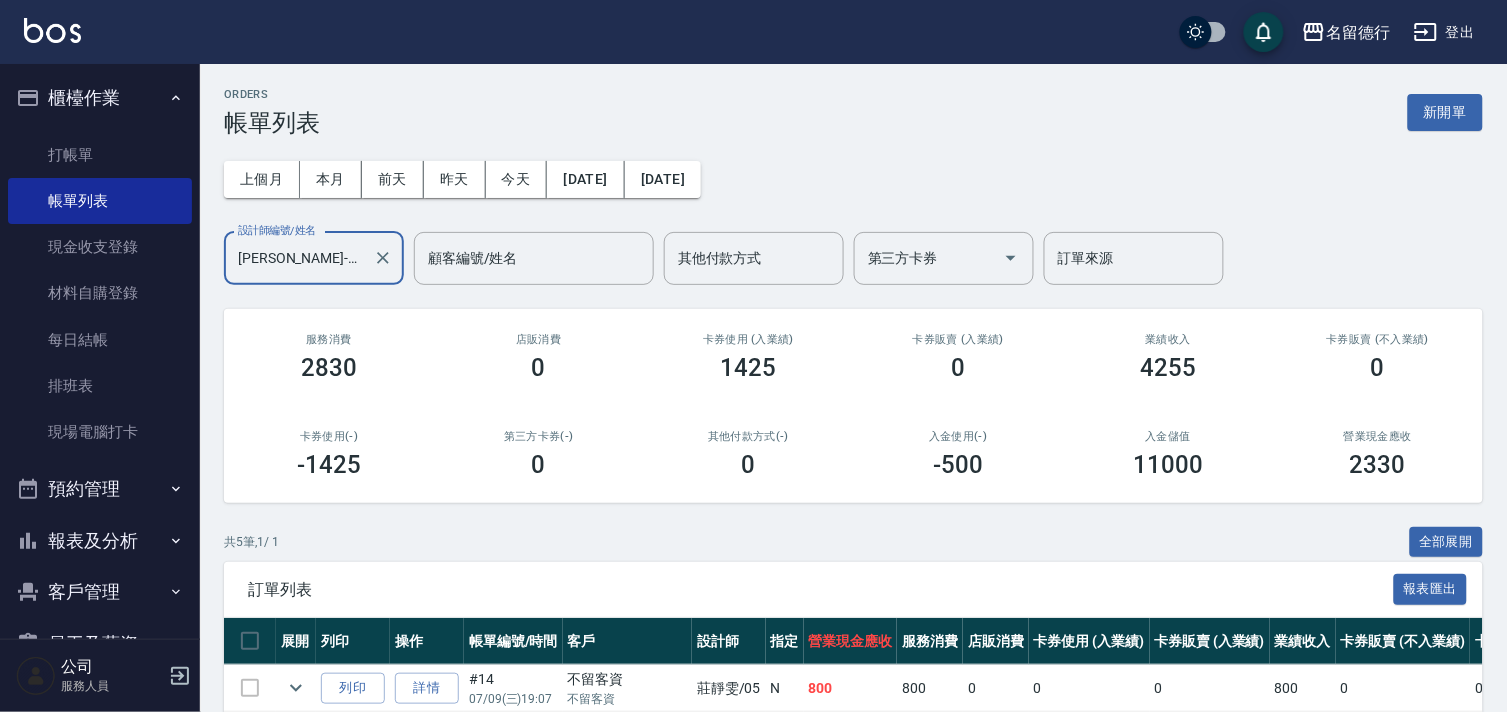 click on "[PERSON_NAME]-05" at bounding box center [299, 258] 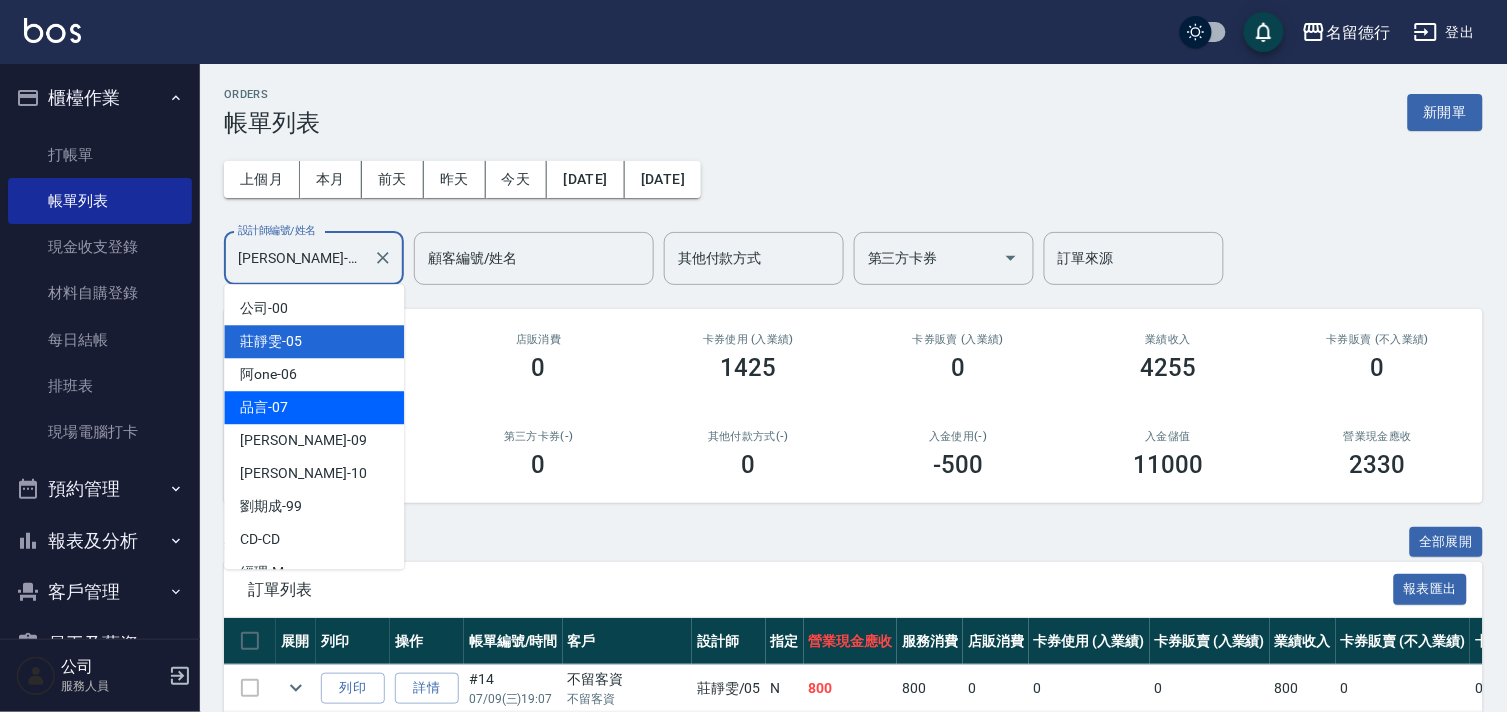 click on "品言 -07" at bounding box center [314, 407] 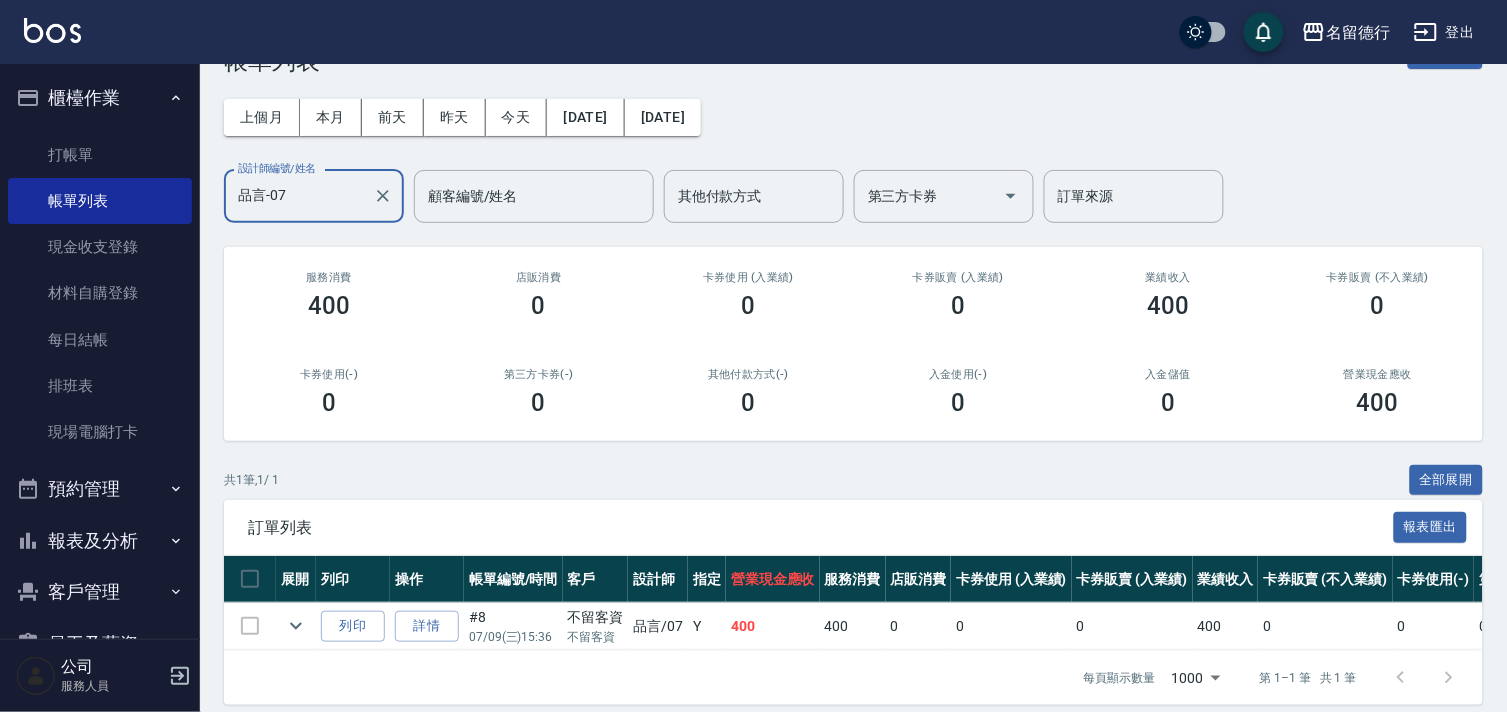 scroll, scrollTop: 95, scrollLeft: 0, axis: vertical 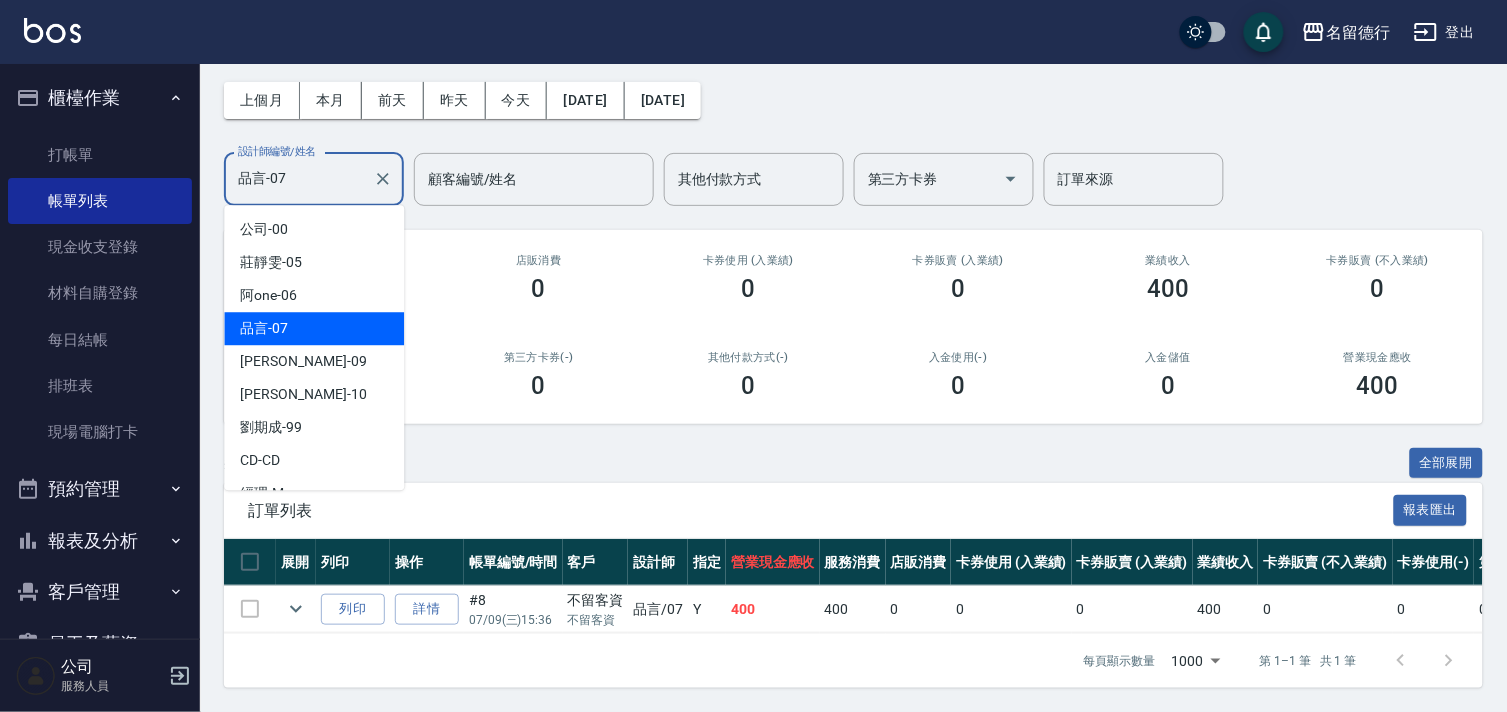 click on "品言-07" at bounding box center (299, 179) 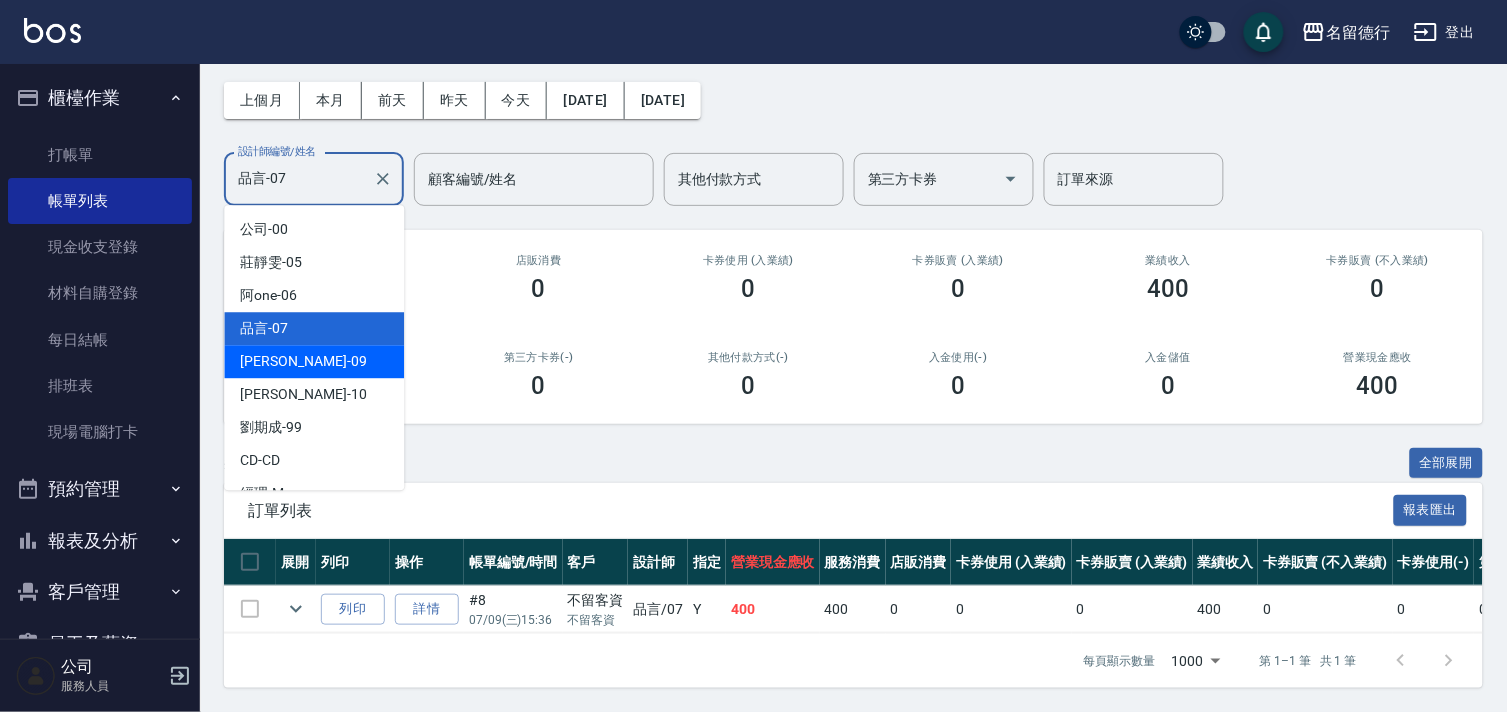 click on "[PERSON_NAME] -09" at bounding box center (314, 361) 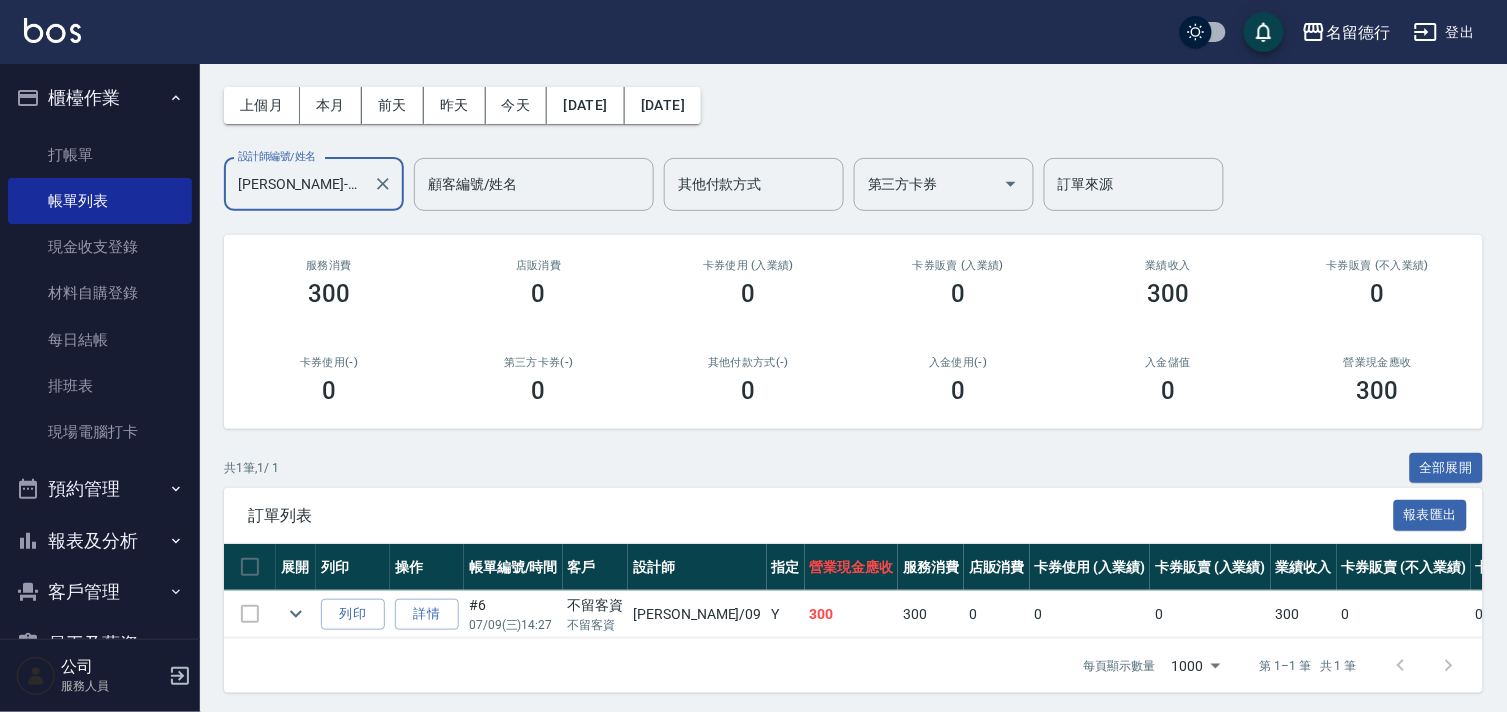 scroll, scrollTop: 95, scrollLeft: 0, axis: vertical 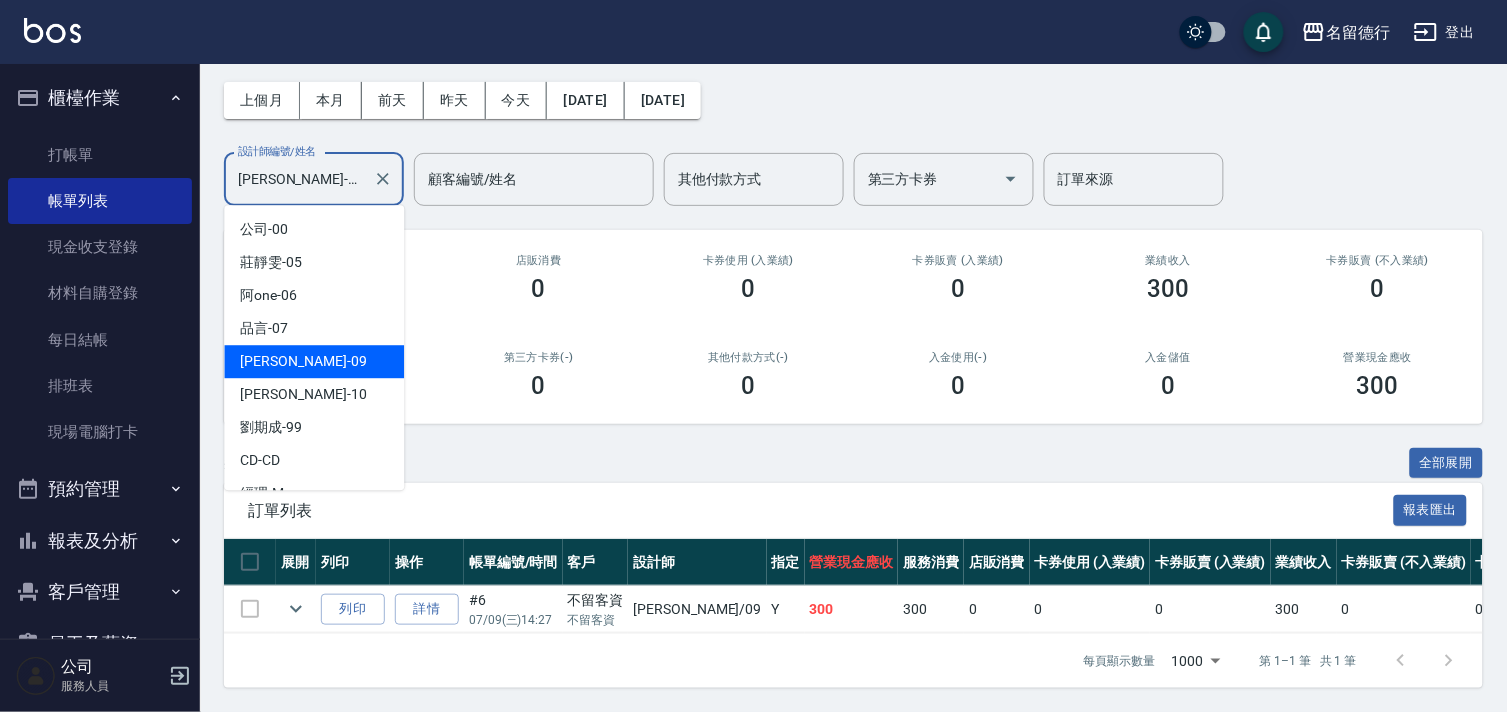 click on "[PERSON_NAME]-09" at bounding box center (299, 179) 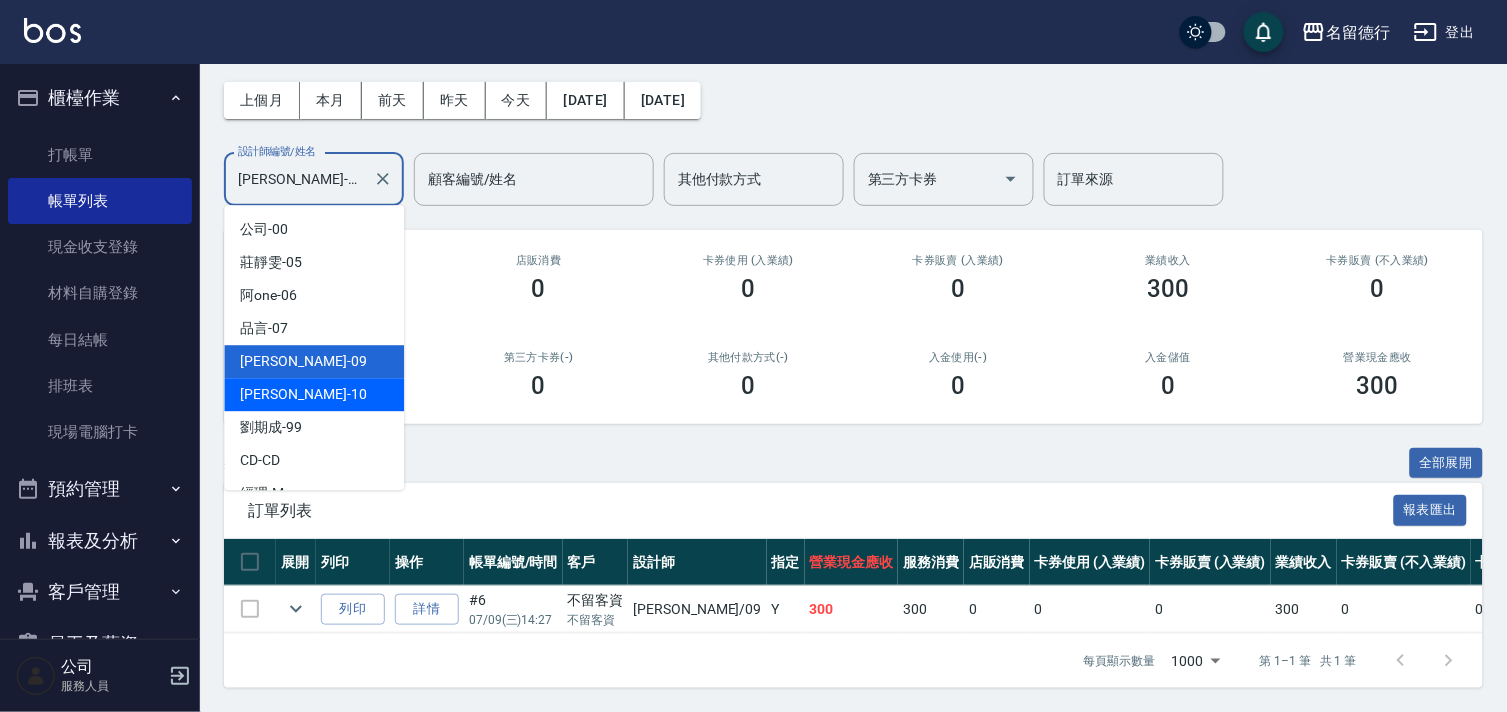click on "婉如 -10" at bounding box center [314, 394] 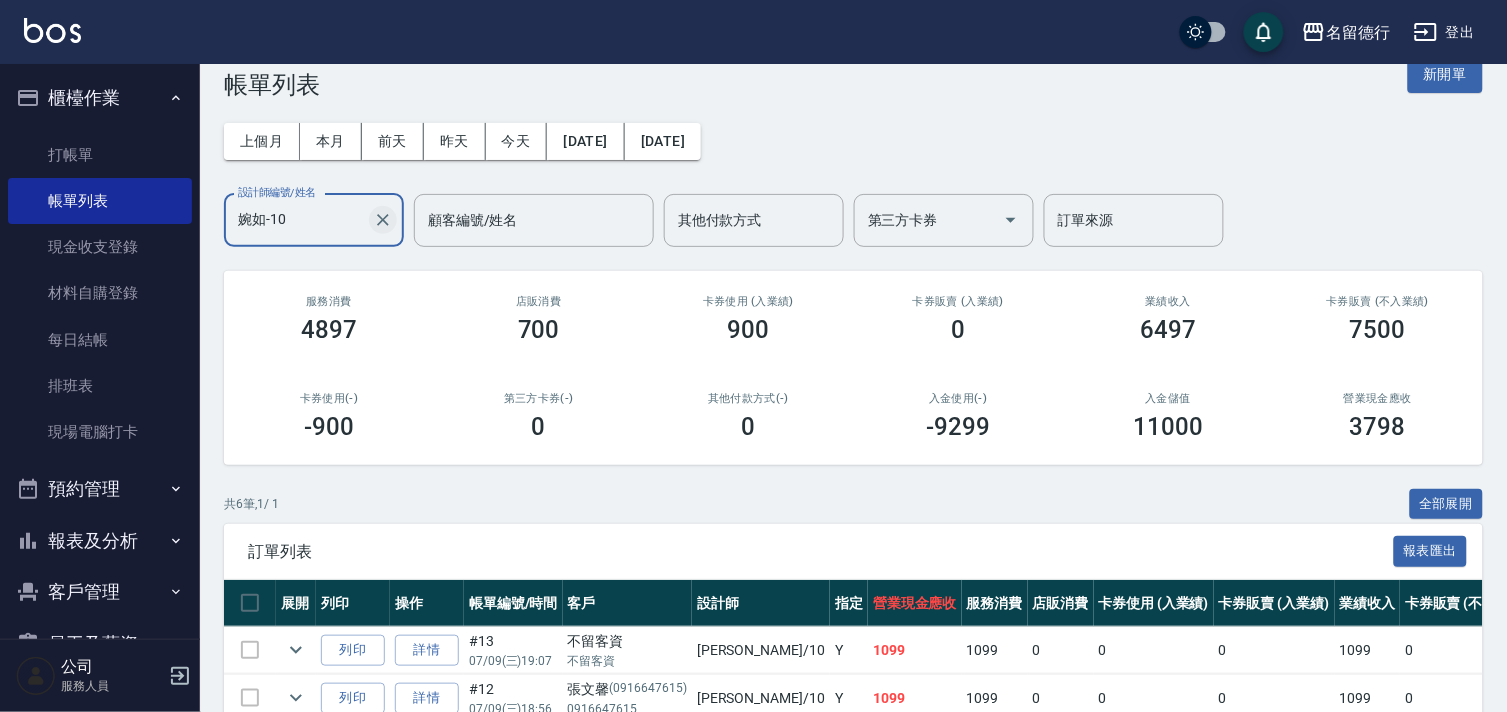 scroll, scrollTop: 0, scrollLeft: 0, axis: both 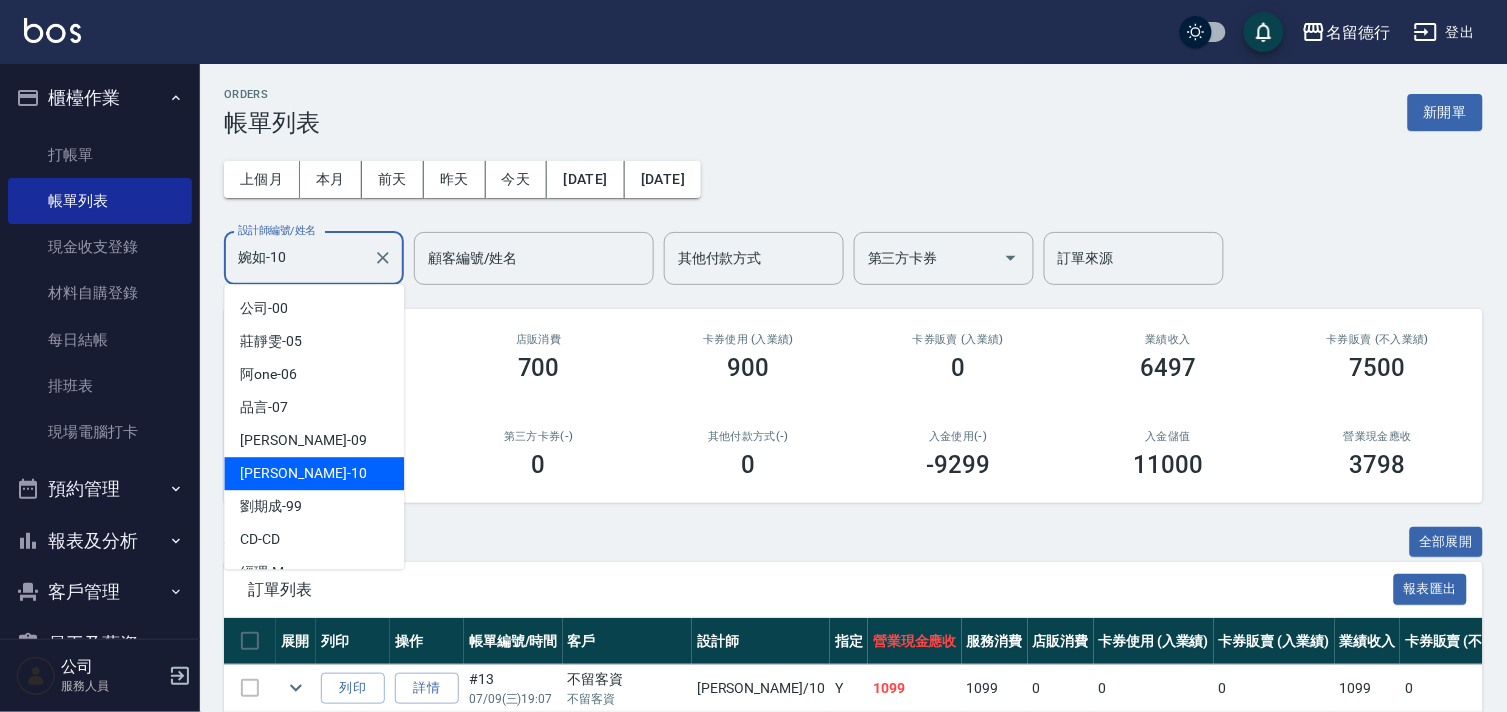 click on "婉如-10" at bounding box center (299, 258) 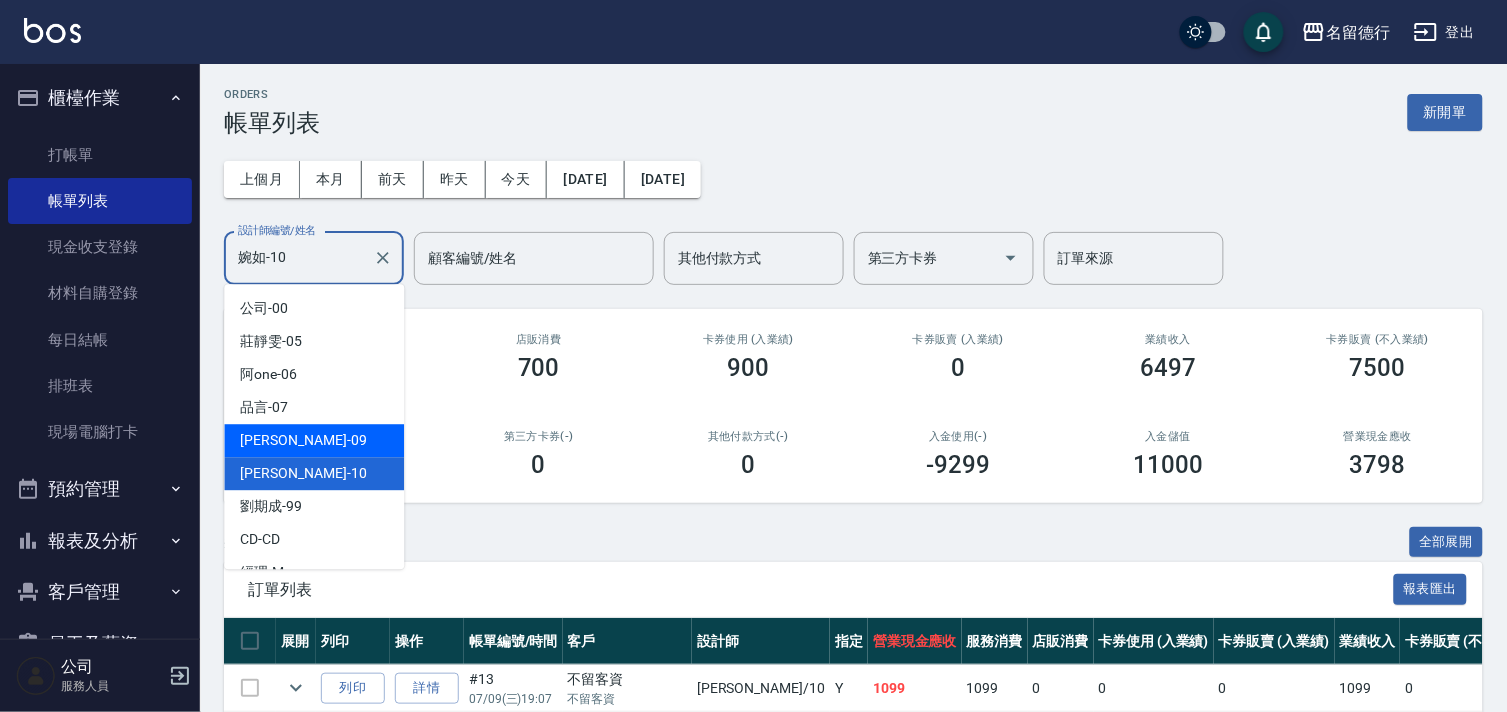 click on "[PERSON_NAME] -09" at bounding box center [314, 440] 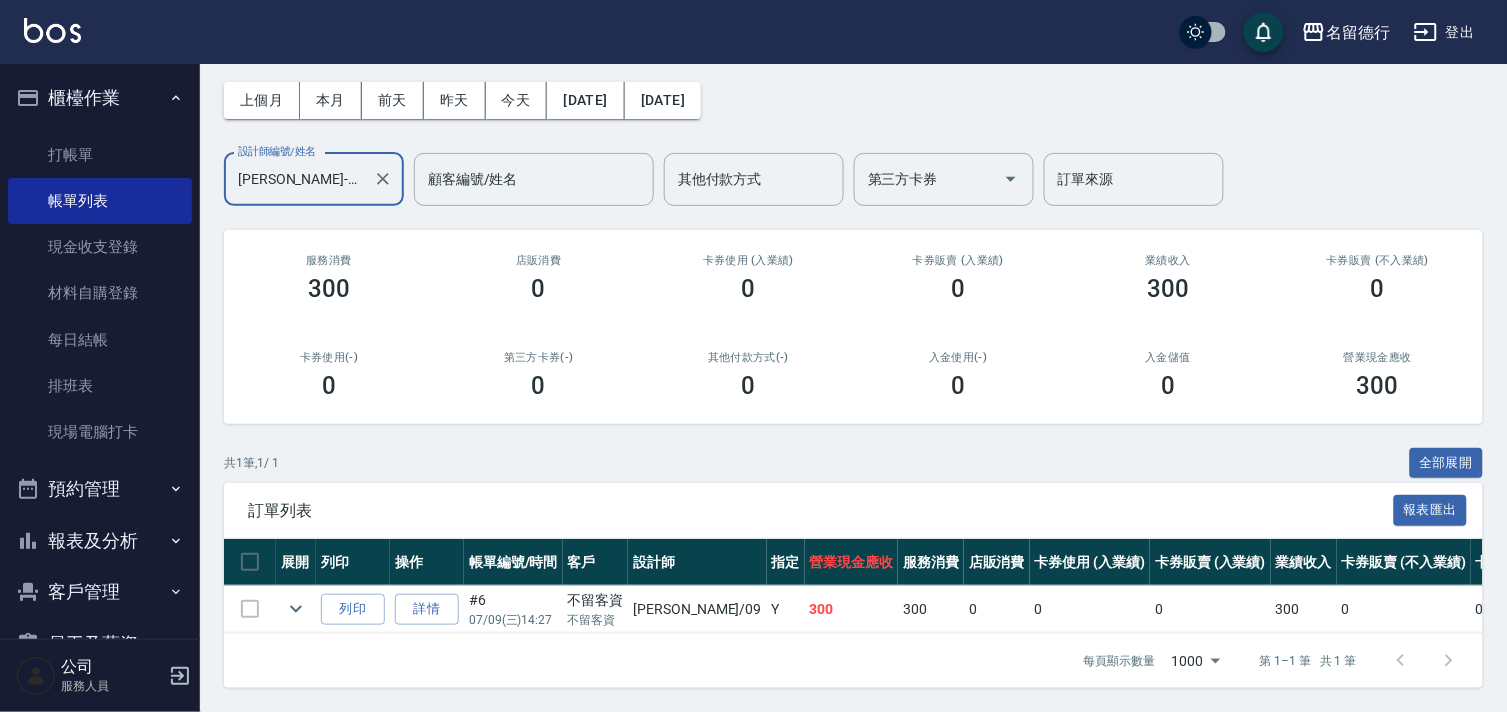 scroll, scrollTop: 95, scrollLeft: 0, axis: vertical 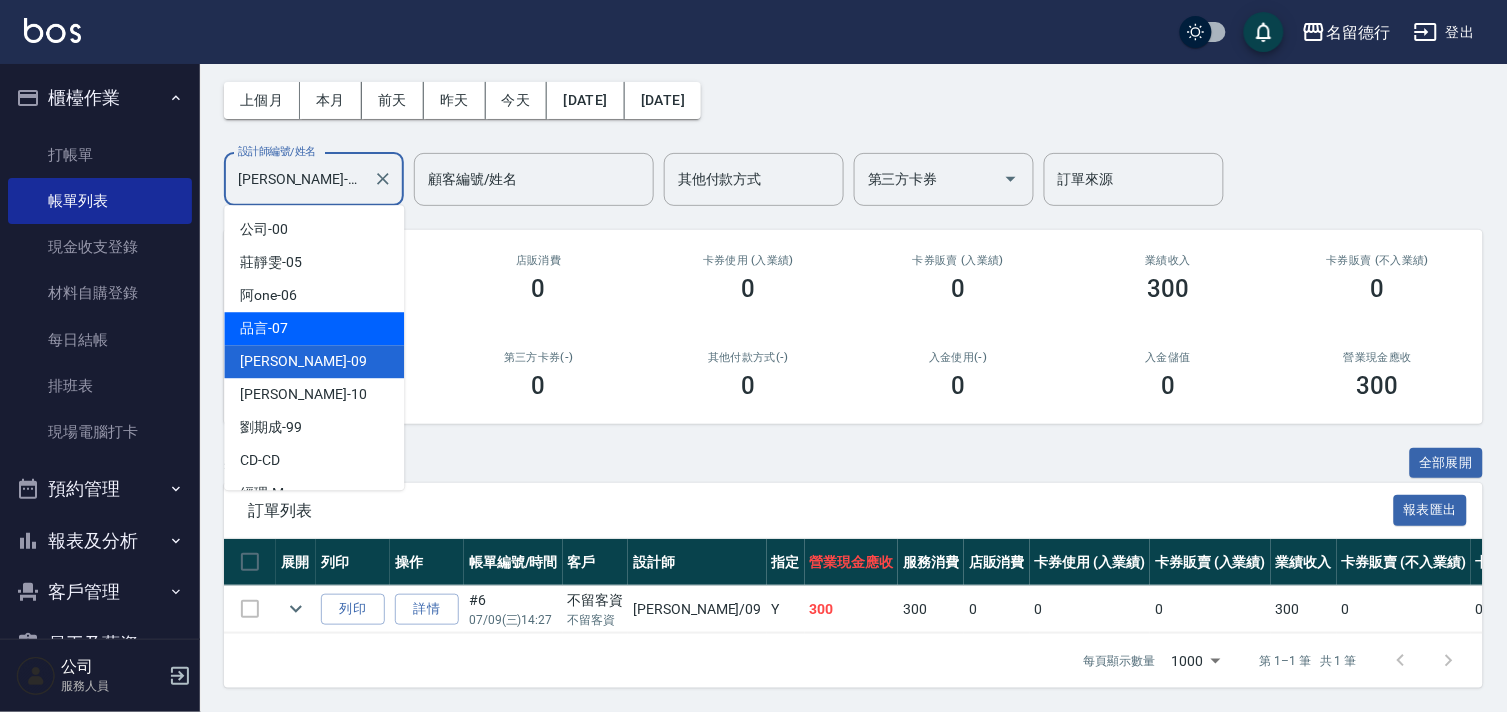 click on "品言 -07" at bounding box center (314, 328) 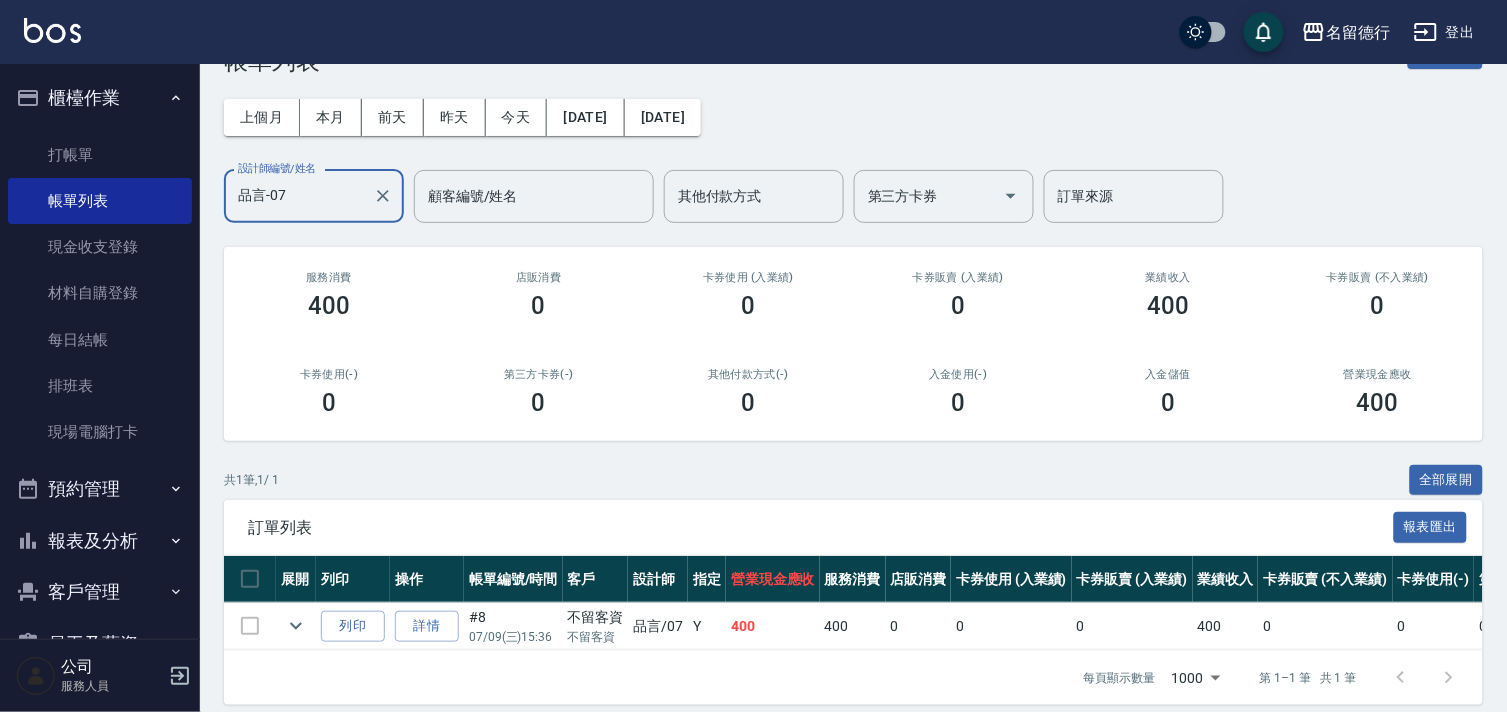 scroll, scrollTop: 95, scrollLeft: 0, axis: vertical 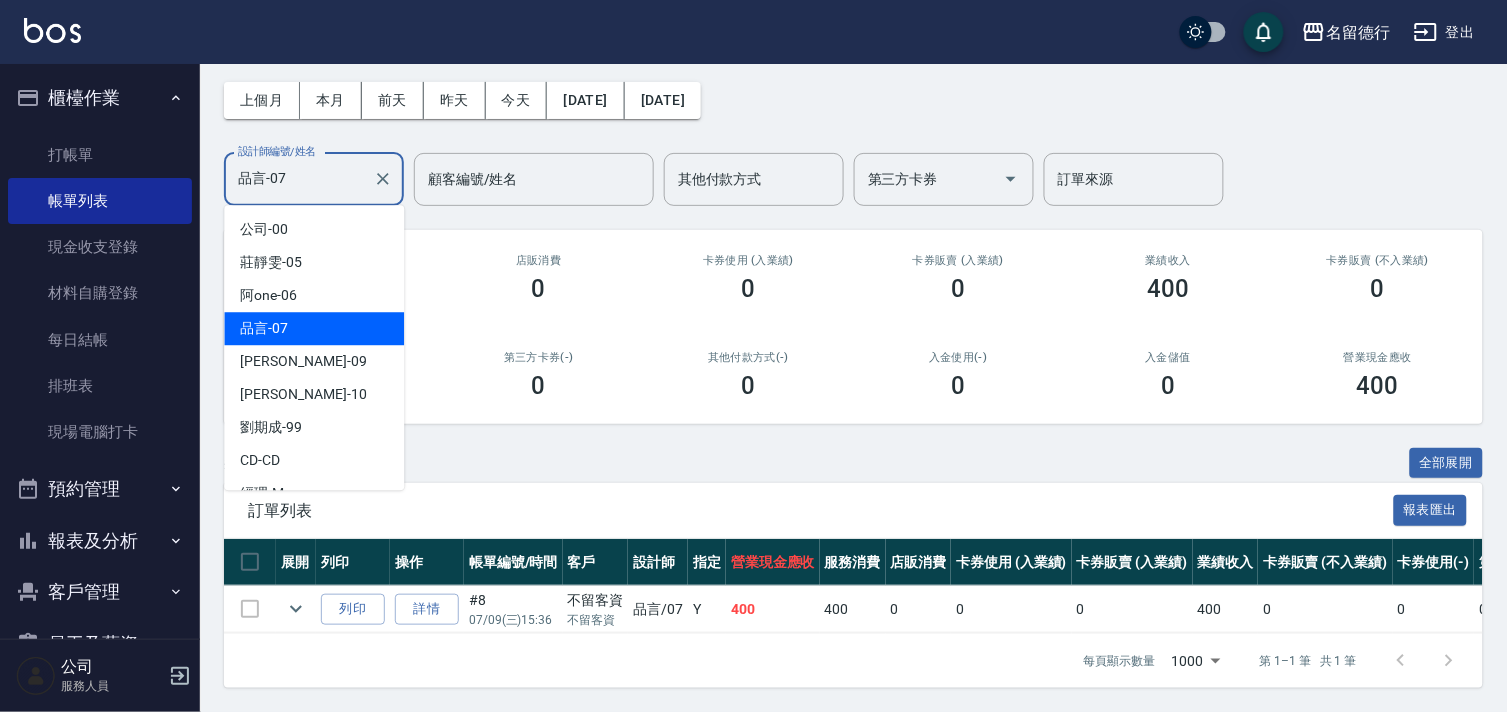 click on "品言-07" at bounding box center [299, 179] 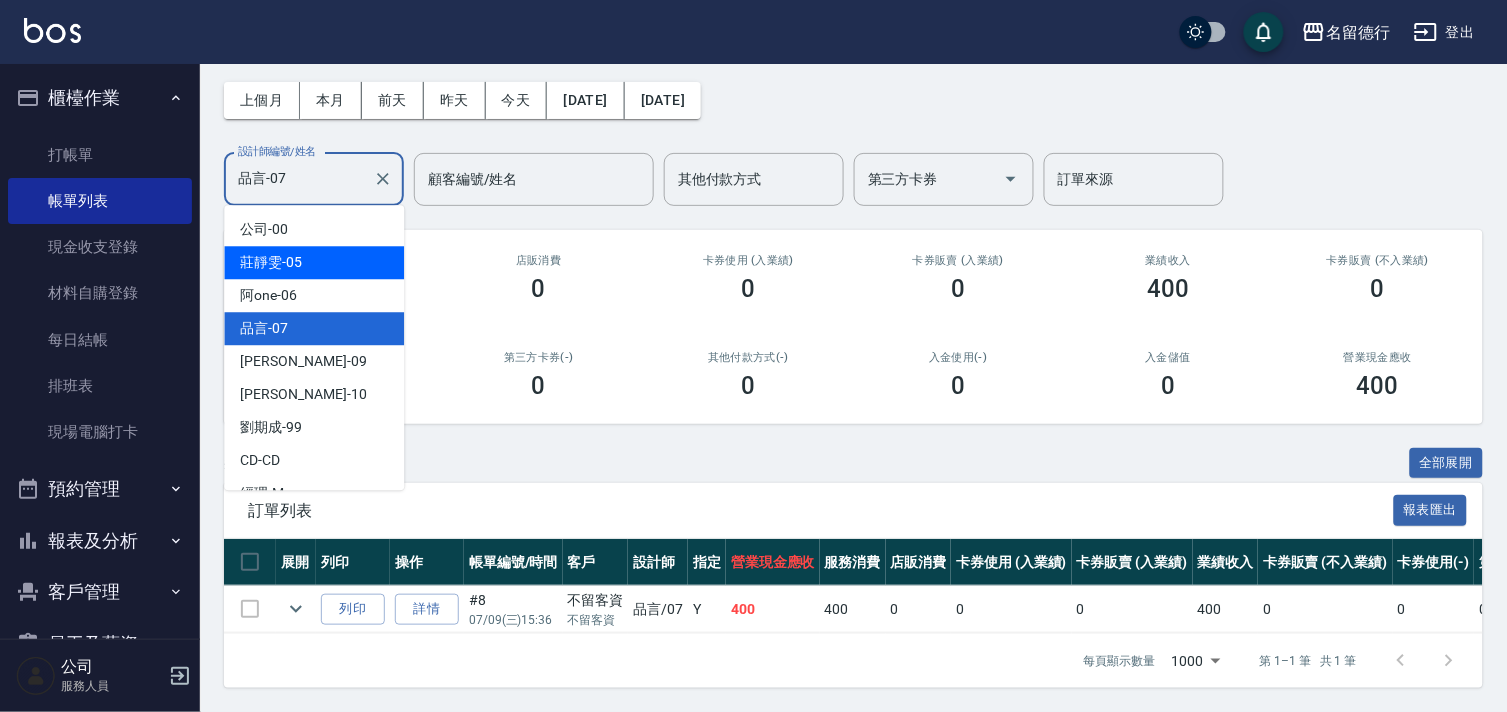 click on "[PERSON_NAME]-05" at bounding box center [271, 262] 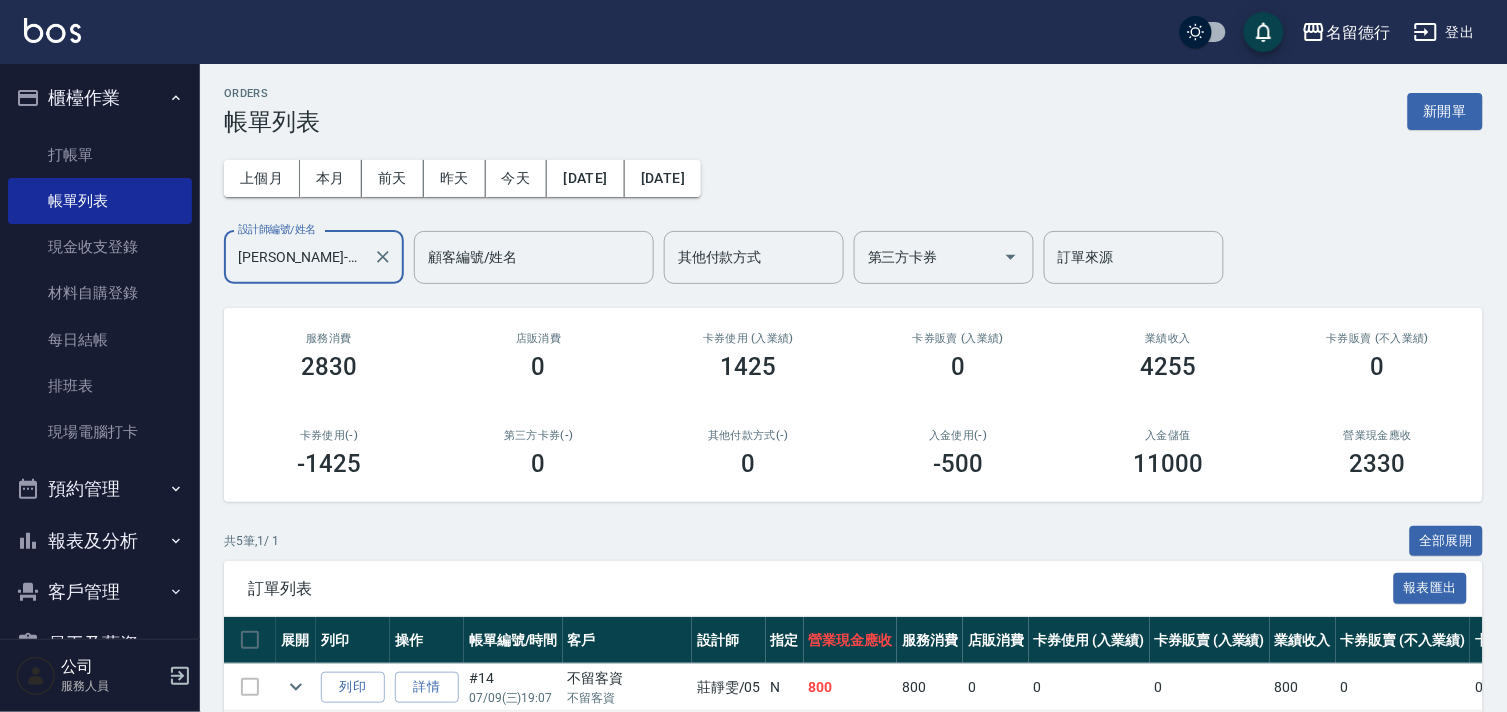 scroll, scrollTop: 0, scrollLeft: 0, axis: both 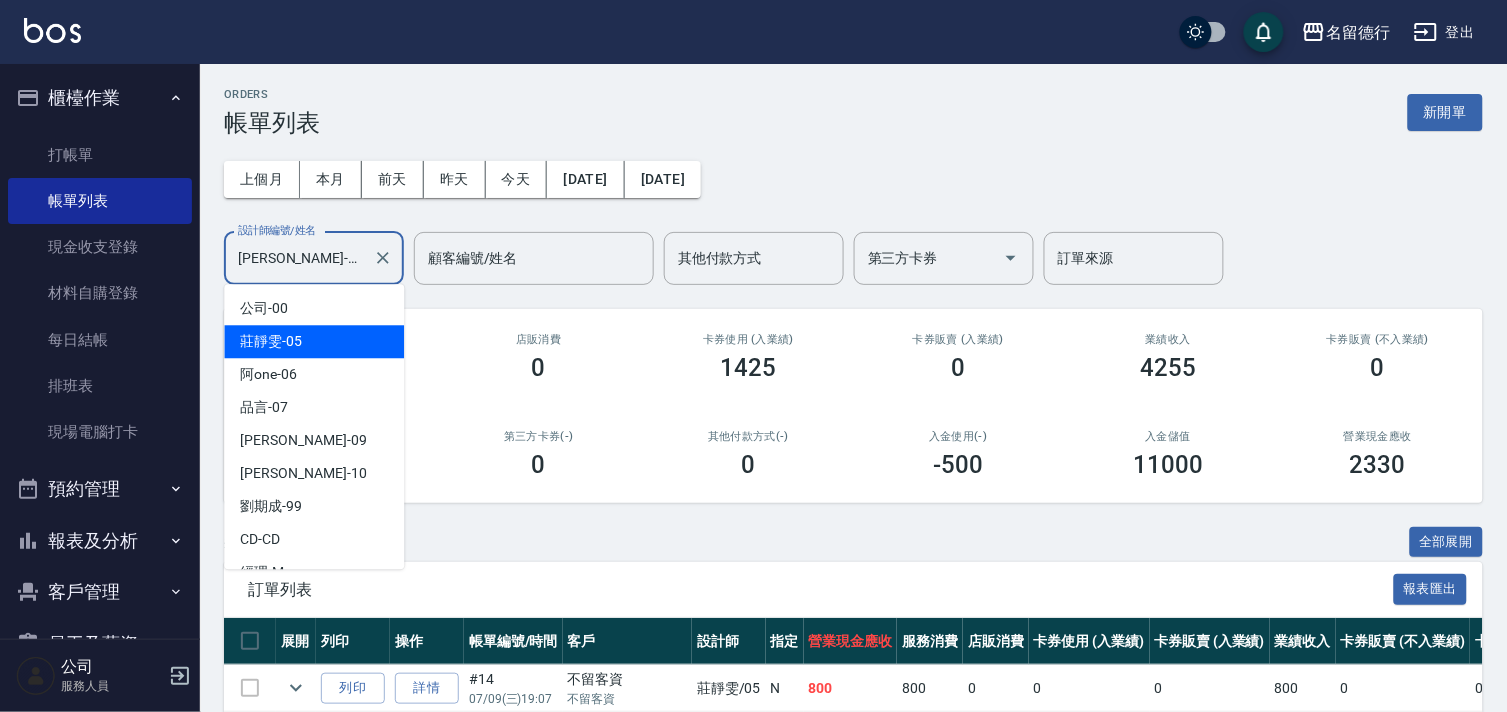 click on "[PERSON_NAME]-05" at bounding box center (299, 258) 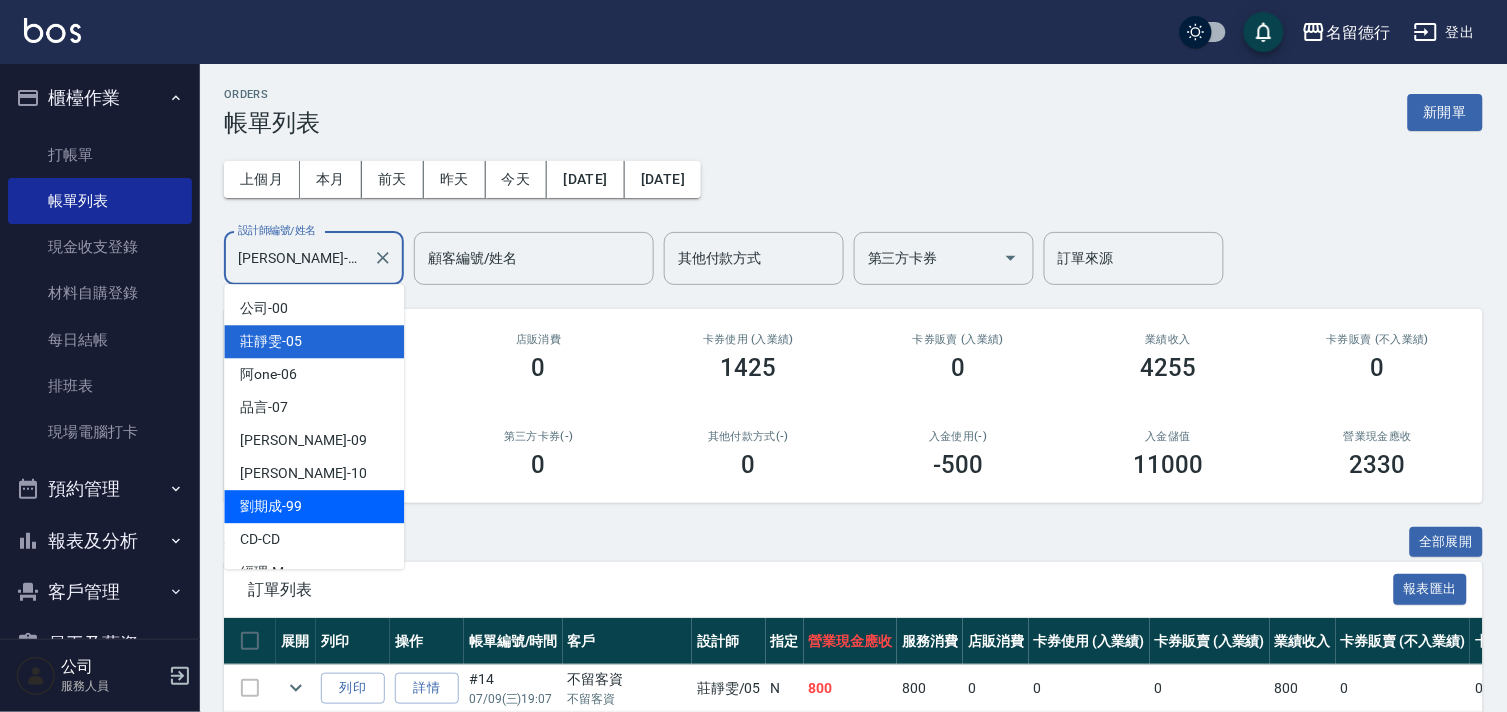click on "客戶管理" at bounding box center (100, 592) 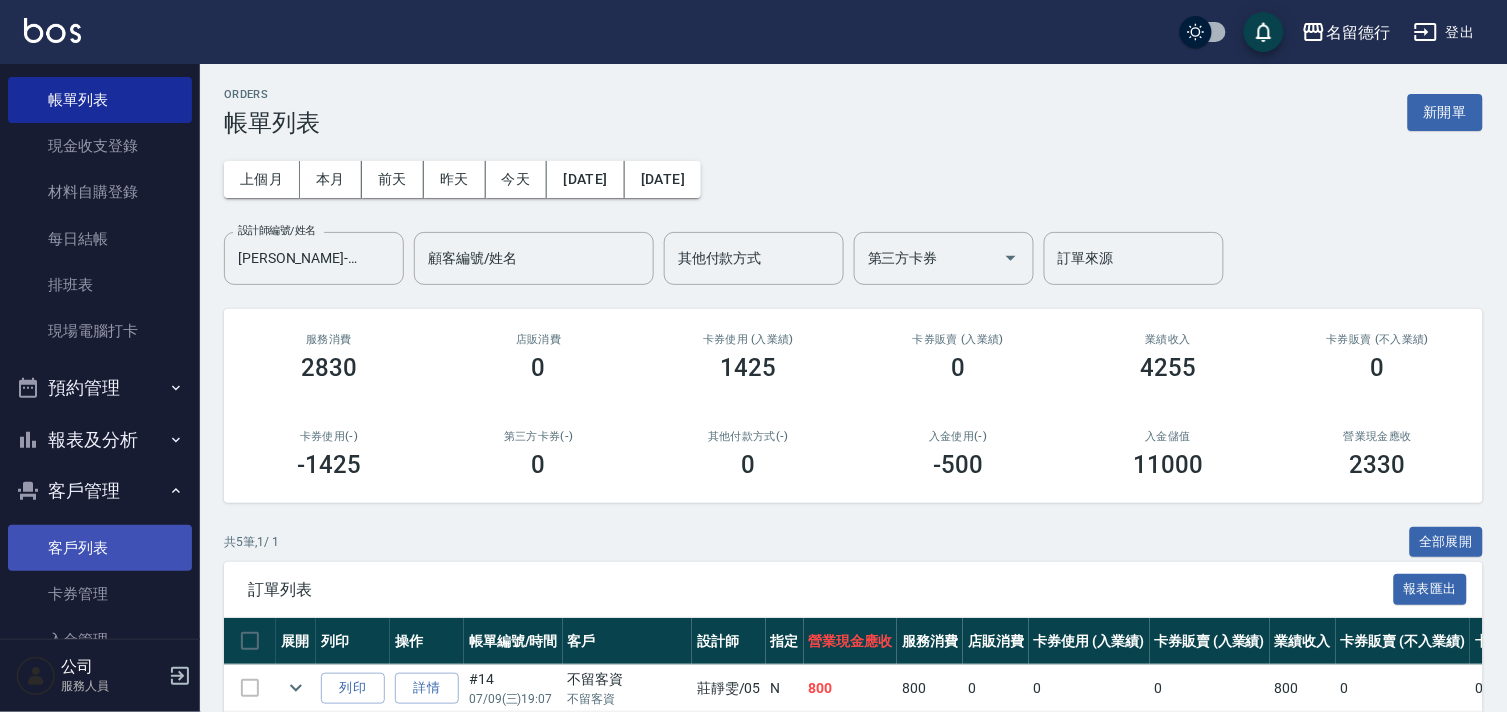 scroll, scrollTop: 260, scrollLeft: 0, axis: vertical 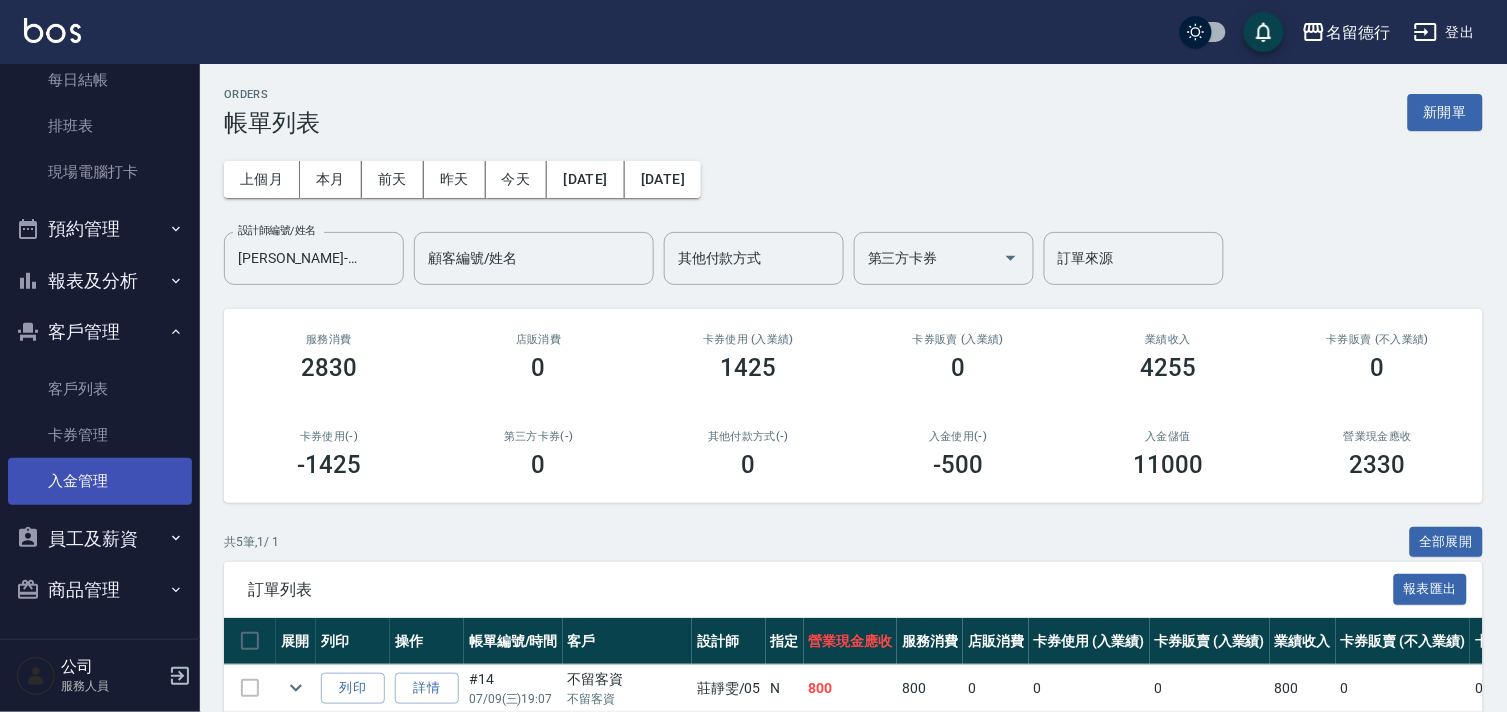 click on "入金管理" at bounding box center [100, 481] 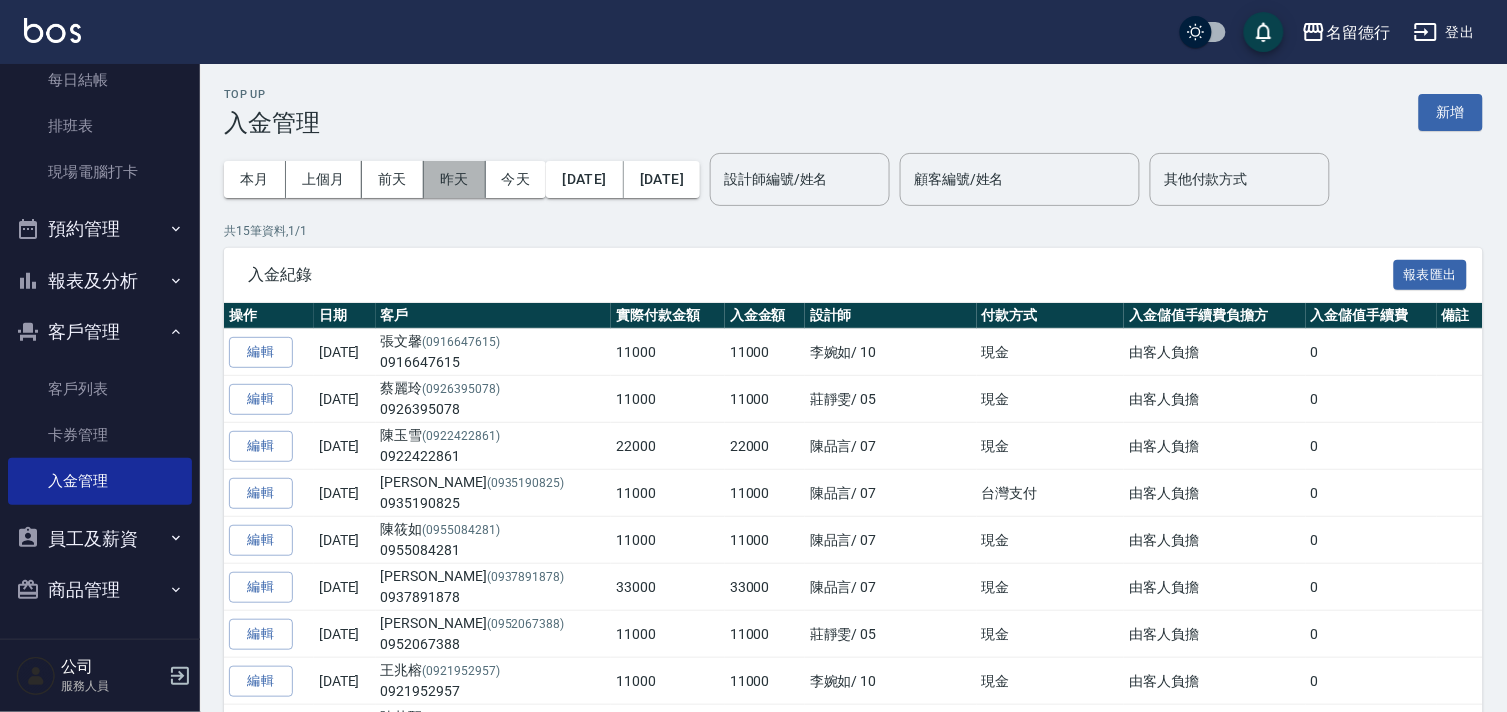 click on "昨天" at bounding box center [455, 179] 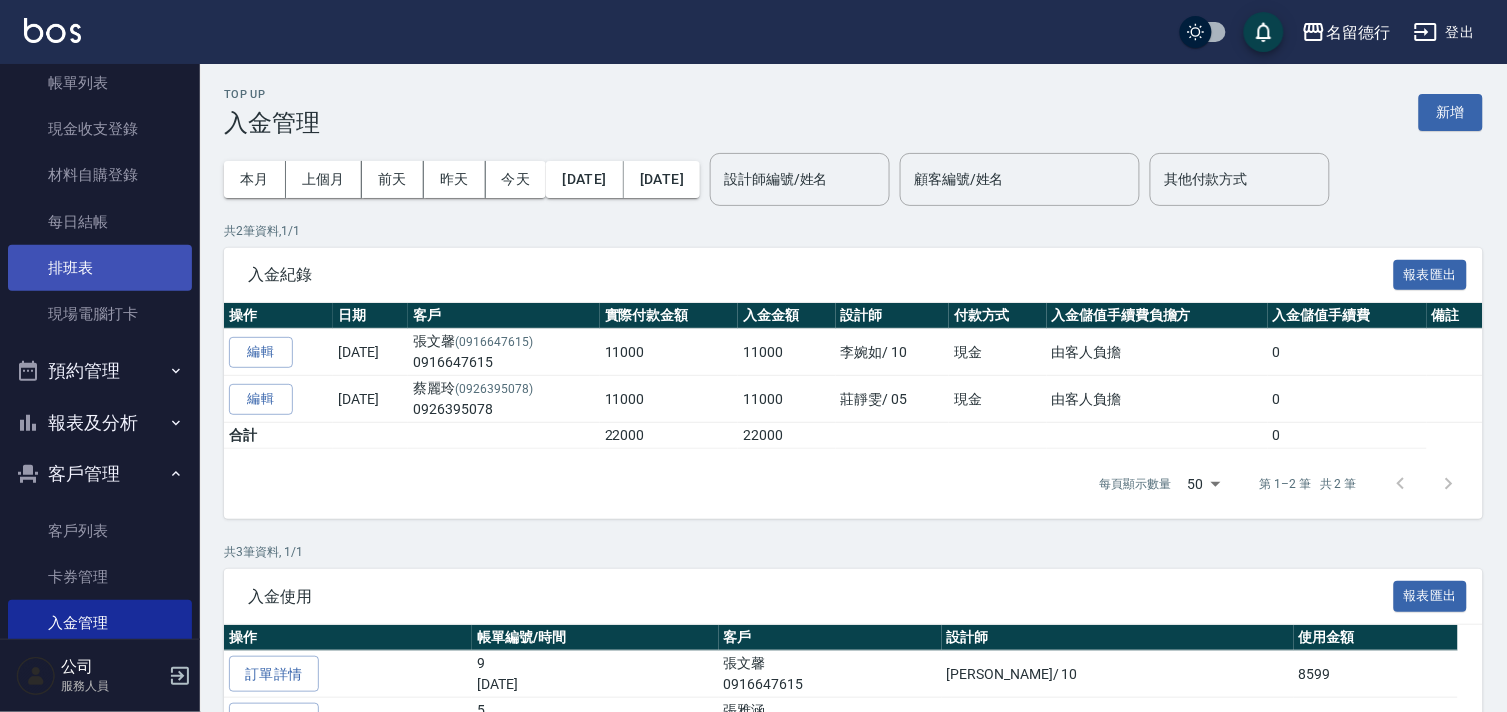 scroll, scrollTop: 222, scrollLeft: 0, axis: vertical 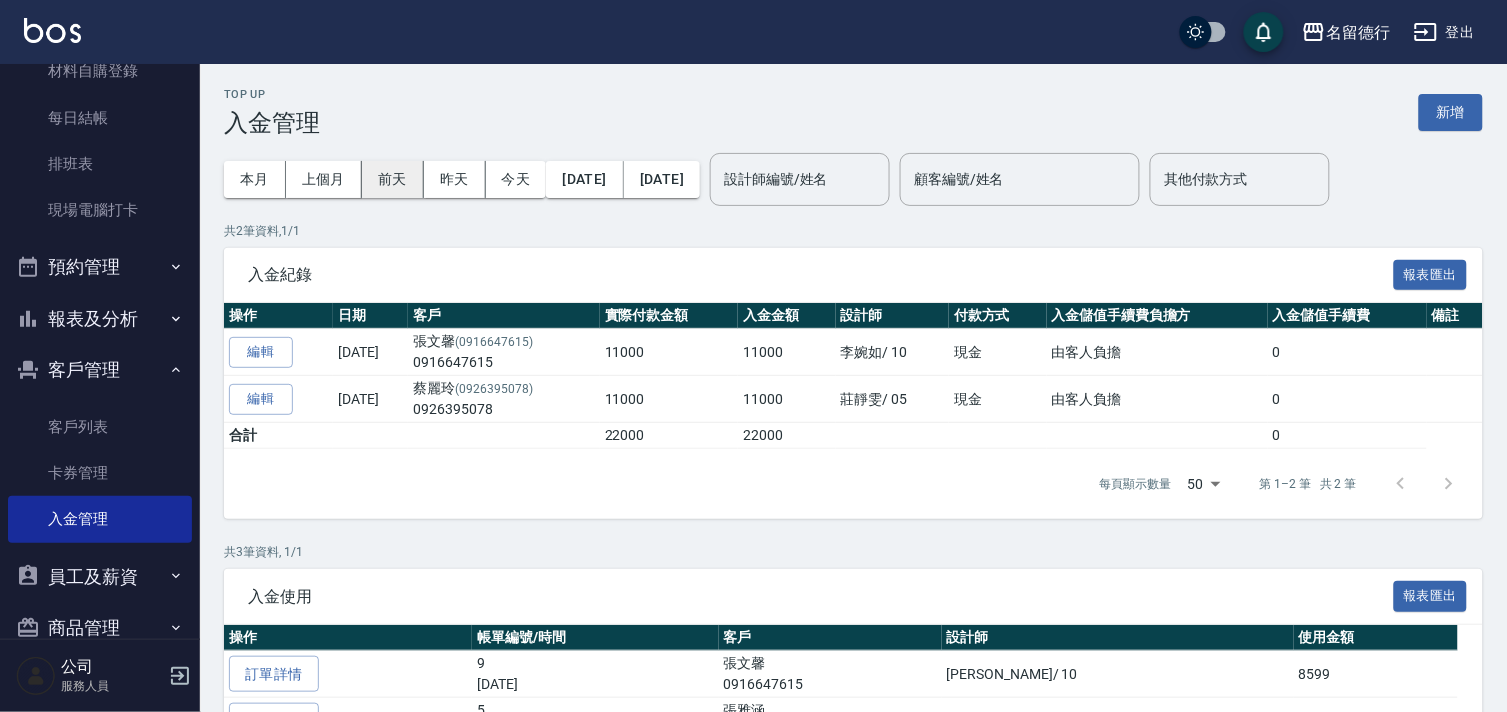 click on "前天" at bounding box center [393, 179] 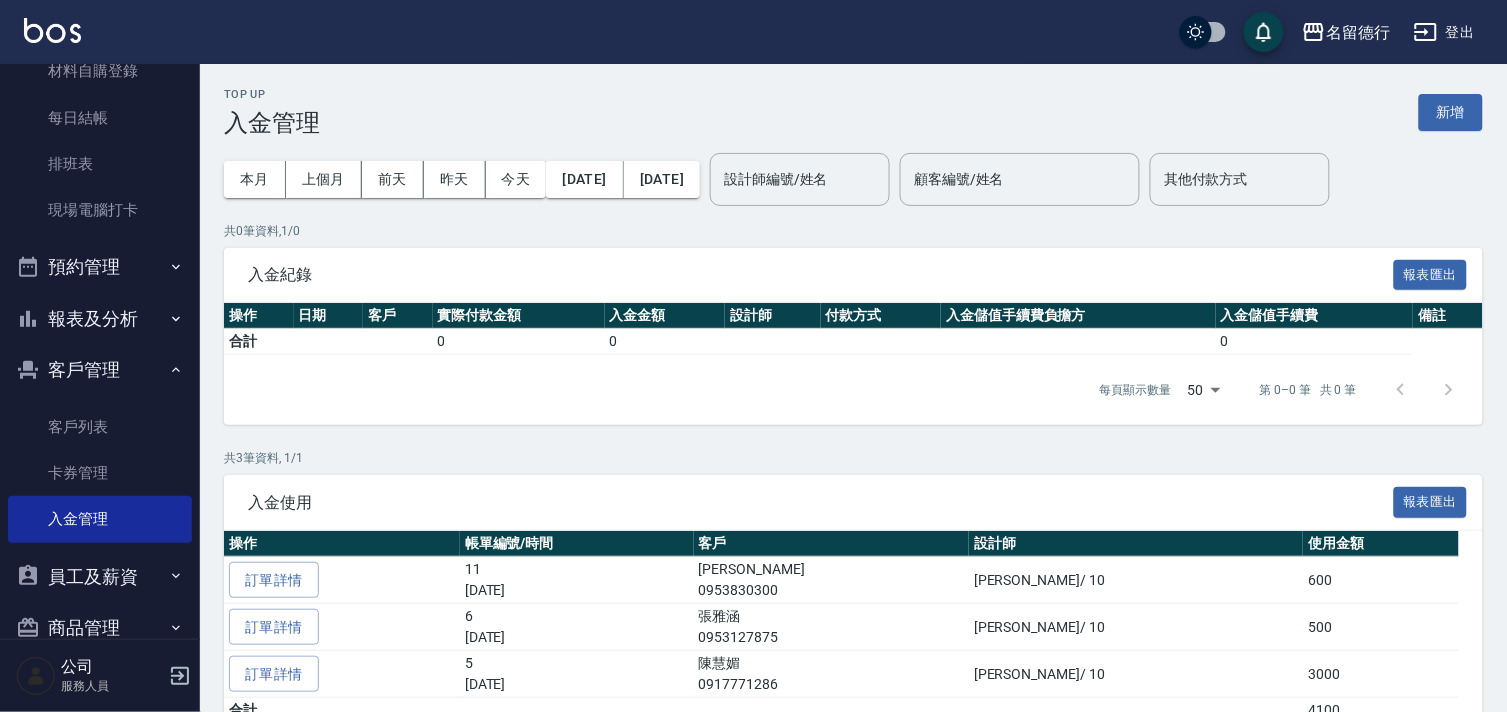click on "Top Up 入金管理 新增" at bounding box center (853, 112) 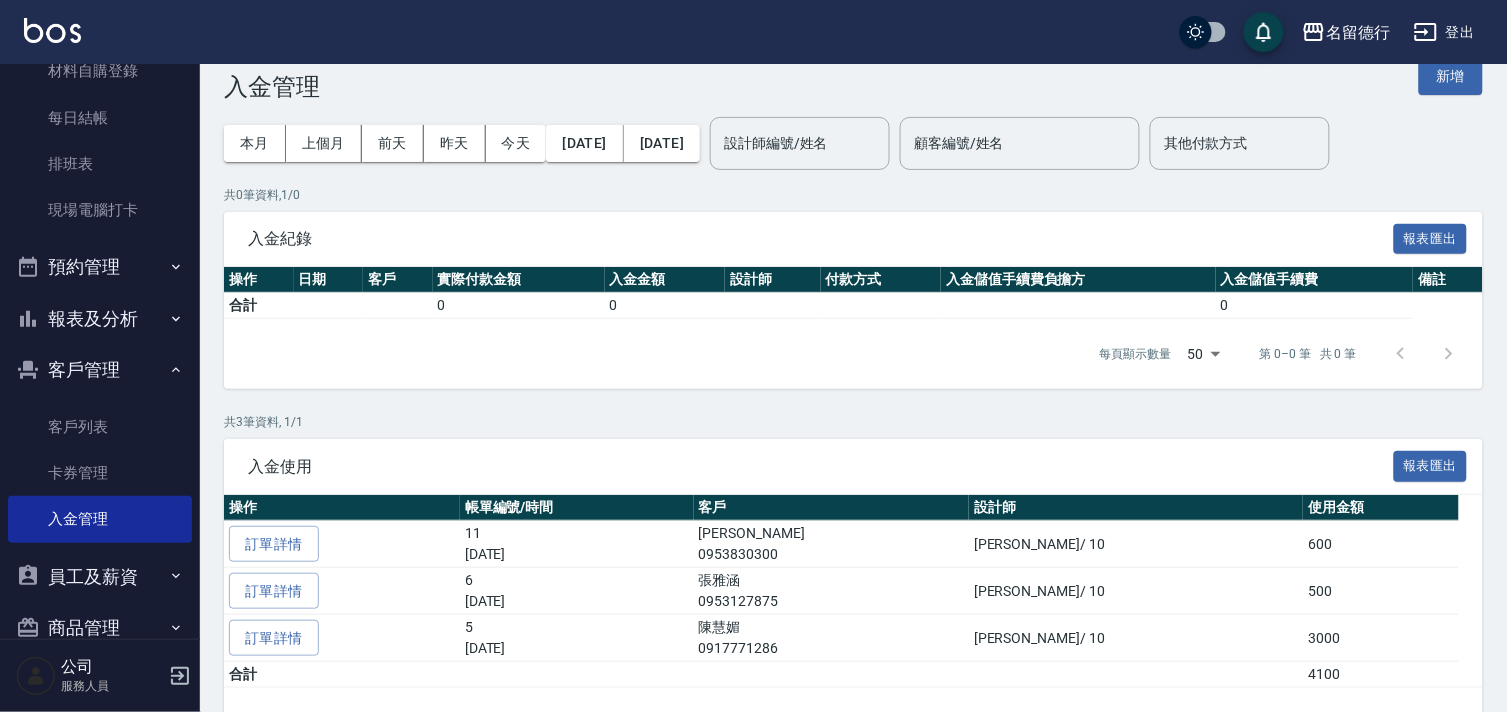 scroll, scrollTop: 0, scrollLeft: 0, axis: both 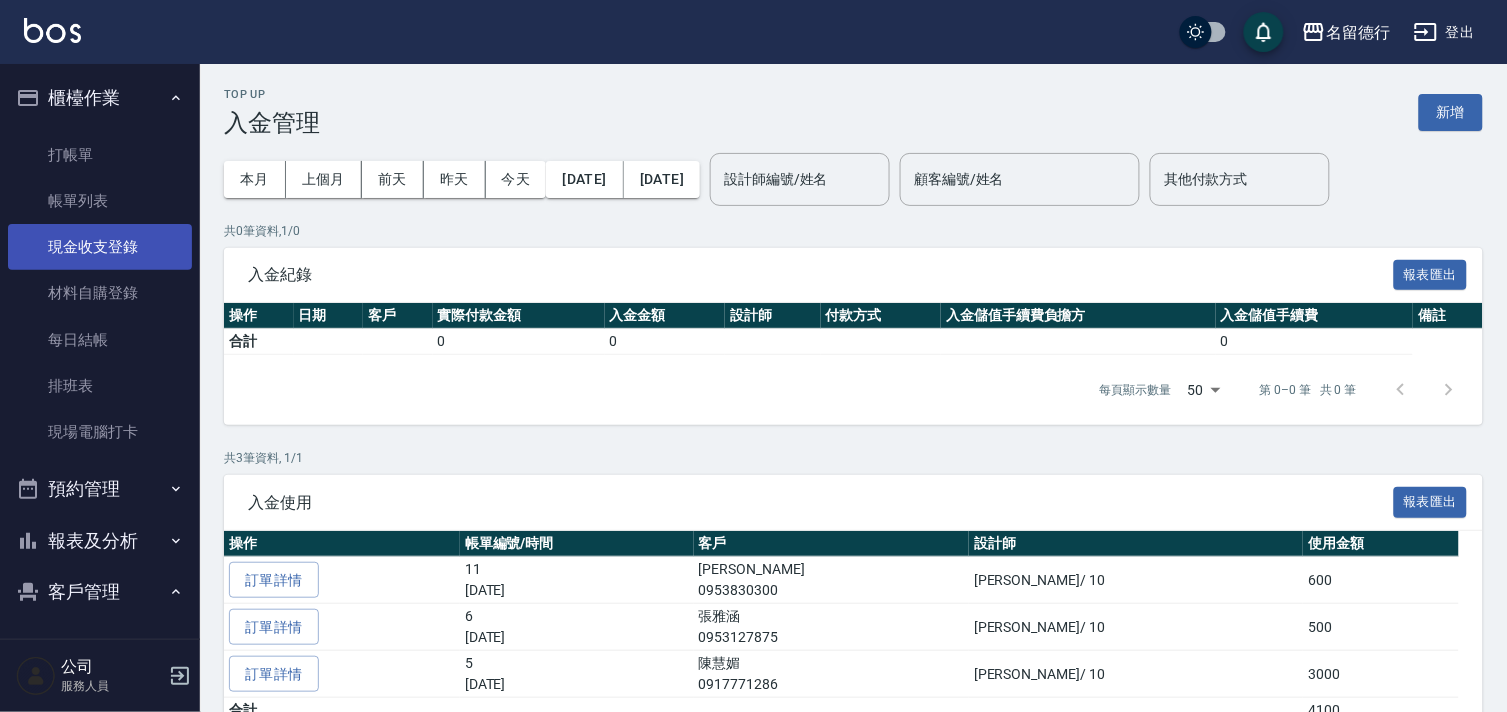 click on "現金收支登錄" at bounding box center (100, 247) 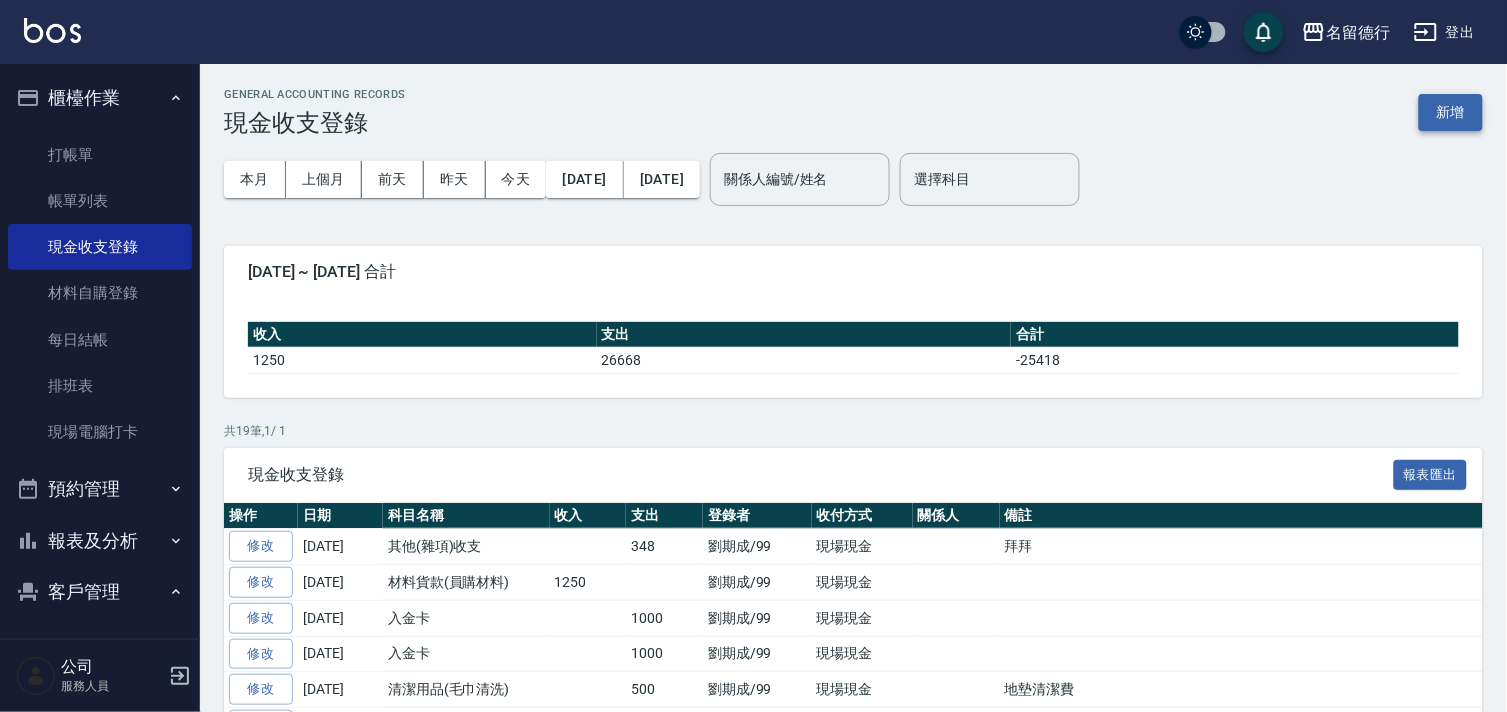 click on "新增" at bounding box center (1451, 112) 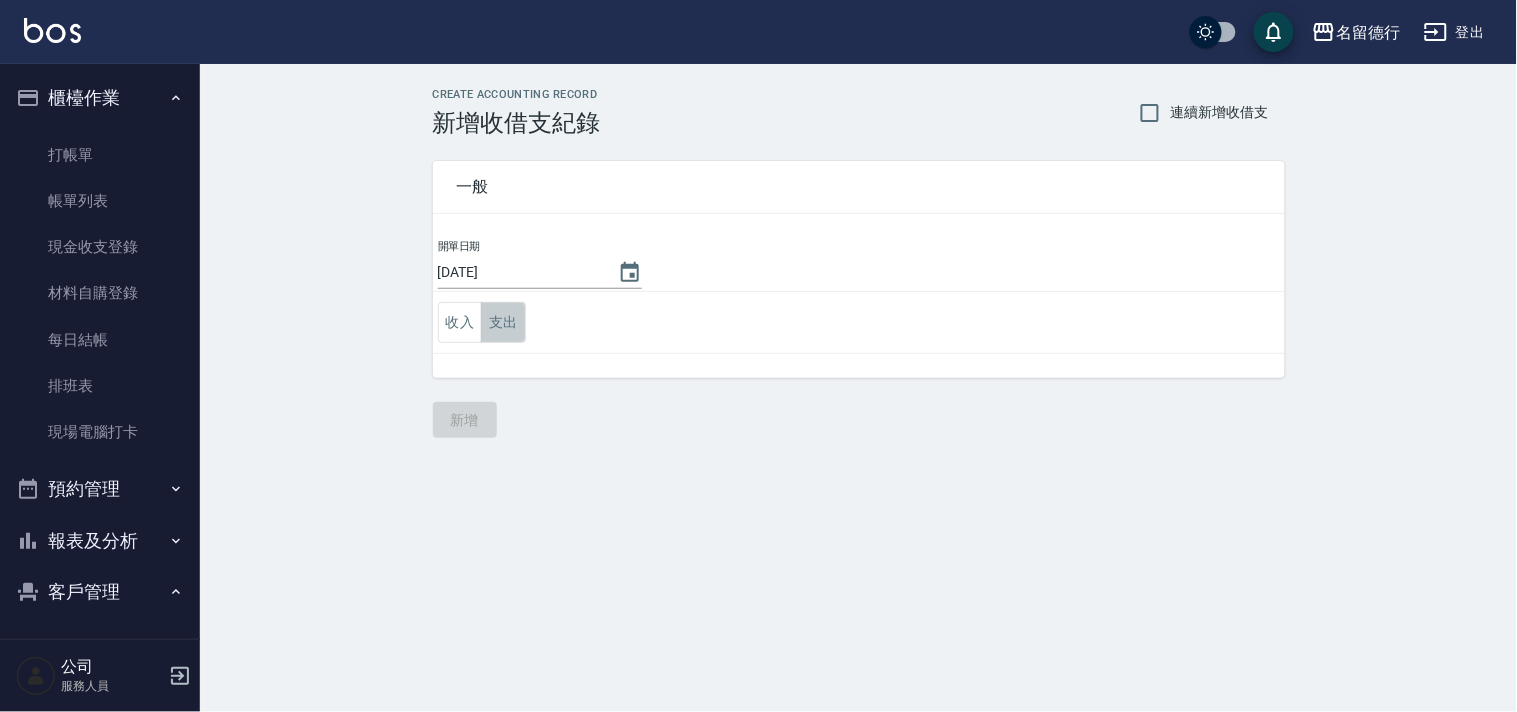 click on "支出" at bounding box center [503, 322] 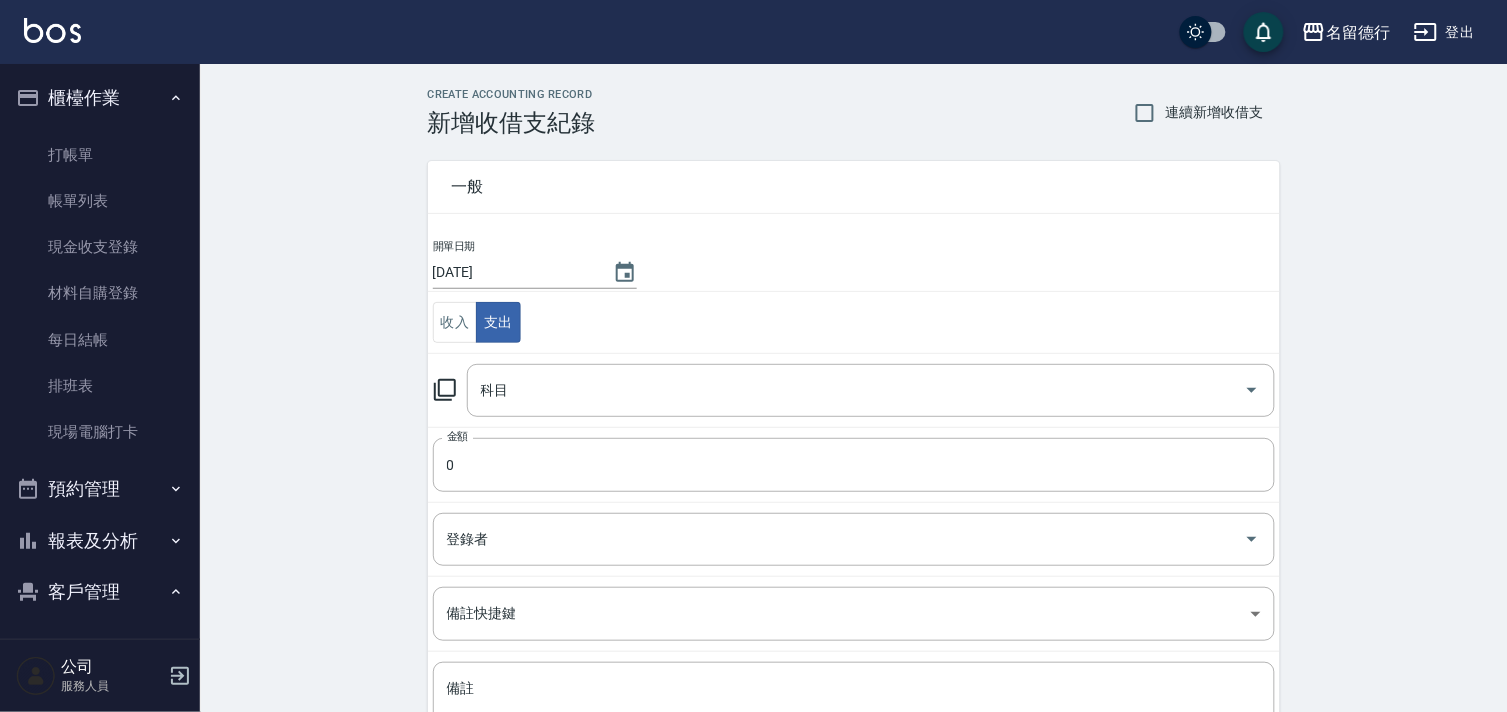 click on "科目 科目" at bounding box center [854, 390] 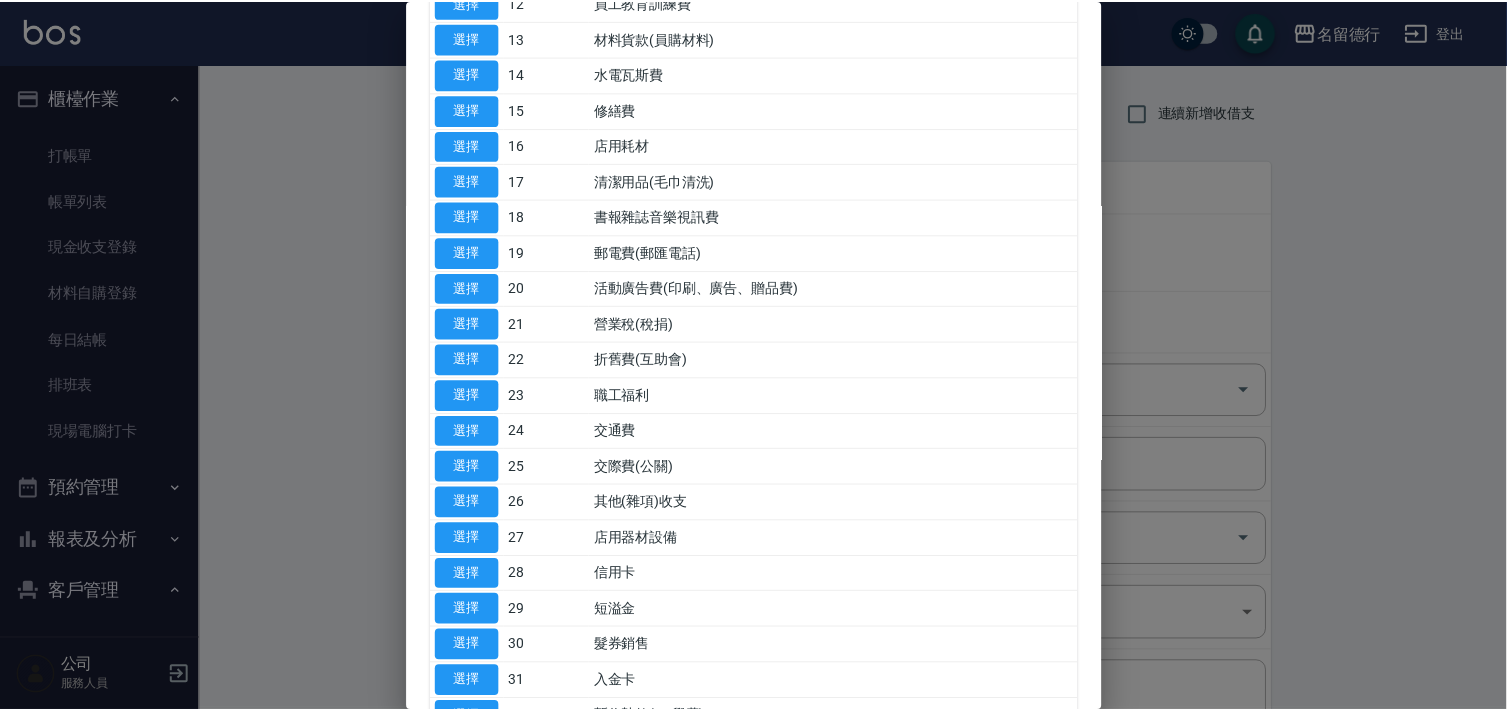 scroll, scrollTop: 666, scrollLeft: 0, axis: vertical 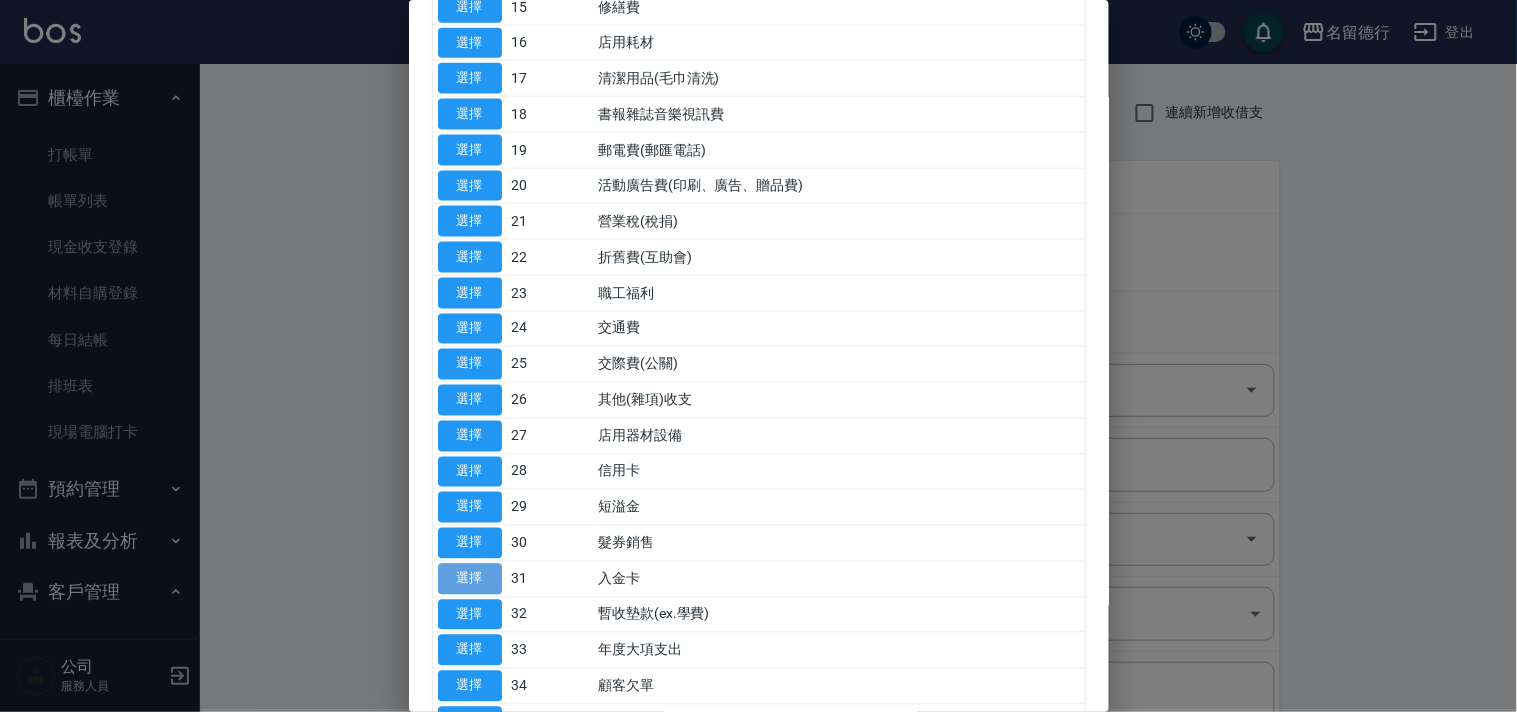 click on "選擇" at bounding box center [470, 579] 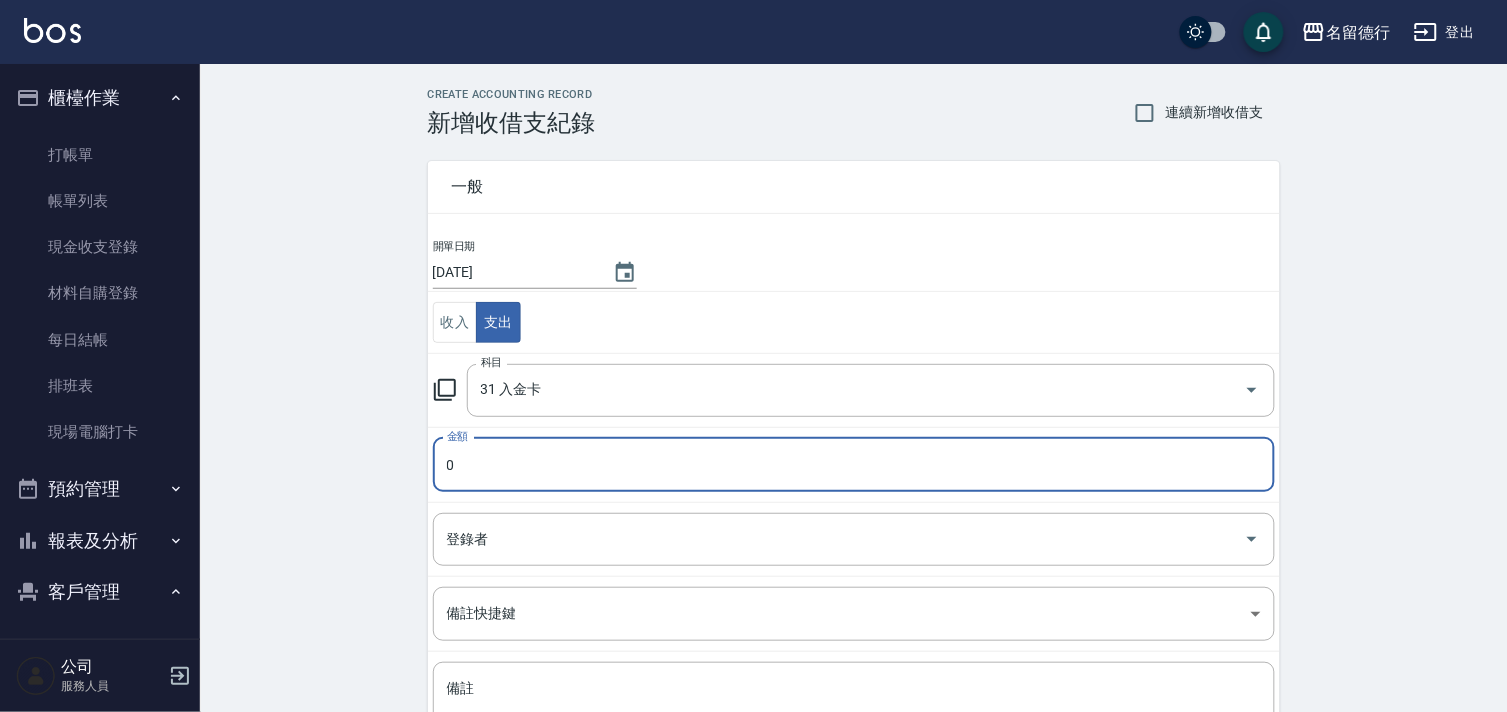 click on "0" at bounding box center [854, 465] 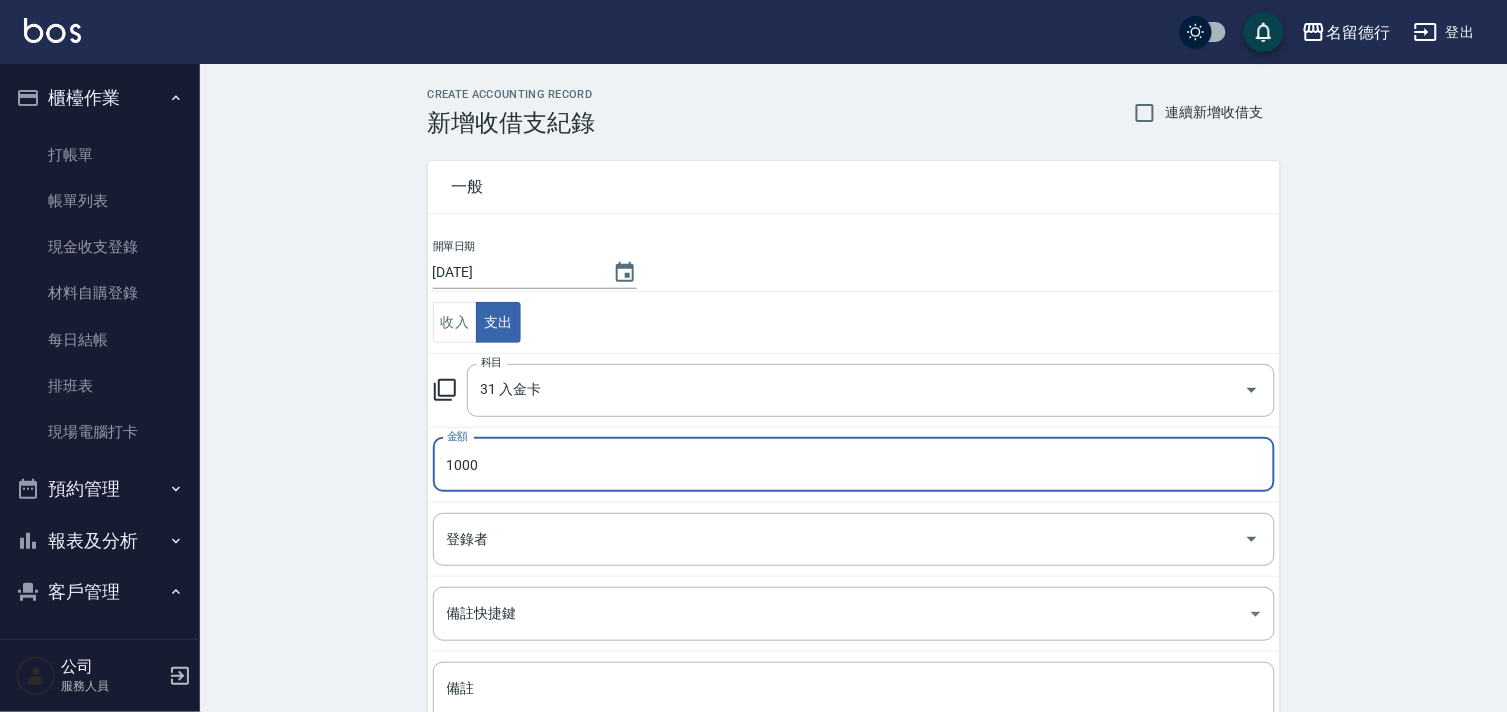 type on "1000" 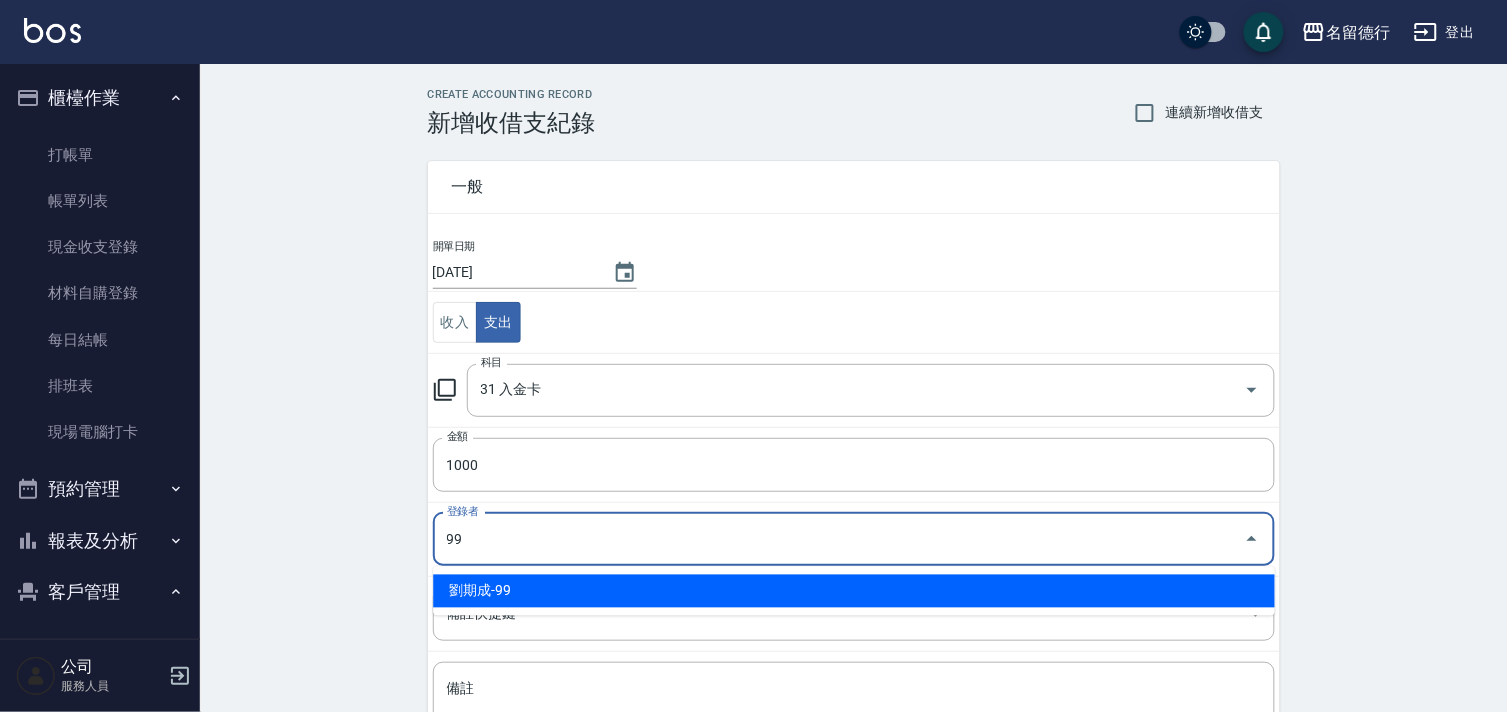 type on "劉期成-99" 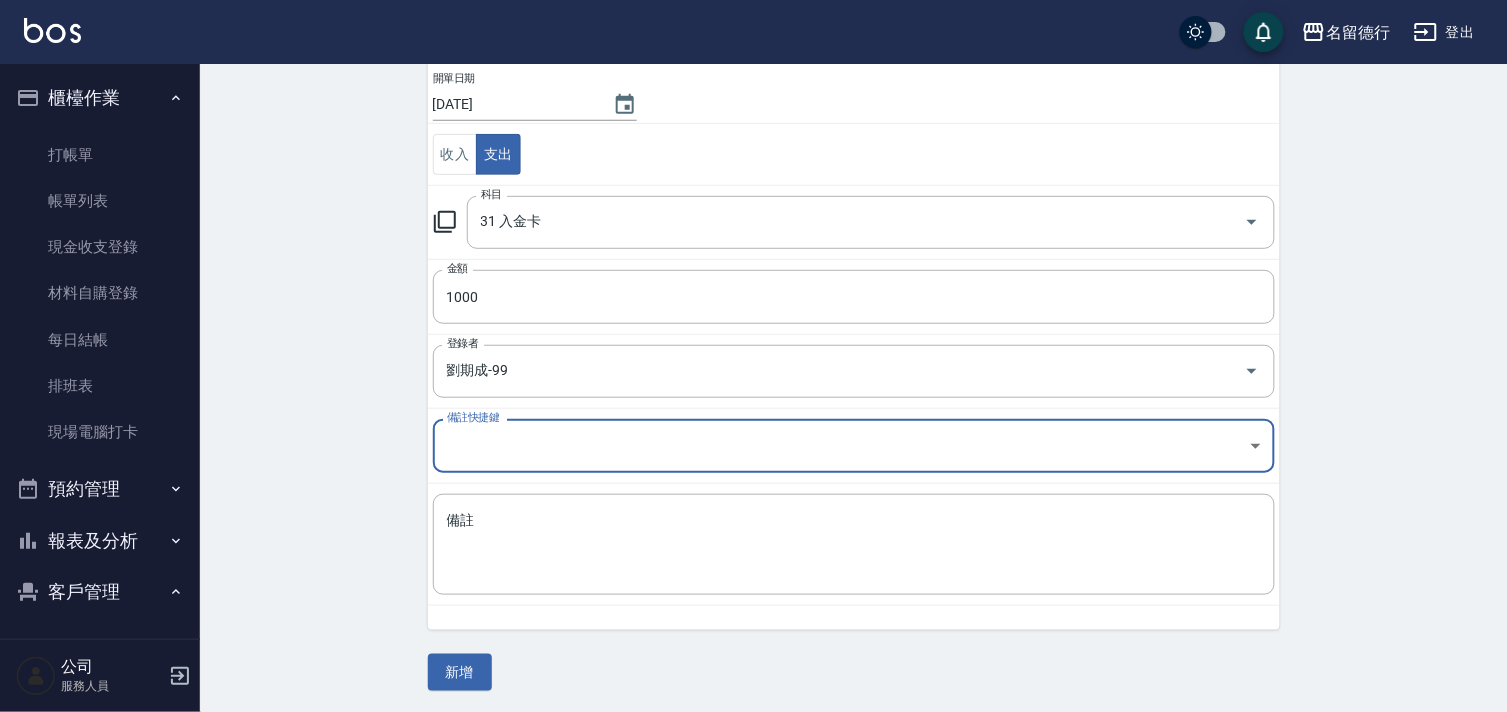 scroll, scrollTop: 171, scrollLeft: 0, axis: vertical 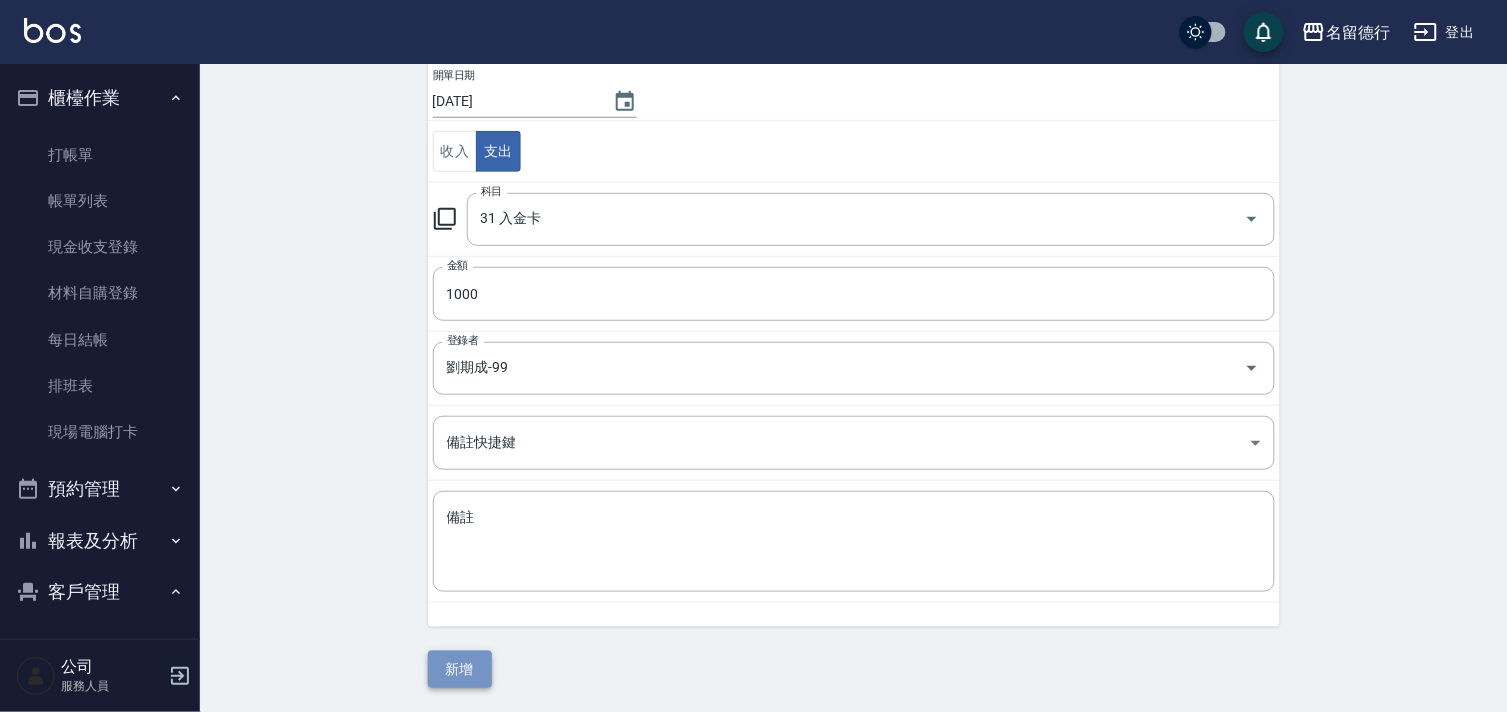 click on "新增" at bounding box center [460, 669] 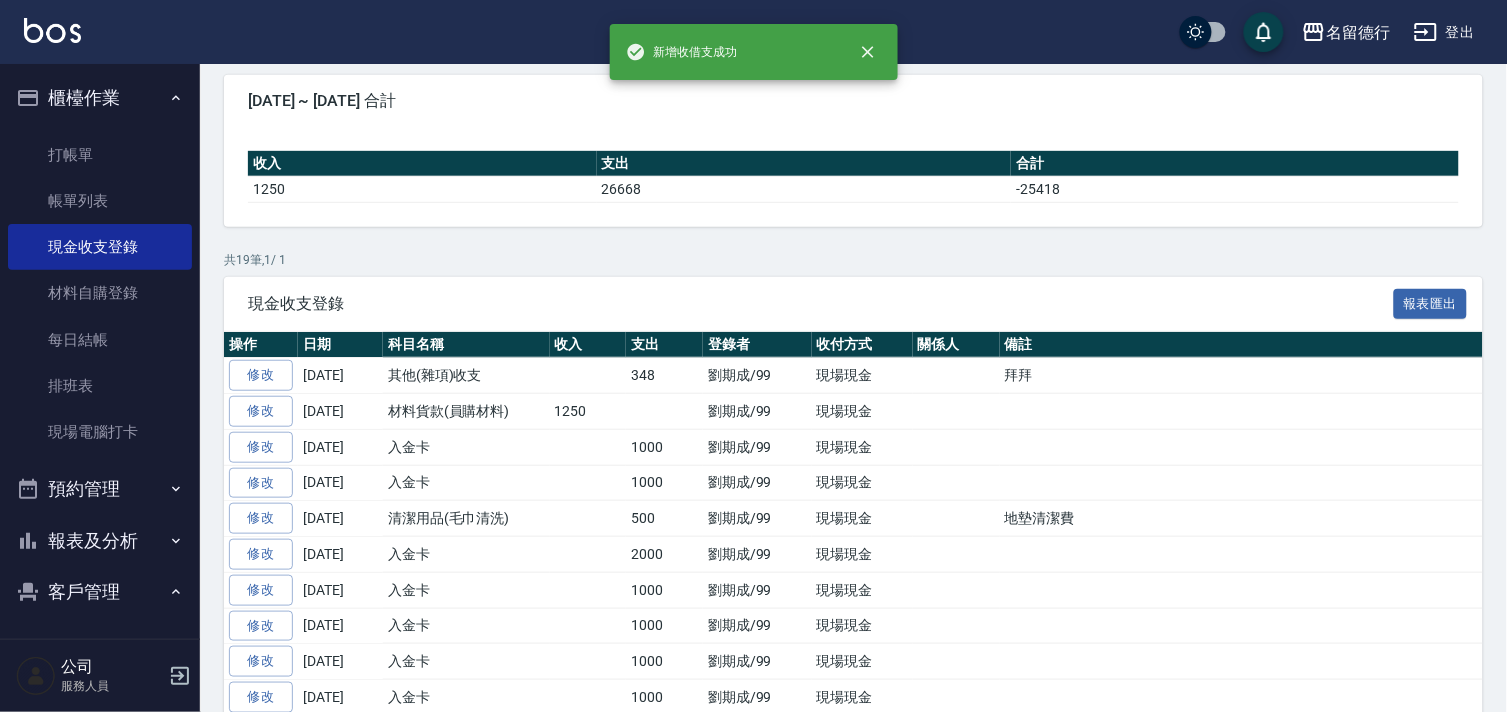scroll, scrollTop: 0, scrollLeft: 0, axis: both 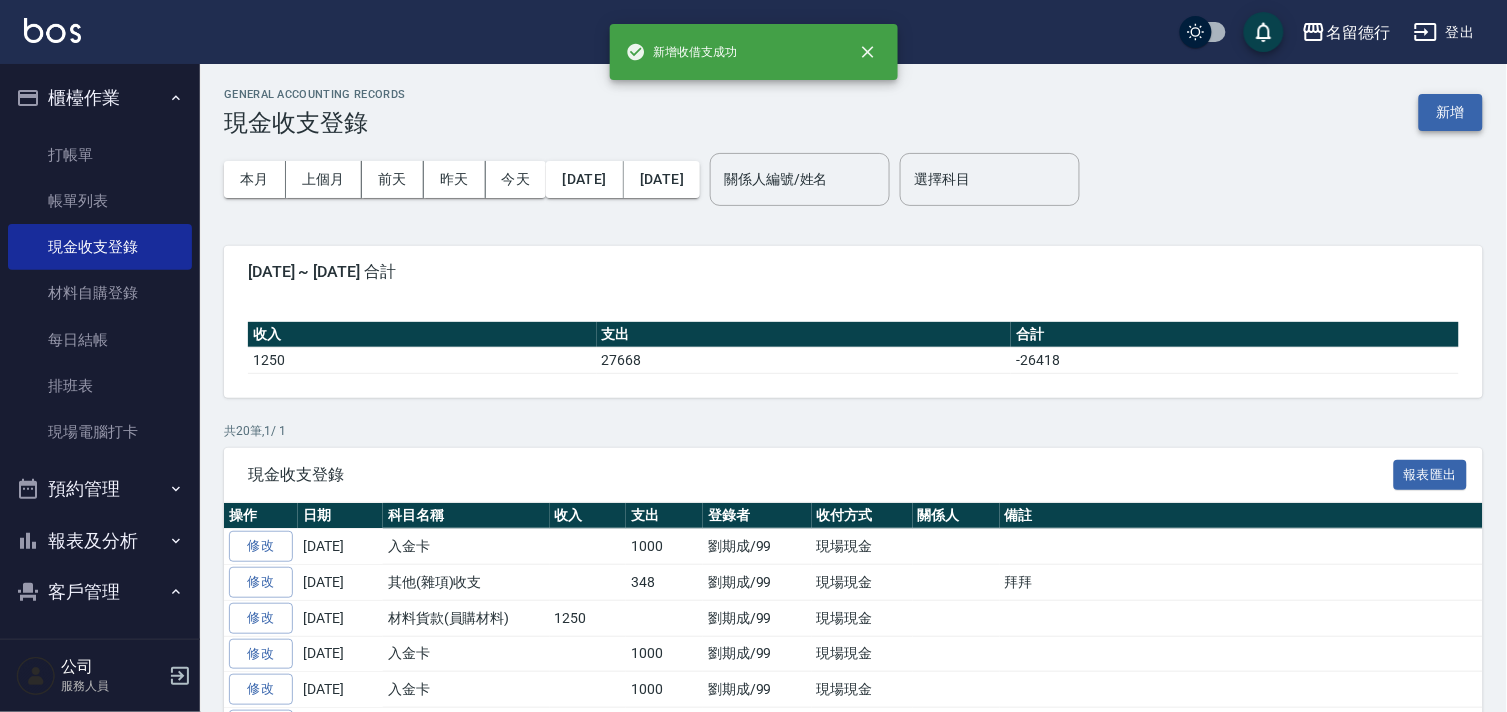 click on "新增" at bounding box center [1451, 112] 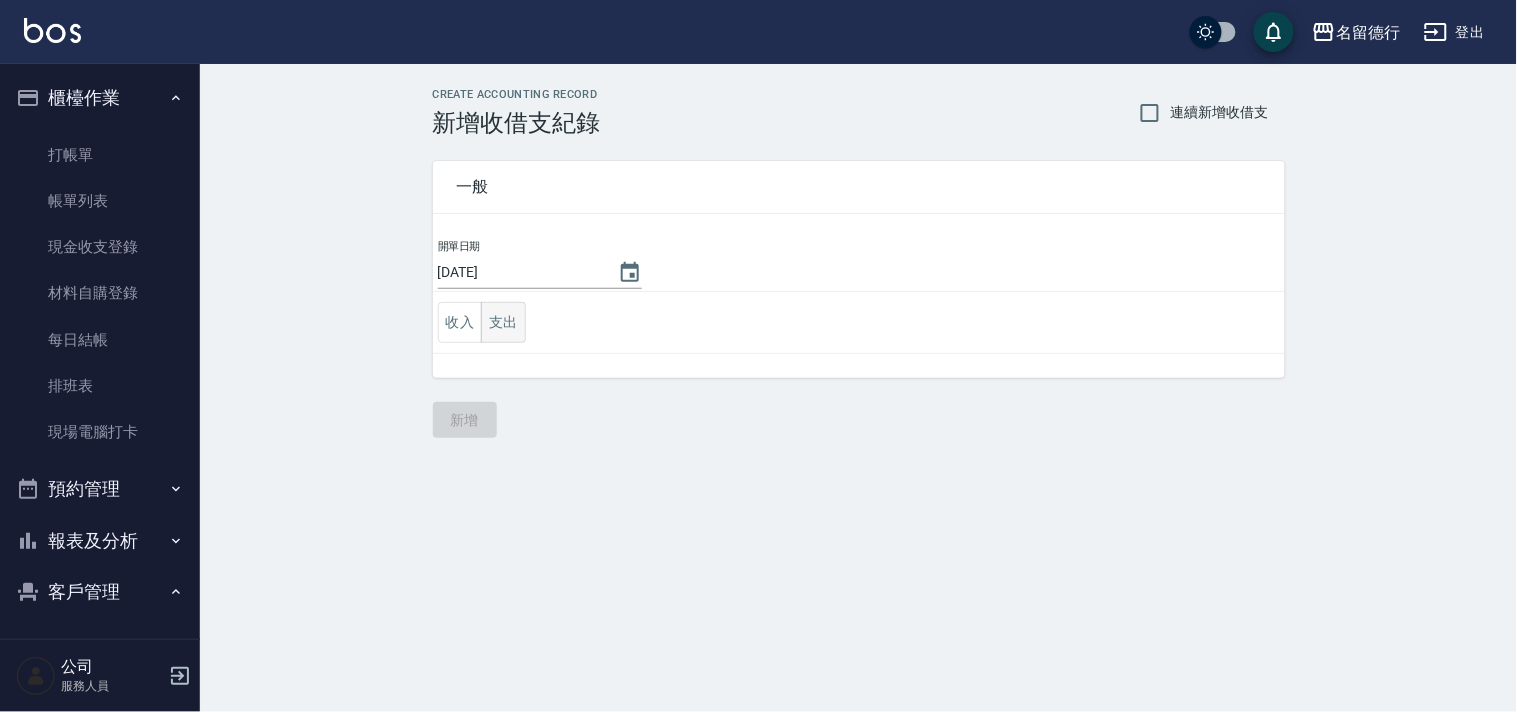 click on "支出" at bounding box center (503, 322) 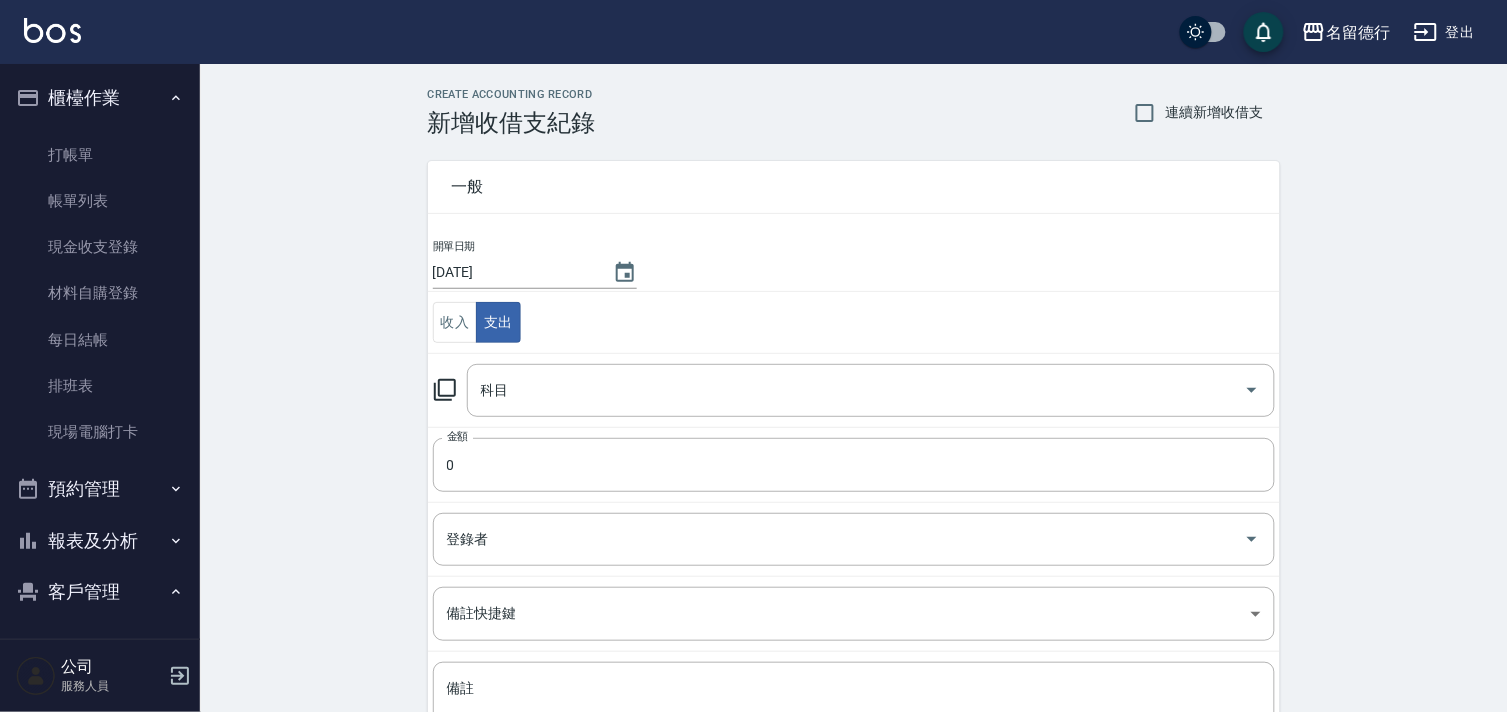 click 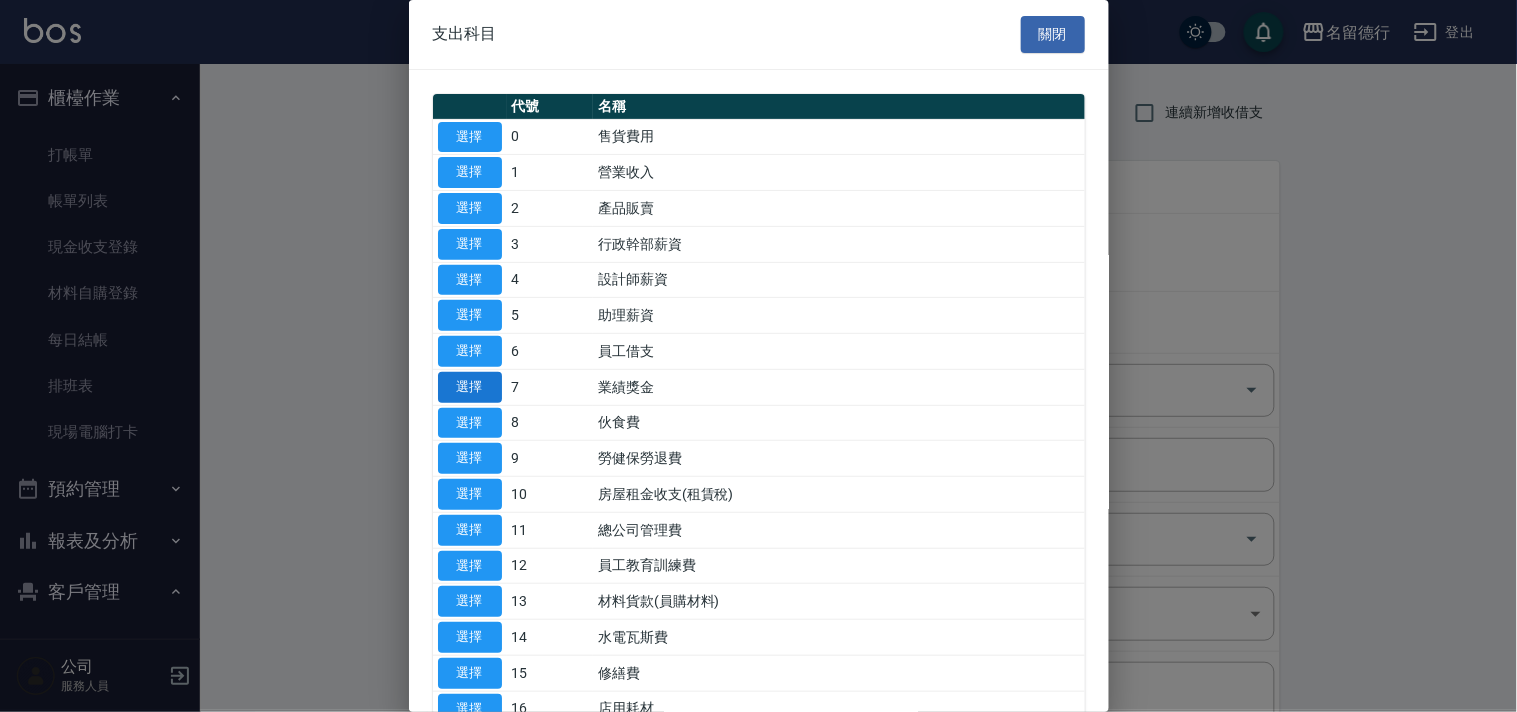 click on "選擇" at bounding box center [470, 387] 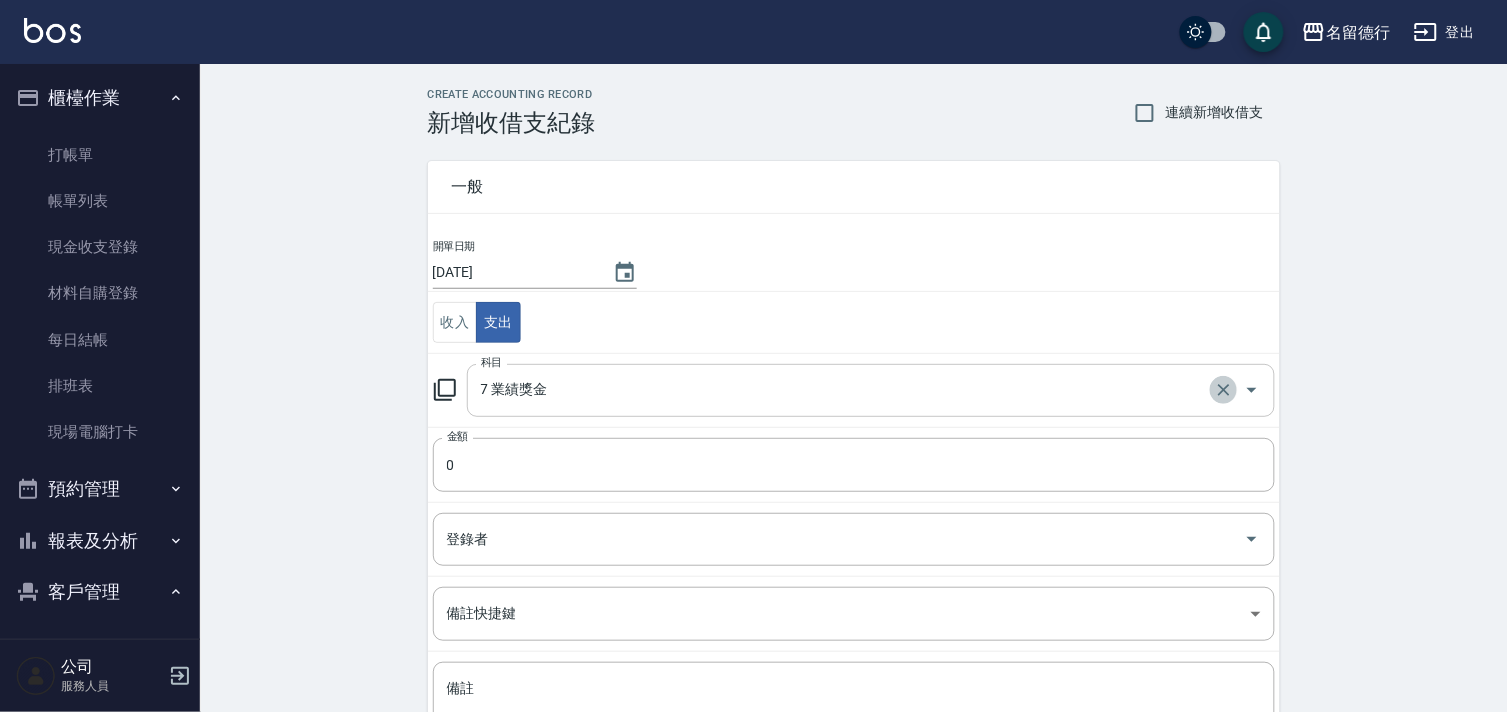 click 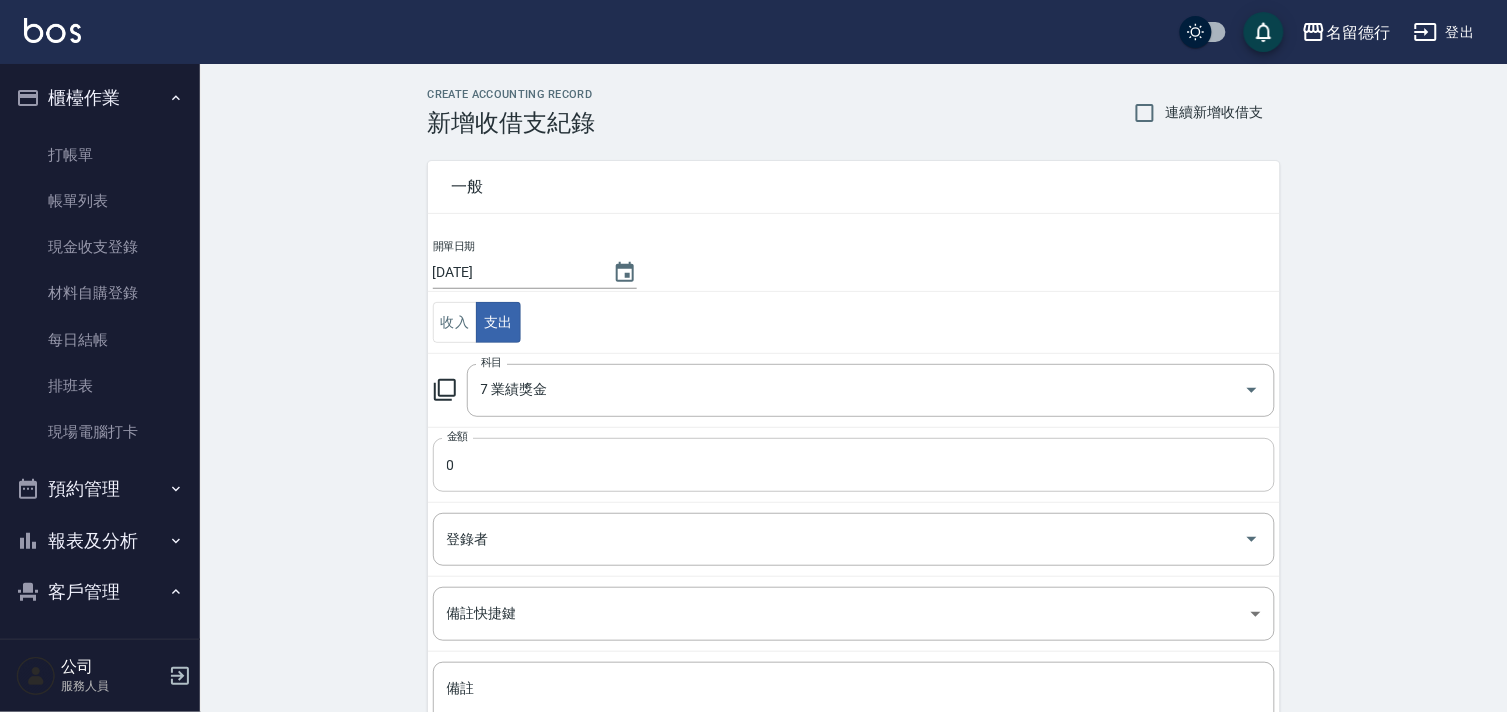 type on "7 業績獎金" 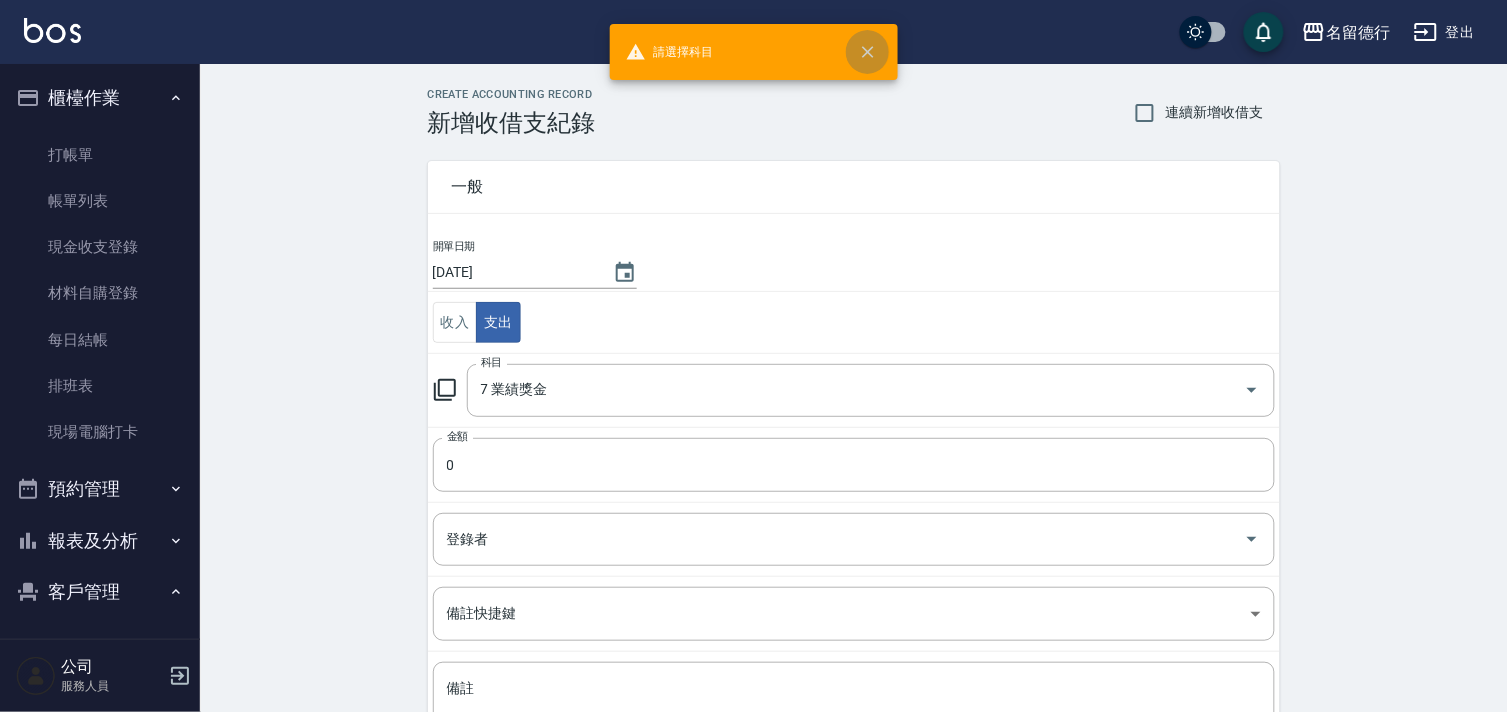 click 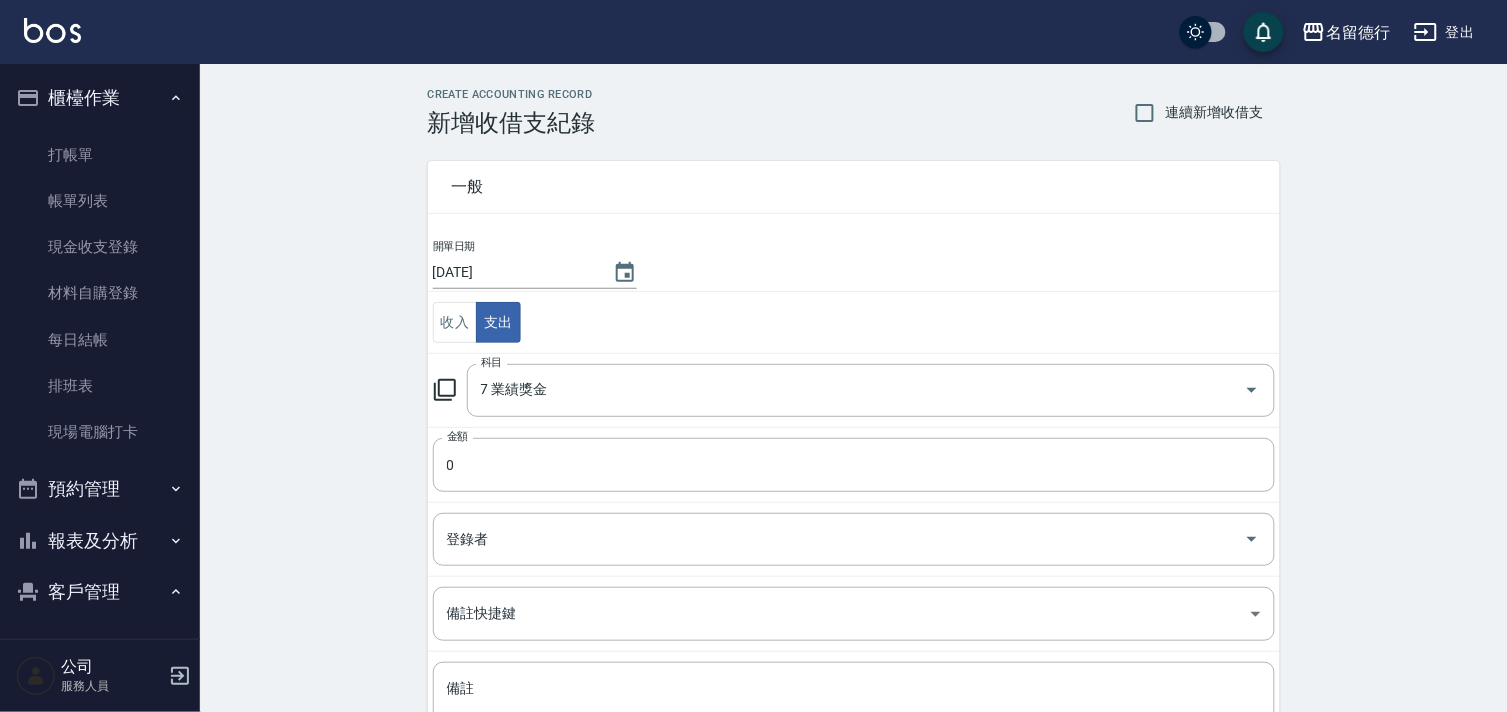 click 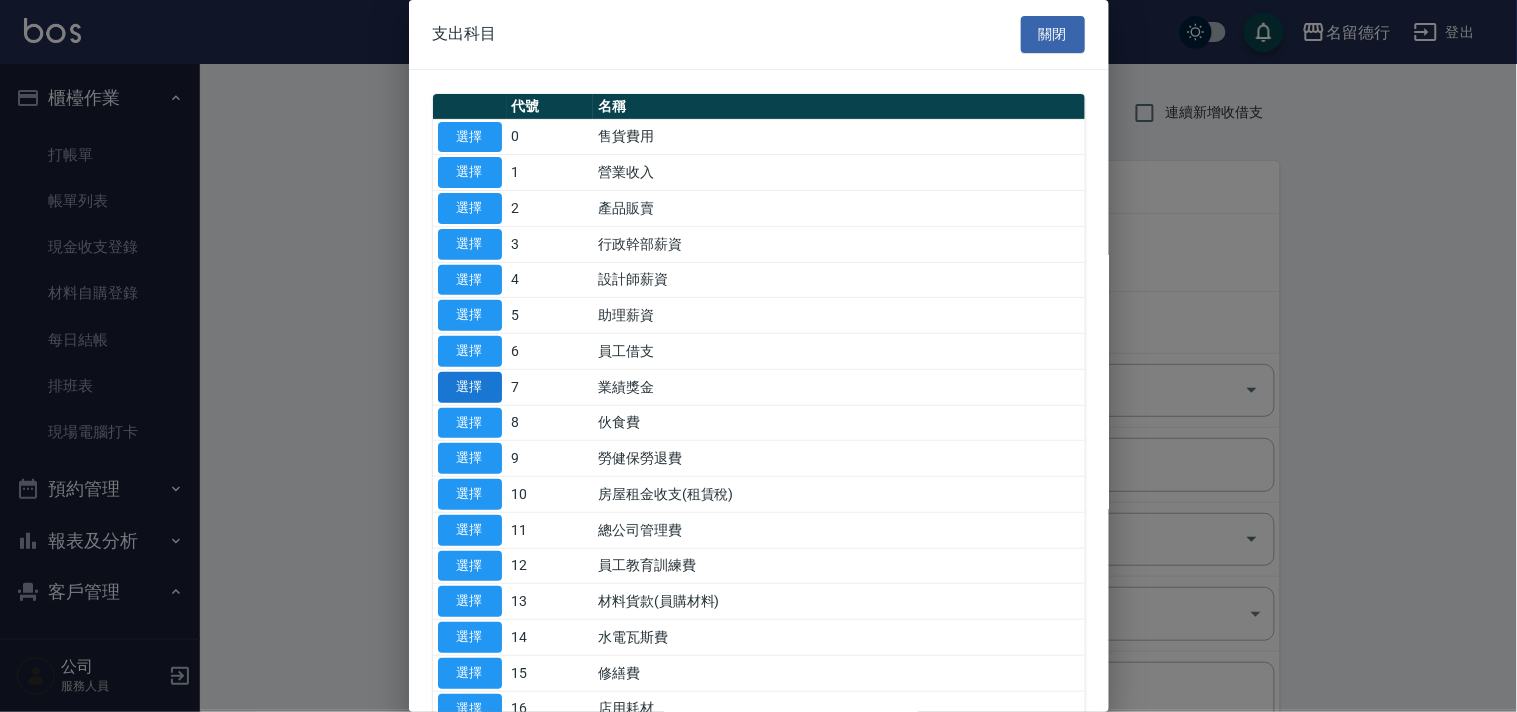 click on "選擇" at bounding box center (470, 387) 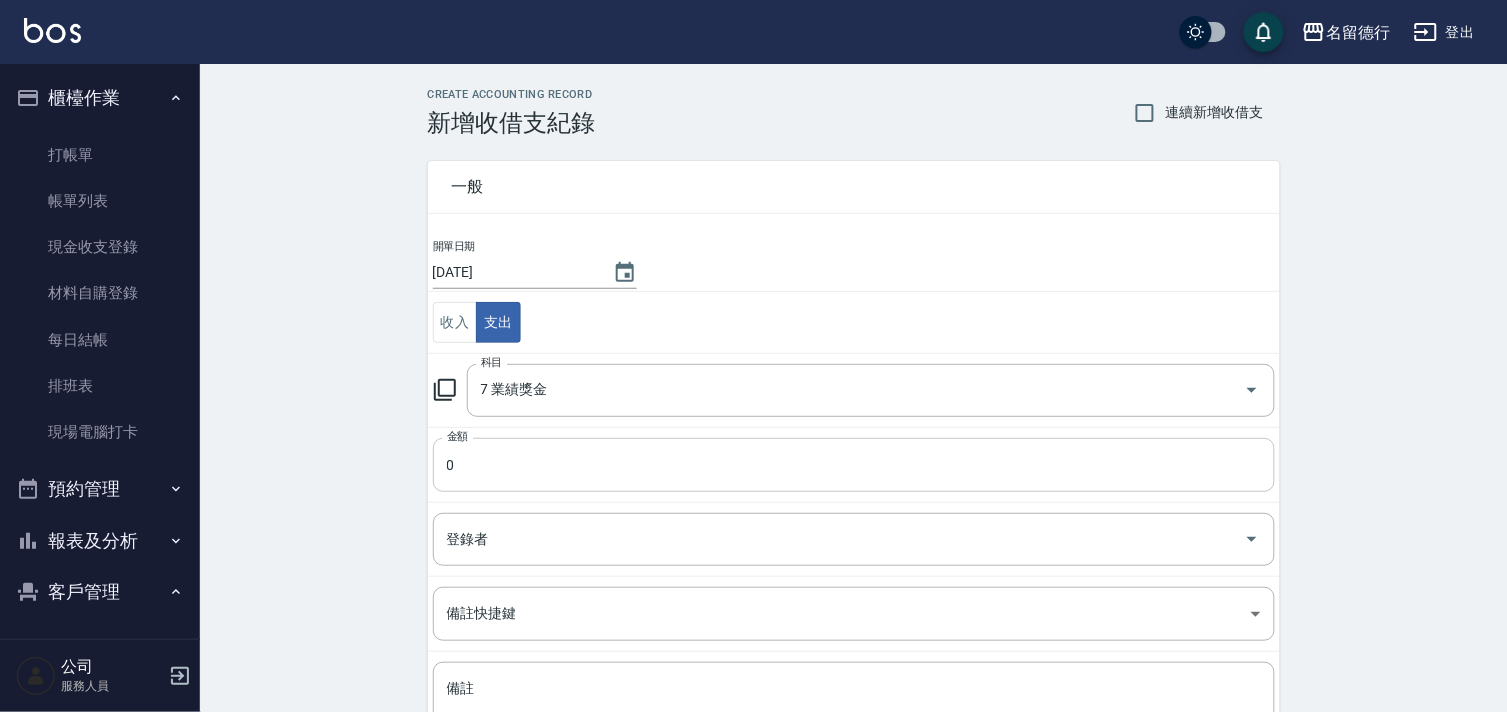 click on "0" at bounding box center (854, 465) 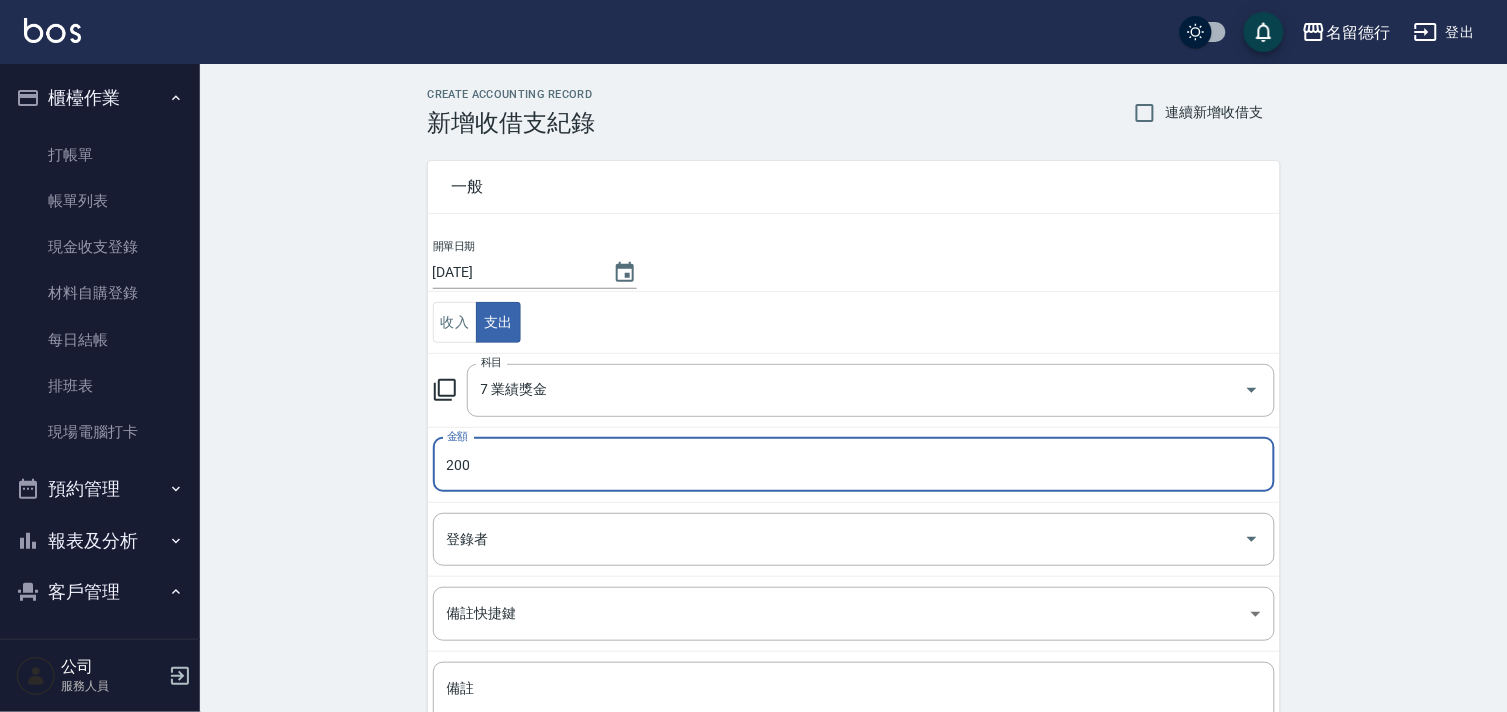 type on "200" 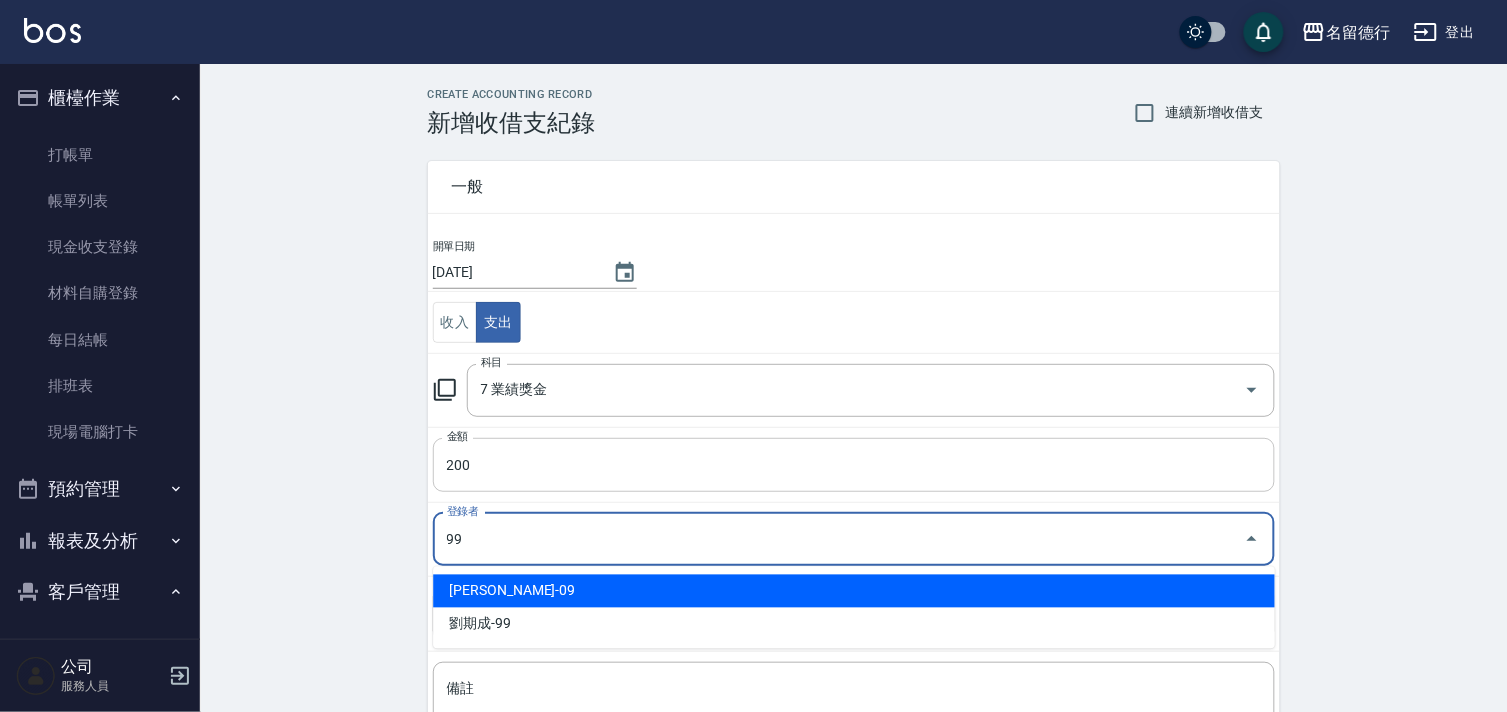 type on "劉期成-99" 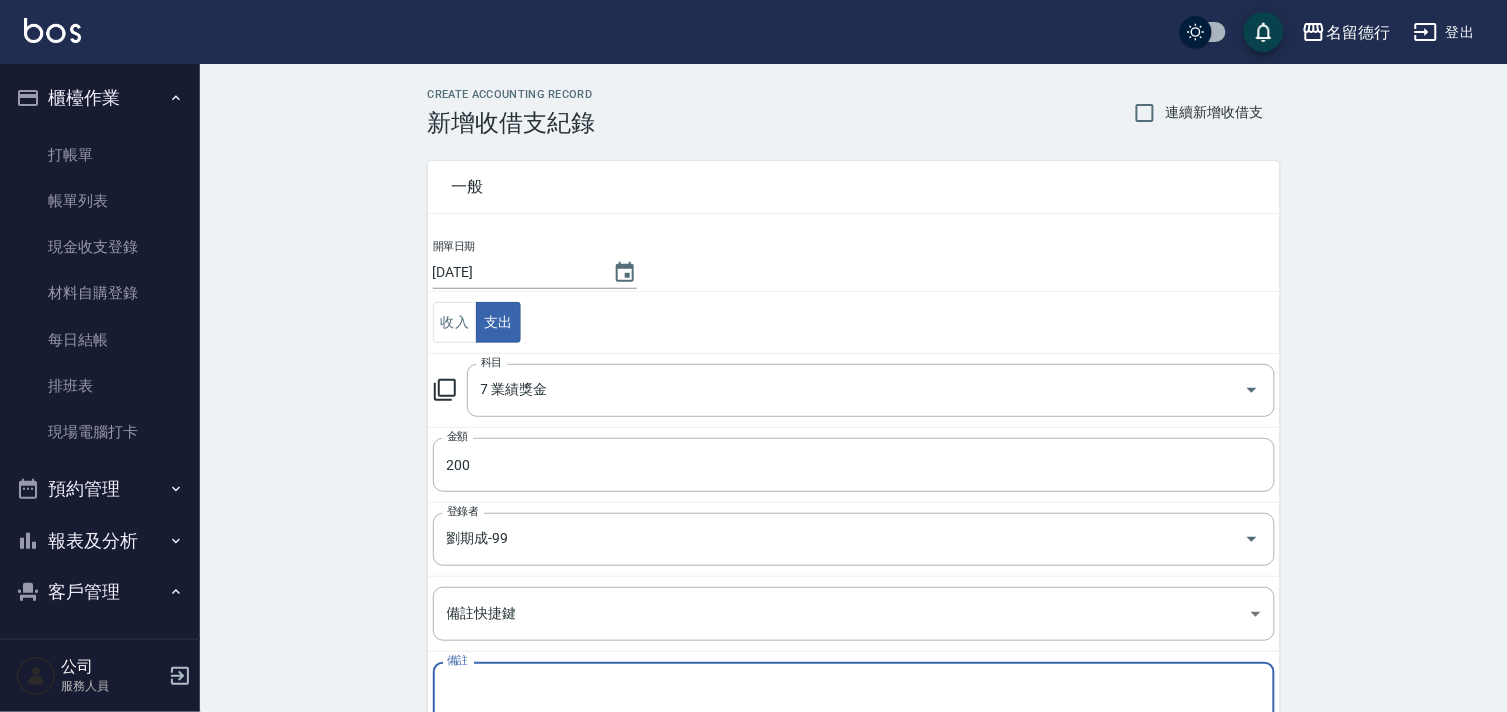 click on "備註" at bounding box center [854, 713] 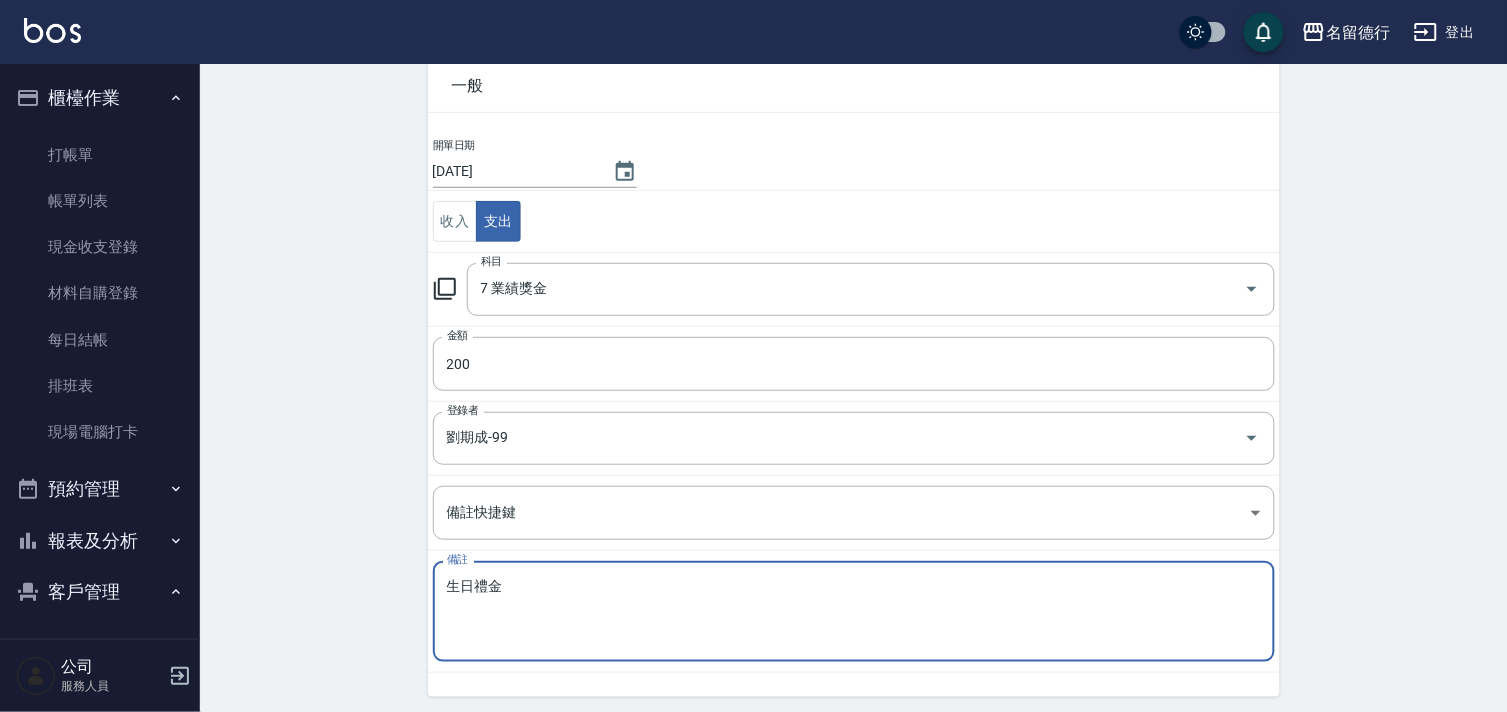 scroll, scrollTop: 171, scrollLeft: 0, axis: vertical 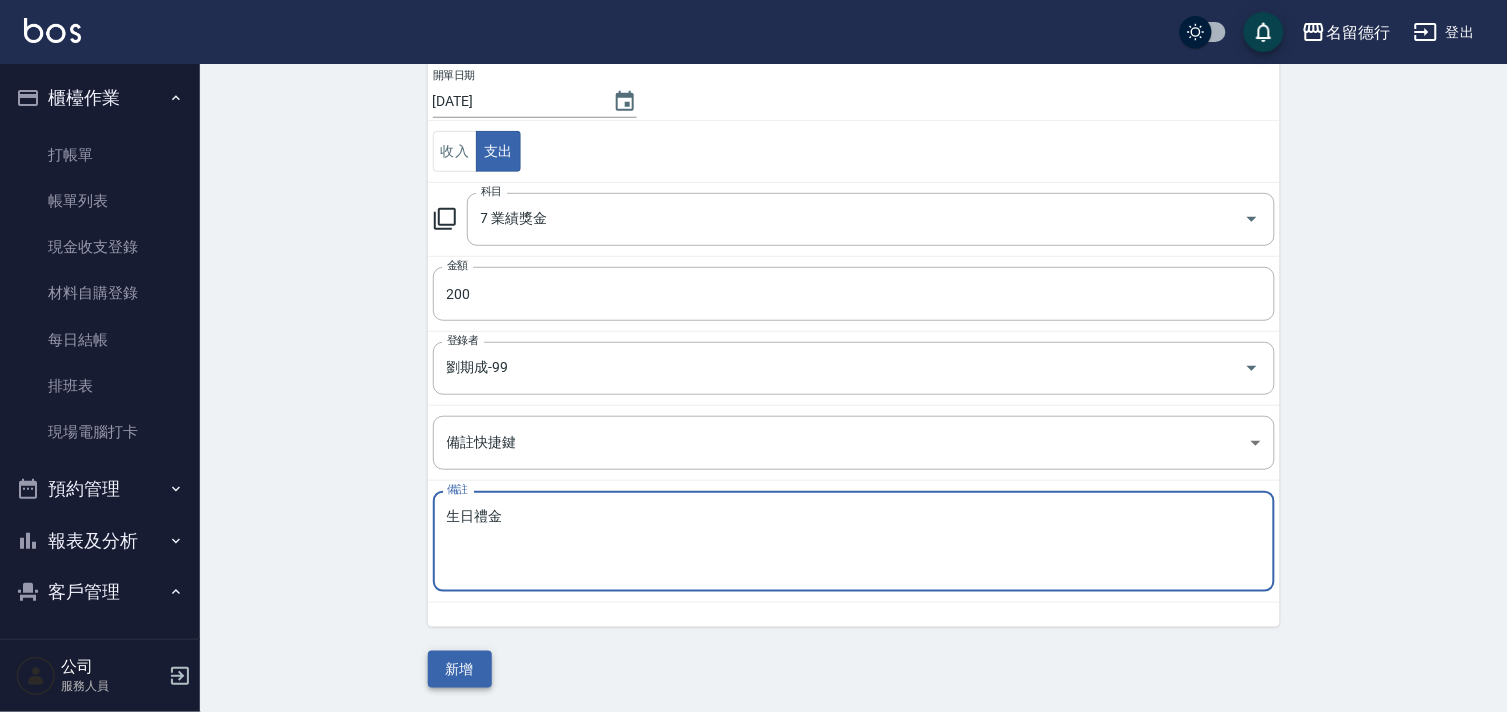 type on "生日禮金" 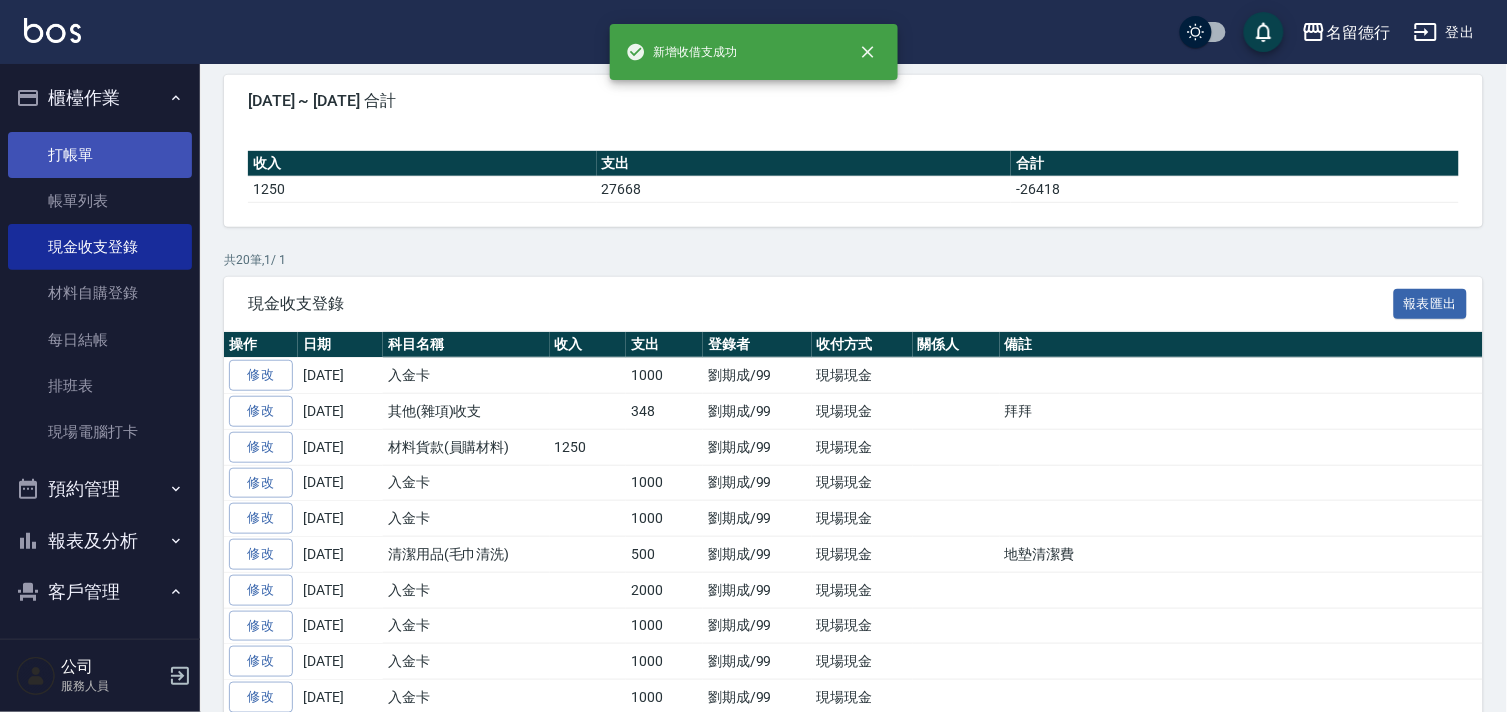scroll, scrollTop: 0, scrollLeft: 0, axis: both 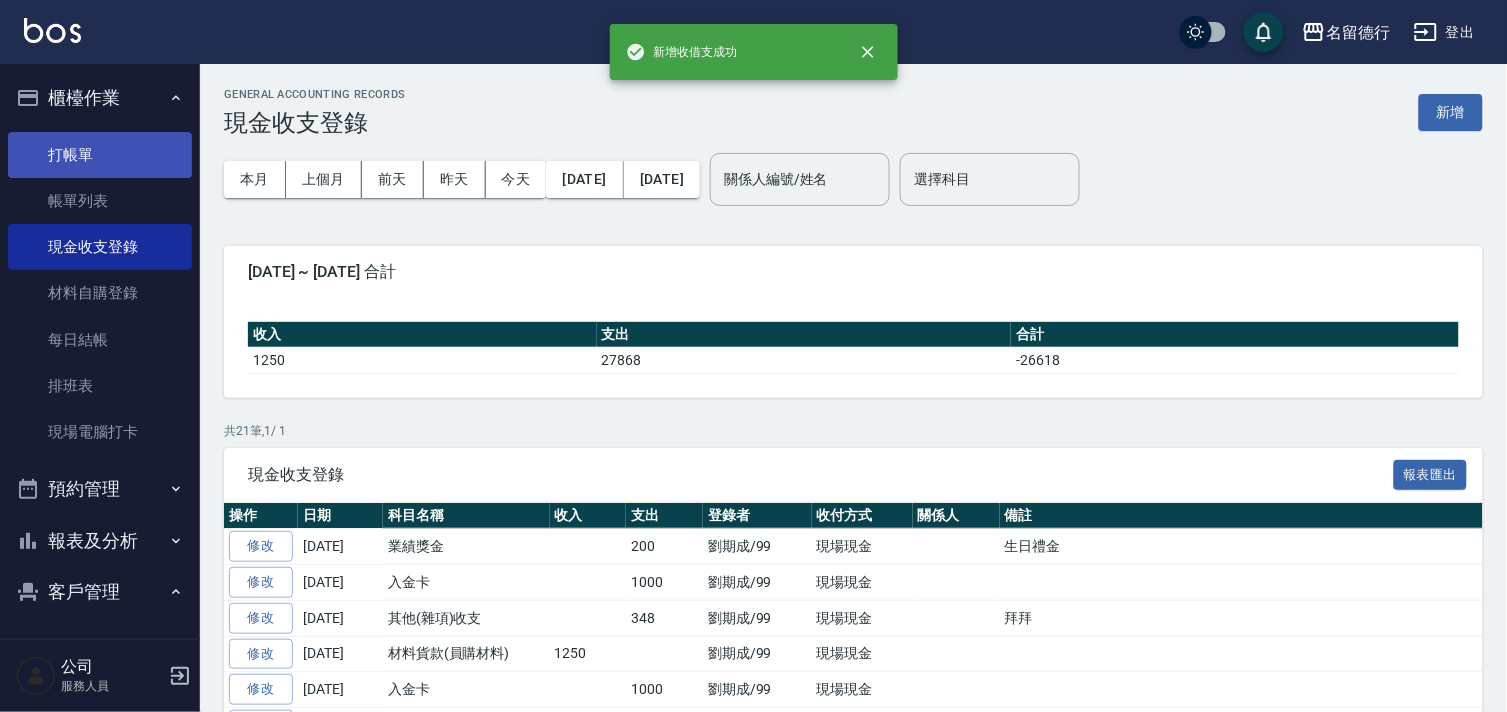 click on "打帳單" at bounding box center (100, 155) 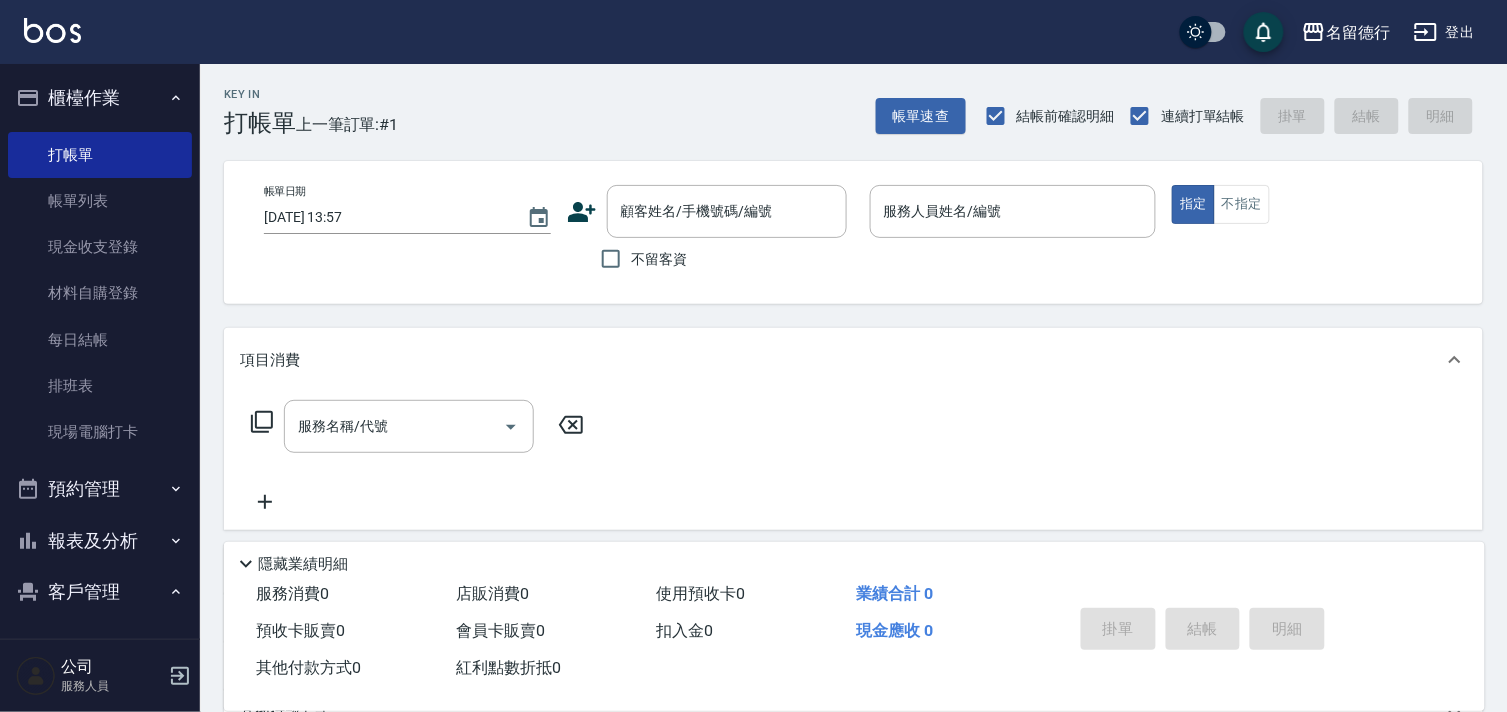 click on "名[PERSON_NAME]出" at bounding box center (753, 32) 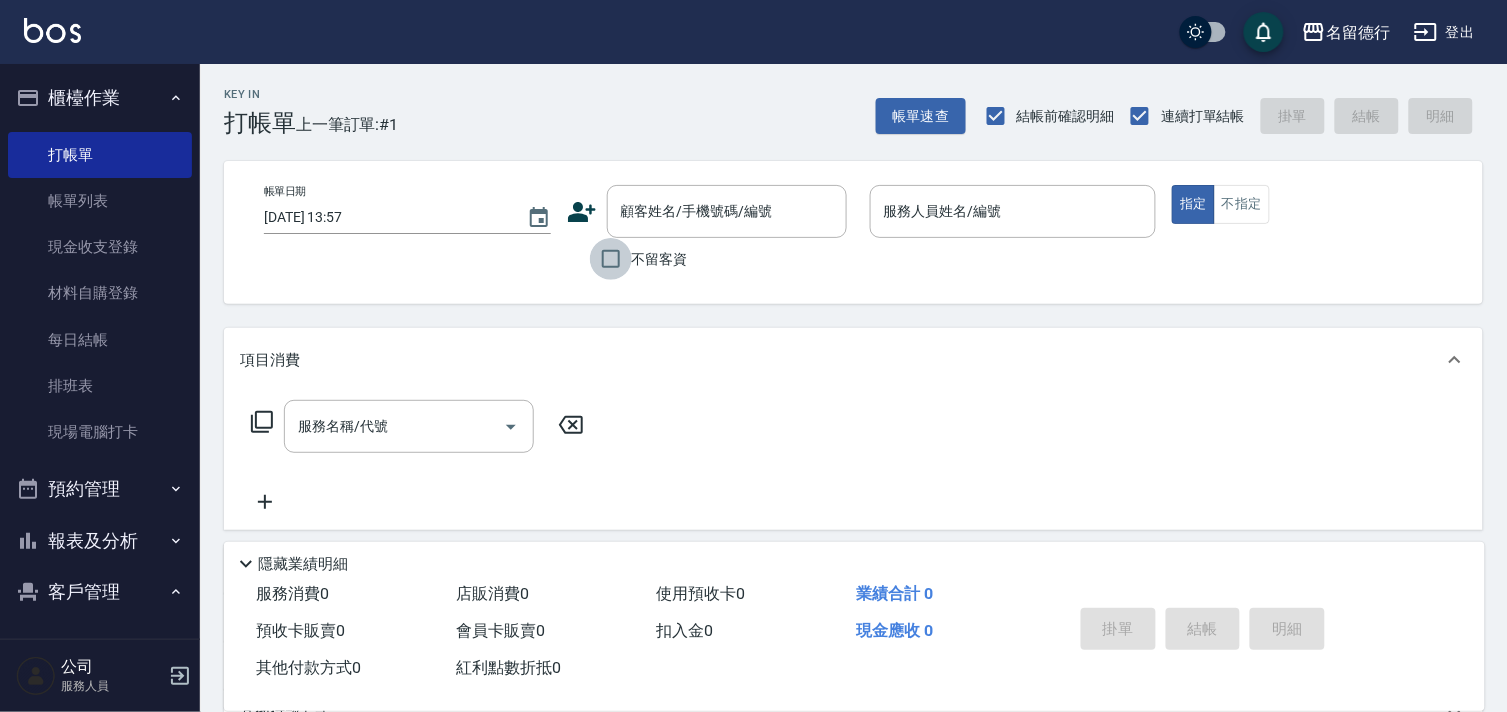 click on "不留客資" at bounding box center (611, 259) 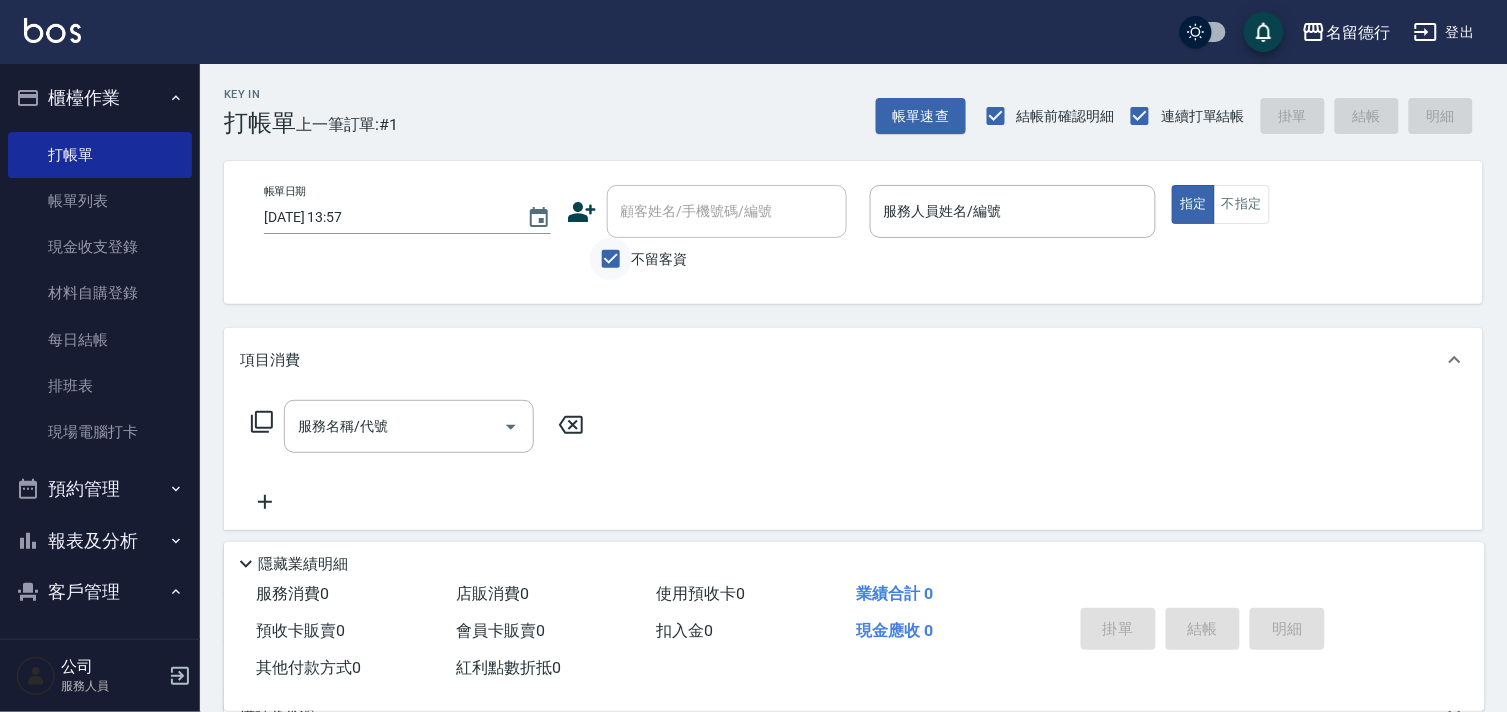 click on "不留客資" at bounding box center (611, 259) 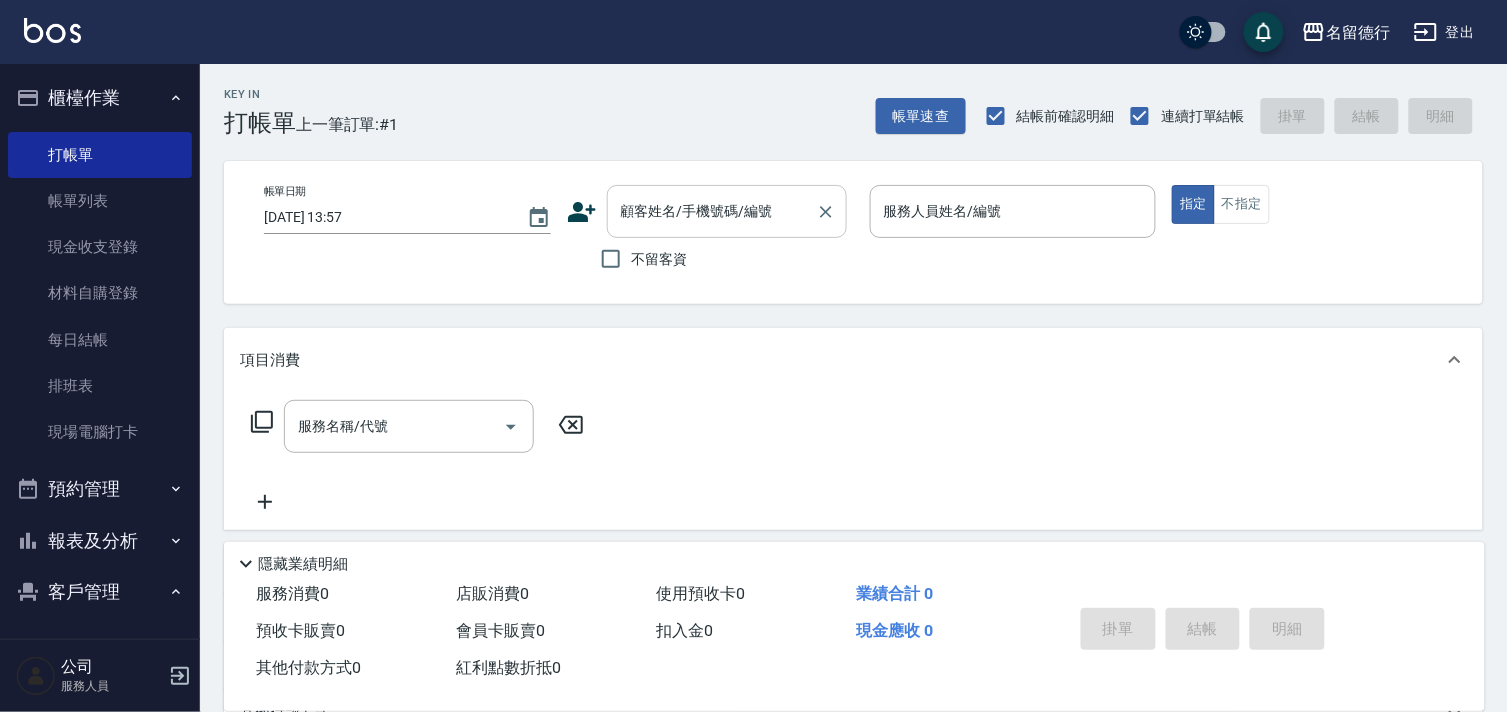 click on "顧客姓名/手機號碼/編號 顧客姓名/手機號碼/編號" at bounding box center (727, 211) 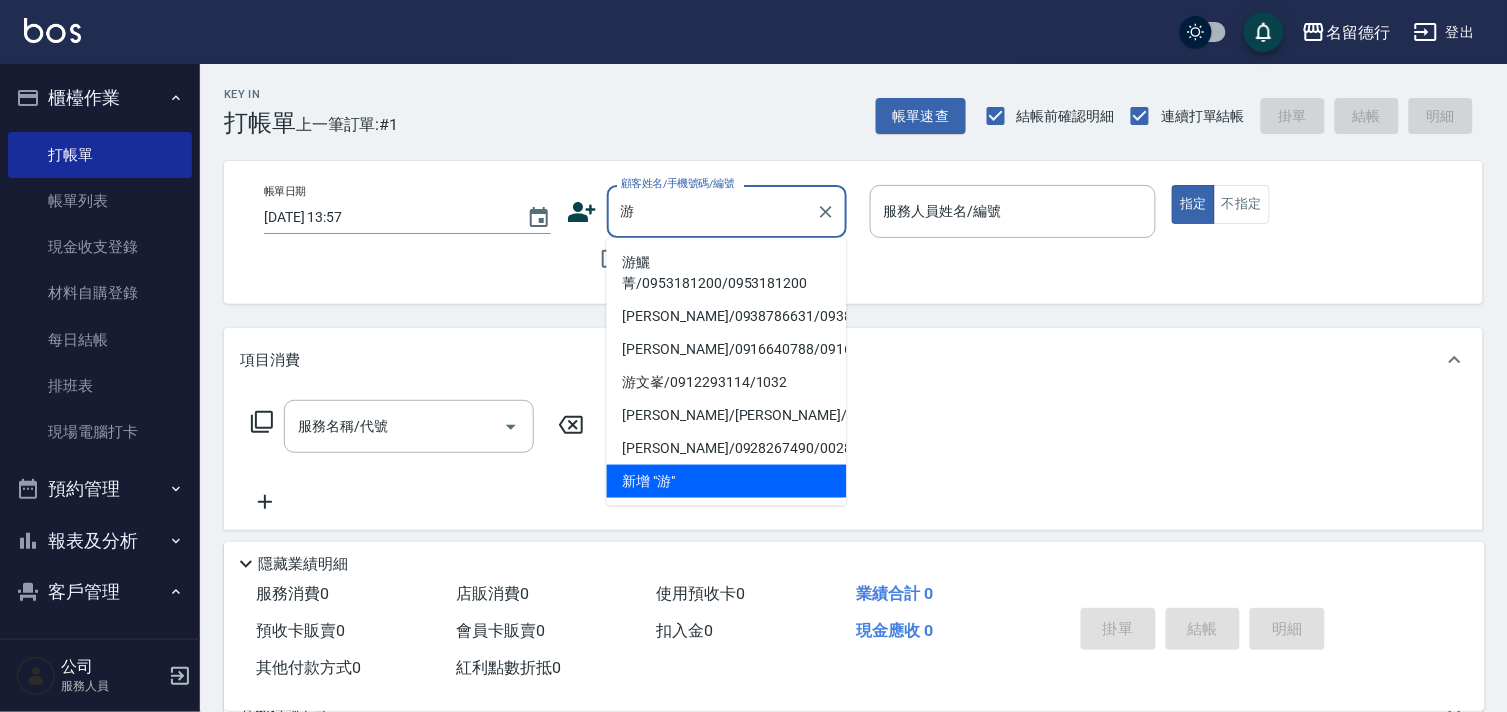 click on "游鱺菁/0953181200/0953181200" at bounding box center [727, 273] 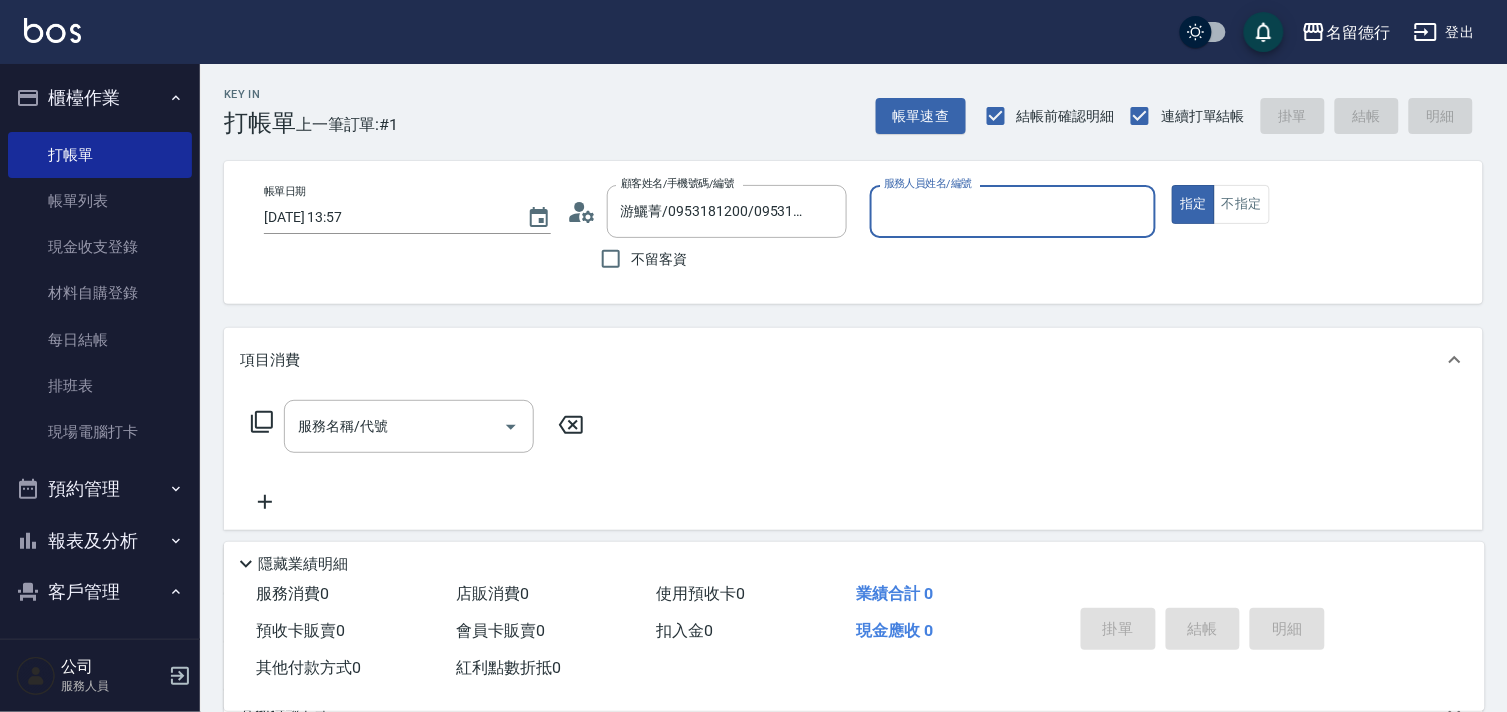 type on "婉如-10" 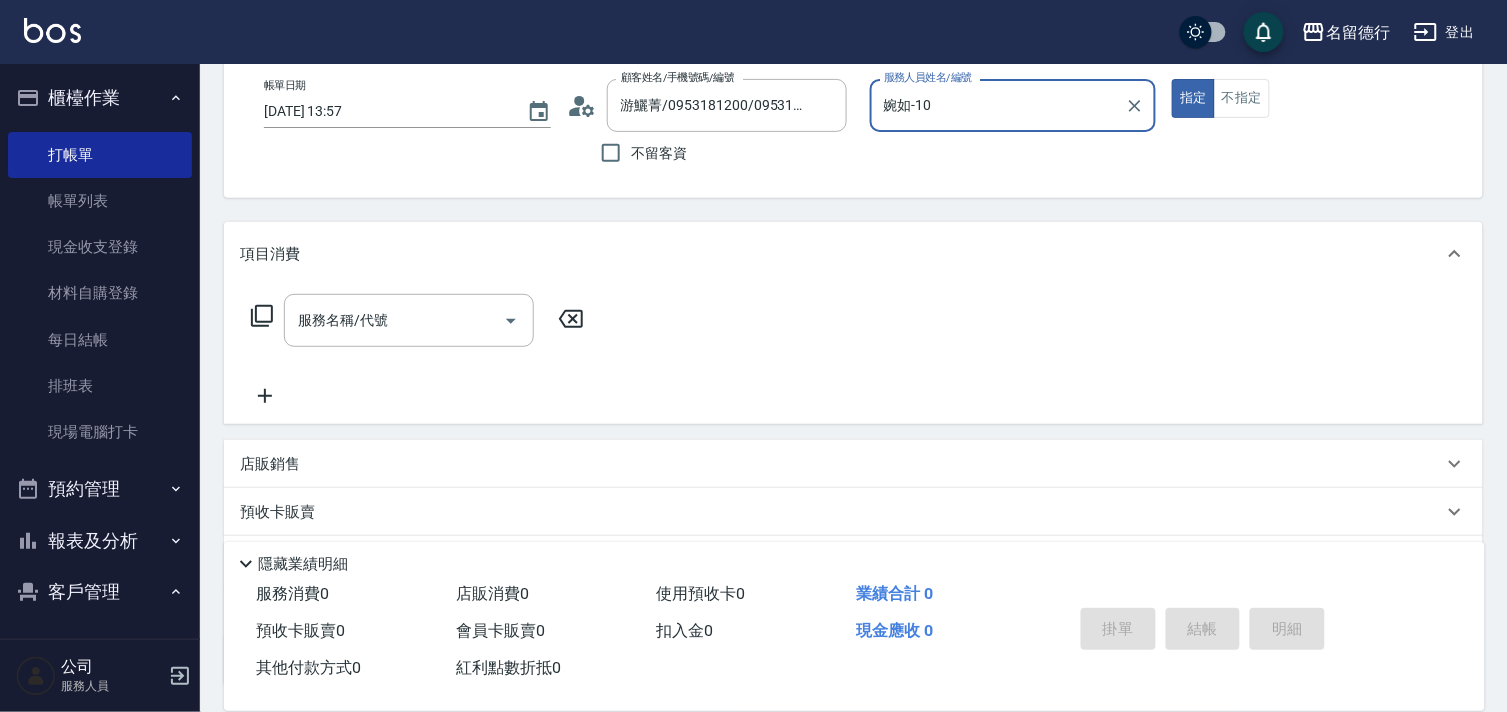 scroll, scrollTop: 268, scrollLeft: 0, axis: vertical 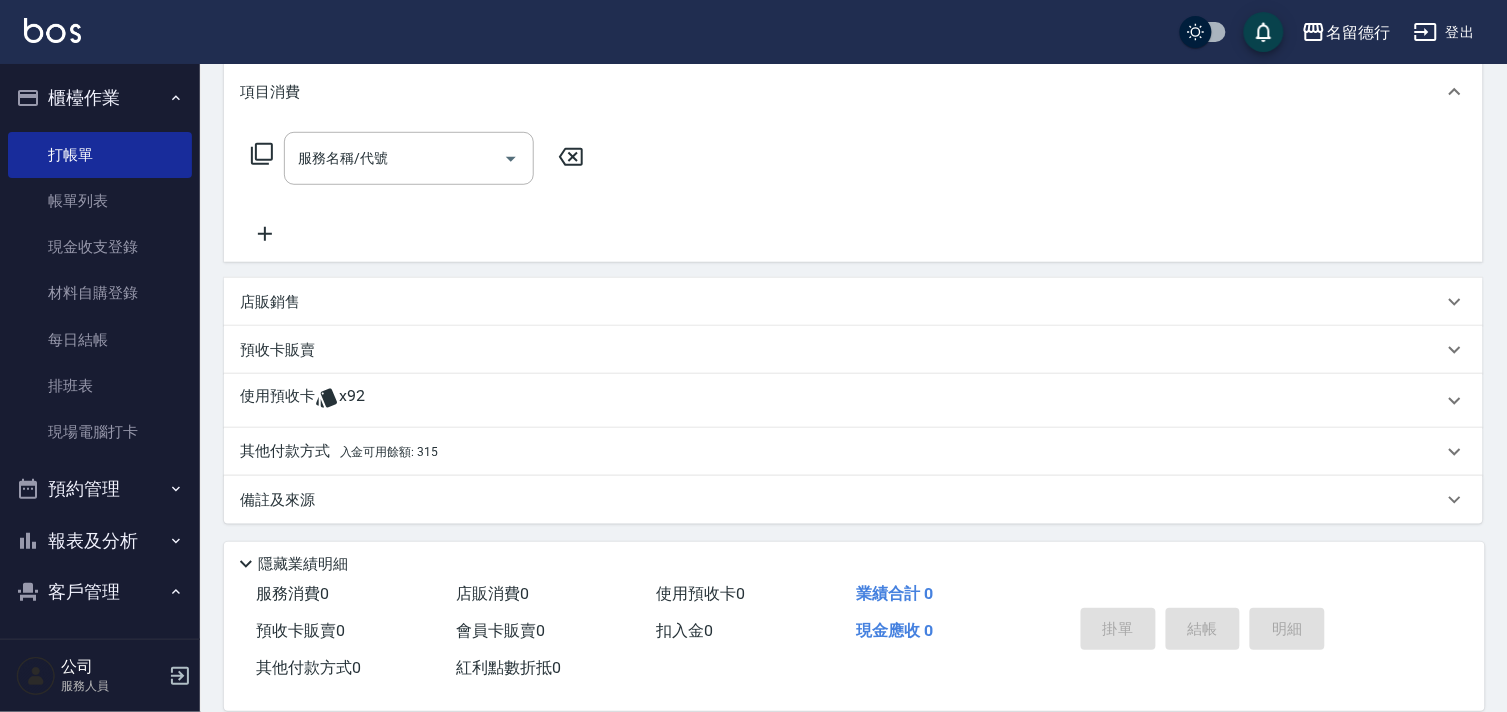 click on "其他付款方式 入金可用餘額: 315" at bounding box center (339, 452) 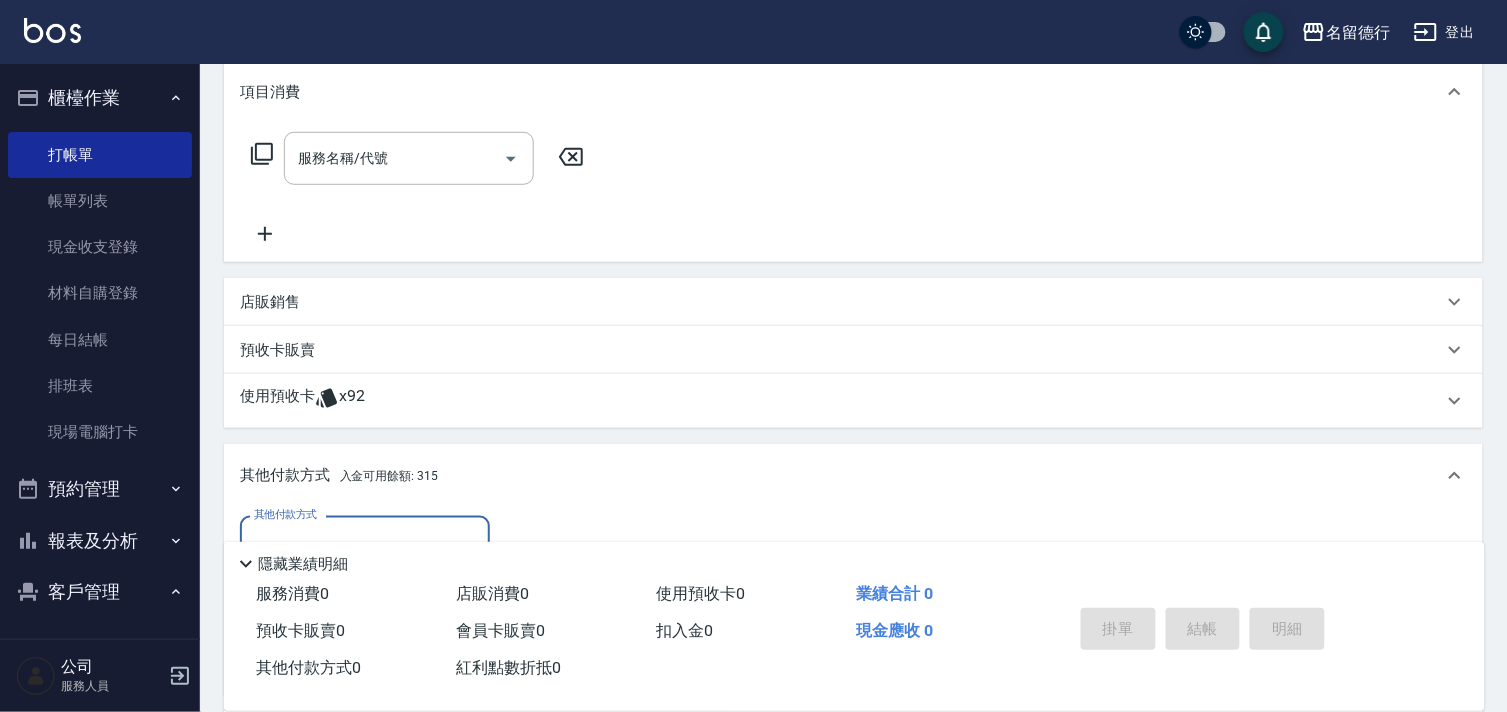 scroll, scrollTop: 0, scrollLeft: 0, axis: both 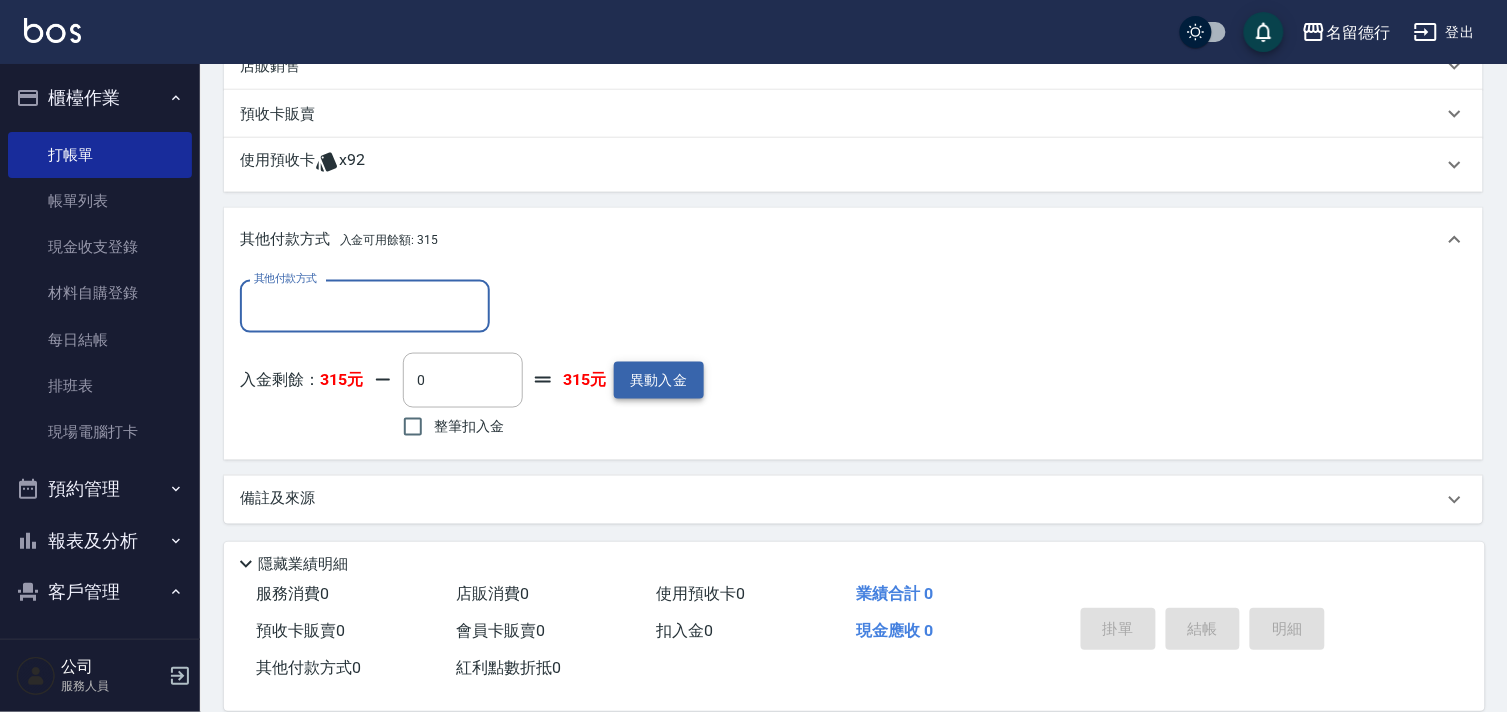 click on "異動入金" at bounding box center [659, 380] 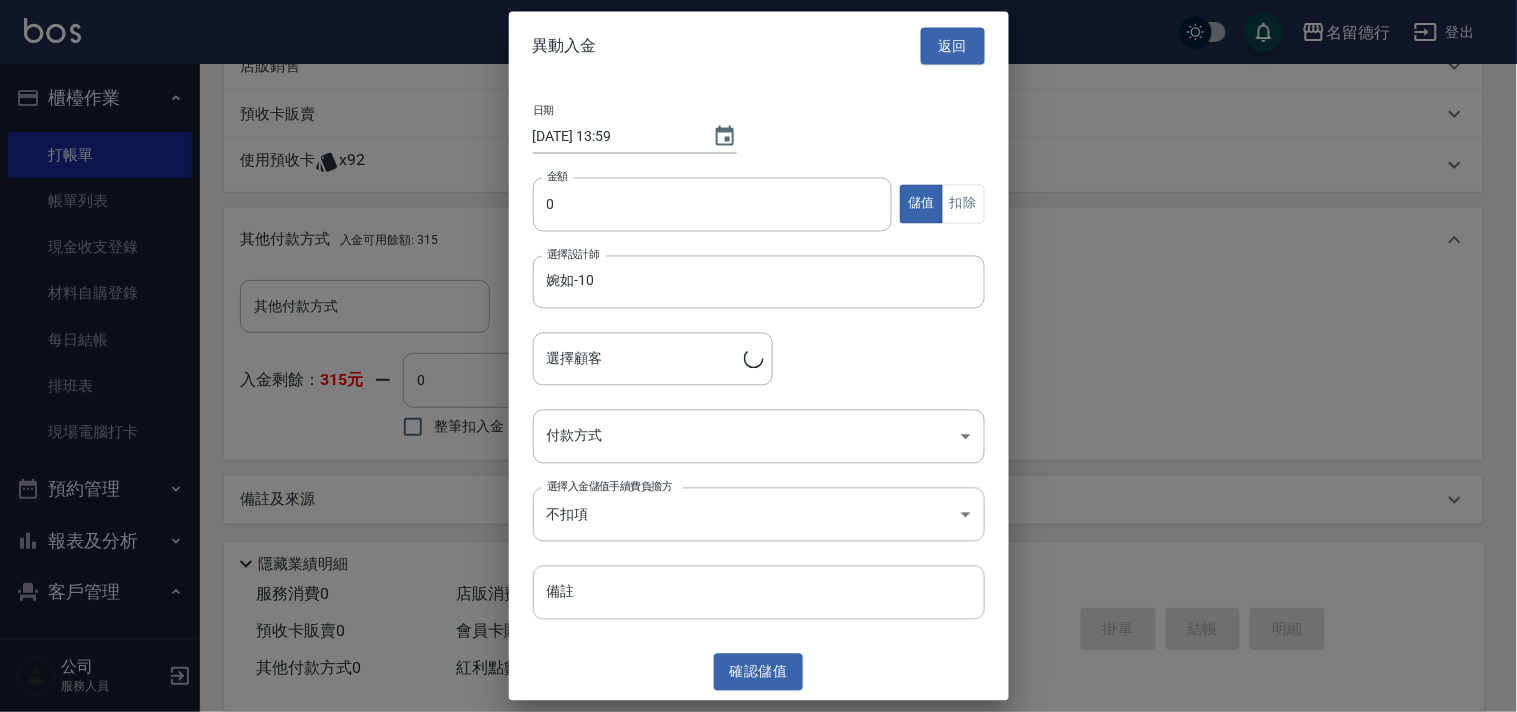 type on "游鱺菁/0953181200/0953181200" 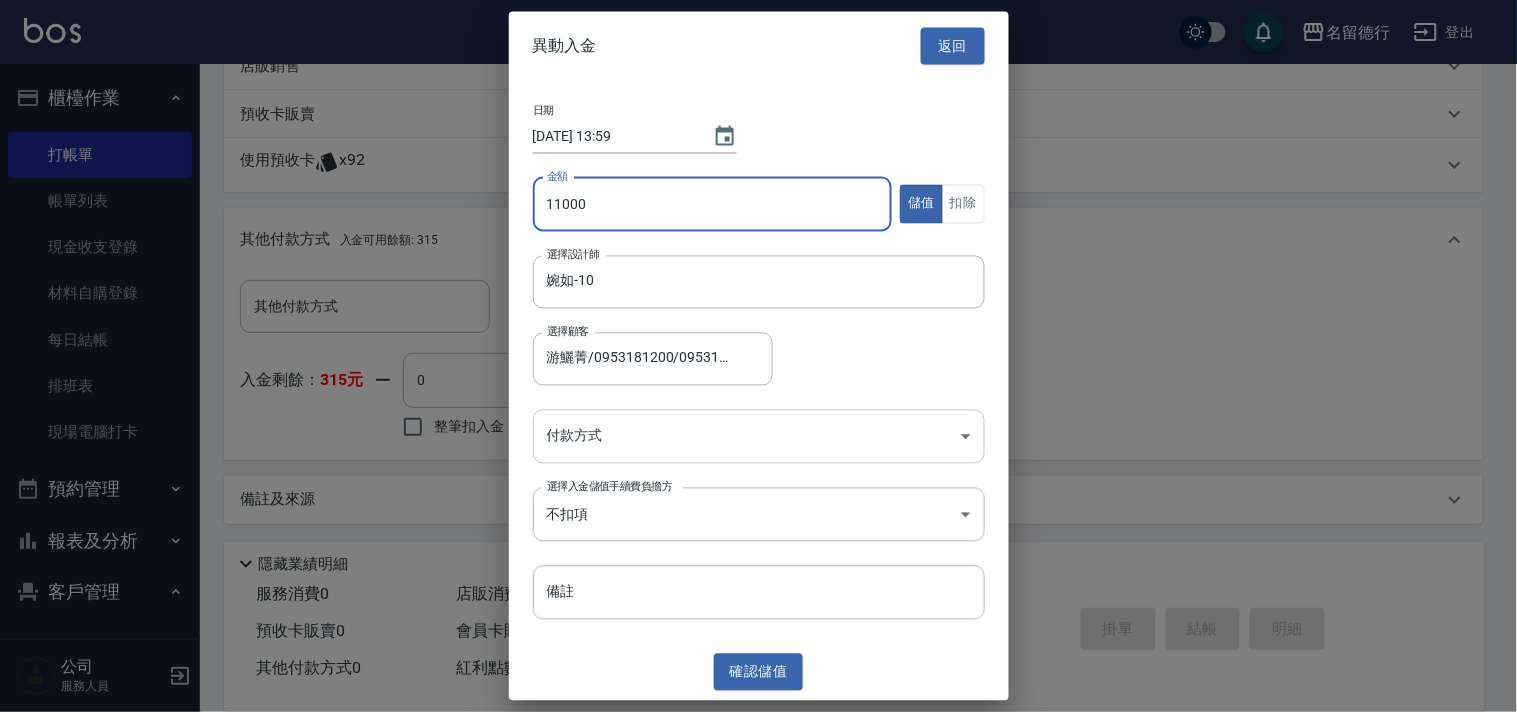 type on "11000" 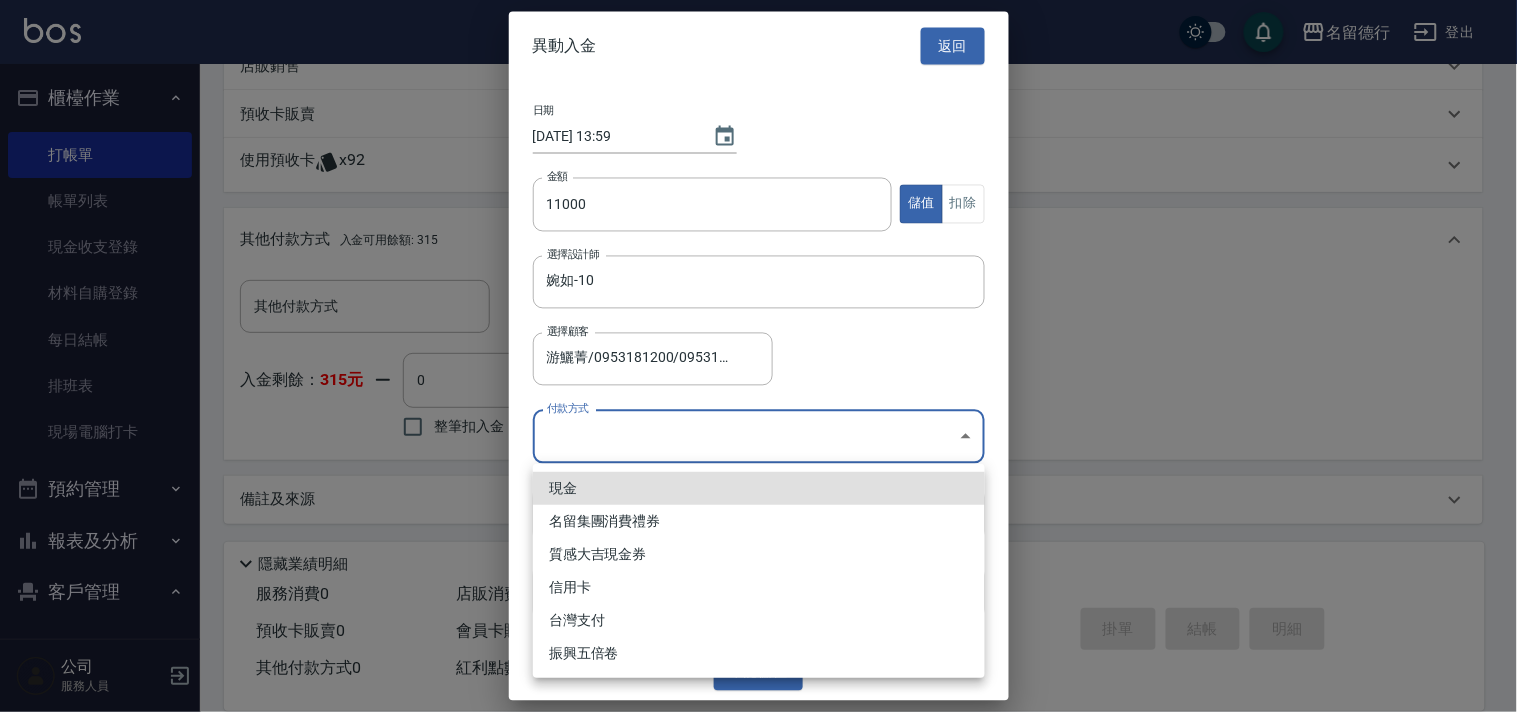 click on "現金" at bounding box center (759, 488) 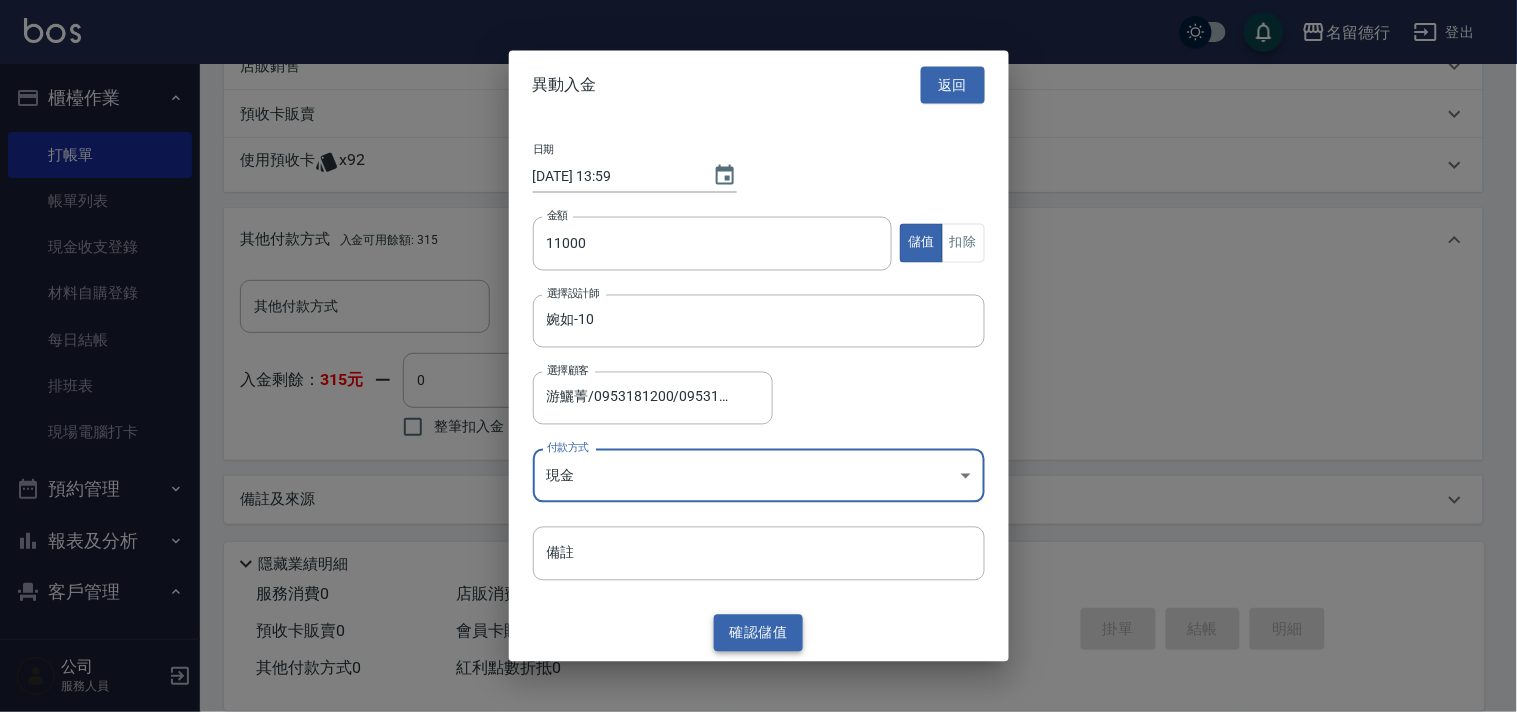click on "確認 儲值" at bounding box center [759, 633] 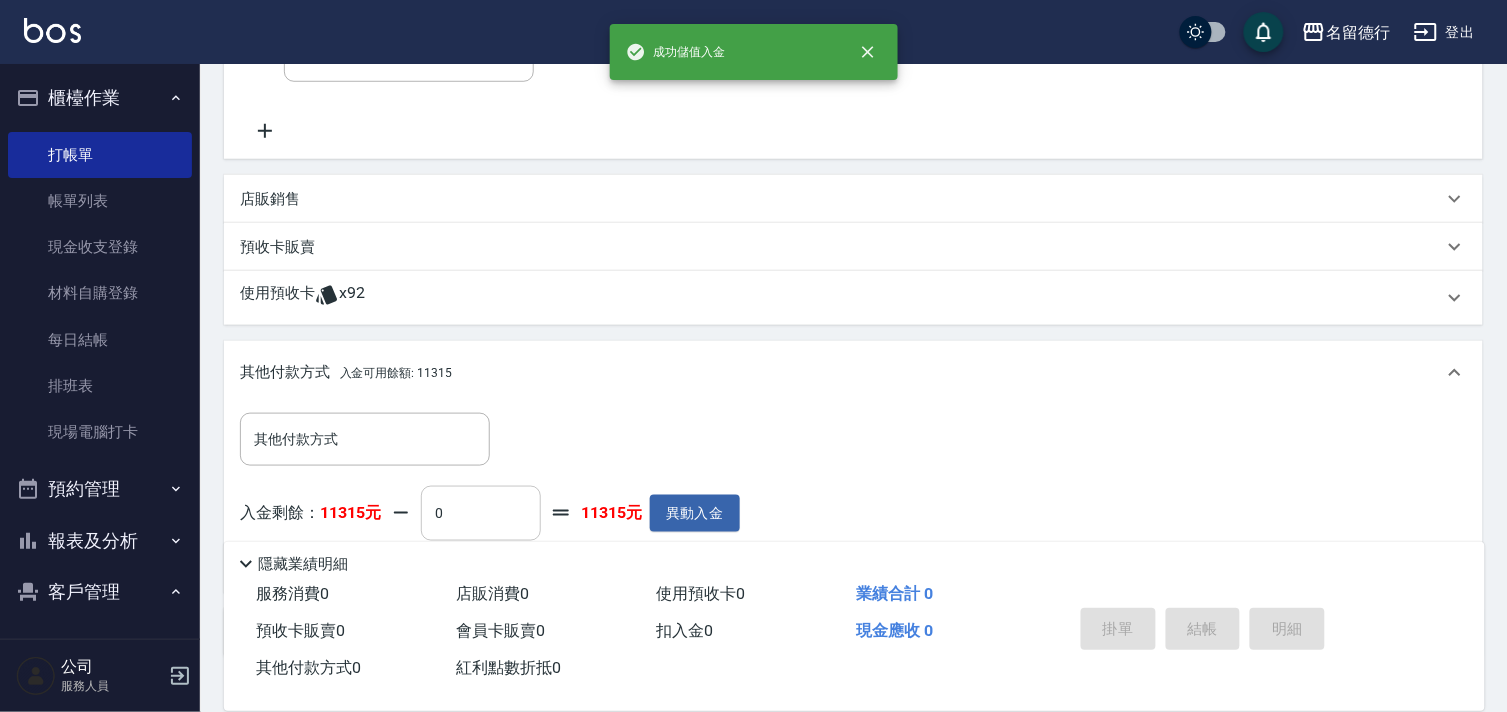 scroll, scrollTop: 282, scrollLeft: 0, axis: vertical 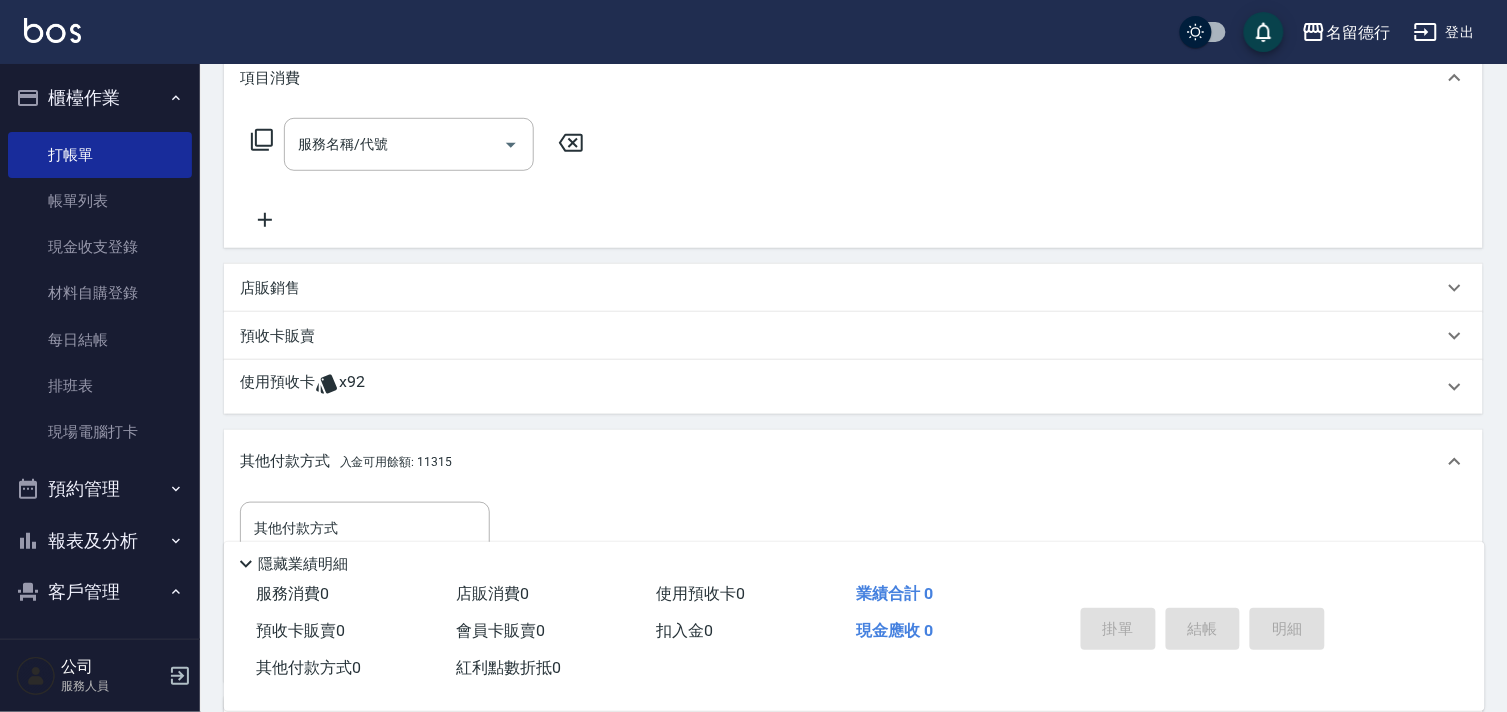 click on "預收卡販賣" at bounding box center [277, 336] 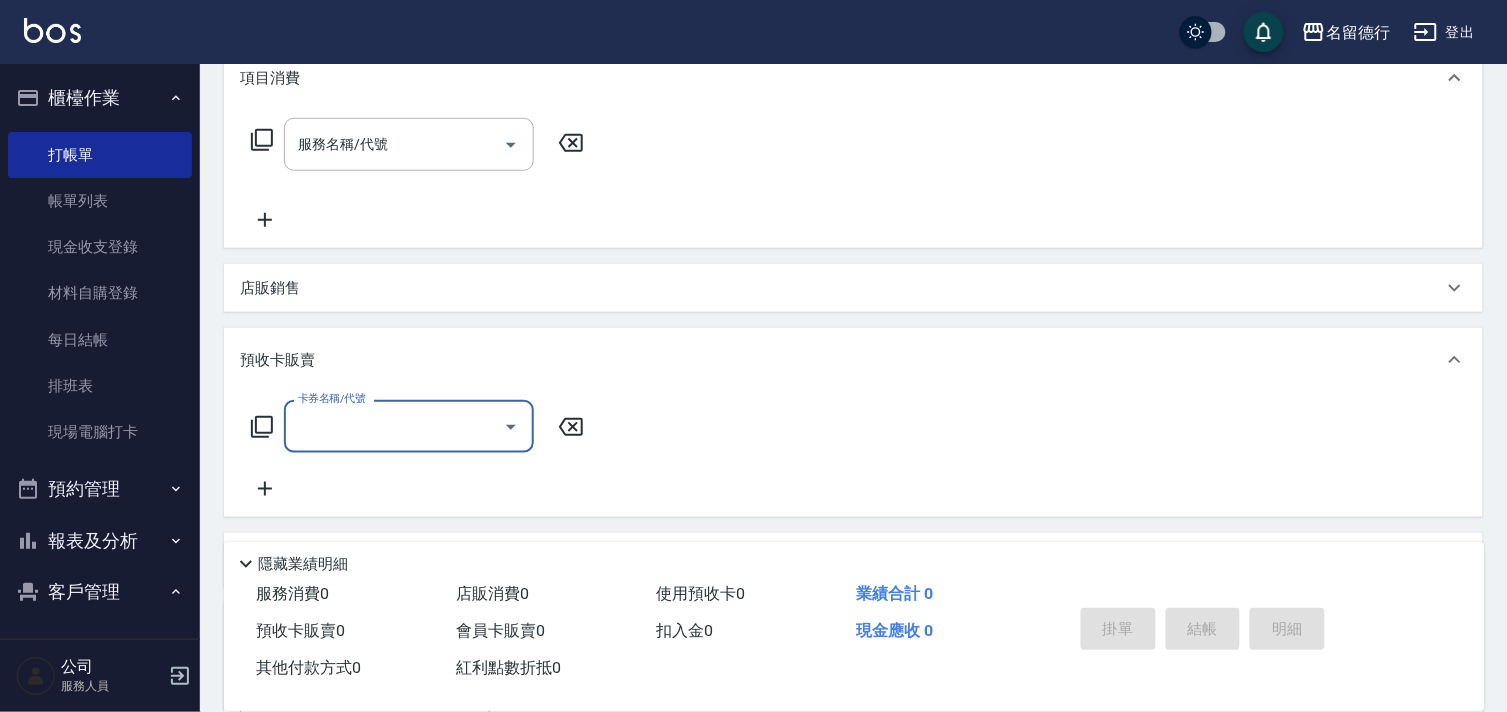 scroll, scrollTop: 1, scrollLeft: 0, axis: vertical 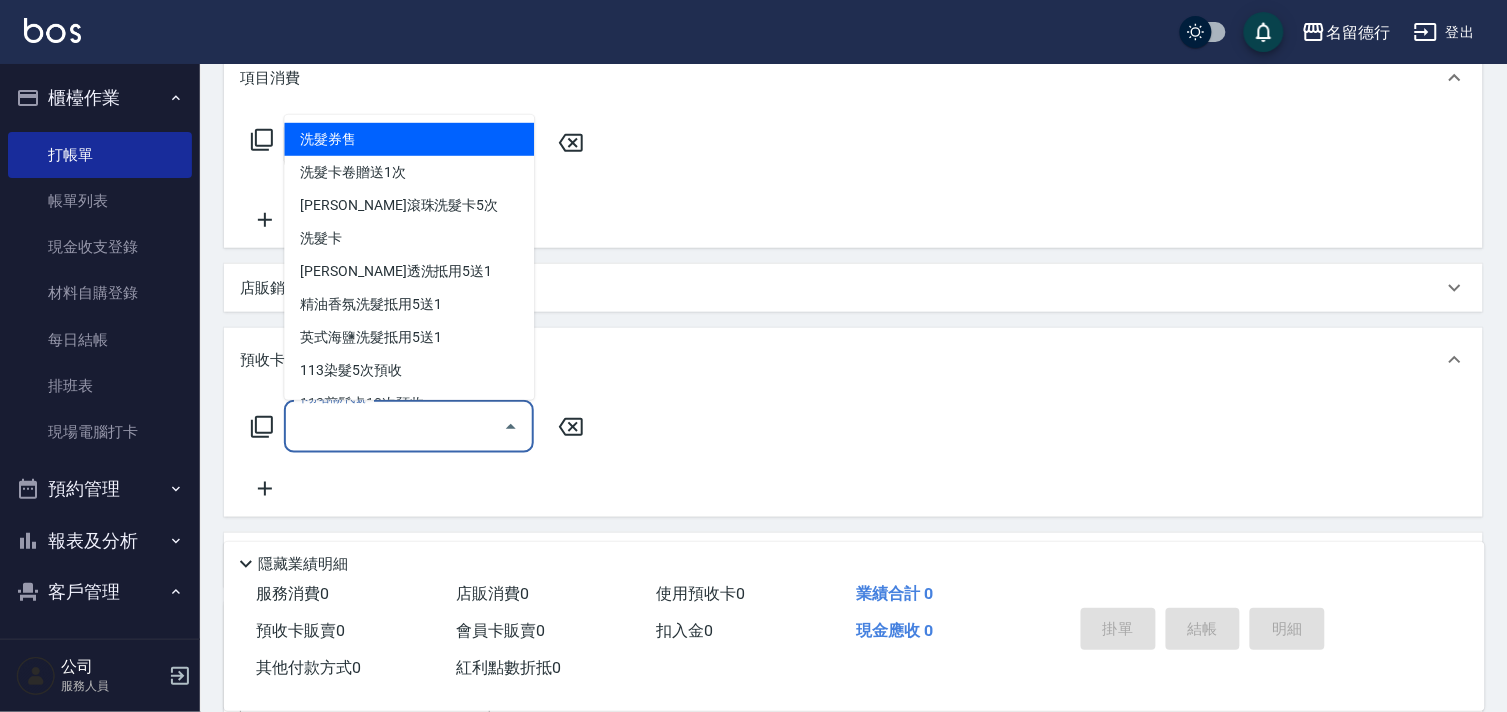 click on "洗髮券售" at bounding box center (409, 139) 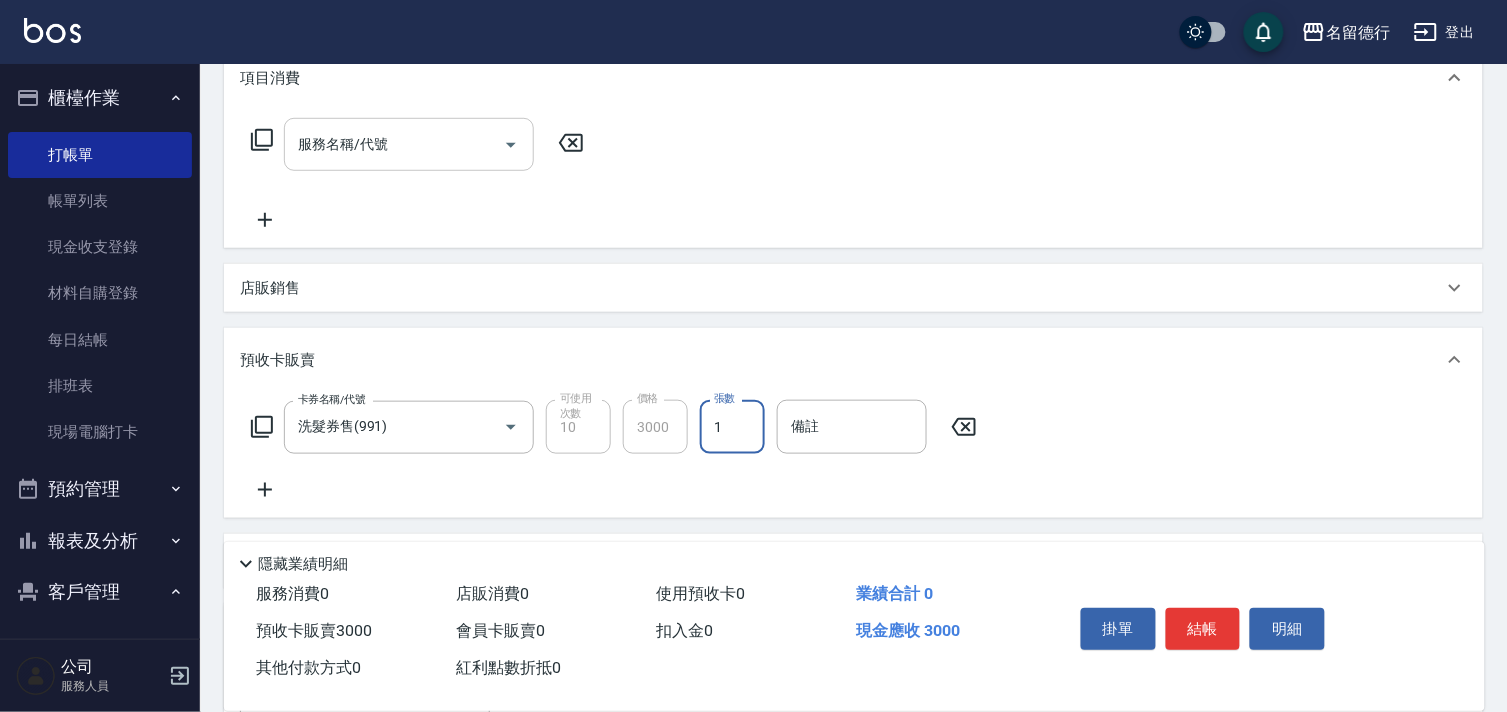 type on "洗髮券售(991)" 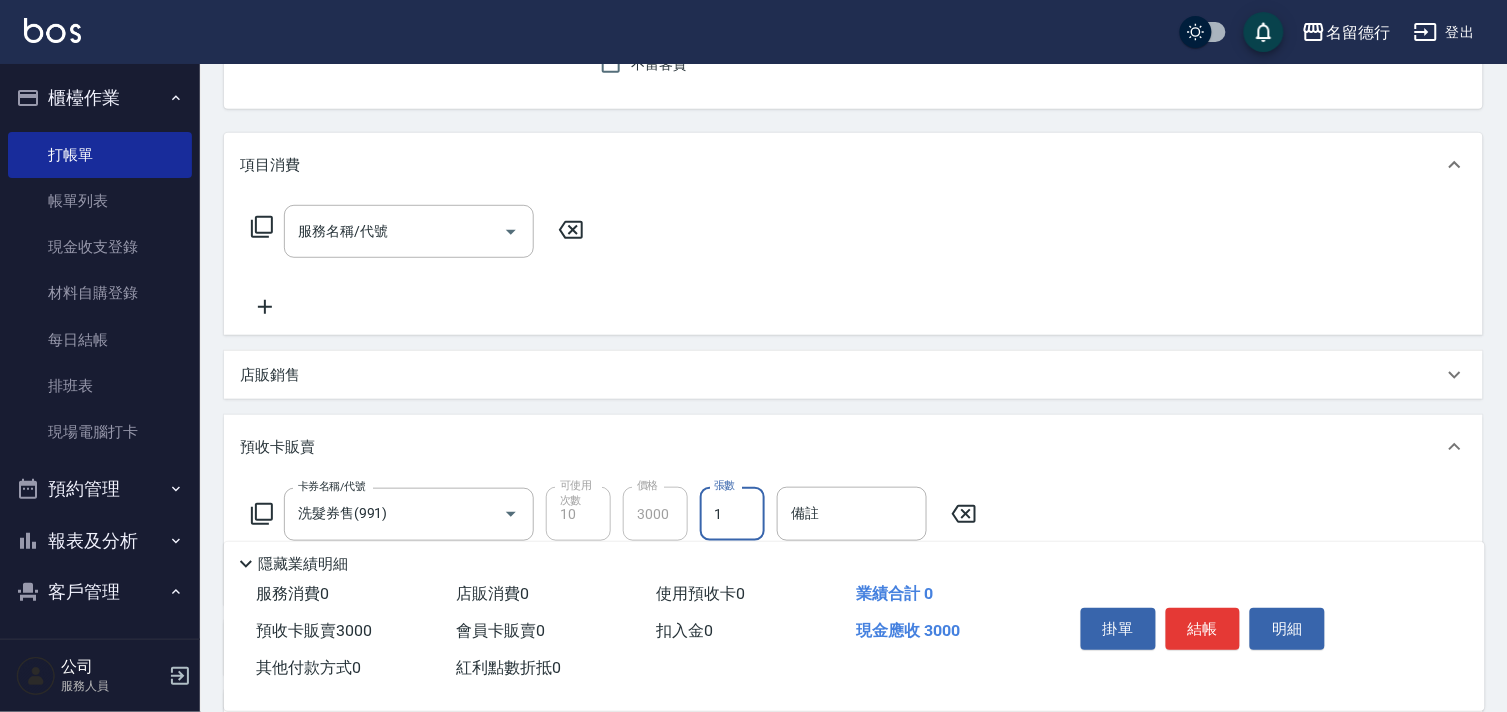 scroll, scrollTop: 171, scrollLeft: 0, axis: vertical 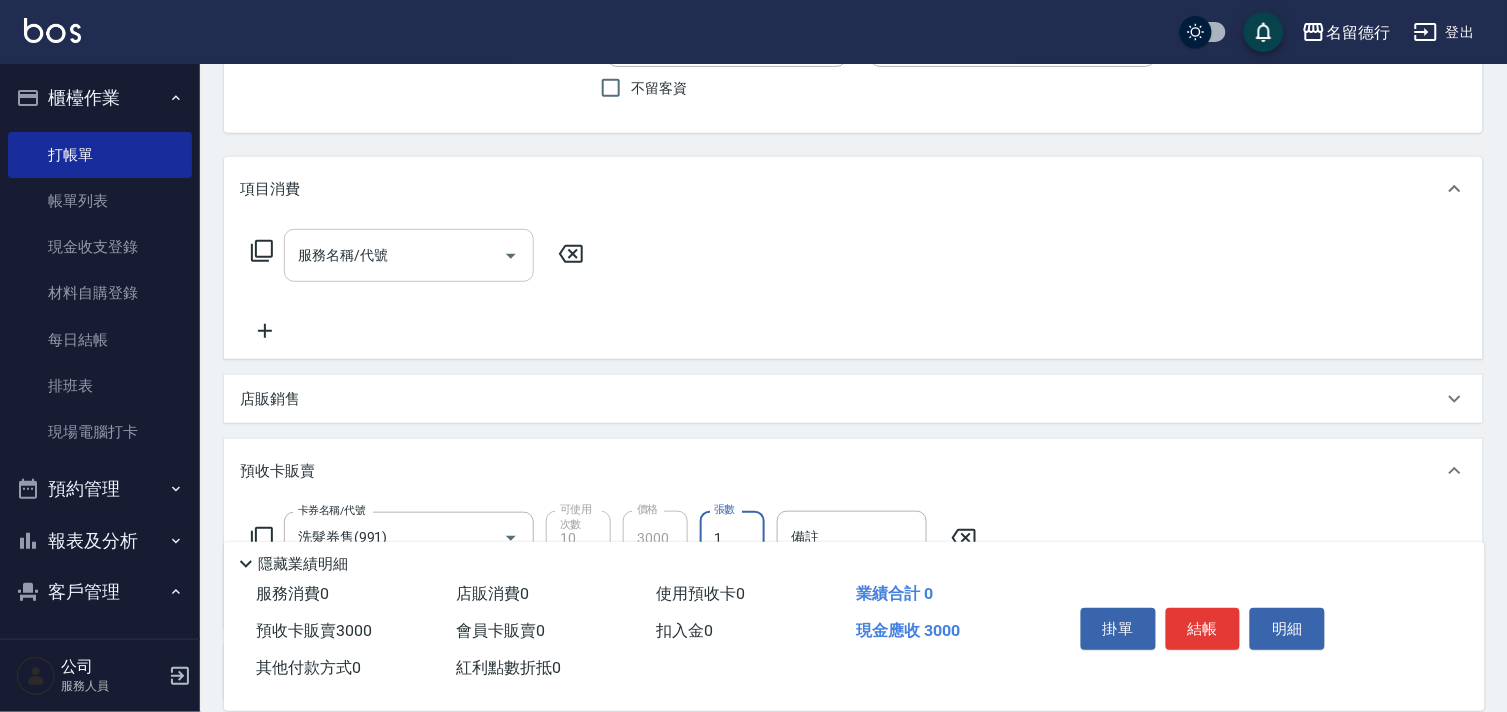 click on "服務名稱/代號 服務名稱/代號" at bounding box center (409, 255) 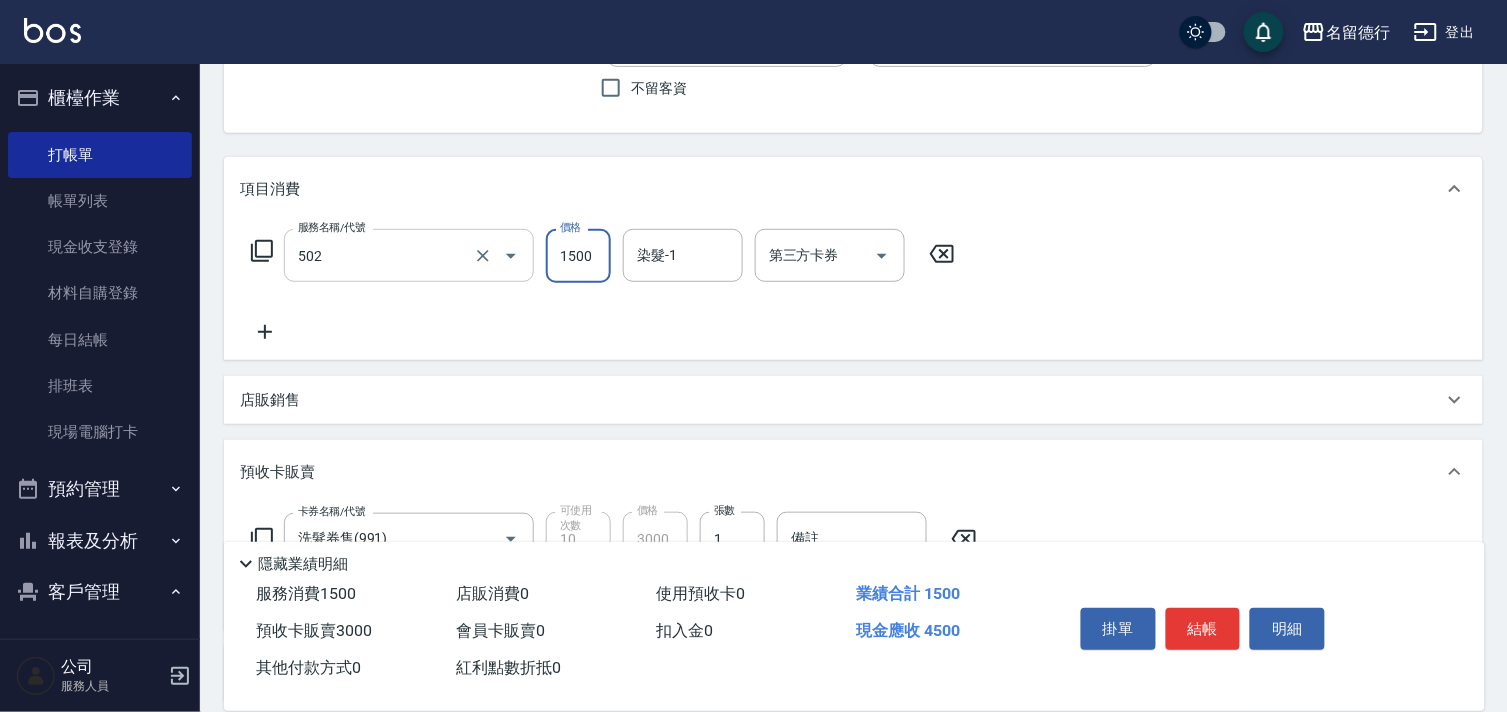 type on "染髮(502)" 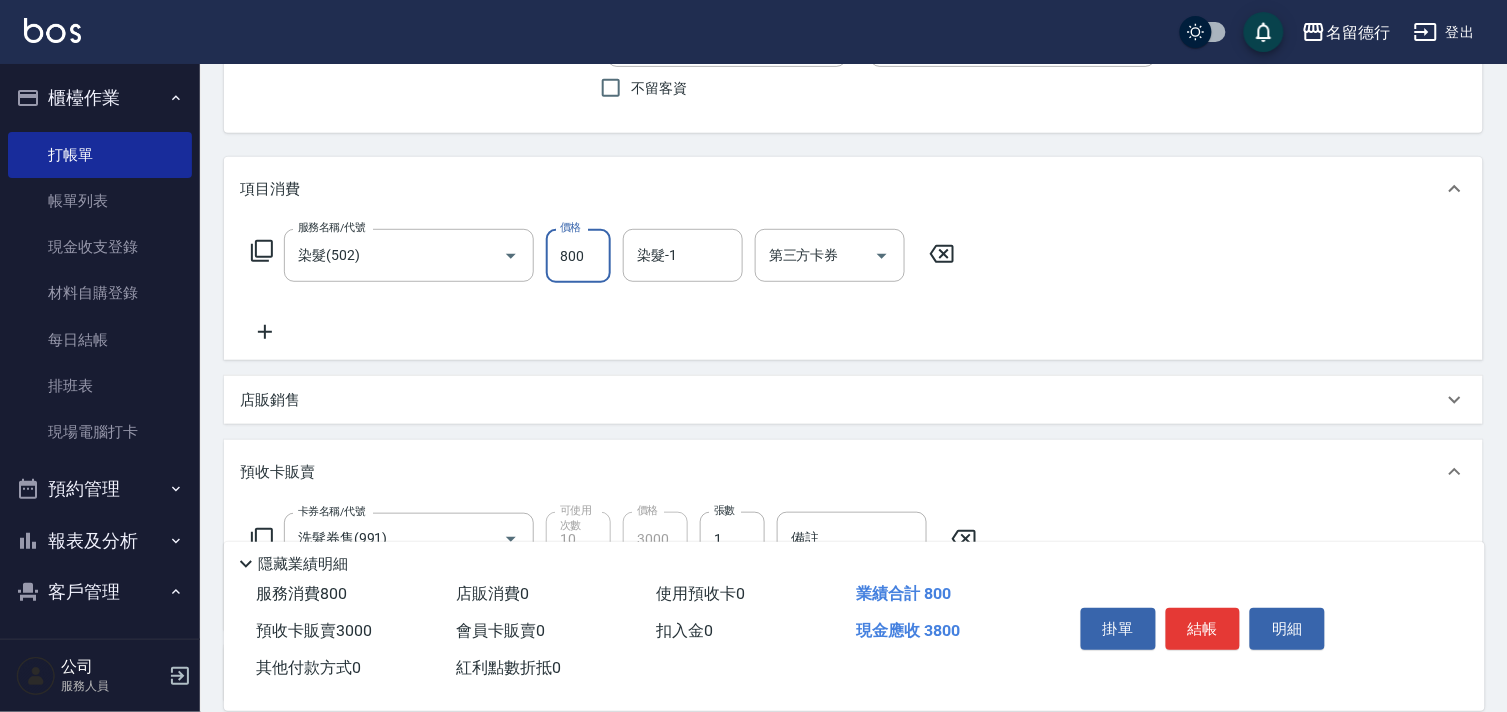 type on "800" 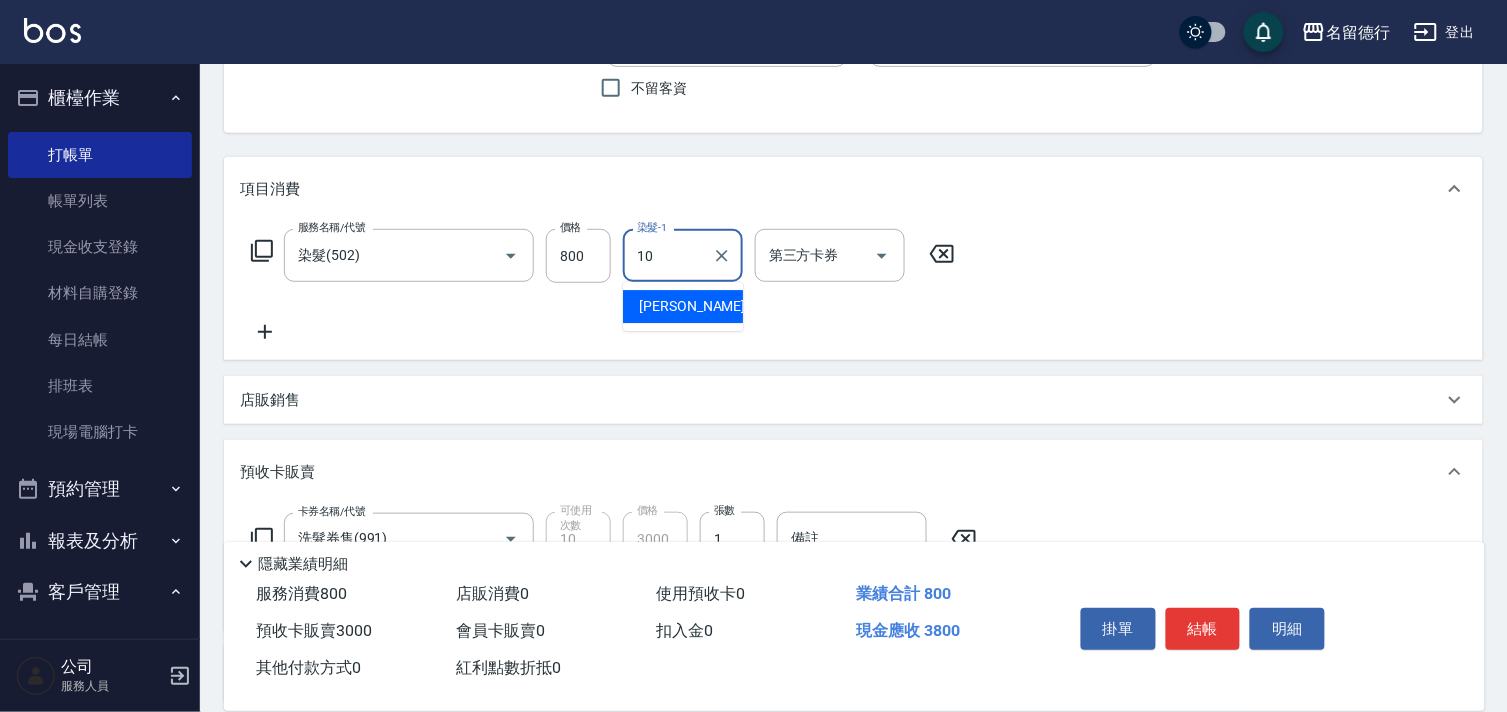 type on "婉如-10" 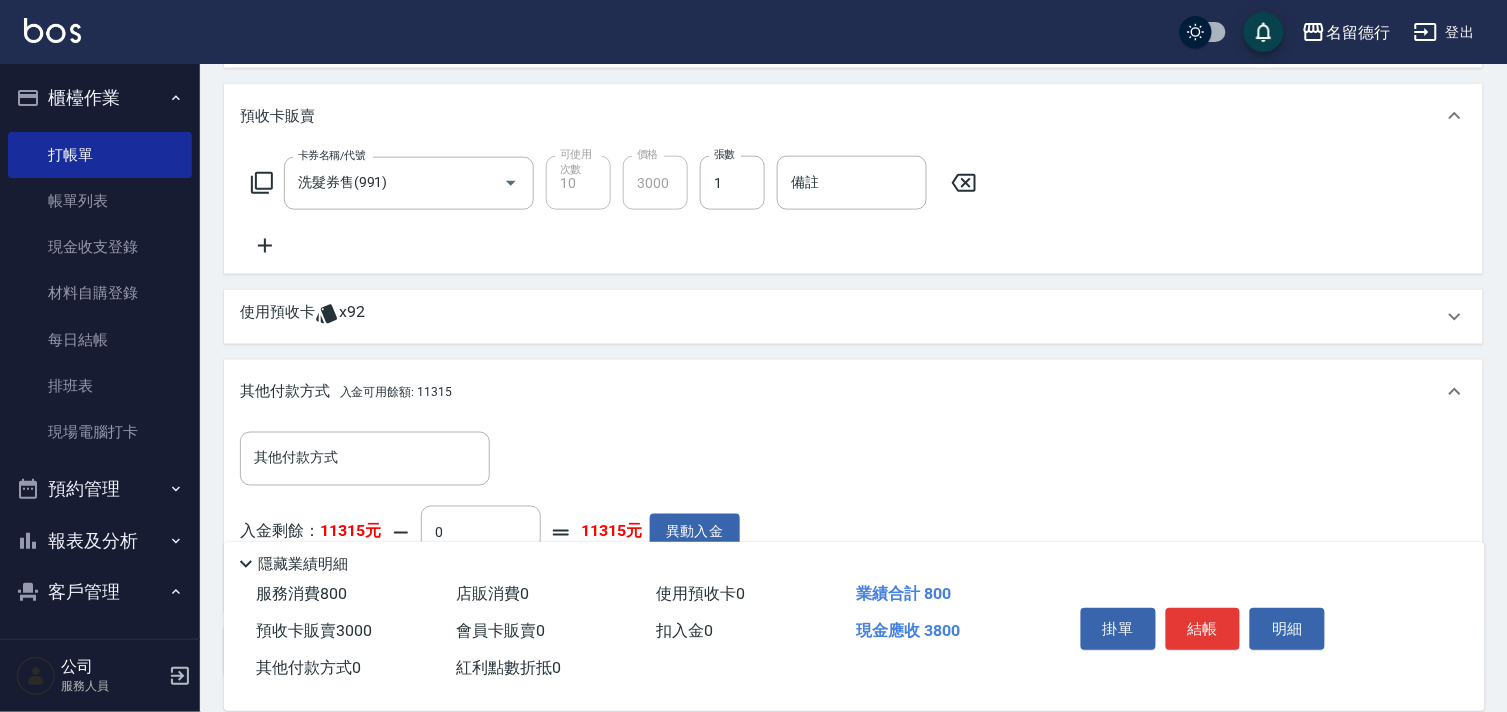 scroll, scrollTop: 680, scrollLeft: 0, axis: vertical 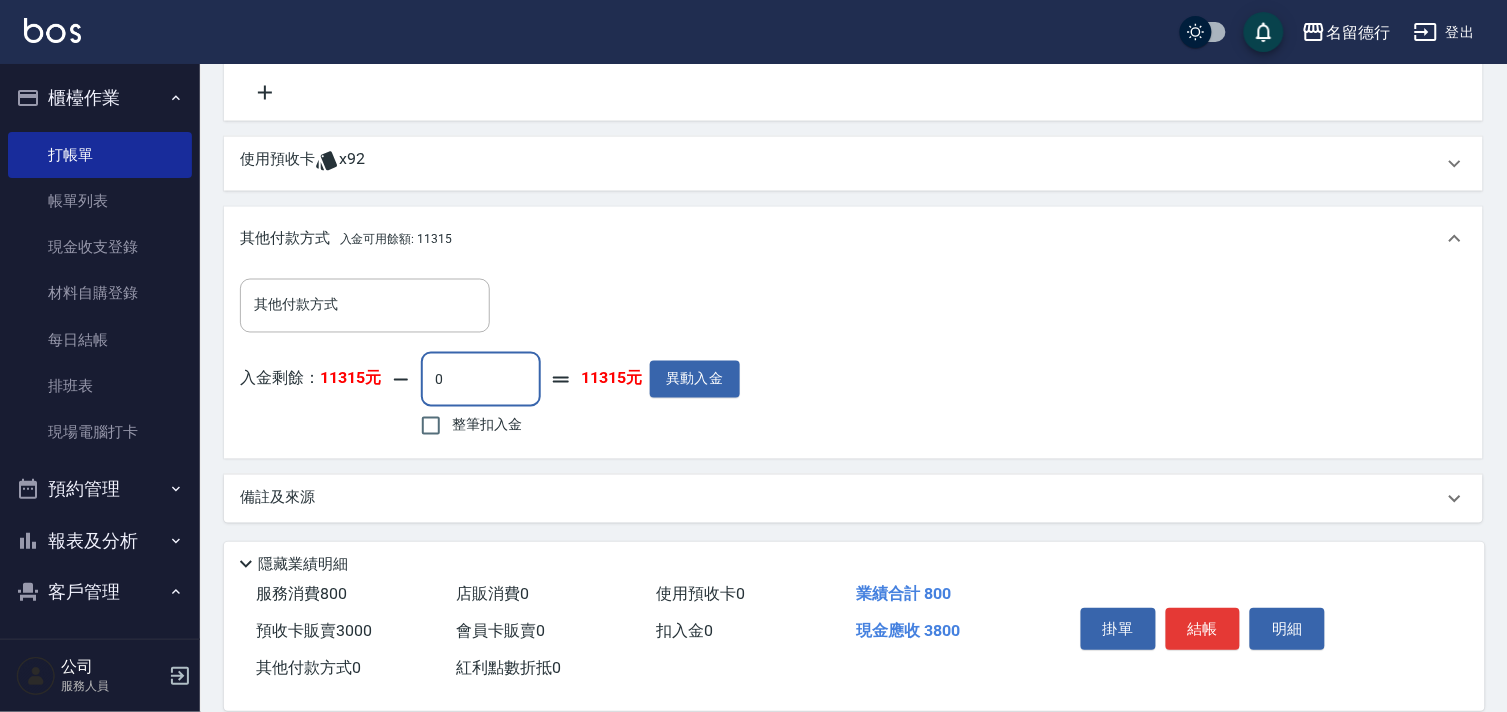 drag, startPoint x: 463, startPoint y: 377, endPoint x: 405, endPoint y: 377, distance: 58 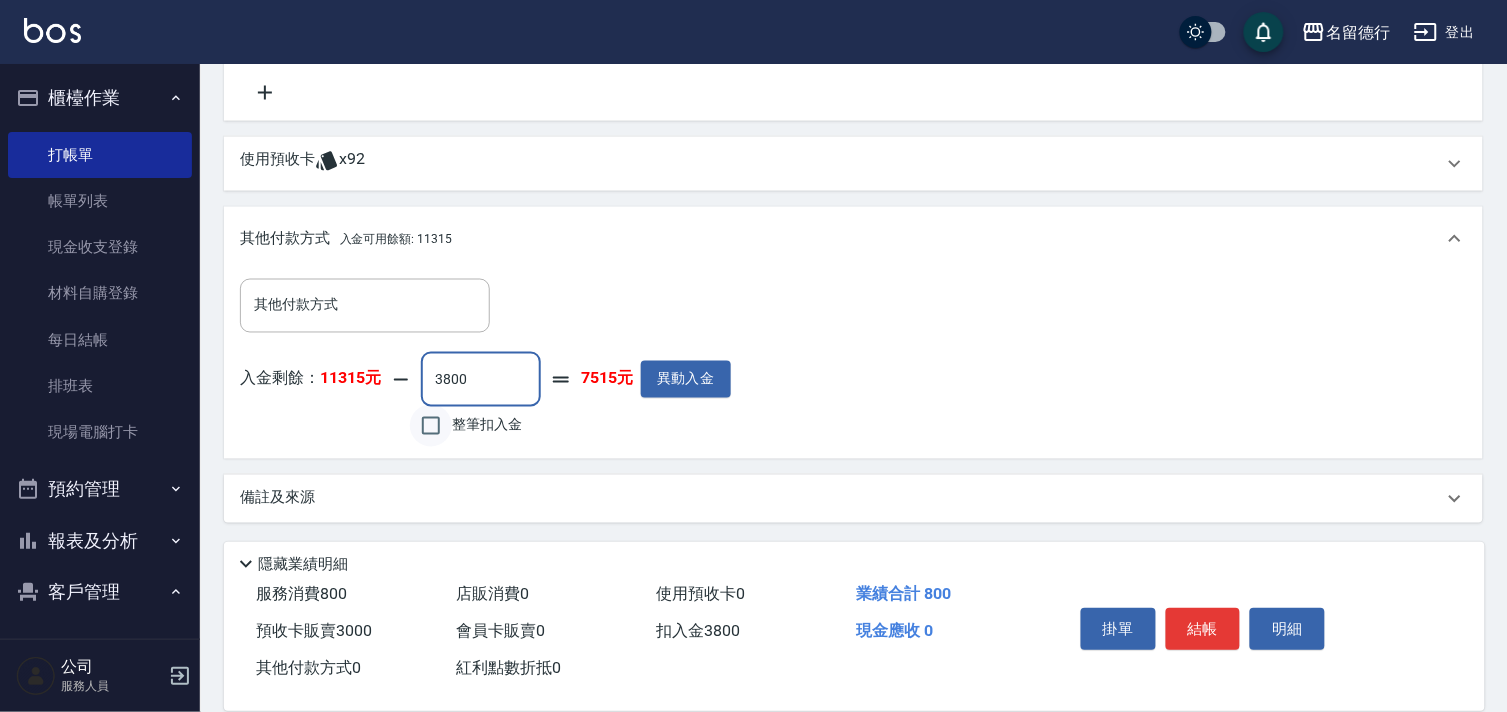 type on "3800" 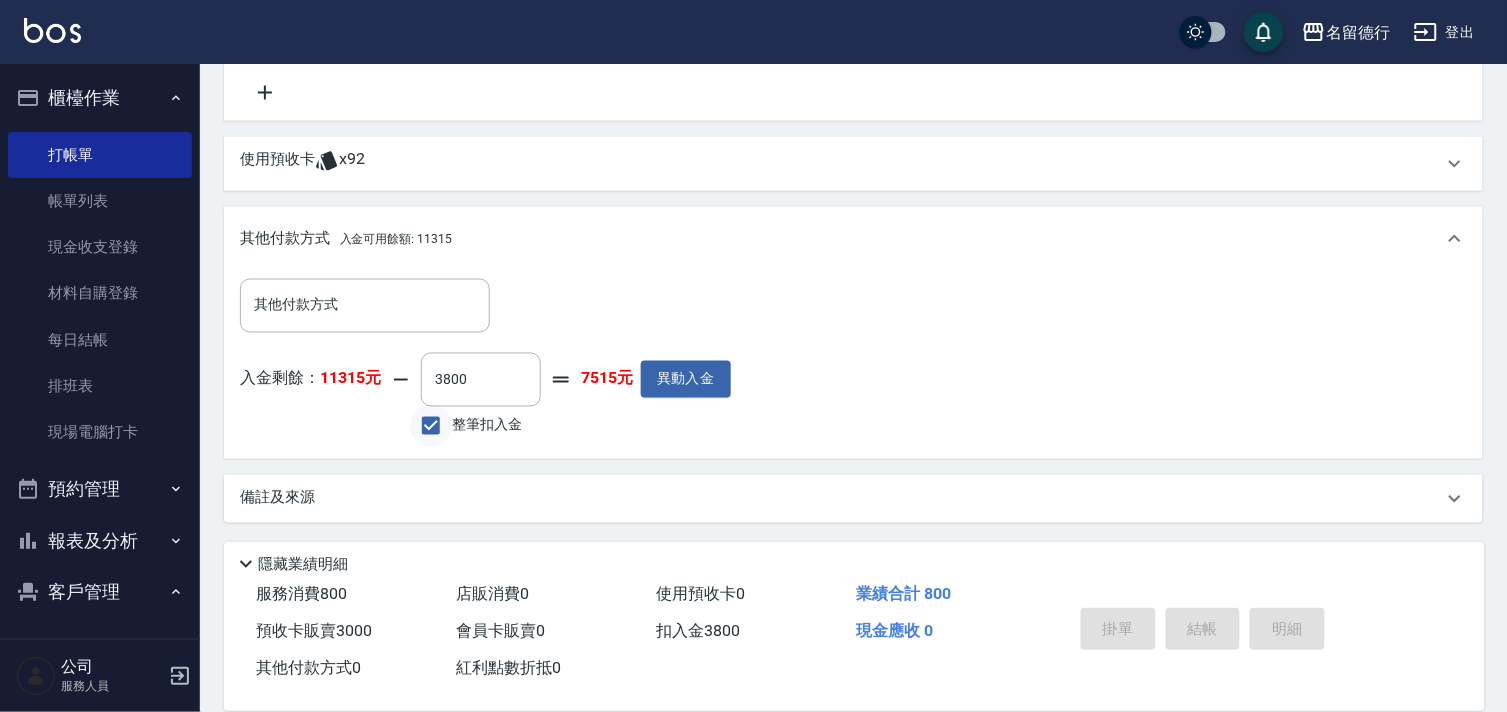 type on "[DATE] 14:00" 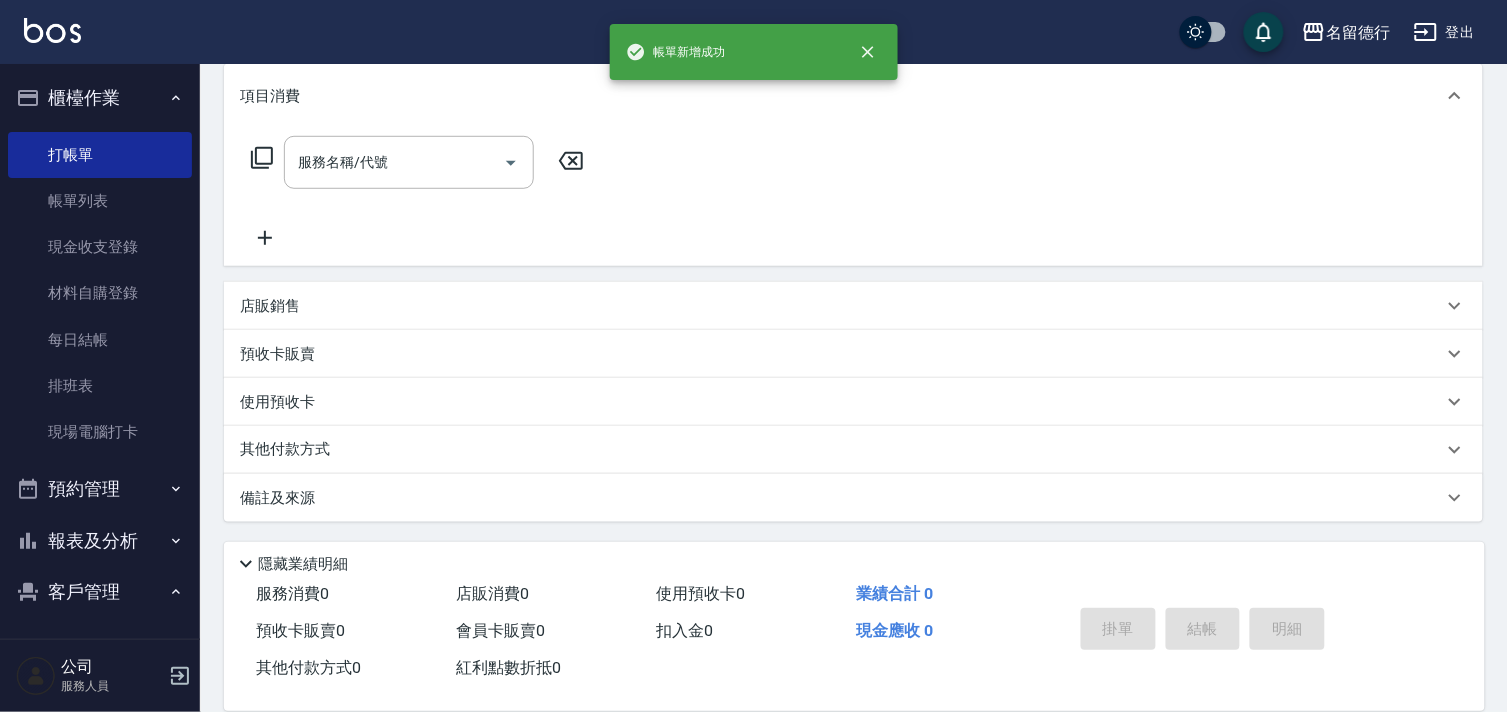 scroll, scrollTop: 0, scrollLeft: 0, axis: both 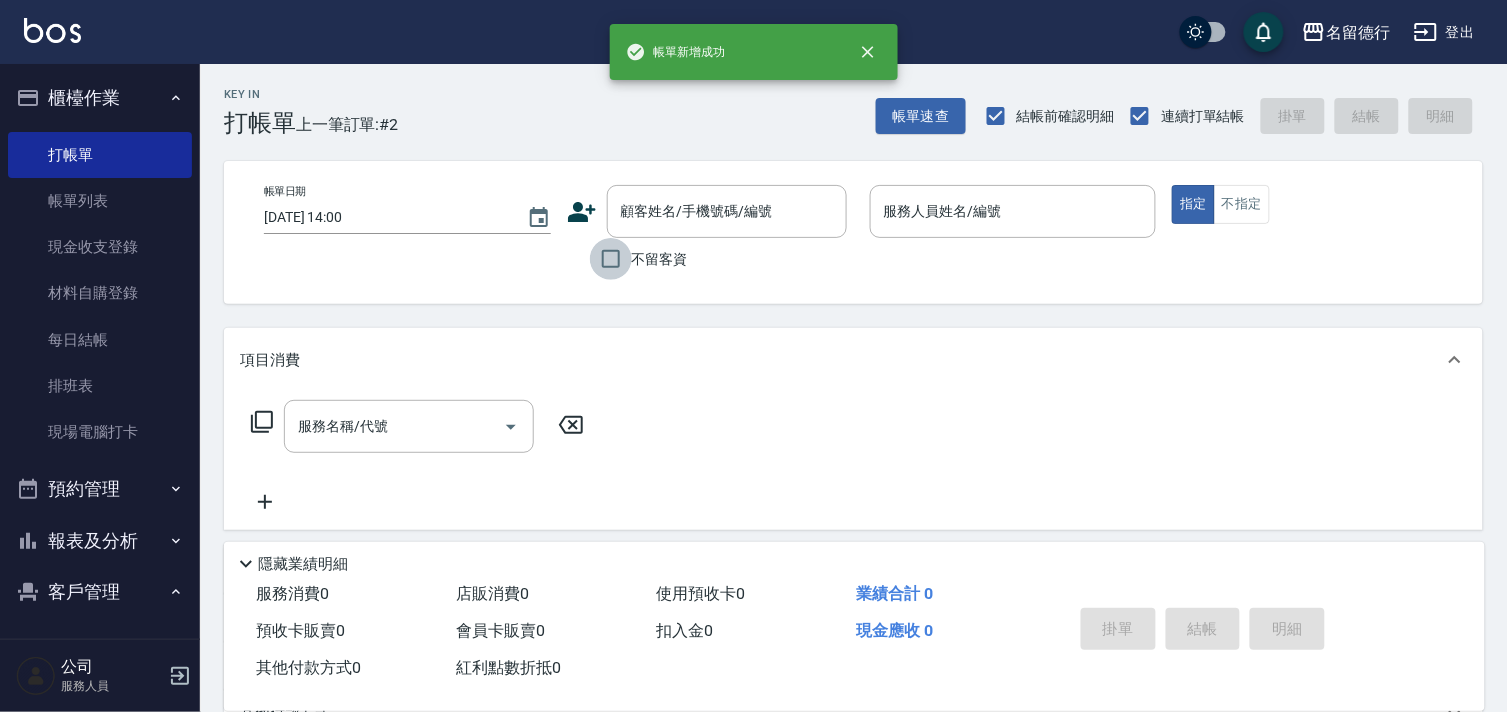 click on "不留客資" at bounding box center (611, 259) 